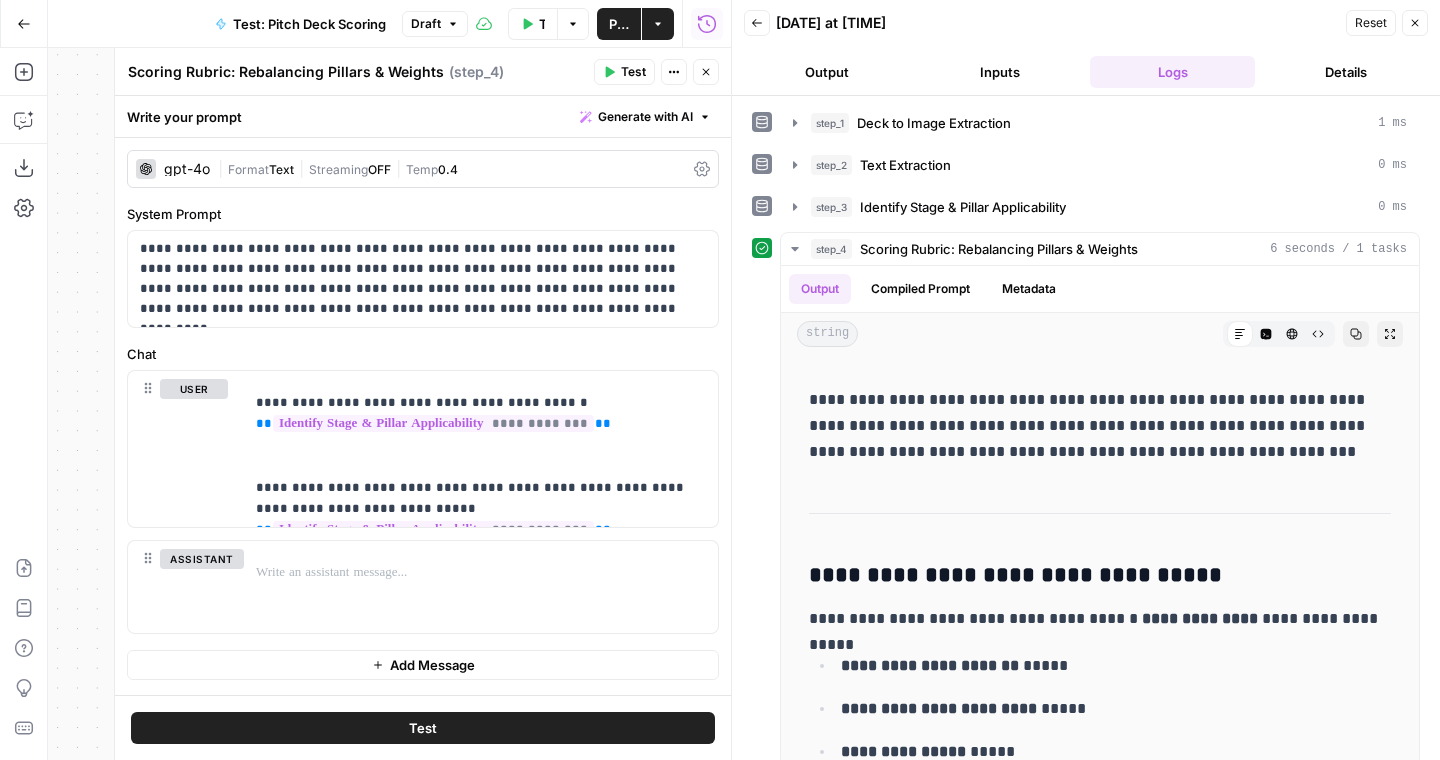 scroll, scrollTop: 0, scrollLeft: 0, axis: both 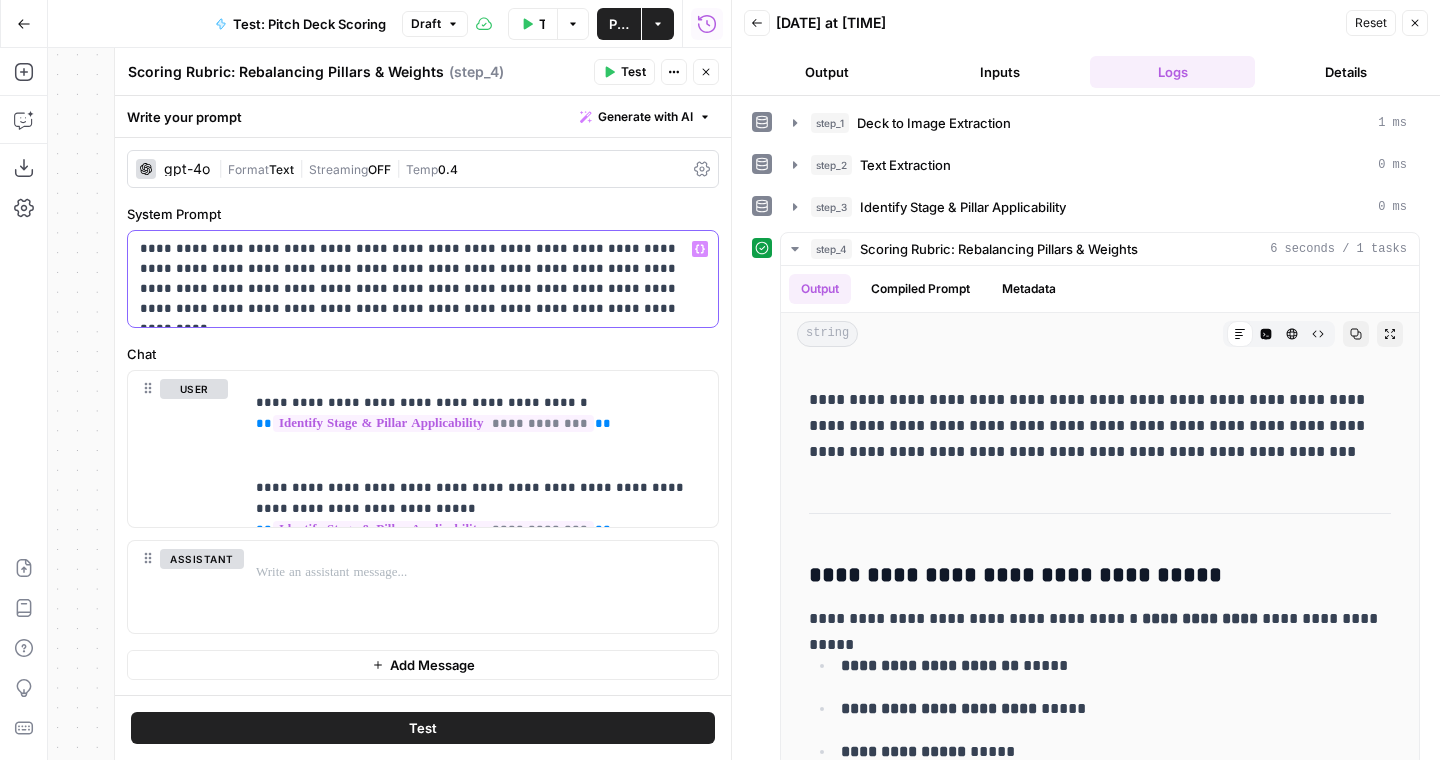 click on "**********" at bounding box center [423, 279] 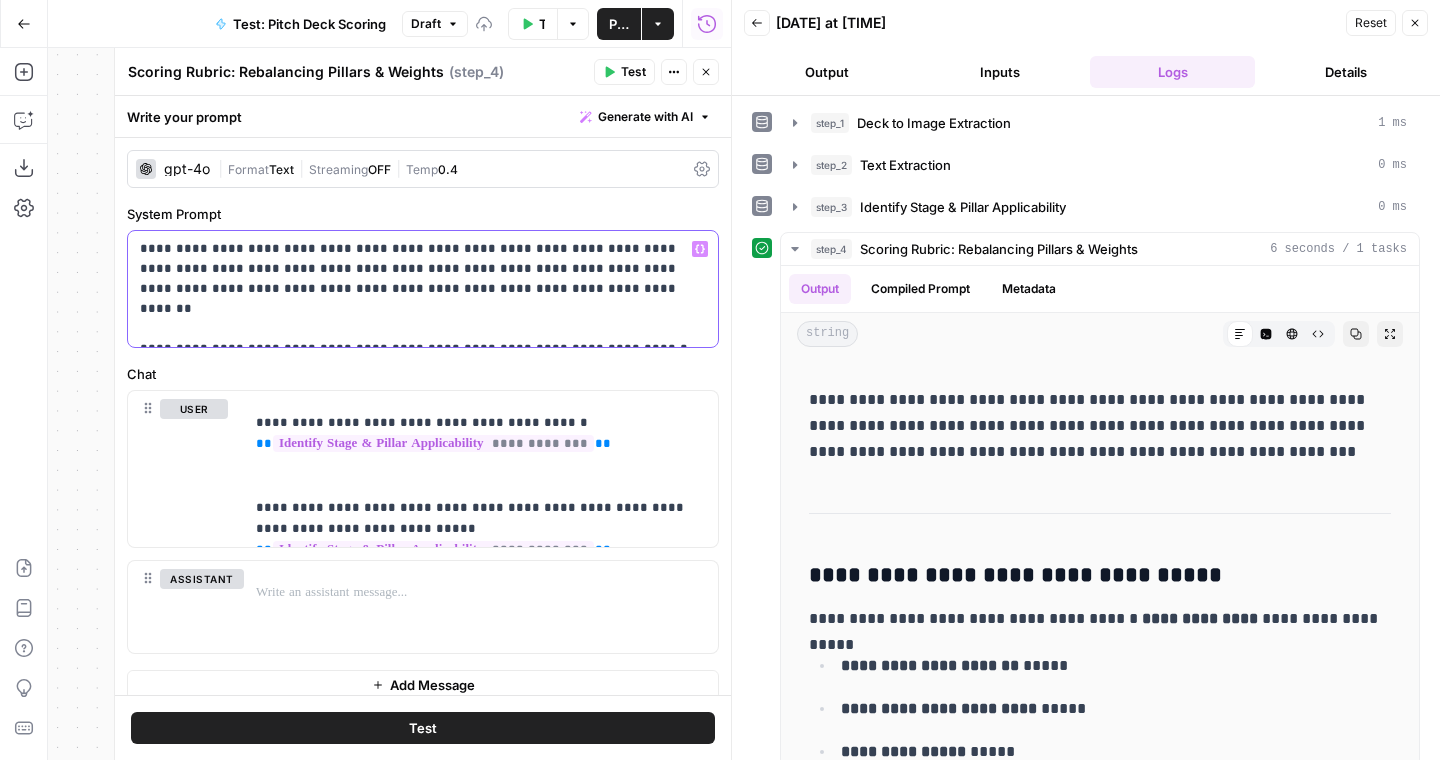 drag, startPoint x: 620, startPoint y: 339, endPoint x: 151, endPoint y: 353, distance: 469.20892 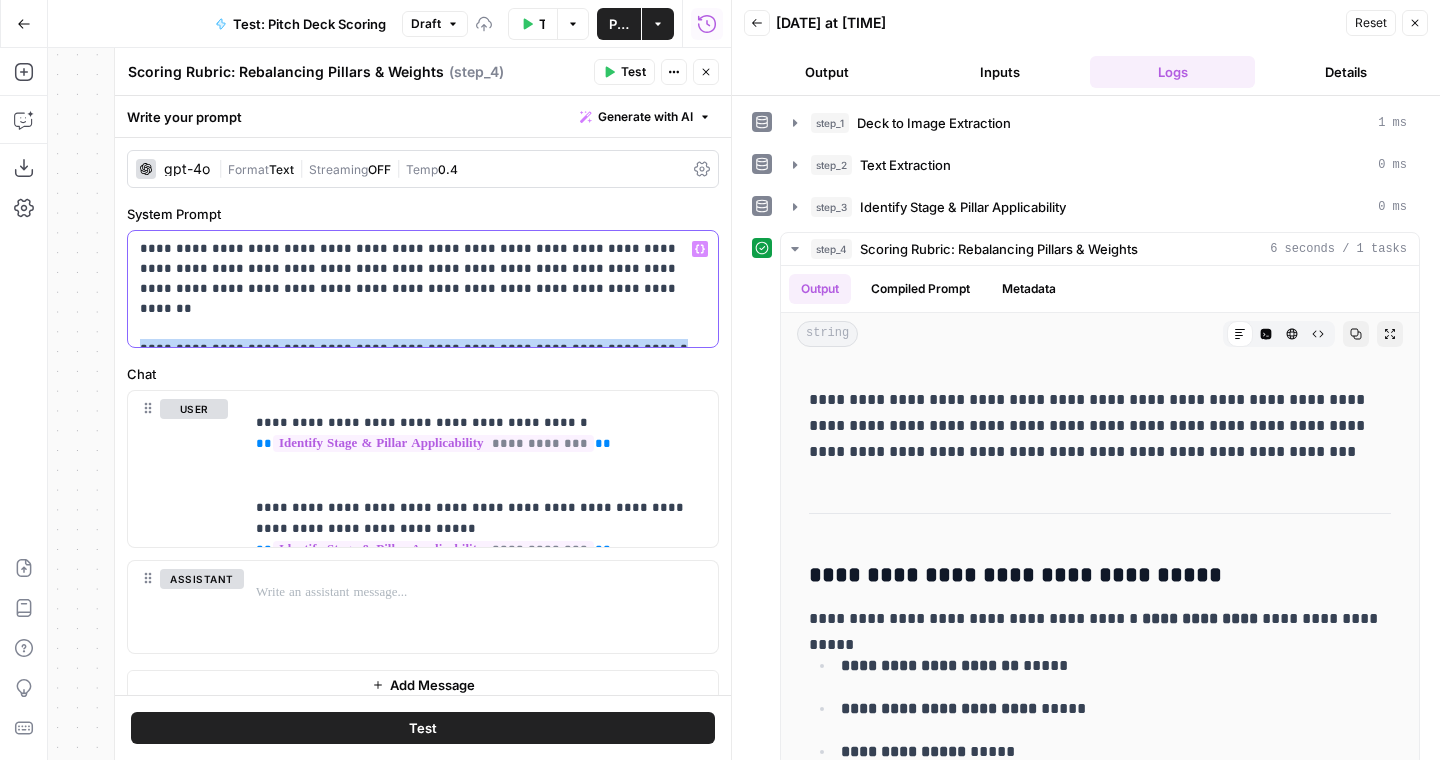 drag, startPoint x: 597, startPoint y: 331, endPoint x: 138, endPoint y: 330, distance: 459.0011 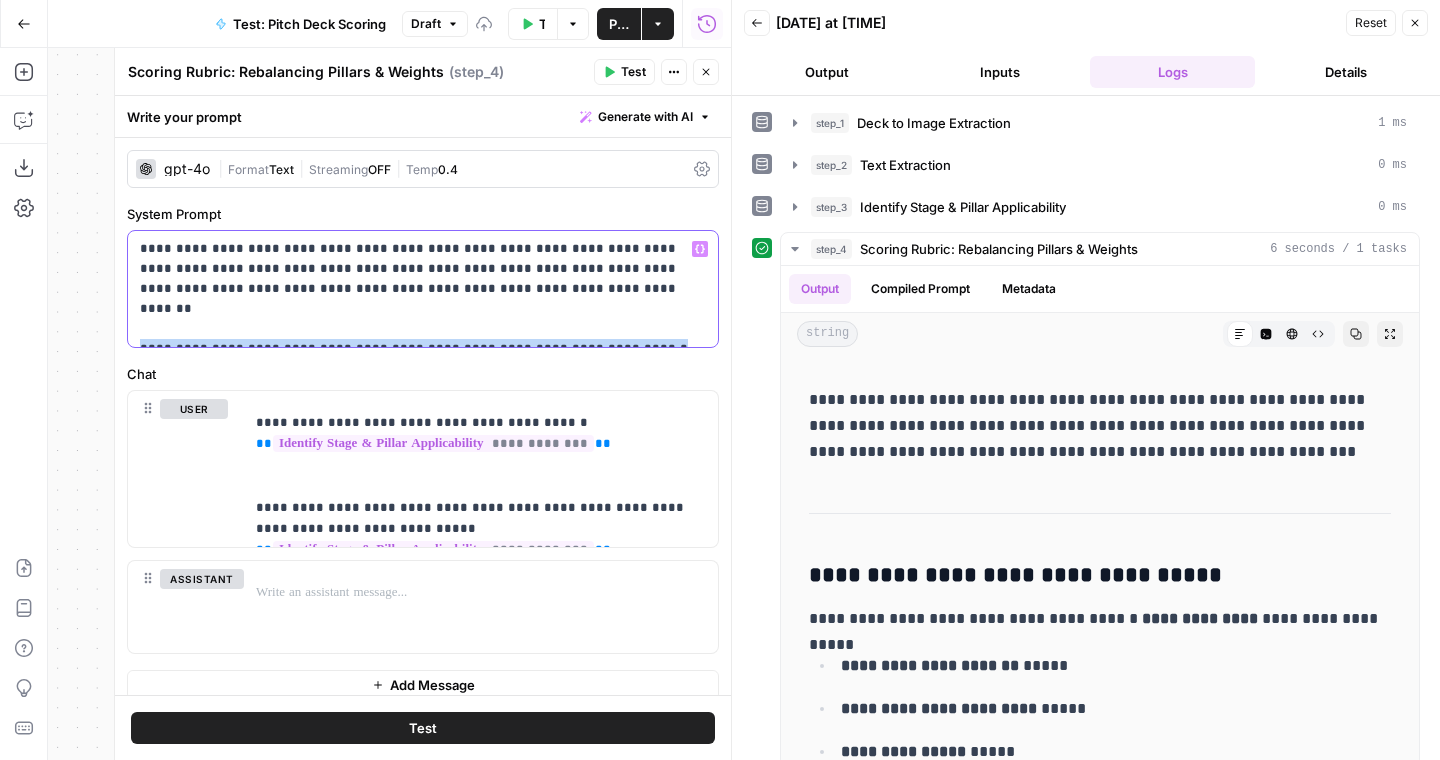 click on "**********" at bounding box center (423, 289) 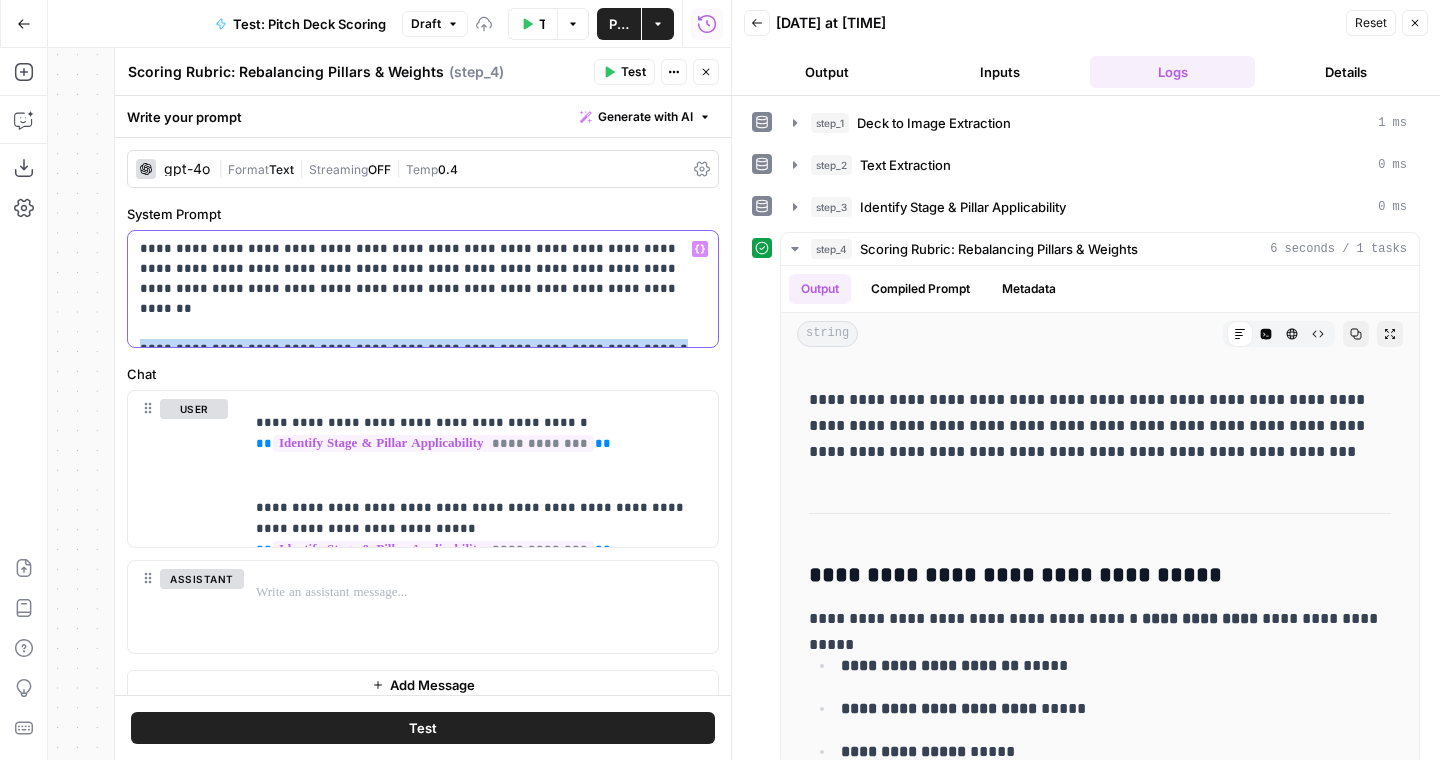 copy on "**********" 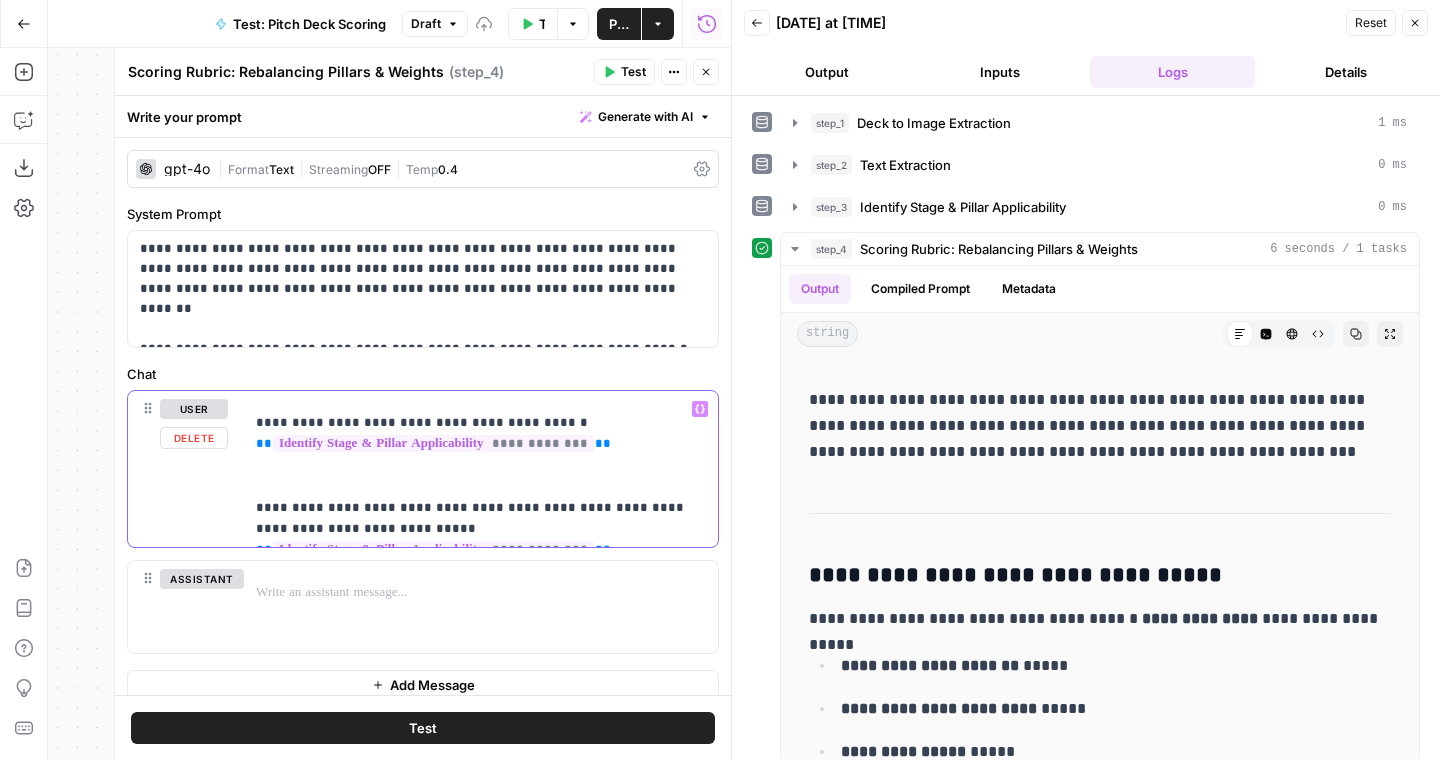 click on "**********" at bounding box center [481, 475] 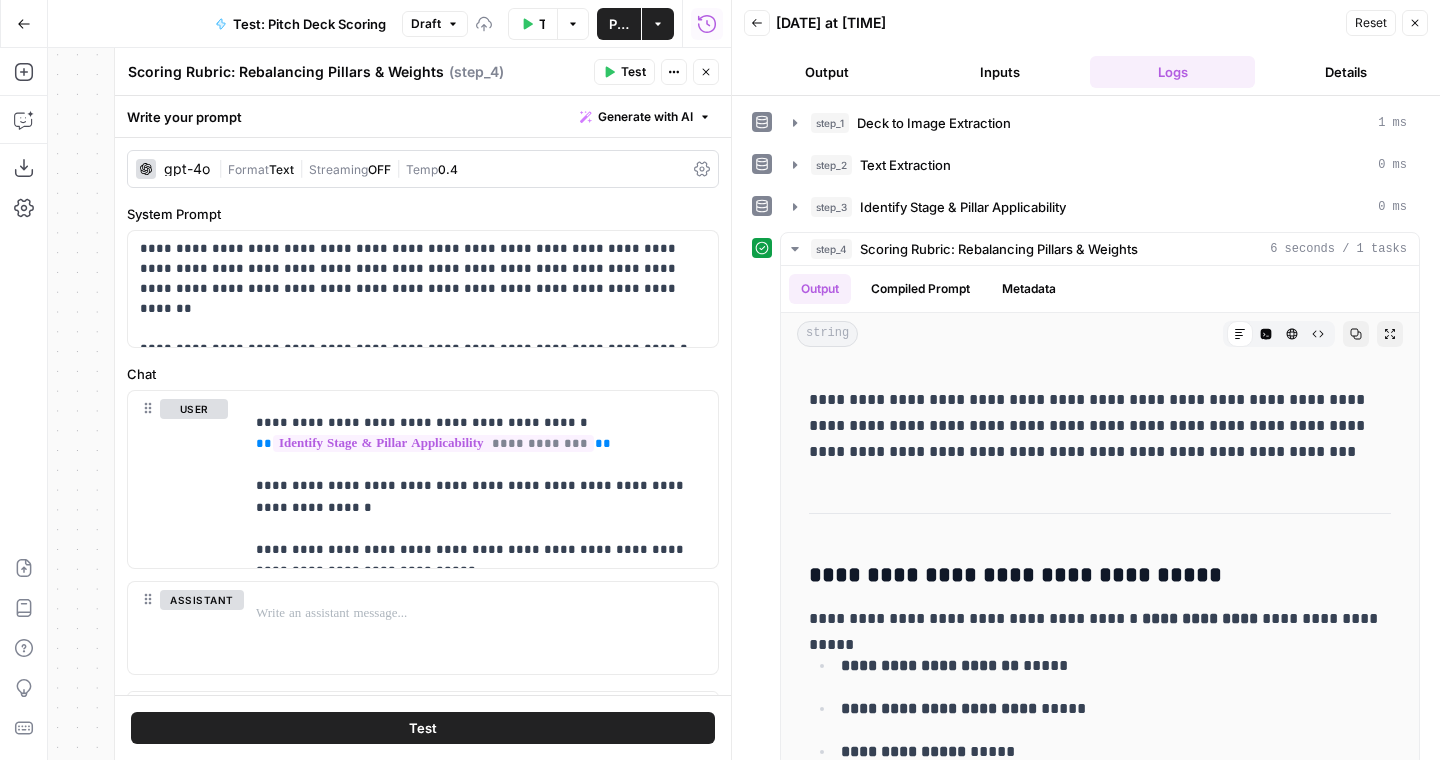 click on "Test" at bounding box center (423, 728) 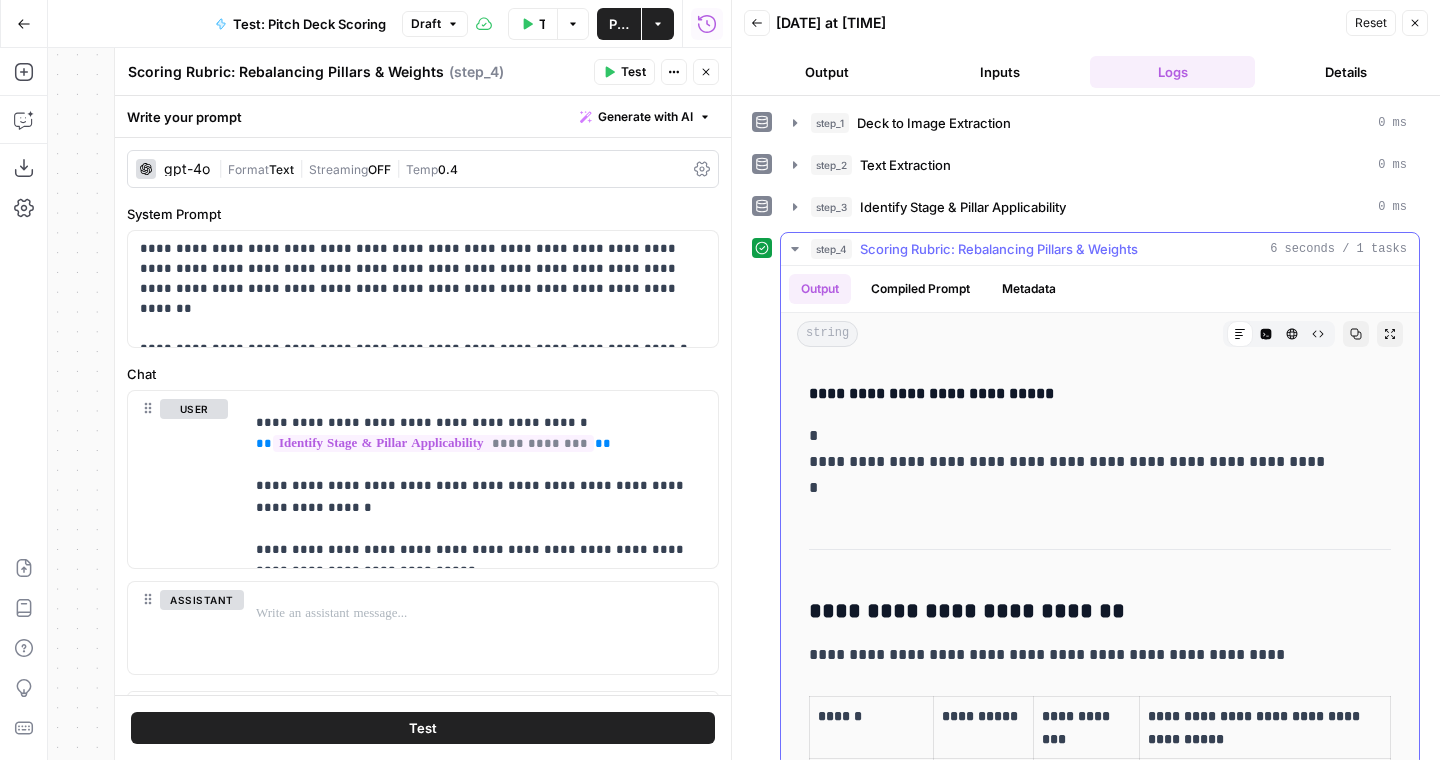 scroll, scrollTop: 2273, scrollLeft: 0, axis: vertical 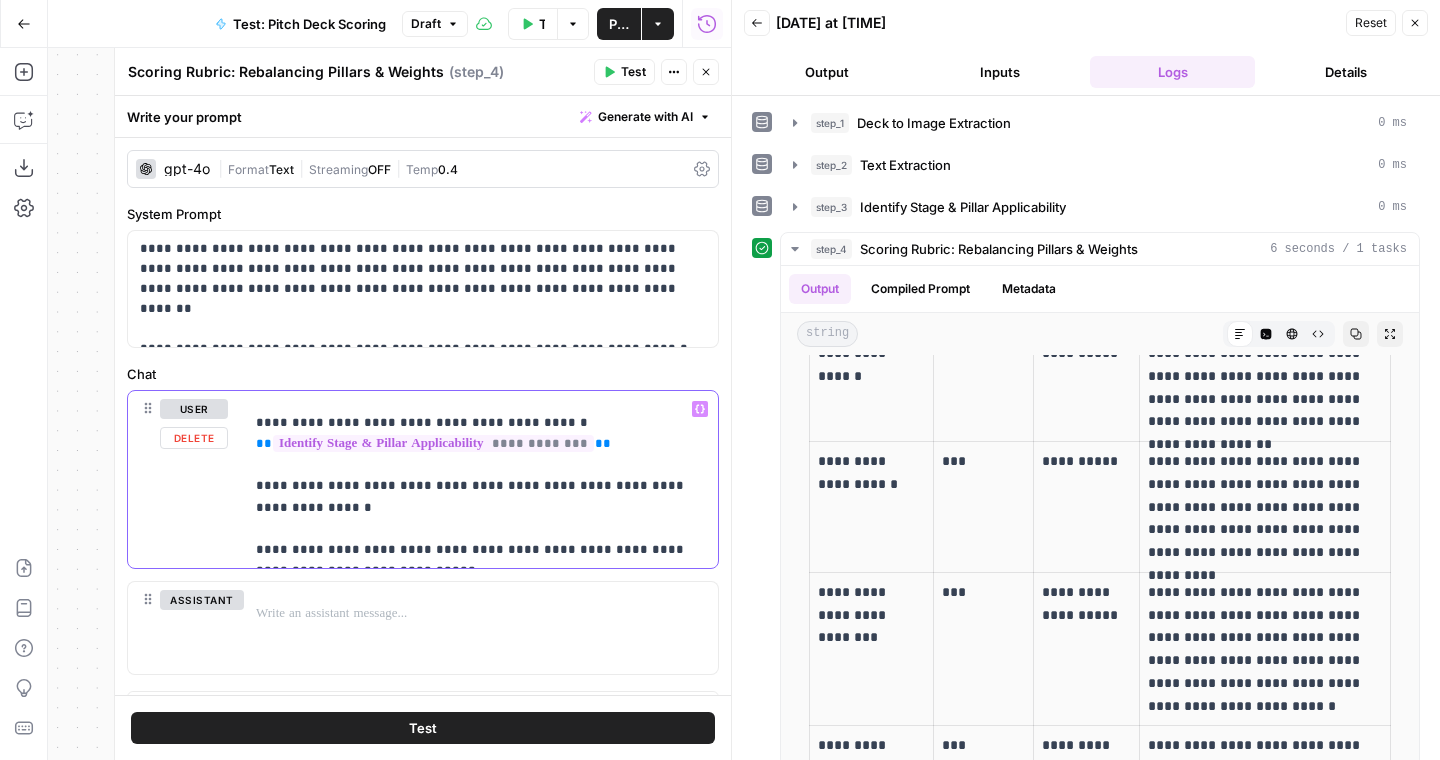 click on "**********" at bounding box center (481, 486) 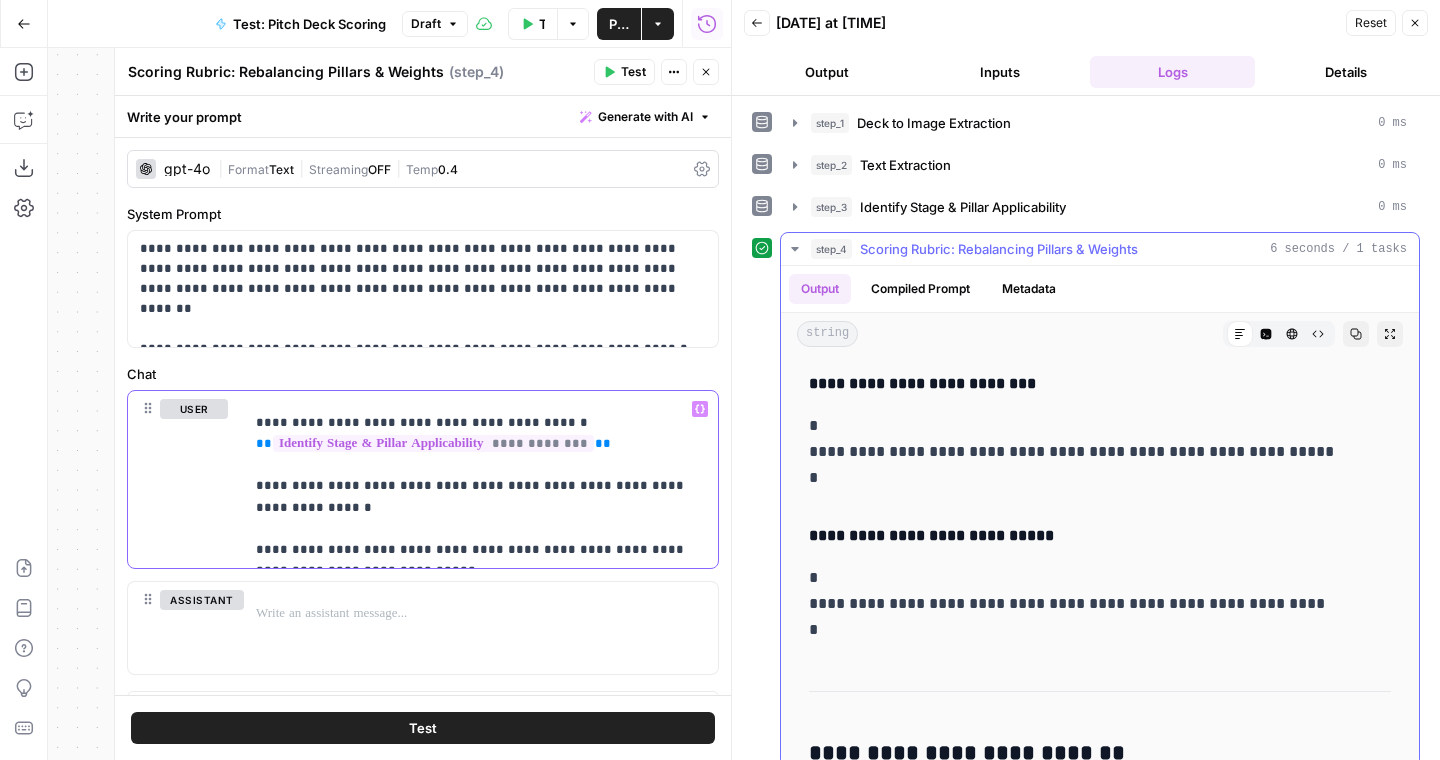scroll, scrollTop: 1919, scrollLeft: 0, axis: vertical 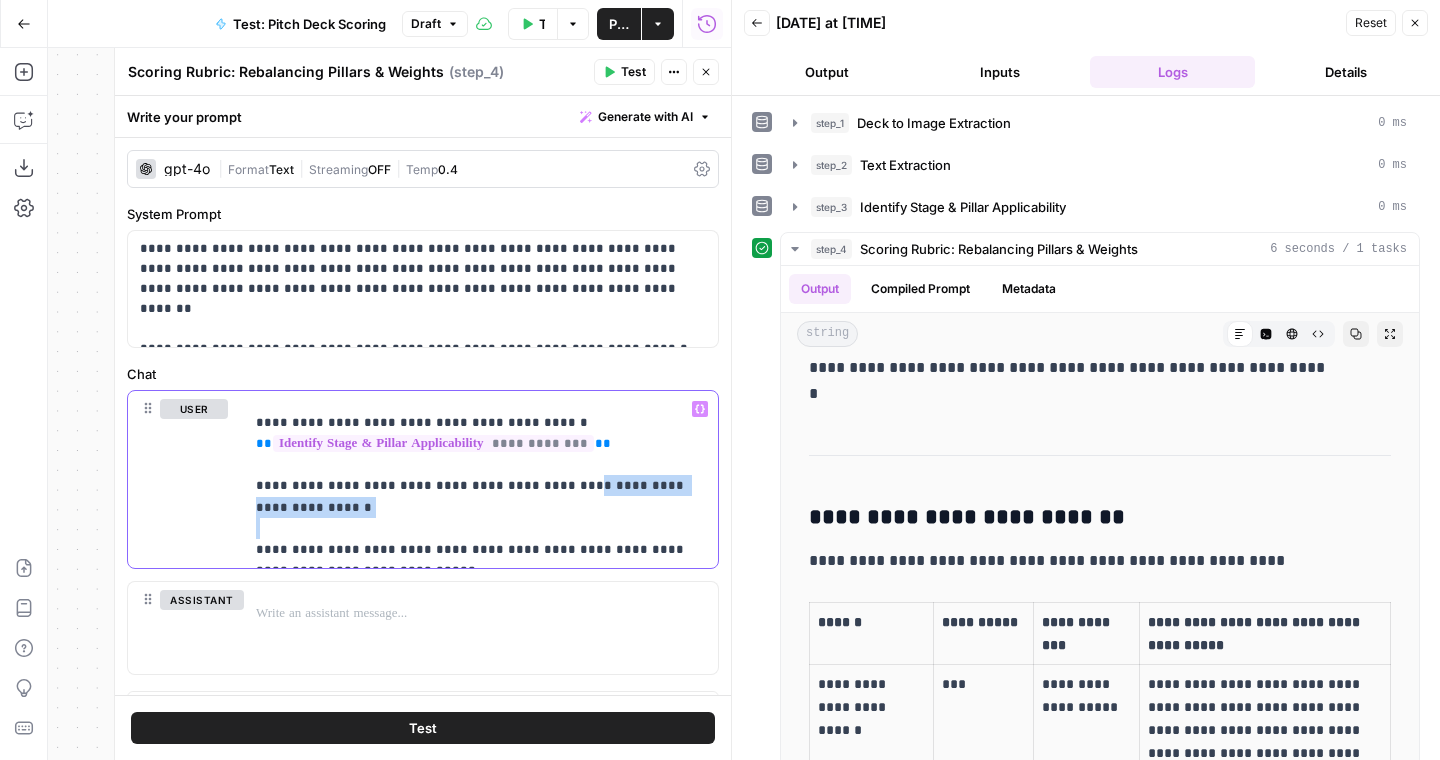 drag, startPoint x: 530, startPoint y: 484, endPoint x: 759, endPoint y: 484, distance: 229 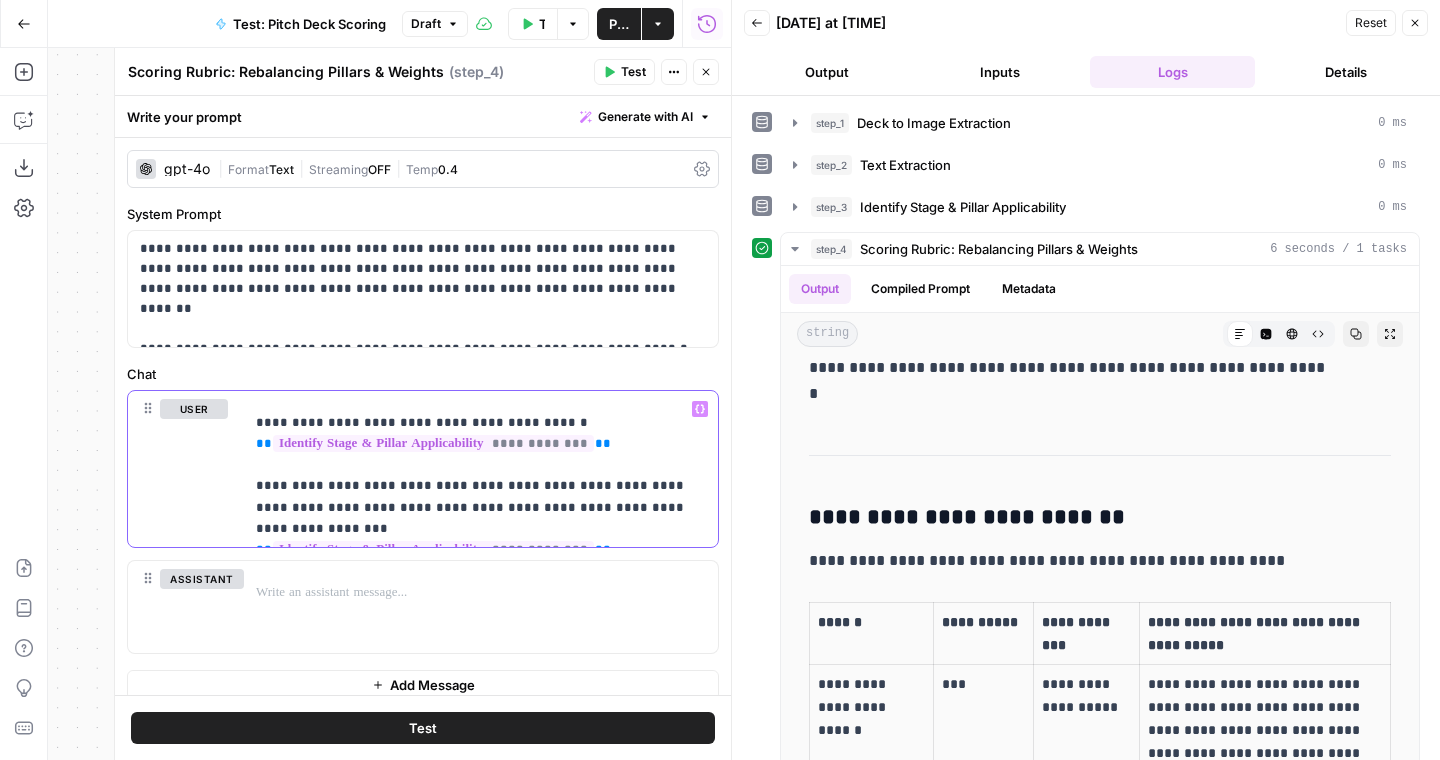 type 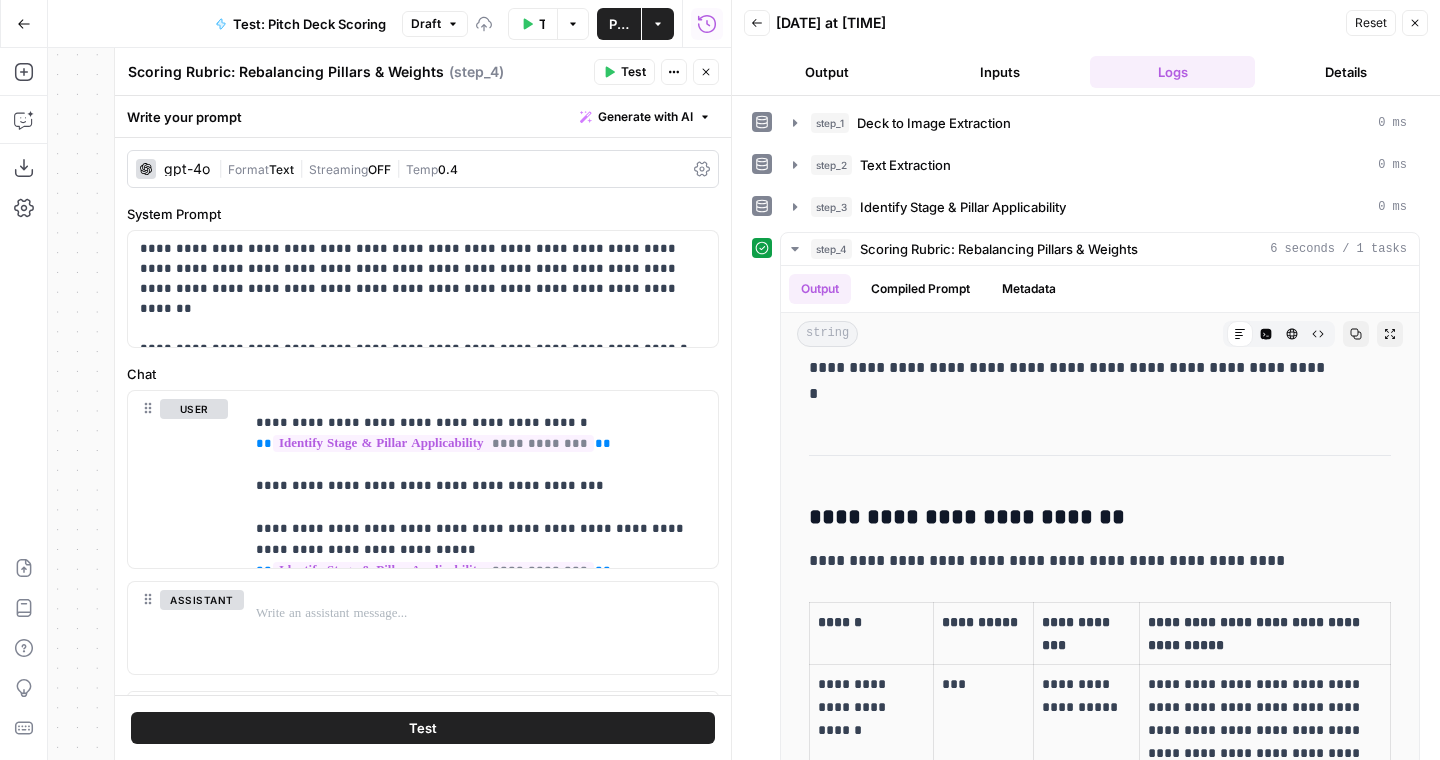 click on "Test" at bounding box center [423, 727] 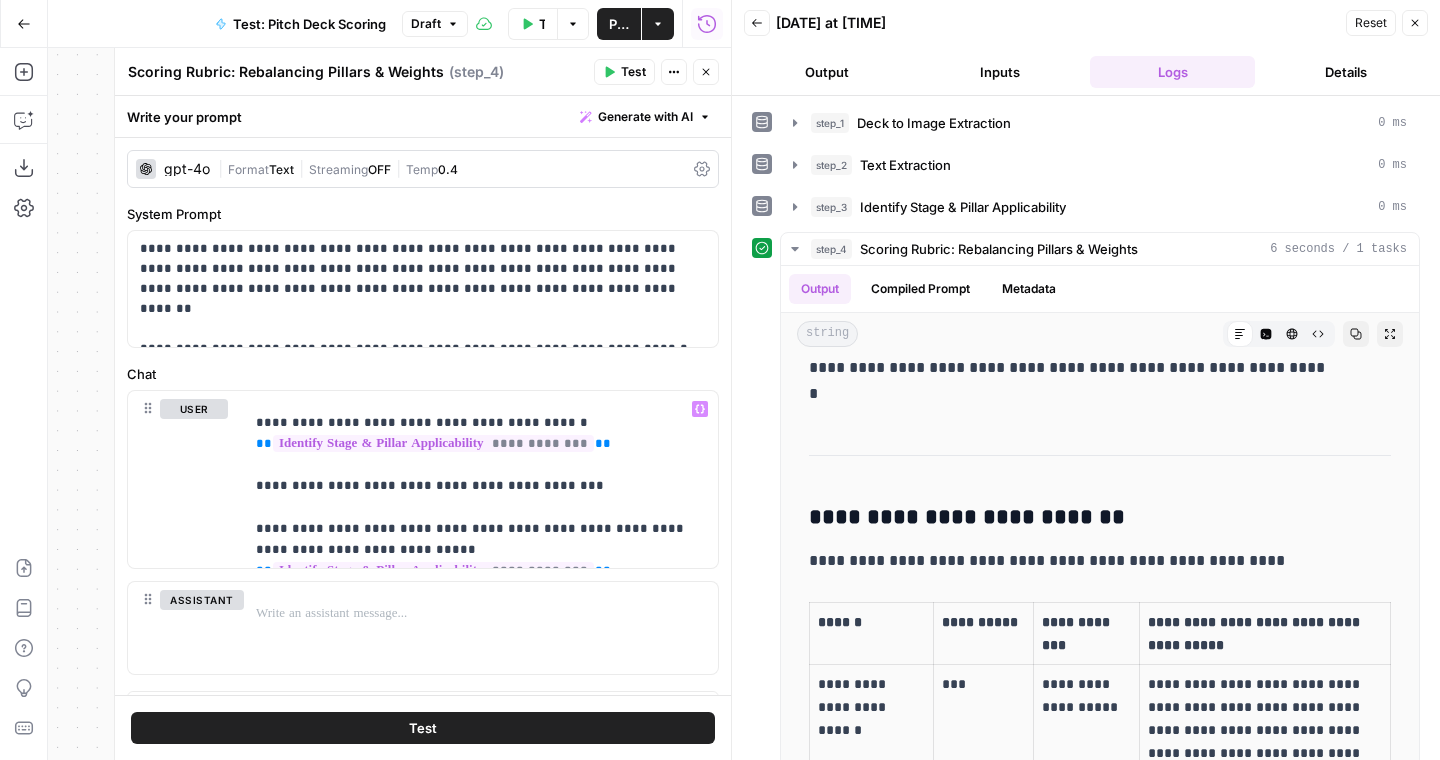 click on "Test" at bounding box center [423, 727] 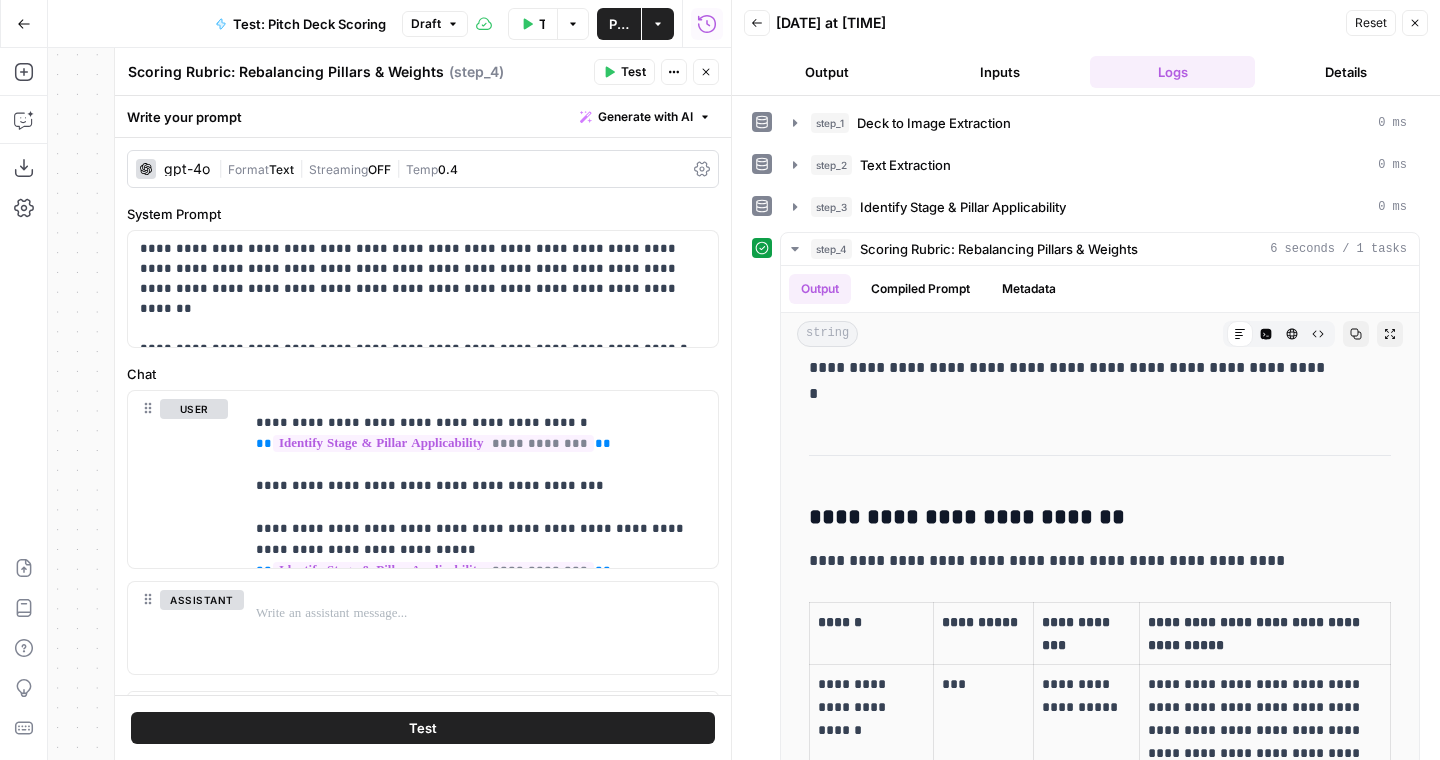 click on "Test" at bounding box center [423, 728] 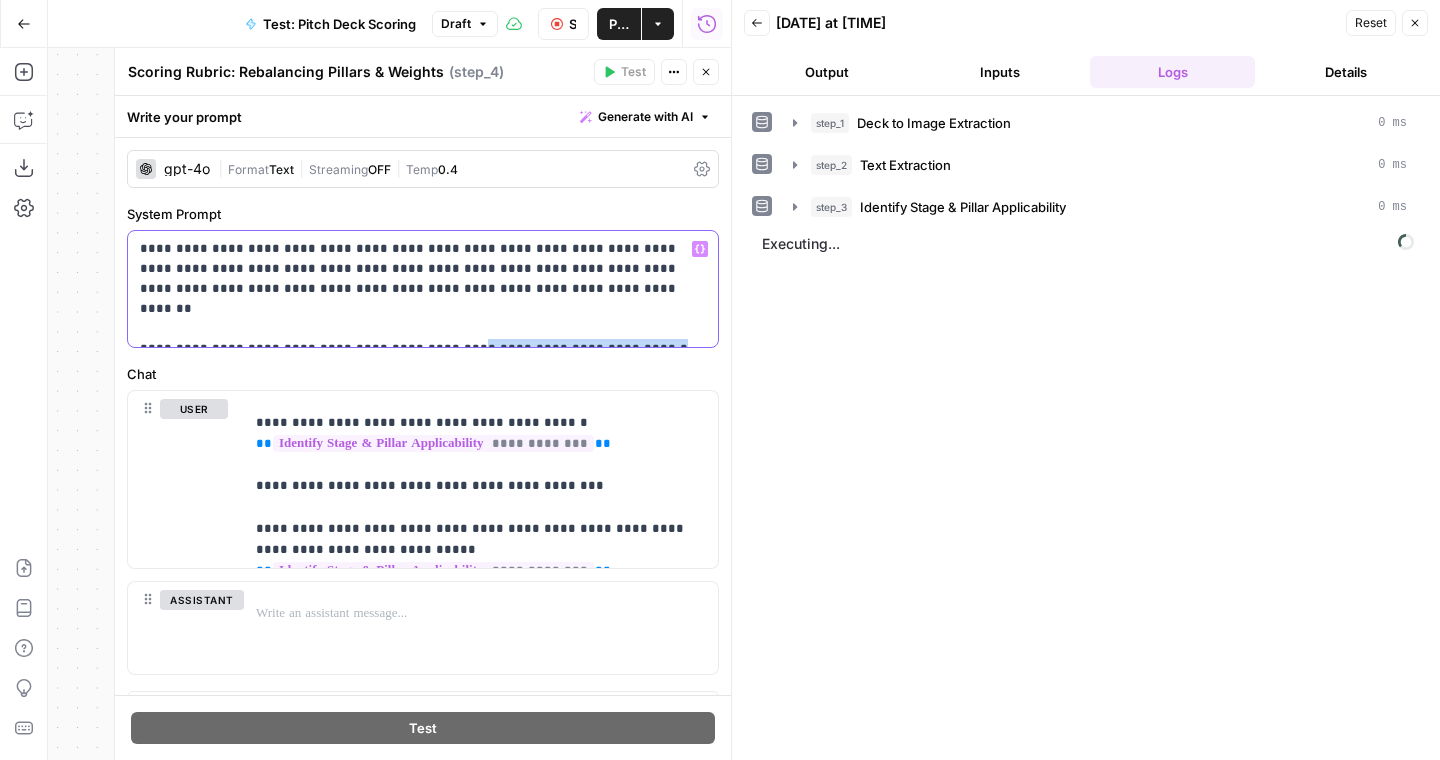 drag, startPoint x: 427, startPoint y: 329, endPoint x: 765, endPoint y: 317, distance: 338.21295 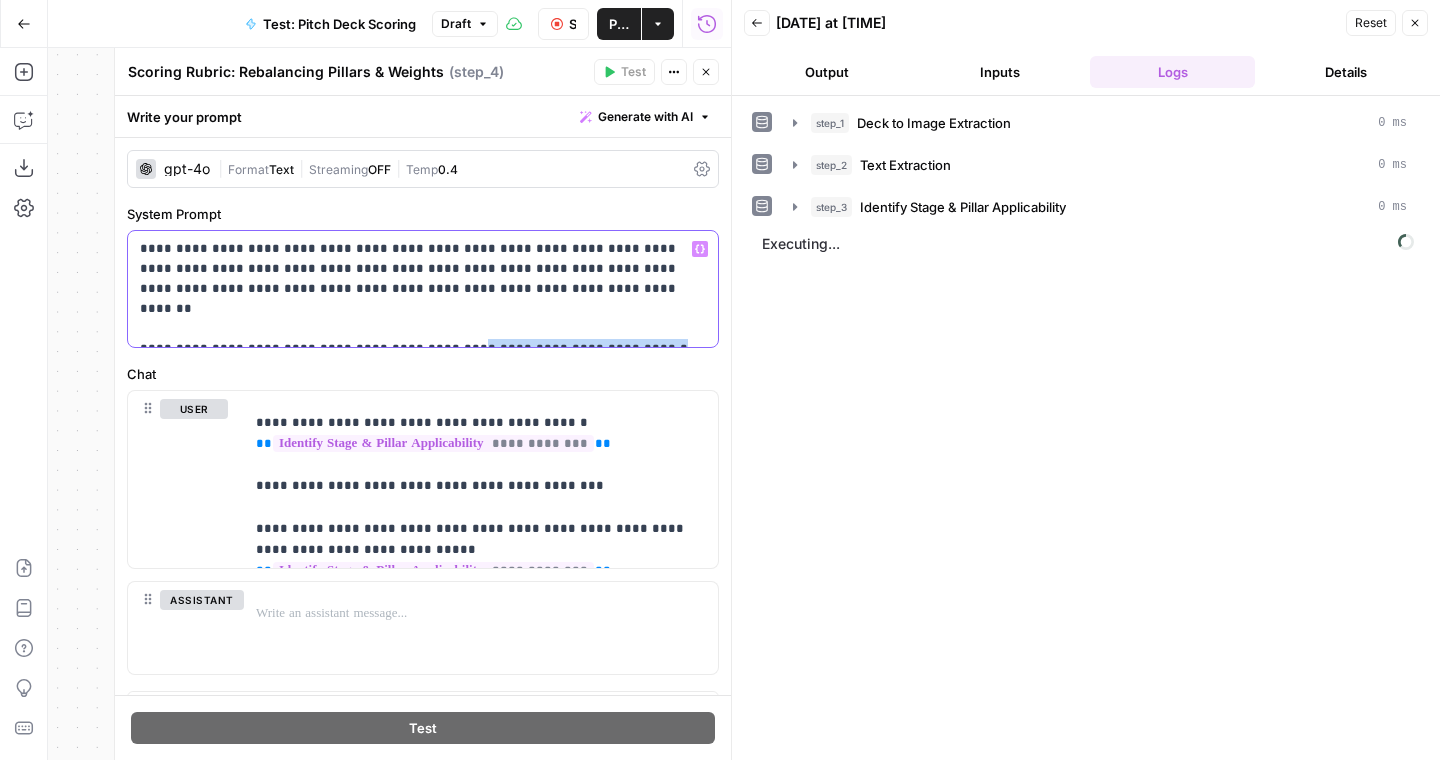 click on "**********" at bounding box center [720, 380] 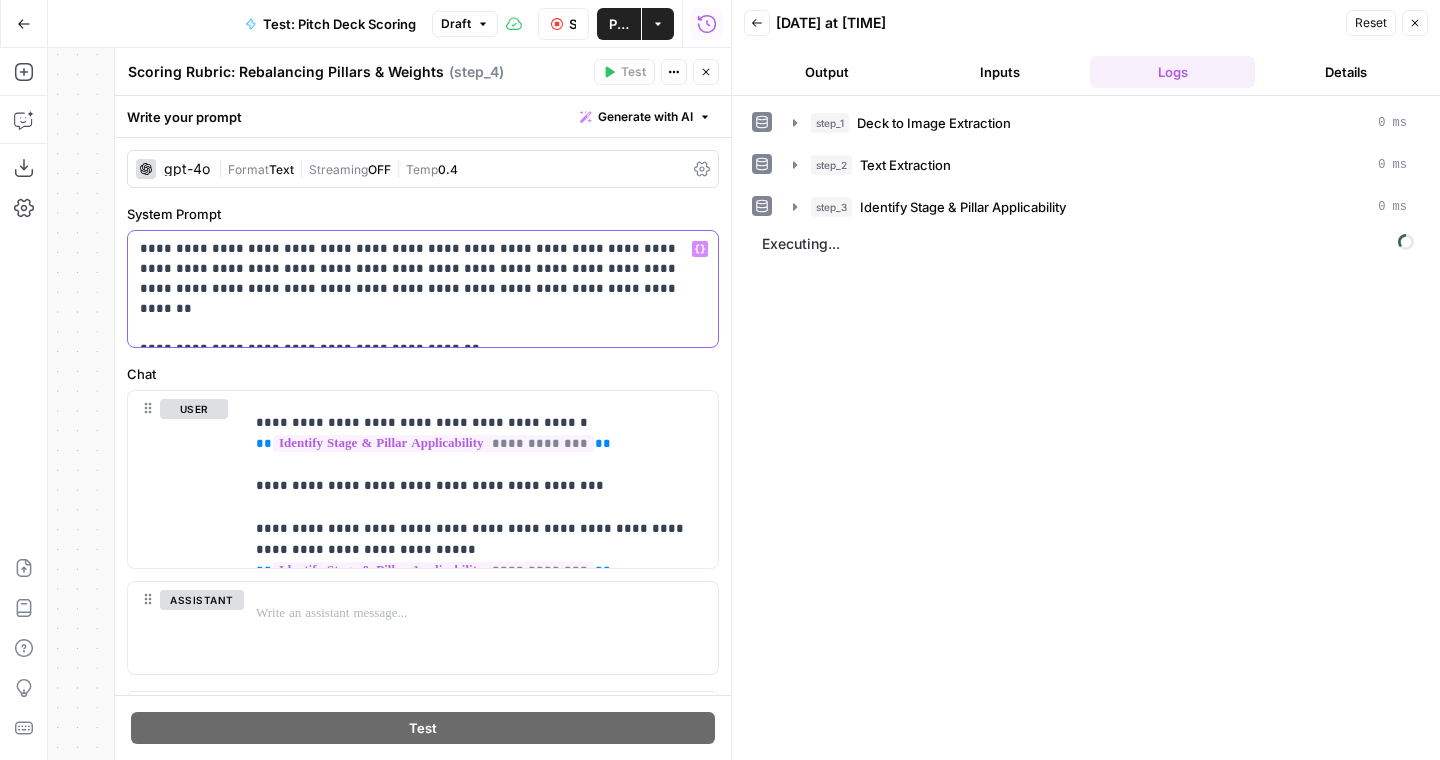 type 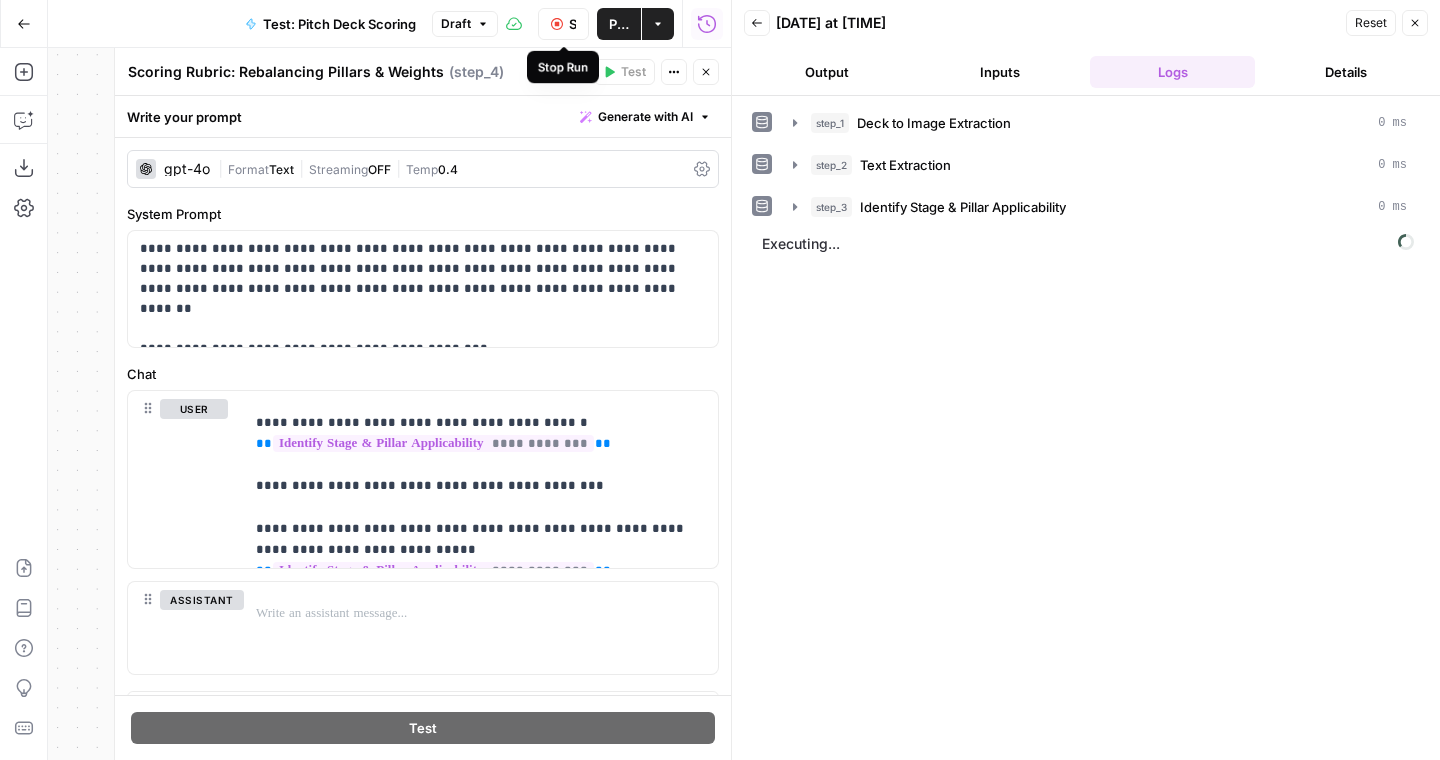 click on "Stop Run" at bounding box center (572, 24) 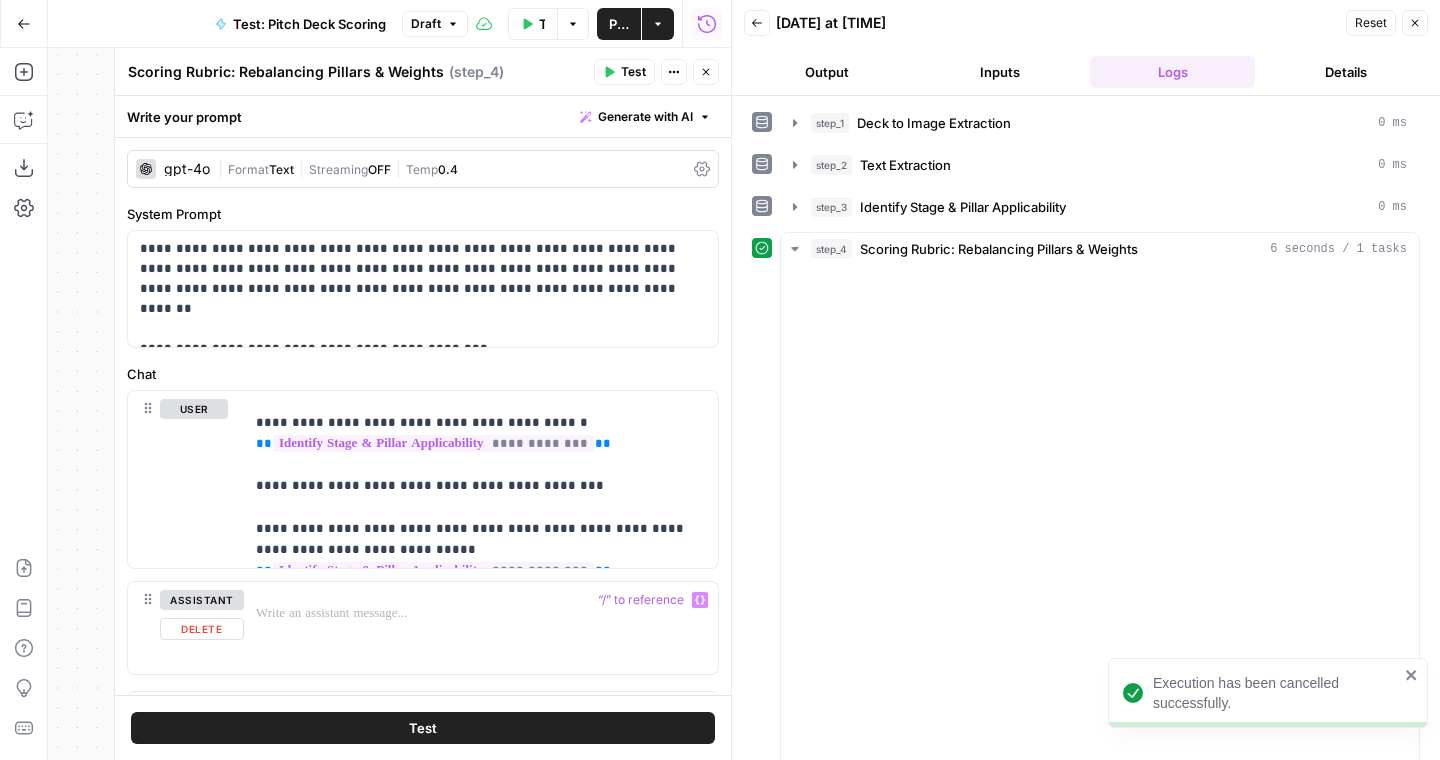 click on "Test" at bounding box center (423, 728) 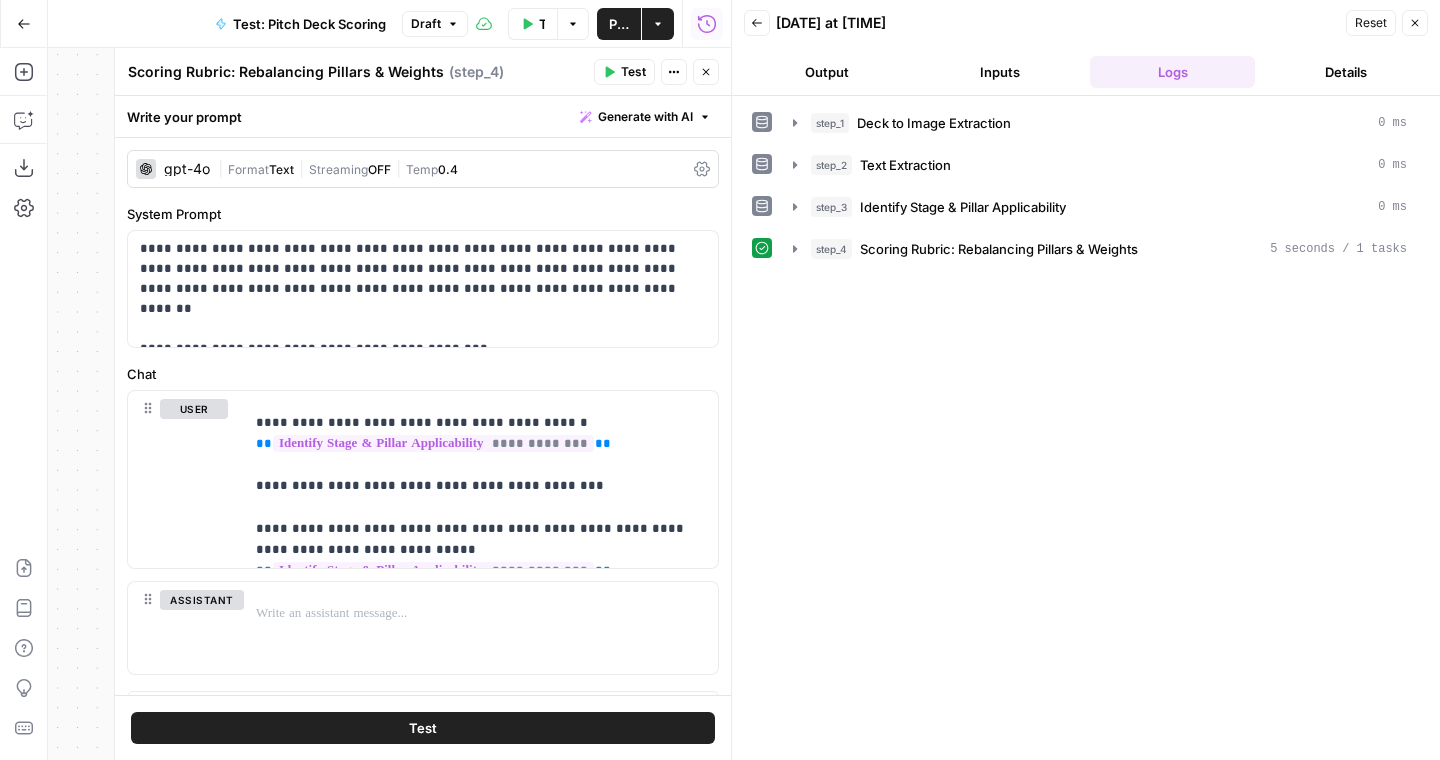 click on "Back 07/12/25 at 3:42 PM Reset Close Output Inputs Logs Details" at bounding box center (1086, 48) 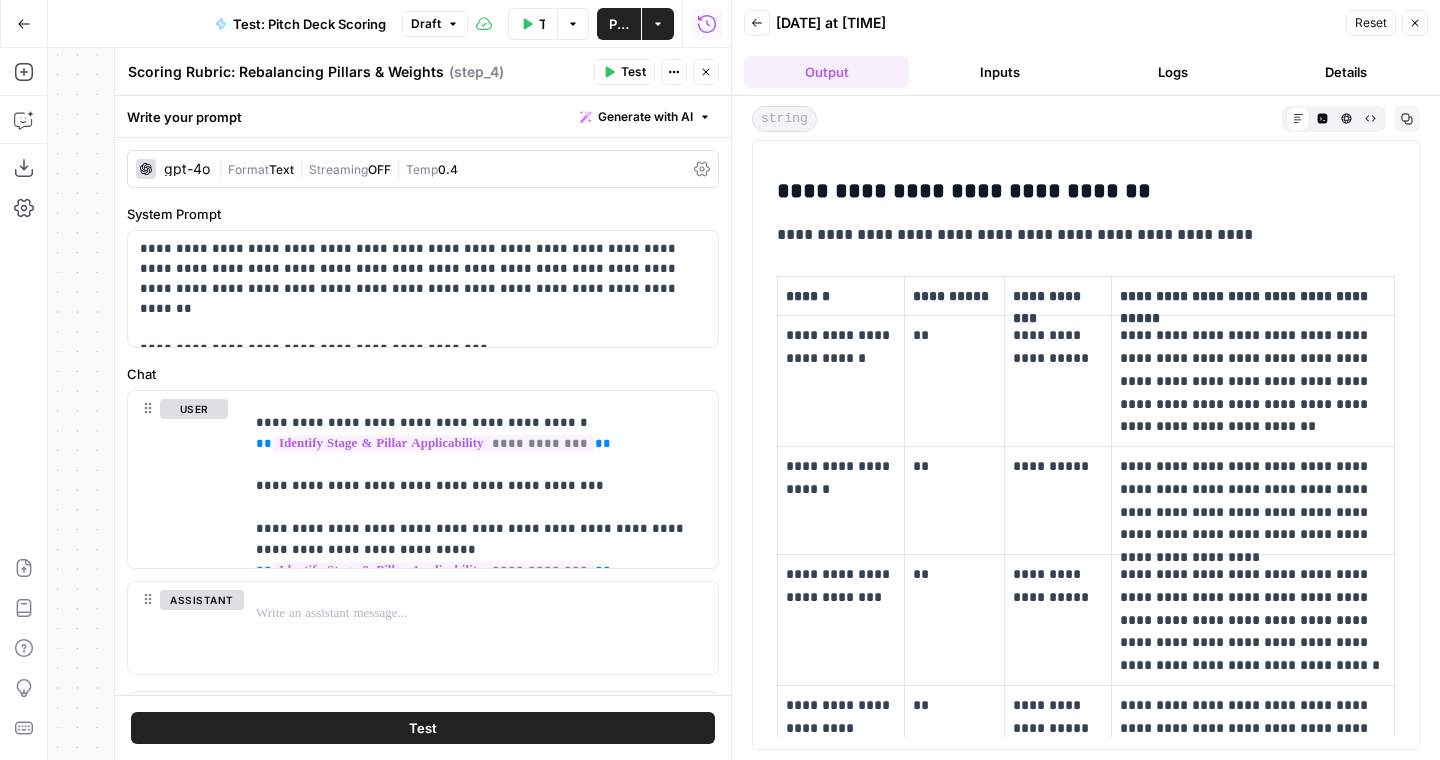 scroll, scrollTop: 886, scrollLeft: 0, axis: vertical 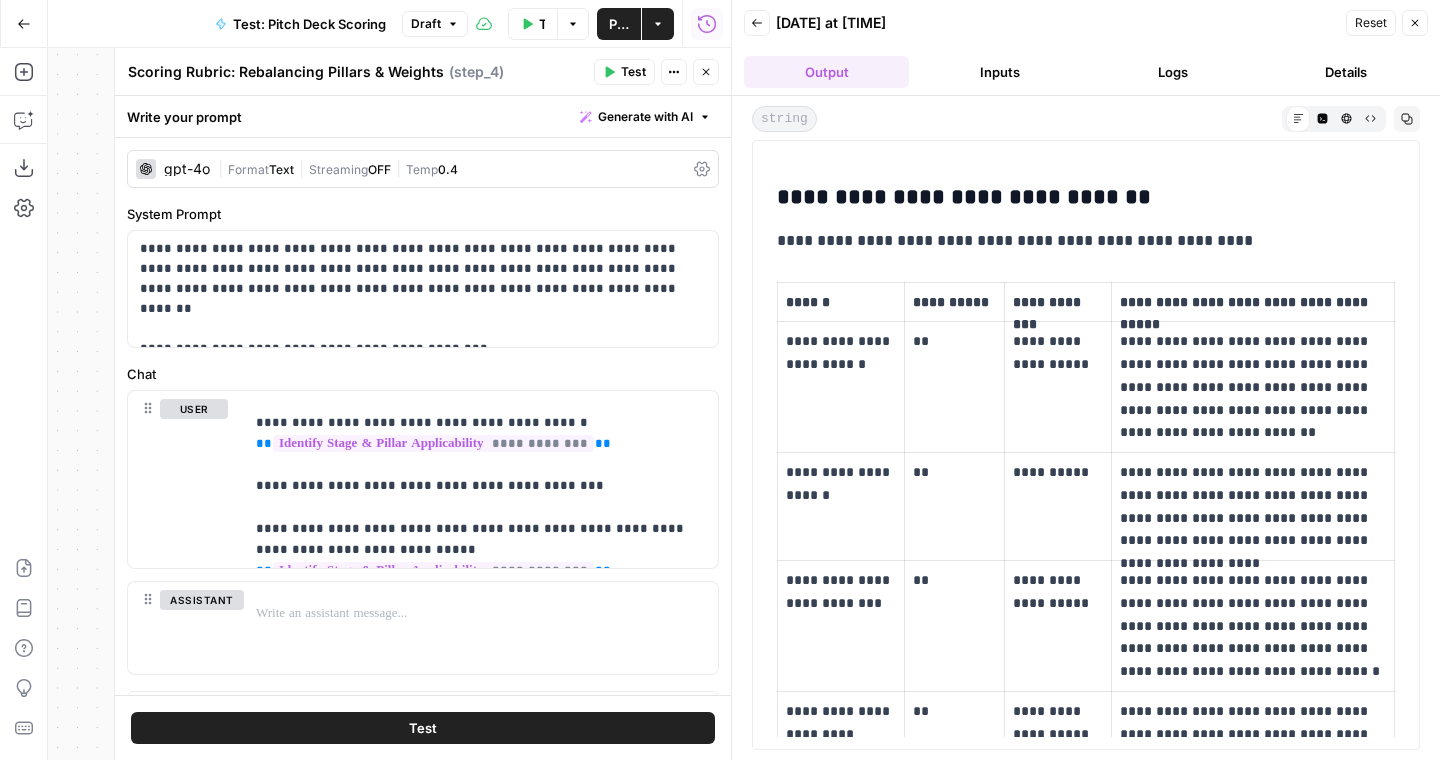 click on "|   Format  Text   |   Streaming  OFF   |   Temp  0.4" at bounding box center [452, 169] 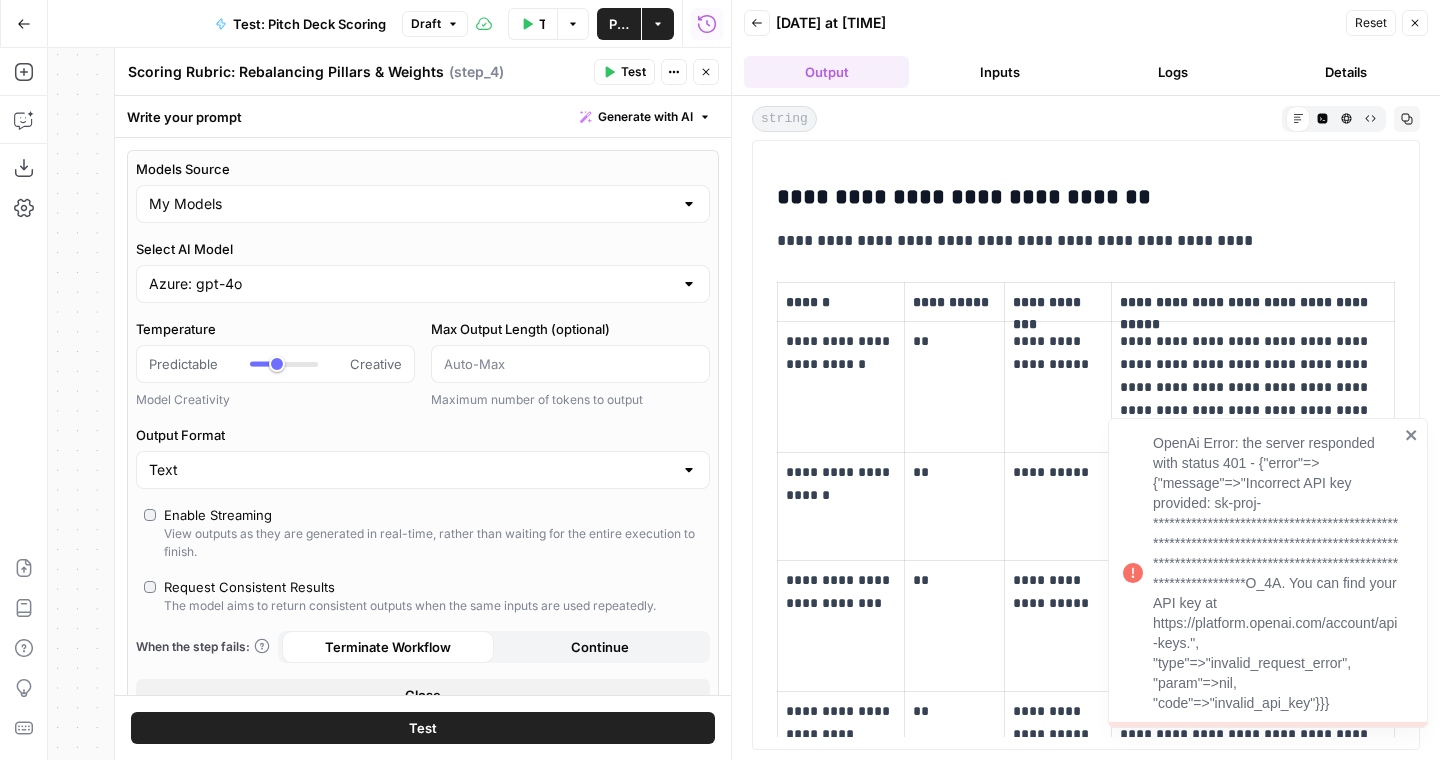click on "Models Source My Models" at bounding box center (423, 191) 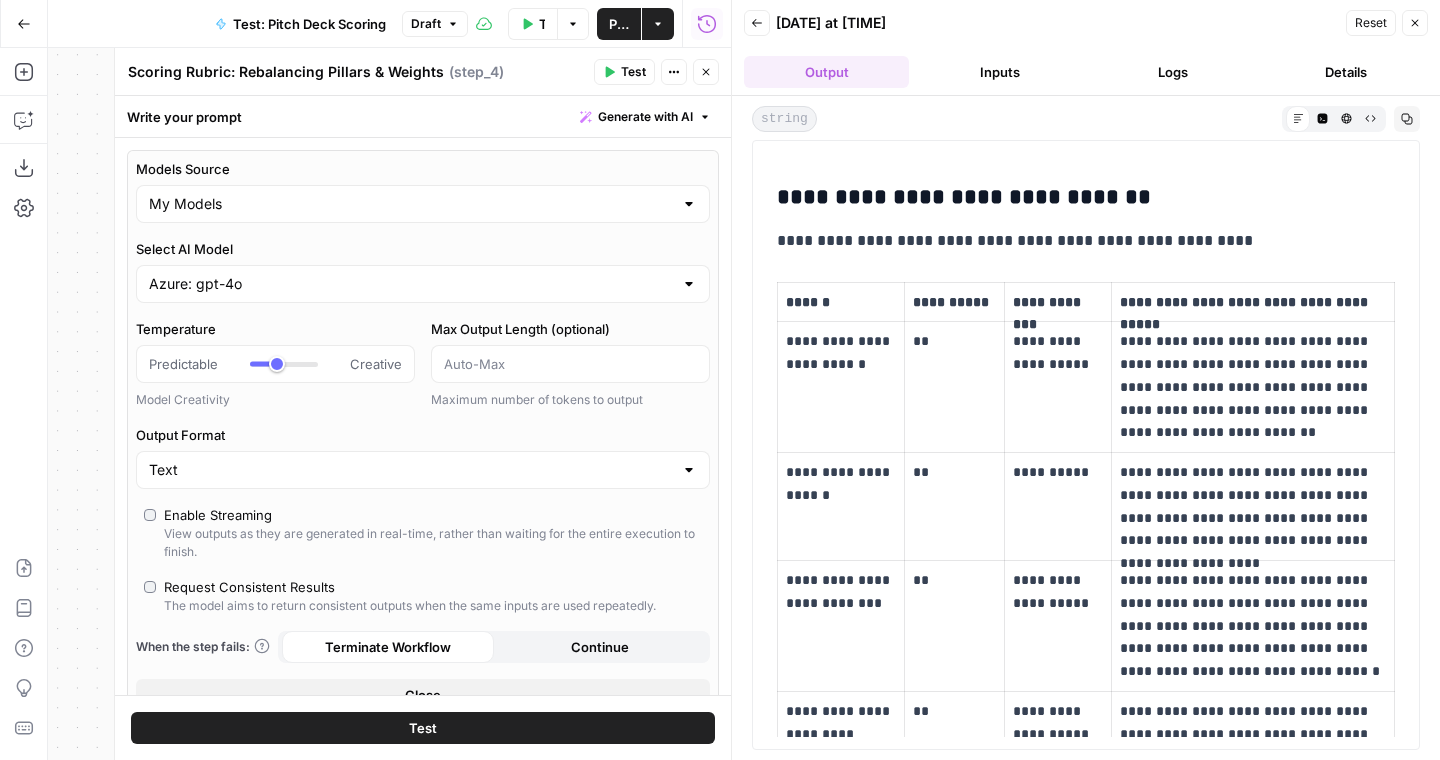 click 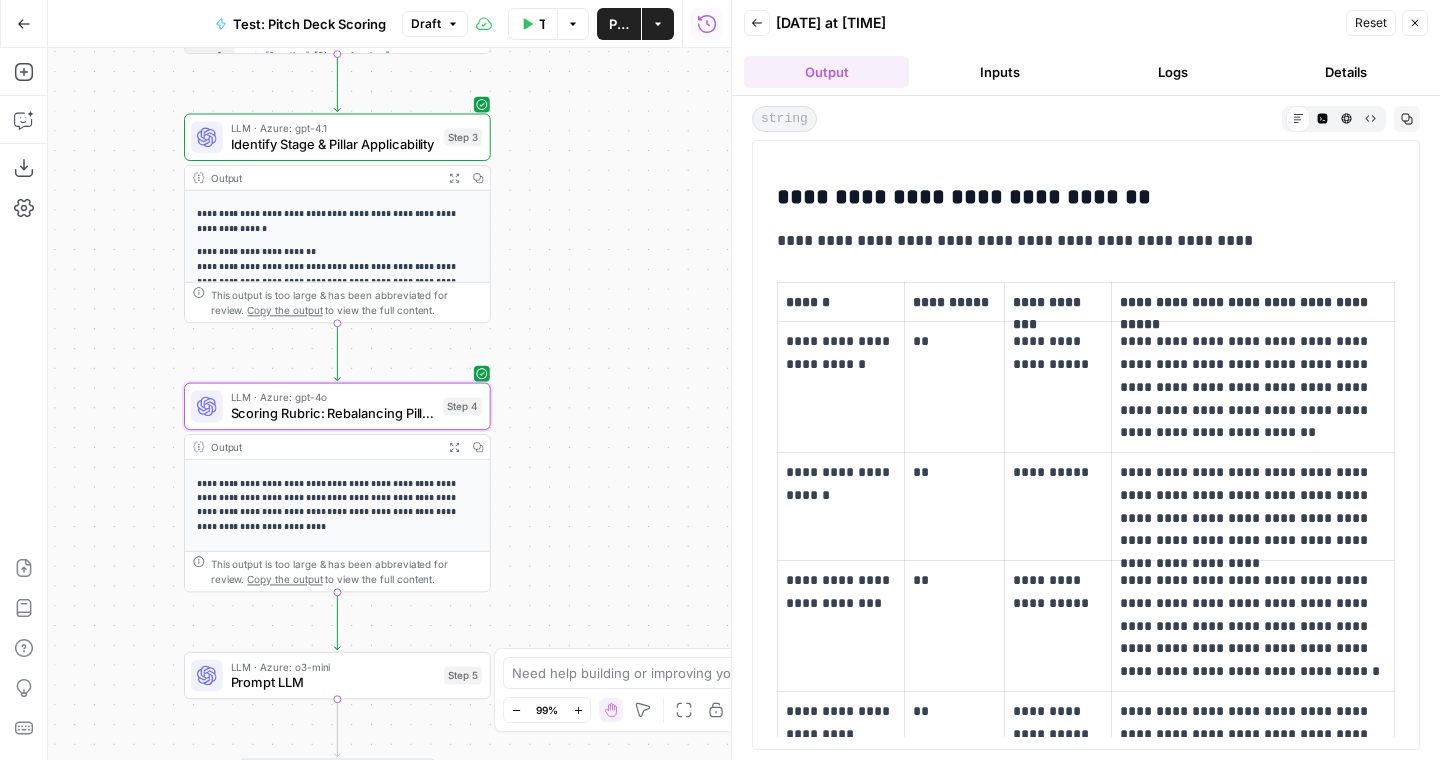 click on "**********" at bounding box center (338, 506) 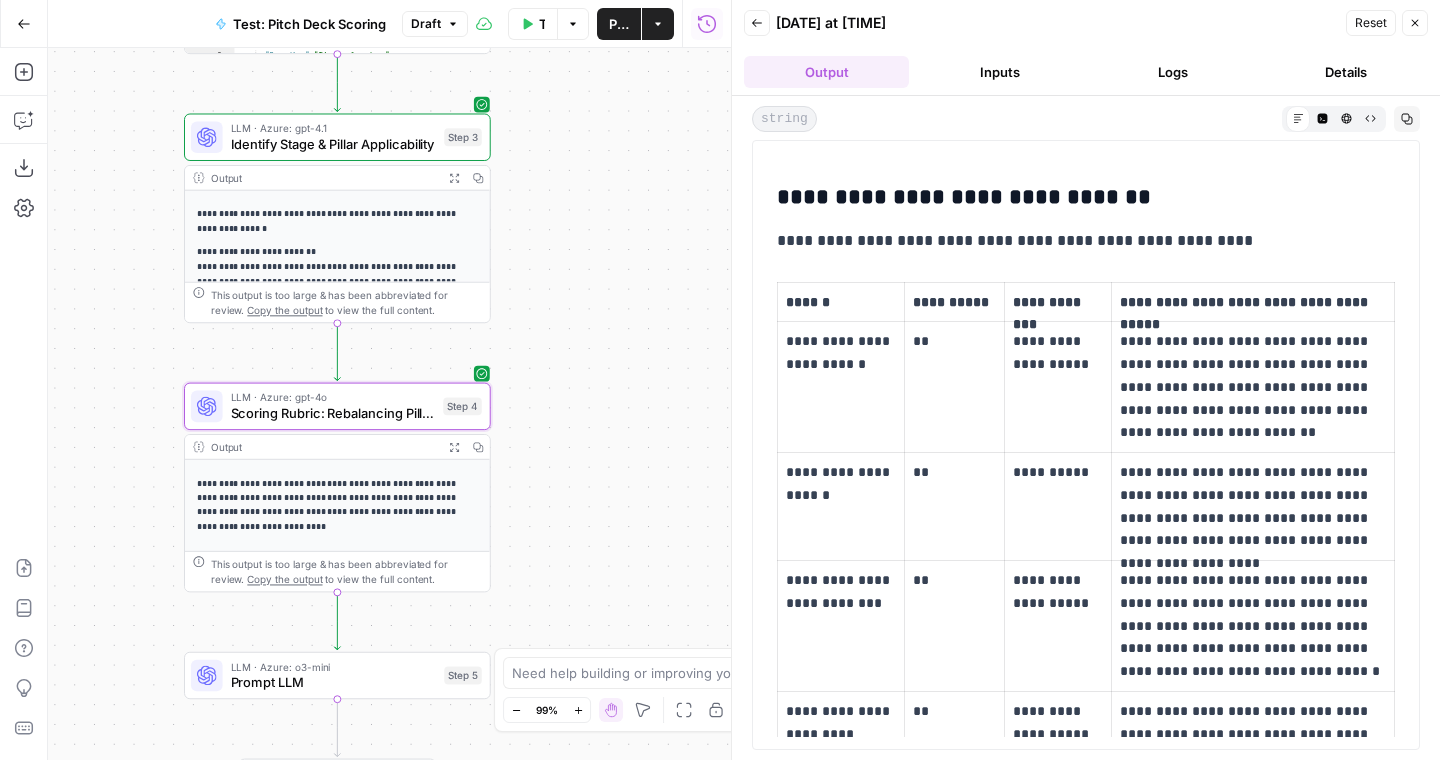 click on "Publish" at bounding box center [619, 24] 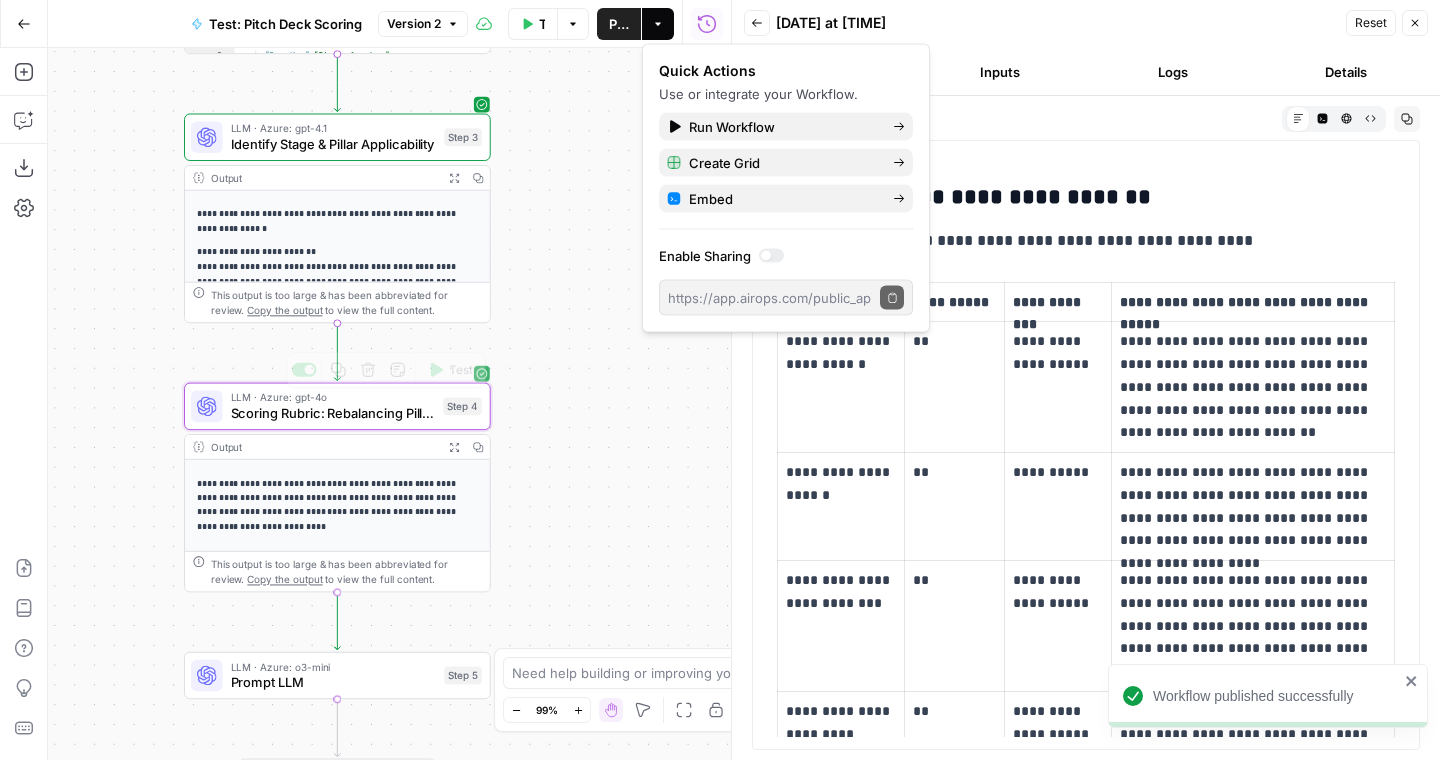 click on "Scoring Rubric: Rebalancing Pillars & Weights" at bounding box center [333, 413] 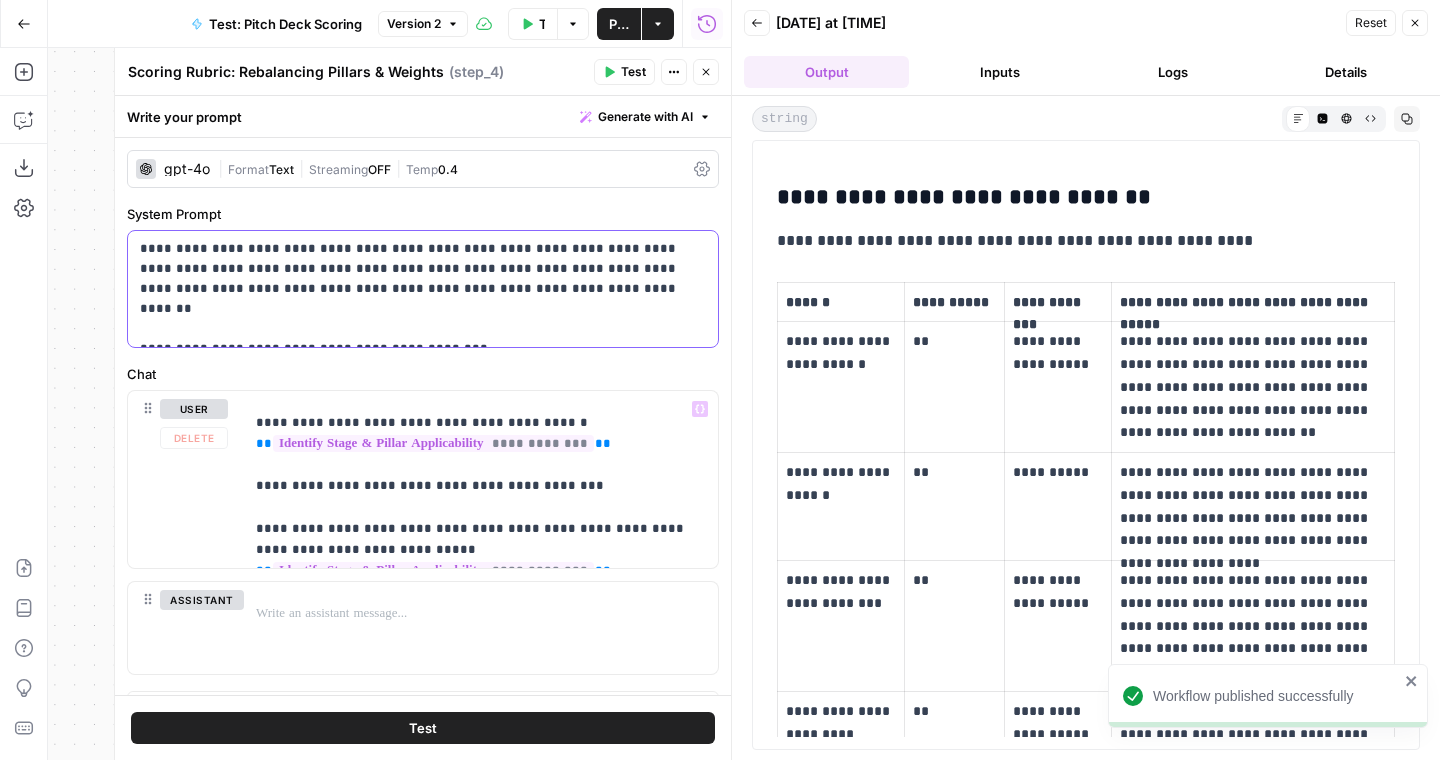 click on "**********" at bounding box center [423, 289] 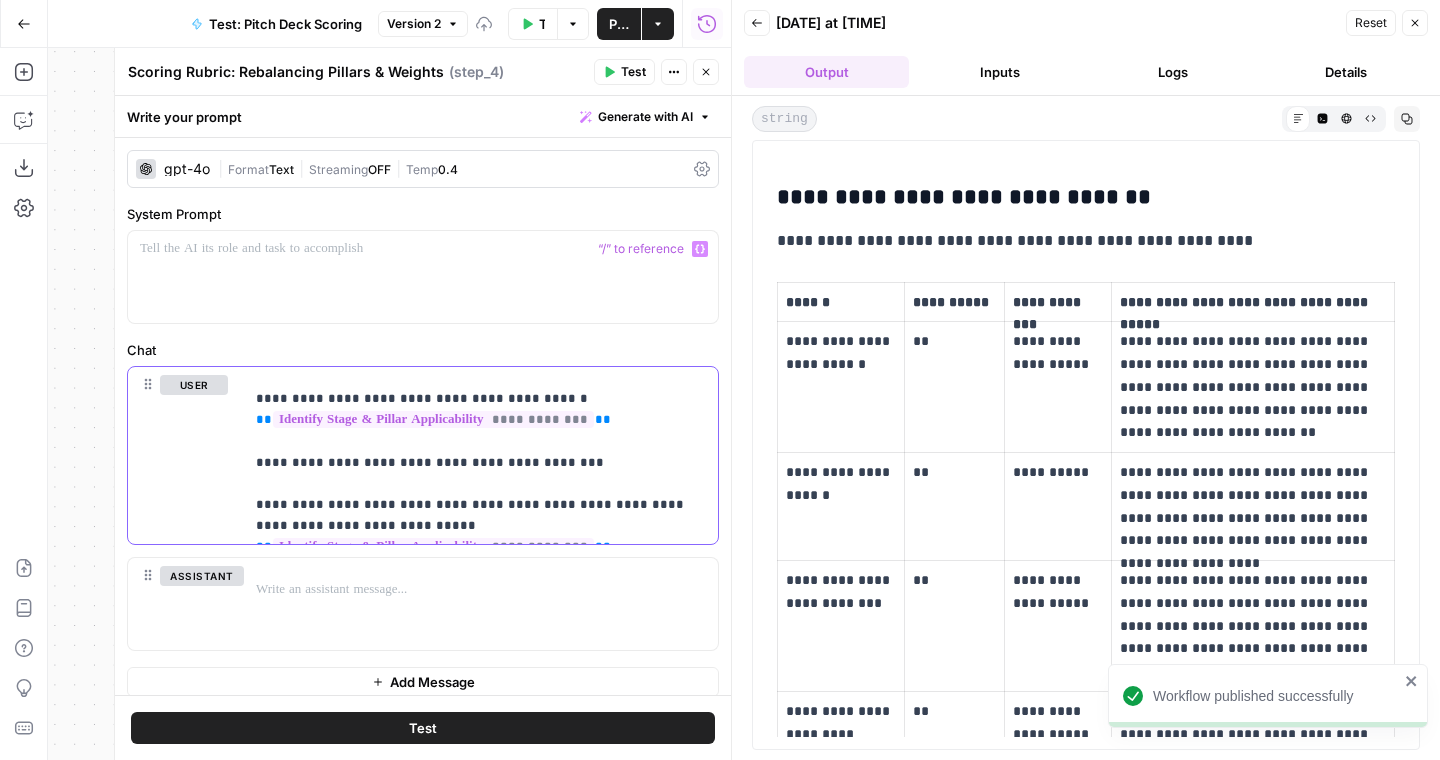 click on "**********" at bounding box center (481, 462) 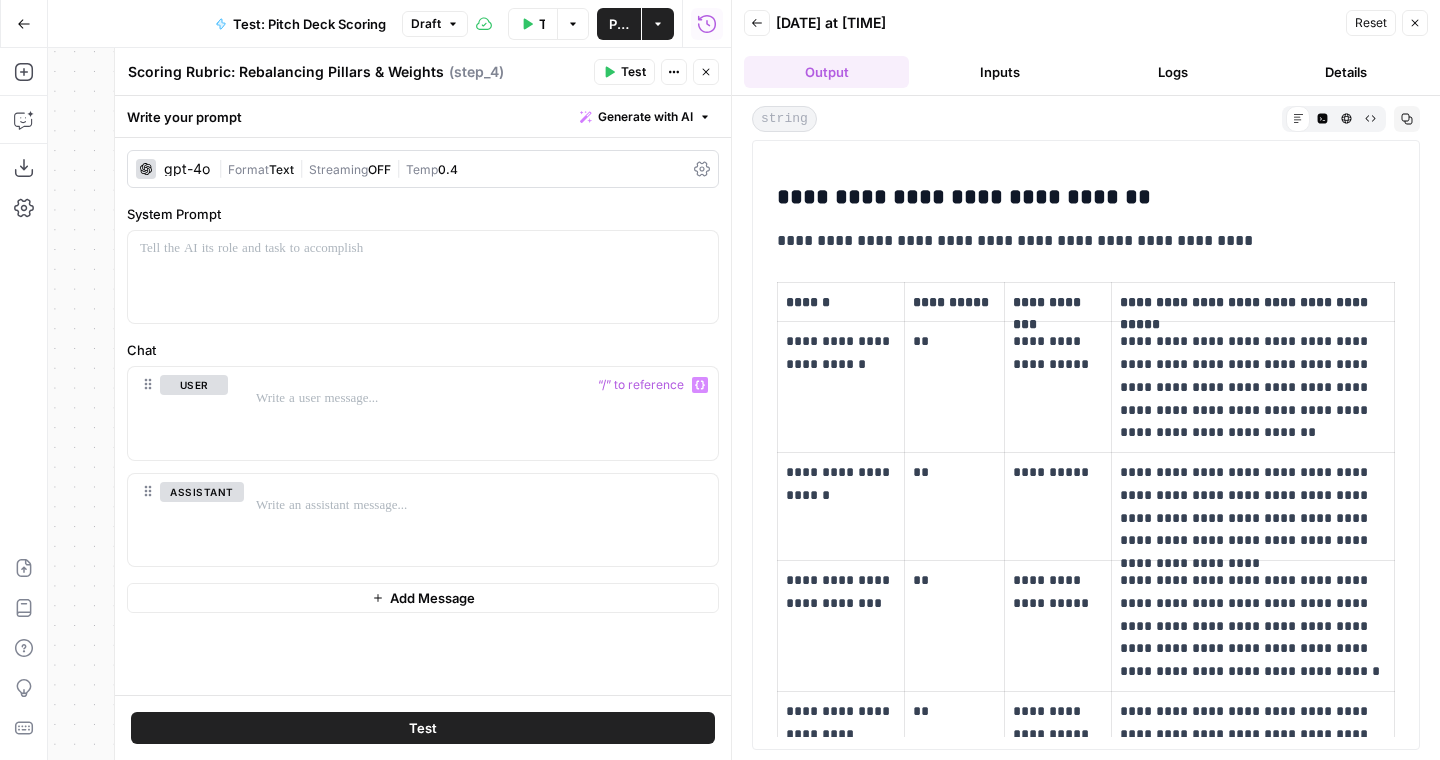 click on "Close" at bounding box center (1415, 23) 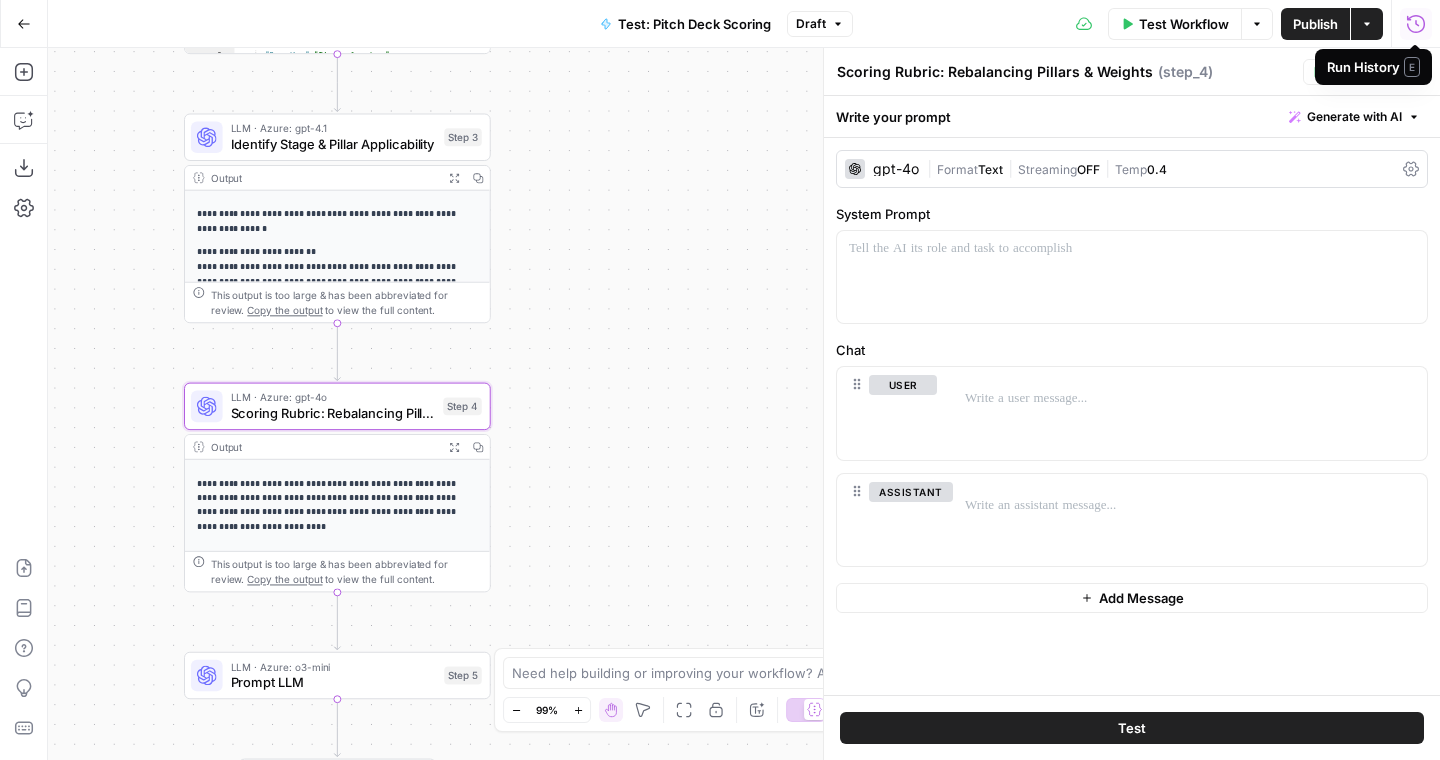 click on "Publish" at bounding box center [1315, 24] 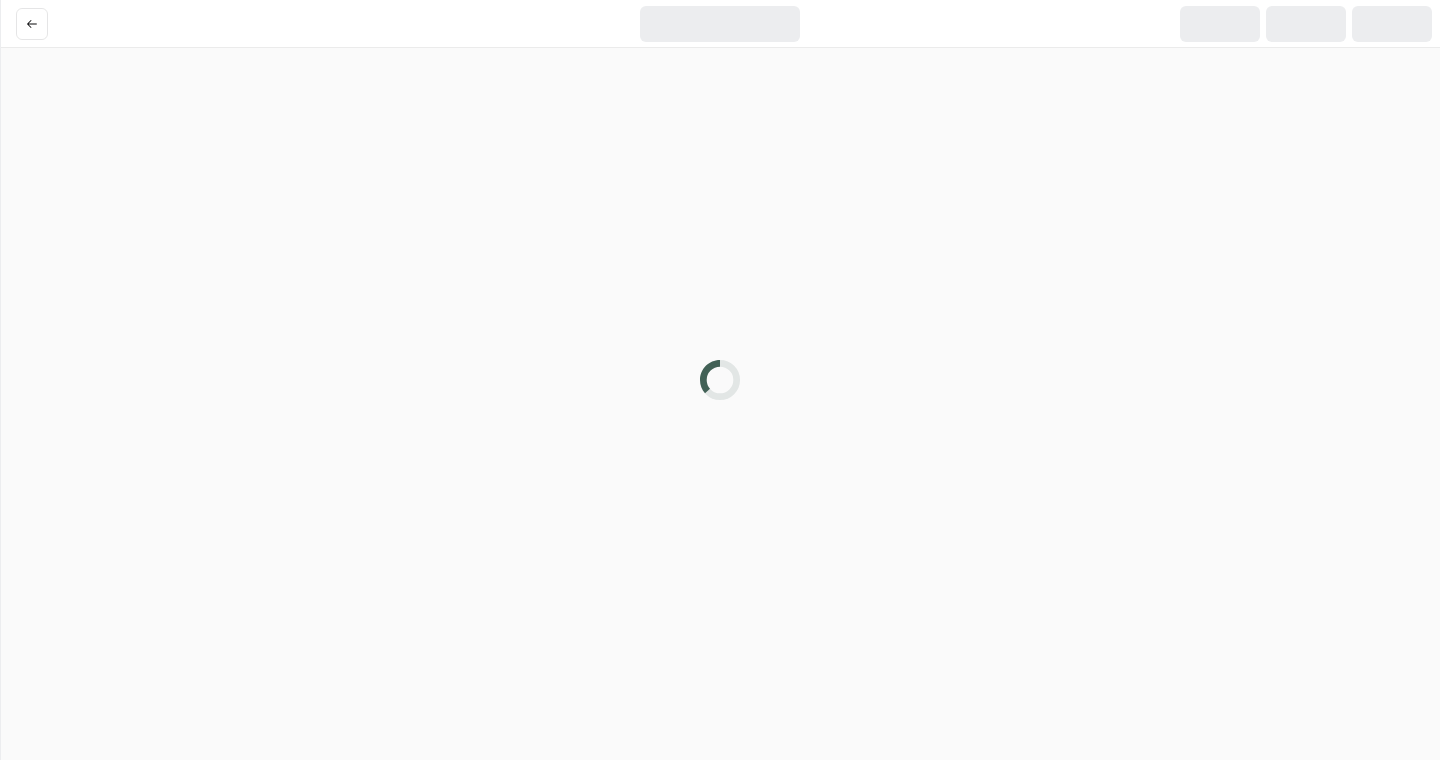 scroll, scrollTop: 0, scrollLeft: 0, axis: both 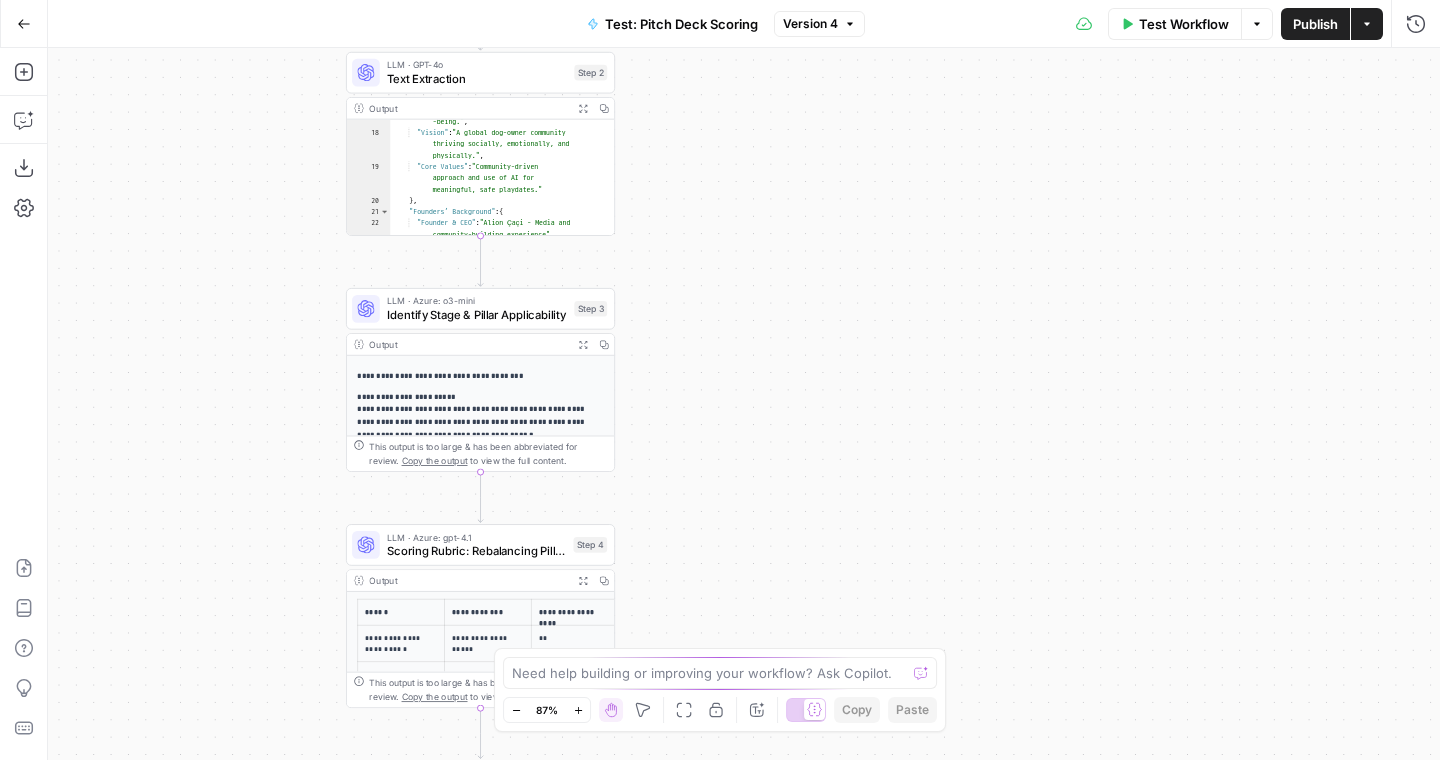 click on "**********" at bounding box center [480, 416] 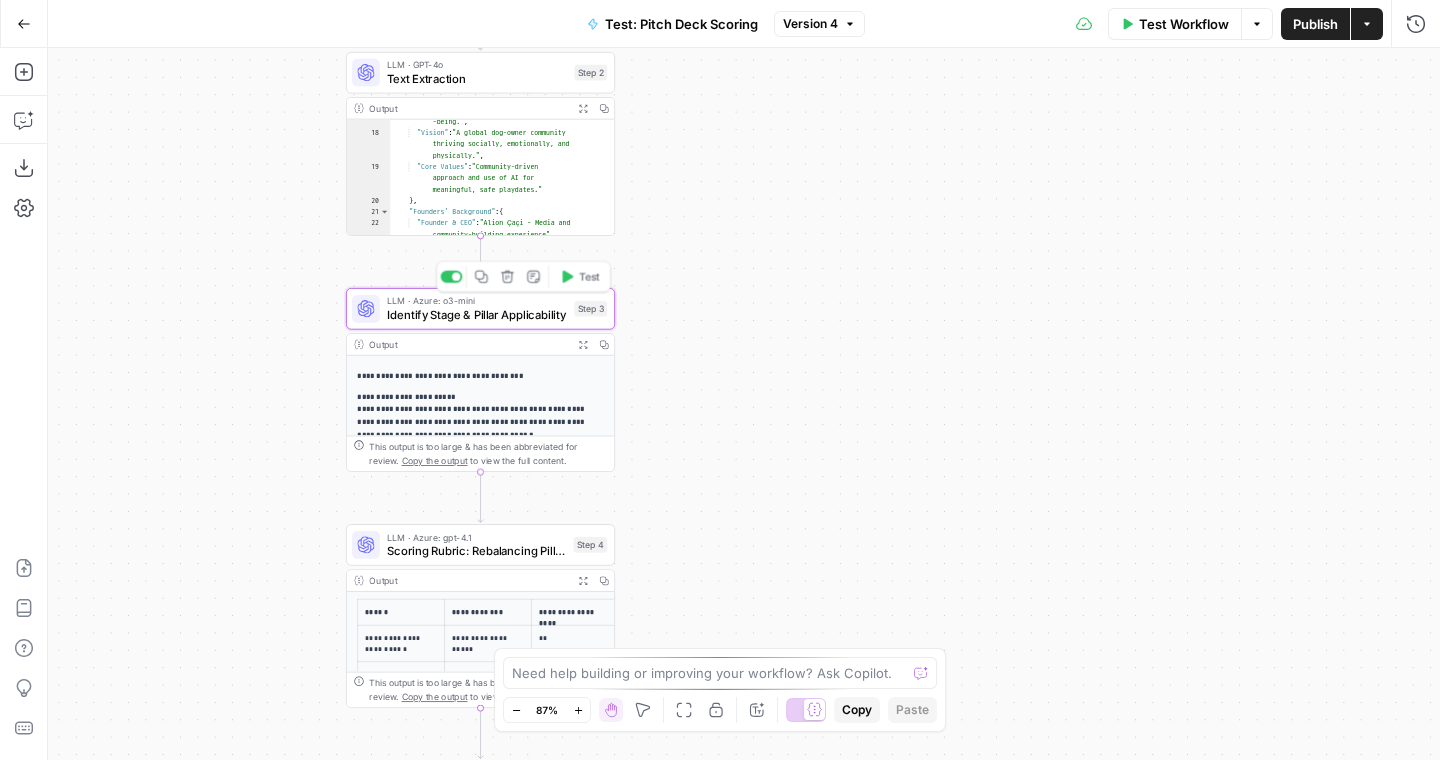 click on "Identify Stage & Pillar Applicability" at bounding box center [477, 314] 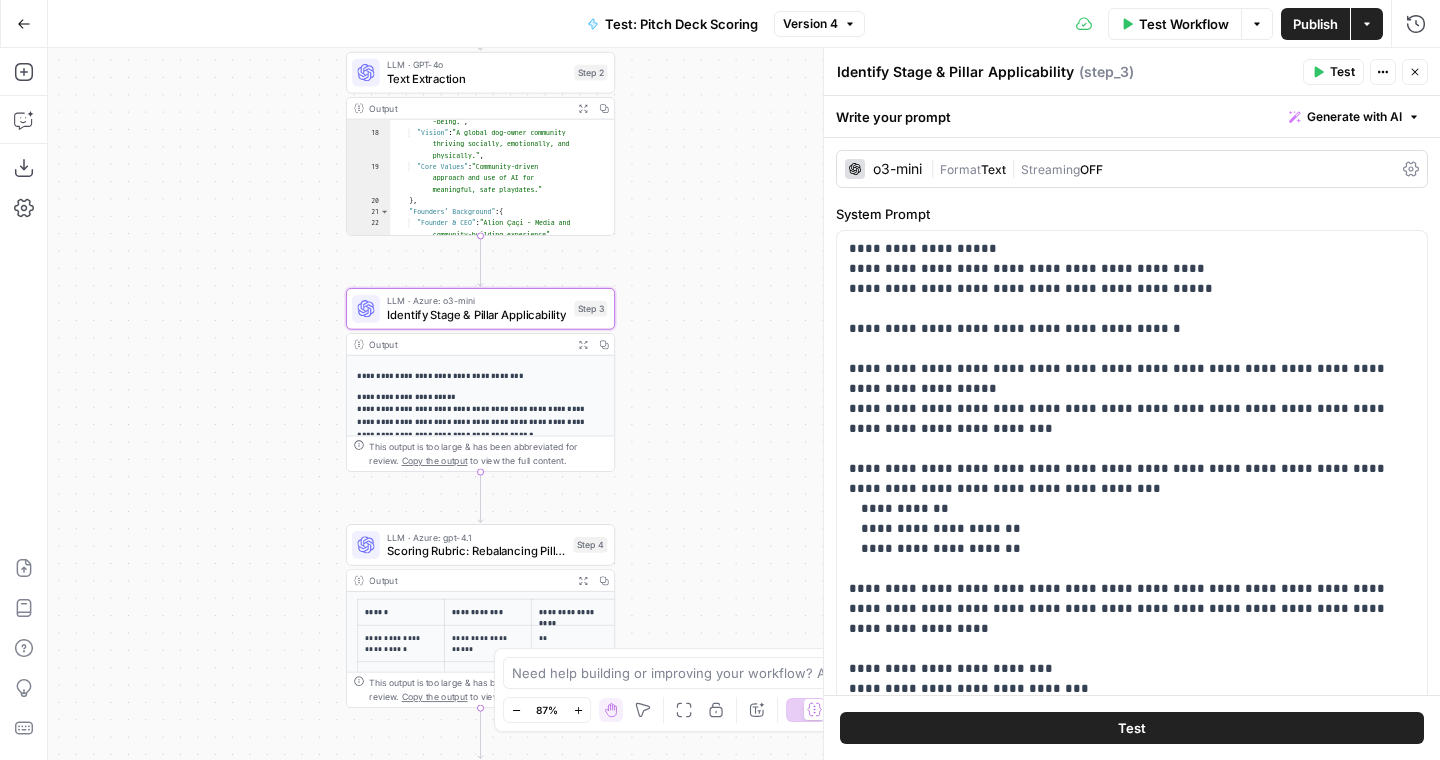 click on "Streaming" at bounding box center (1050, 169) 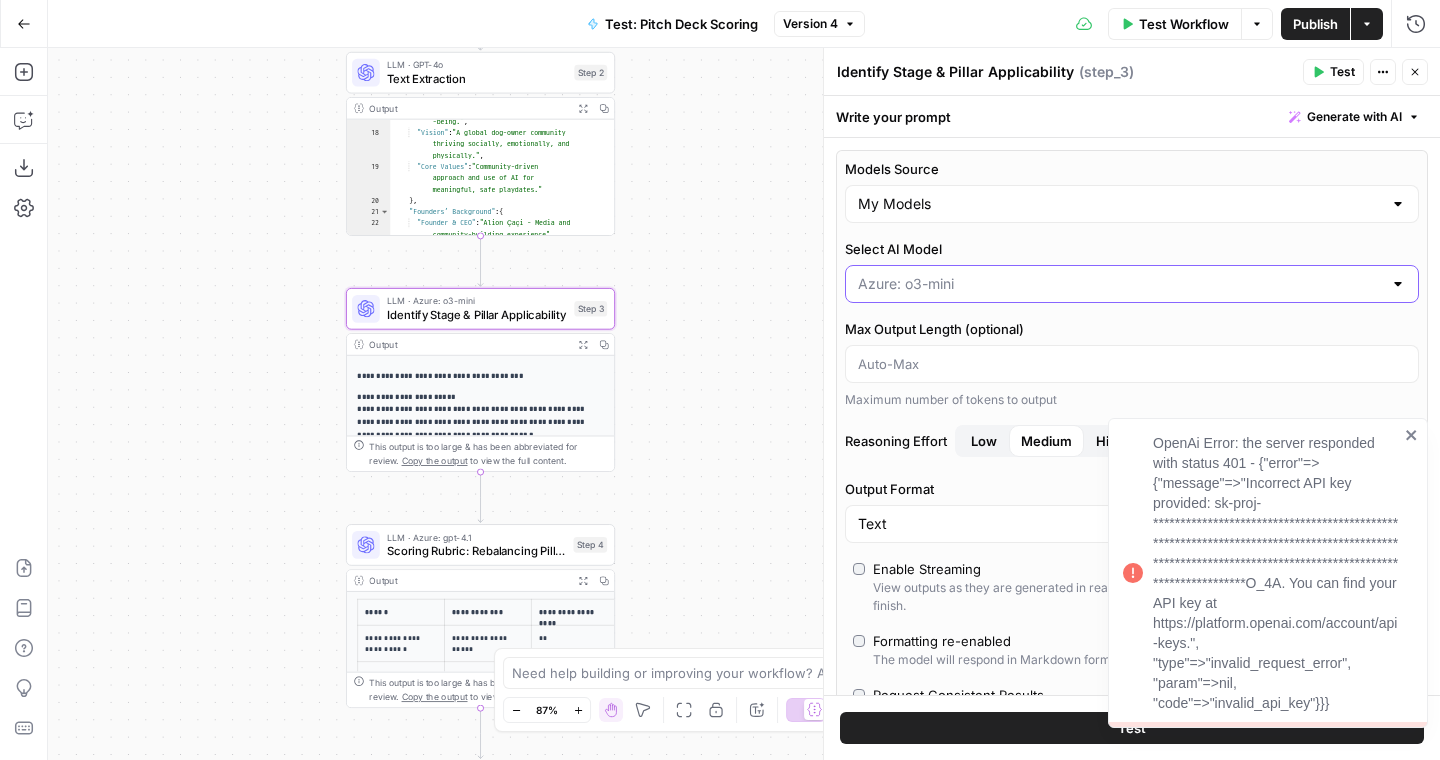 click on "Select AI Model" at bounding box center (1120, 284) 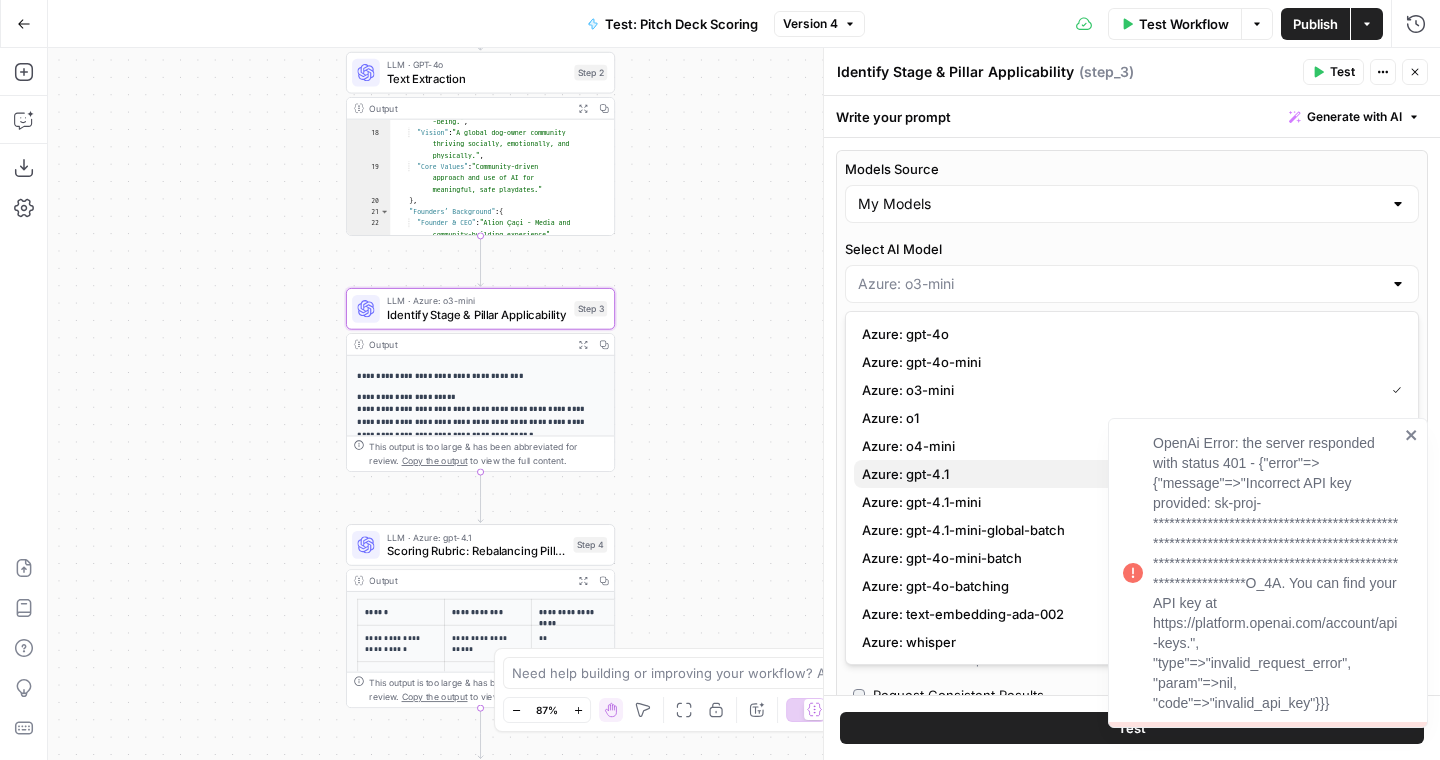 click on "Azure: gpt-4.1" at bounding box center (1132, 474) 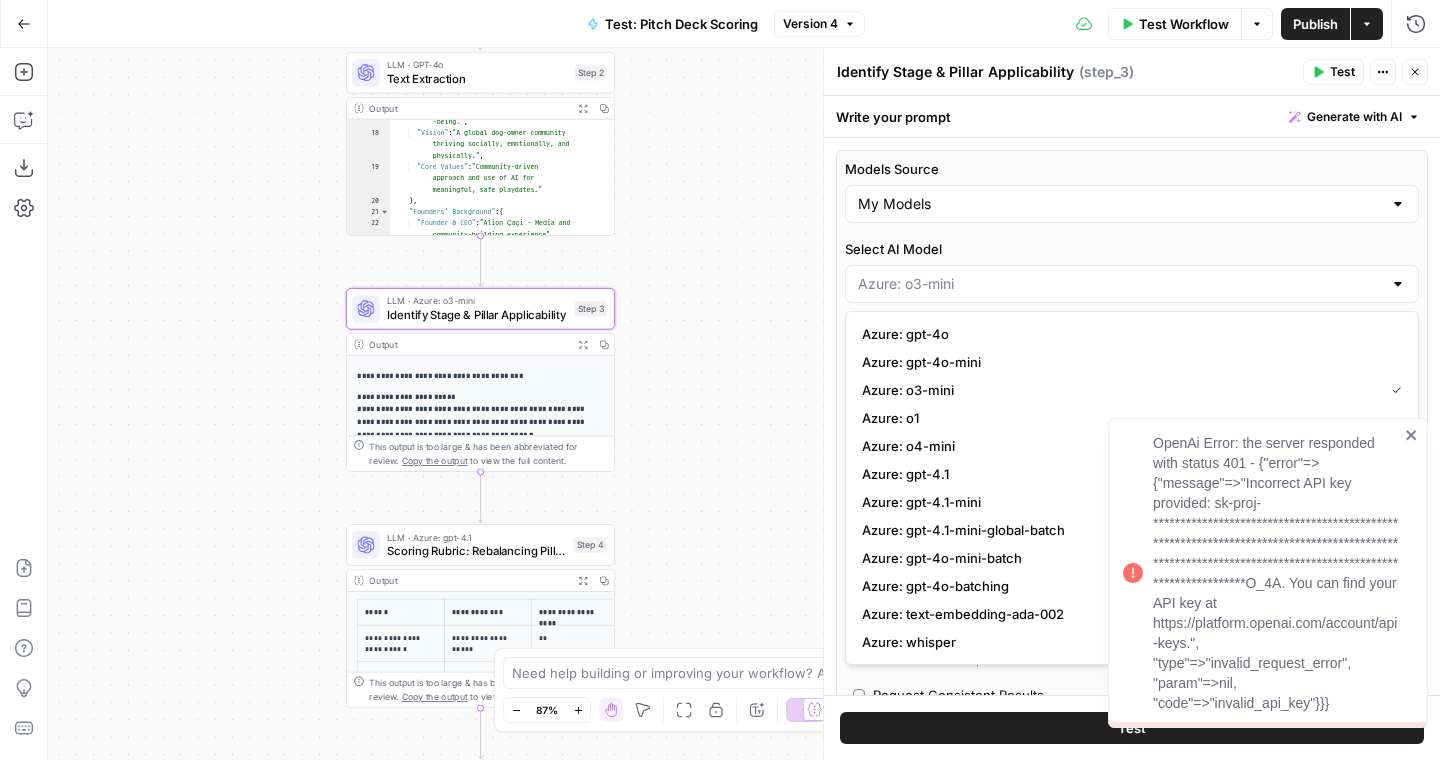 type on "Azure: gpt-4.1" 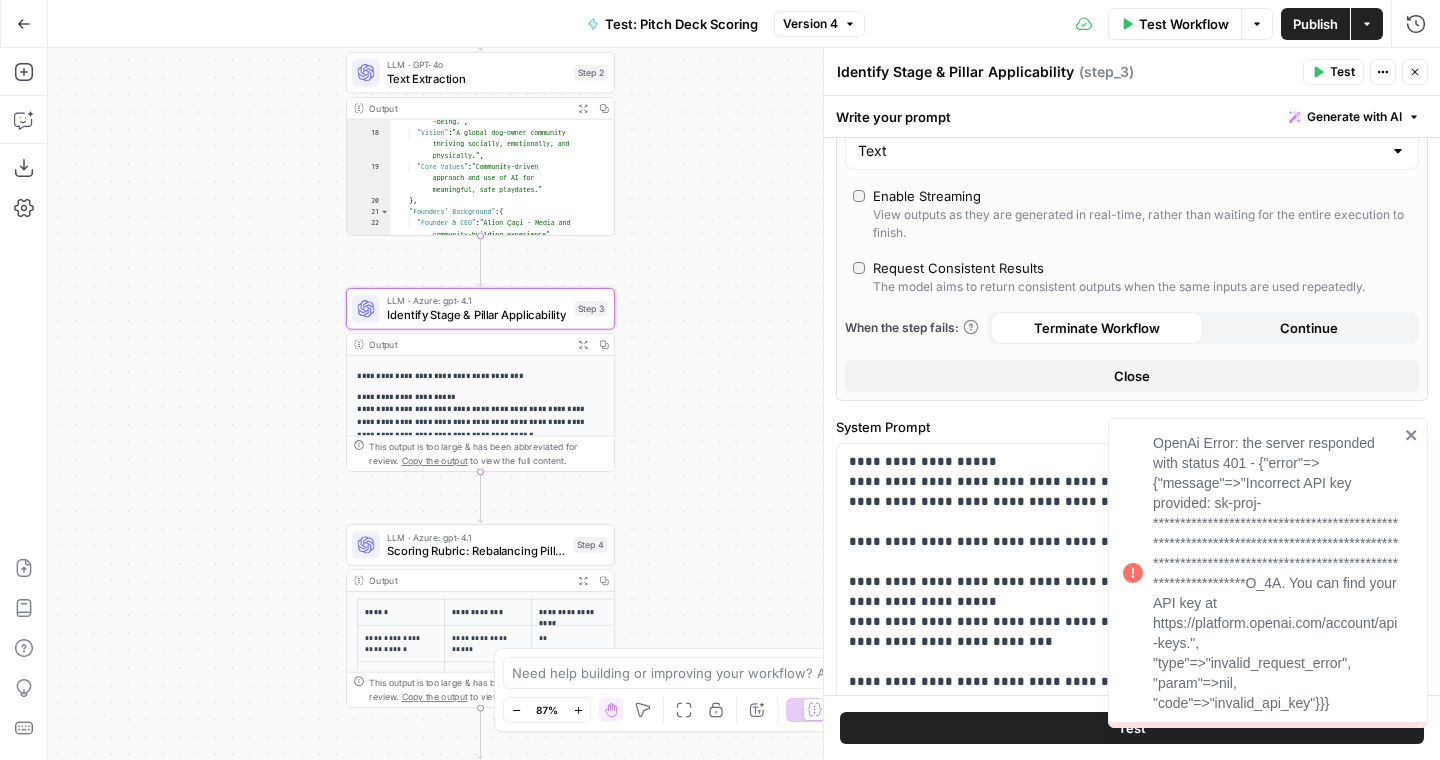 scroll, scrollTop: 341, scrollLeft: 0, axis: vertical 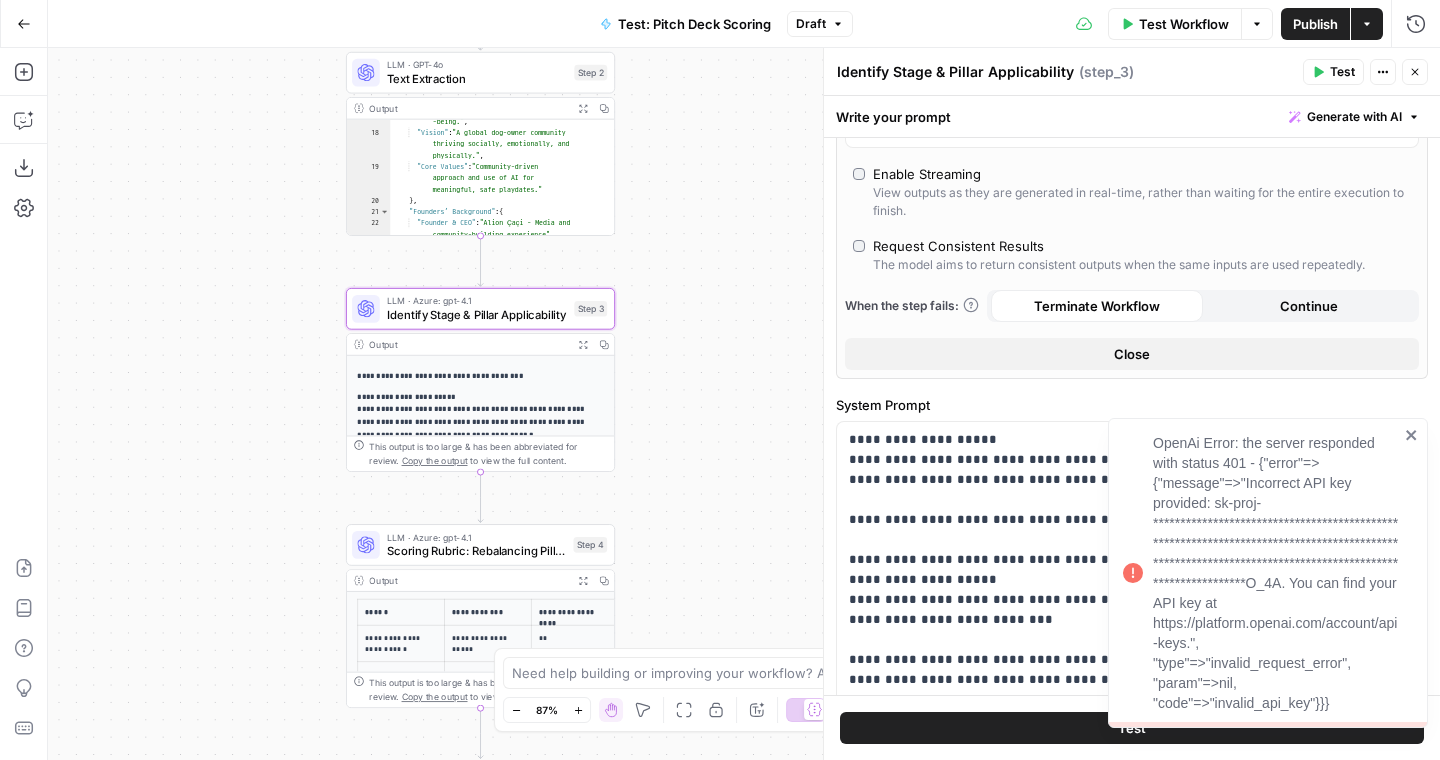 click 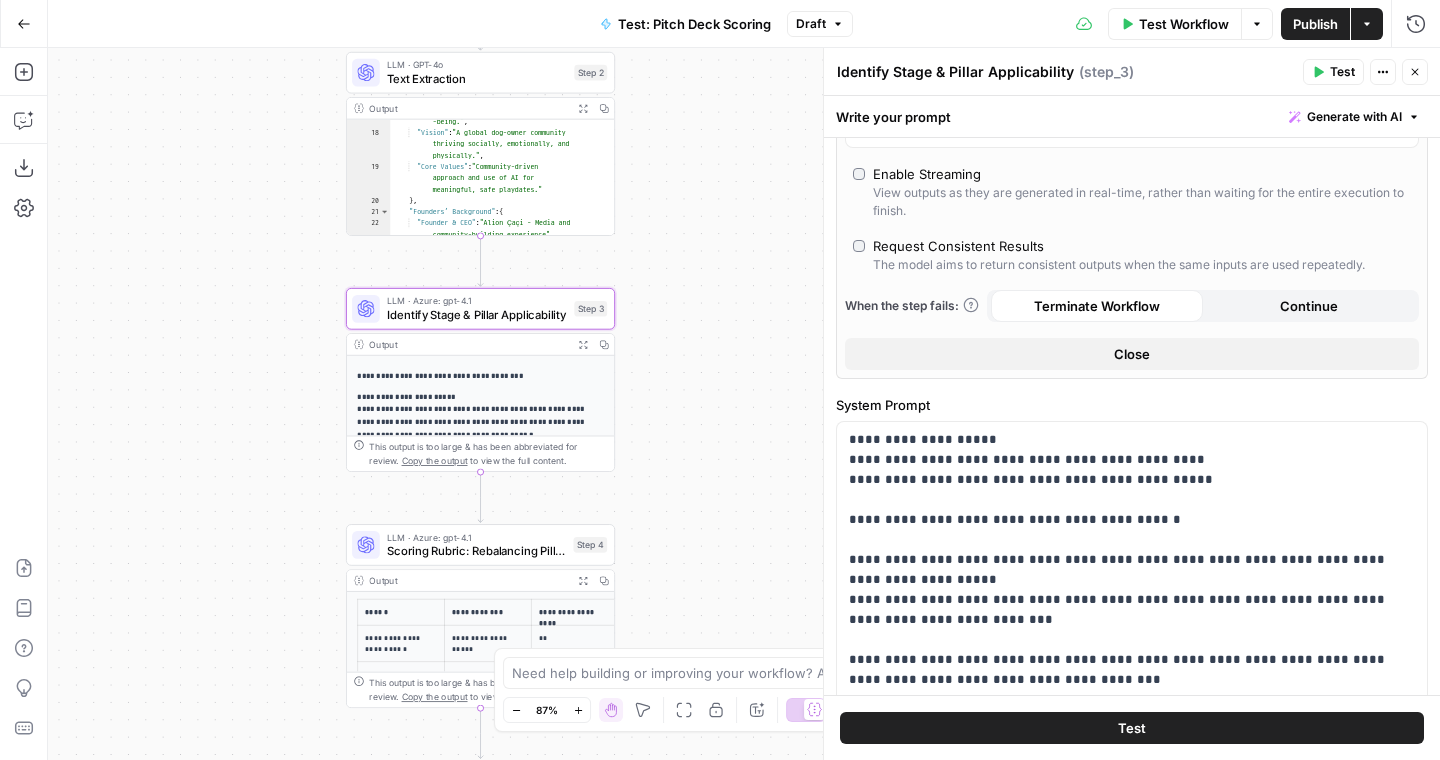 scroll, scrollTop: 542, scrollLeft: 0, axis: vertical 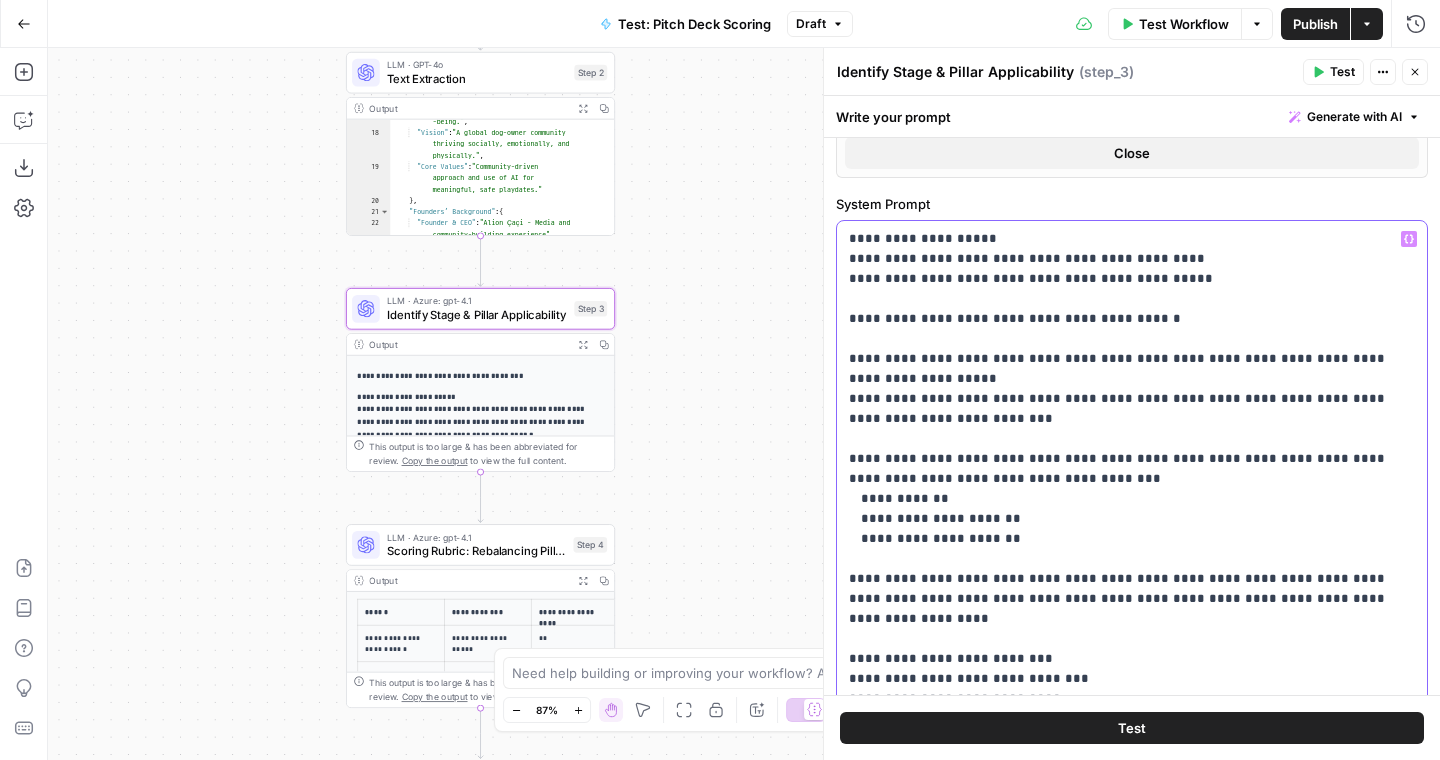 click on "**********" at bounding box center [1132, 589] 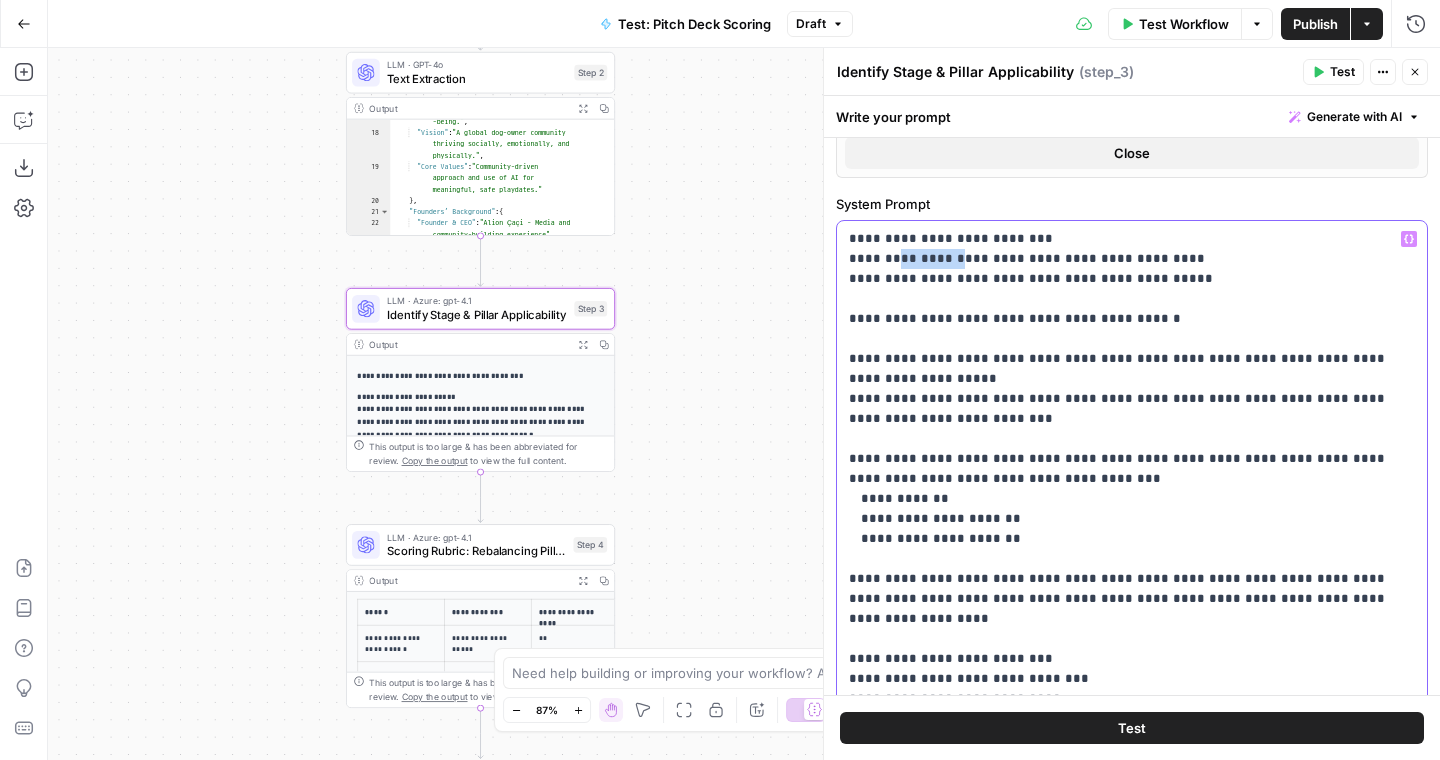 drag, startPoint x: 948, startPoint y: 264, endPoint x: 871, endPoint y: 262, distance: 77.02597 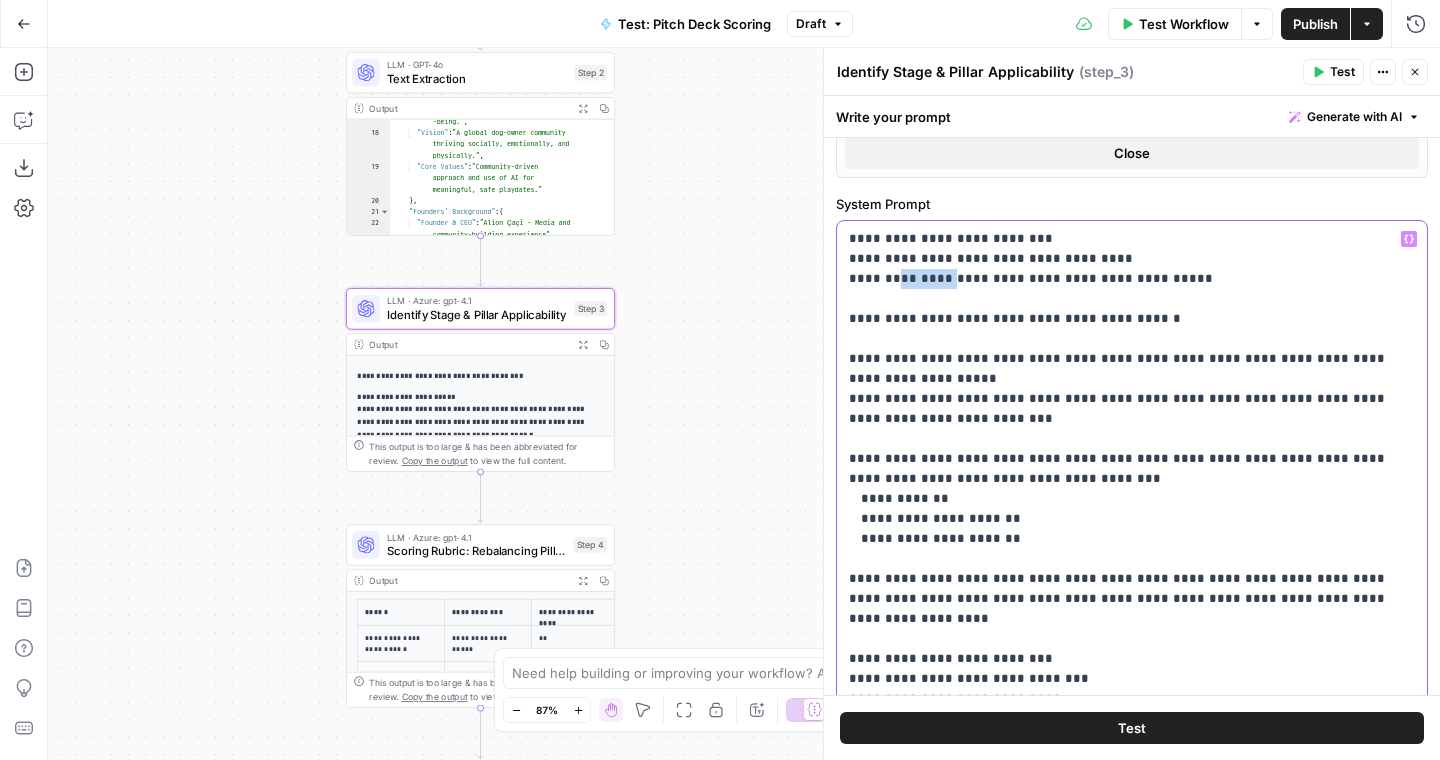 drag, startPoint x: 945, startPoint y: 273, endPoint x: 884, endPoint y: 273, distance: 61 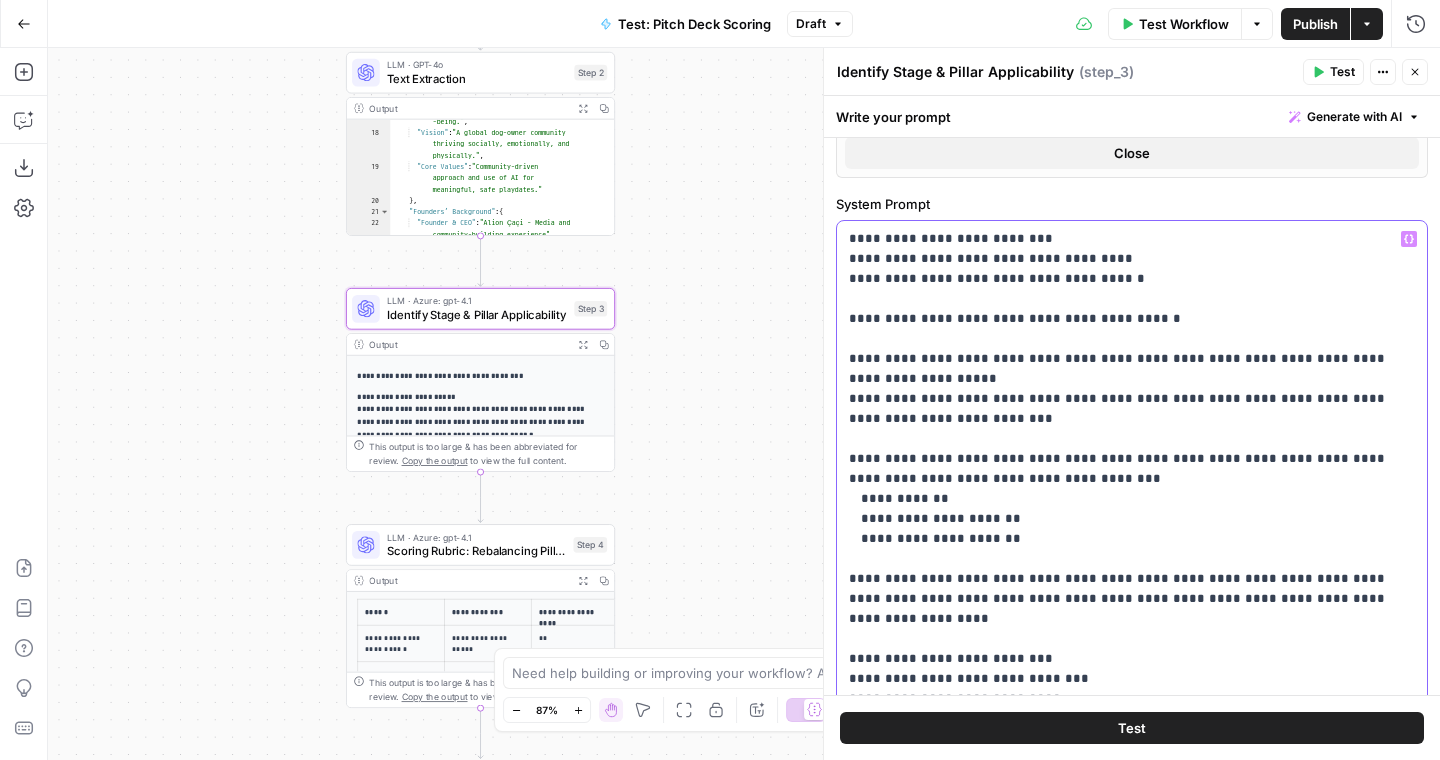 click on "**********" at bounding box center [1132, 589] 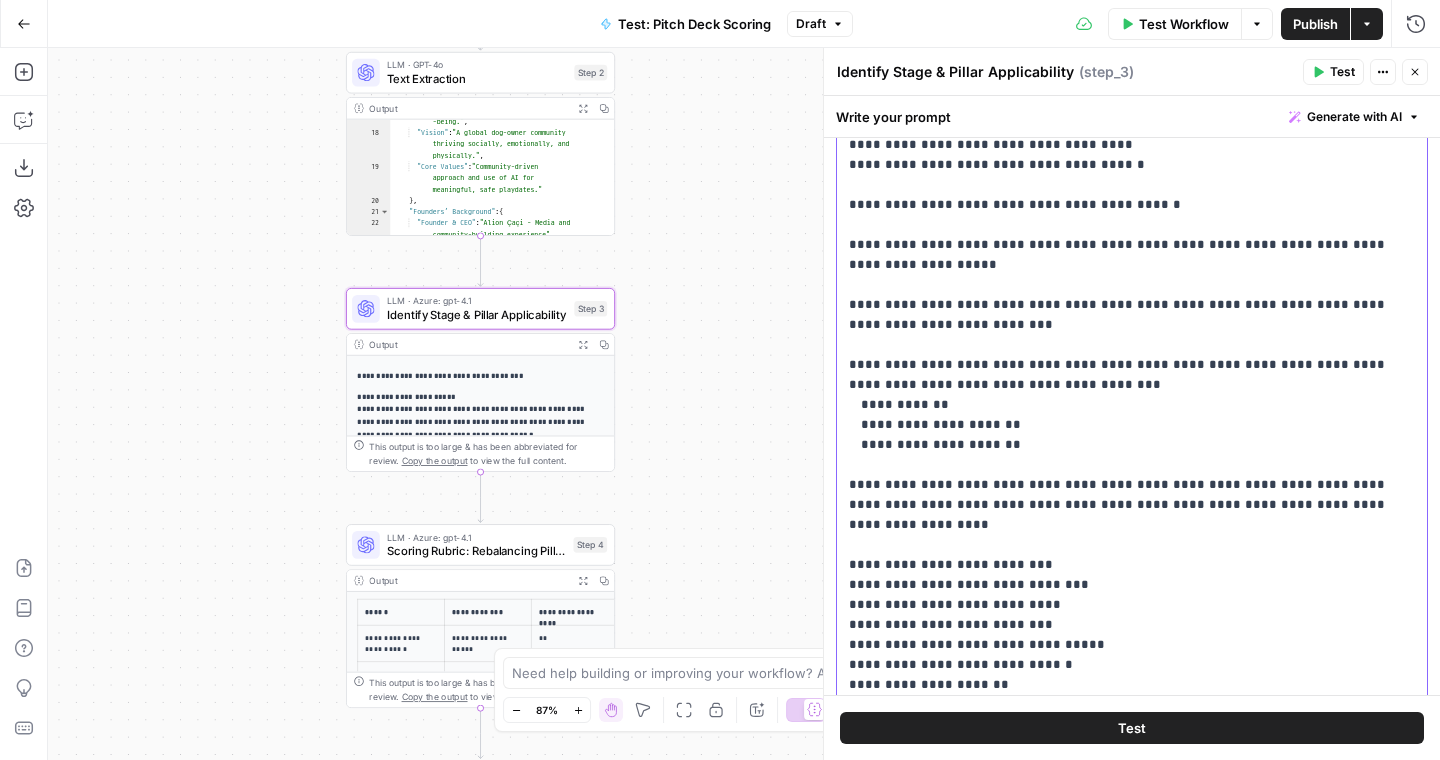 scroll, scrollTop: 672, scrollLeft: 0, axis: vertical 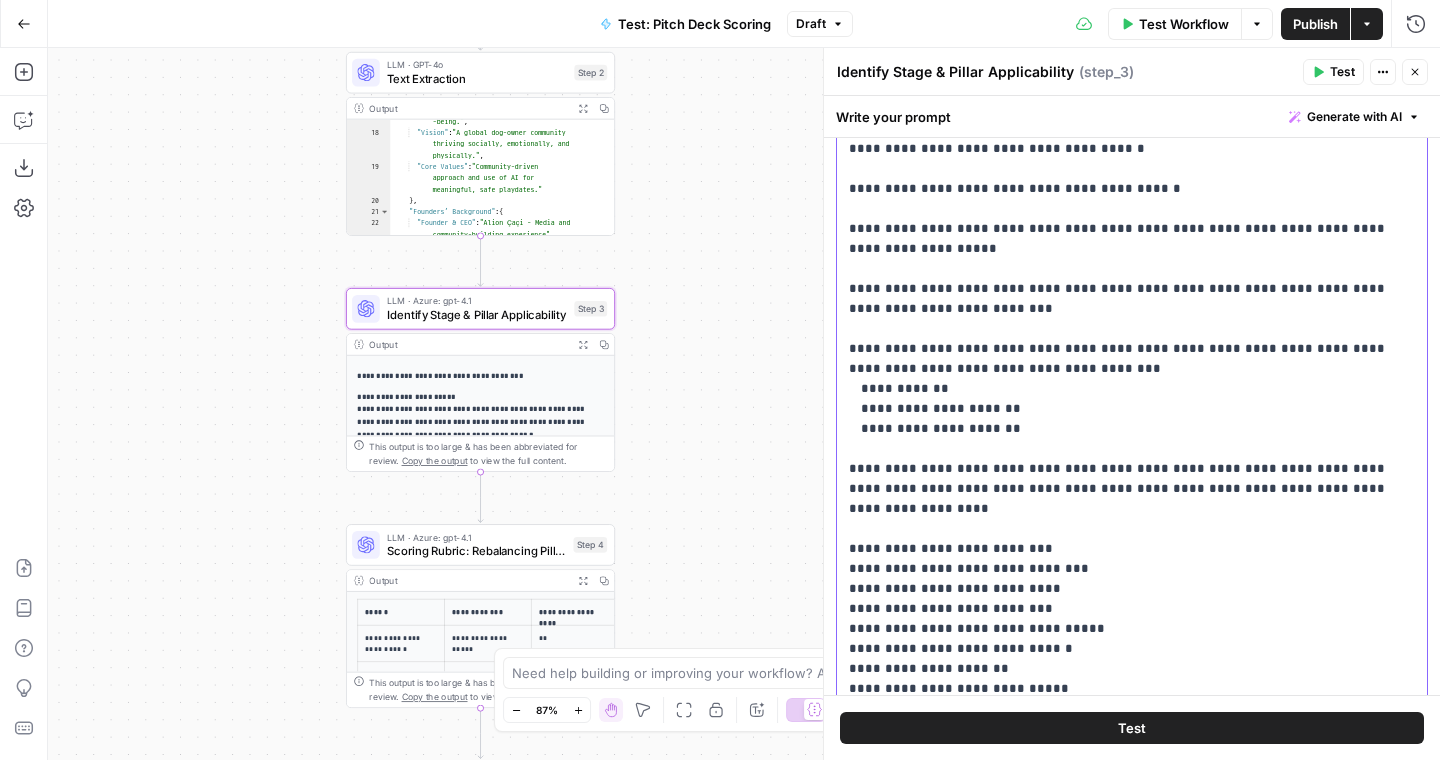 click on "**********" at bounding box center [1132, 469] 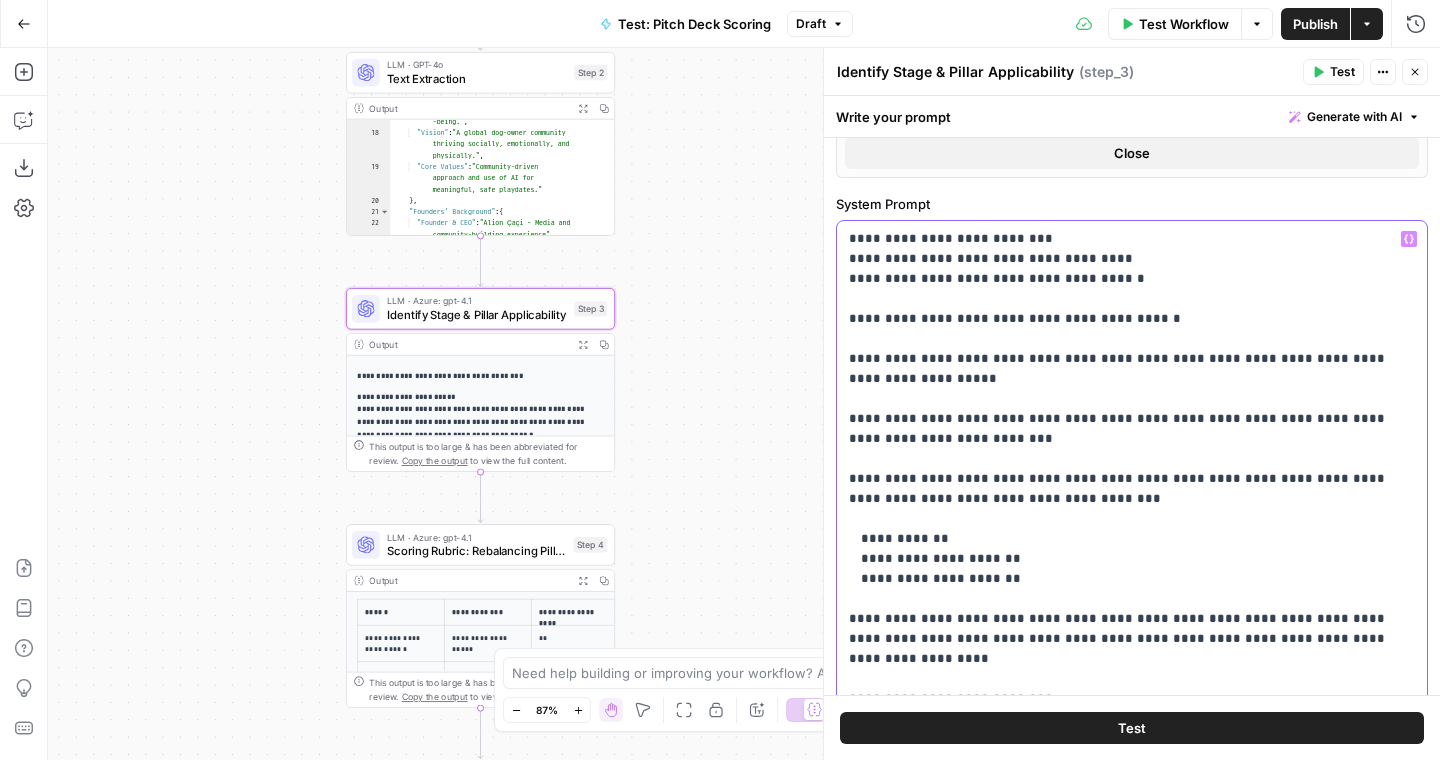 scroll, scrollTop: 509, scrollLeft: 0, axis: vertical 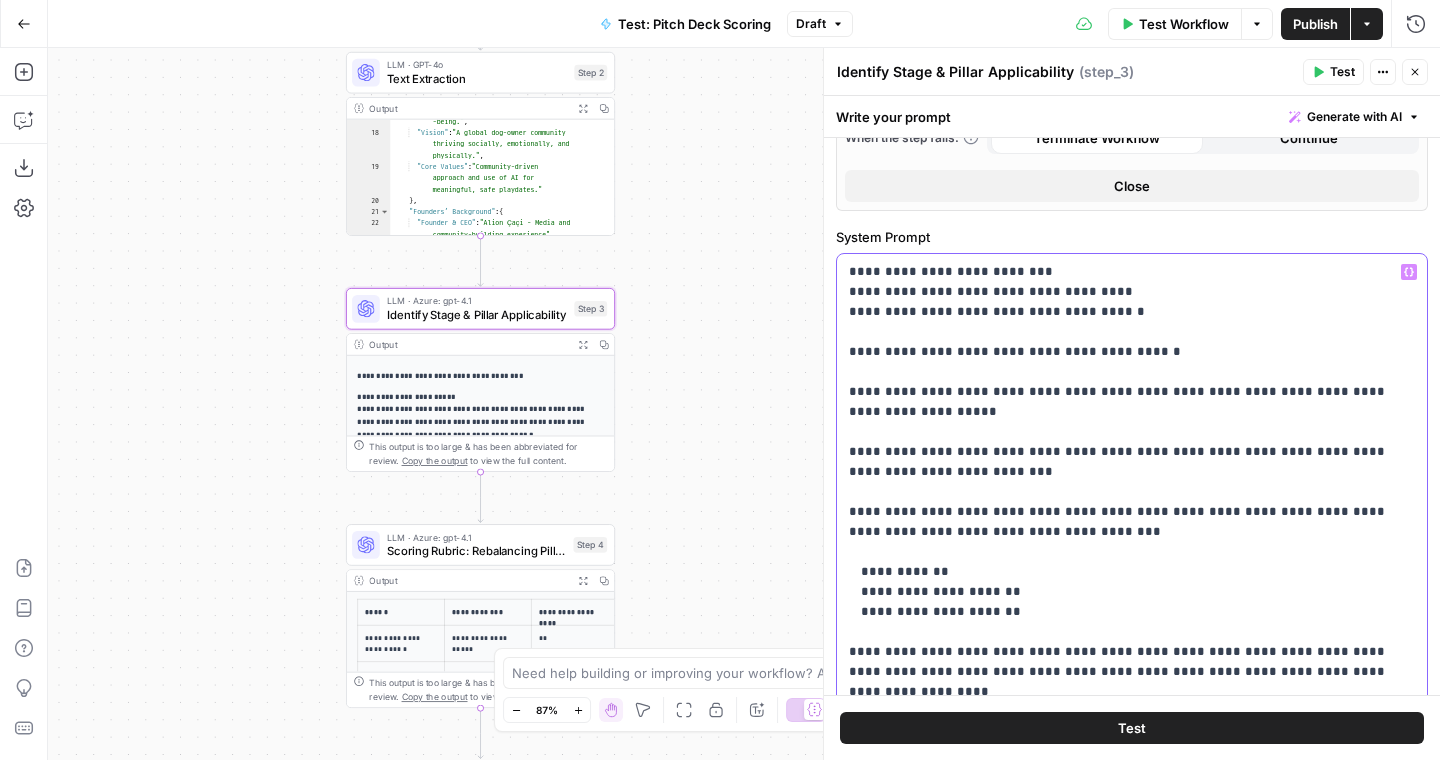 click on "**********" at bounding box center [1132, 642] 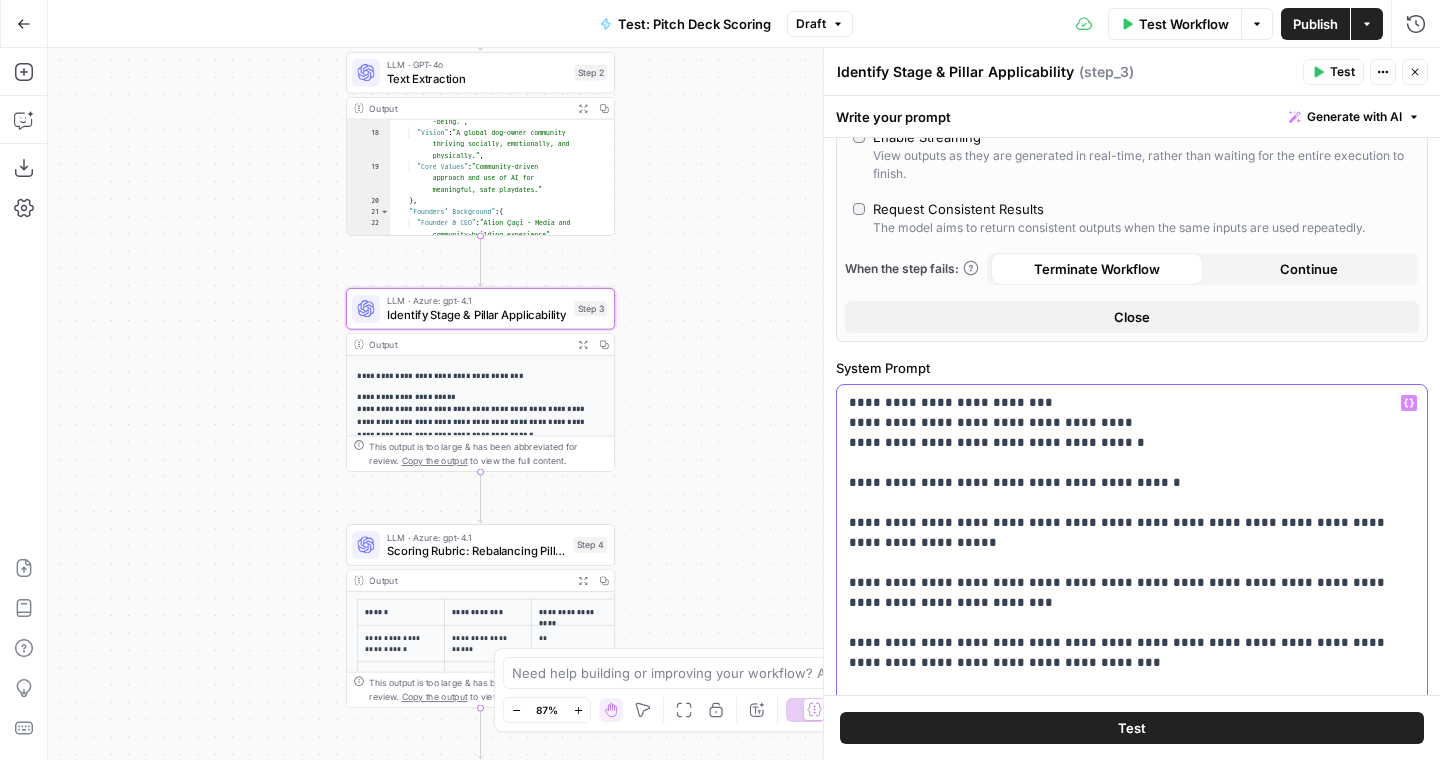 scroll, scrollTop: 660, scrollLeft: 0, axis: vertical 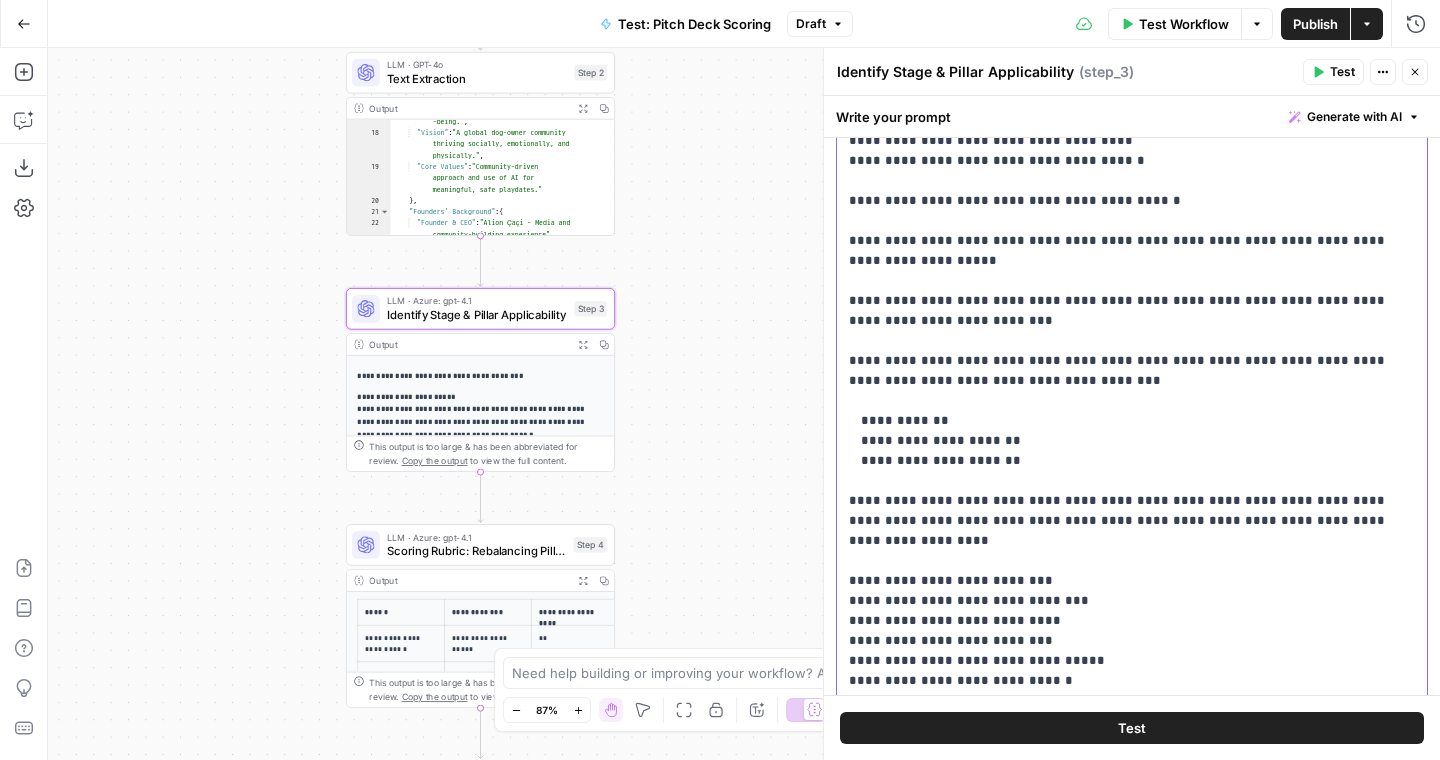 click on "**********" at bounding box center (1132, 491) 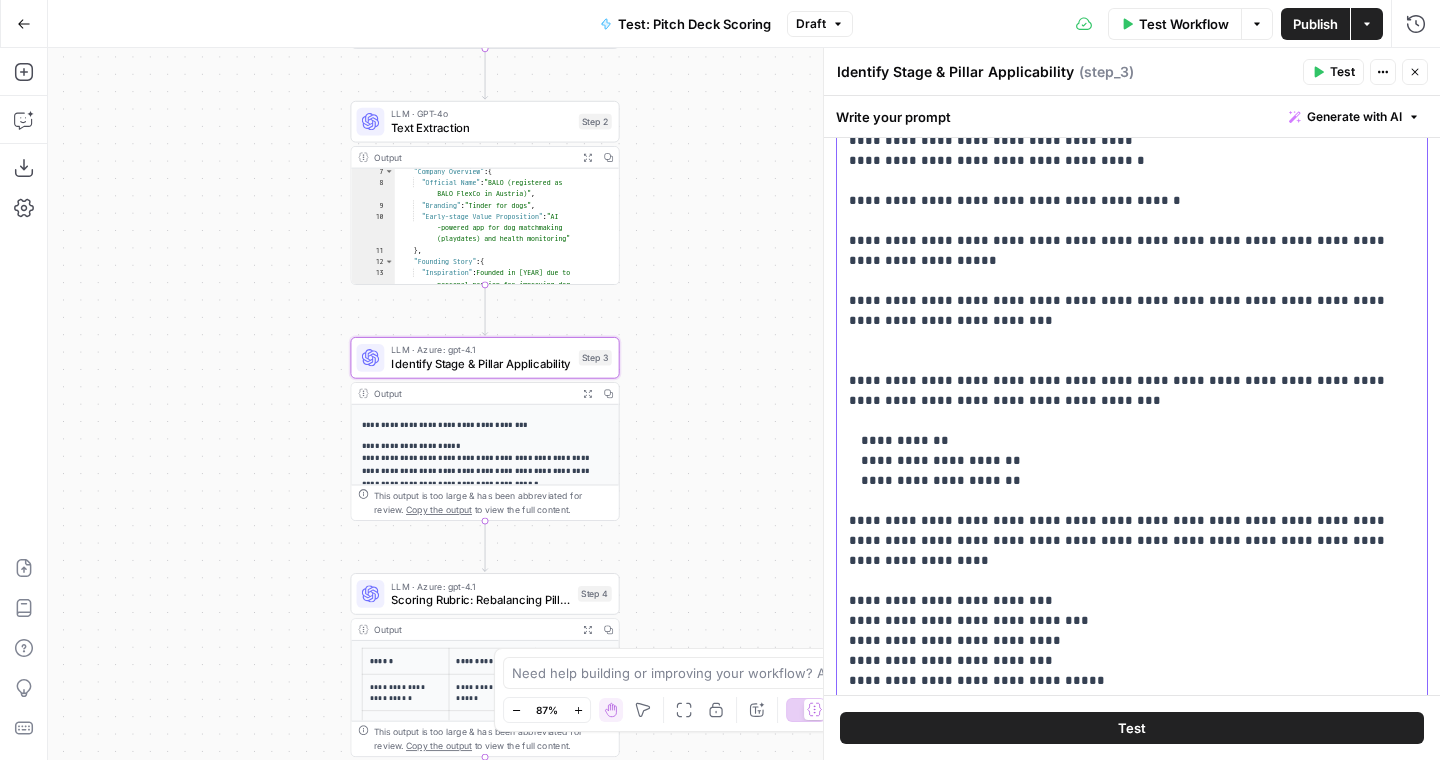 scroll, scrollTop: 97, scrollLeft: 0, axis: vertical 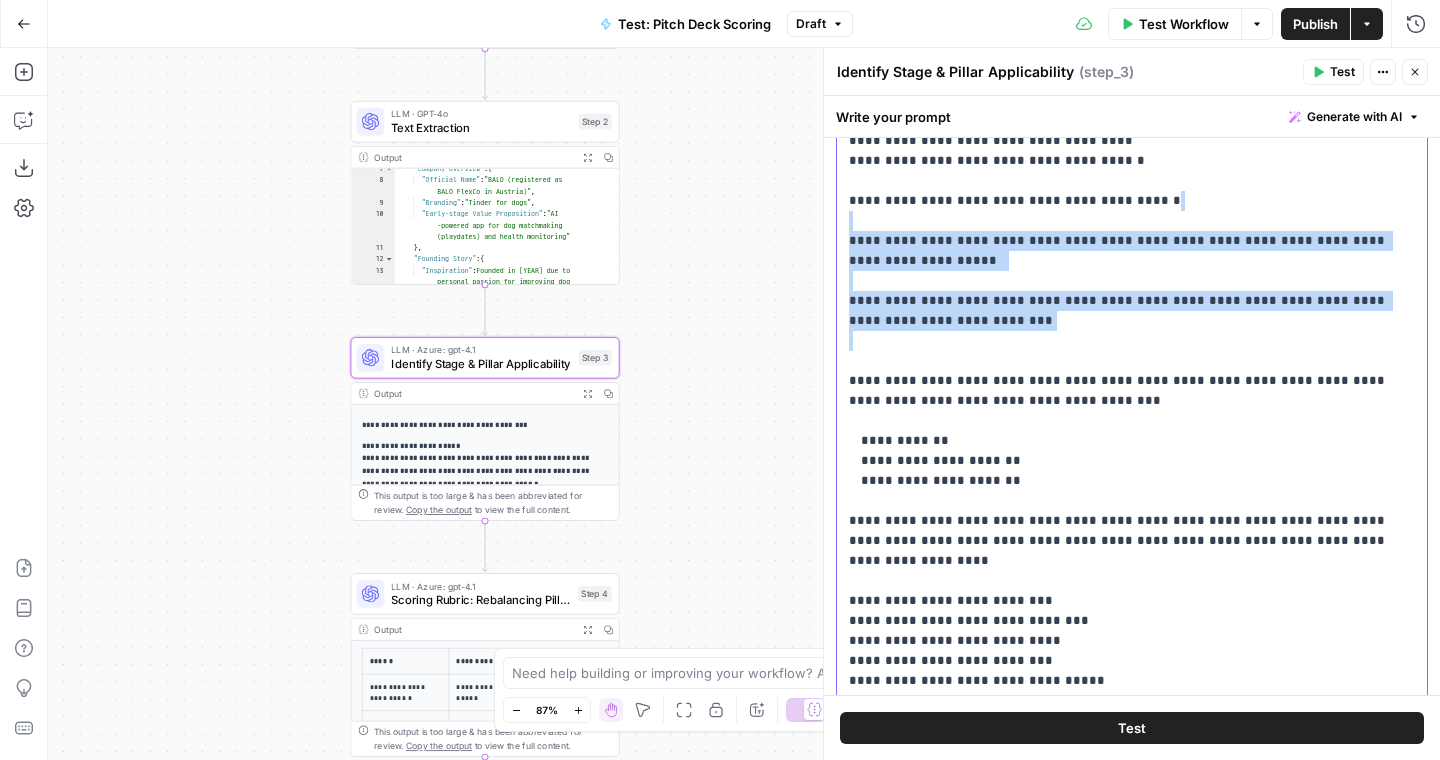 drag, startPoint x: 976, startPoint y: 358, endPoint x: 846, endPoint y: 215, distance: 193.2589 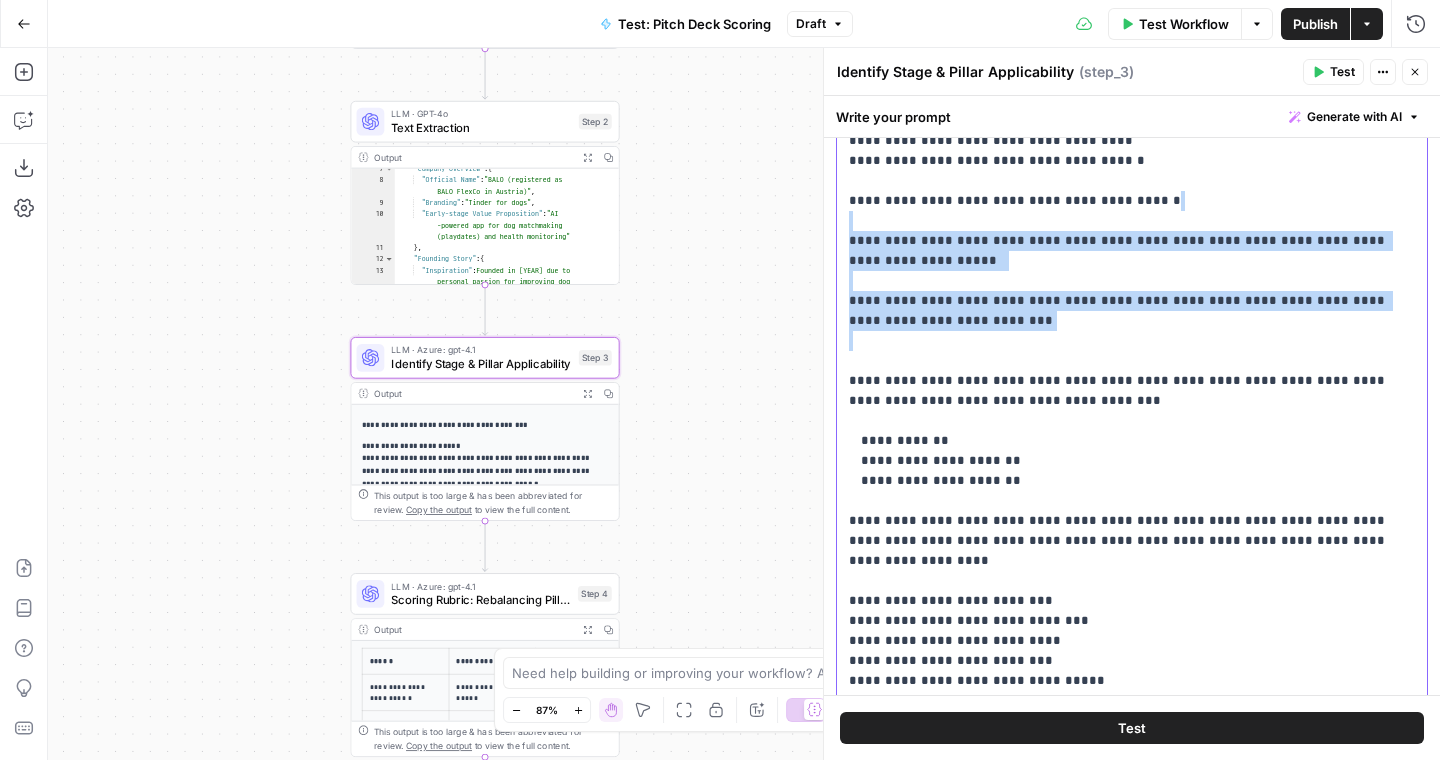 click on "**********" at bounding box center (1132, 501) 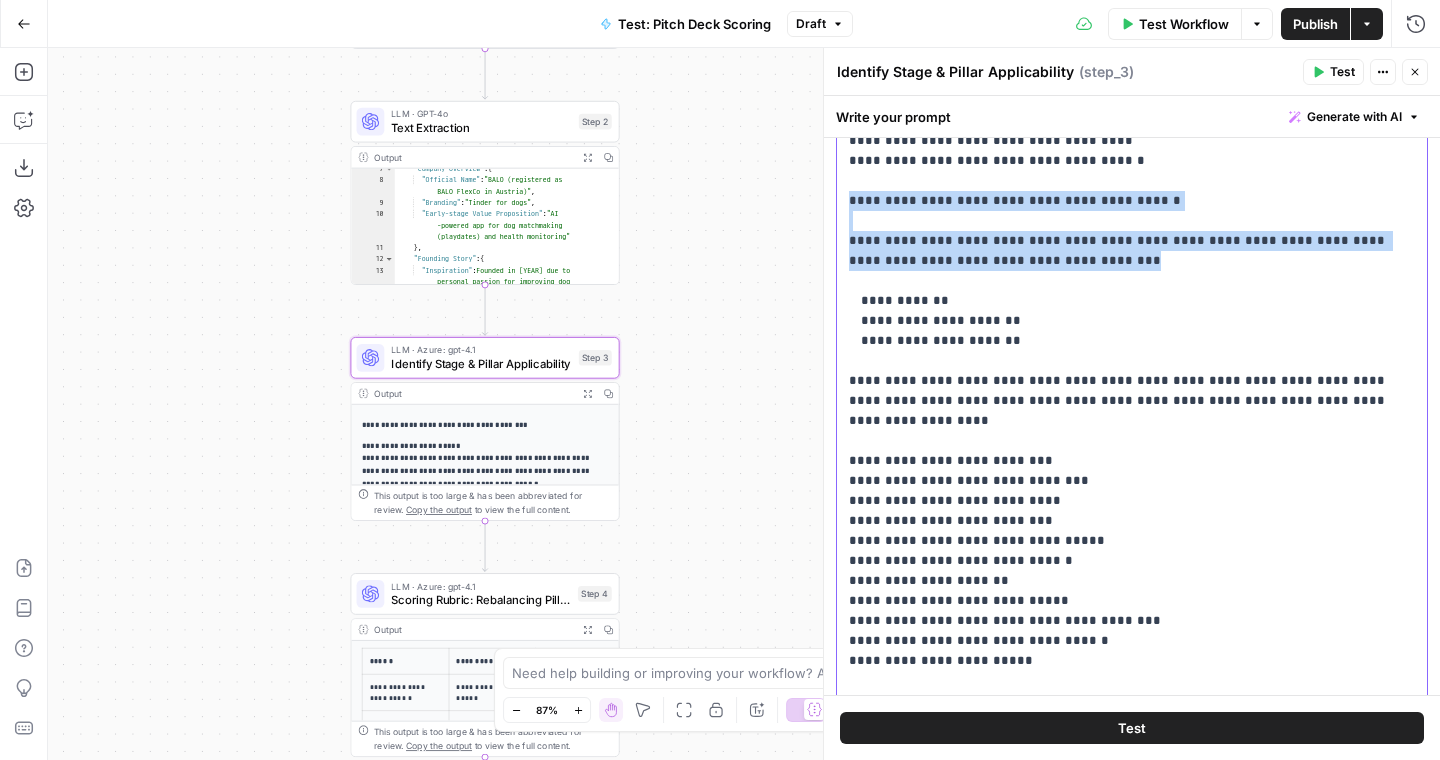 drag, startPoint x: 1147, startPoint y: 208, endPoint x: 737, endPoint y: 206, distance: 410.00488 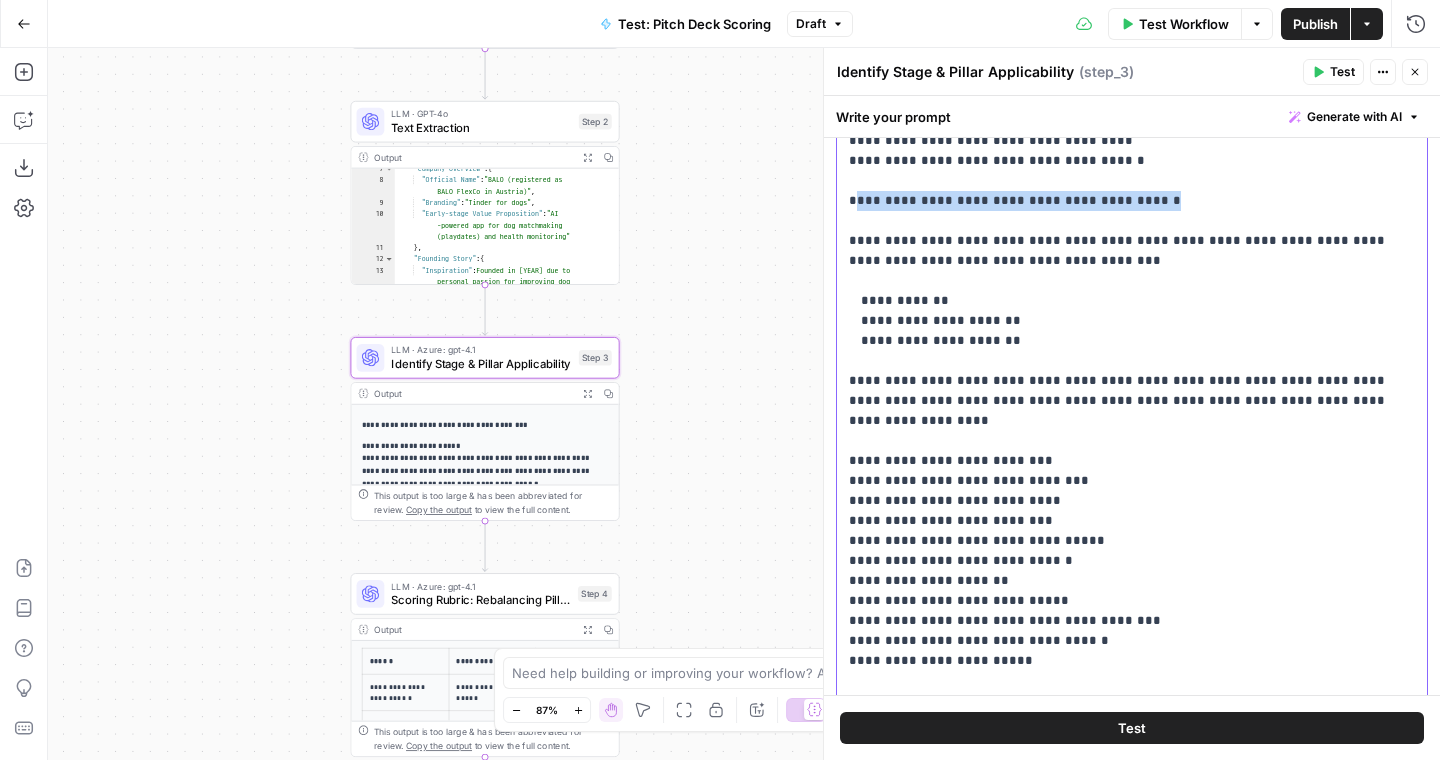 drag, startPoint x: 1148, startPoint y: 201, endPoint x: 858, endPoint y: 196, distance: 290.0431 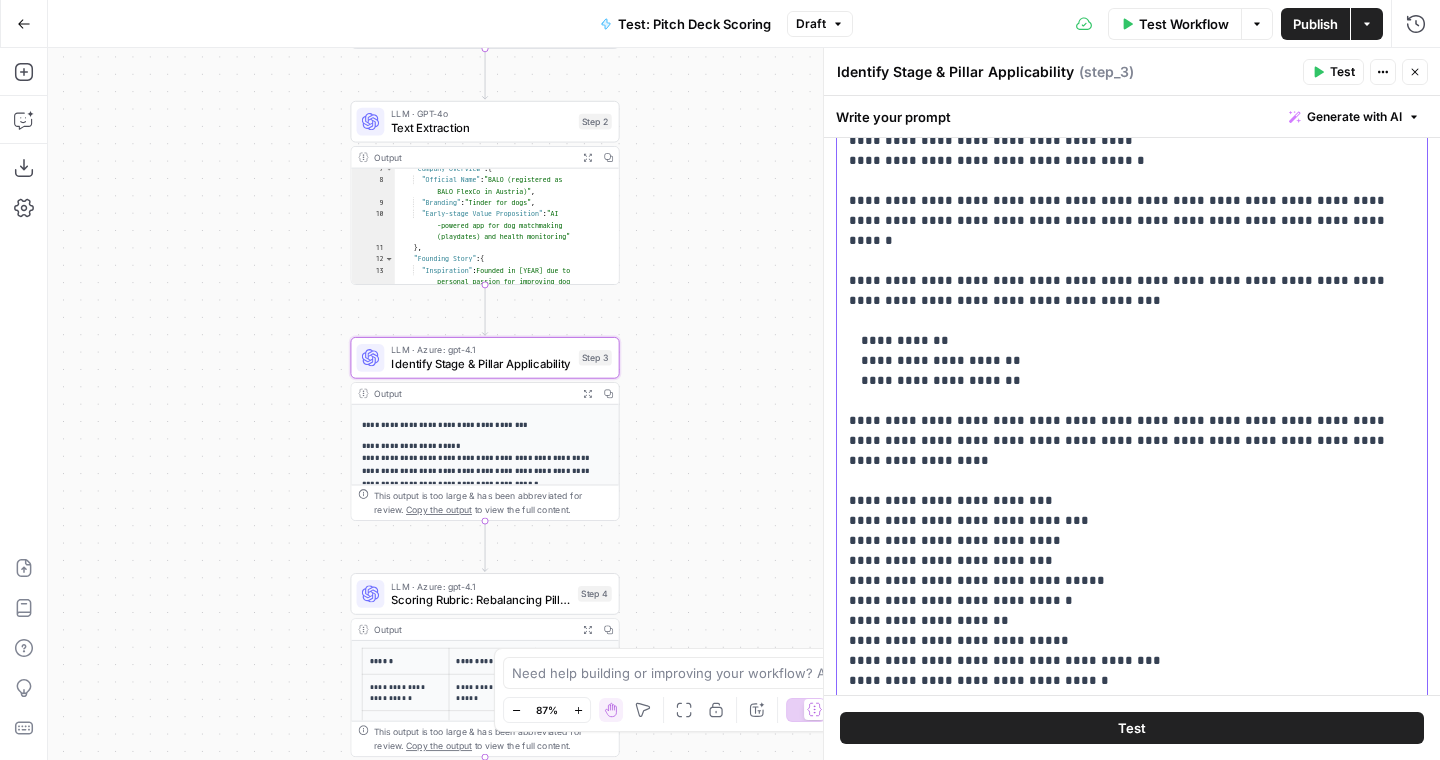 drag, startPoint x: 862, startPoint y: 260, endPoint x: 813, endPoint y: 259, distance: 49.010204 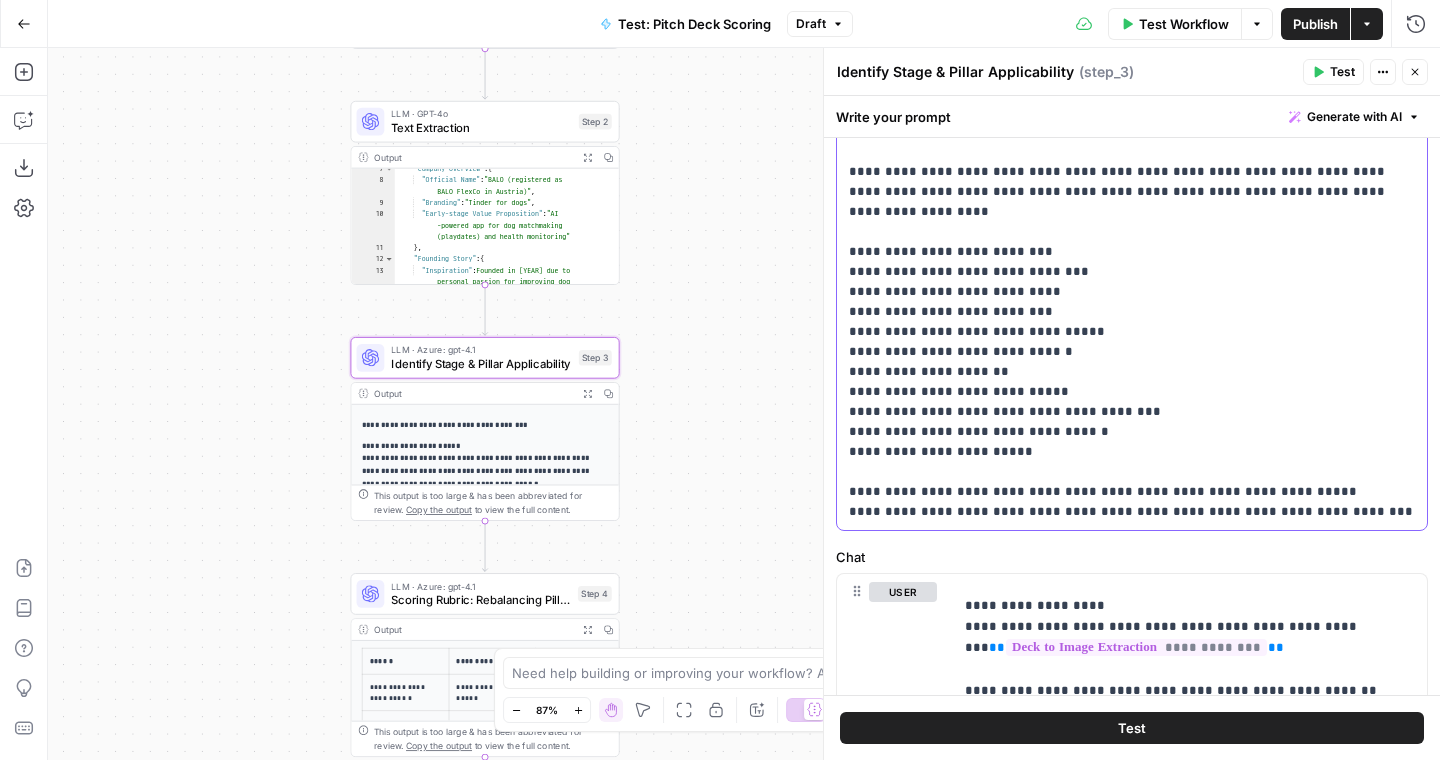 scroll, scrollTop: 1006, scrollLeft: 0, axis: vertical 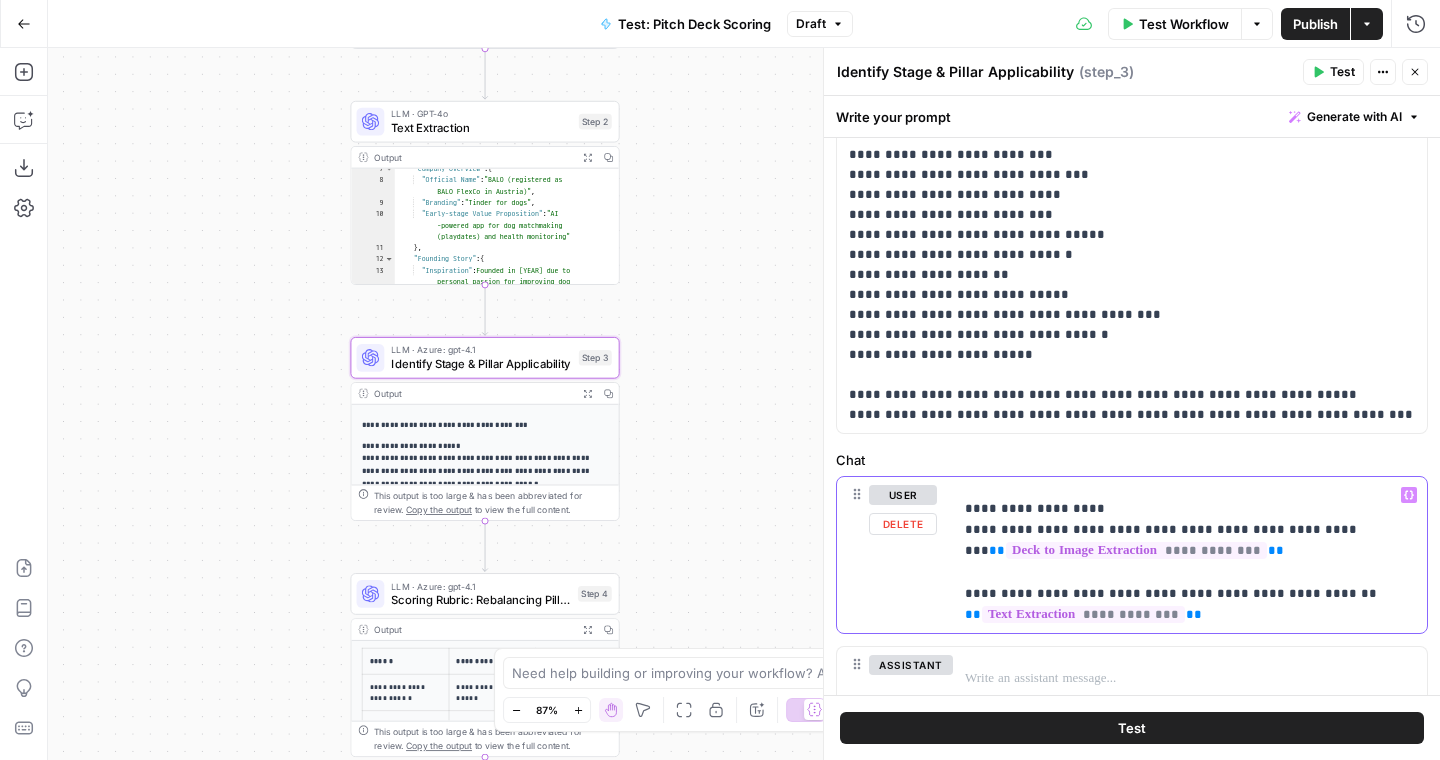 click on "**********" at bounding box center (1190, 561) 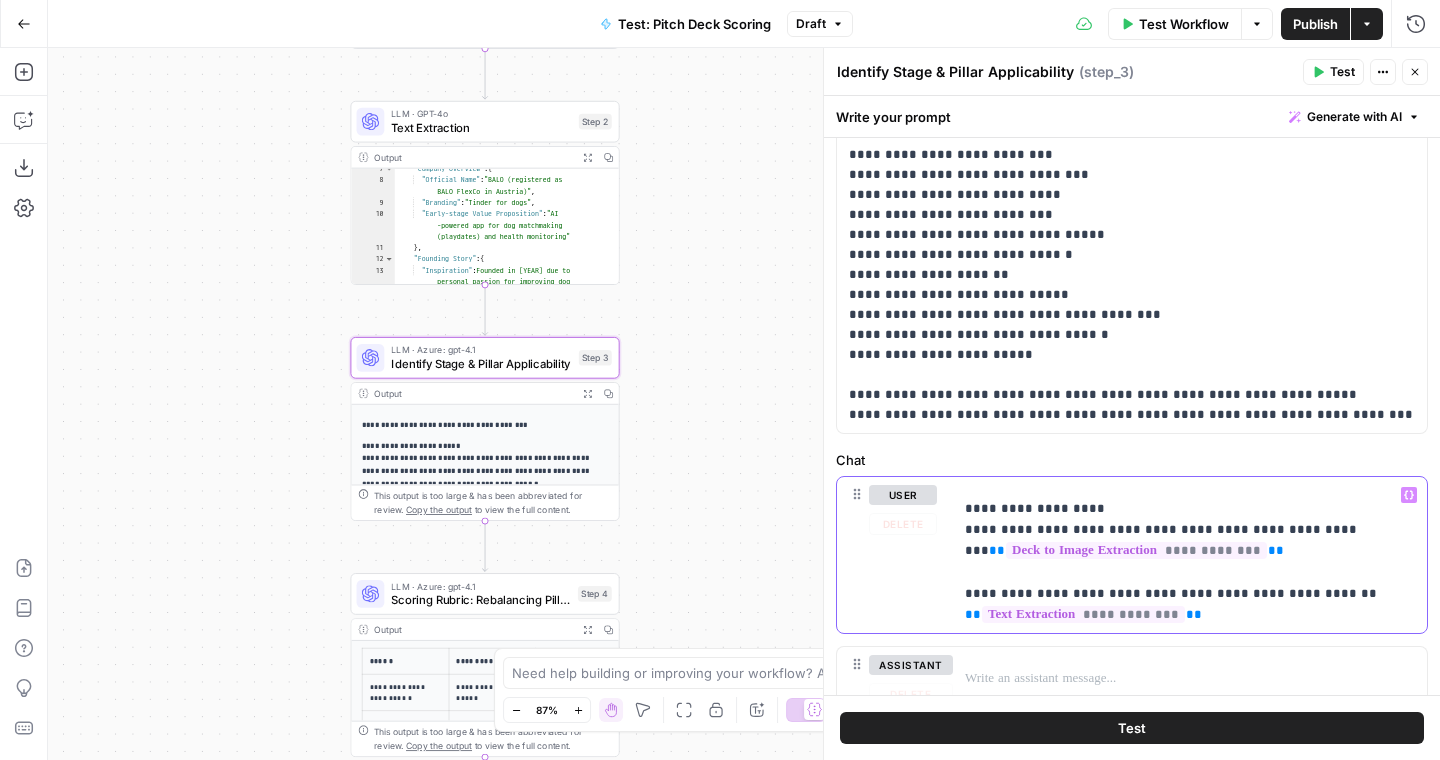 click on "**********" at bounding box center [1190, 561] 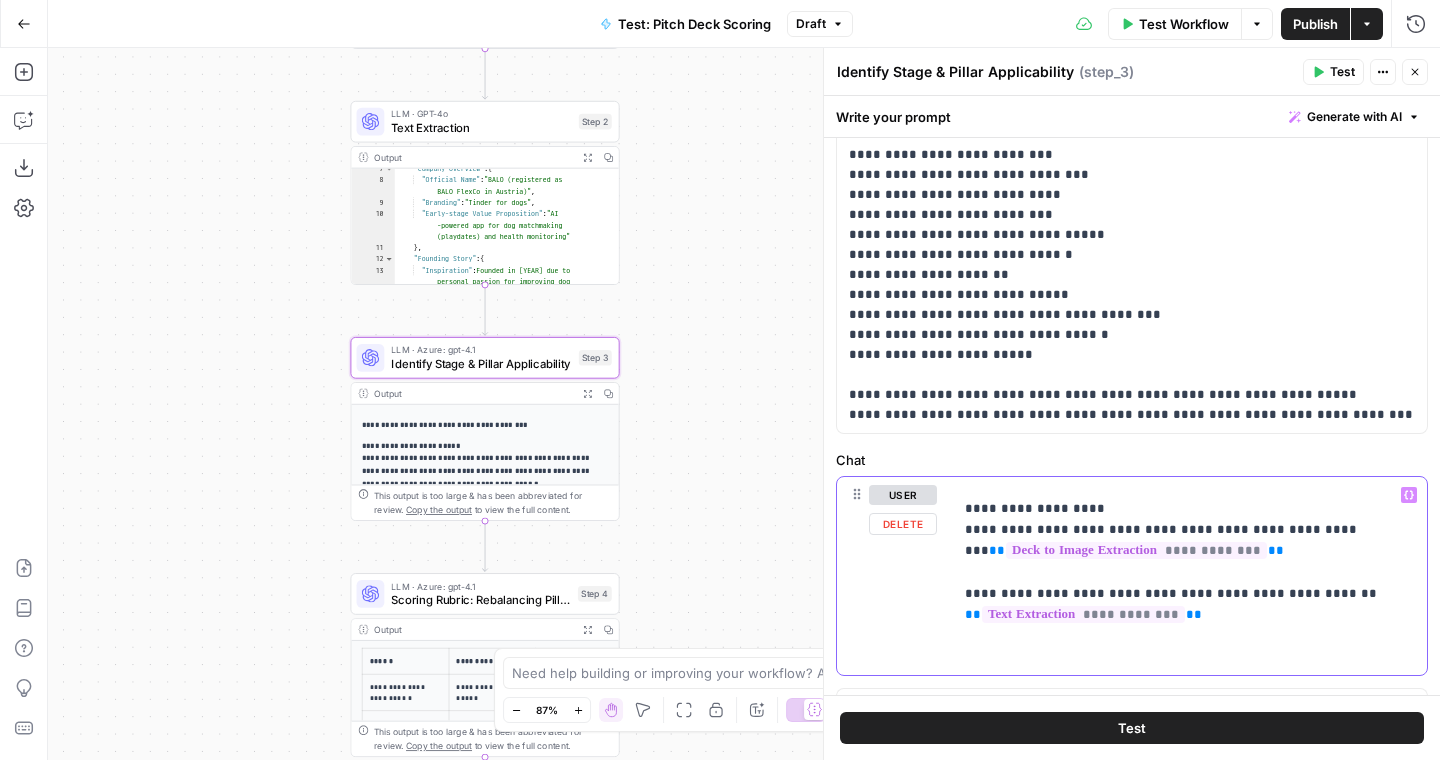 type 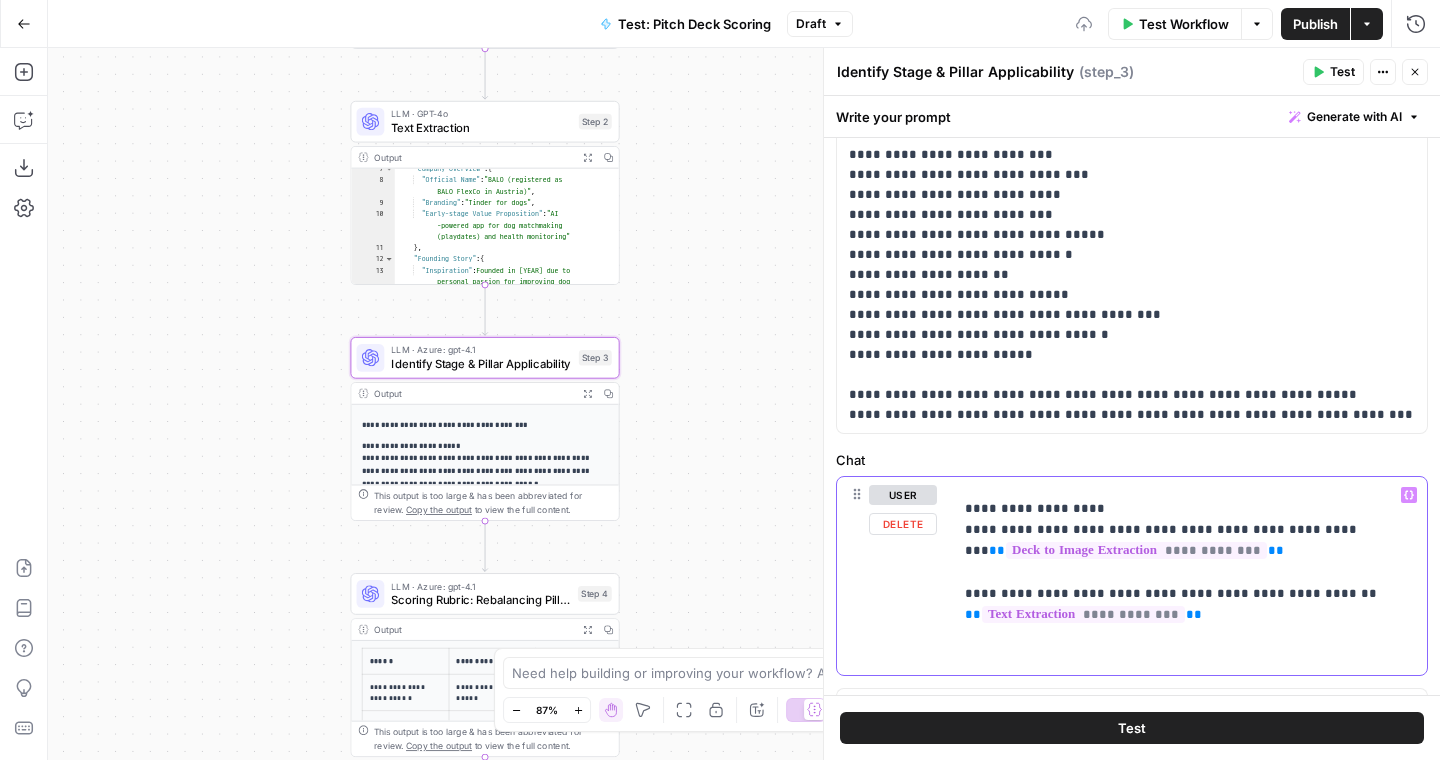 click on "**********" at bounding box center [1190, 582] 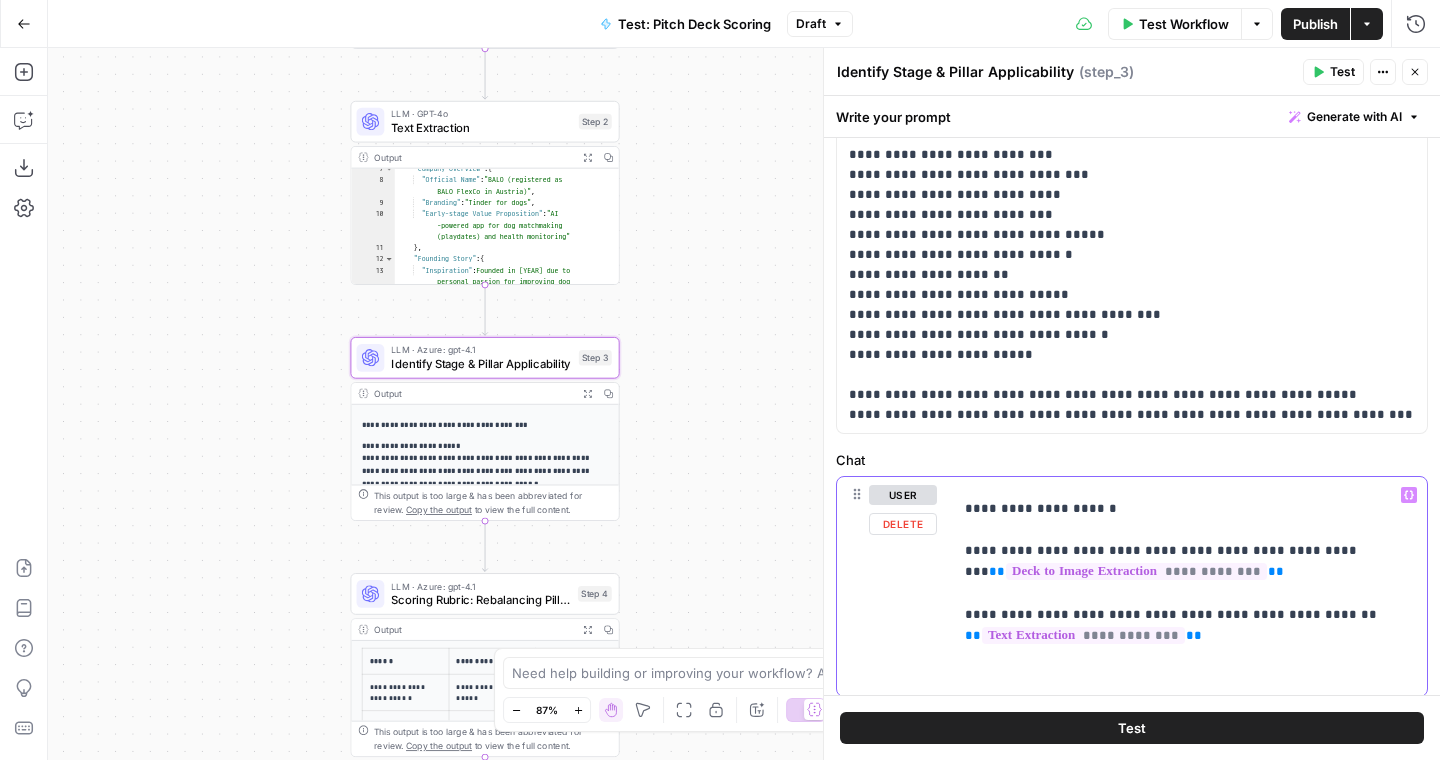 scroll, scrollTop: 1041, scrollLeft: 0, axis: vertical 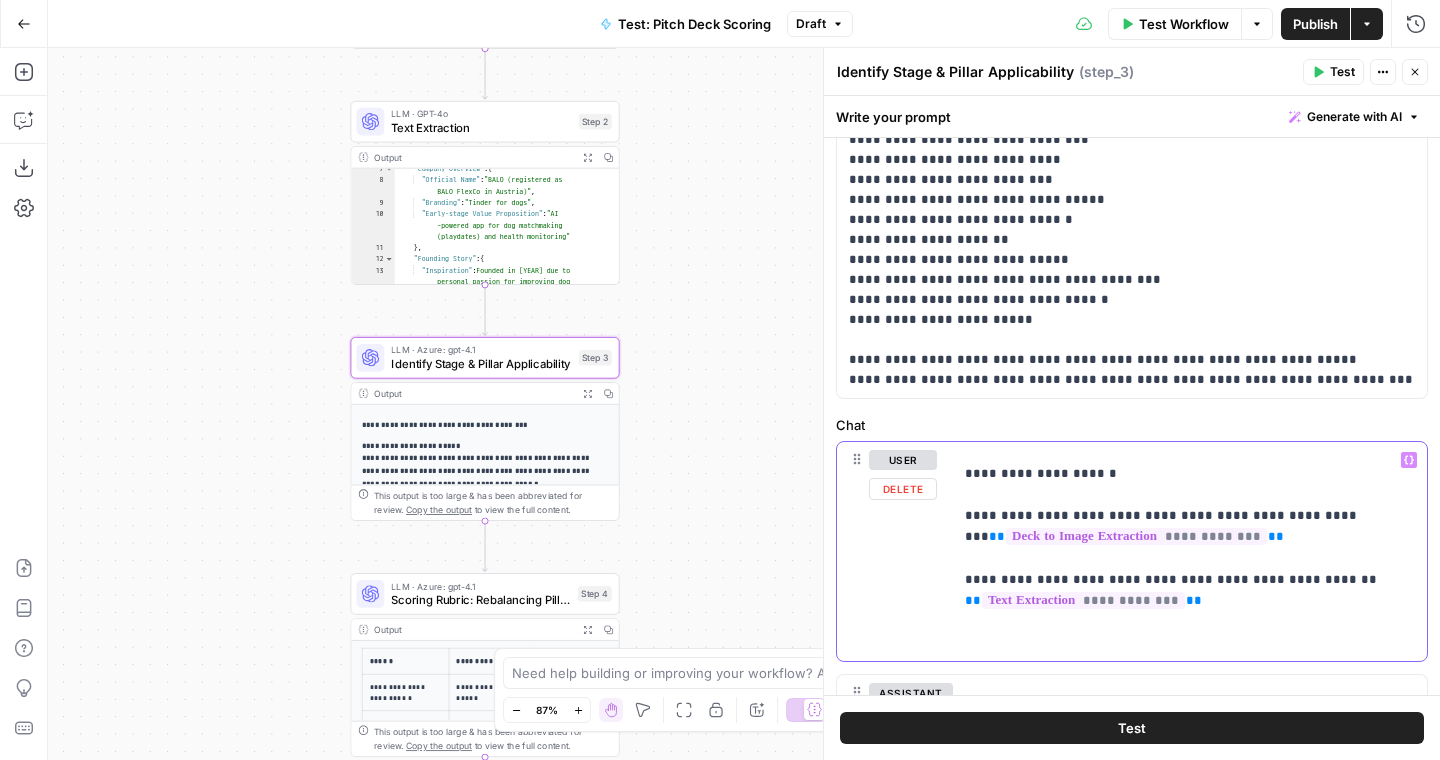 click on "**********" at bounding box center (1190, 558) 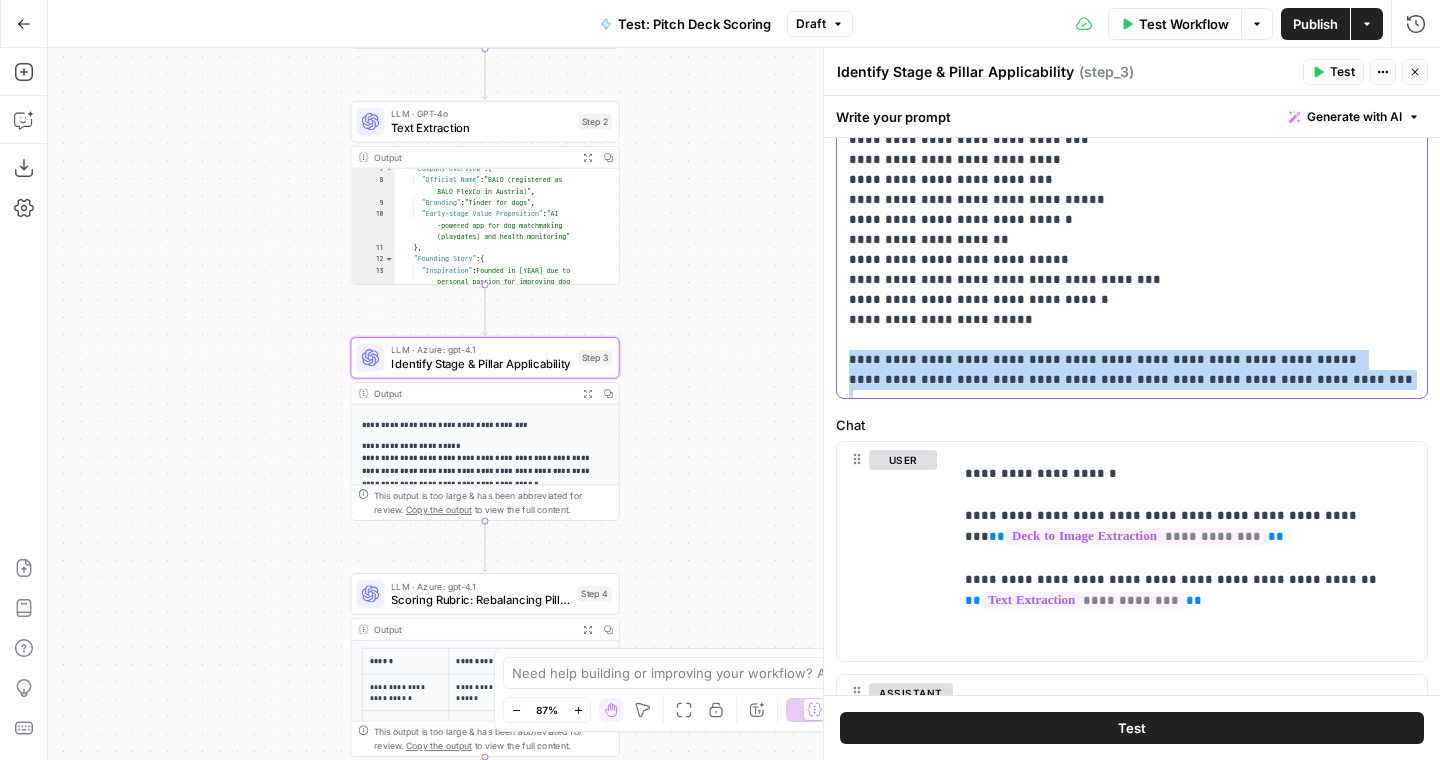 drag, startPoint x: 843, startPoint y: 320, endPoint x: 1362, endPoint y: 382, distance: 522.6902 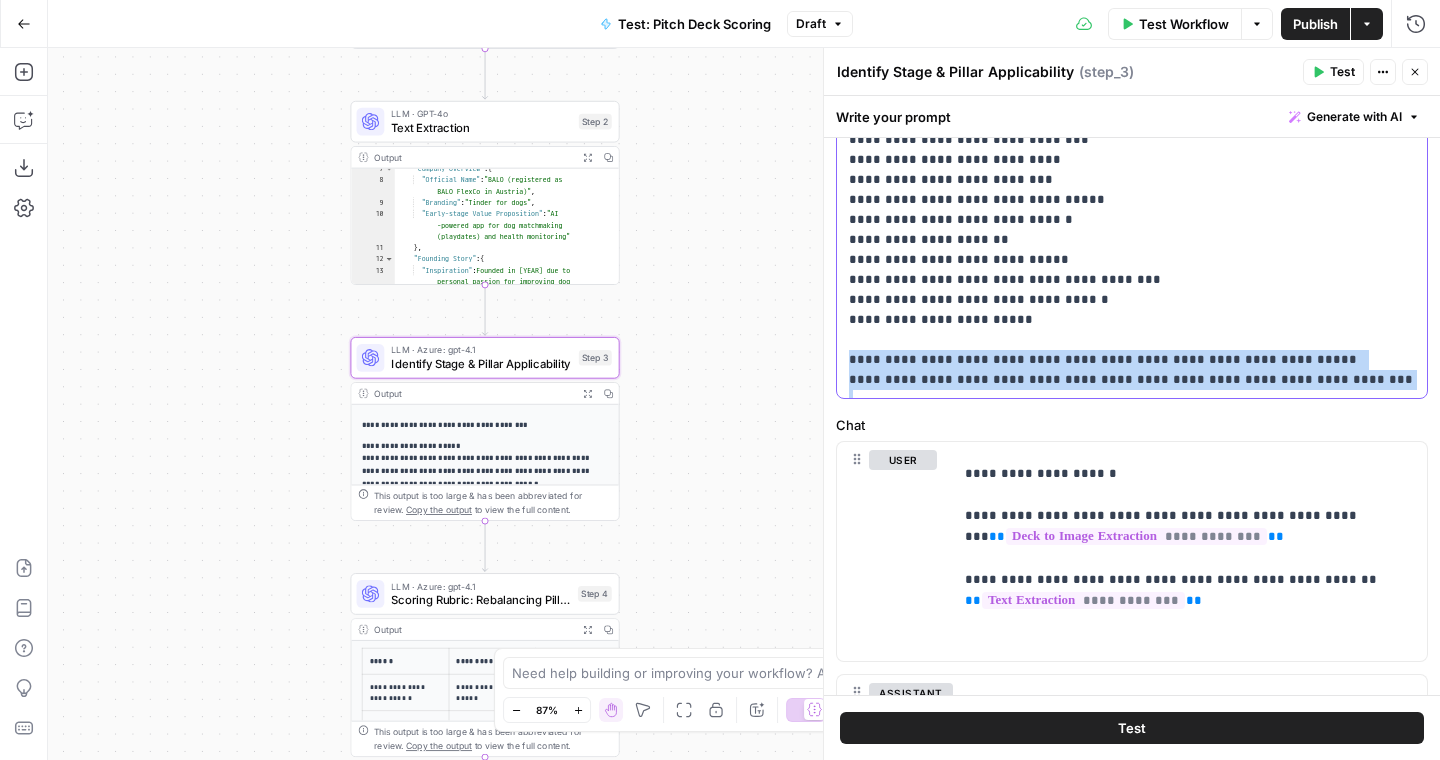 click on "**********" at bounding box center (1132, 60) 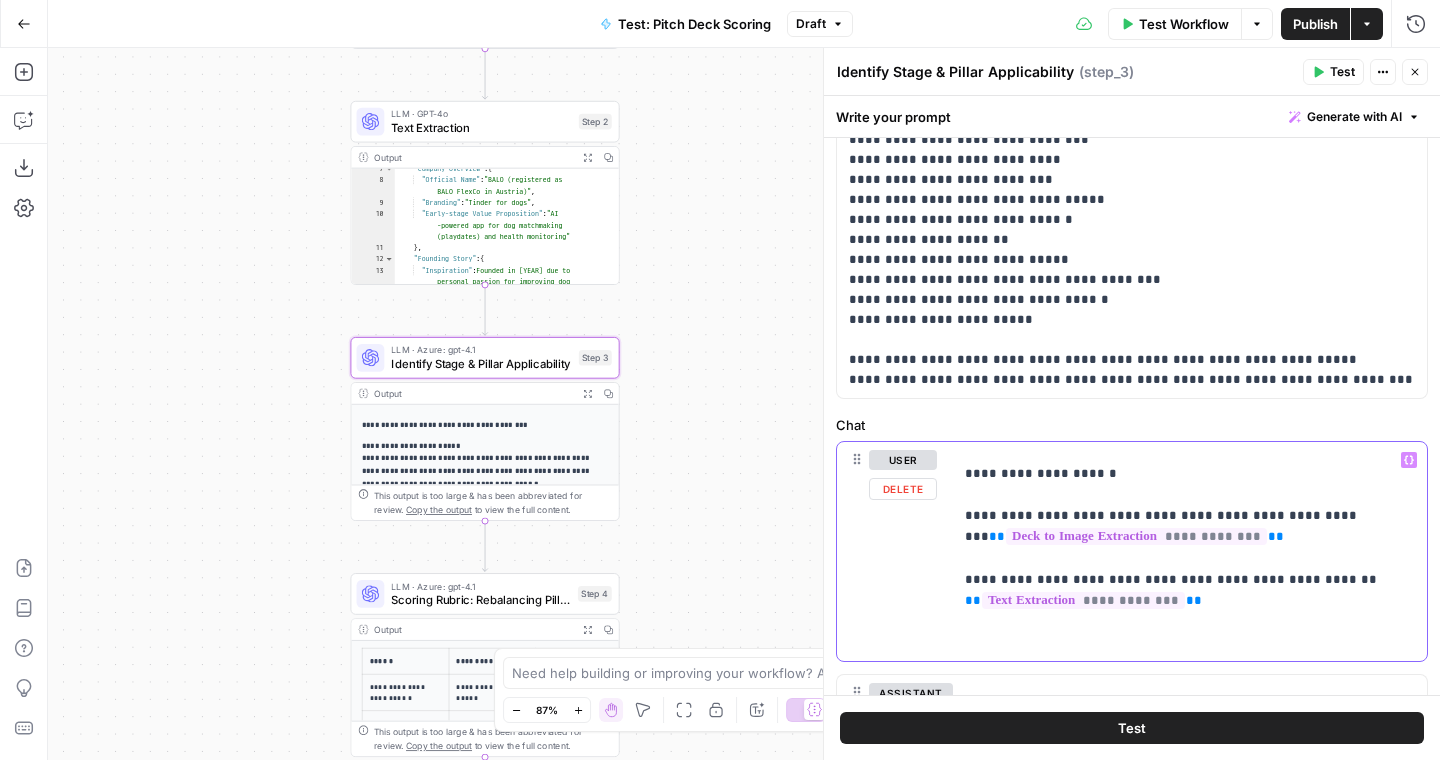 click on "**********" at bounding box center [1190, 558] 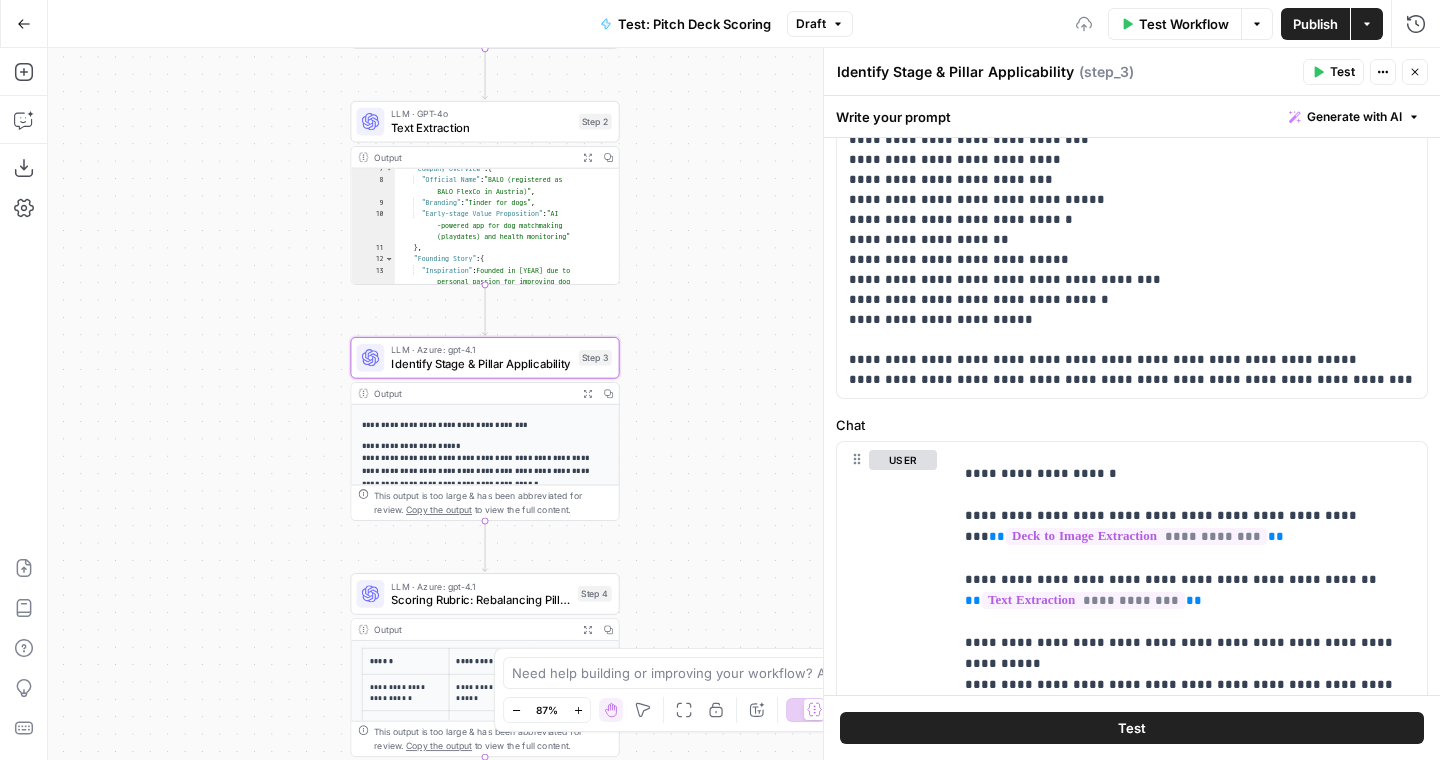 click on "Test" at bounding box center (1132, 728) 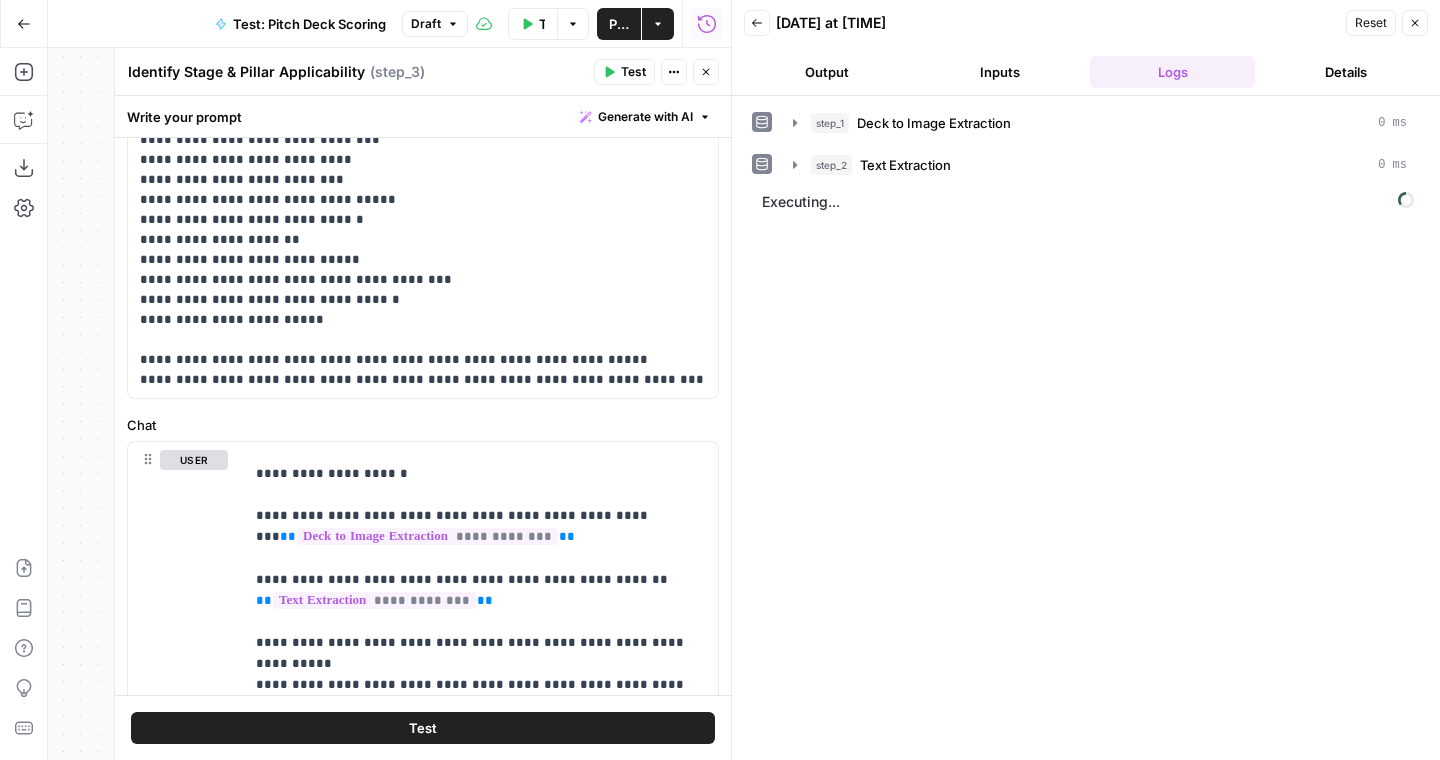 click on "Output" at bounding box center [826, 72] 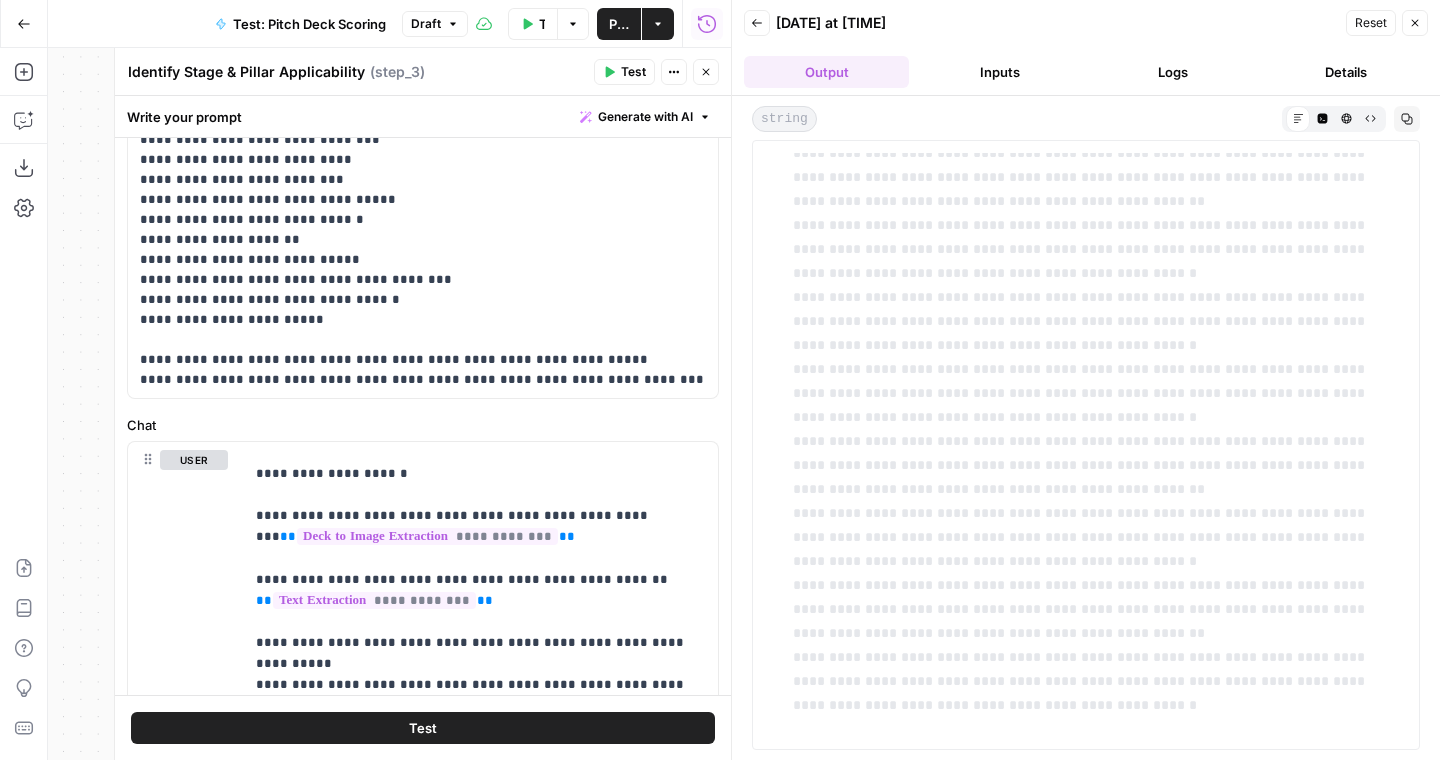 scroll, scrollTop: 0, scrollLeft: 0, axis: both 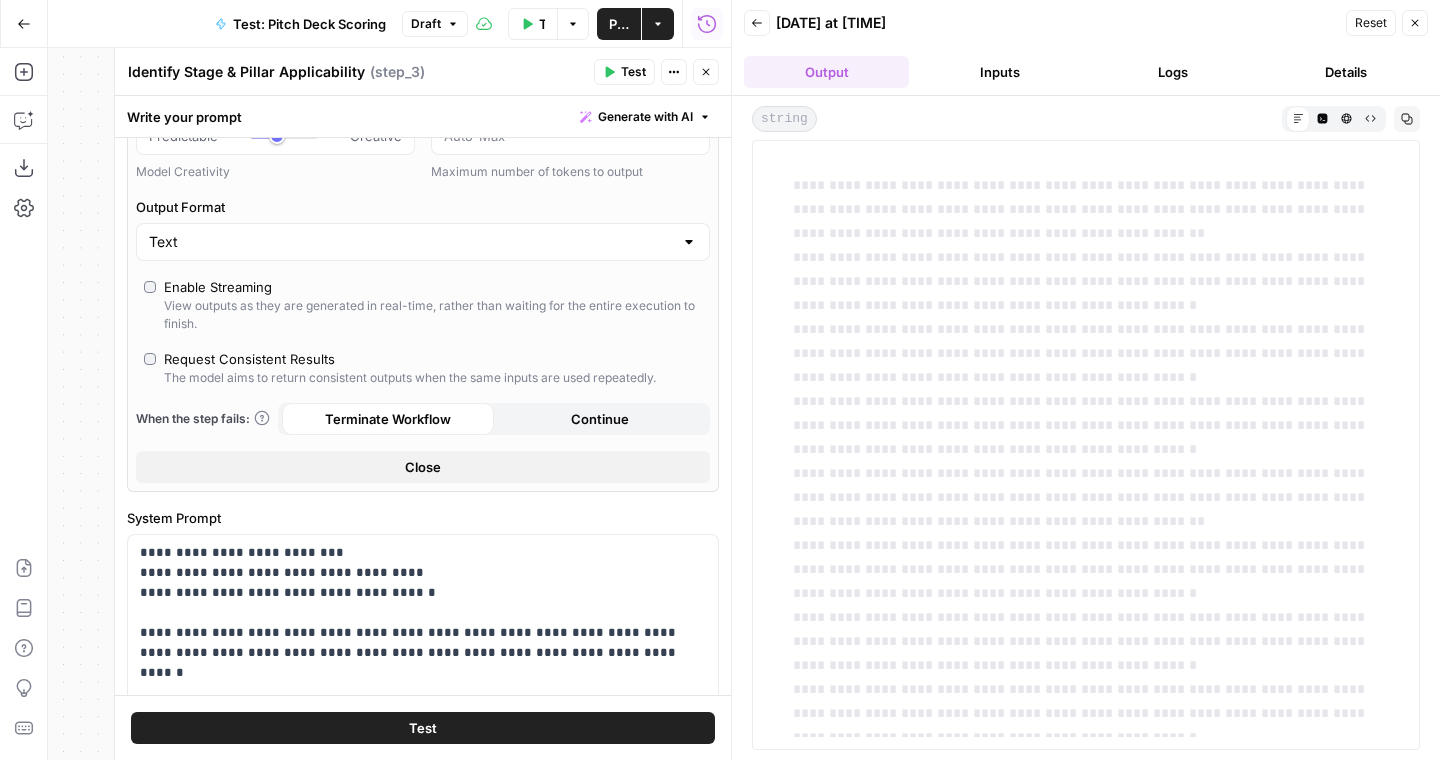 click on "Output" at bounding box center (826, 72) 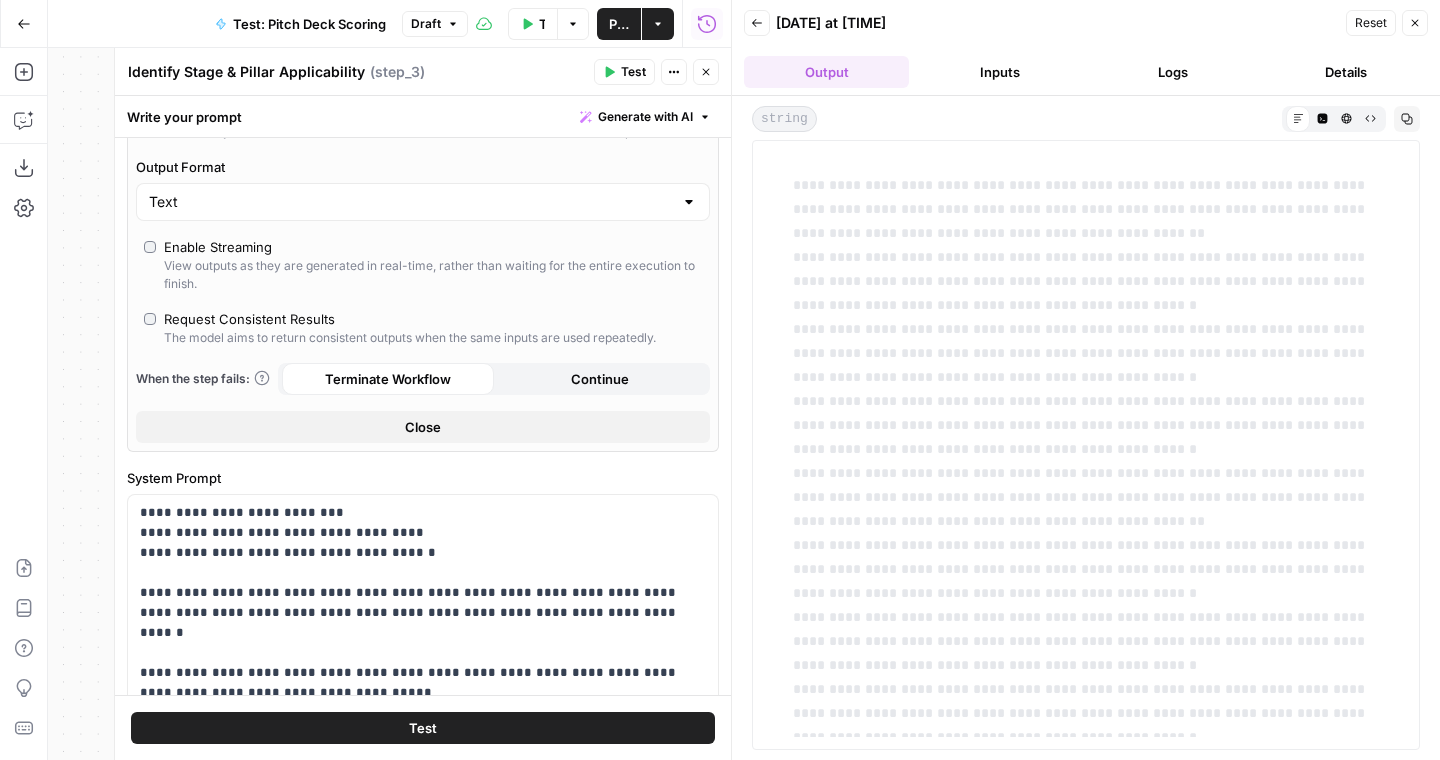 scroll, scrollTop: 270, scrollLeft: 0, axis: vertical 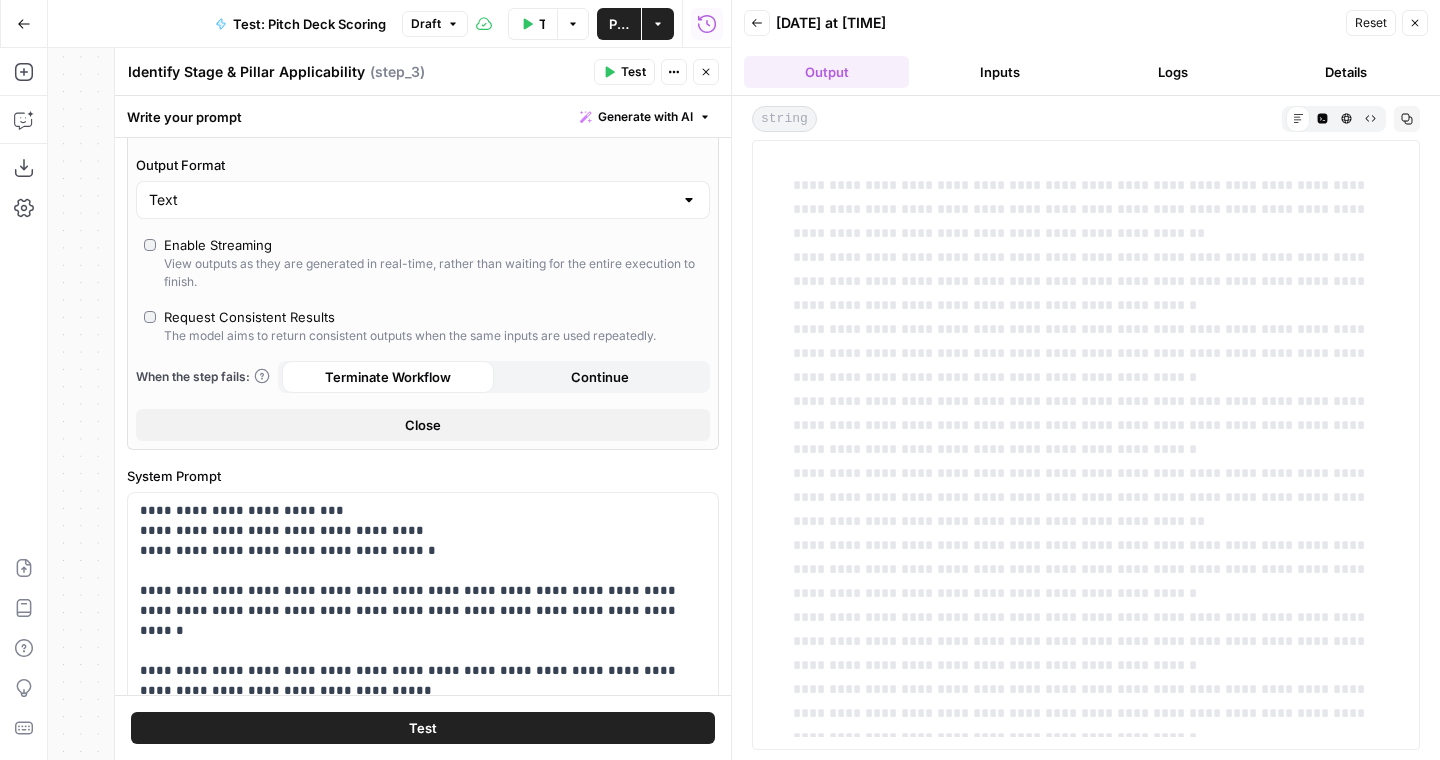 click on "Enable Streaming" at bounding box center (218, 245) 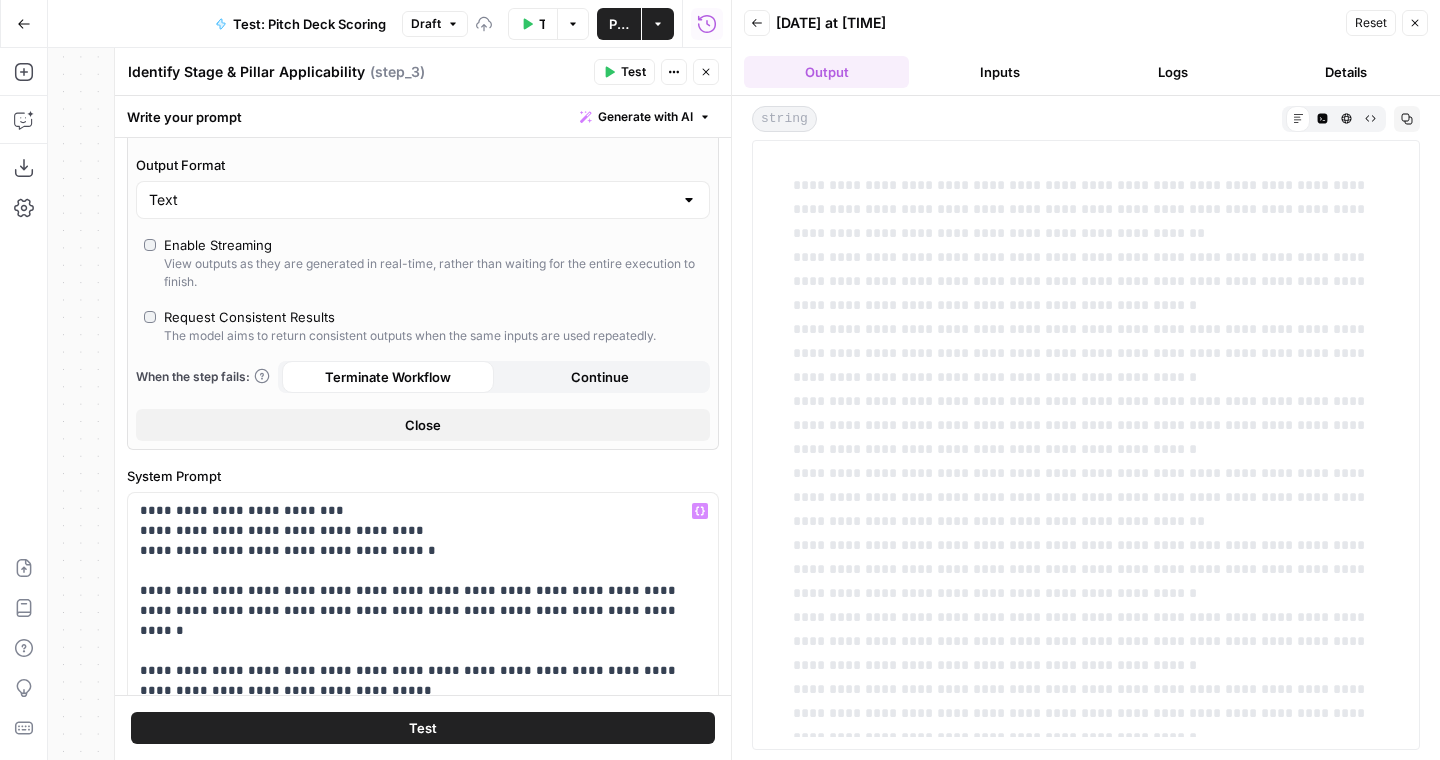 click on "Test" at bounding box center (423, 728) 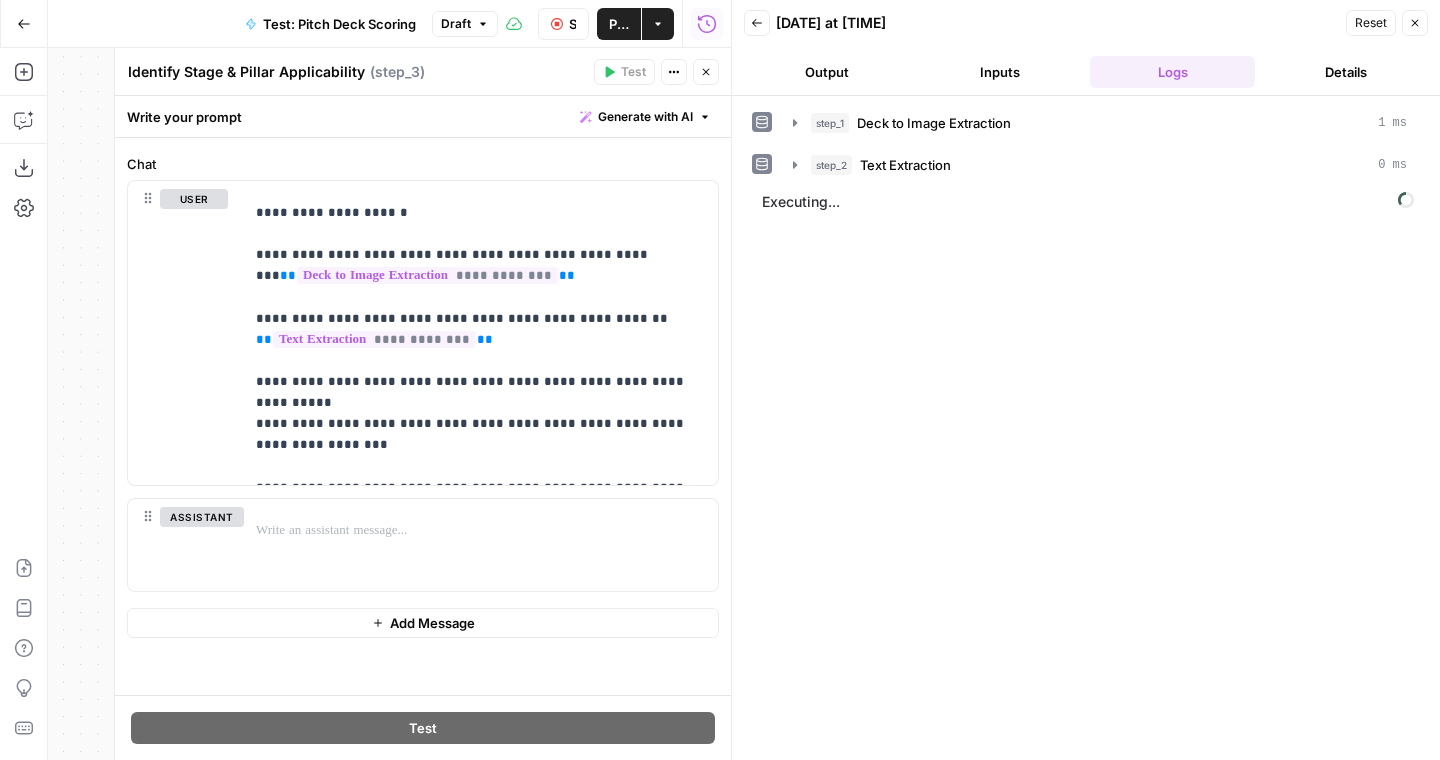 scroll, scrollTop: 1305, scrollLeft: 0, axis: vertical 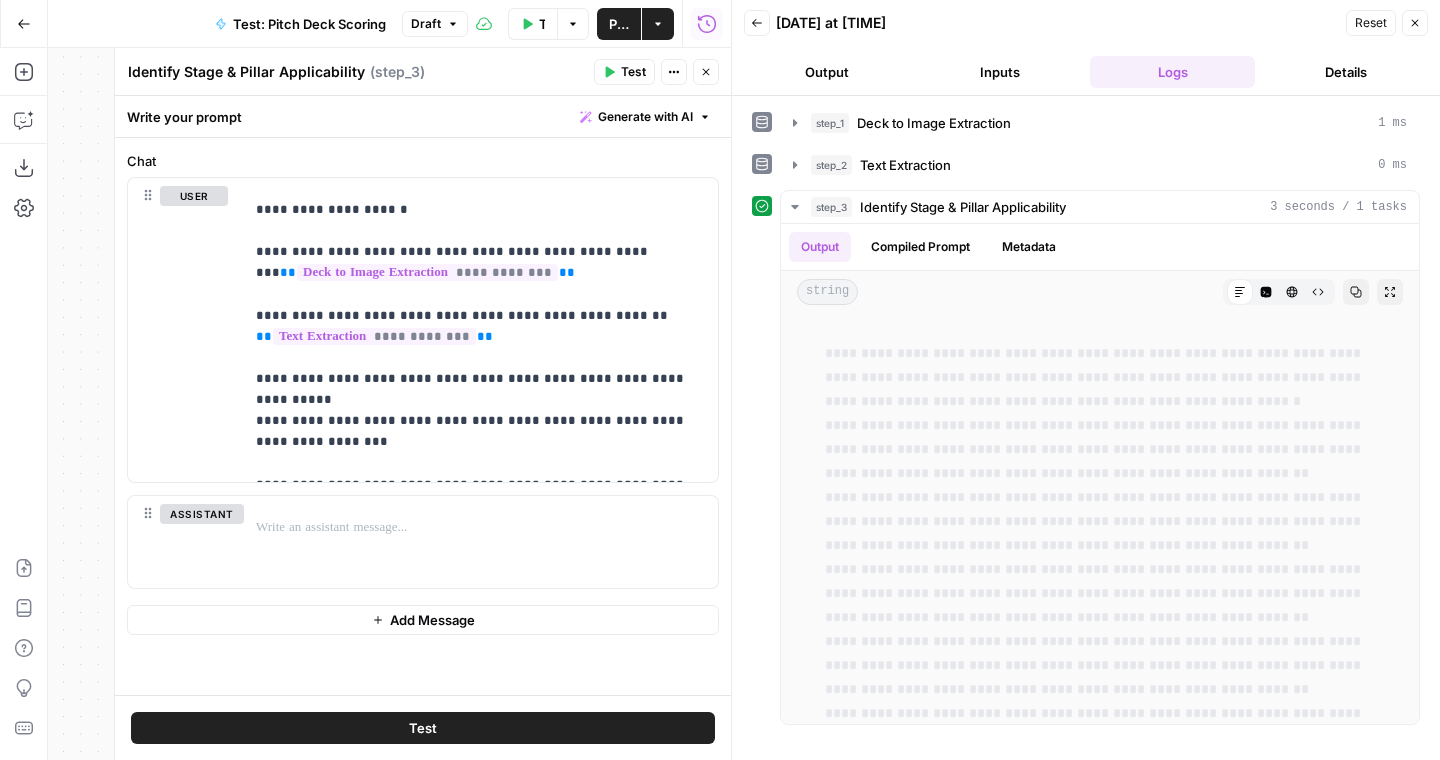 click on "Output" at bounding box center (826, 72) 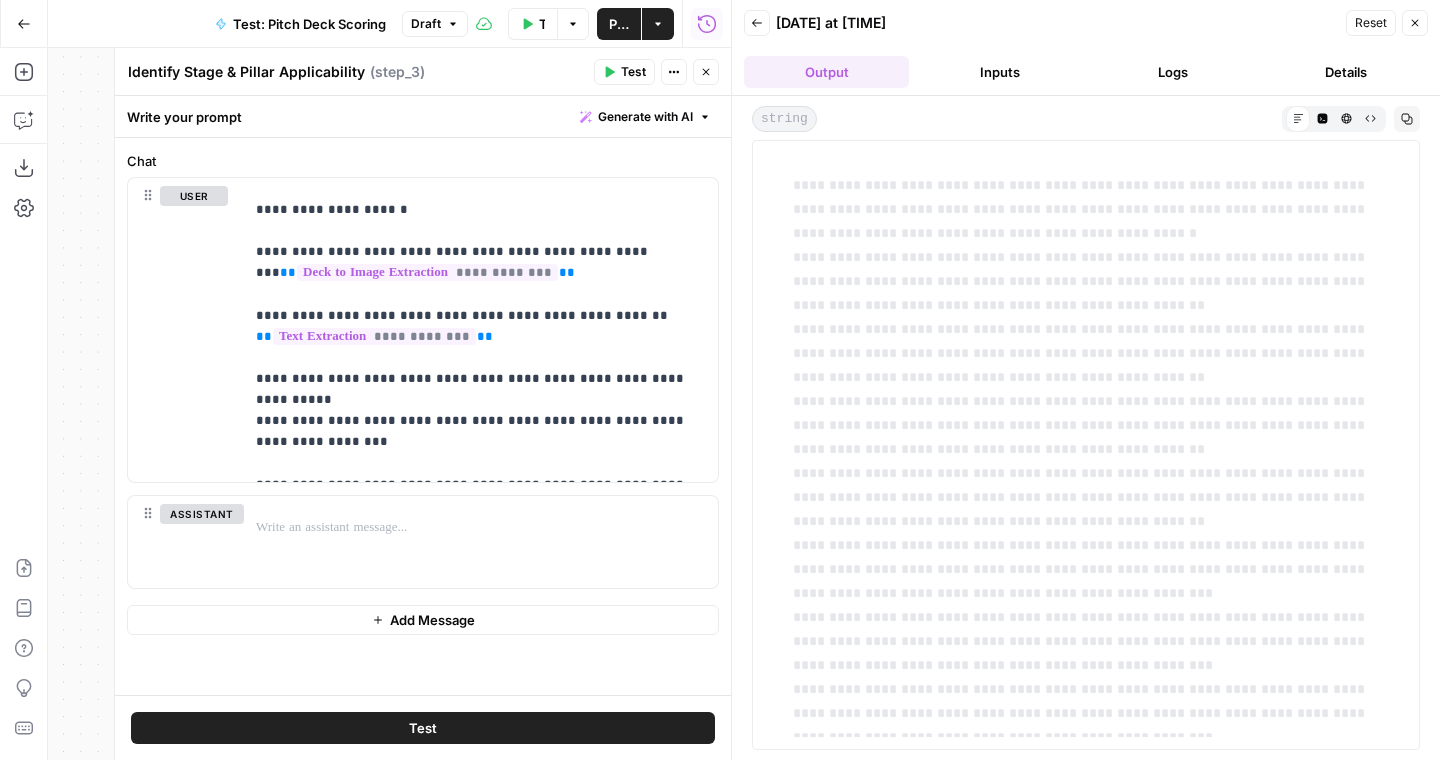 type 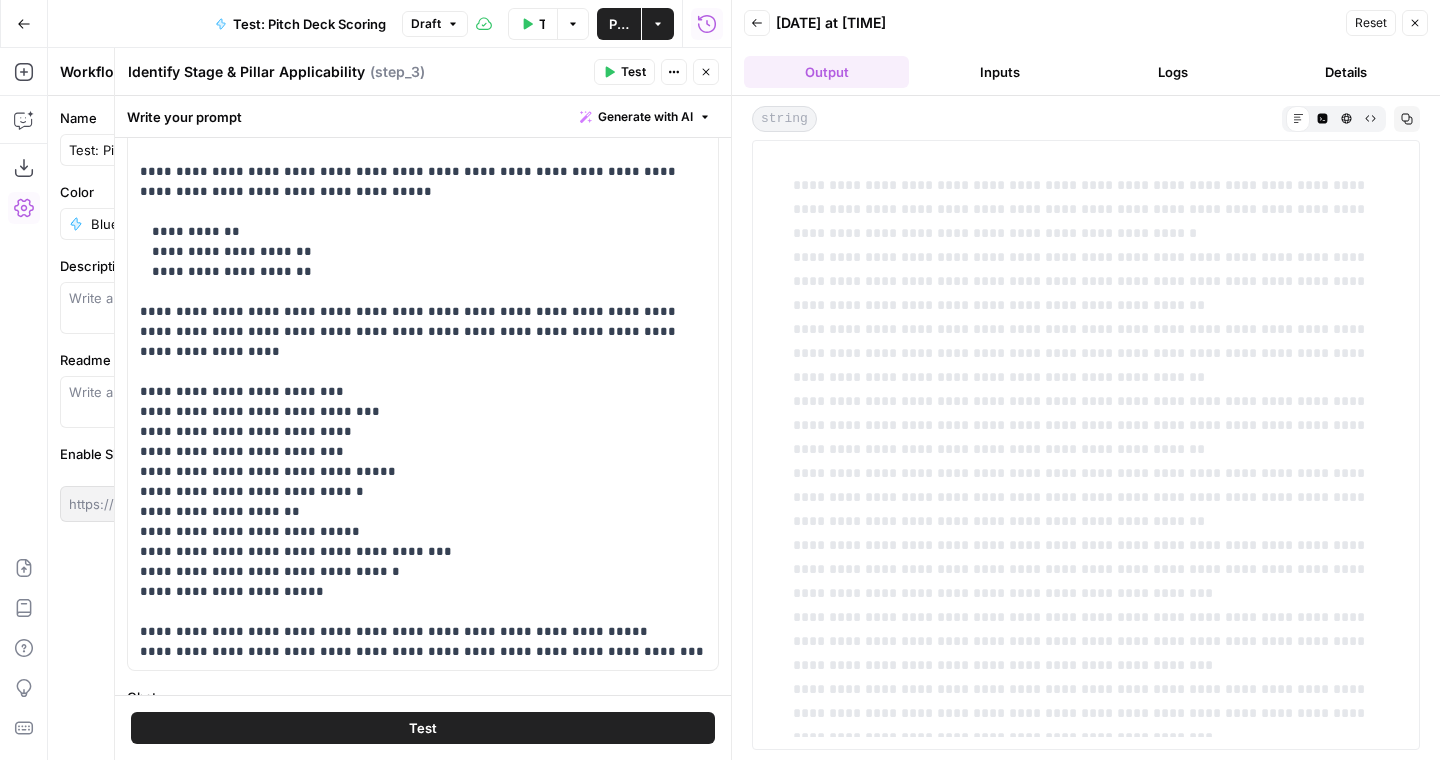 scroll, scrollTop: 599, scrollLeft: 0, axis: vertical 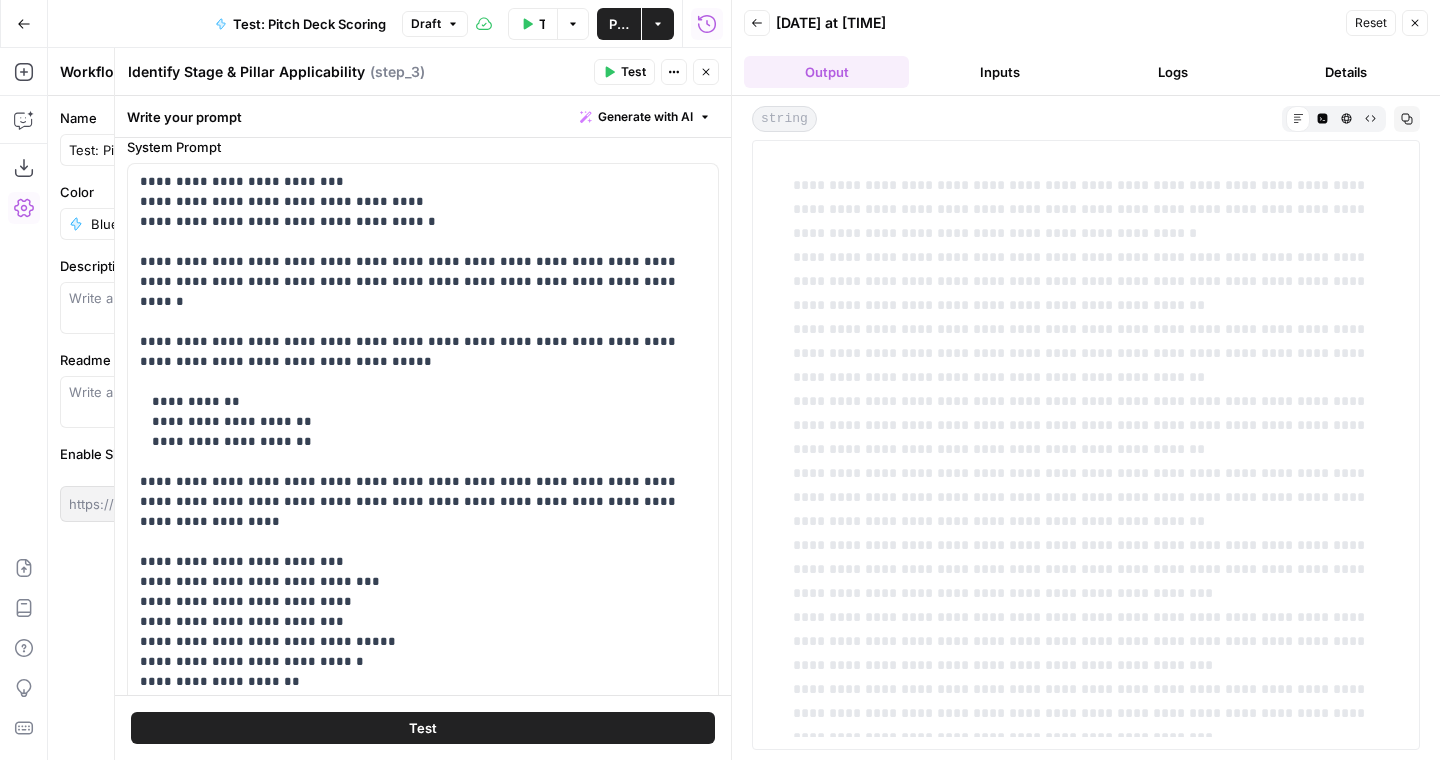 click on "Publish" at bounding box center [619, 24] 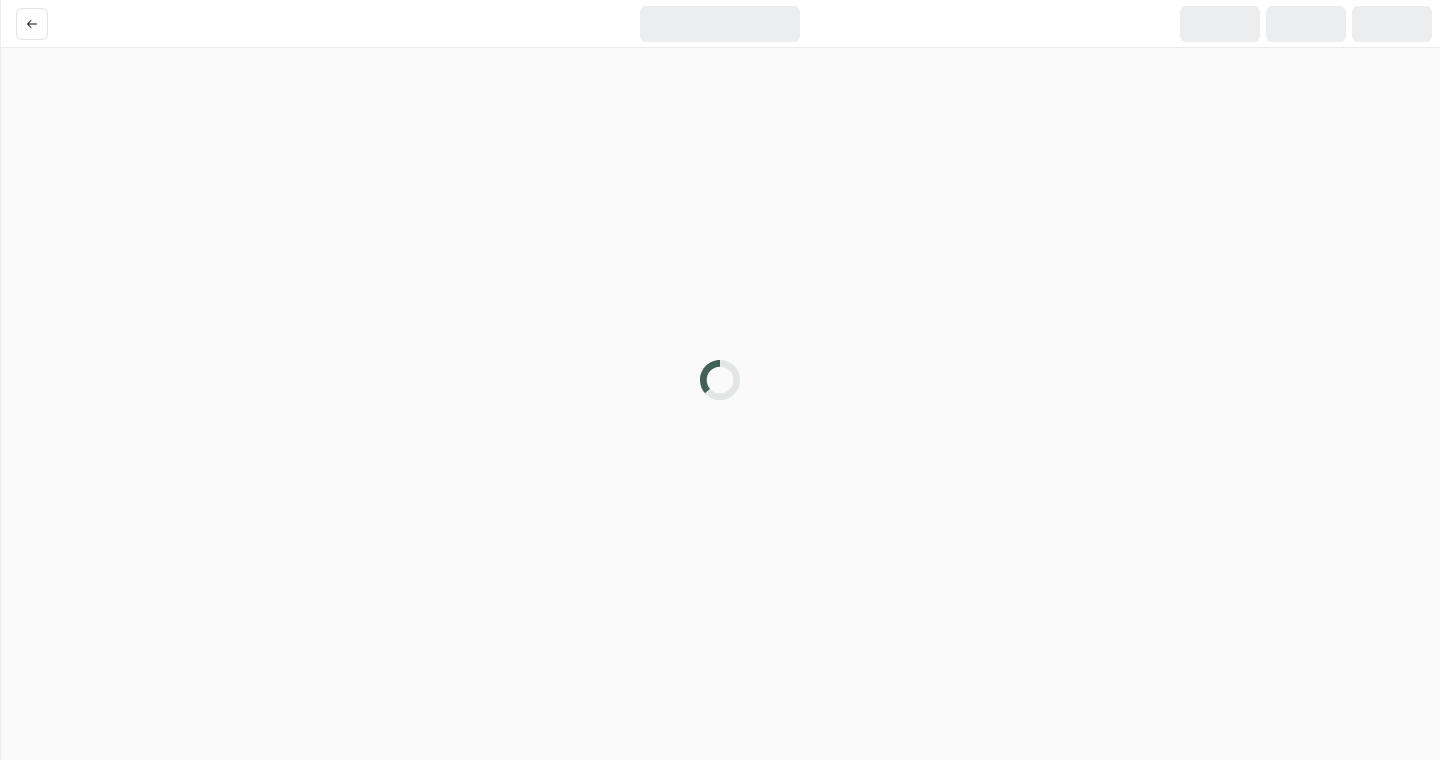 scroll, scrollTop: 0, scrollLeft: 0, axis: both 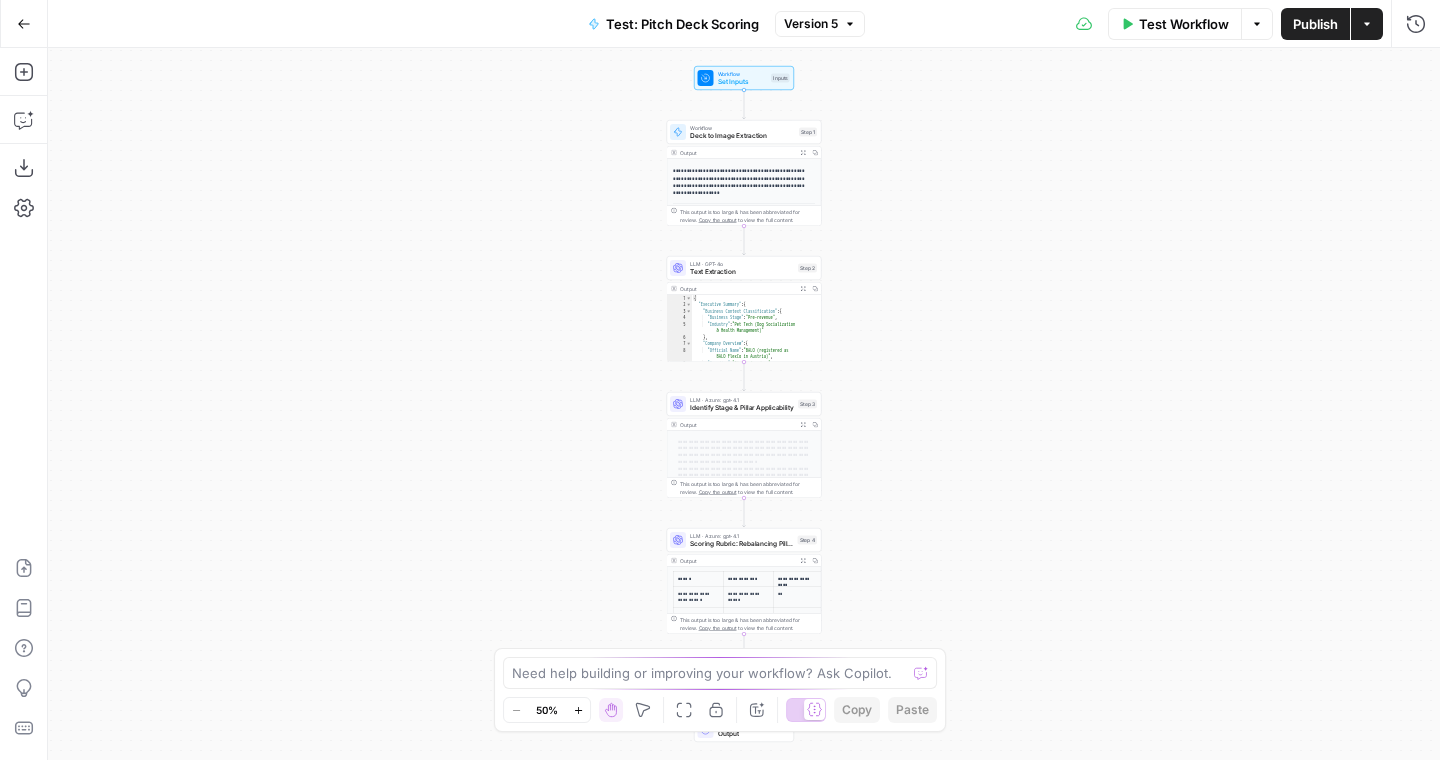 click on "{    "Executive Summary" :  {      "Business Context Classification" :  {         "Business Stage" :  "Pre-revenue" ,         "Industry" :  "Pet Tech (Dog Socialization             & Health Management)"      } ,      "Company Overview" :  {         "Official Name" :  "BALO (registered as             BALO FlexCo in Austria)" ,         "Branding" :  "Tinder for dogs" ,         "Early-stage Value Proposition" :  "AI            -powered app for dog matchmaking             (playdates) and health monitoring"" at bounding box center [757, 342] 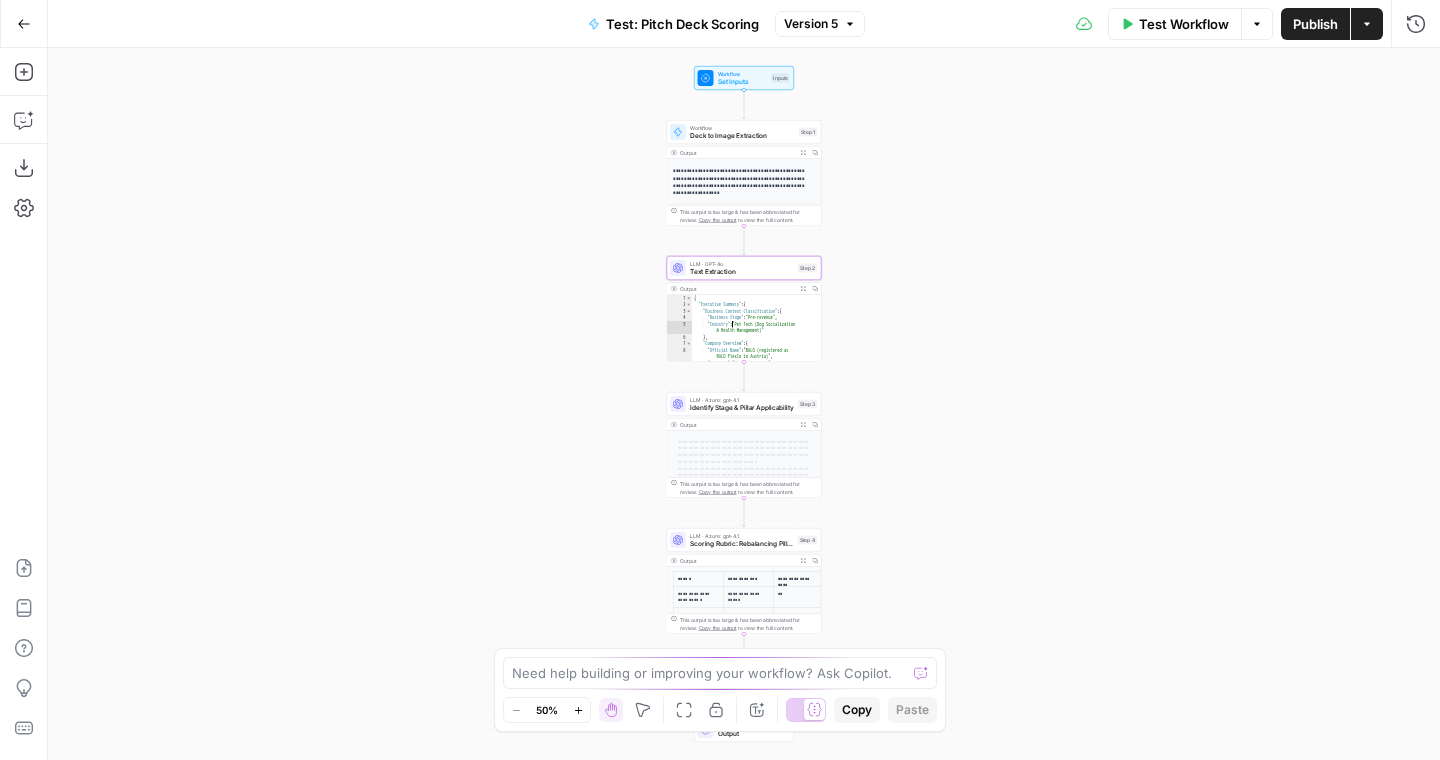 click on "{    "Executive Summary" :  {      "Business Context Classification" :  {         "Business Stage" :  "Pre-revenue" ,         "Industry" :  "Pet Tech (Dog Socialization             & Health Management)"      } ,      "Company Overview" :  {         "Official Name" :  "BALO (registered as             BALO FlexCo in Austria)" ,         "Branding" :  "Tinder for dogs" ,         "Early-stage Value Proposition" :  "AI            -powered app for dog matchmaking             (playdates) and health monitoring"" at bounding box center [757, 342] 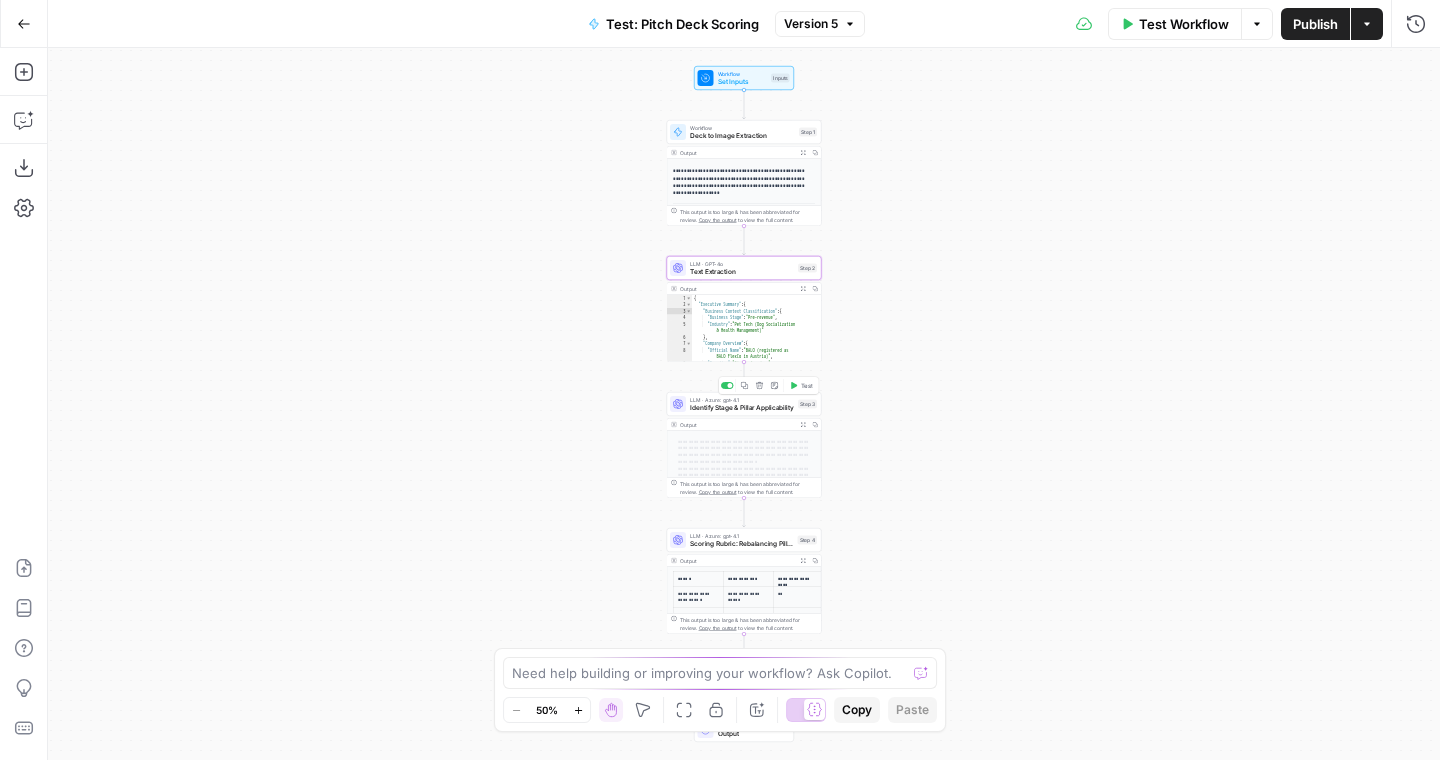 click on "LLM · Azure: gpt-4.1 Identify Stage & Pillar Applicability Step 3 Copy step Delete step Add Note Test" at bounding box center [744, 404] 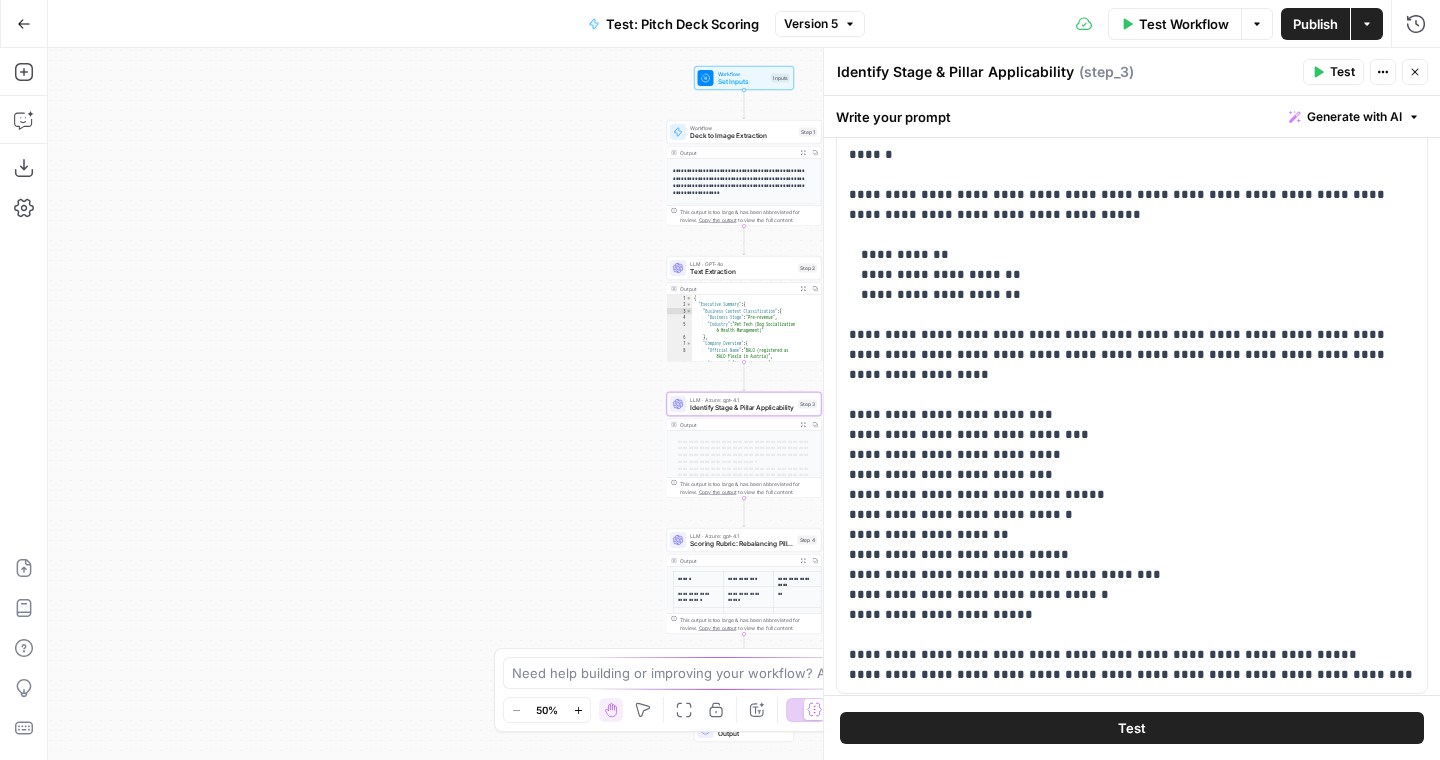 scroll, scrollTop: 501, scrollLeft: 0, axis: vertical 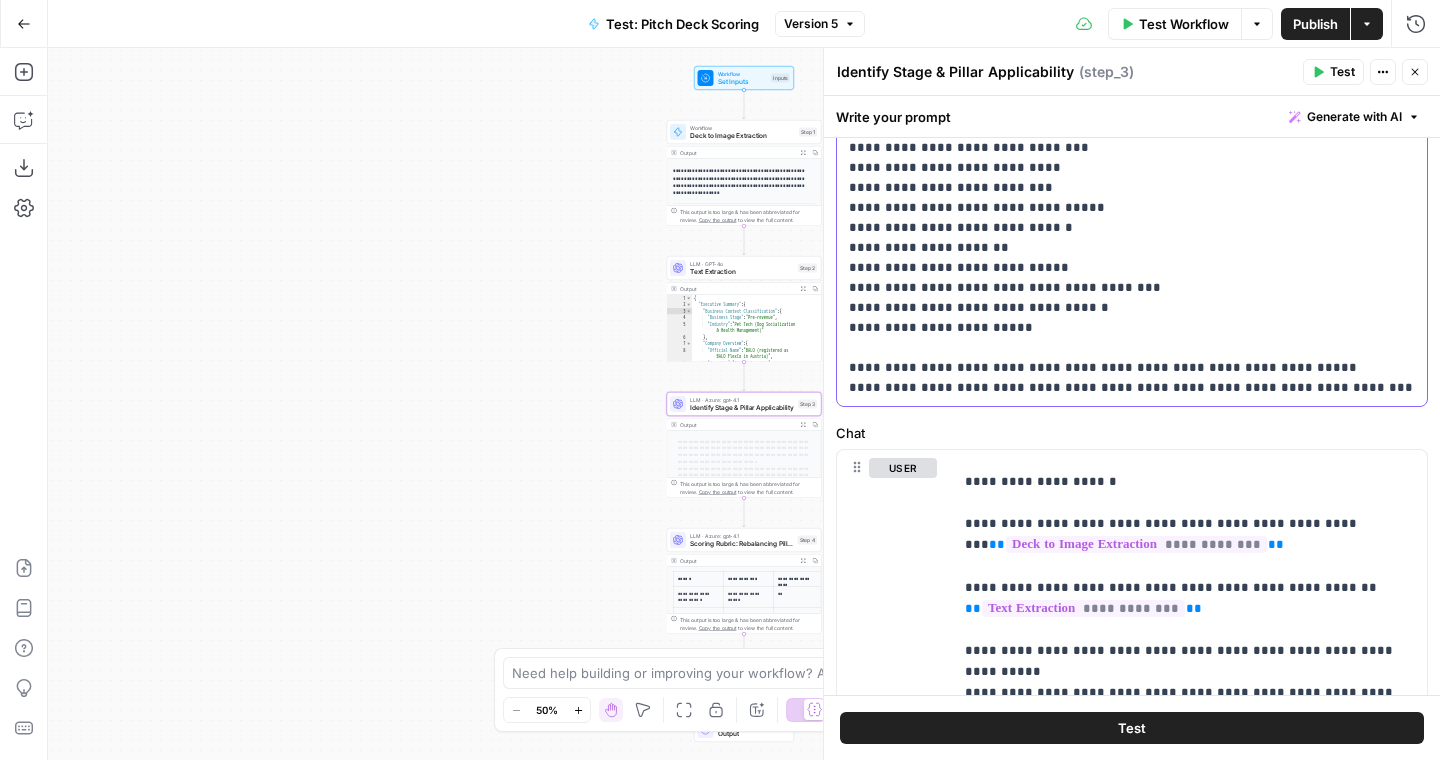 click on "**********" at bounding box center (1132, 68) 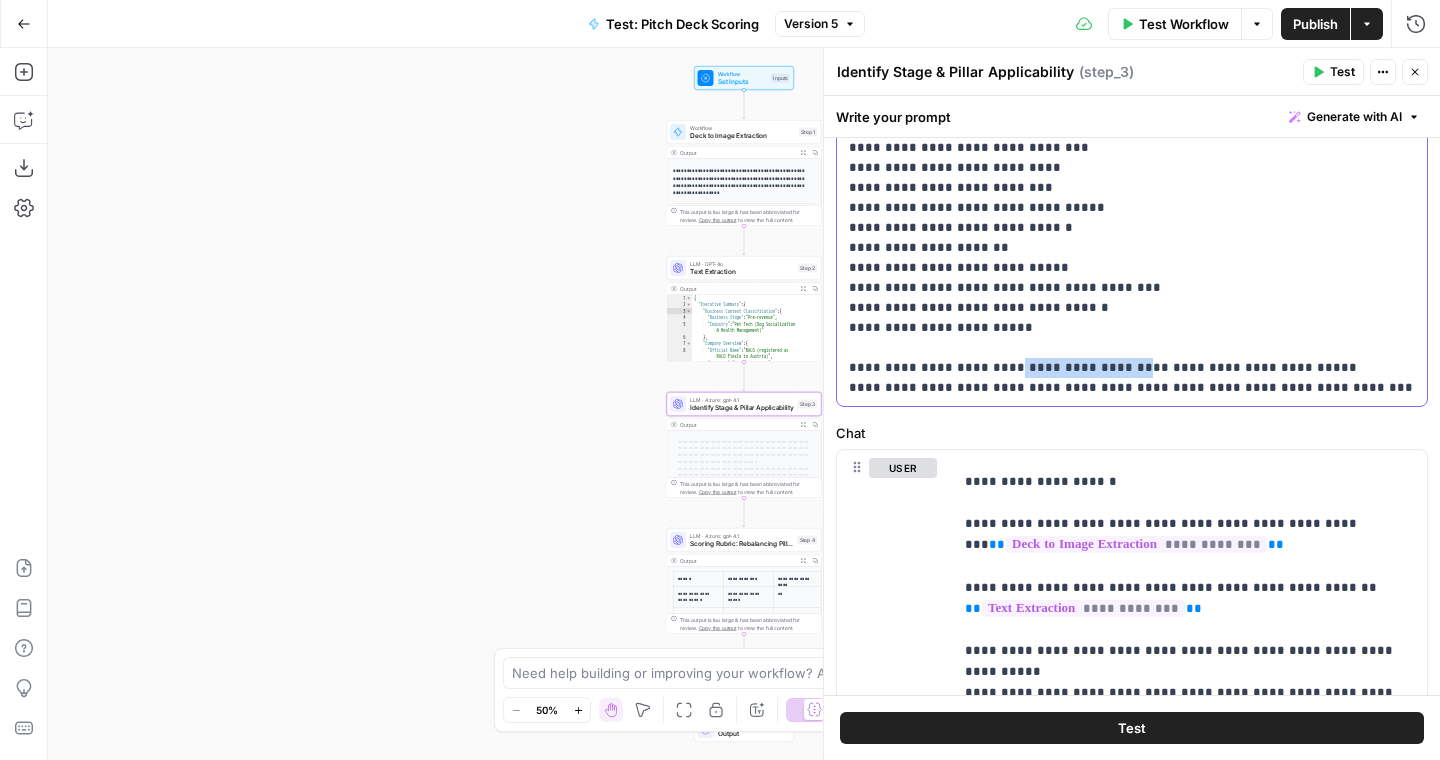 drag, startPoint x: 1120, startPoint y: 325, endPoint x: 994, endPoint y: 331, distance: 126.14278 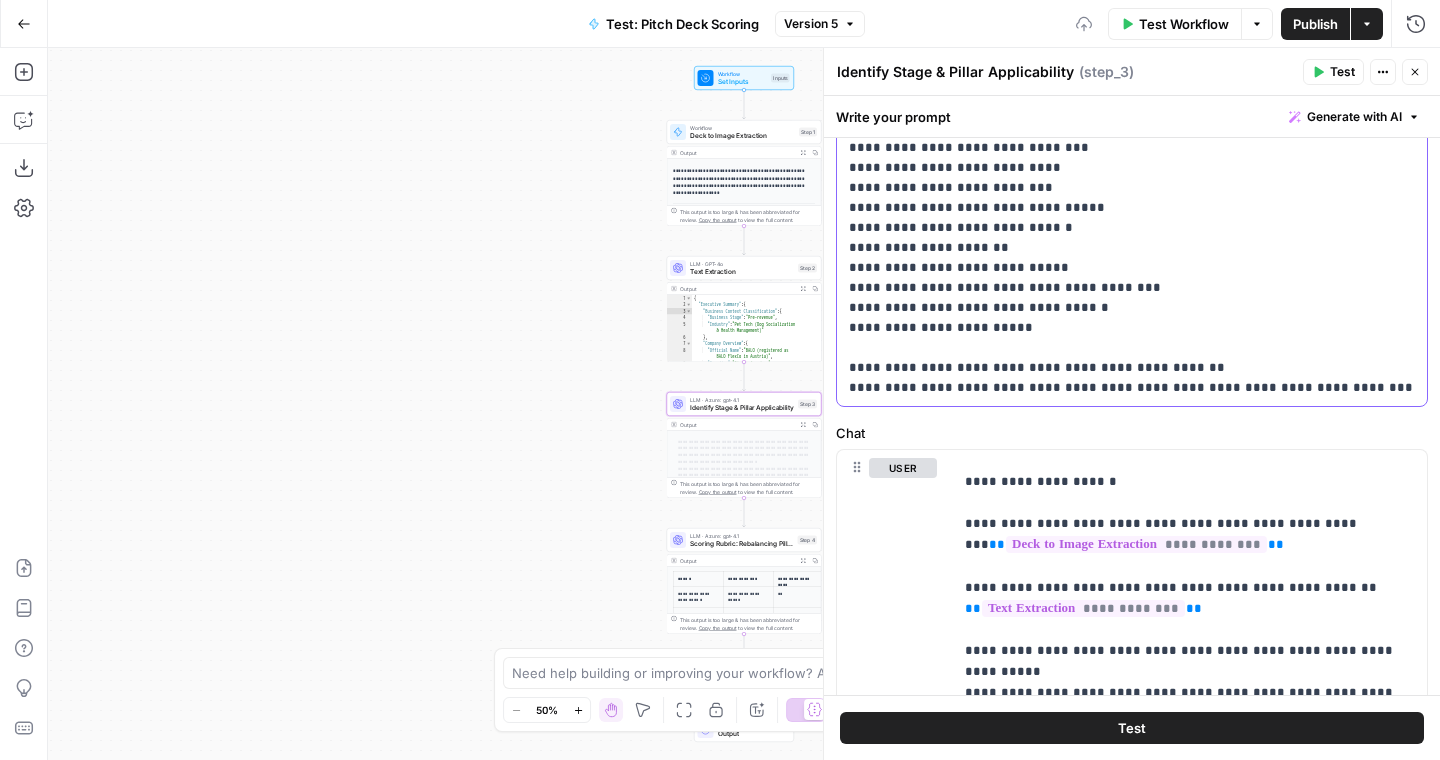 type 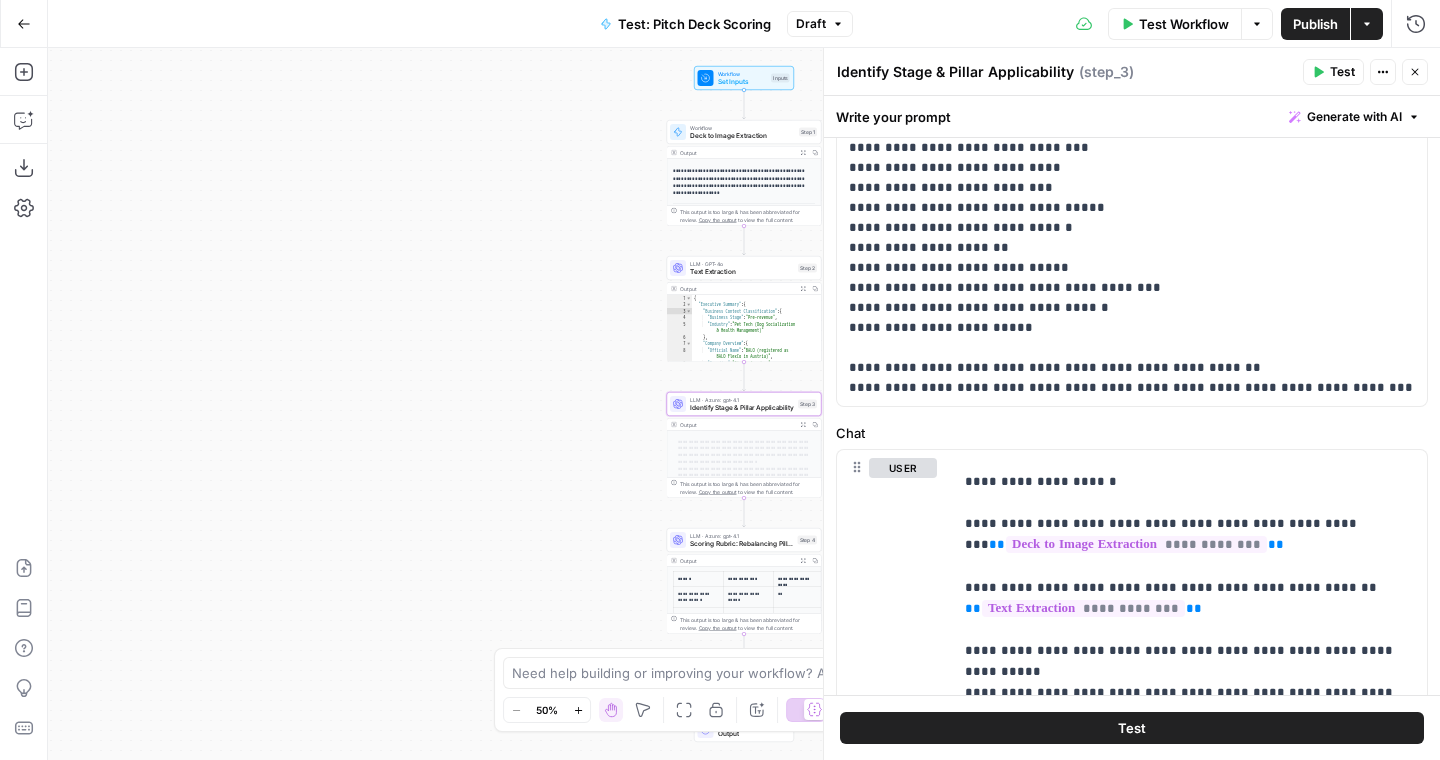 click on "Test" at bounding box center (1132, 728) 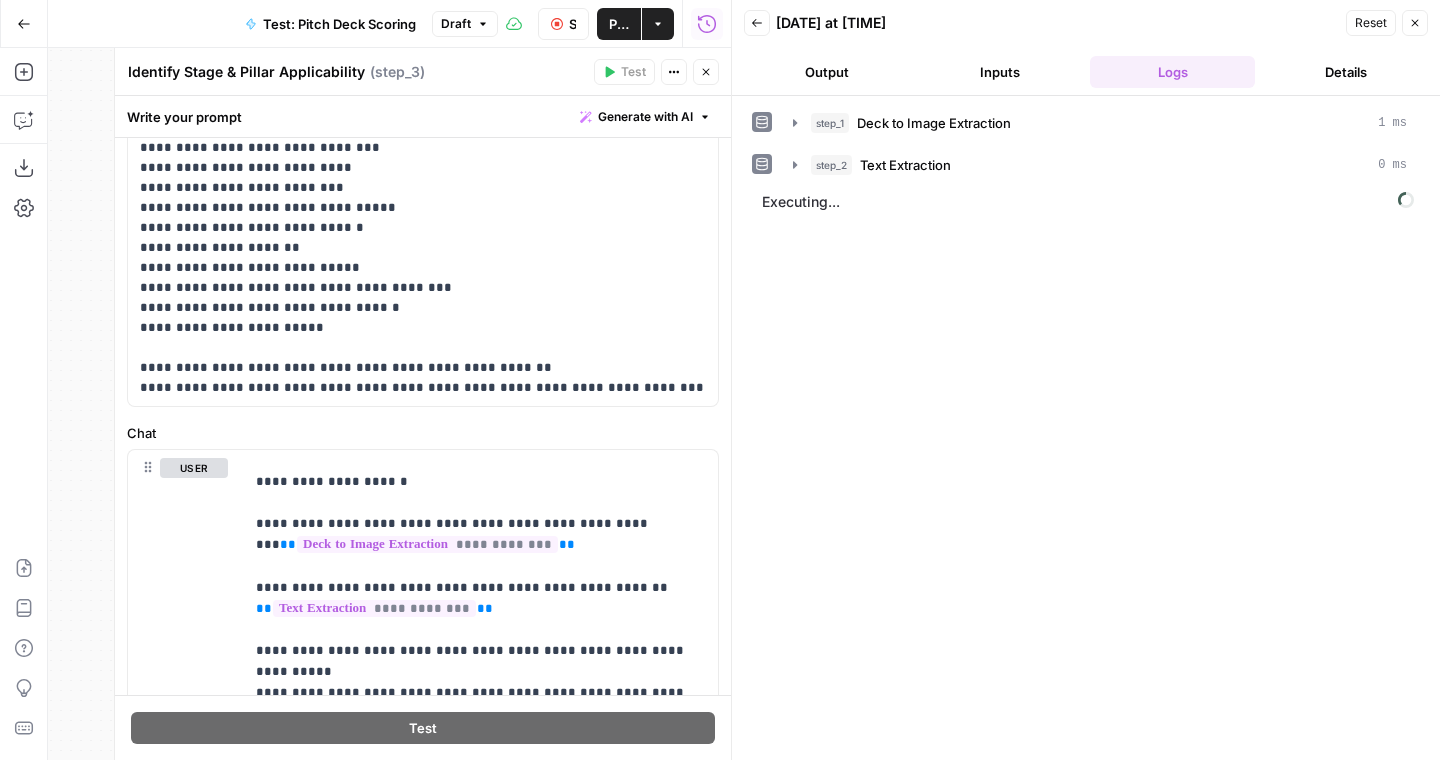 click on "Stop Run" at bounding box center [563, 24] 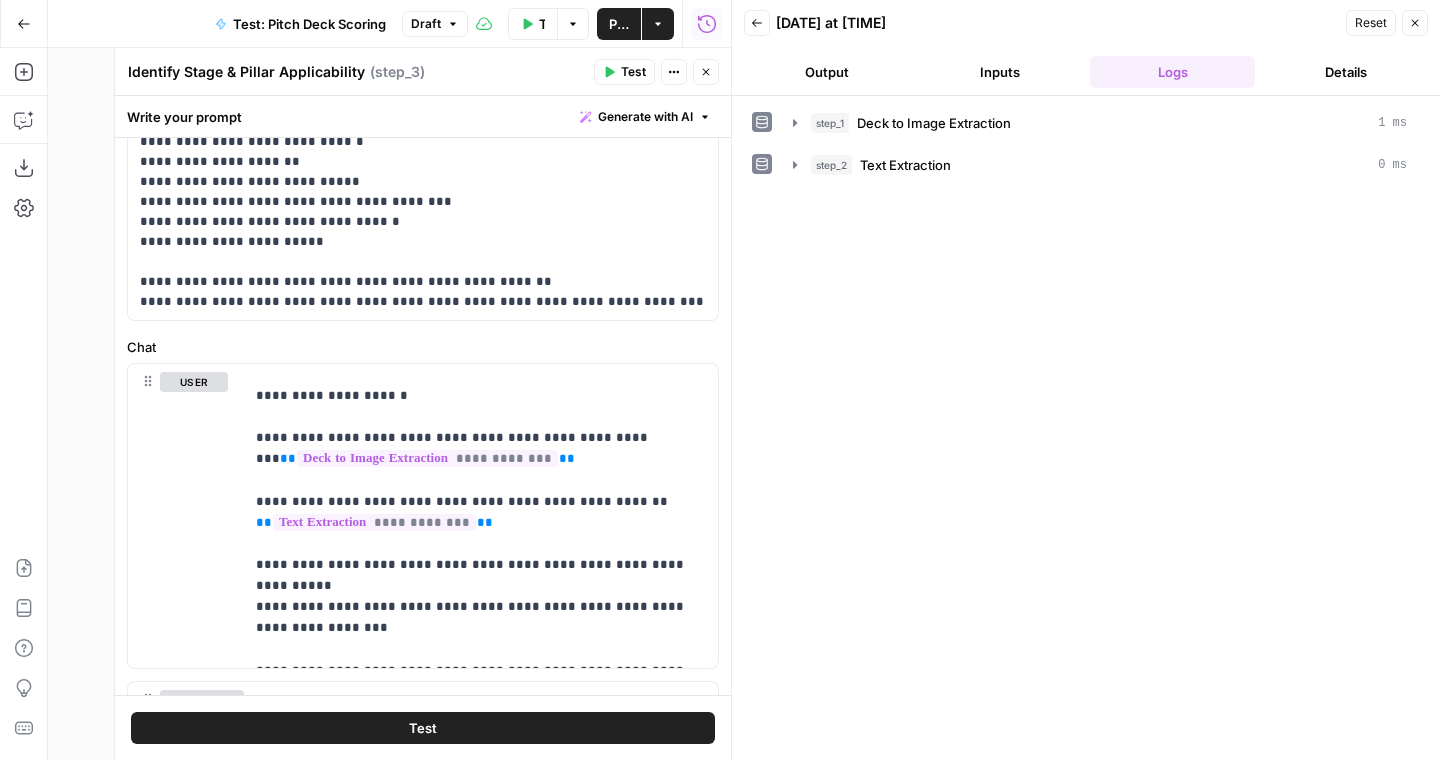 scroll, scrollTop: 617, scrollLeft: 0, axis: vertical 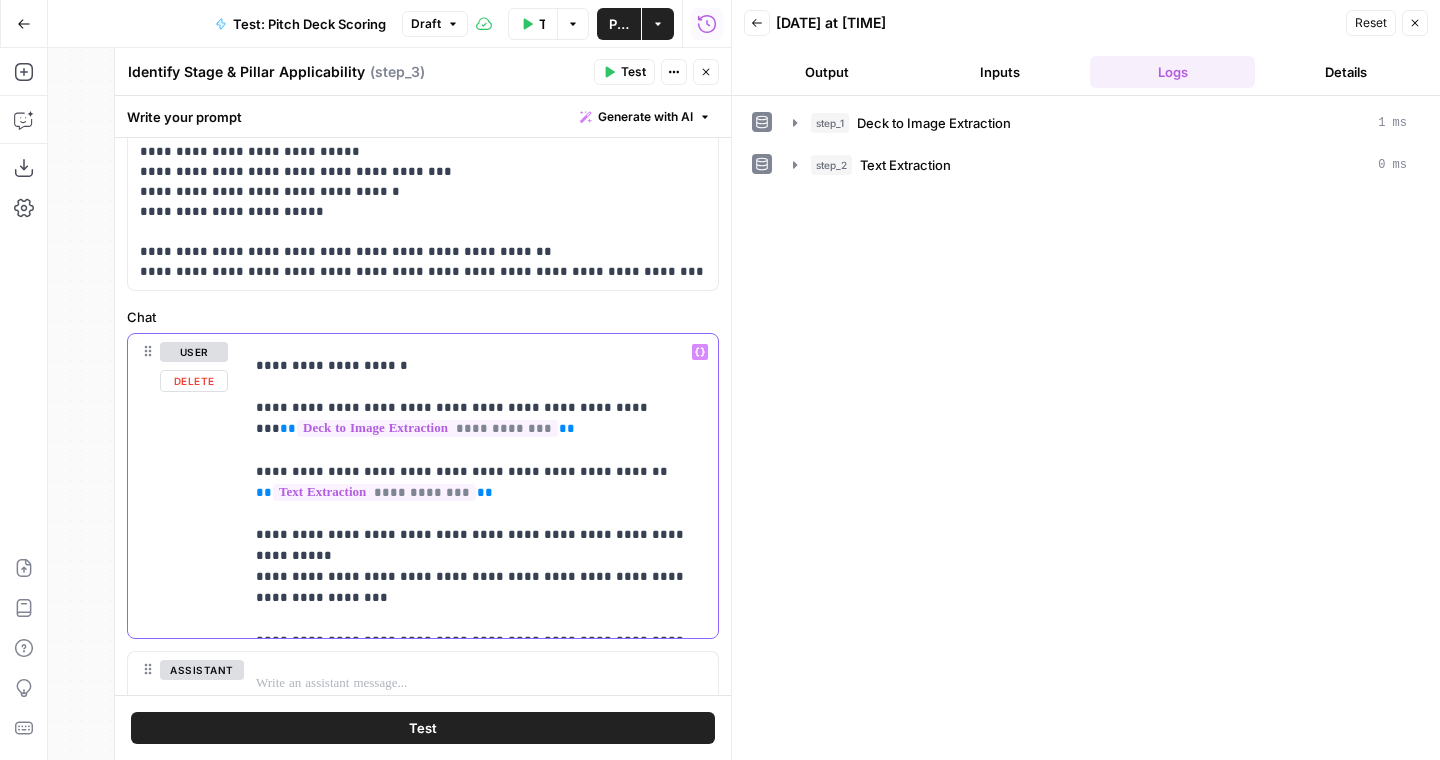 click on "**********" at bounding box center (481, 492) 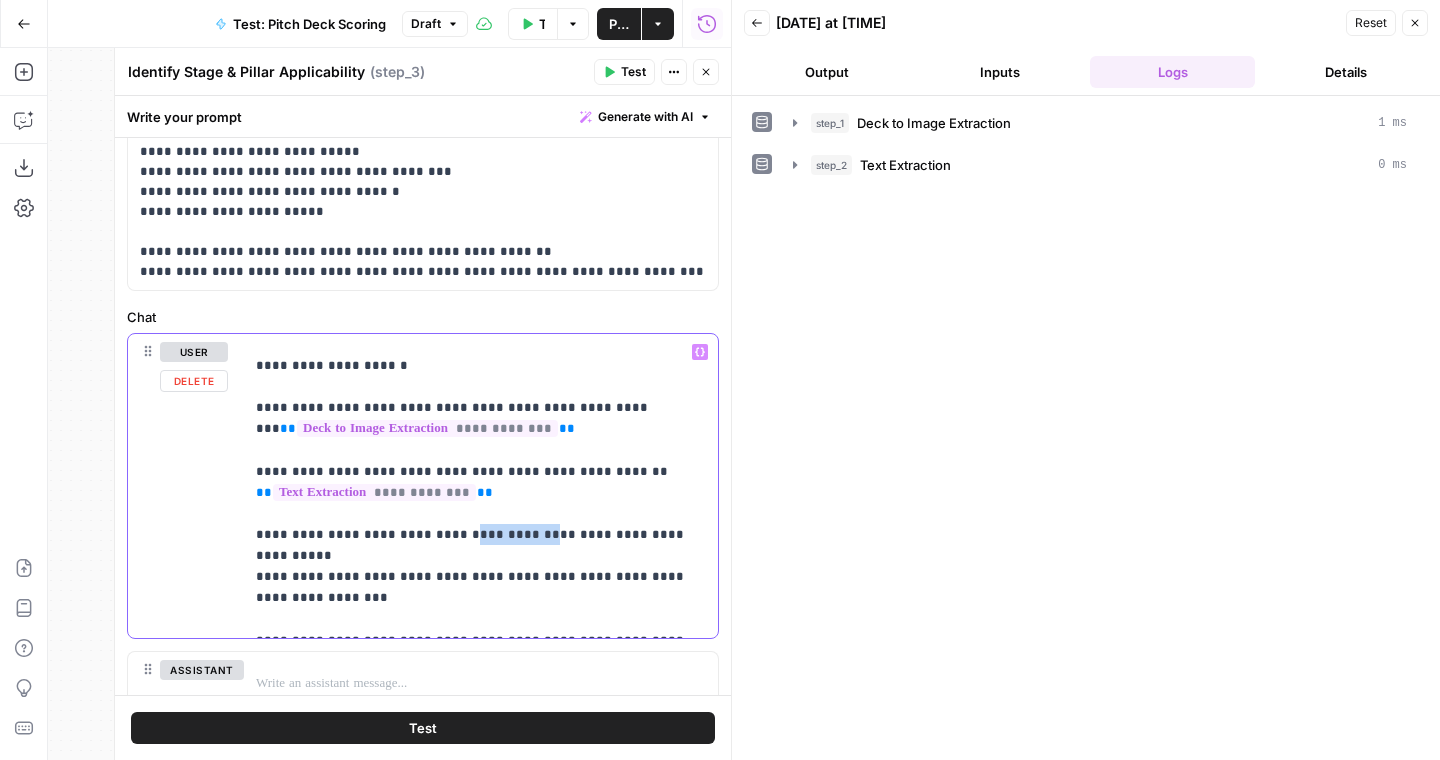drag, startPoint x: 517, startPoint y: 537, endPoint x: 450, endPoint y: 534, distance: 67.06713 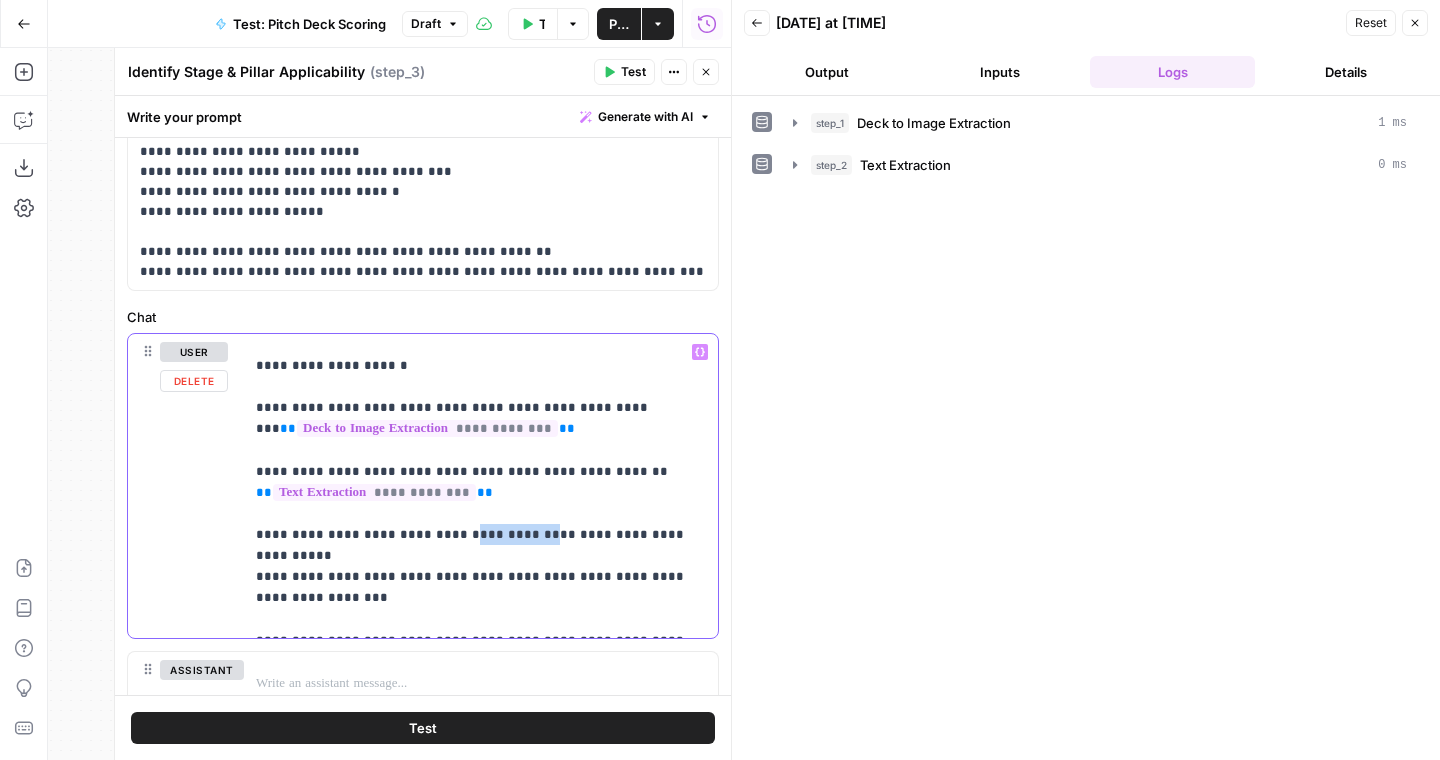 click on "**********" at bounding box center (481, 492) 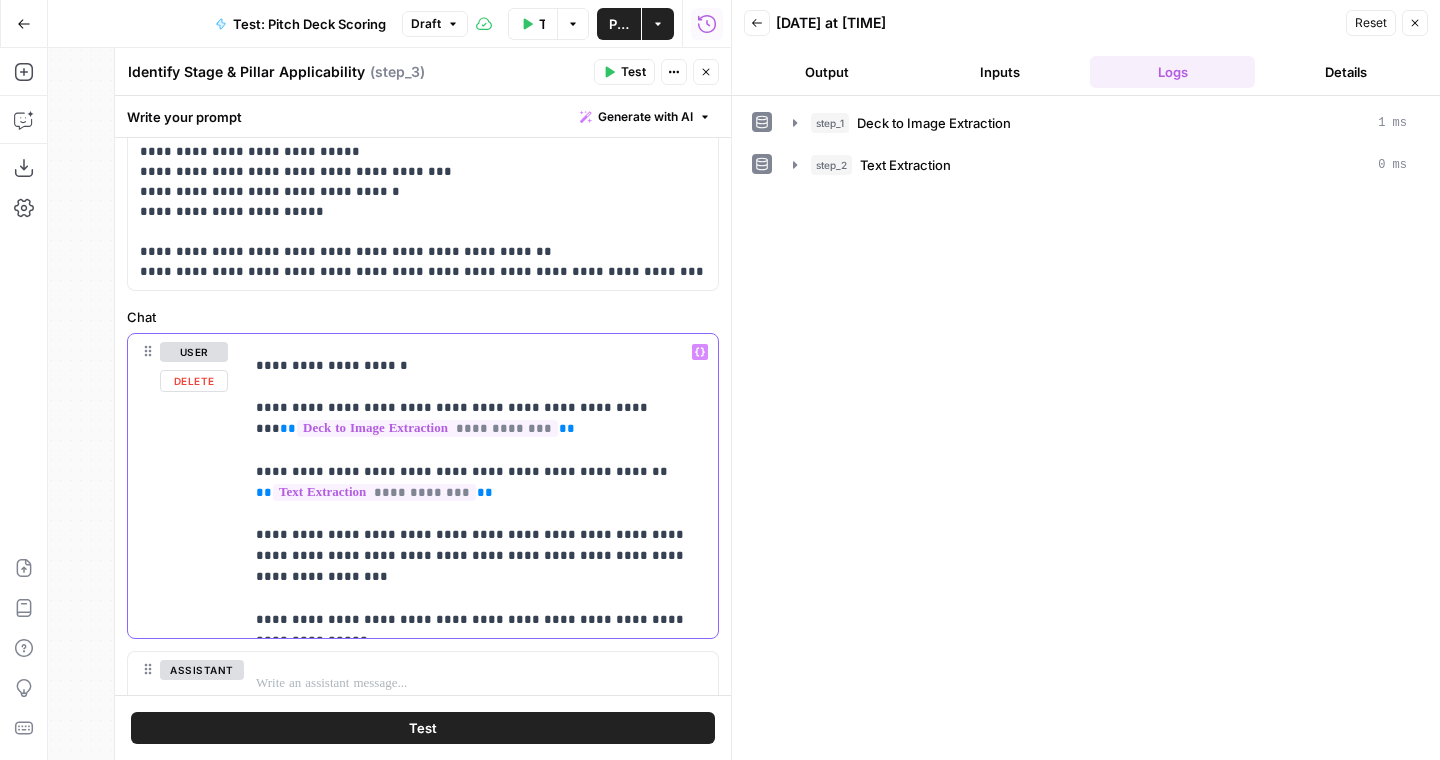 type 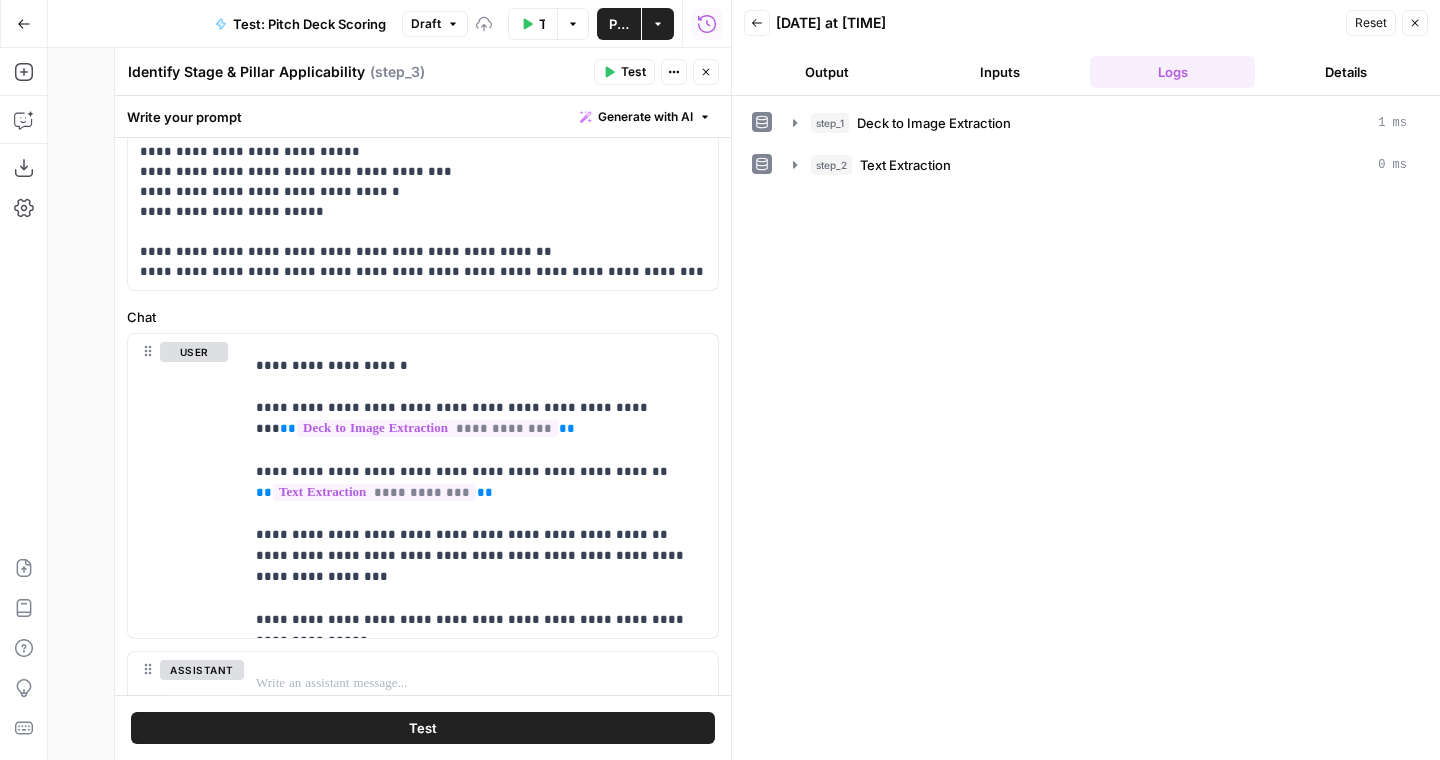 click on "Test" at bounding box center (423, 728) 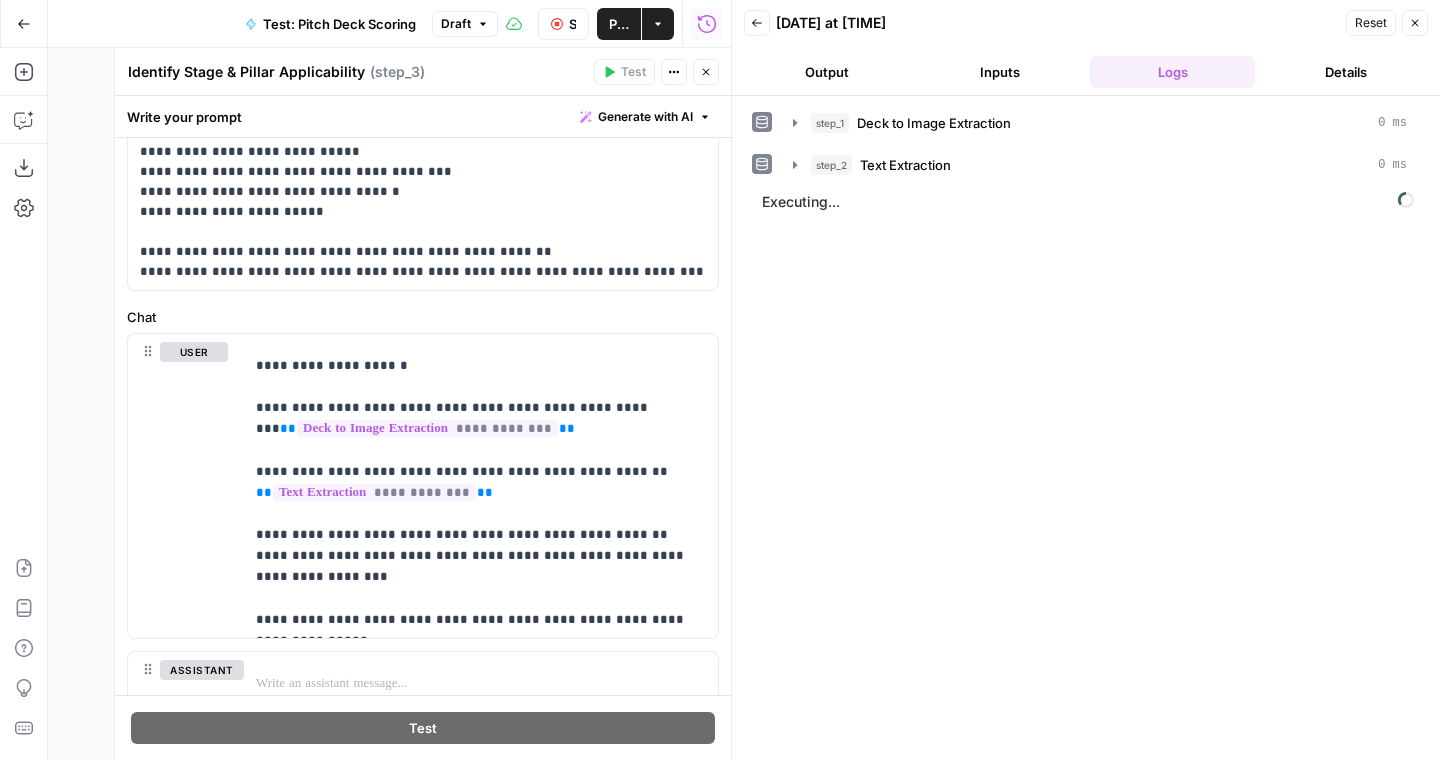 click on "Output" at bounding box center [826, 72] 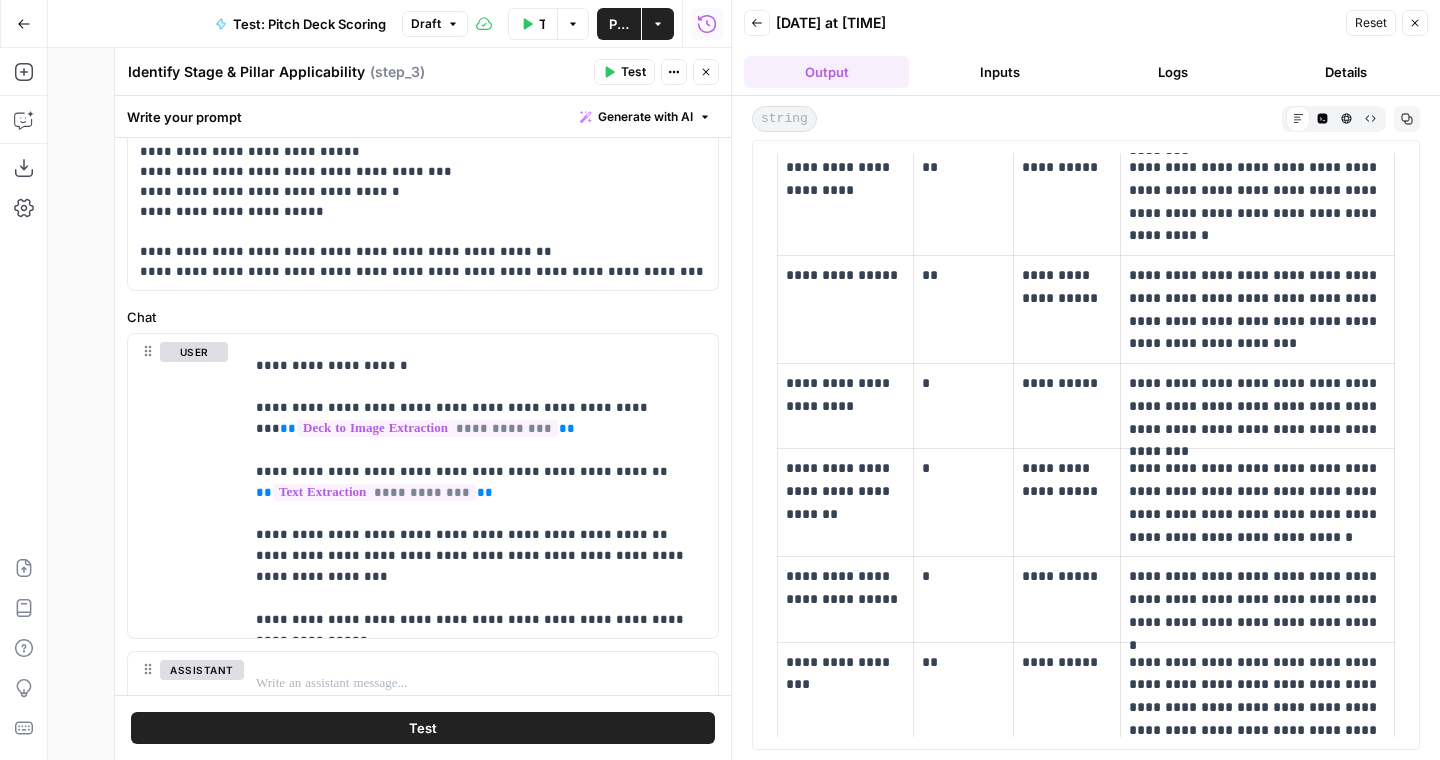 scroll, scrollTop: 484, scrollLeft: 0, axis: vertical 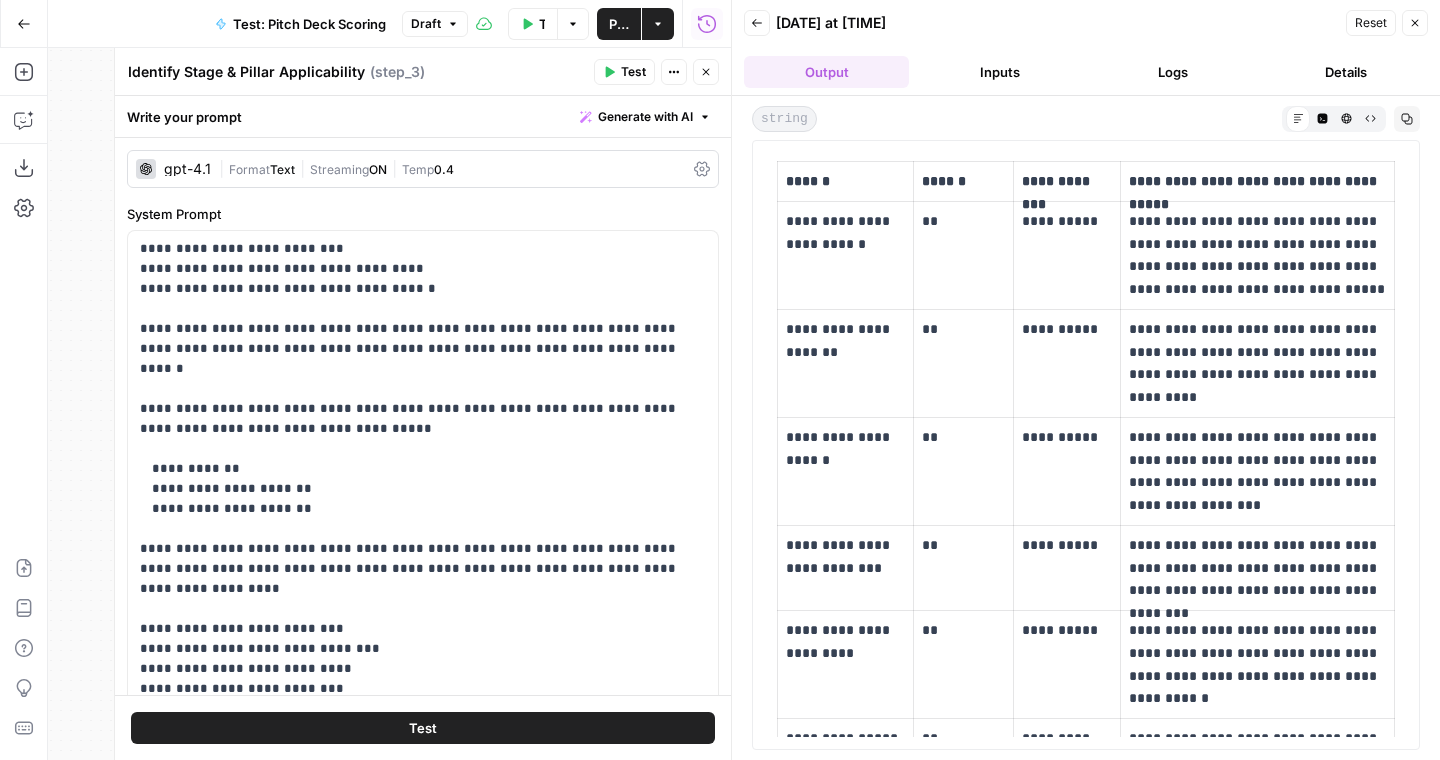 click on "Close" at bounding box center [1415, 23] 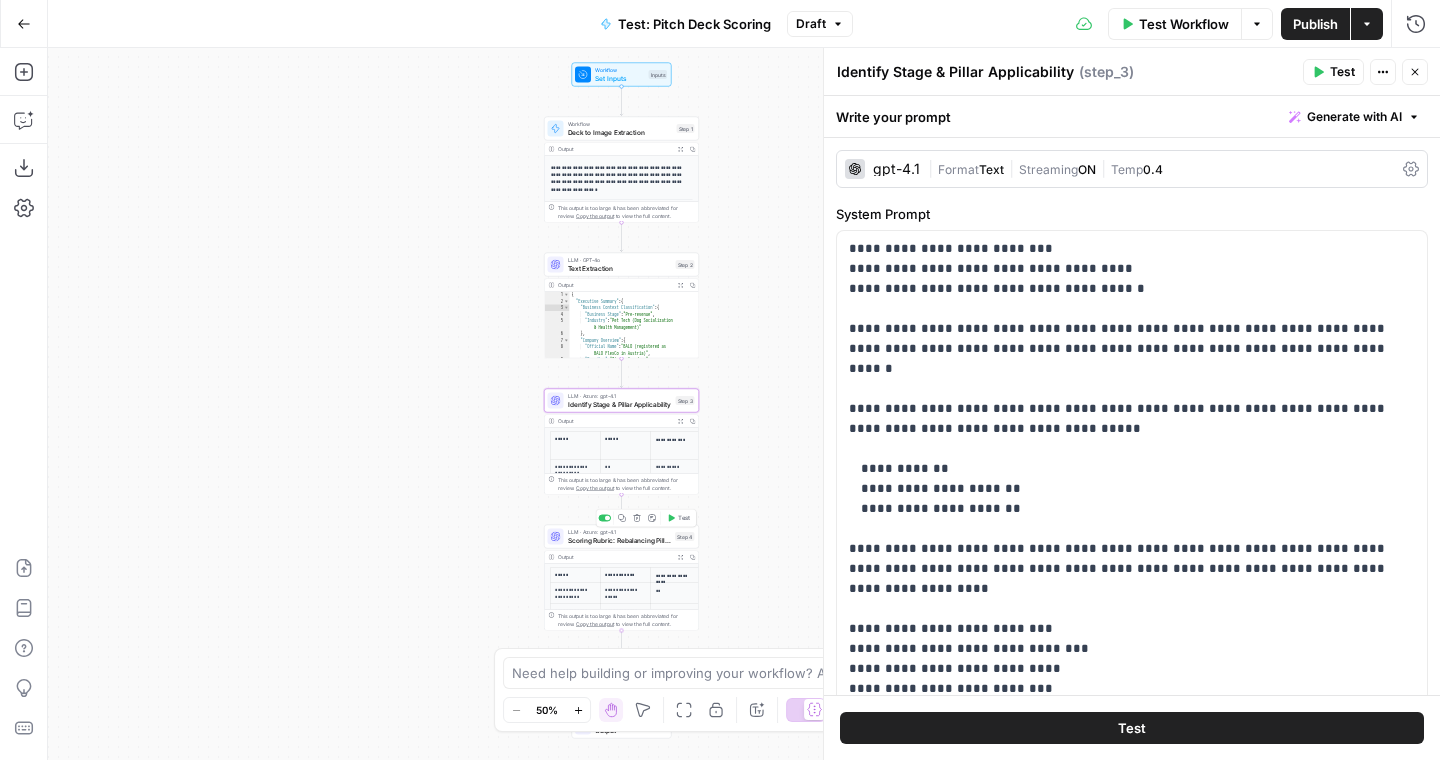 click on "Scoring Rubric: Rebalancing Pillars & Weights" at bounding box center [620, 540] 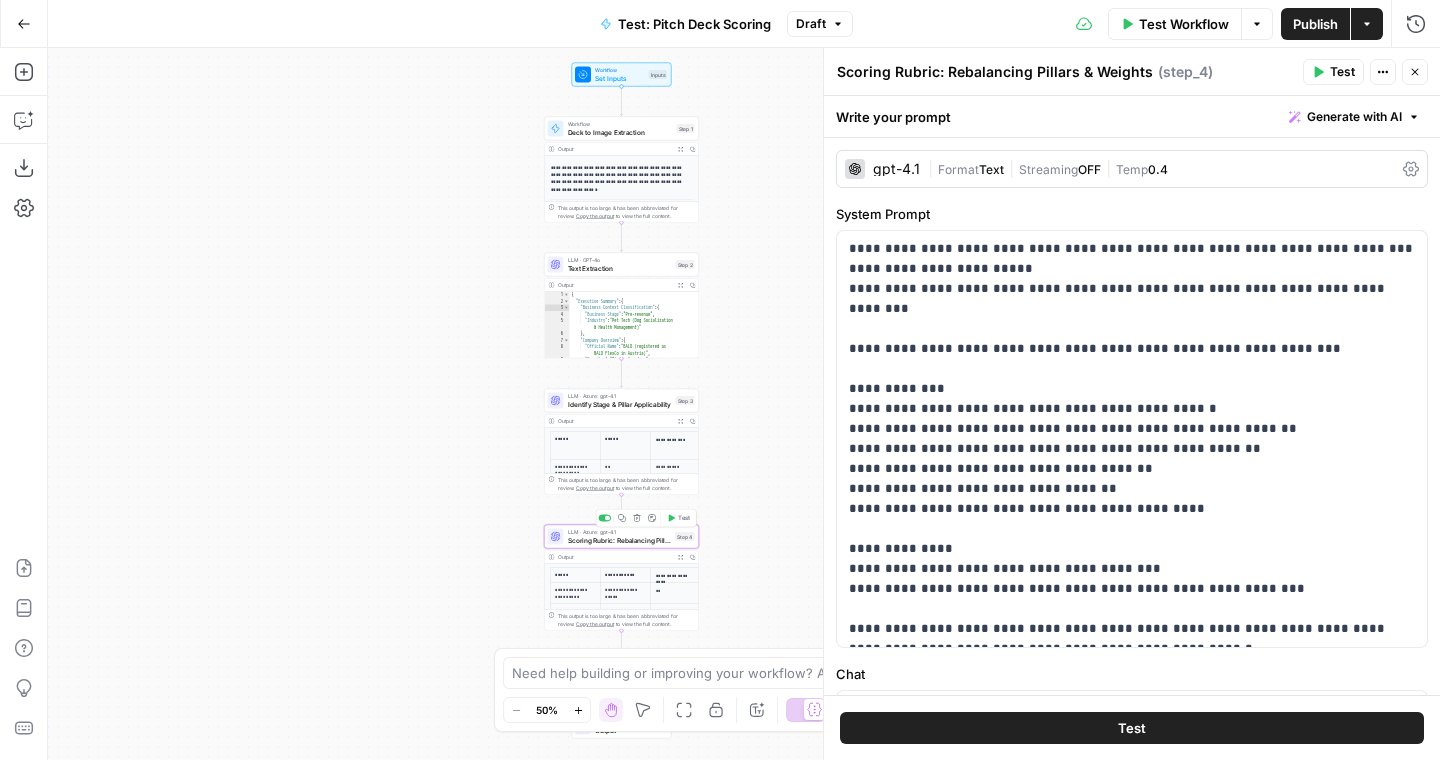 click on "Test" at bounding box center (684, 518) 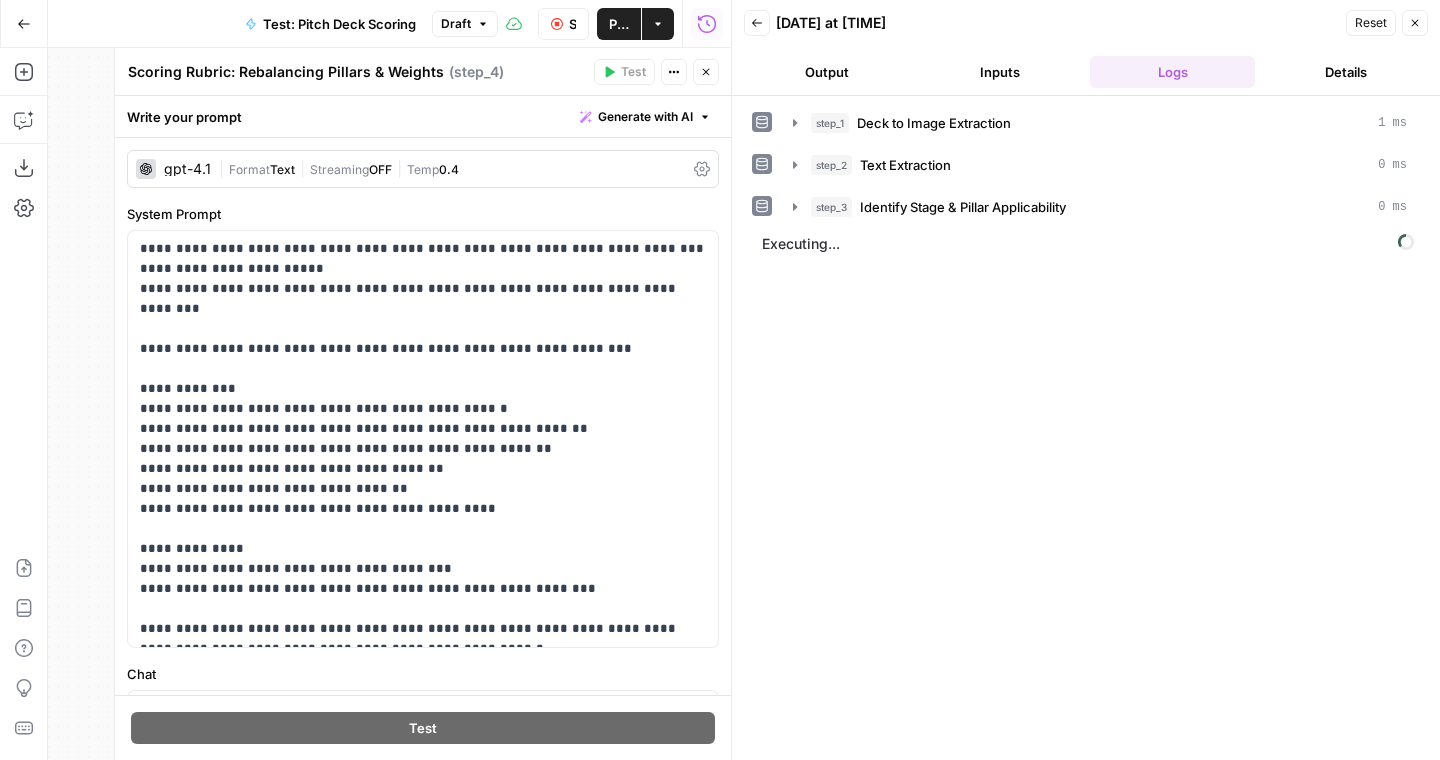 click on "Output" at bounding box center (826, 72) 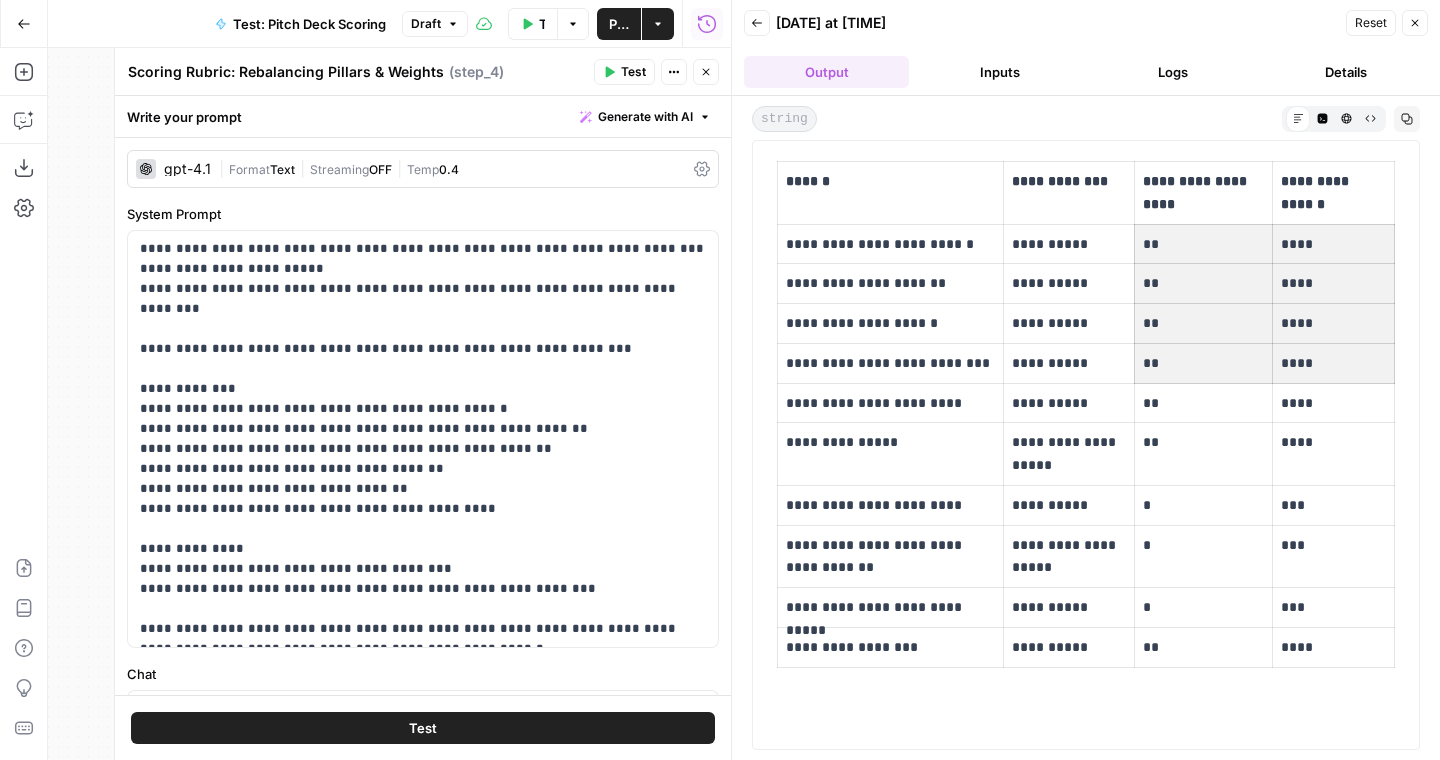drag, startPoint x: 1335, startPoint y: 238, endPoint x: 1274, endPoint y: 393, distance: 166.5713 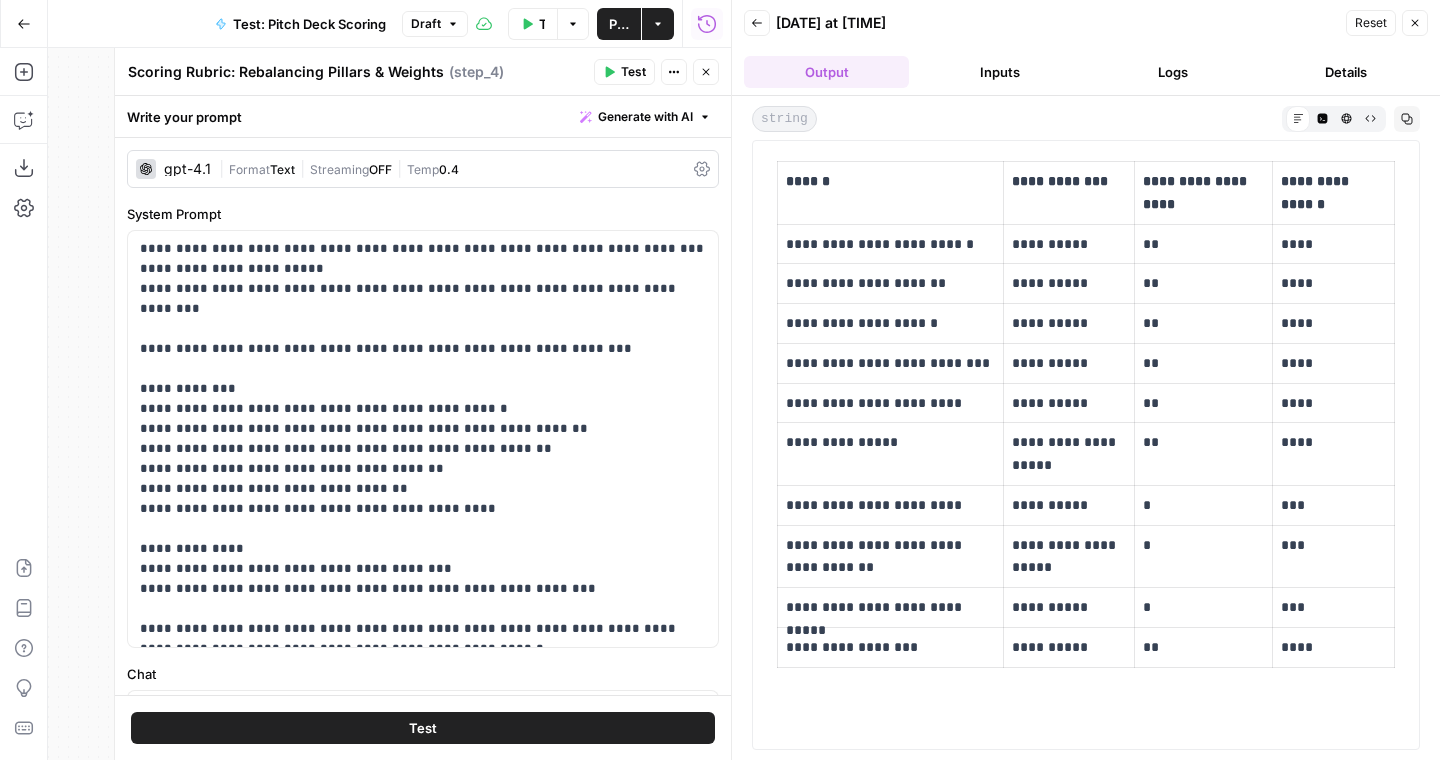 click on "**" at bounding box center [1204, 454] 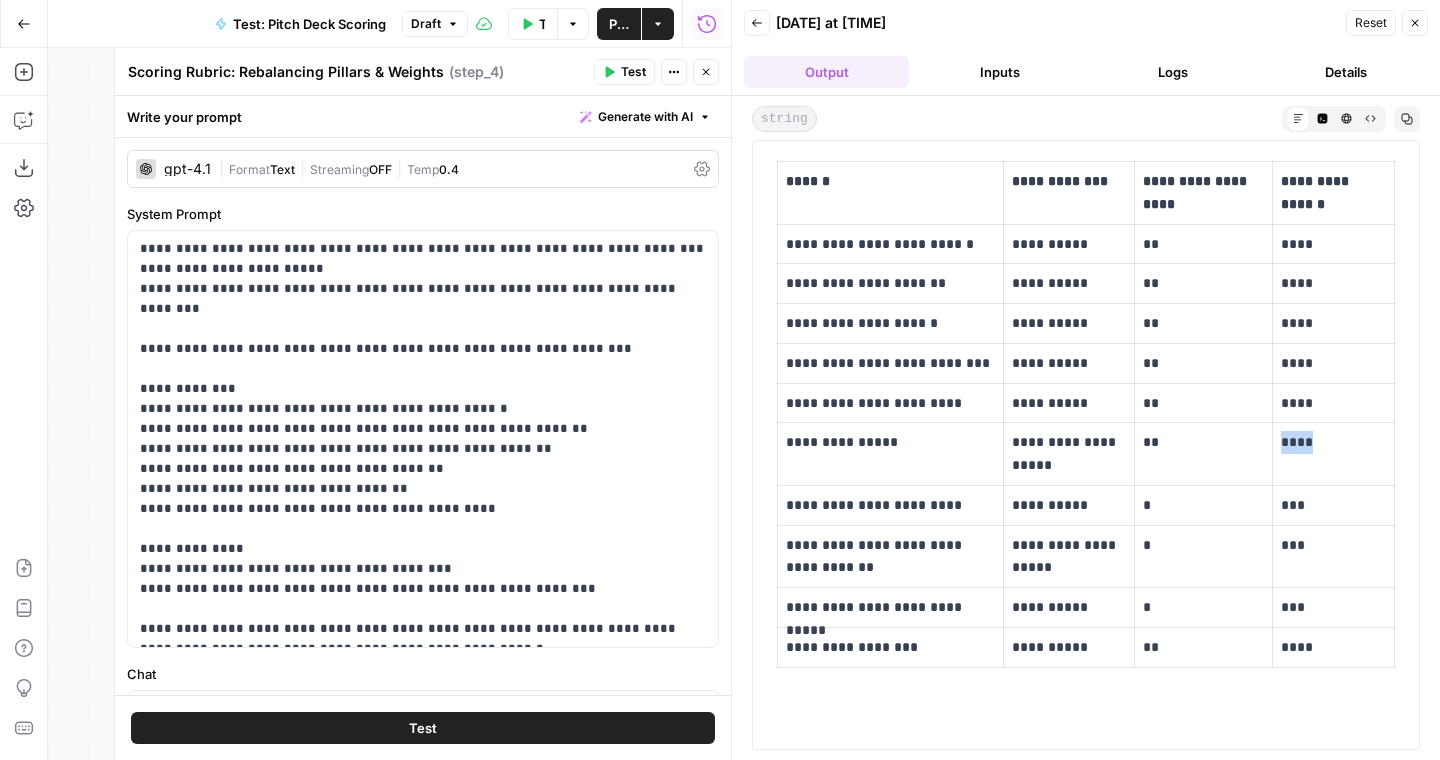 drag, startPoint x: 1284, startPoint y: 449, endPoint x: 1328, endPoint y: 449, distance: 44 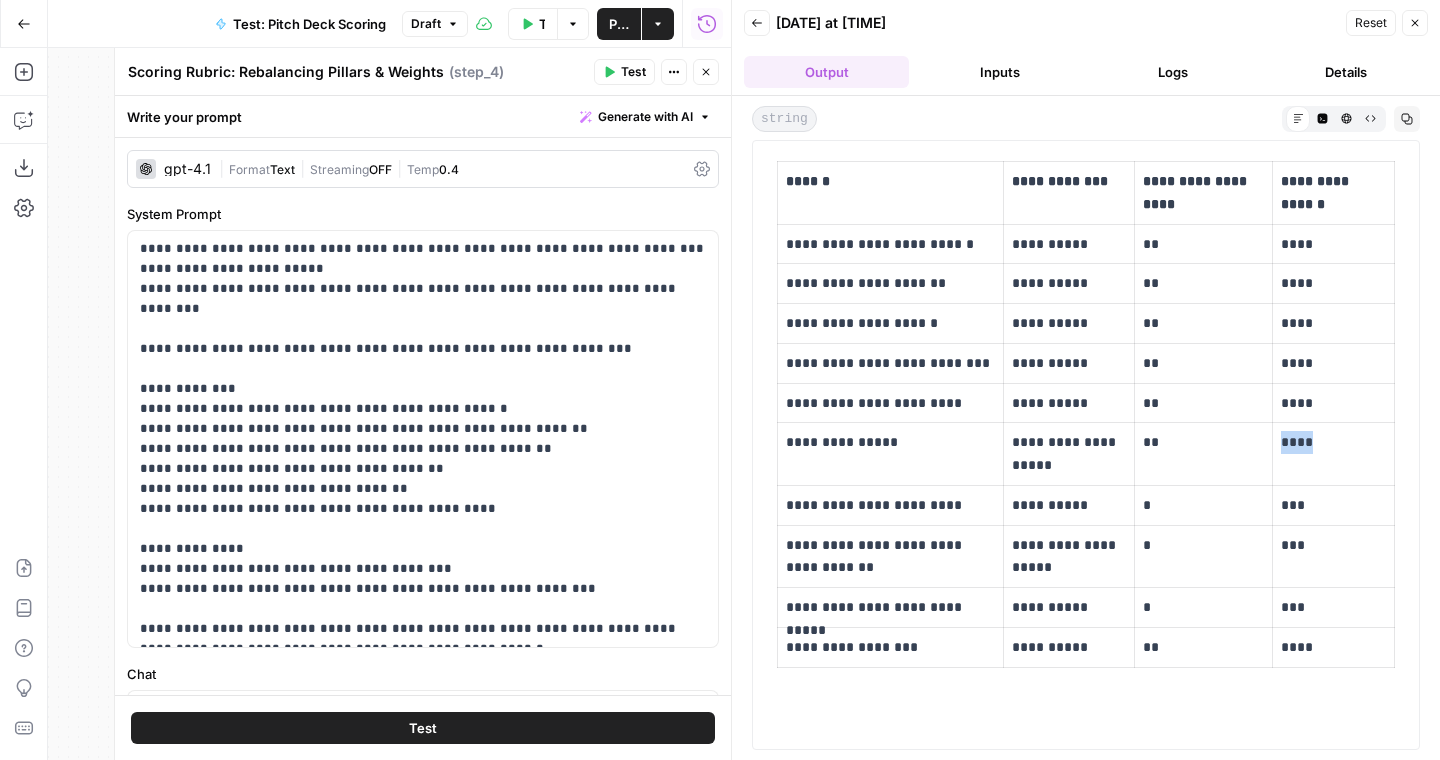 click on "****" at bounding box center (1333, 442) 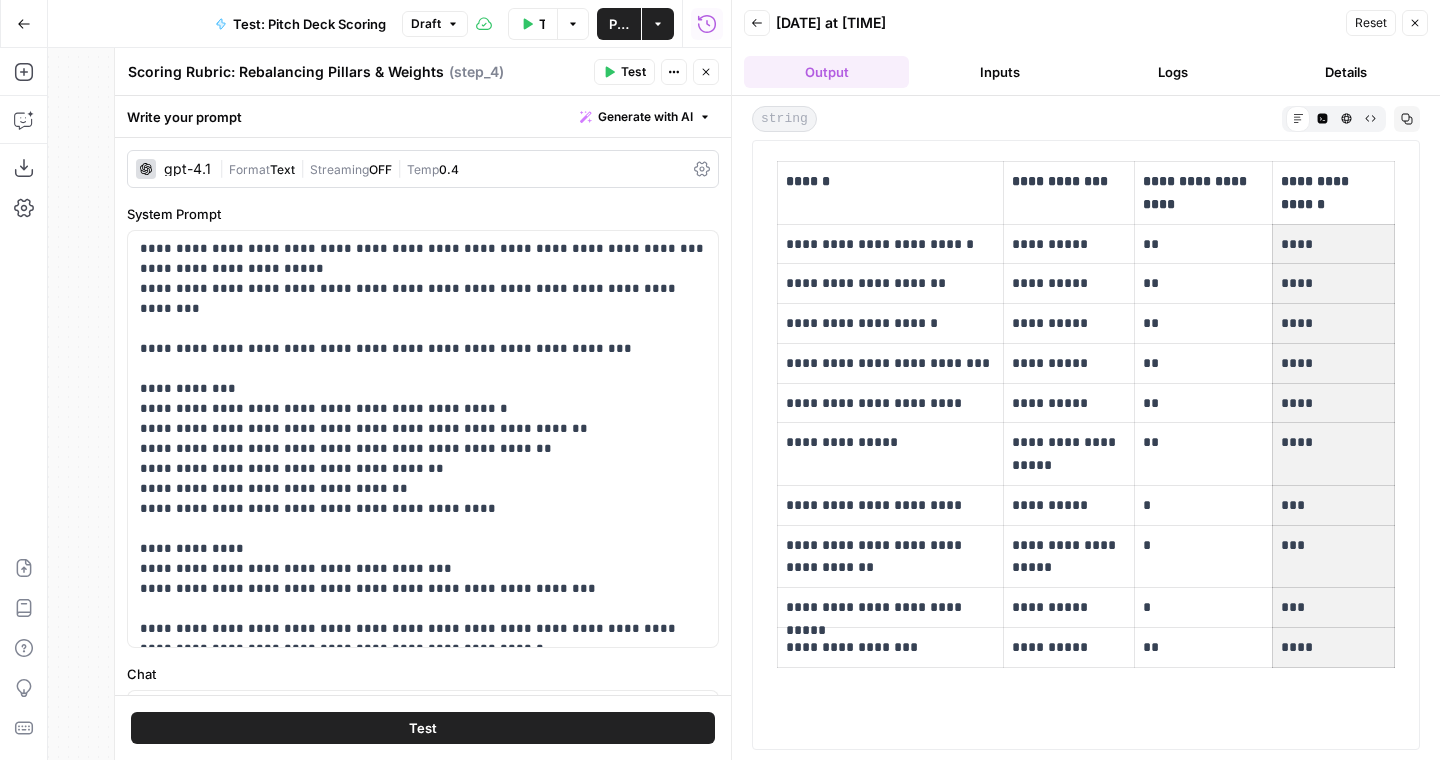 drag, startPoint x: 1280, startPoint y: 245, endPoint x: 1326, endPoint y: 690, distance: 447.37122 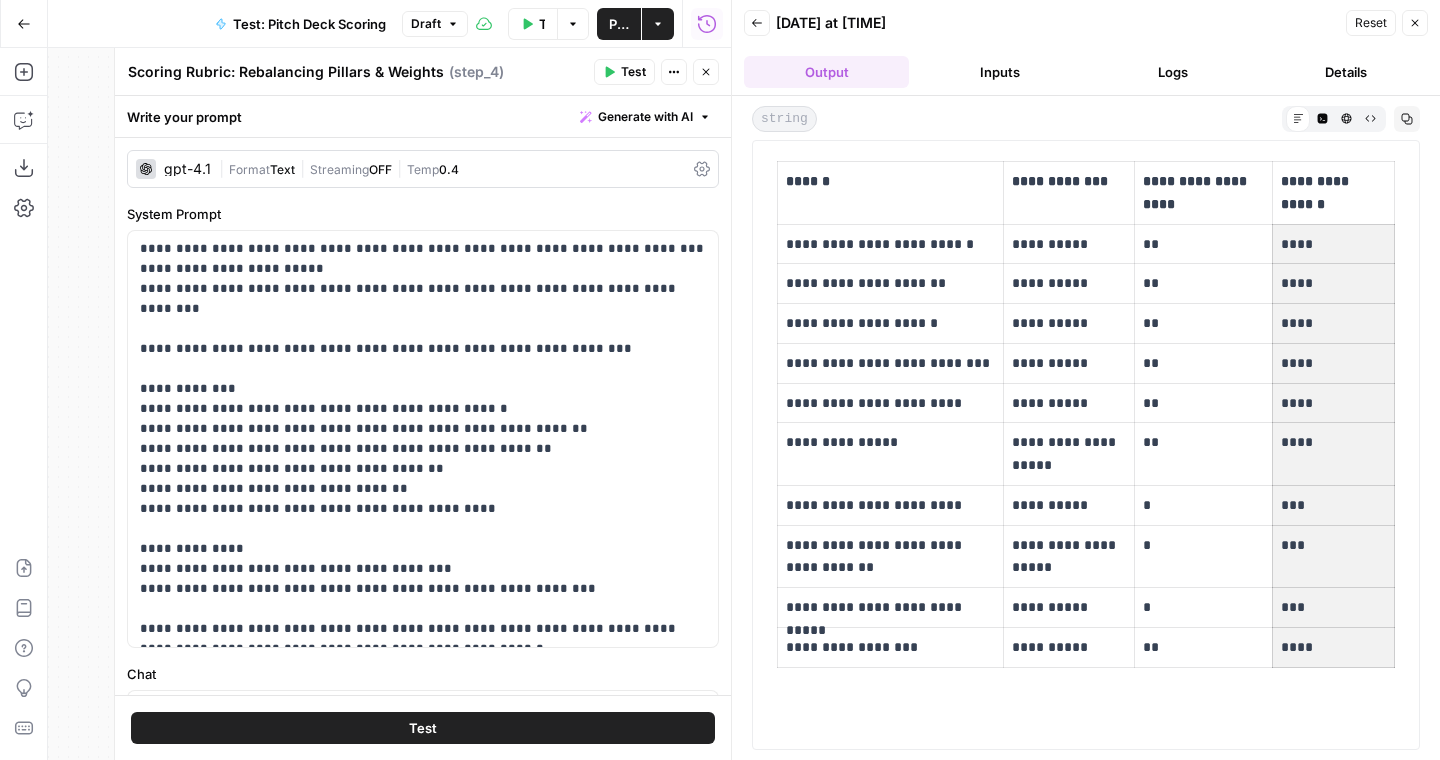 click on "**********" at bounding box center [1086, 445] 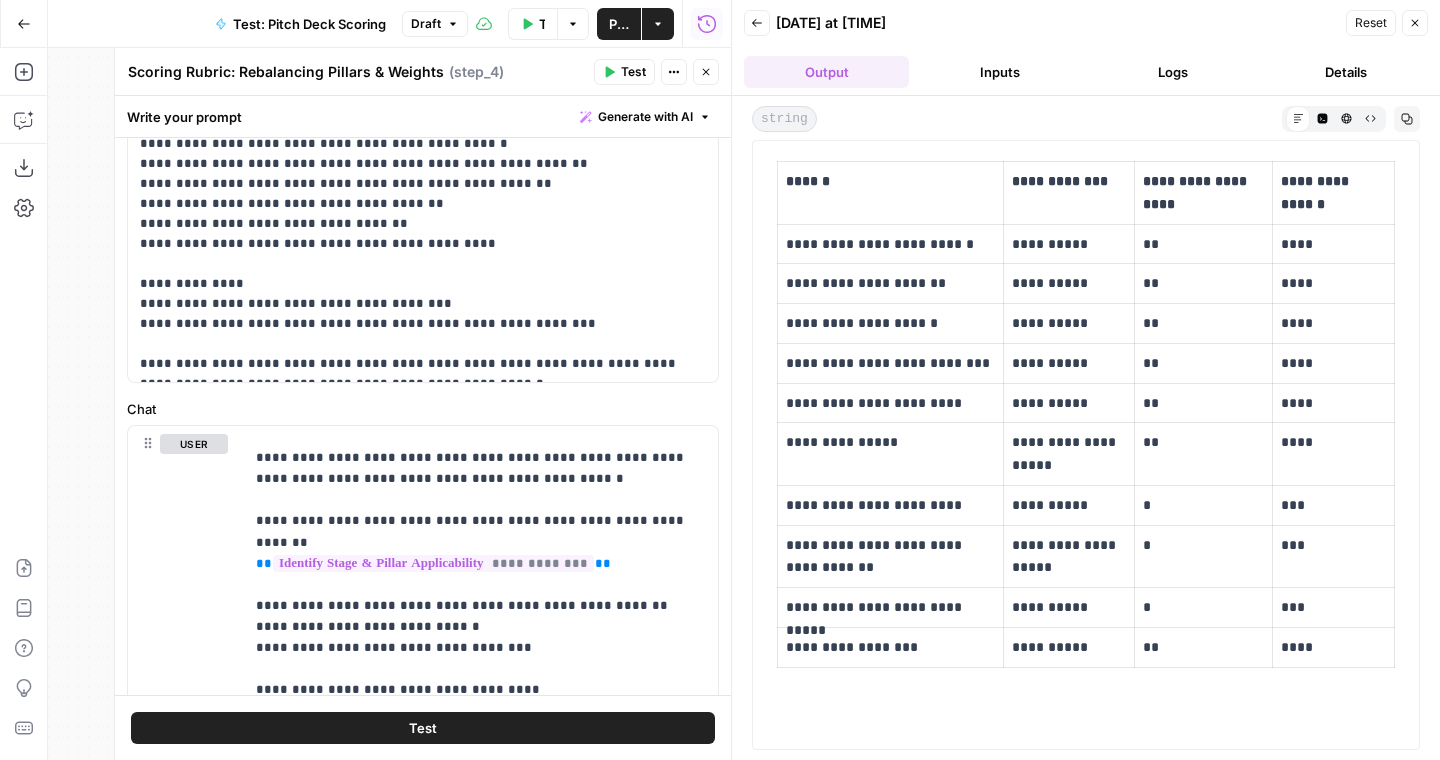 scroll, scrollTop: 269, scrollLeft: 0, axis: vertical 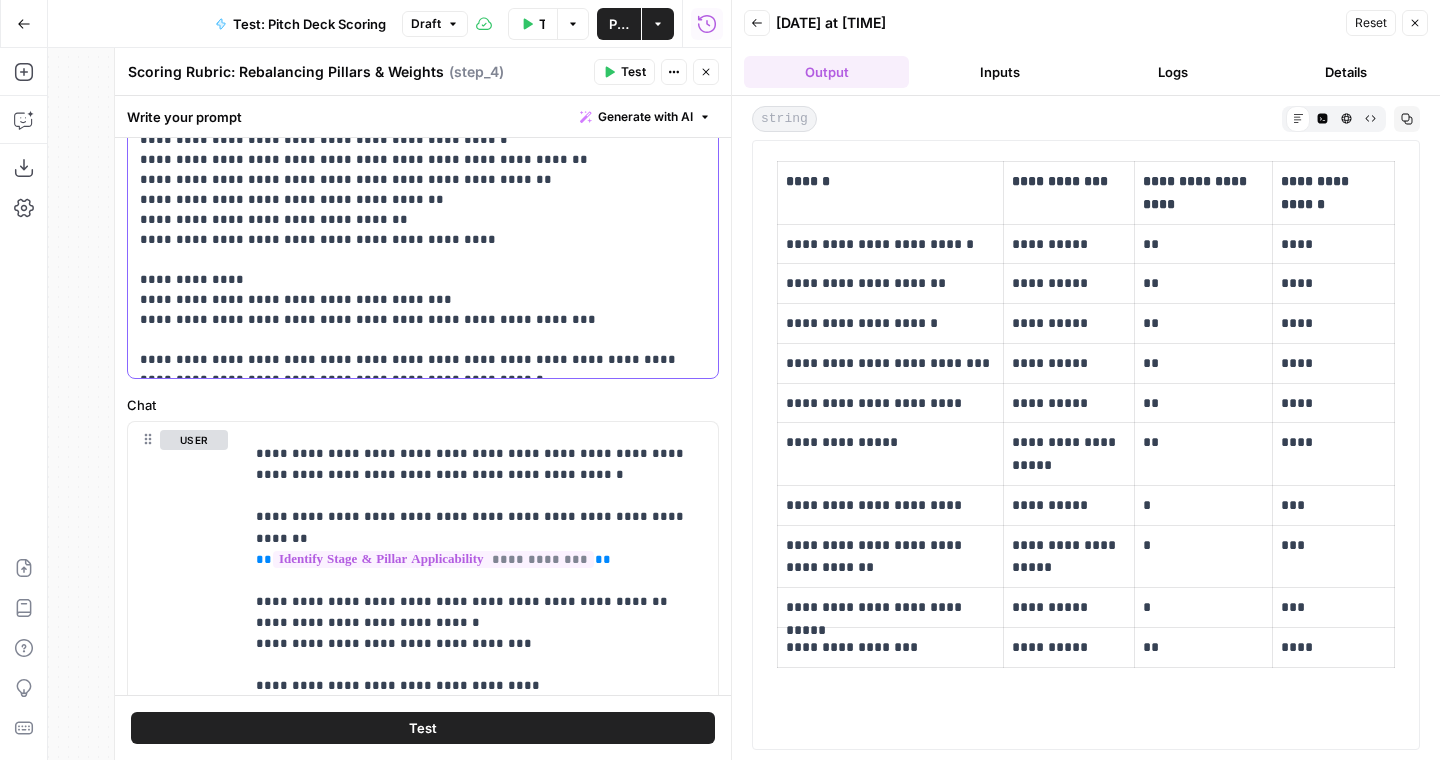 click on "**********" at bounding box center [423, 170] 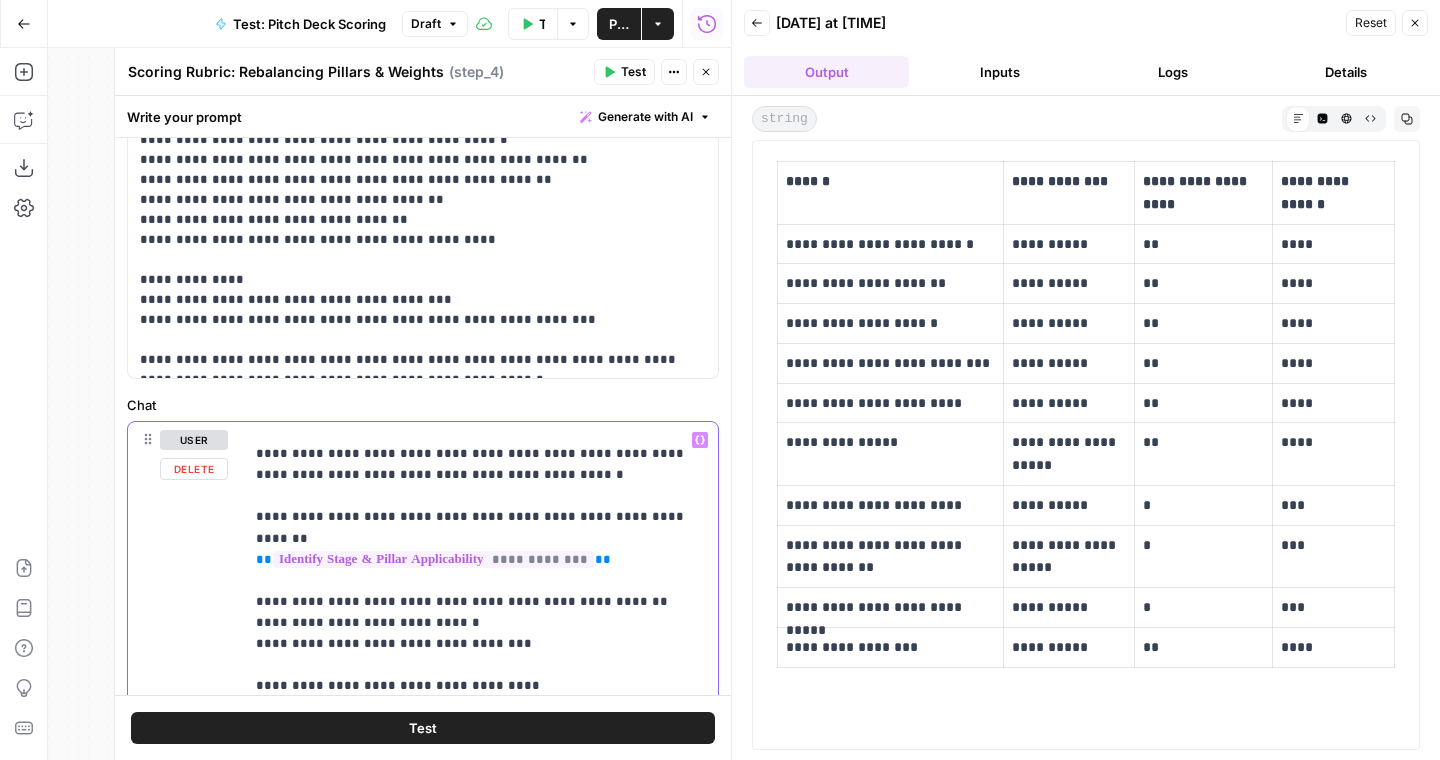 click on "**********" at bounding box center [481, 570] 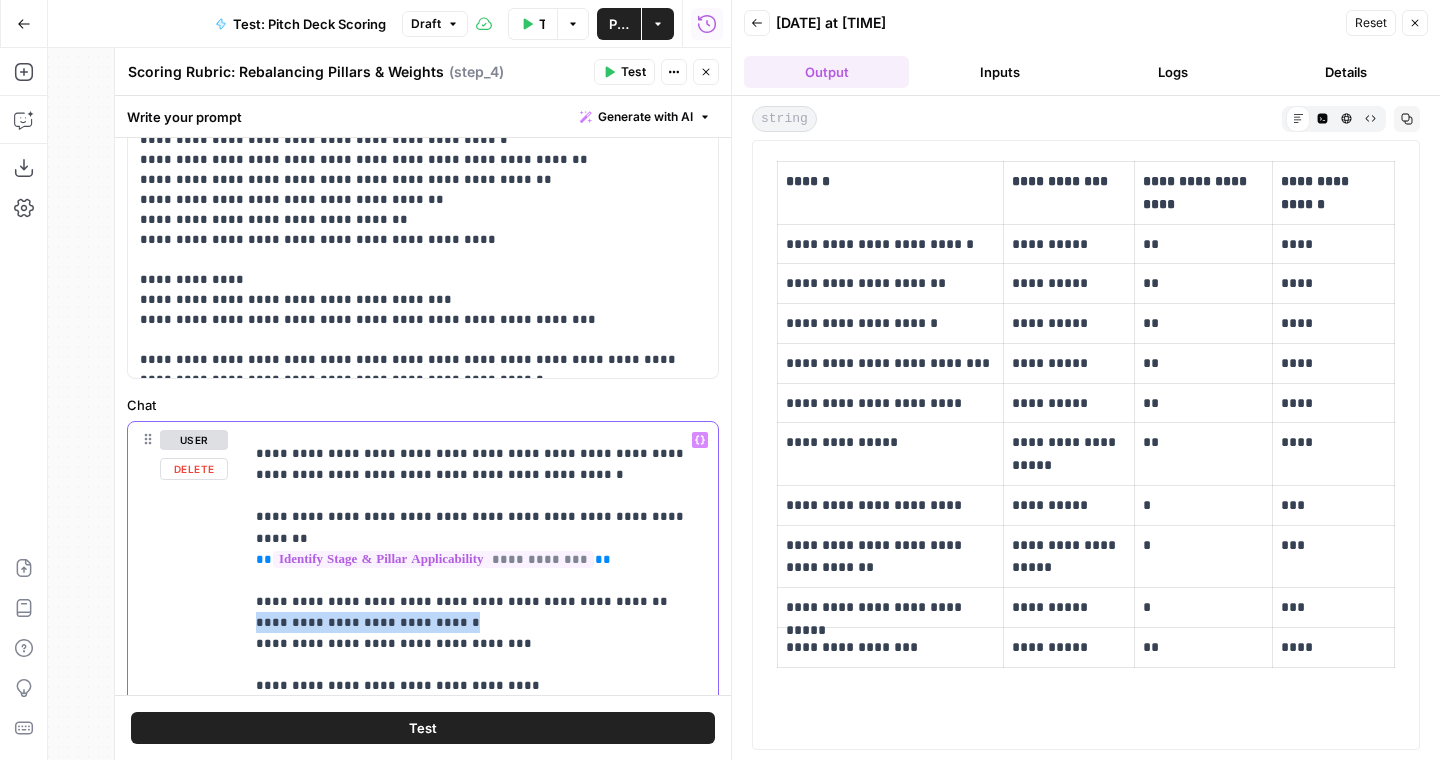 drag, startPoint x: 469, startPoint y: 602, endPoint x: 247, endPoint y: 600, distance: 222.009 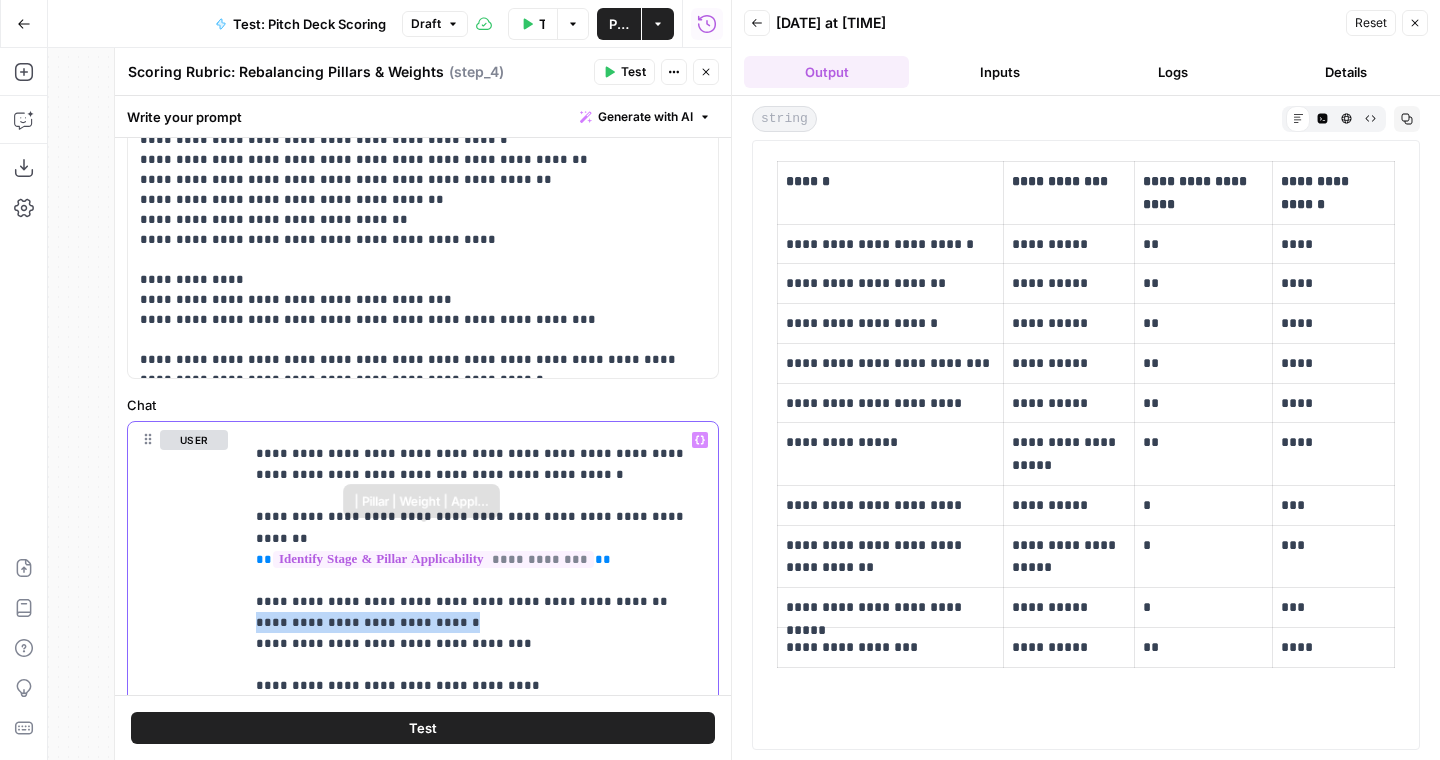 scroll, scrollTop: 0, scrollLeft: 0, axis: both 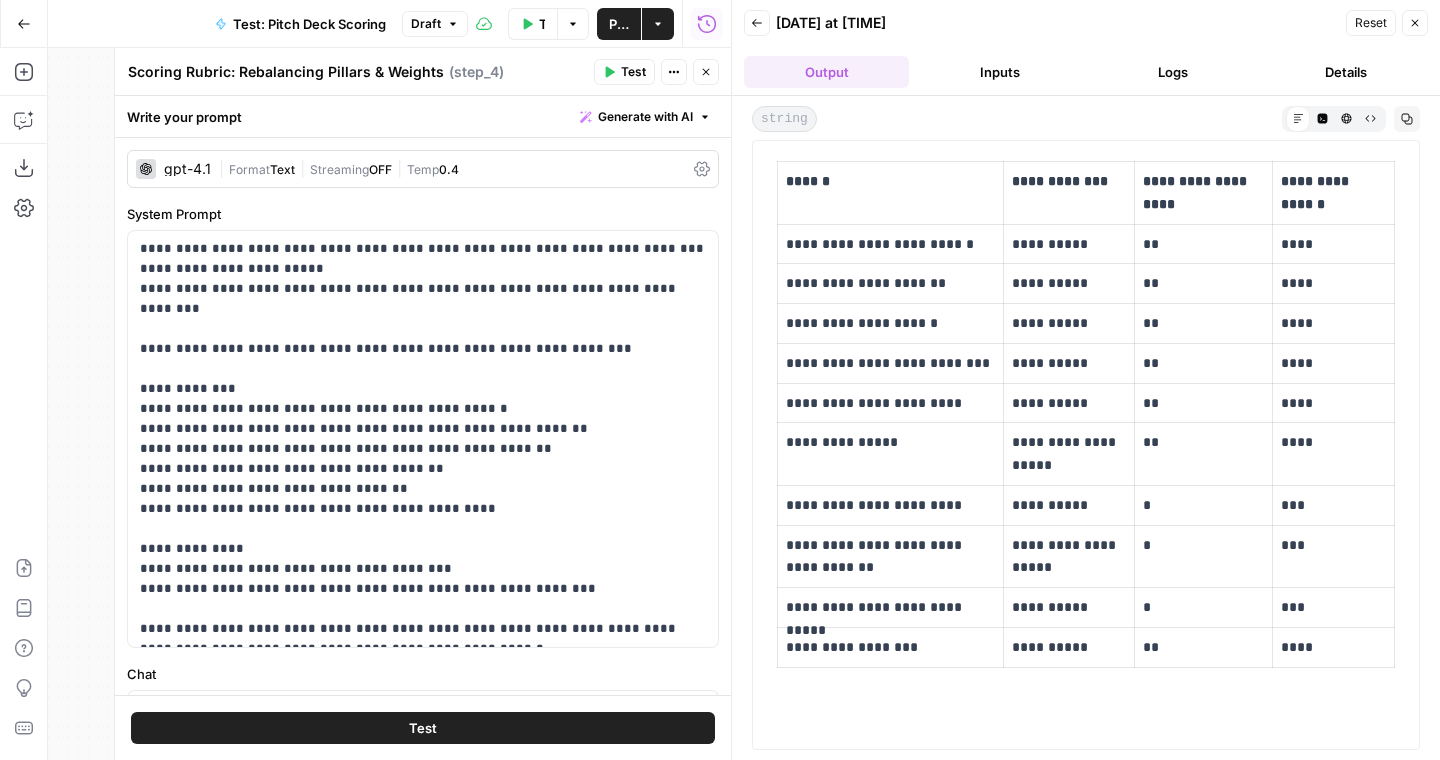 click on "Streaming" at bounding box center [339, 169] 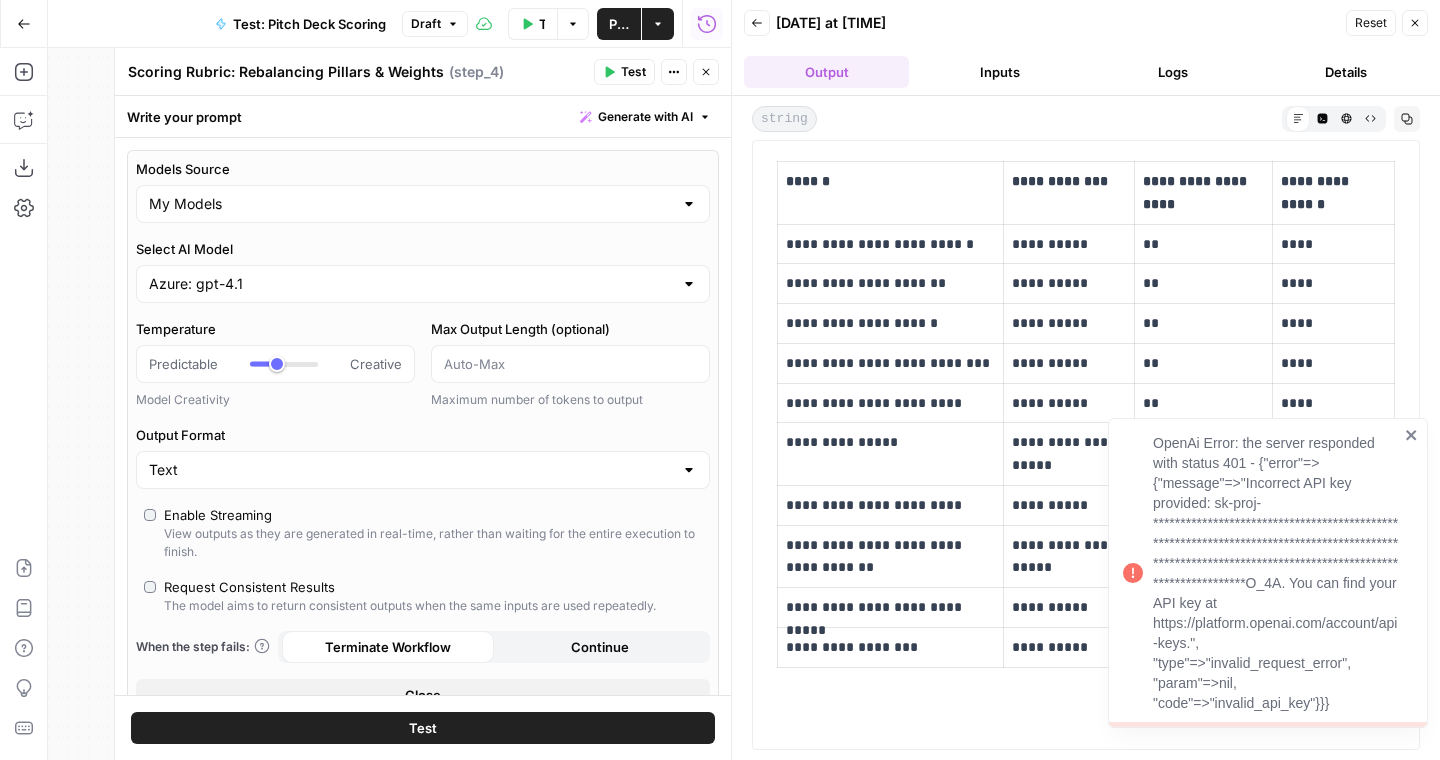 click on "Azure: gpt-4.1" at bounding box center (423, 284) 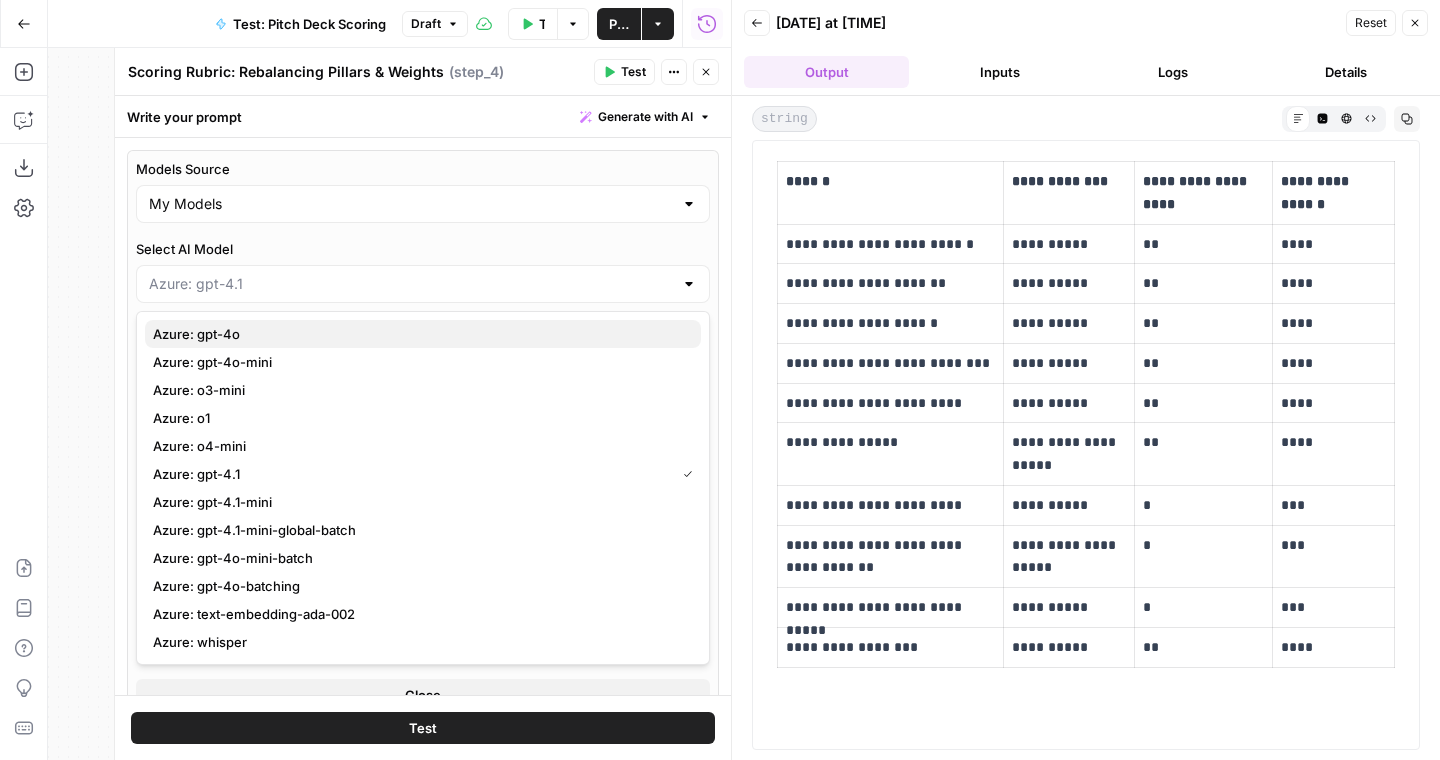 click on "Azure: gpt-4o" at bounding box center [423, 334] 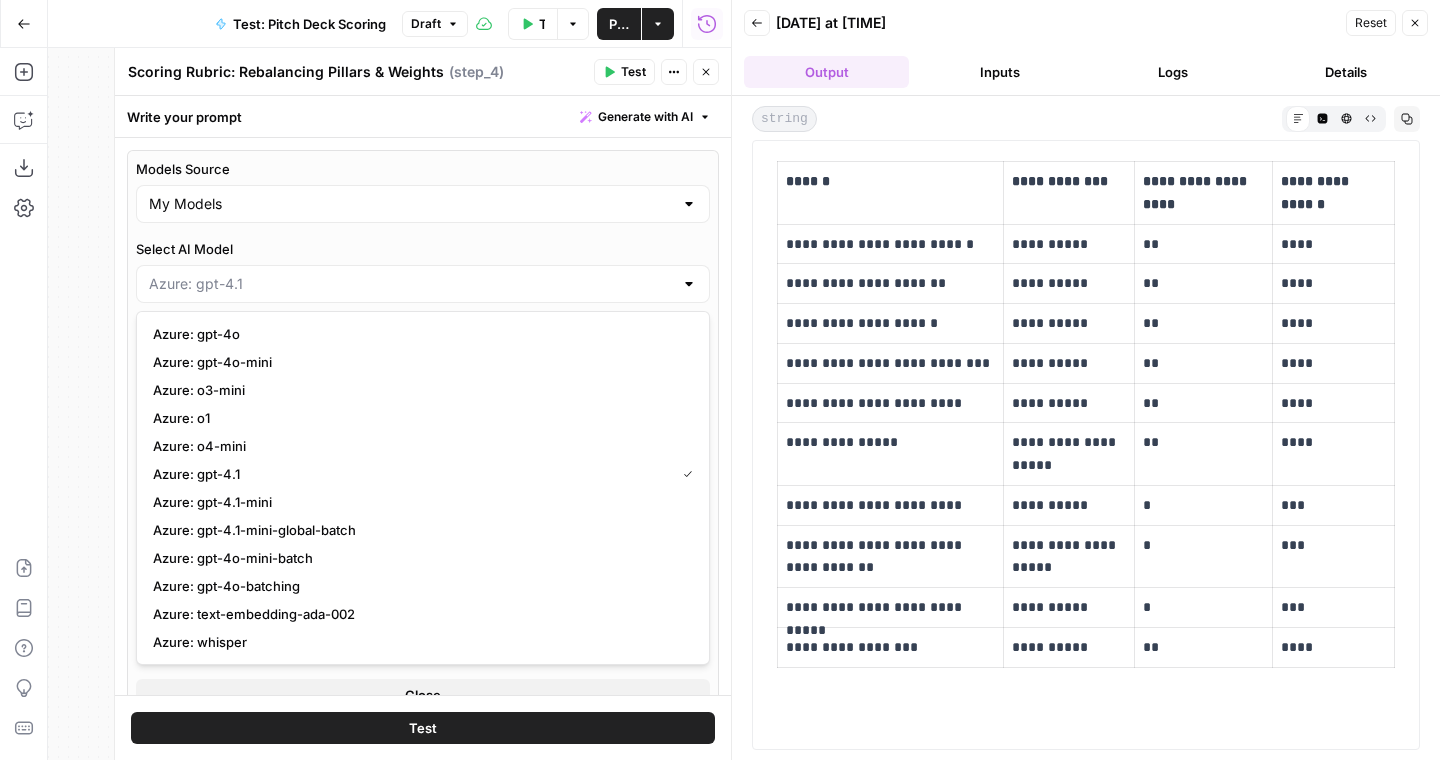 type on "Azure: gpt-4o" 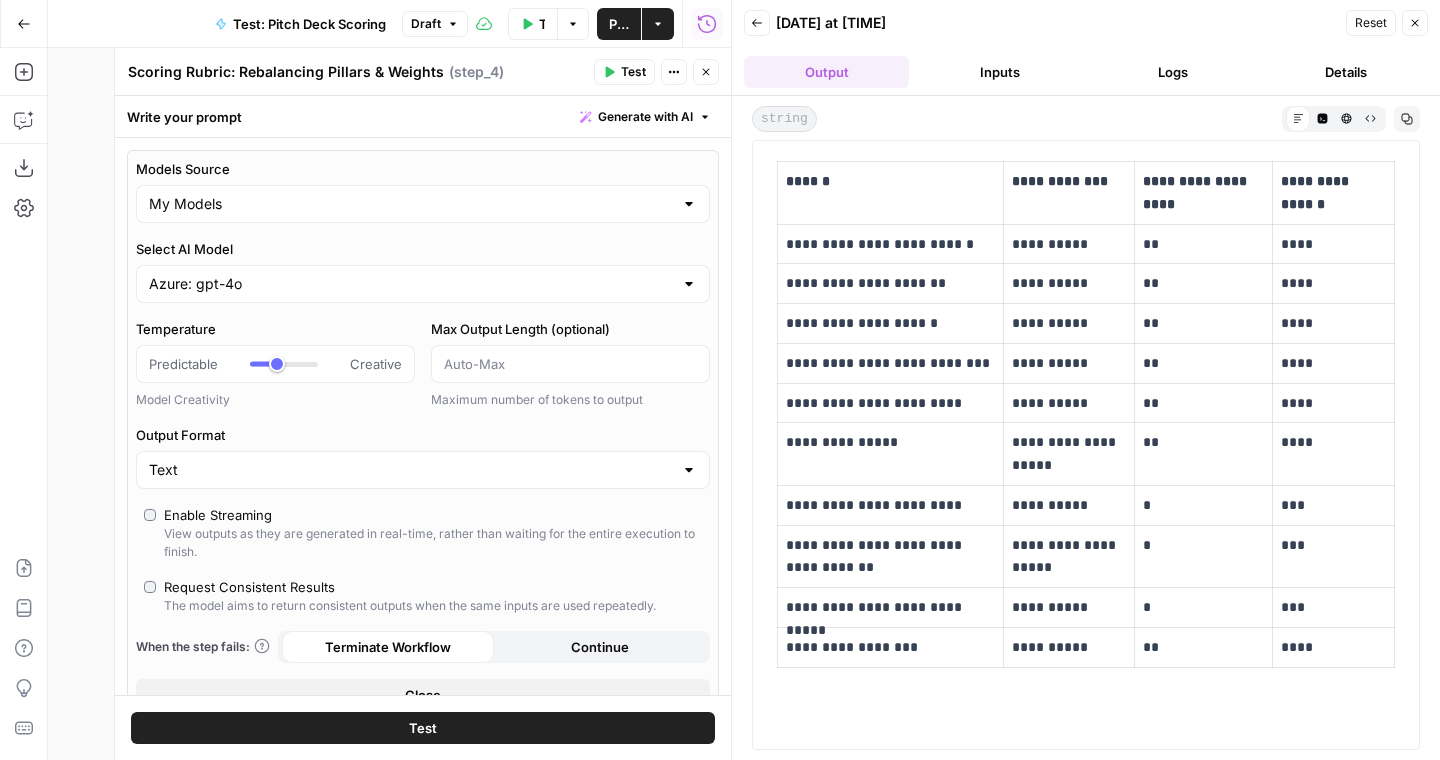 click on "Test" at bounding box center [423, 728] 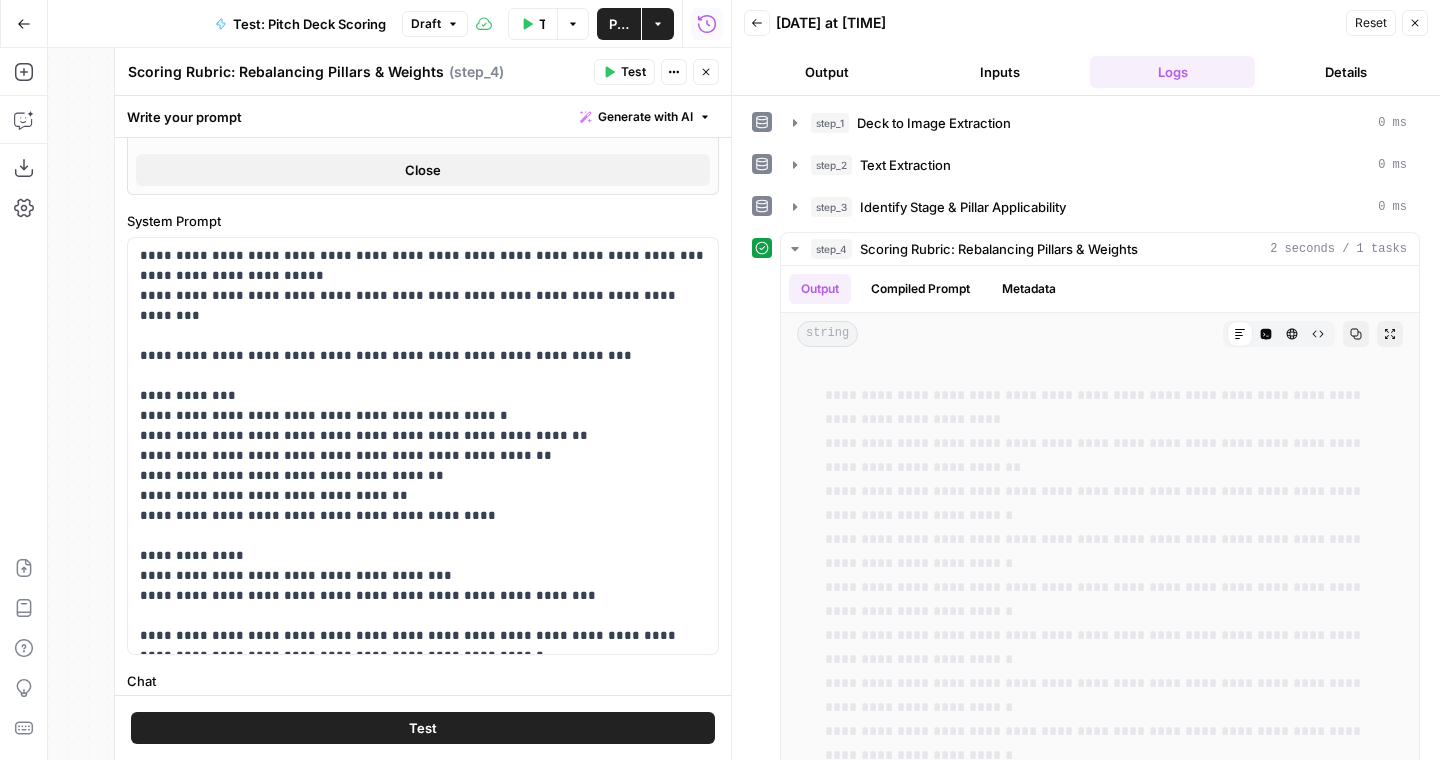 scroll, scrollTop: 534, scrollLeft: 0, axis: vertical 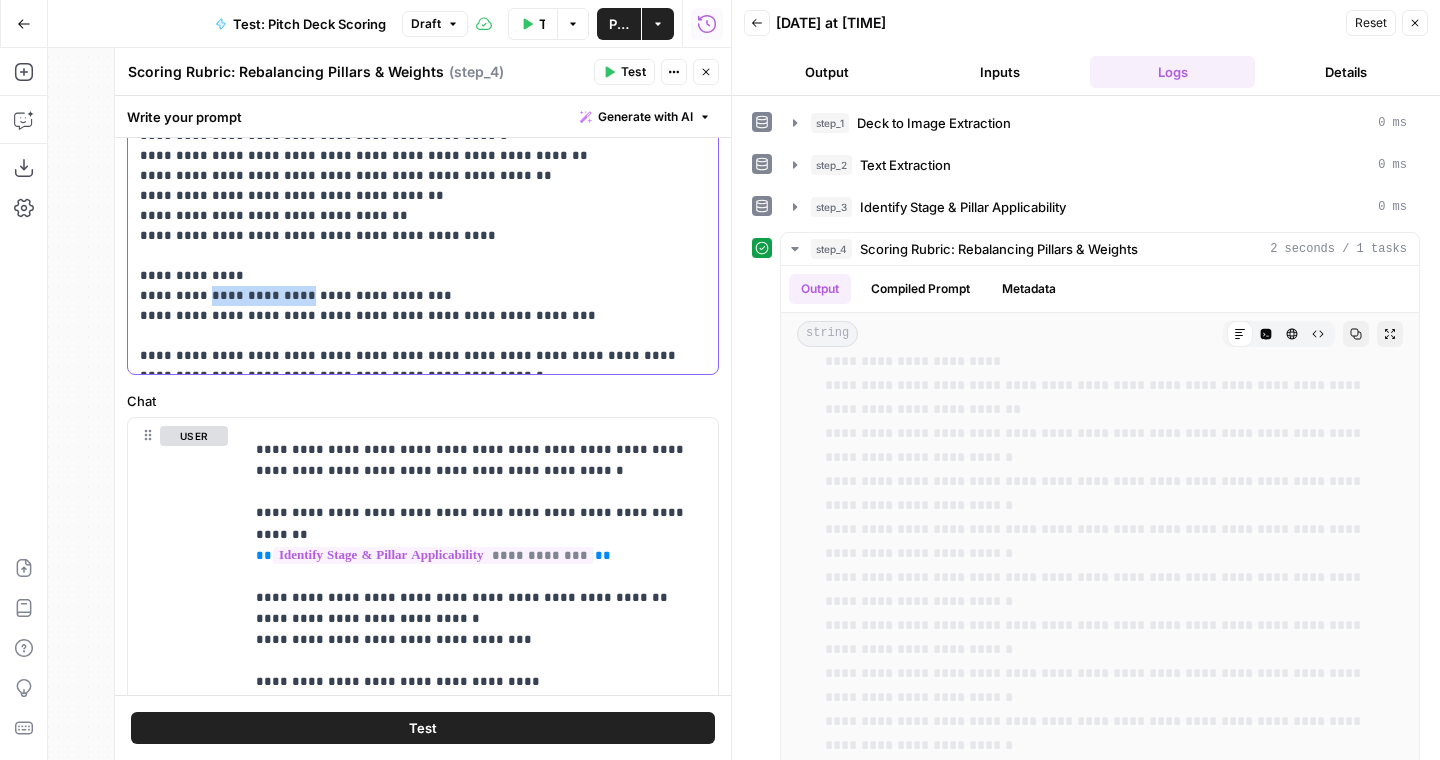 drag, startPoint x: 298, startPoint y: 279, endPoint x: 209, endPoint y: 273, distance: 89.20202 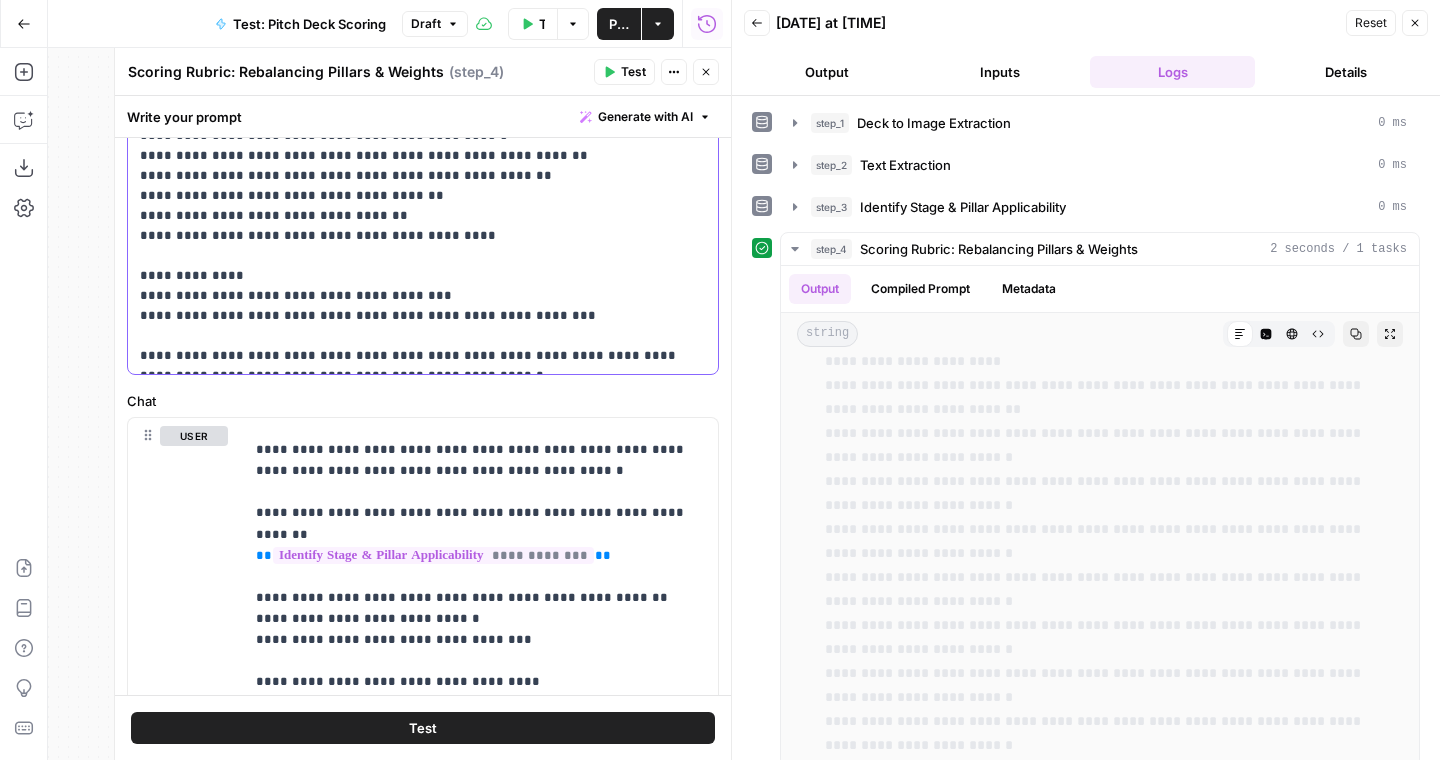type 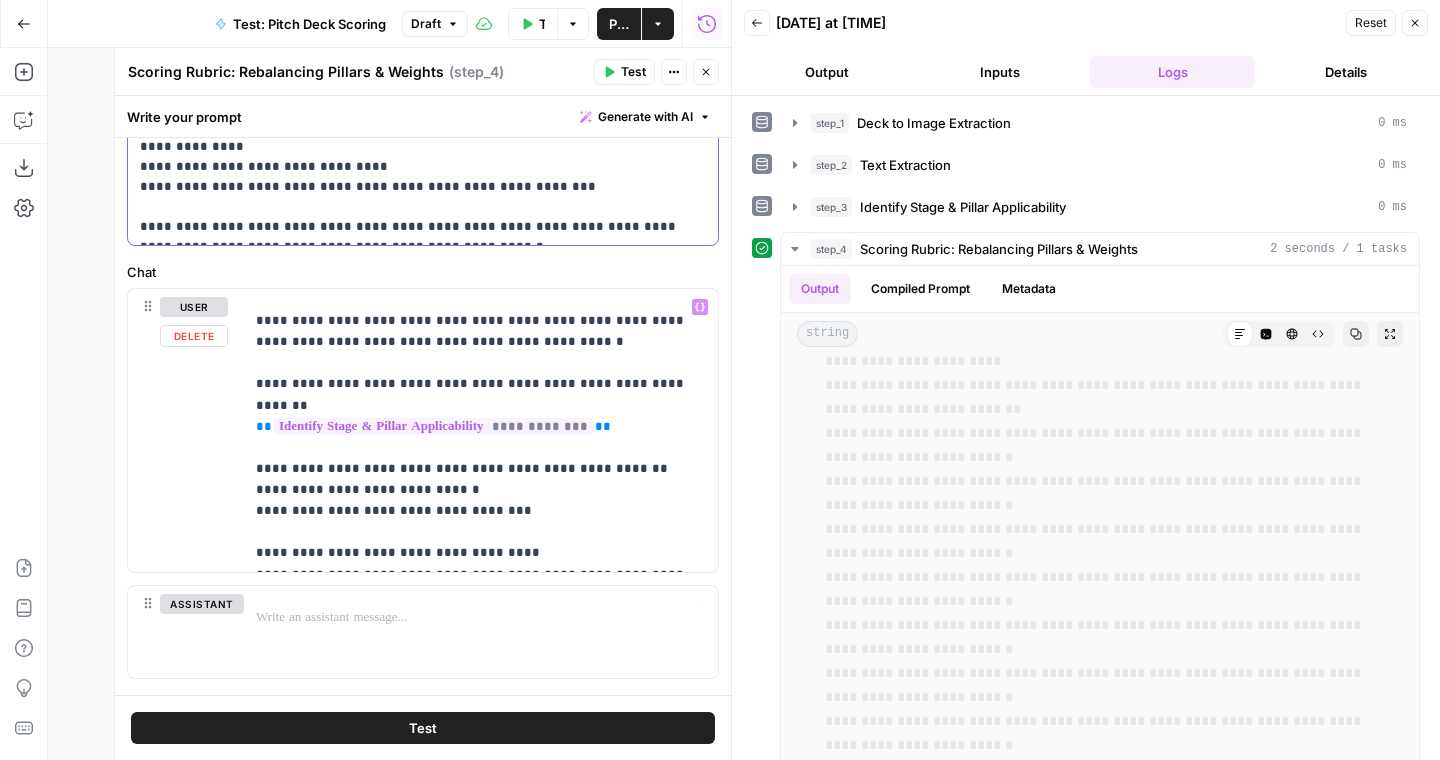 scroll, scrollTop: 922, scrollLeft: 0, axis: vertical 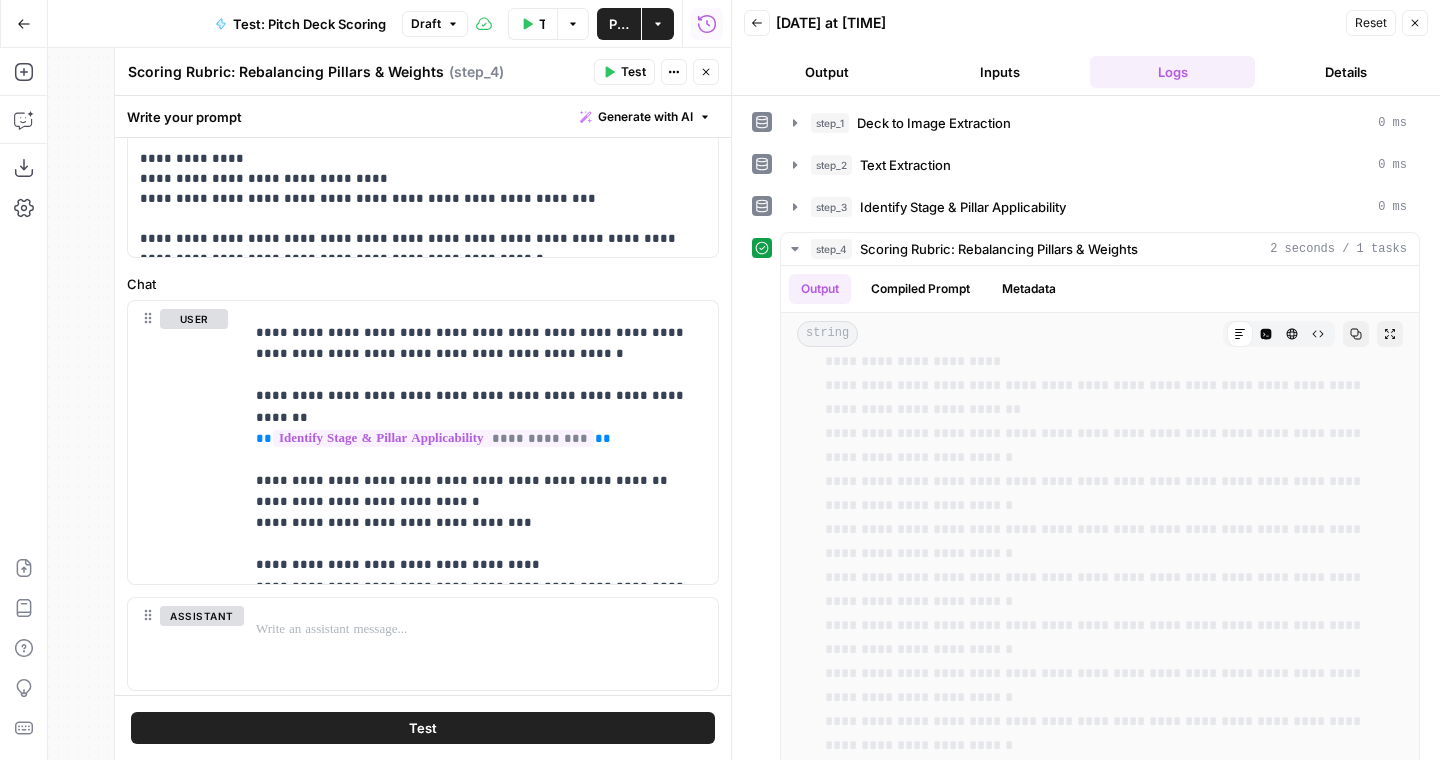 click on "Test" at bounding box center (423, 728) 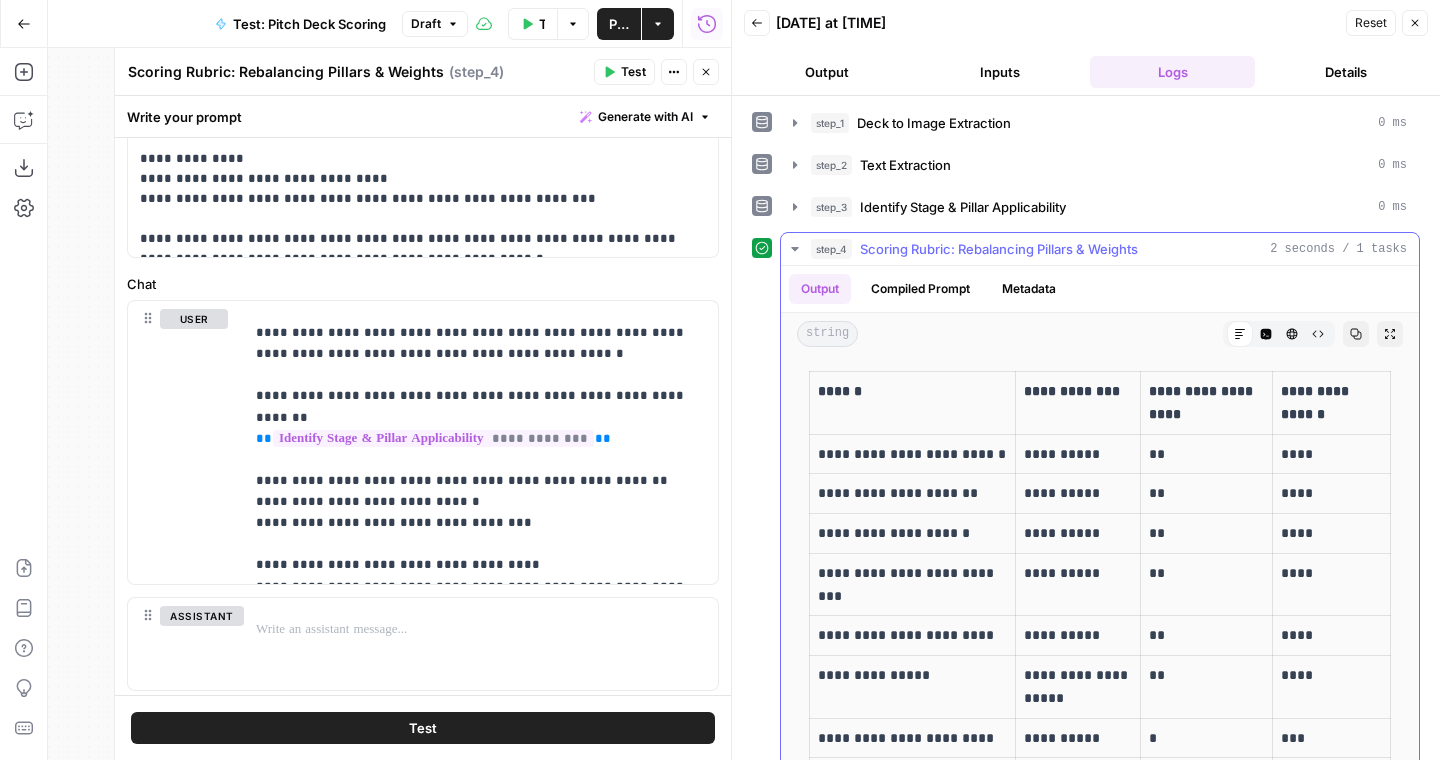 scroll, scrollTop: 173, scrollLeft: 0, axis: vertical 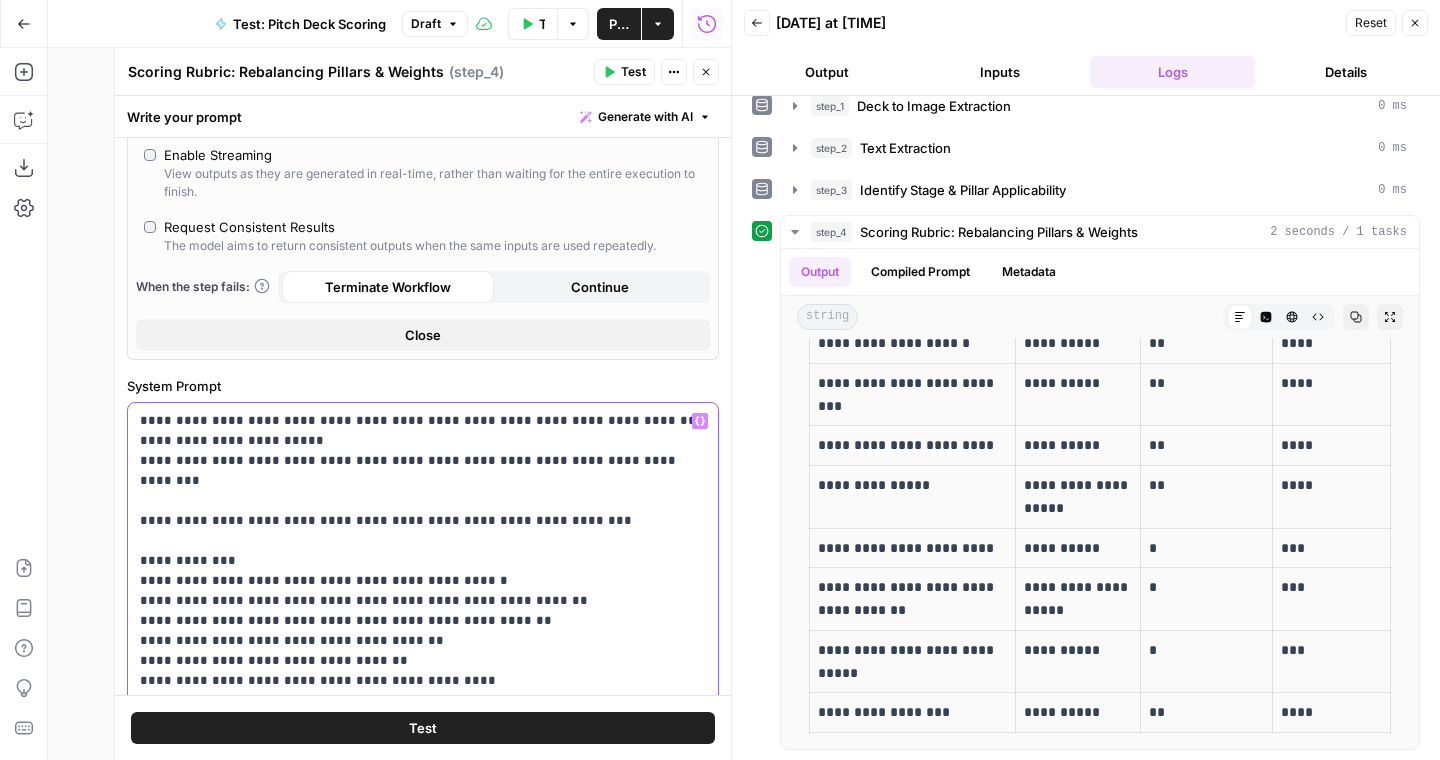 click on "**********" at bounding box center [423, 611] 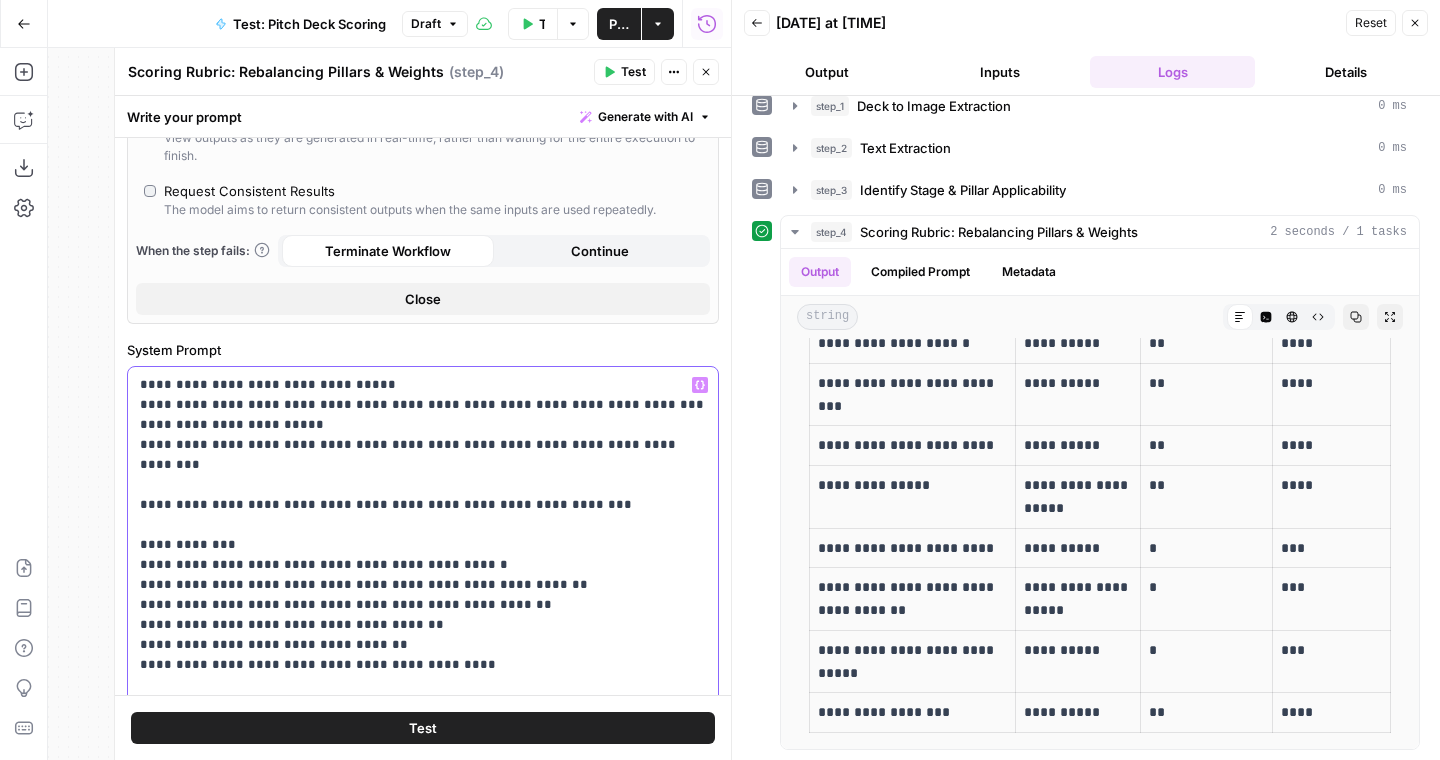 scroll, scrollTop: 424, scrollLeft: 0, axis: vertical 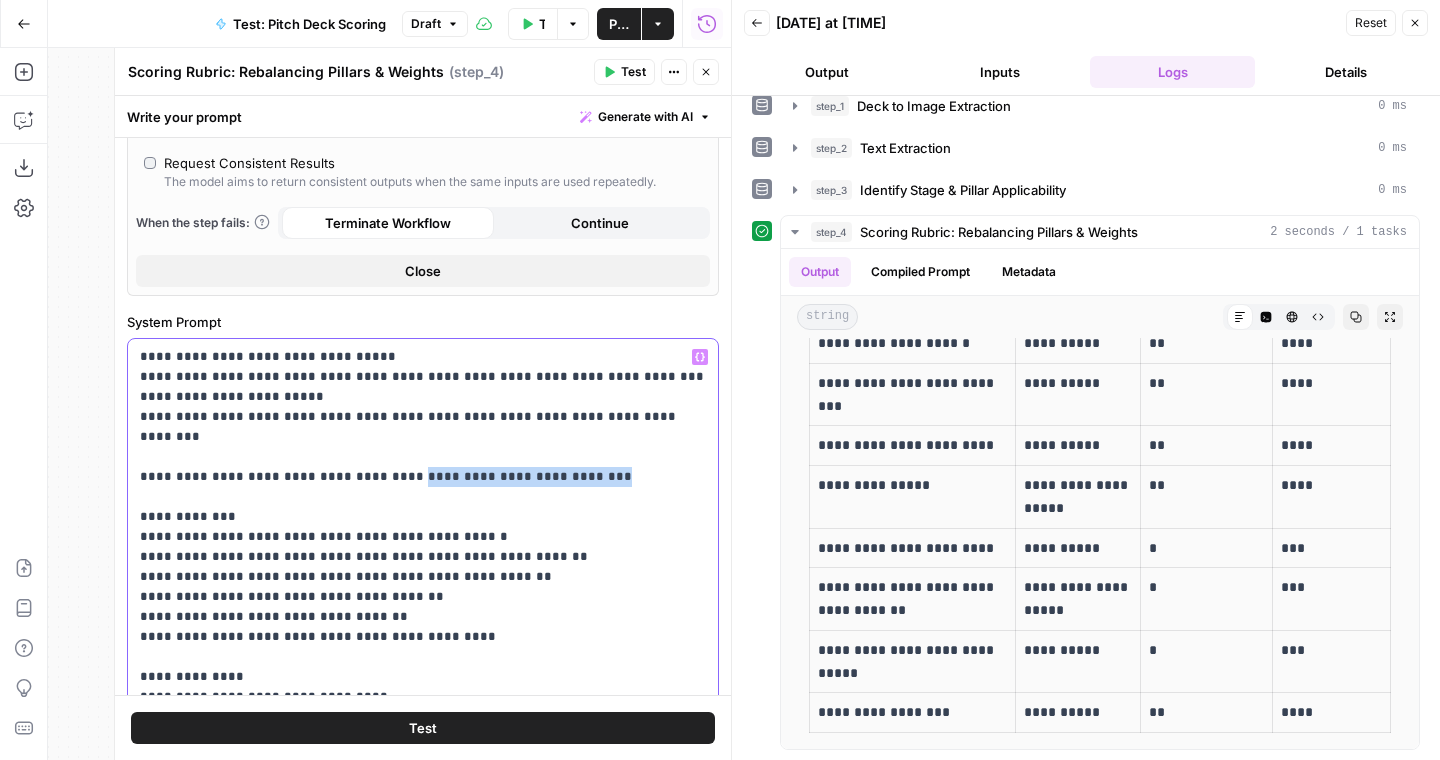 drag, startPoint x: 386, startPoint y: 457, endPoint x: 630, endPoint y: 463, distance: 244.07376 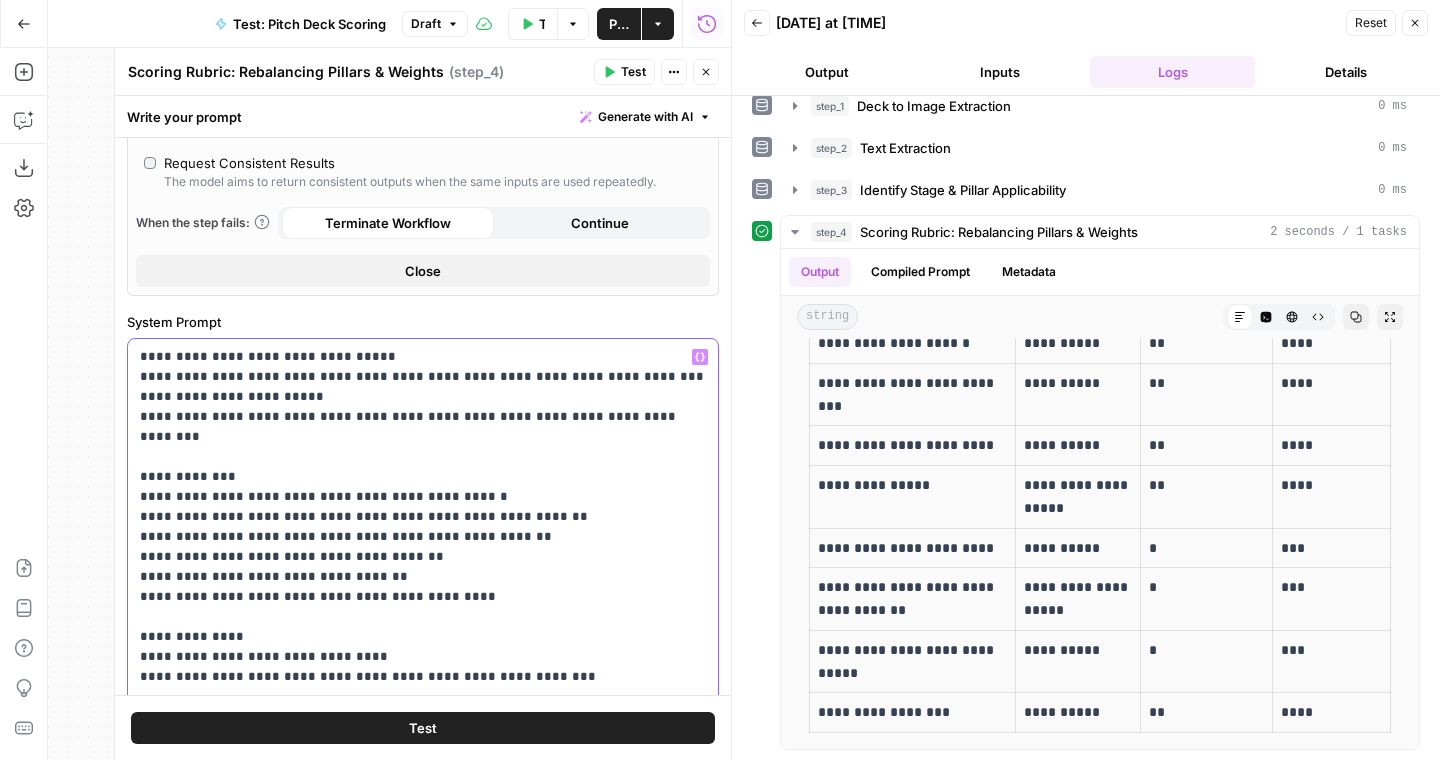 click on "**********" at bounding box center [423, 537] 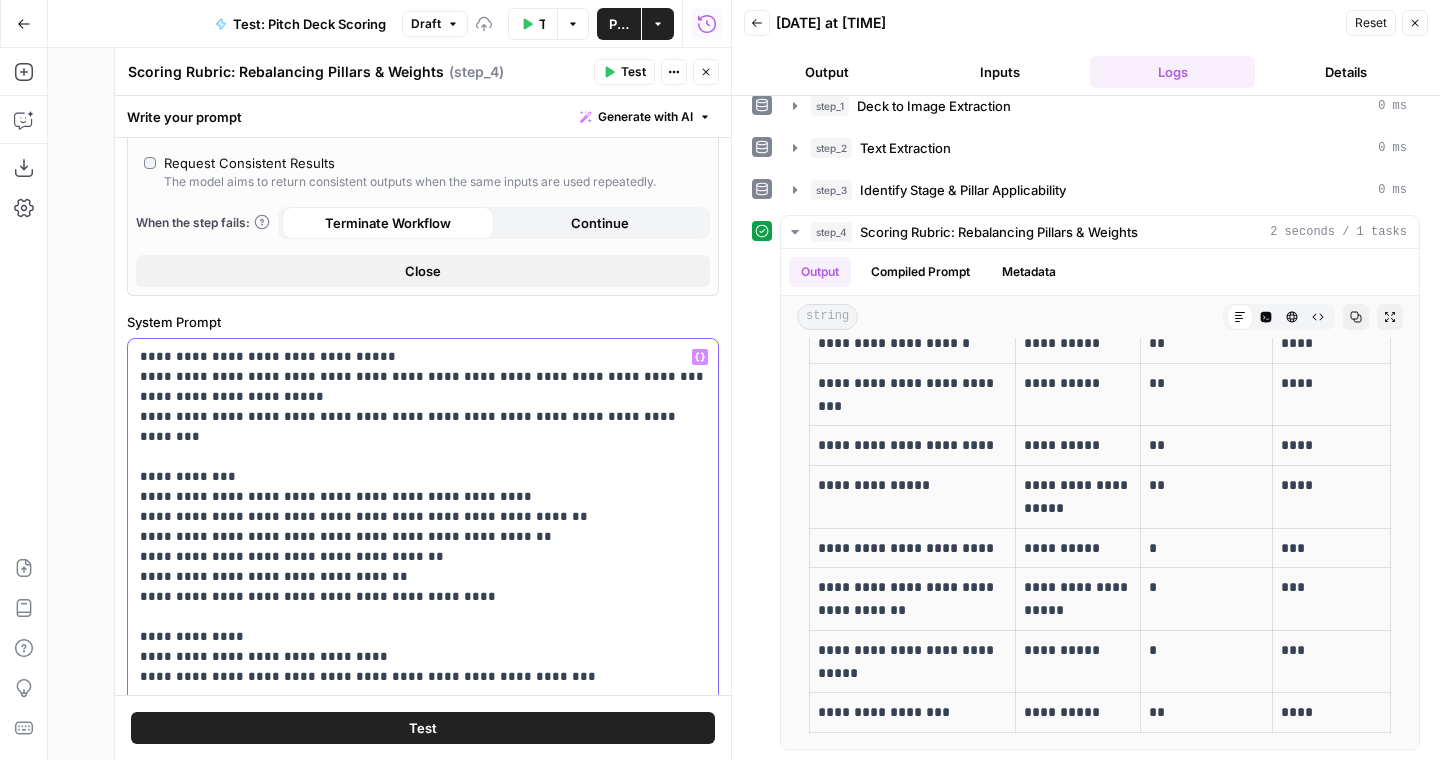 click on "**********" at bounding box center [423, 537] 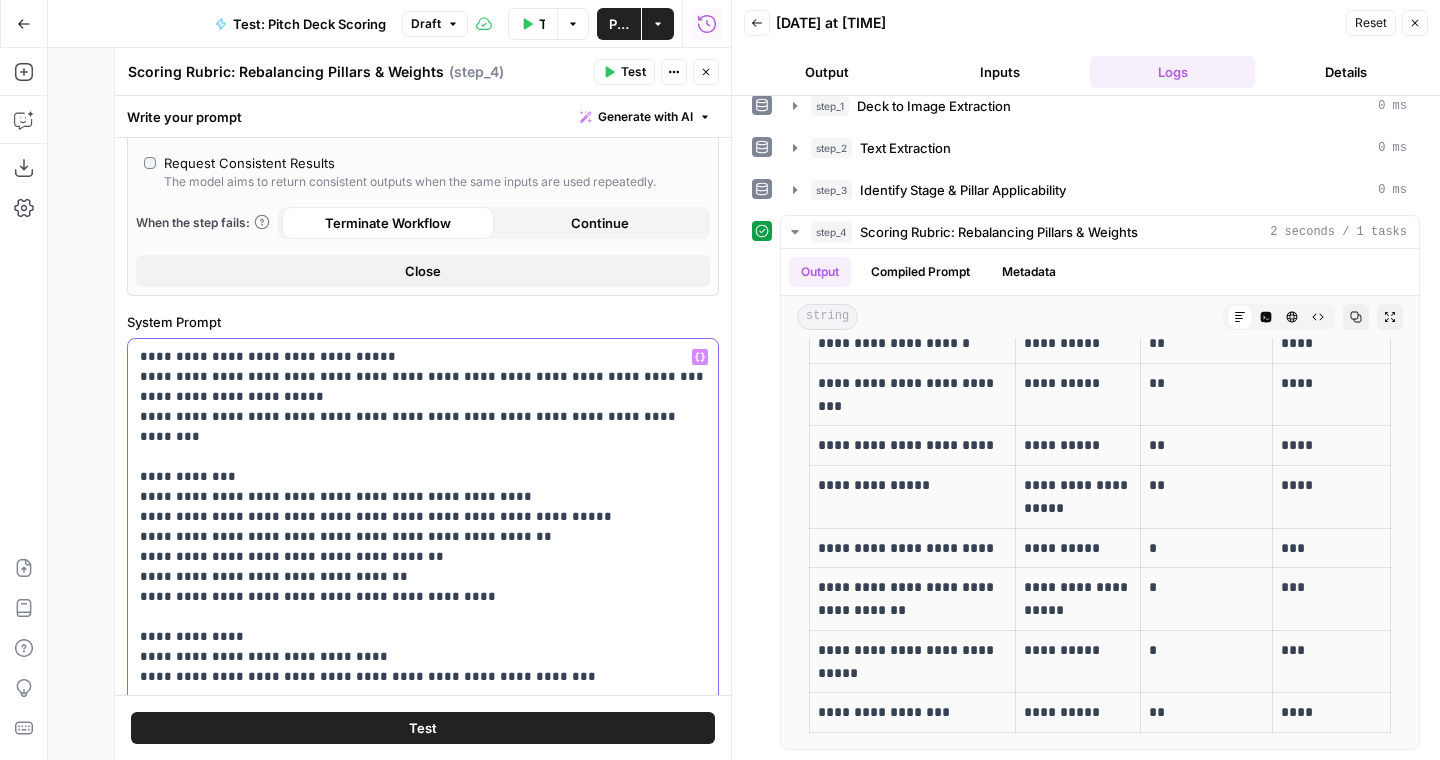 click on "**********" at bounding box center (423, 537) 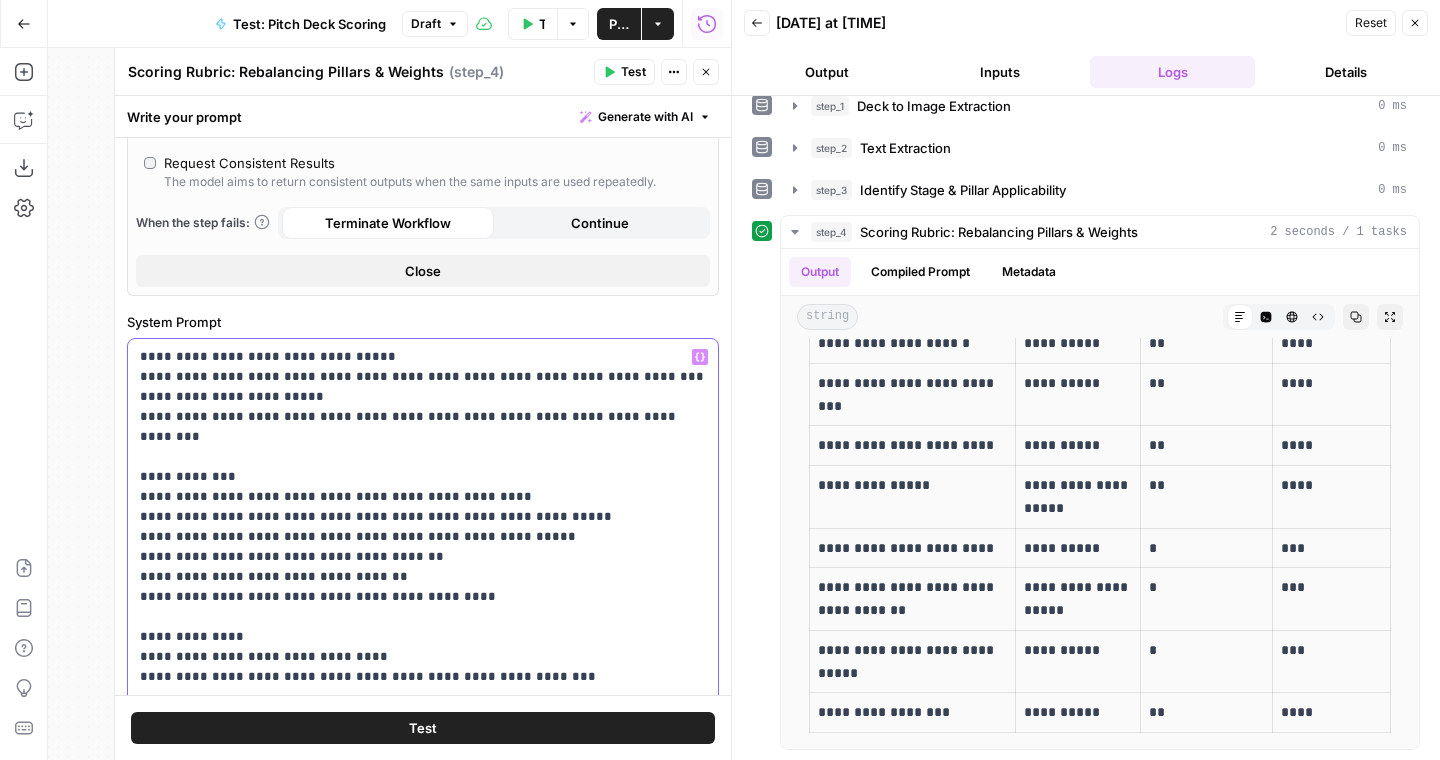 click on "**********" at bounding box center (423, 537) 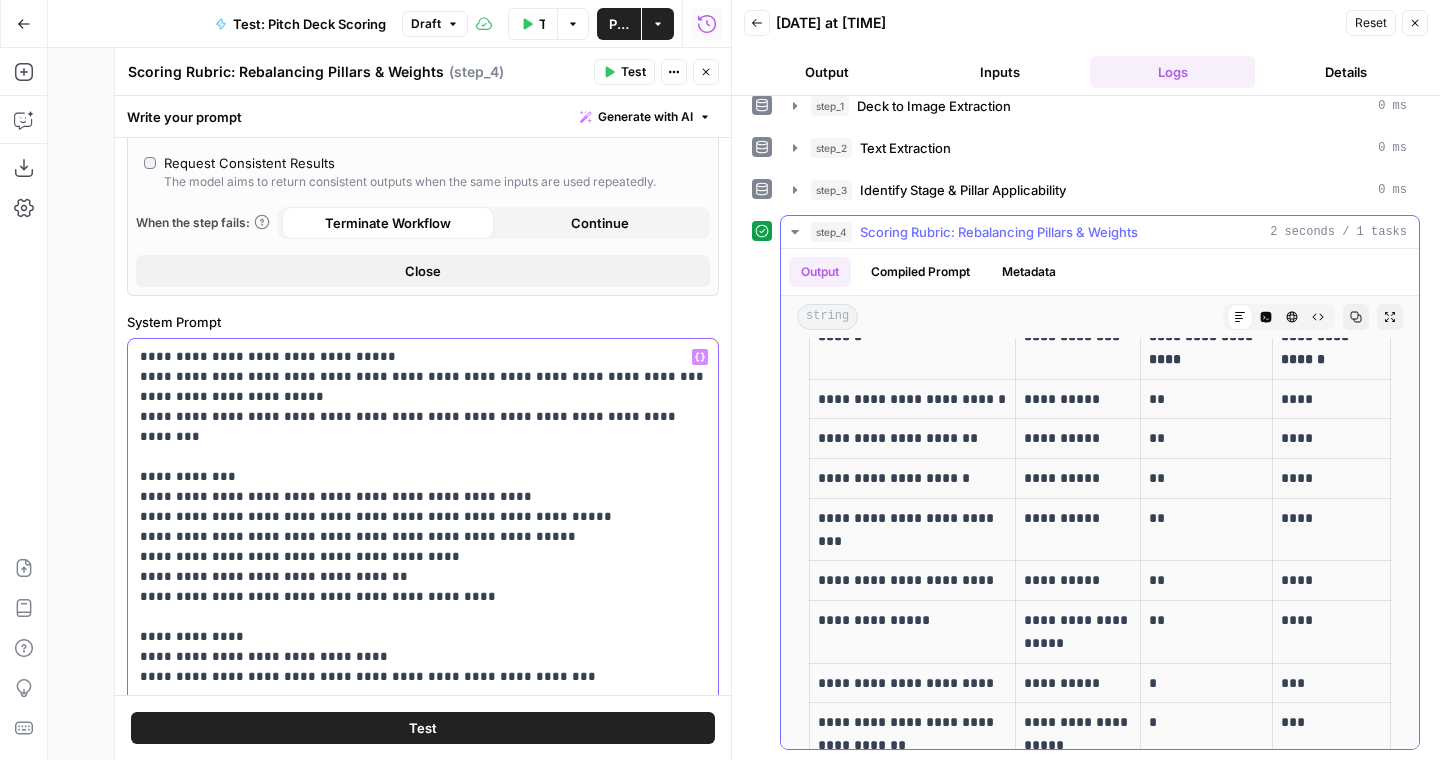 scroll, scrollTop: 40, scrollLeft: 0, axis: vertical 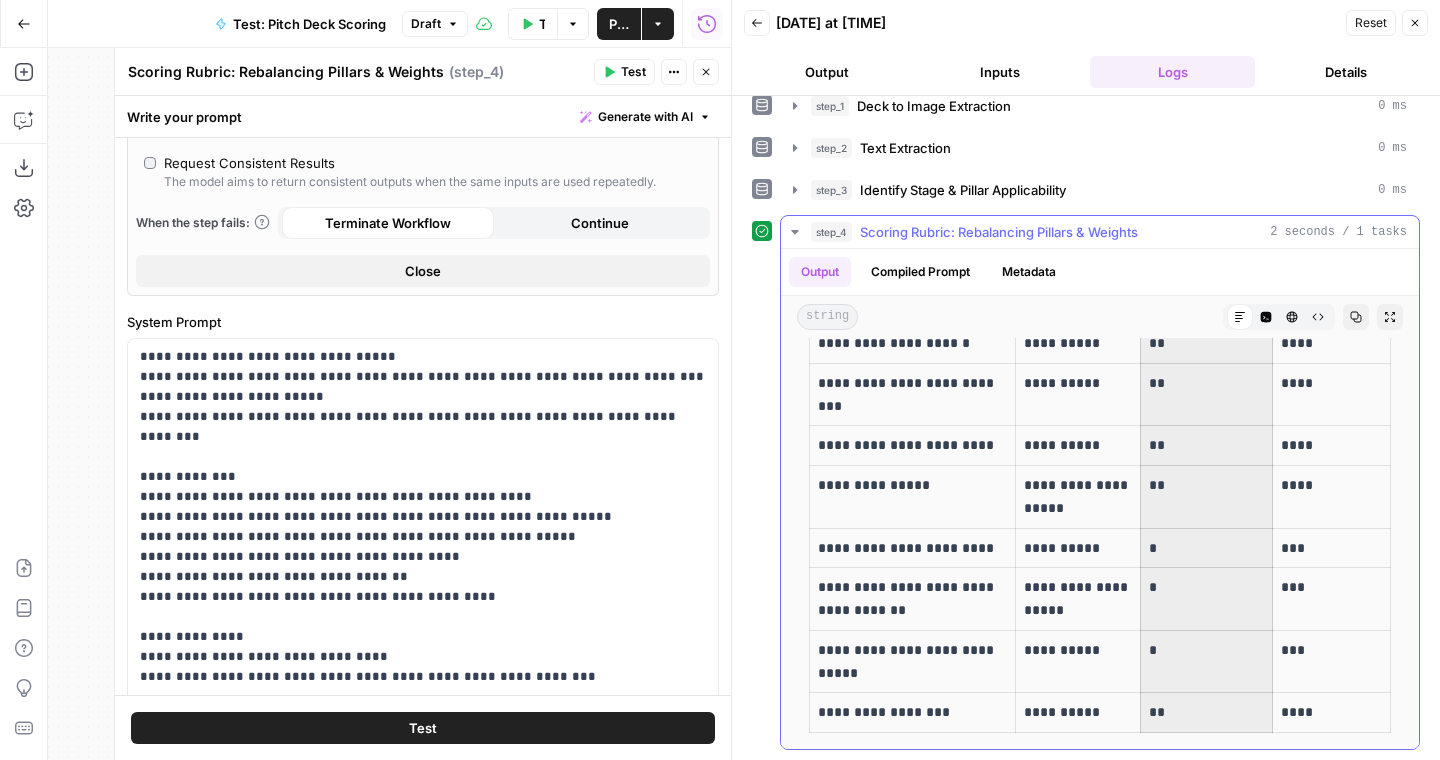 drag, startPoint x: 1152, startPoint y: 401, endPoint x: 1194, endPoint y: 707, distance: 308.8689 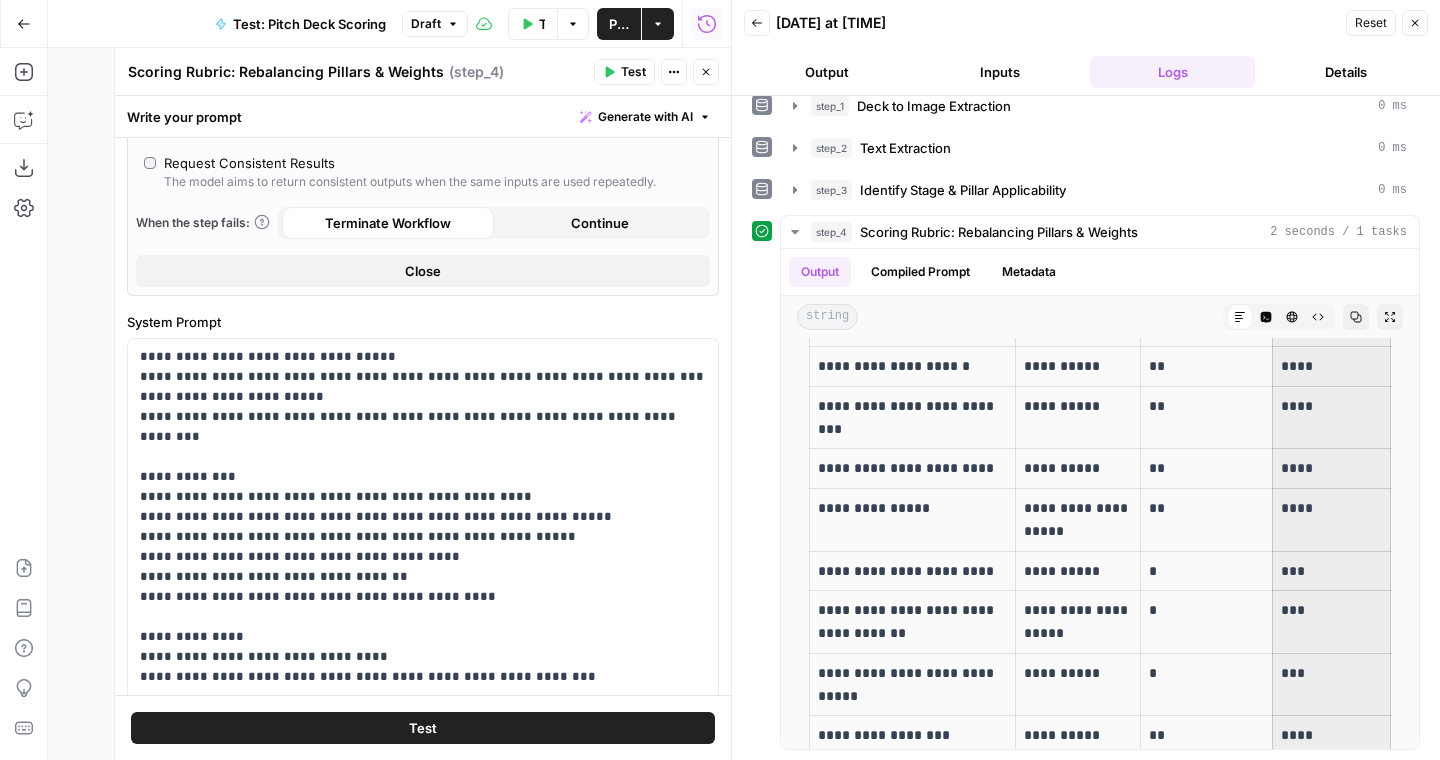 scroll, scrollTop: 173, scrollLeft: 0, axis: vertical 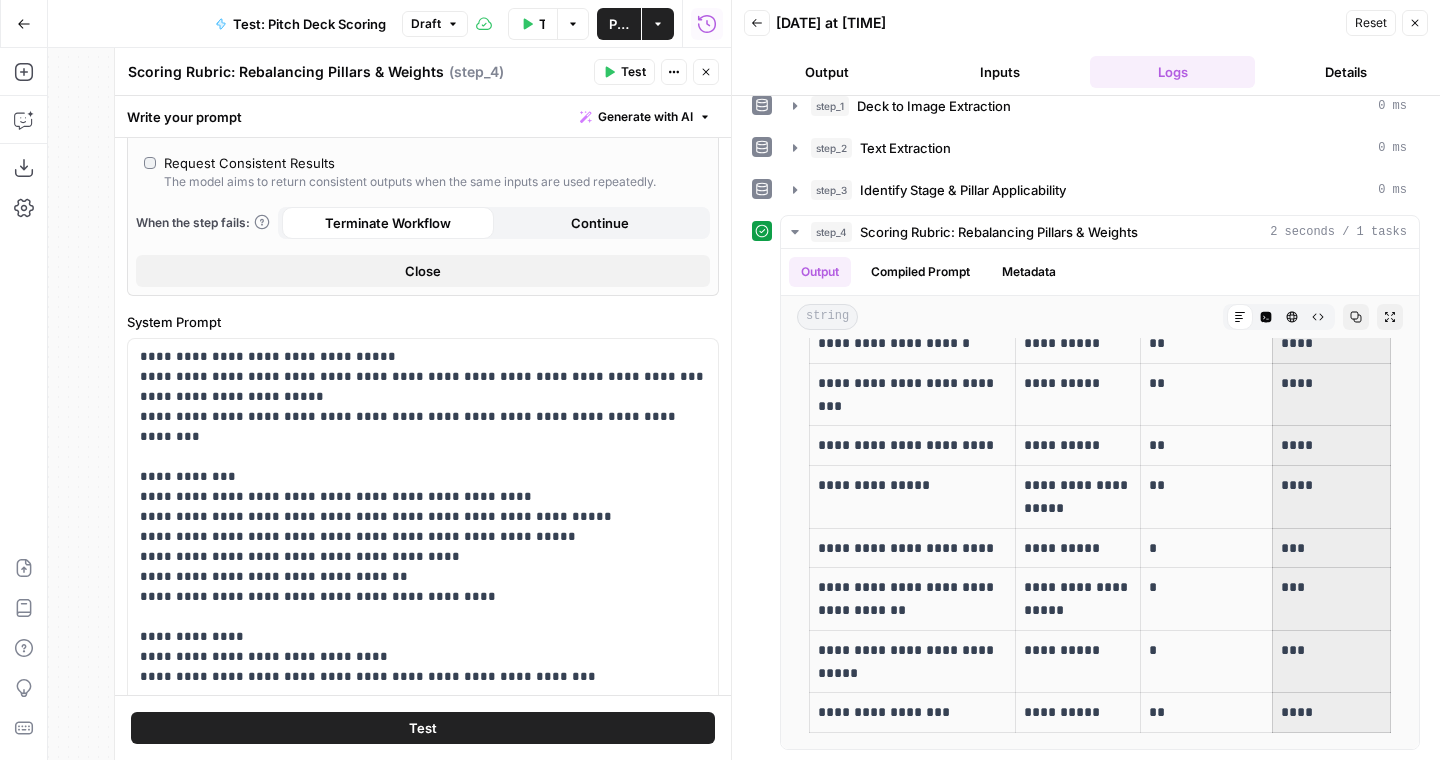 drag, startPoint x: 1280, startPoint y: 434, endPoint x: 1331, endPoint y: 759, distance: 328.9772 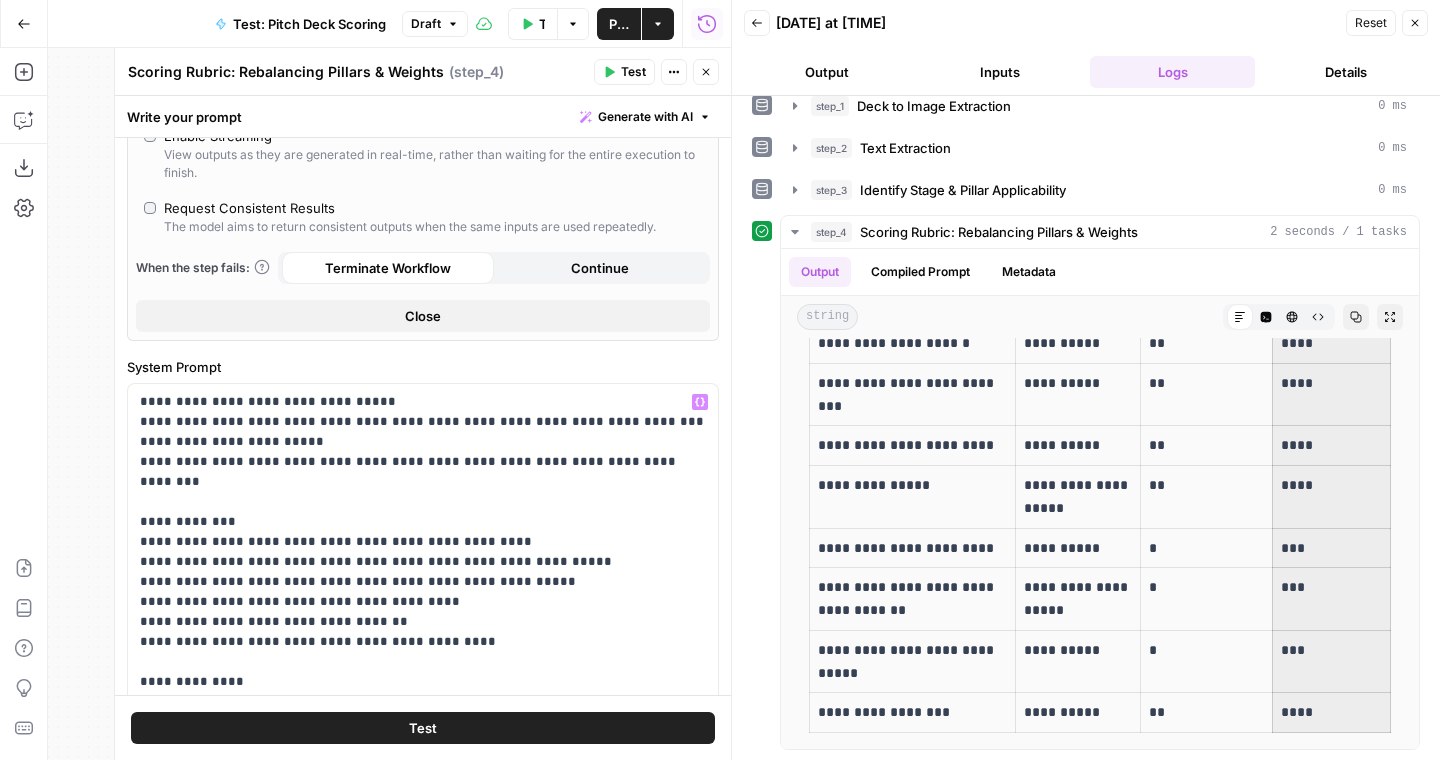 scroll, scrollTop: 380, scrollLeft: 0, axis: vertical 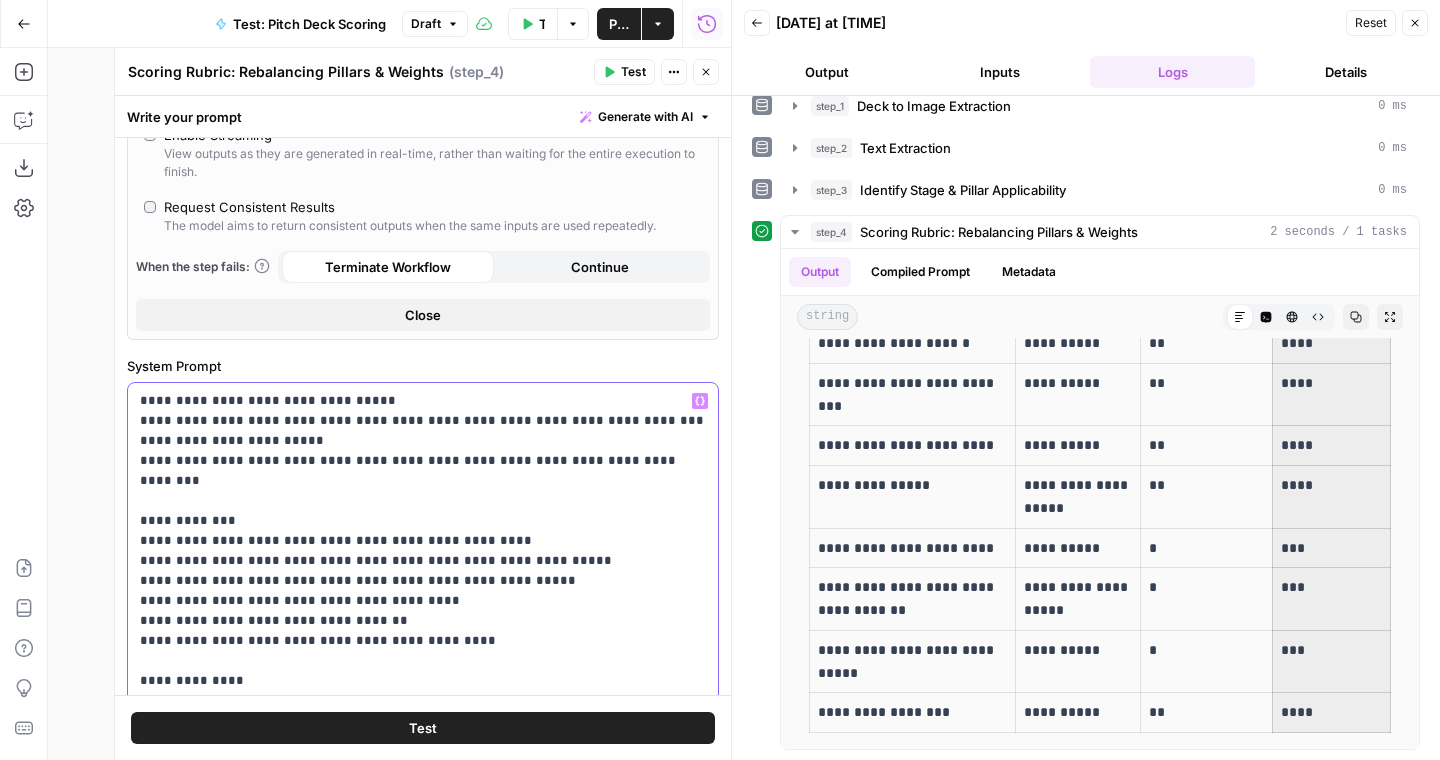 click on "**********" at bounding box center (423, 581) 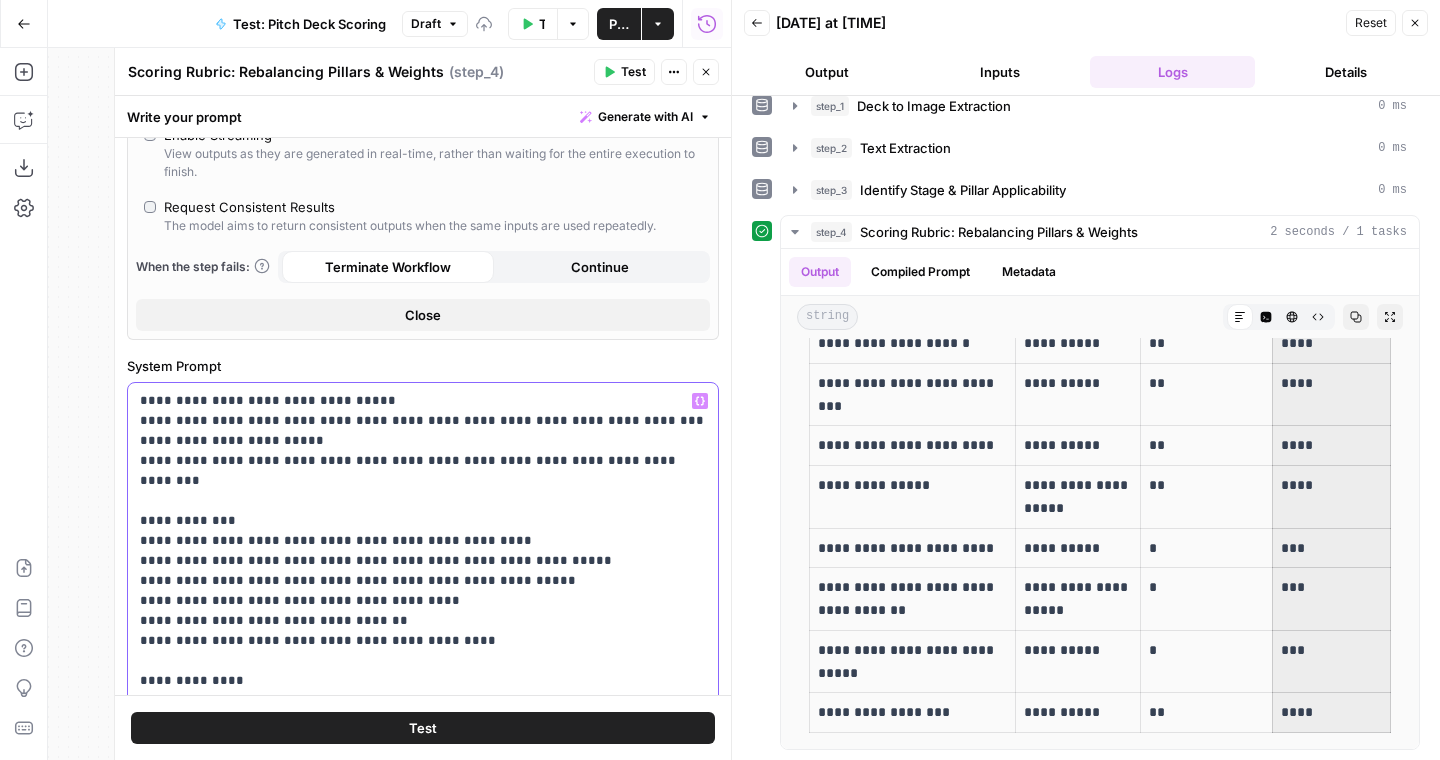 click on "**********" at bounding box center (423, 581) 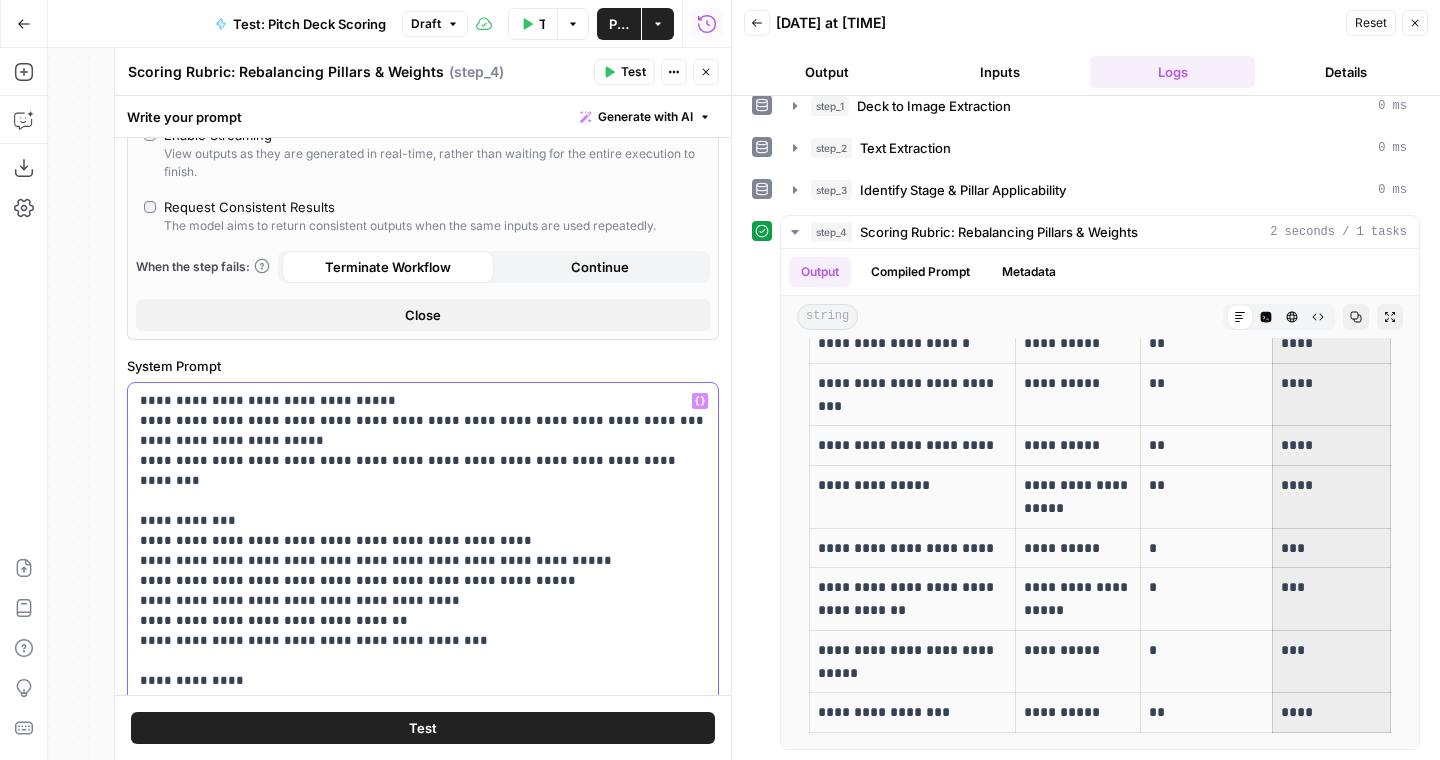 click on "**********" at bounding box center (423, 581) 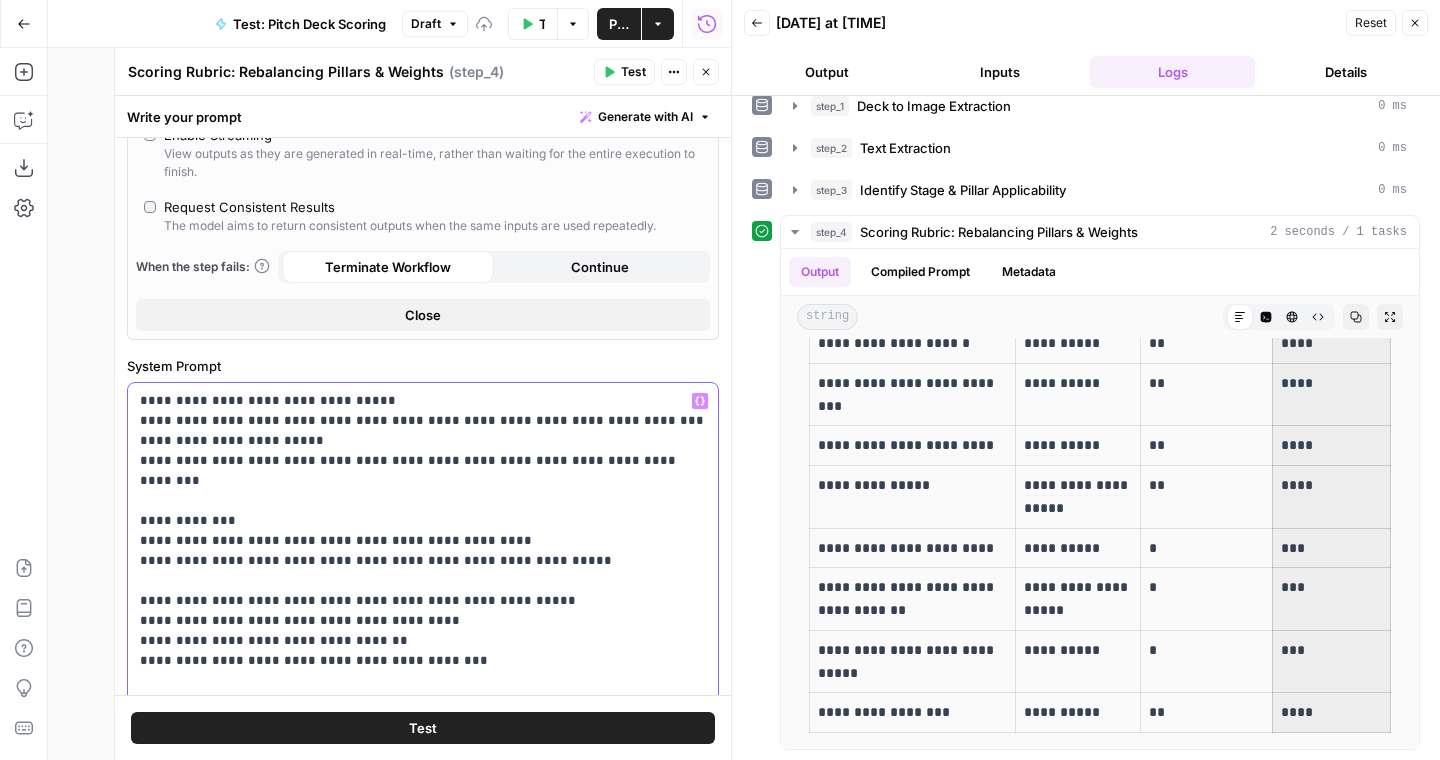 click on "**********" at bounding box center (423, 591) 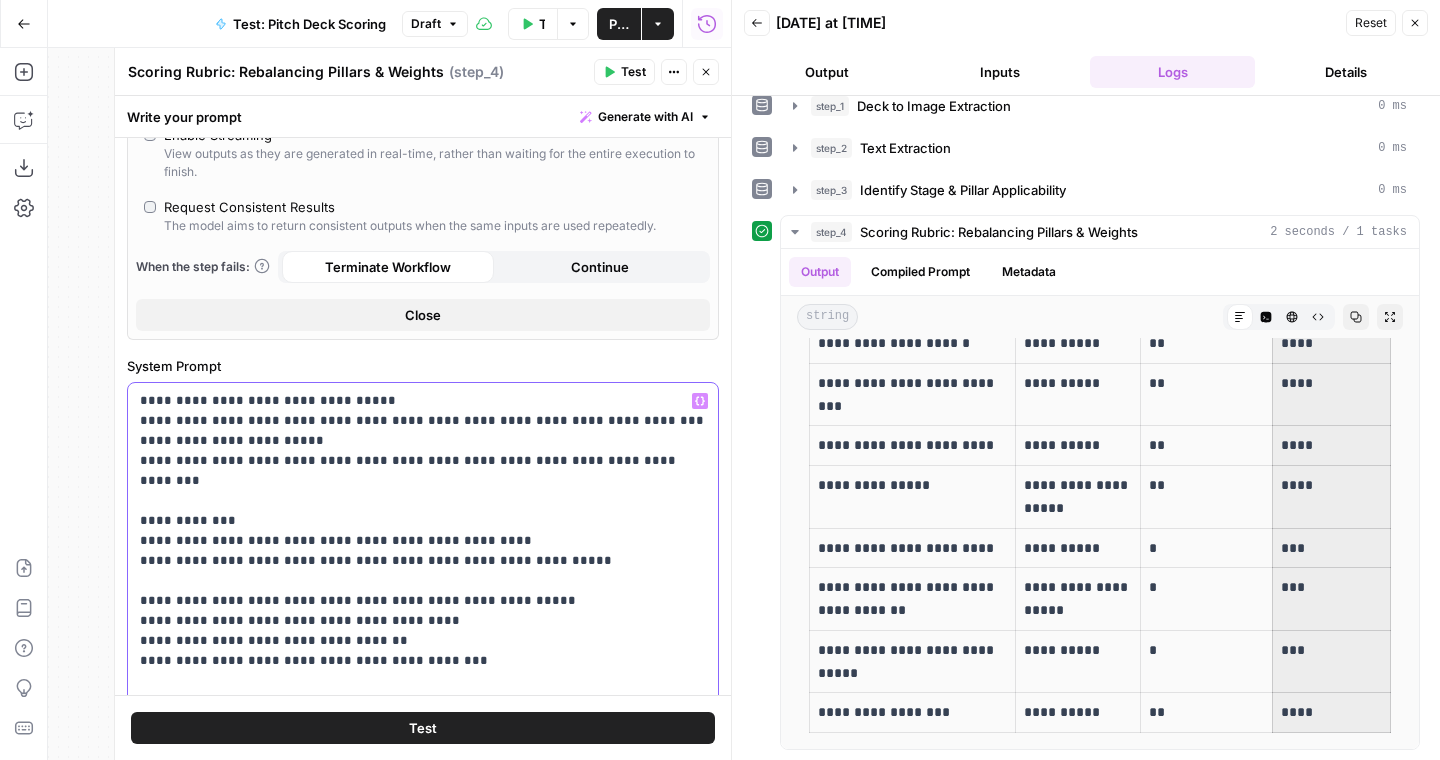 scroll, scrollTop: 390, scrollLeft: 0, axis: vertical 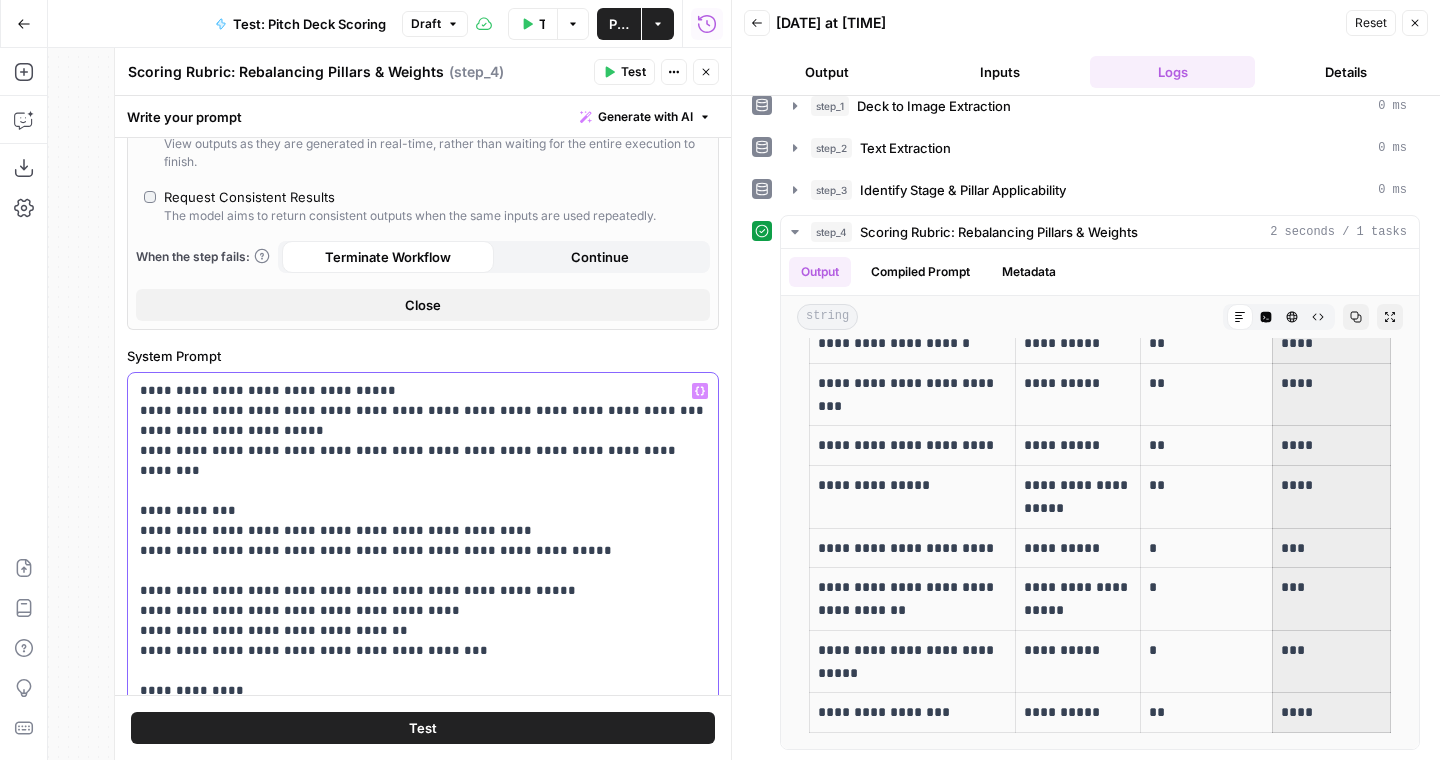 click on "**********" at bounding box center (423, 581) 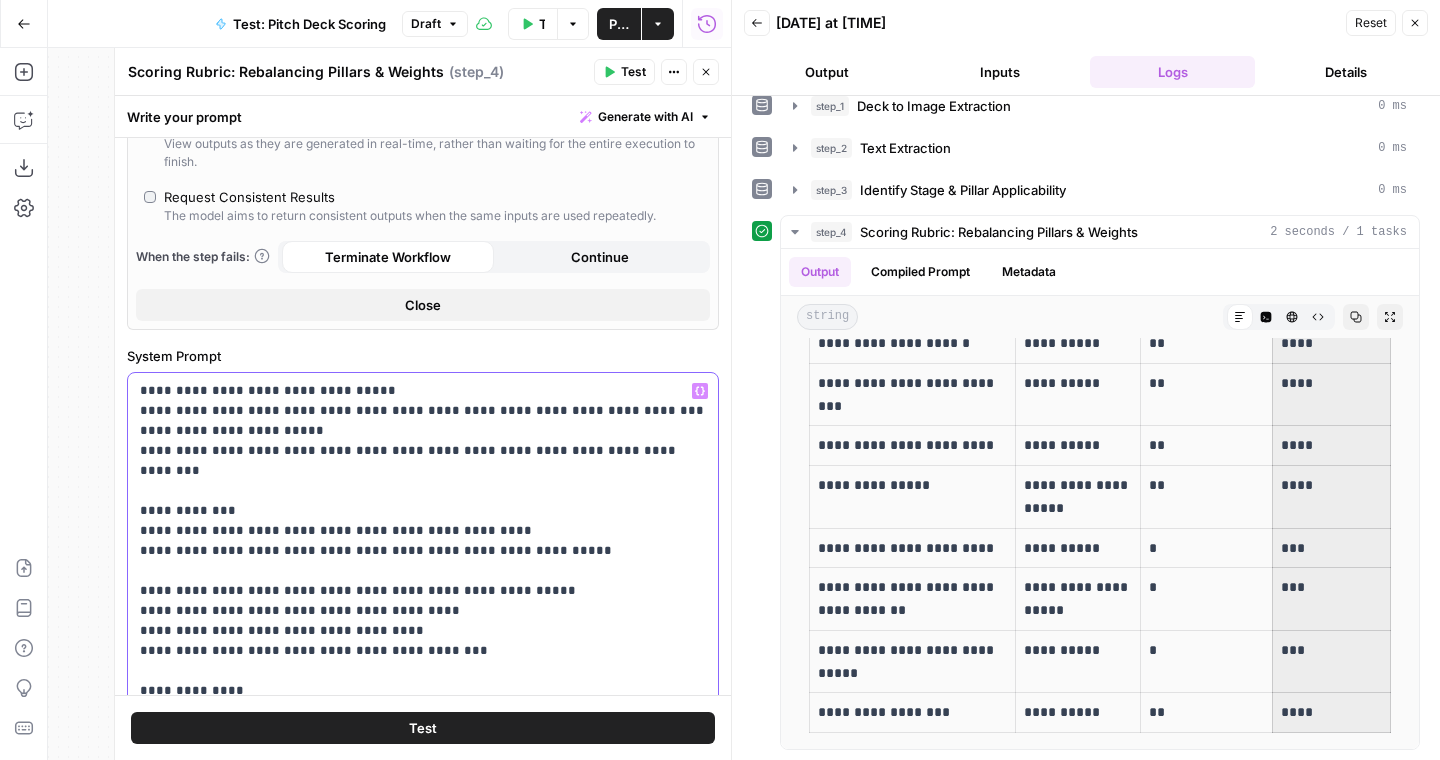 click on "**********" at bounding box center [423, 581] 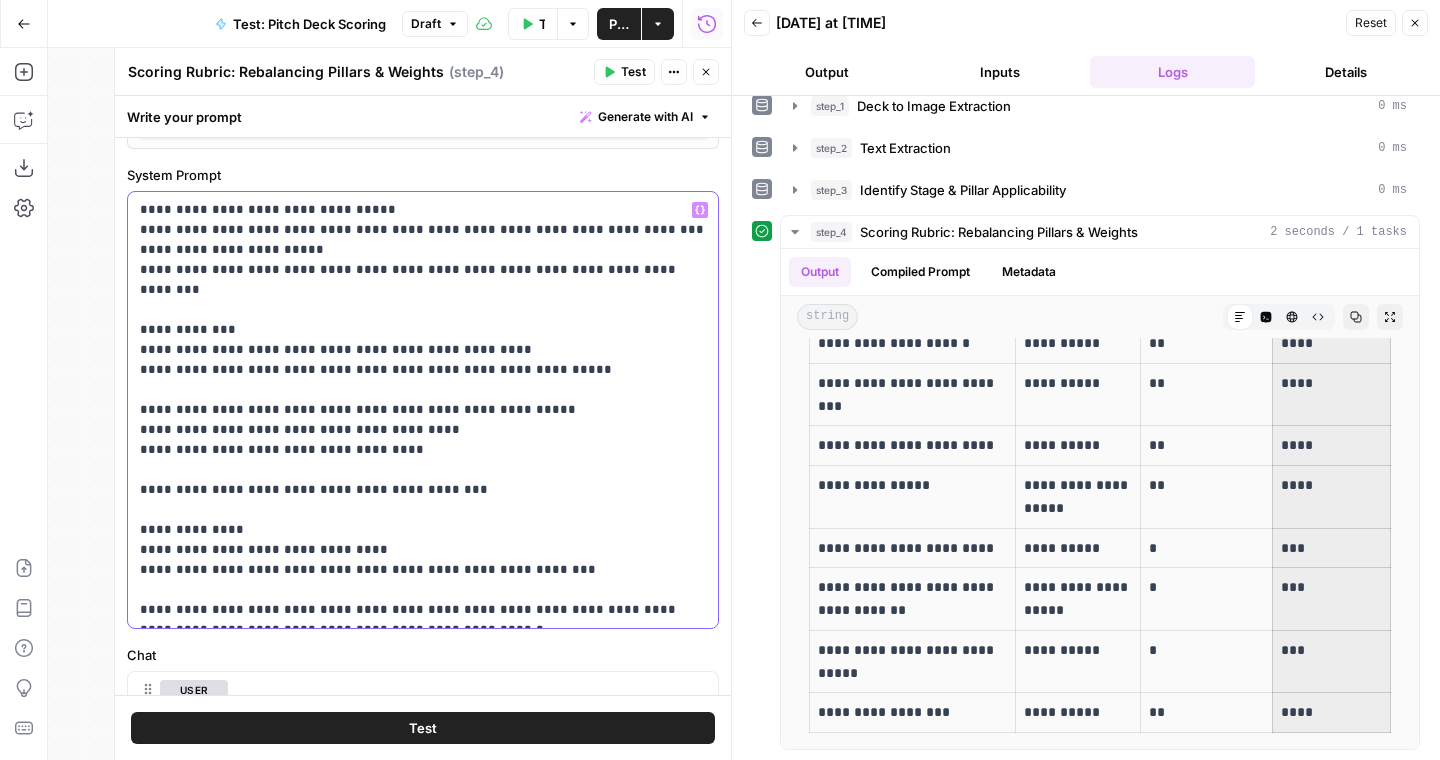 scroll, scrollTop: 600, scrollLeft: 0, axis: vertical 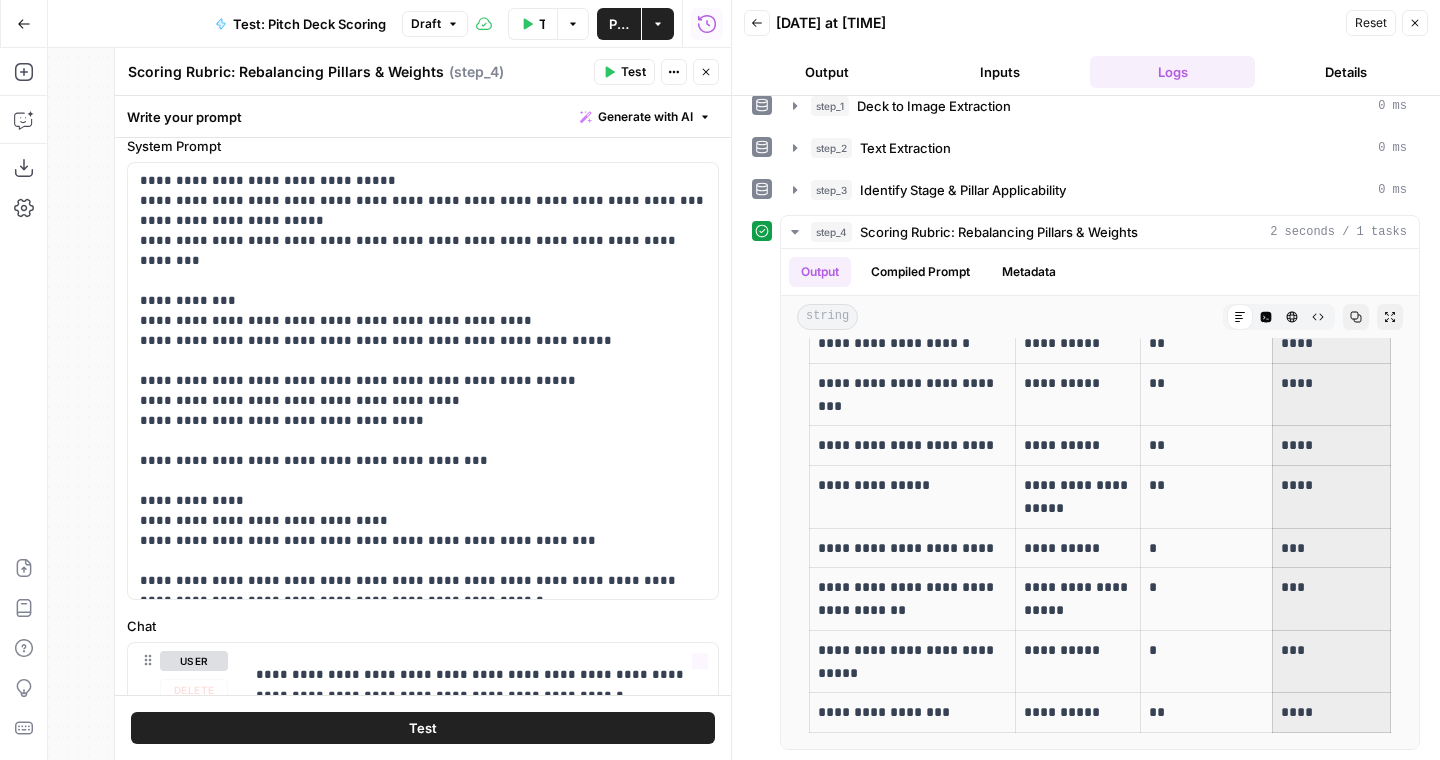 click on "Test" at bounding box center [423, 728] 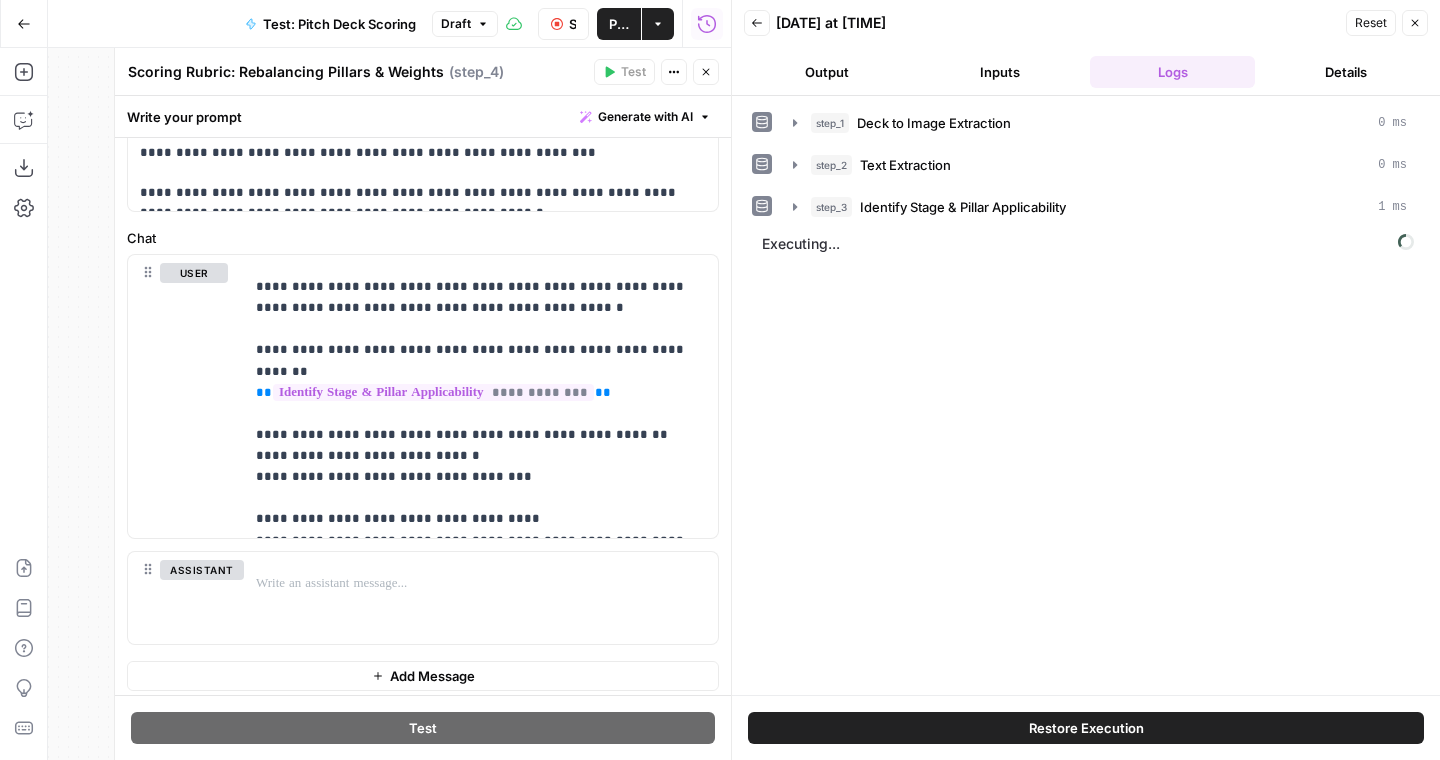 scroll, scrollTop: 1044, scrollLeft: 0, axis: vertical 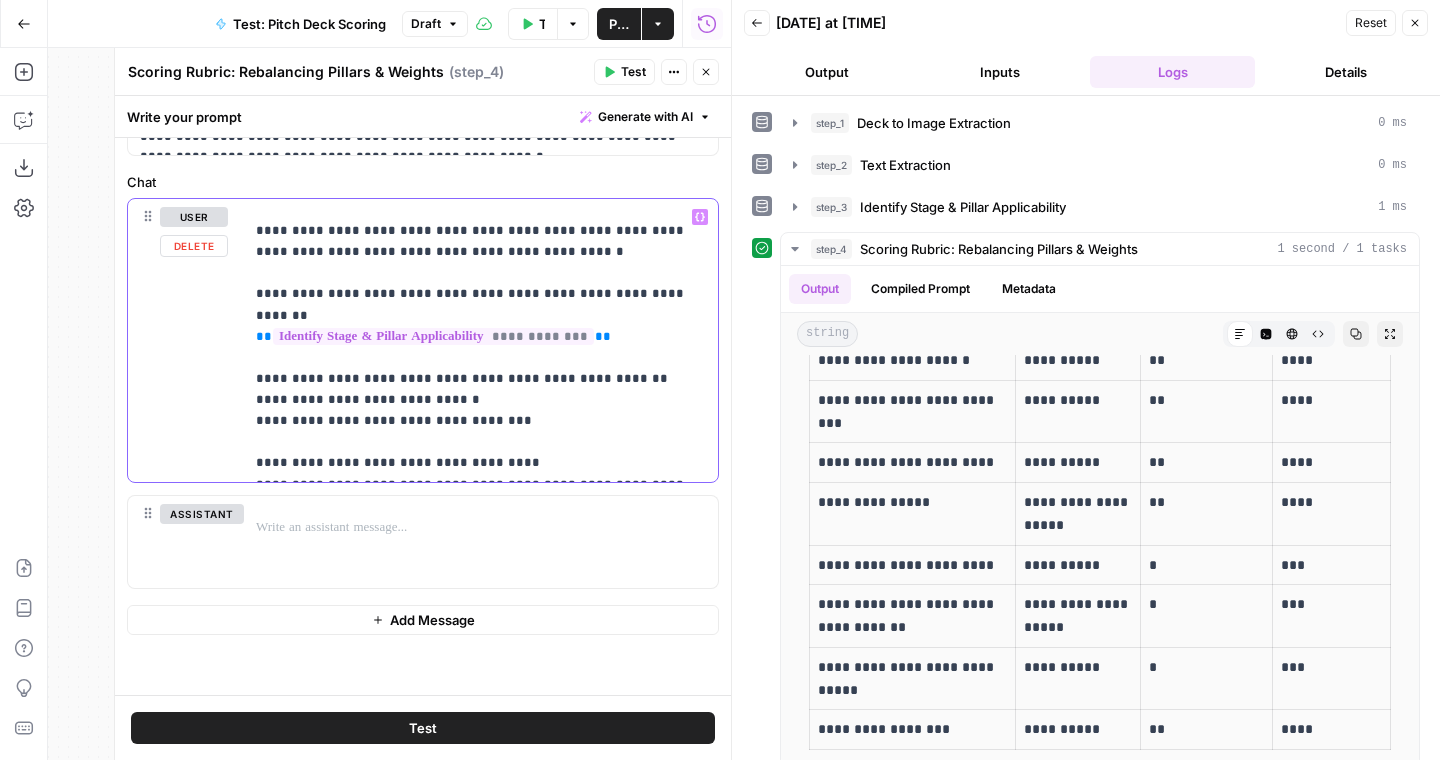 click on "**********" at bounding box center [481, 347] 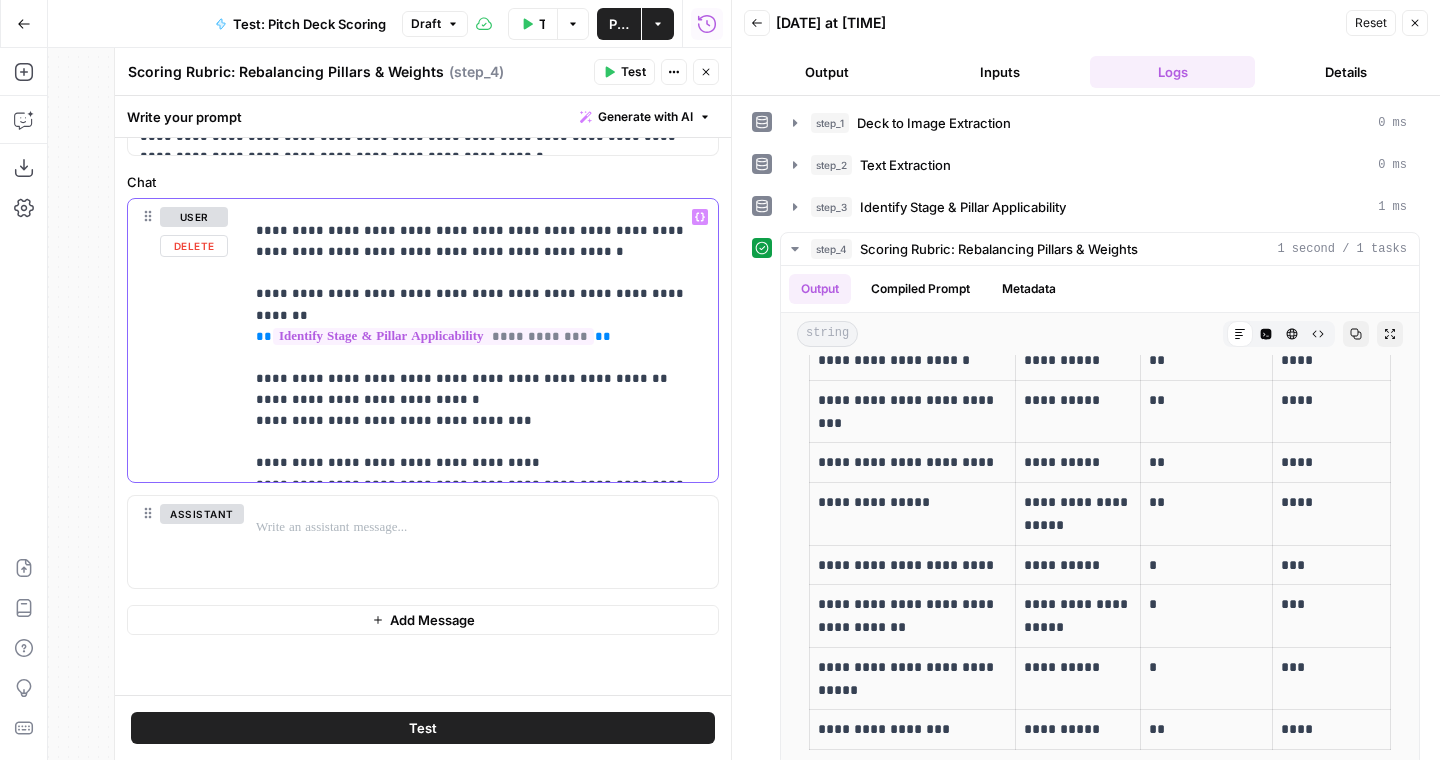 type 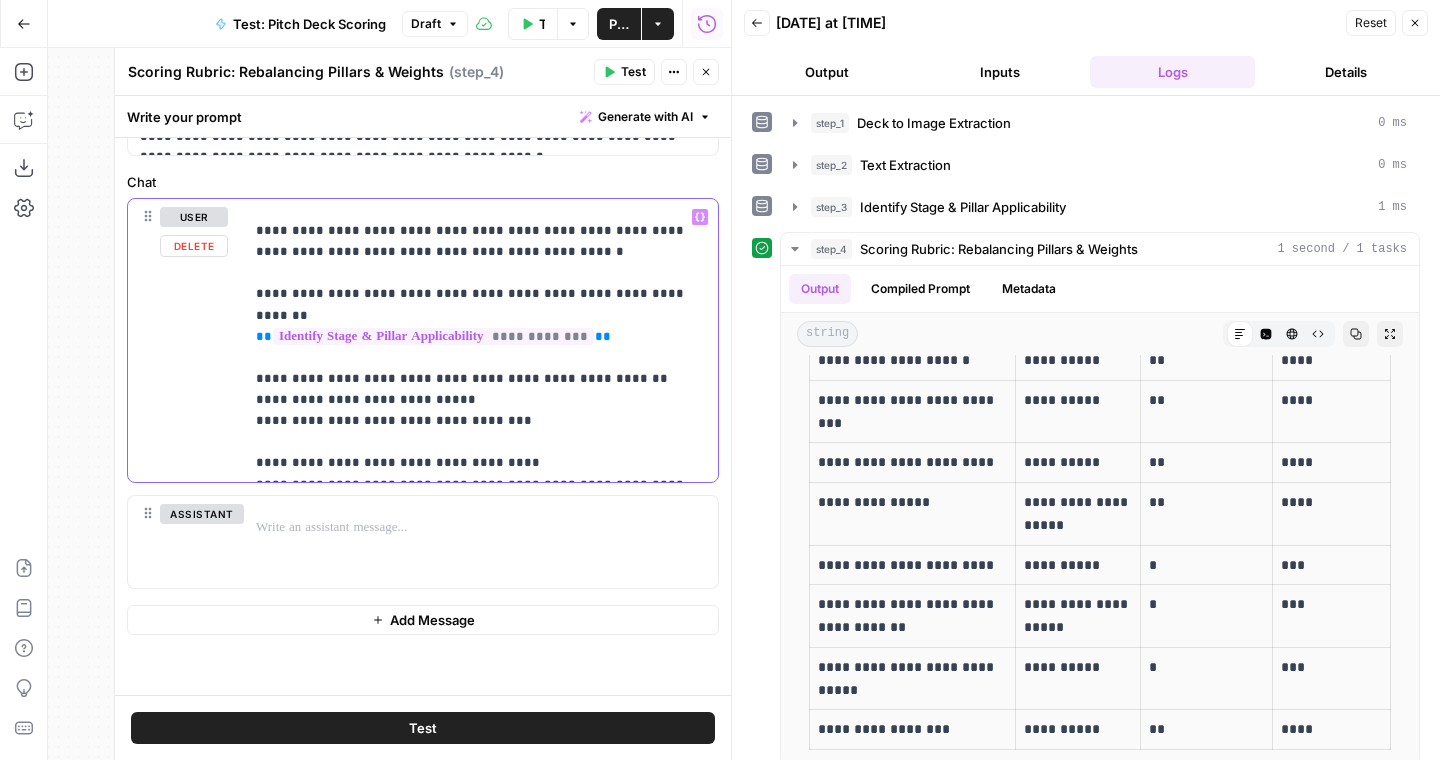 click on "**********" at bounding box center [481, 347] 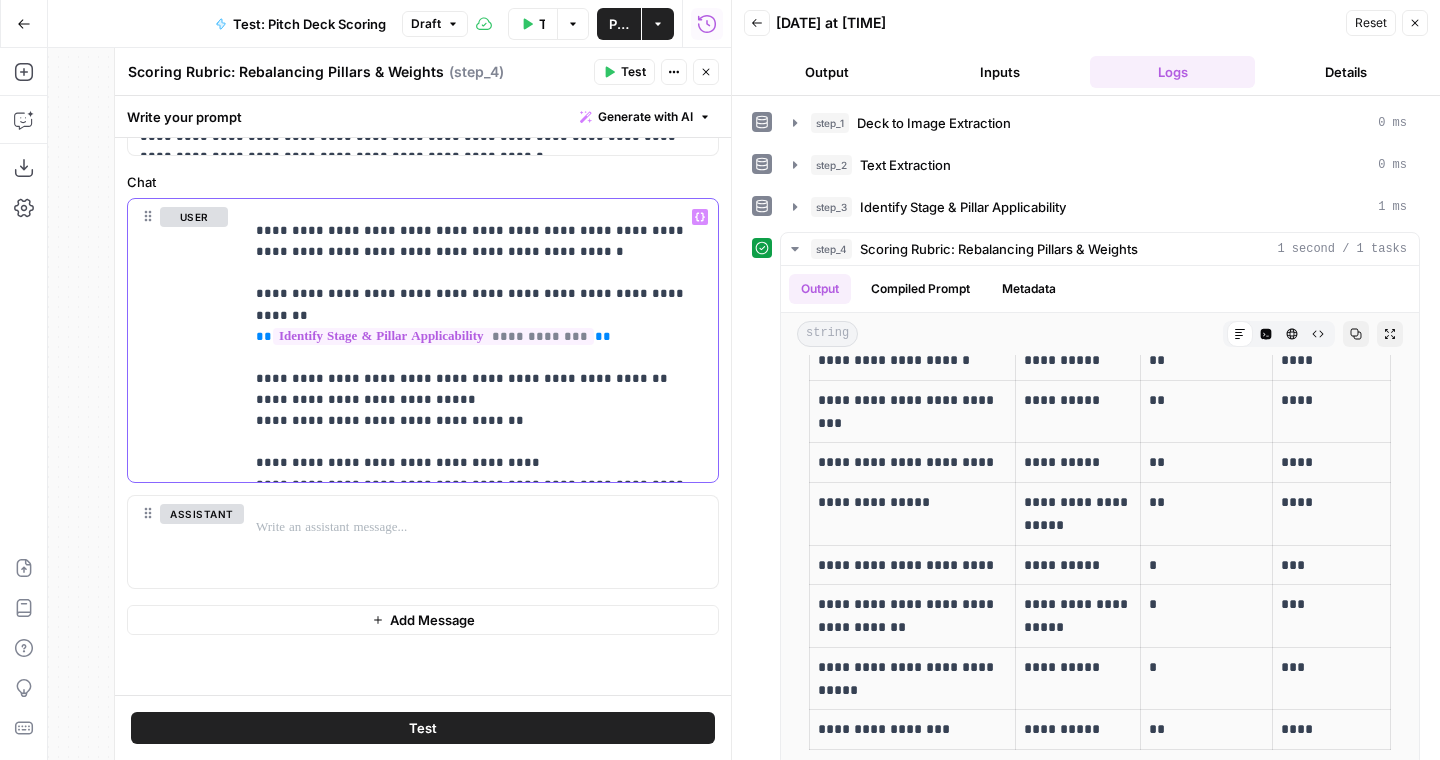 click on "**********" at bounding box center (481, 347) 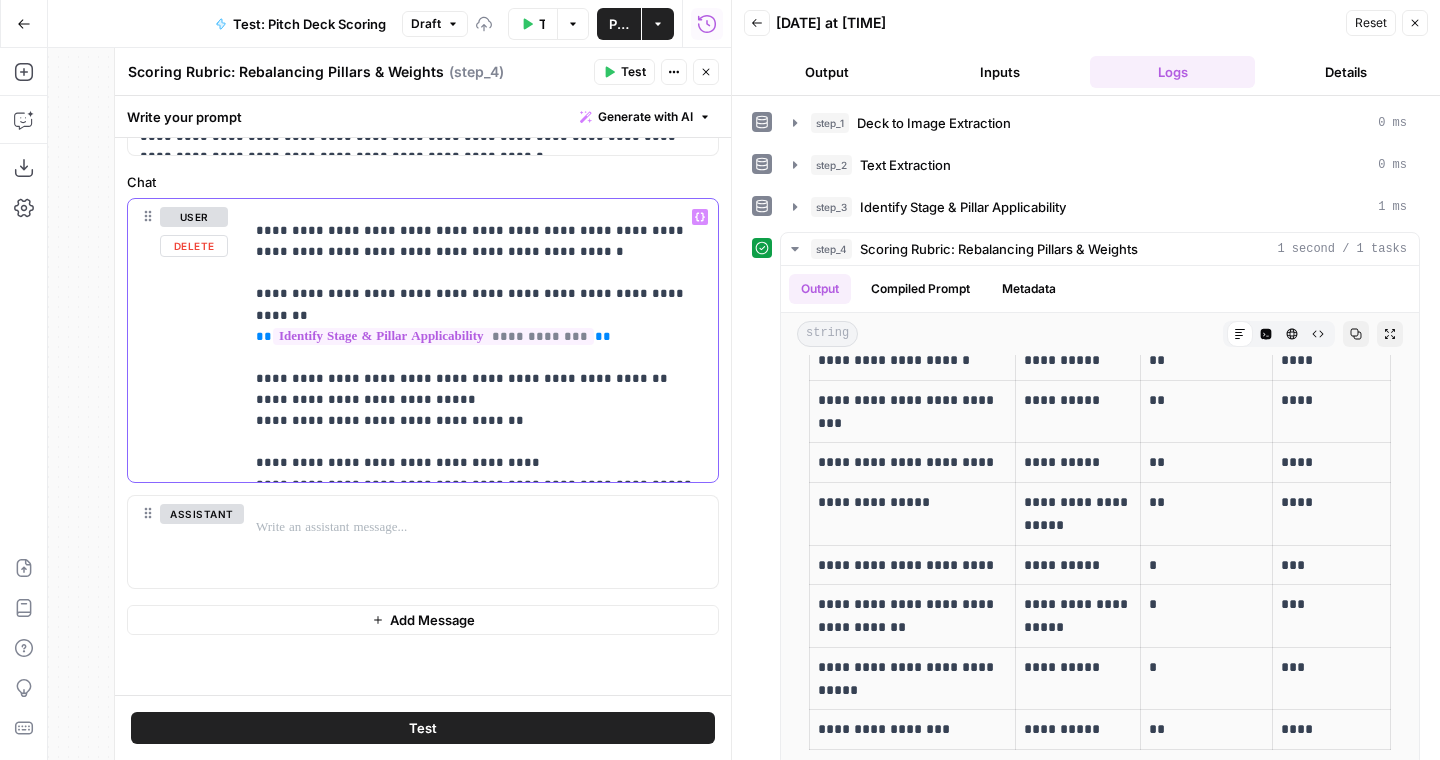 click on "**********" at bounding box center (481, 347) 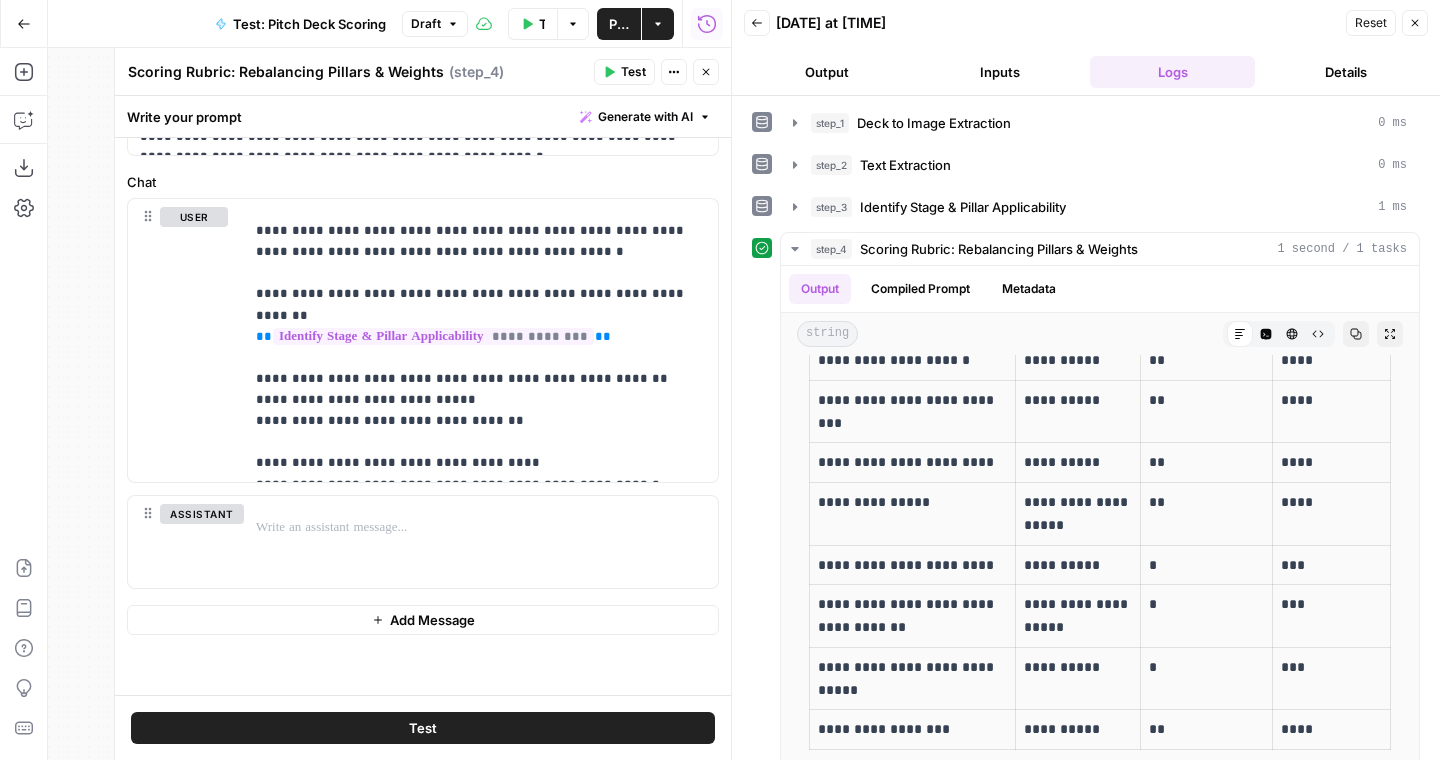 click on "Test" at bounding box center (423, 728) 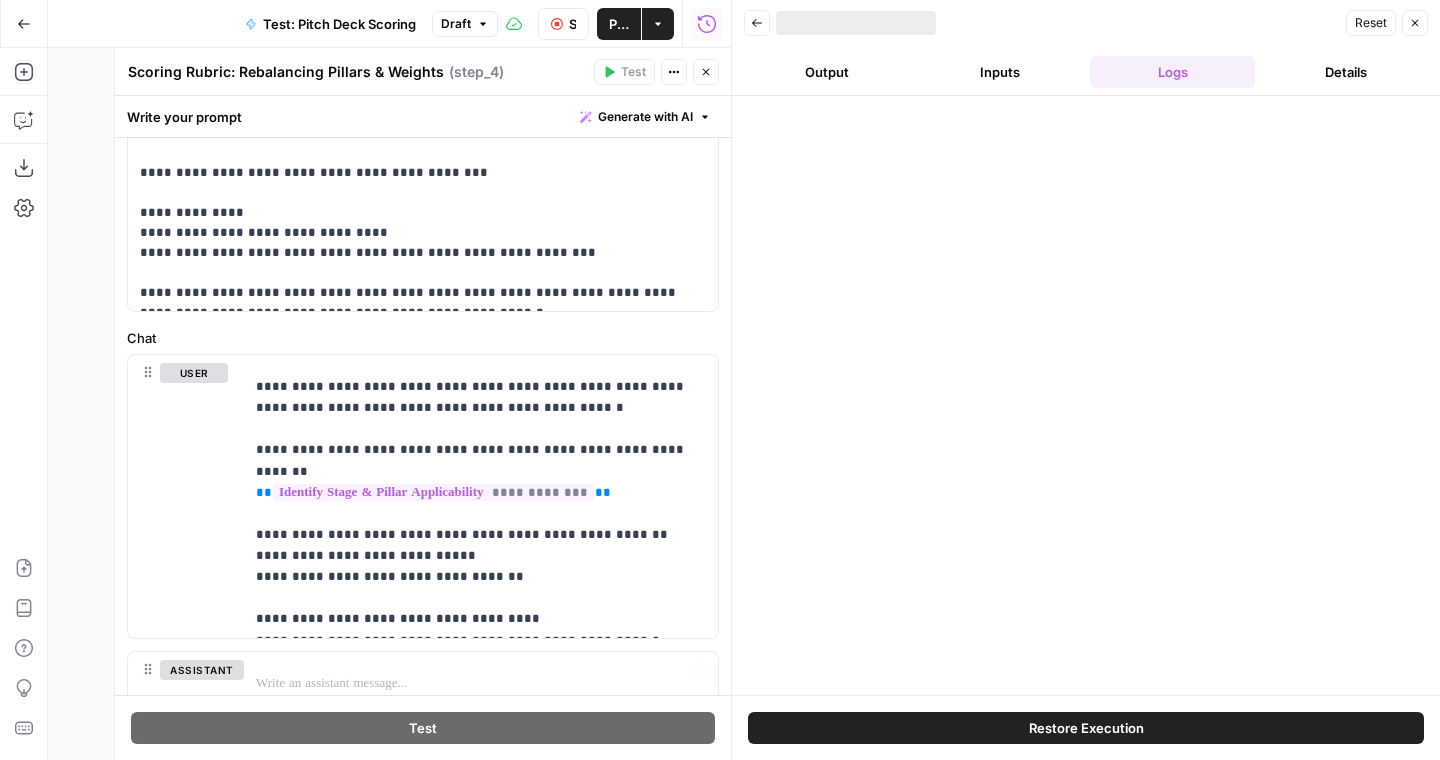 scroll, scrollTop: 798, scrollLeft: 0, axis: vertical 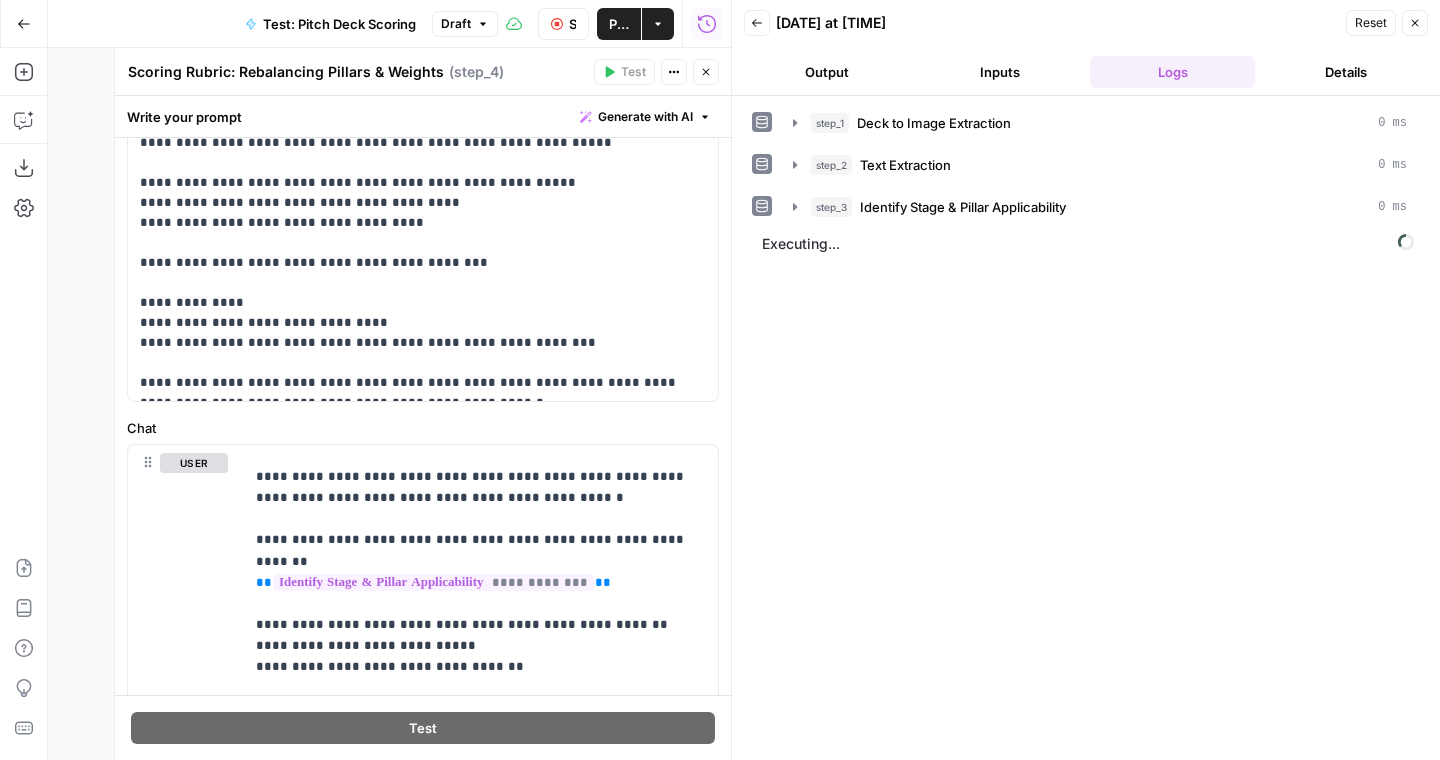 click on "Stop Run Publish Actions Run History" at bounding box center [614, 23] 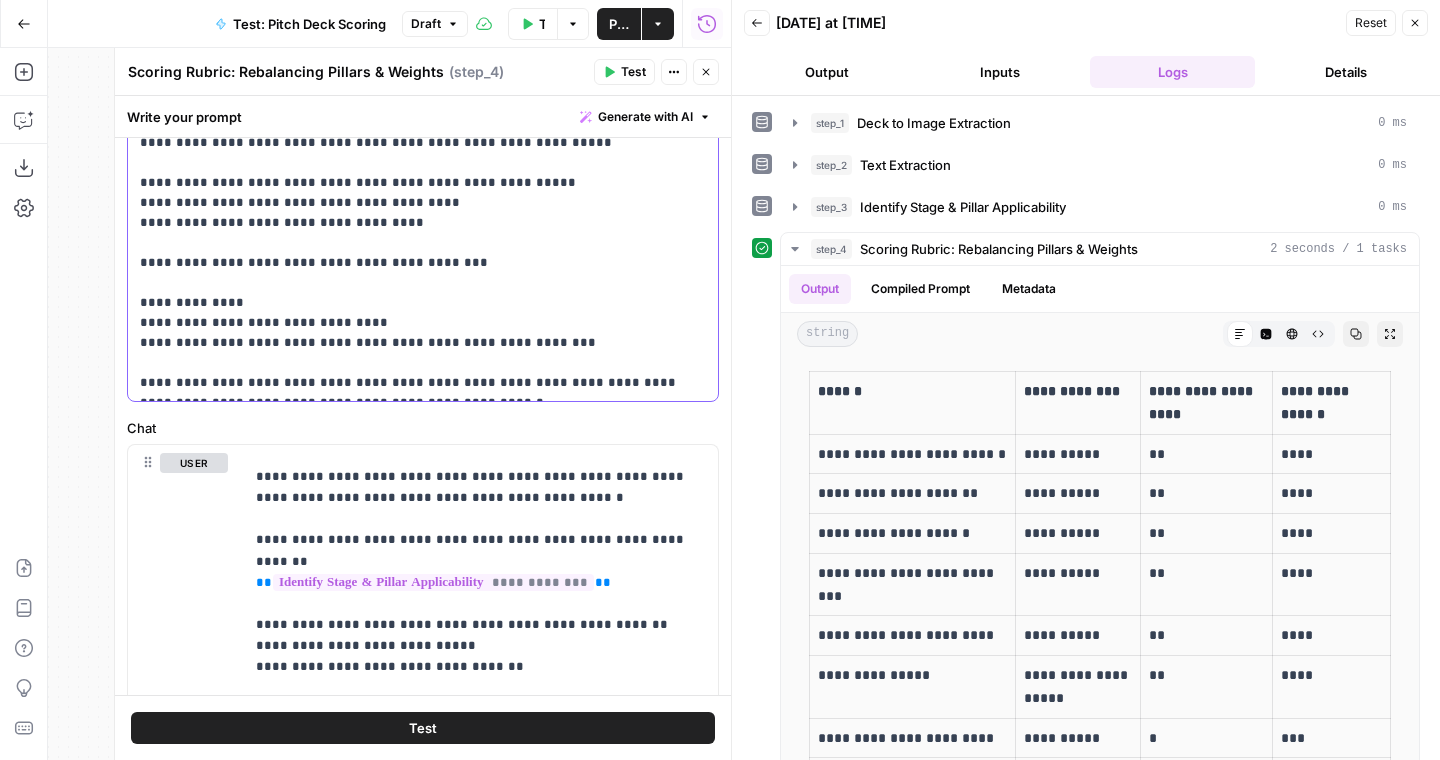drag, startPoint x: 388, startPoint y: 327, endPoint x: 361, endPoint y: 327, distance: 27 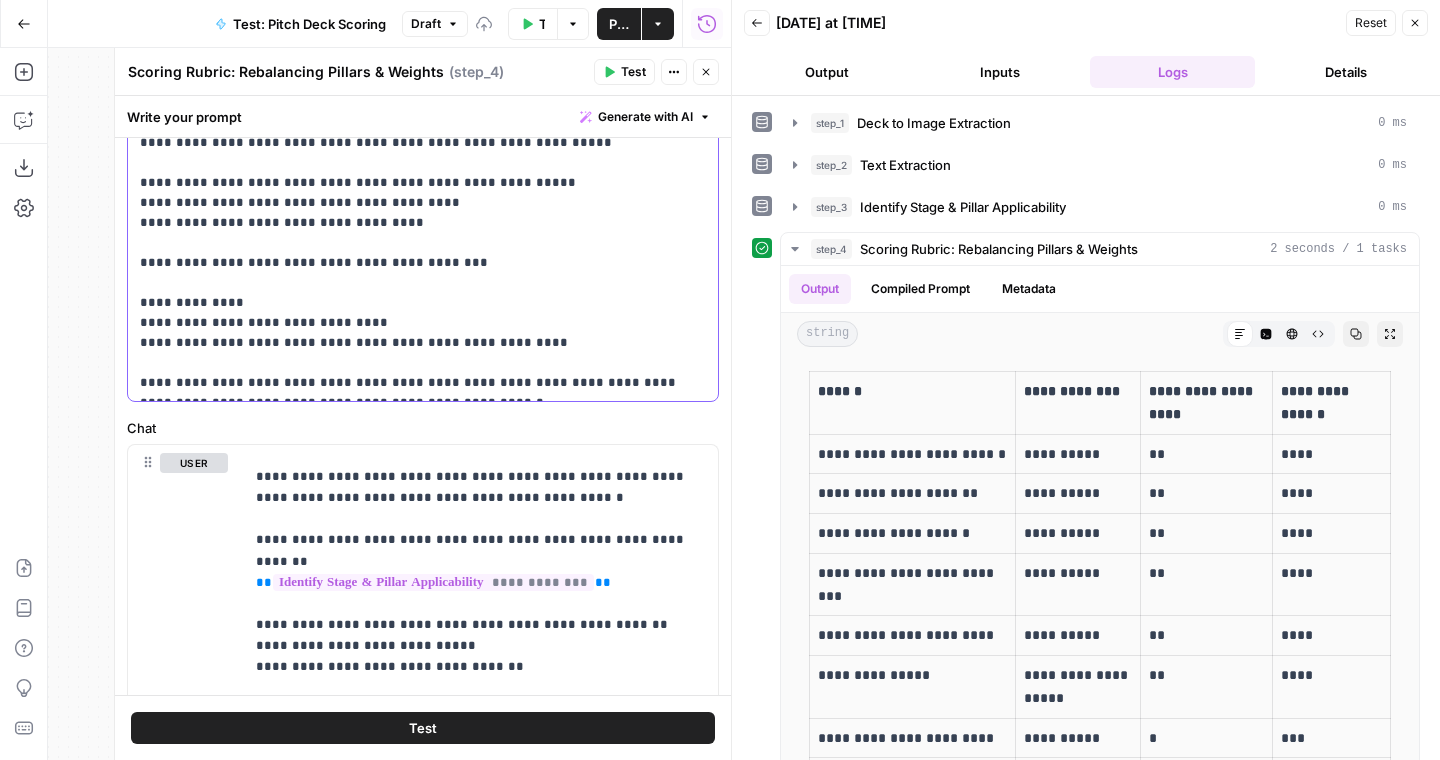 drag, startPoint x: 476, startPoint y: 322, endPoint x: 455, endPoint y: 322, distance: 21 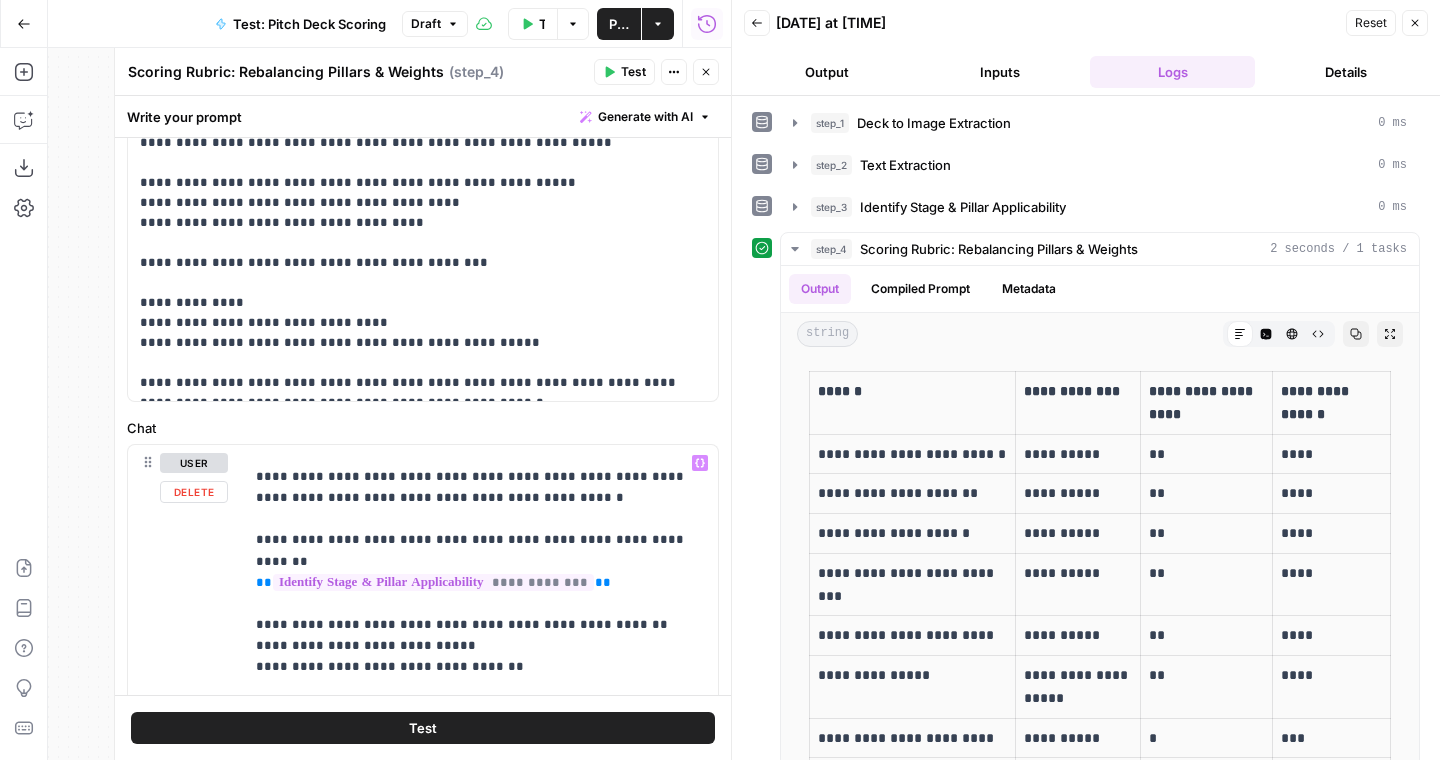 click on "Test" at bounding box center (423, 728) 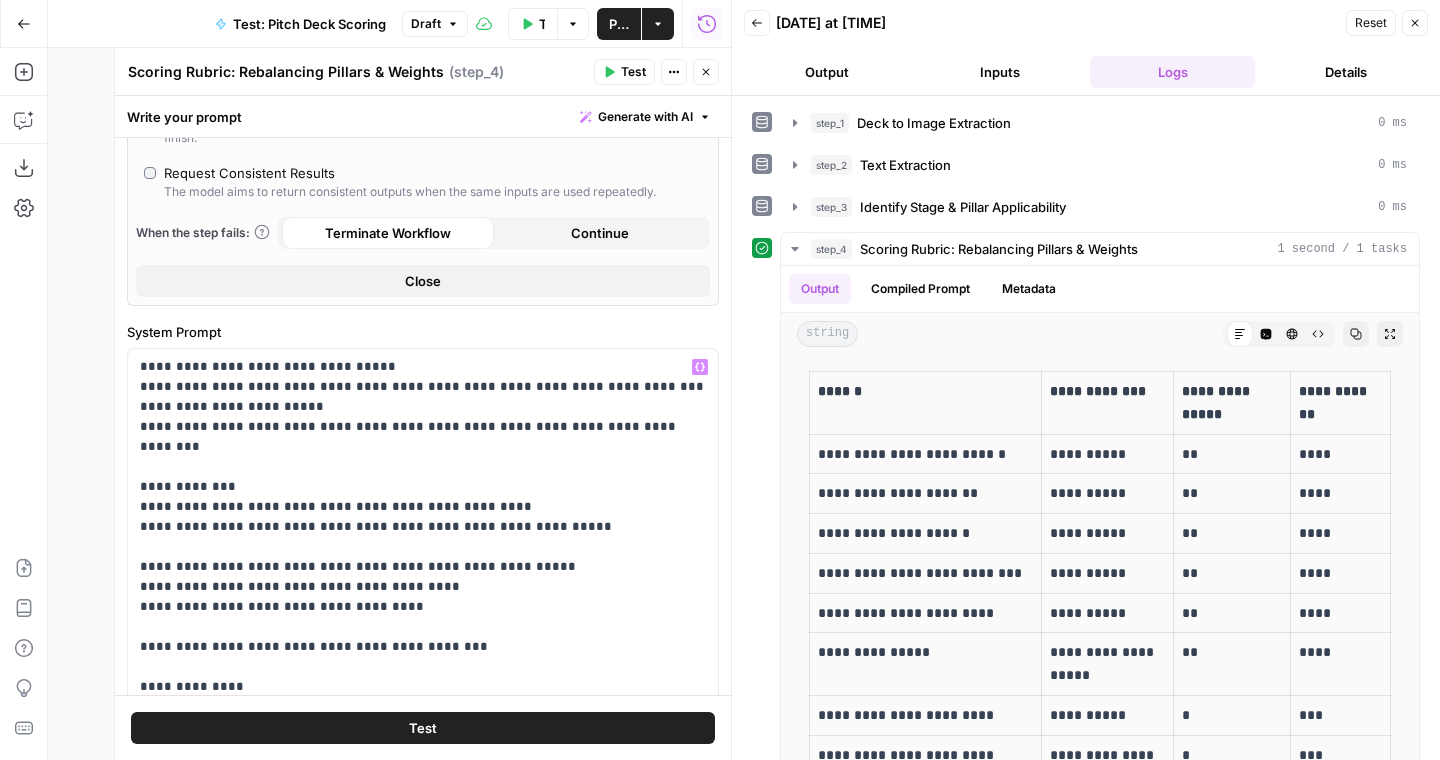 scroll, scrollTop: 416, scrollLeft: 0, axis: vertical 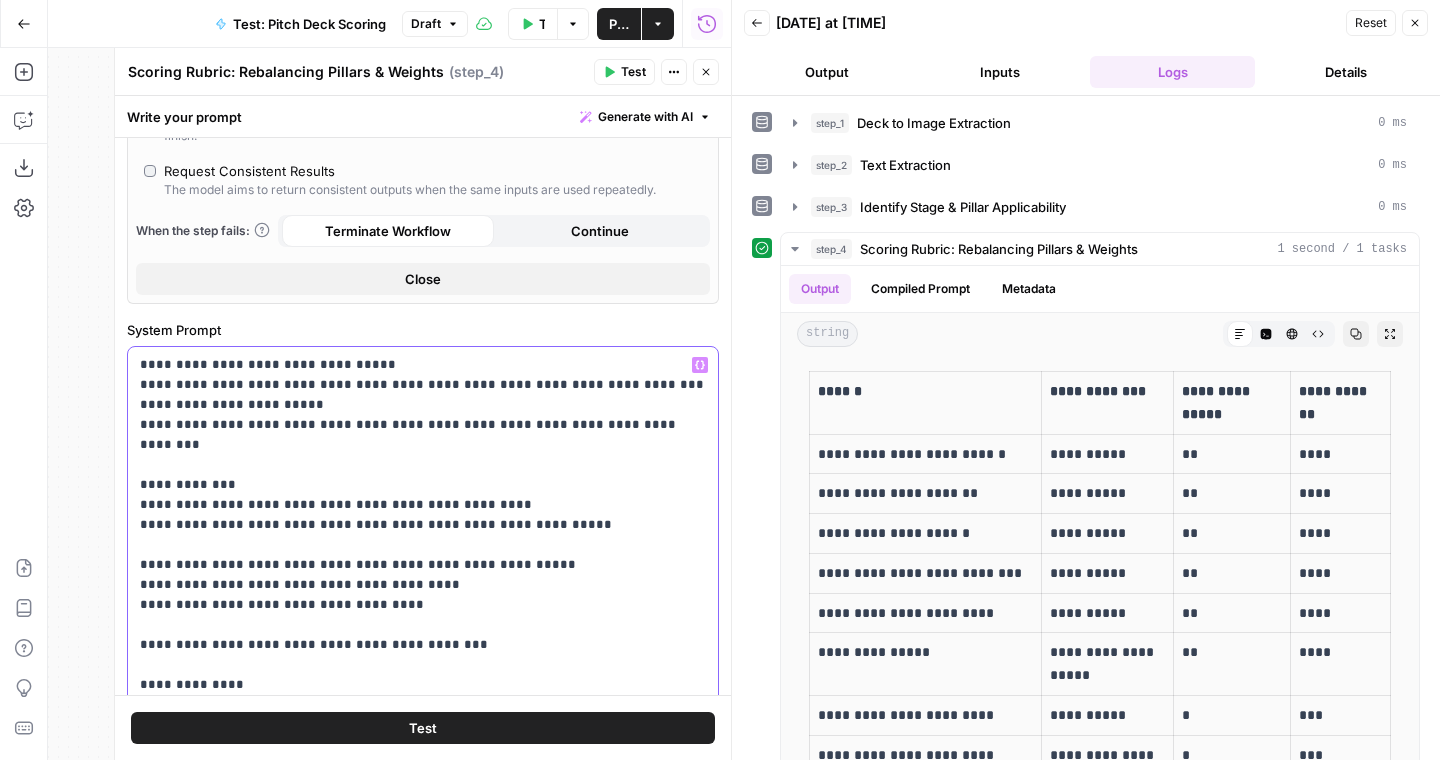 drag, startPoint x: 384, startPoint y: 505, endPoint x: 662, endPoint y: 519, distance: 278.3523 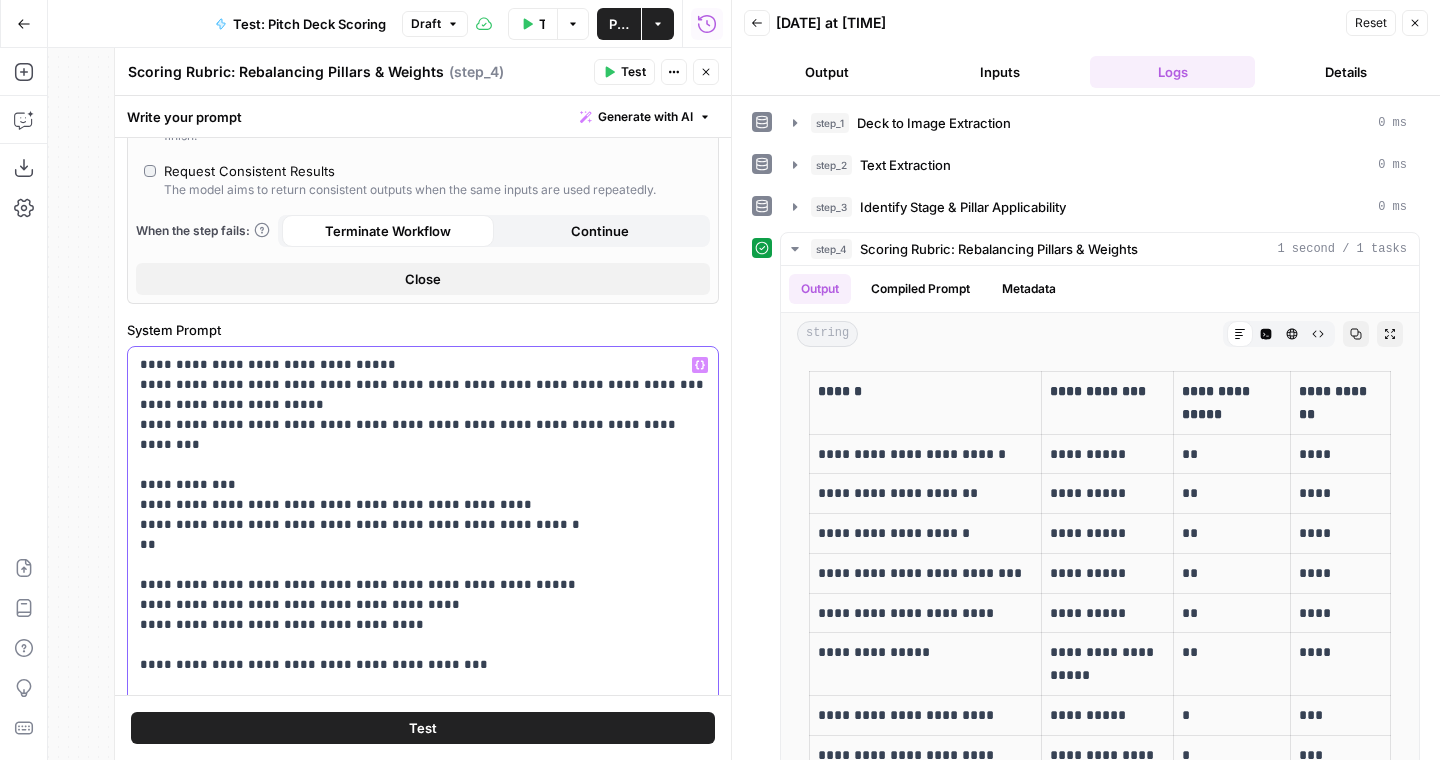 click on "**********" at bounding box center (423, 575) 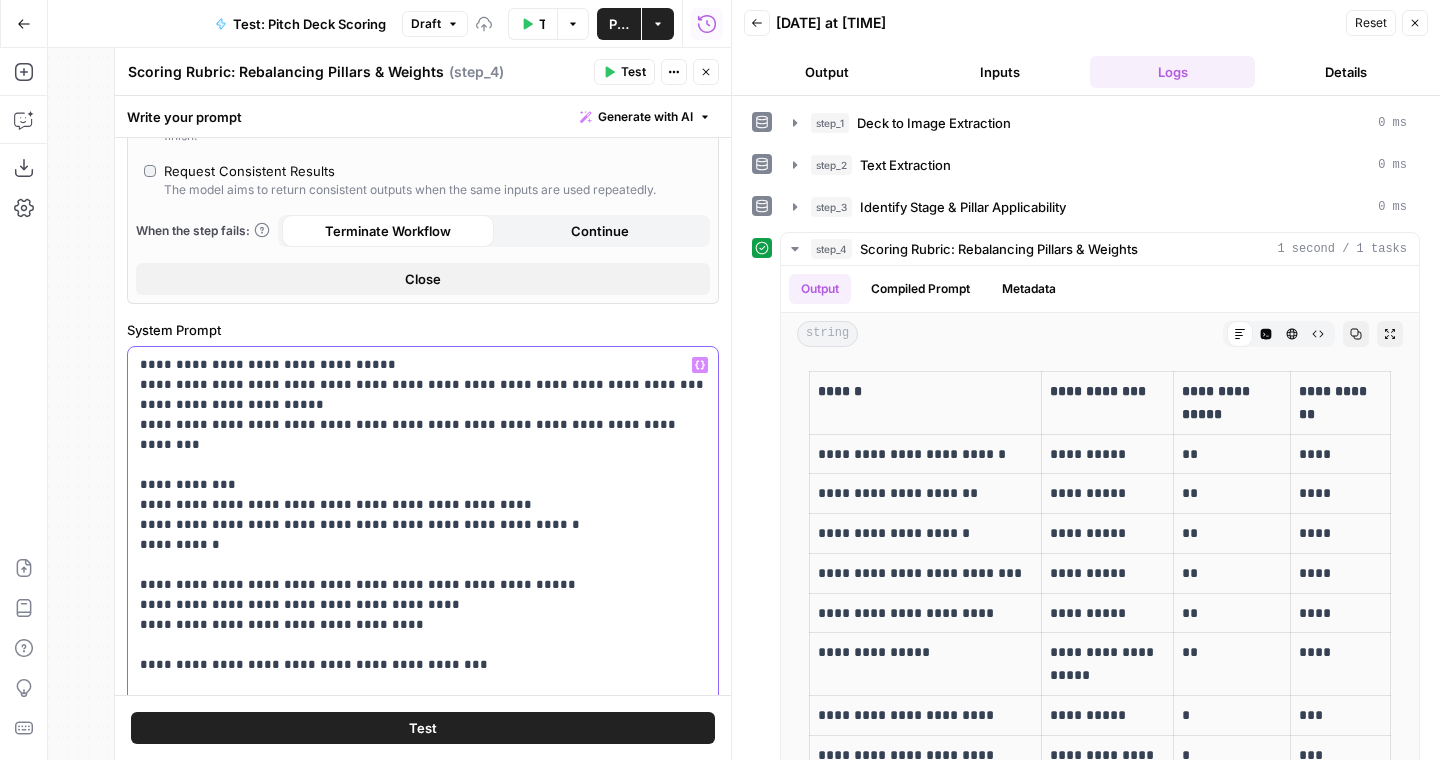 click on "**********" at bounding box center [423, 575] 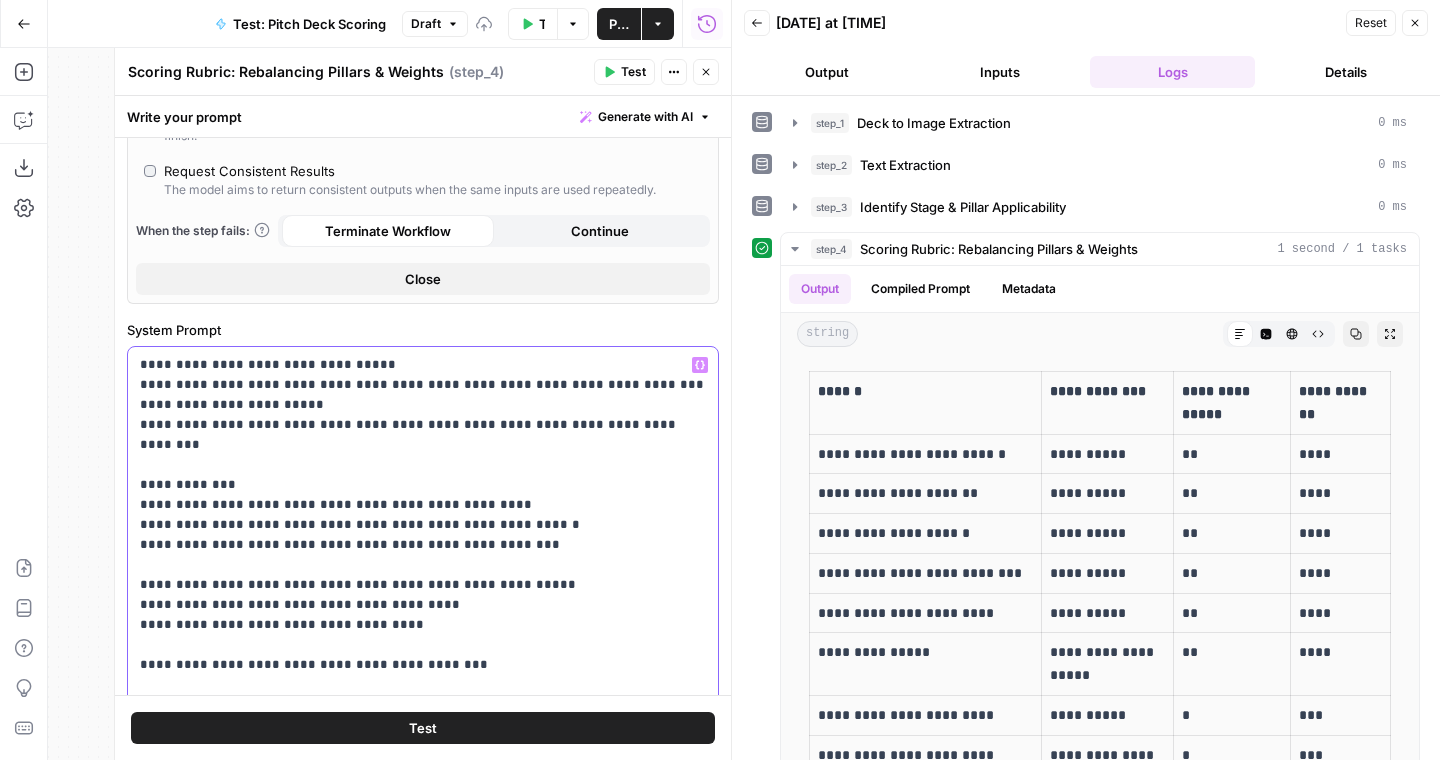 click on "**********" at bounding box center (423, 575) 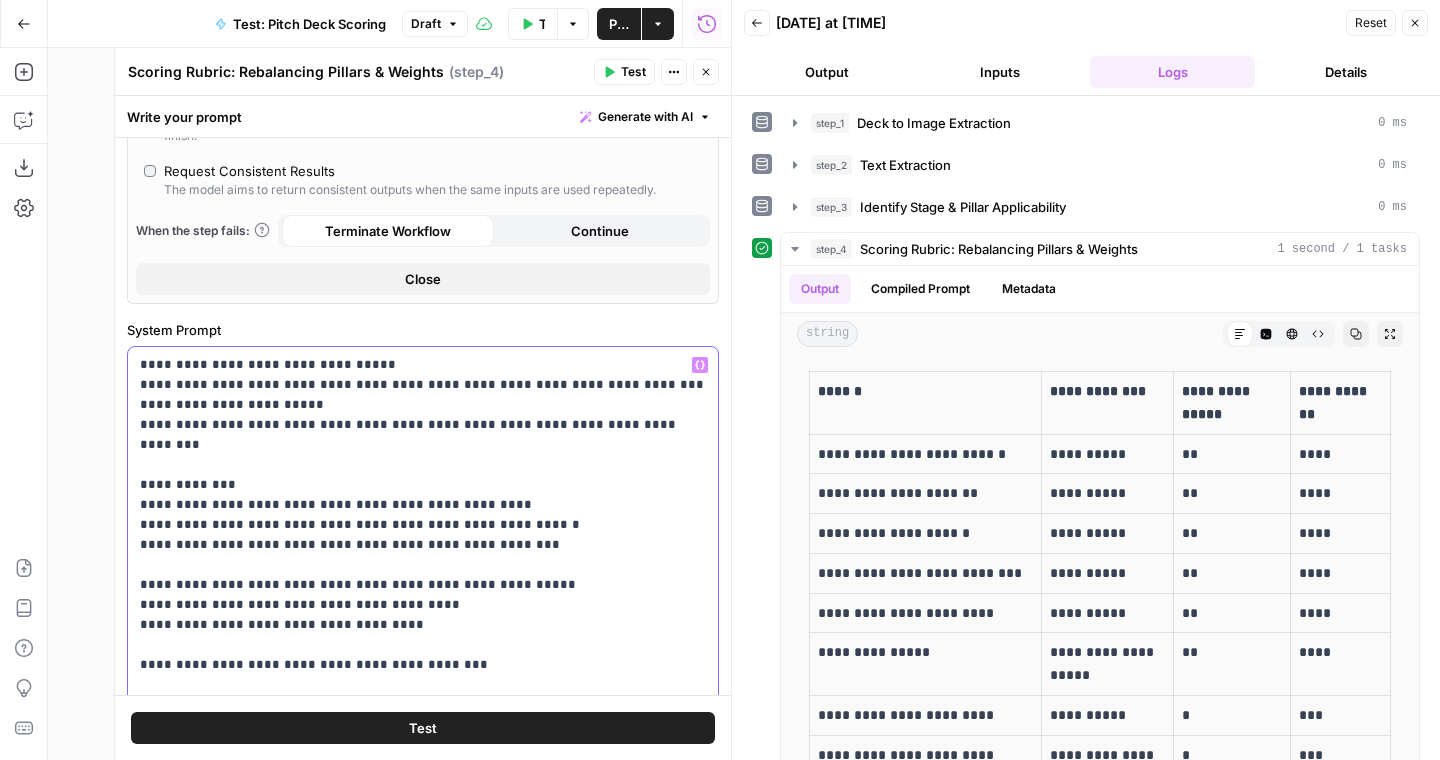 click on "**********" at bounding box center (423, 575) 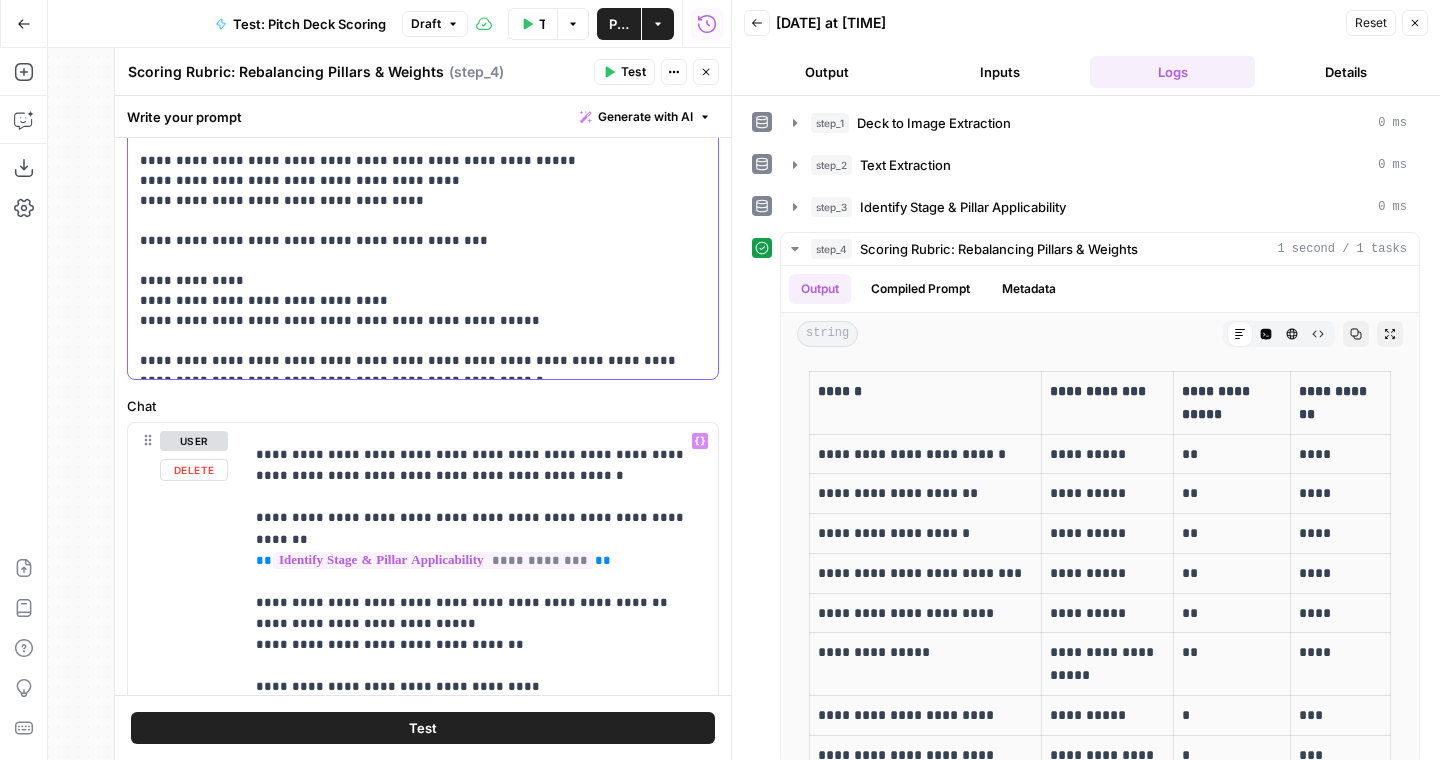 scroll, scrollTop: 863, scrollLeft: 0, axis: vertical 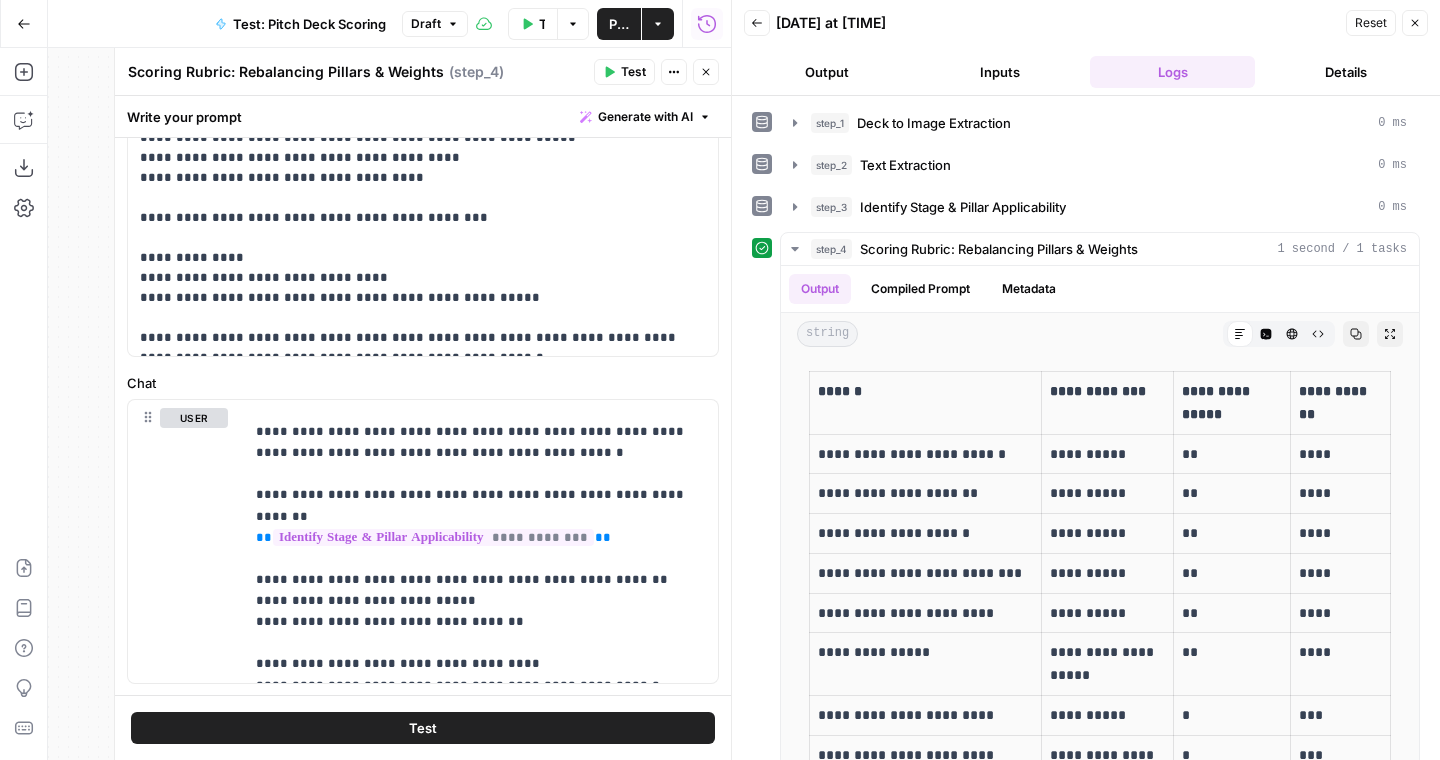click on "Test" at bounding box center [423, 728] 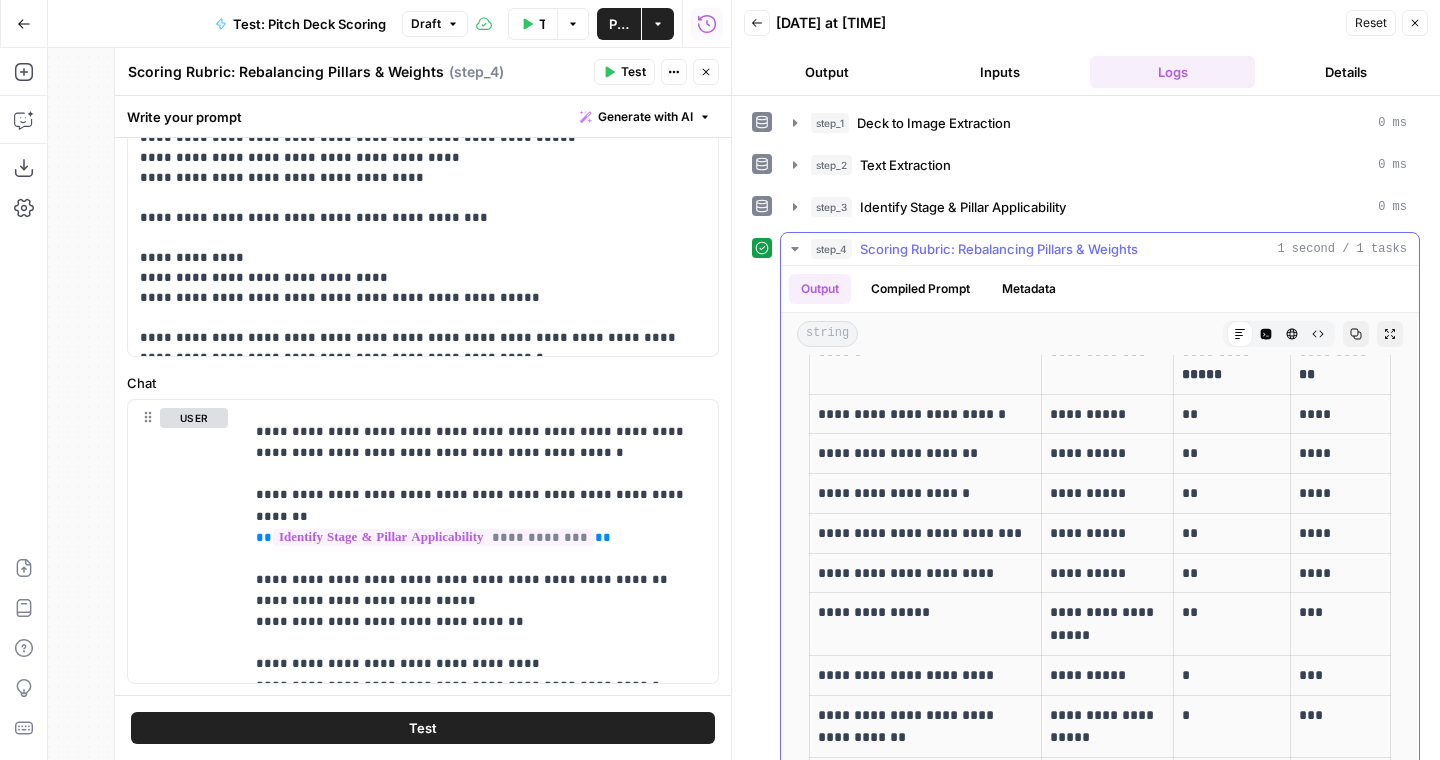 scroll, scrollTop: 42, scrollLeft: 0, axis: vertical 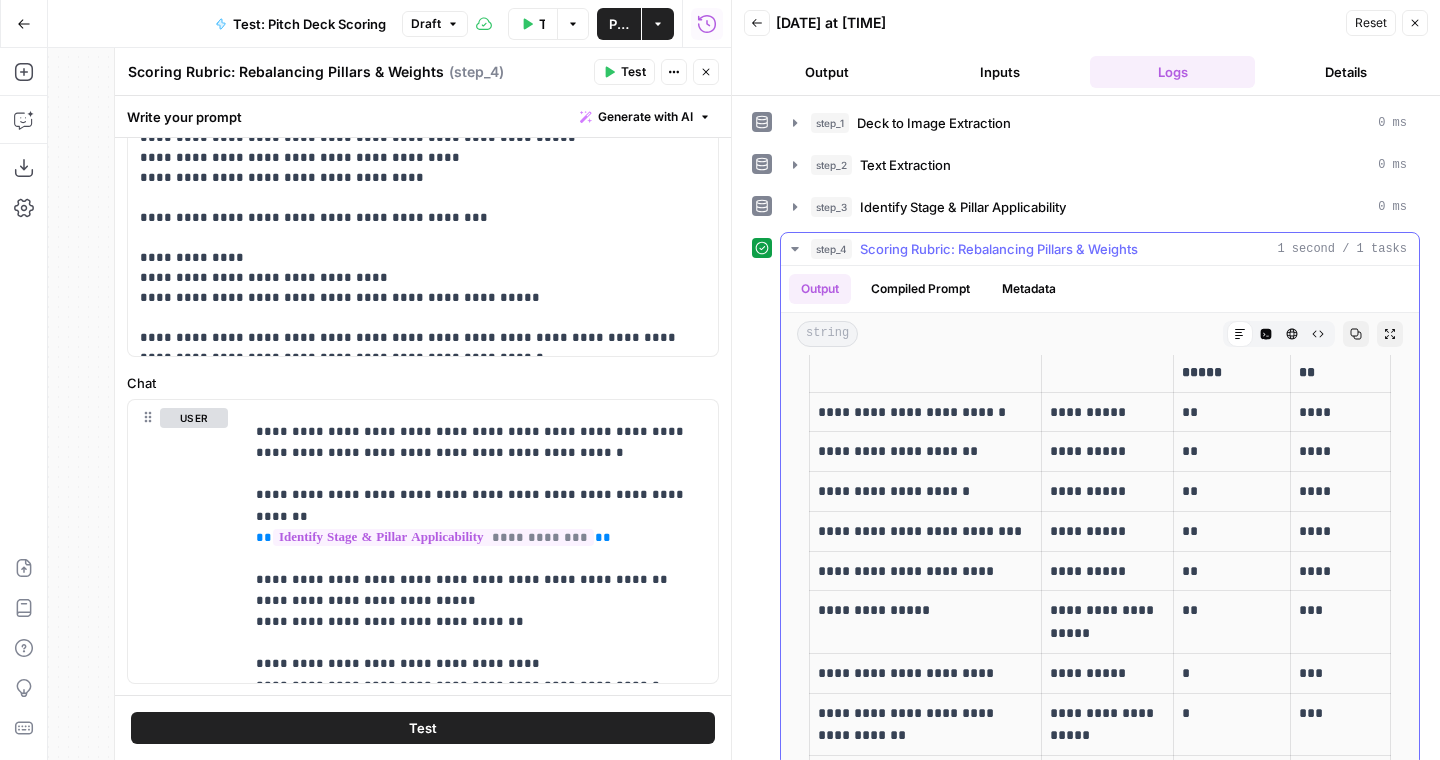 drag, startPoint x: 1298, startPoint y: 603, endPoint x: 1310, endPoint y: 603, distance: 12 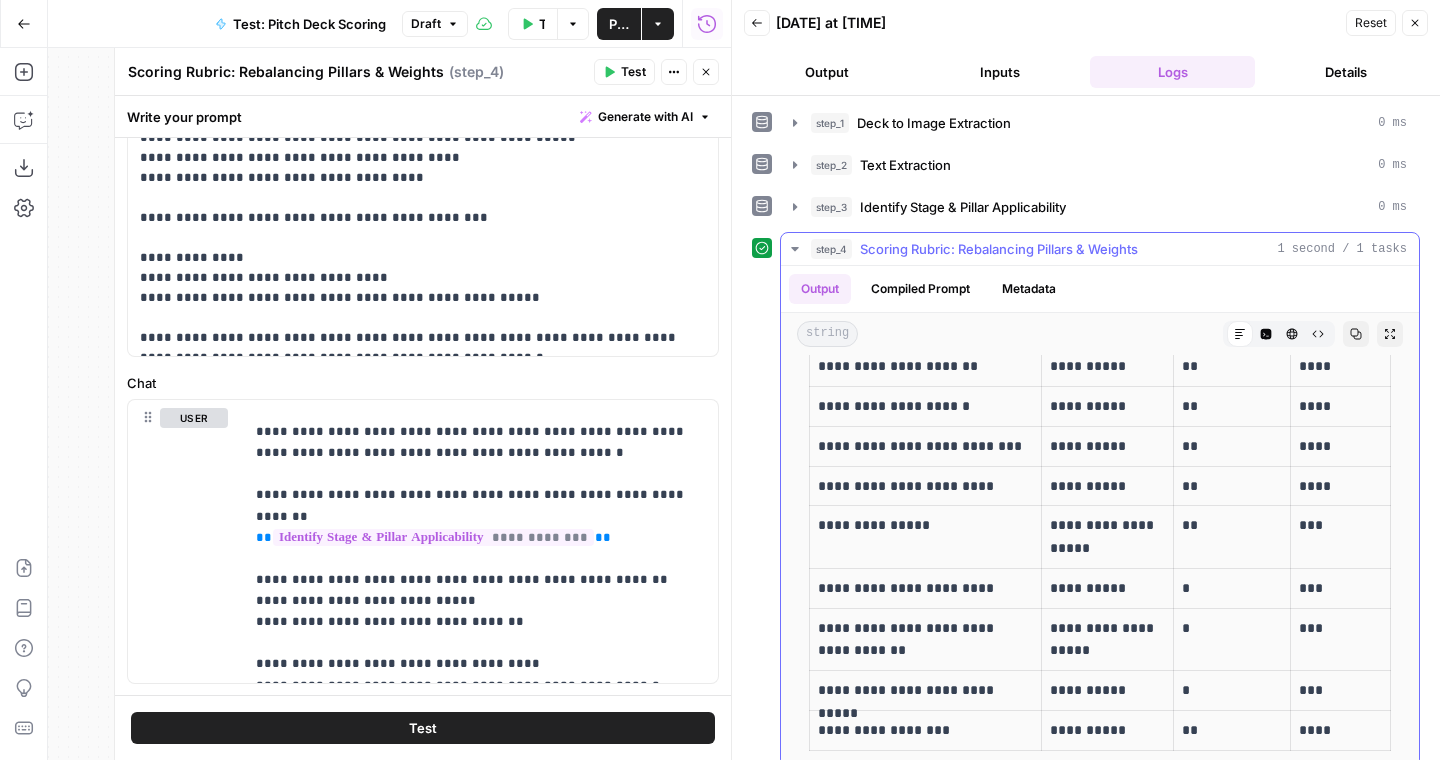 scroll, scrollTop: 17, scrollLeft: 0, axis: vertical 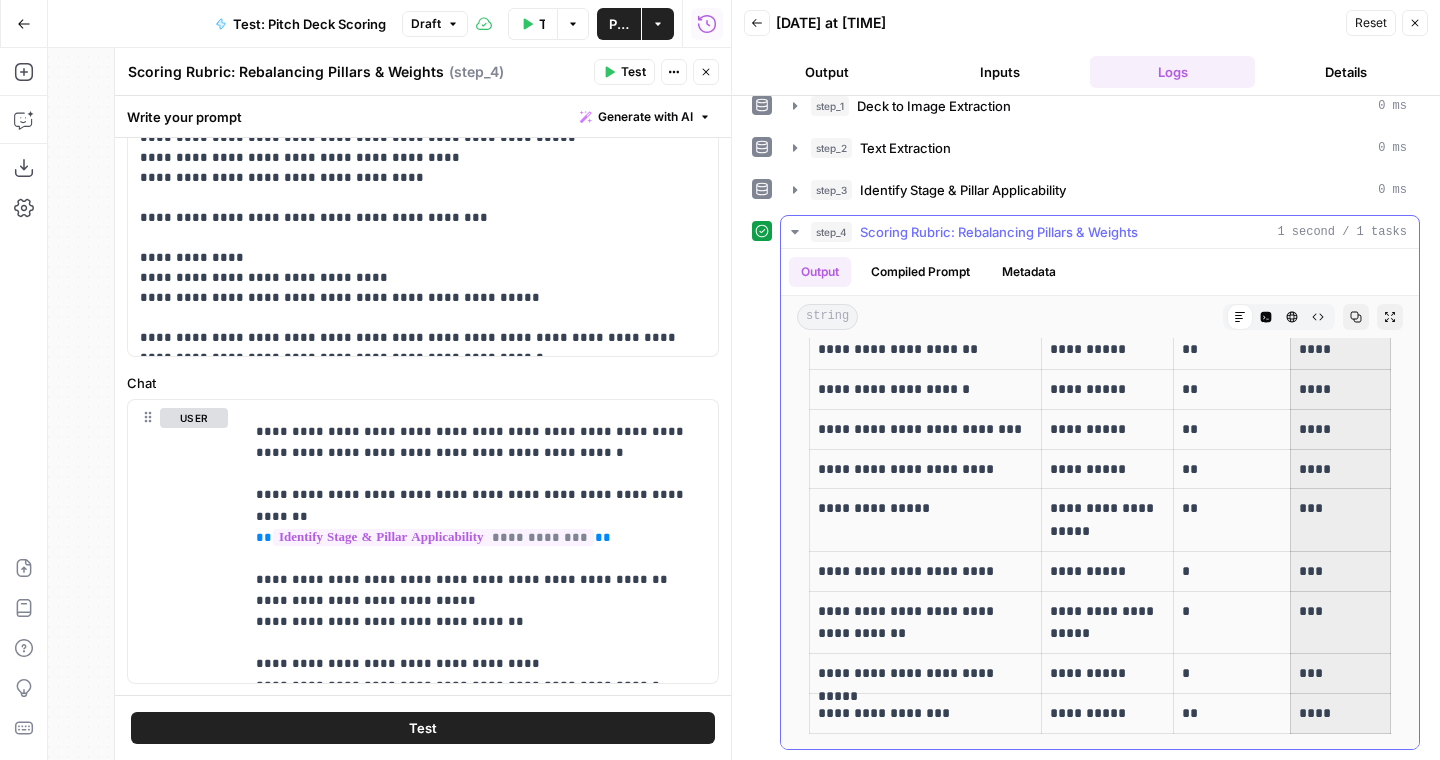drag, startPoint x: 1300, startPoint y: 397, endPoint x: 1345, endPoint y: 708, distance: 314.23877 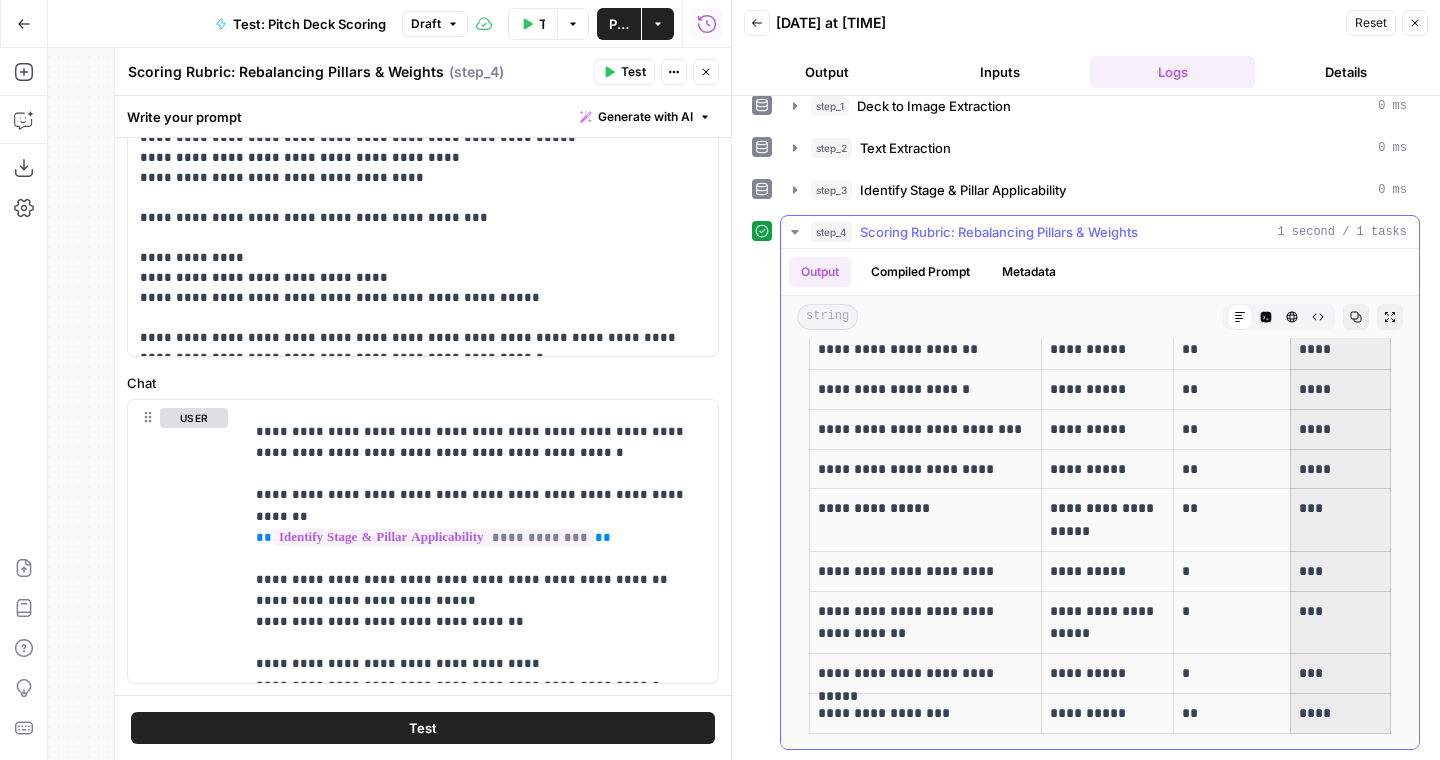 click on "**********" at bounding box center (1100, 481) 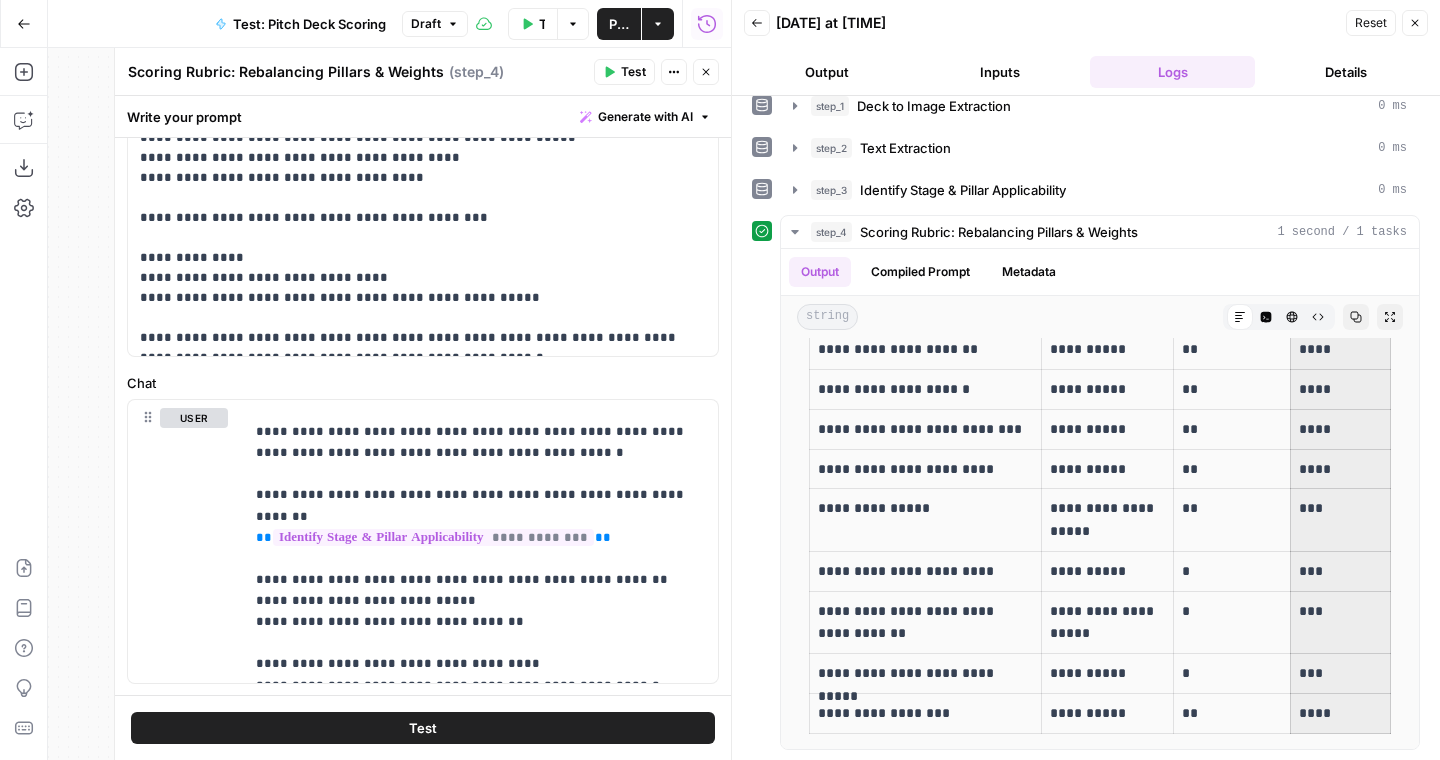 scroll, scrollTop: 1064, scrollLeft: 0, axis: vertical 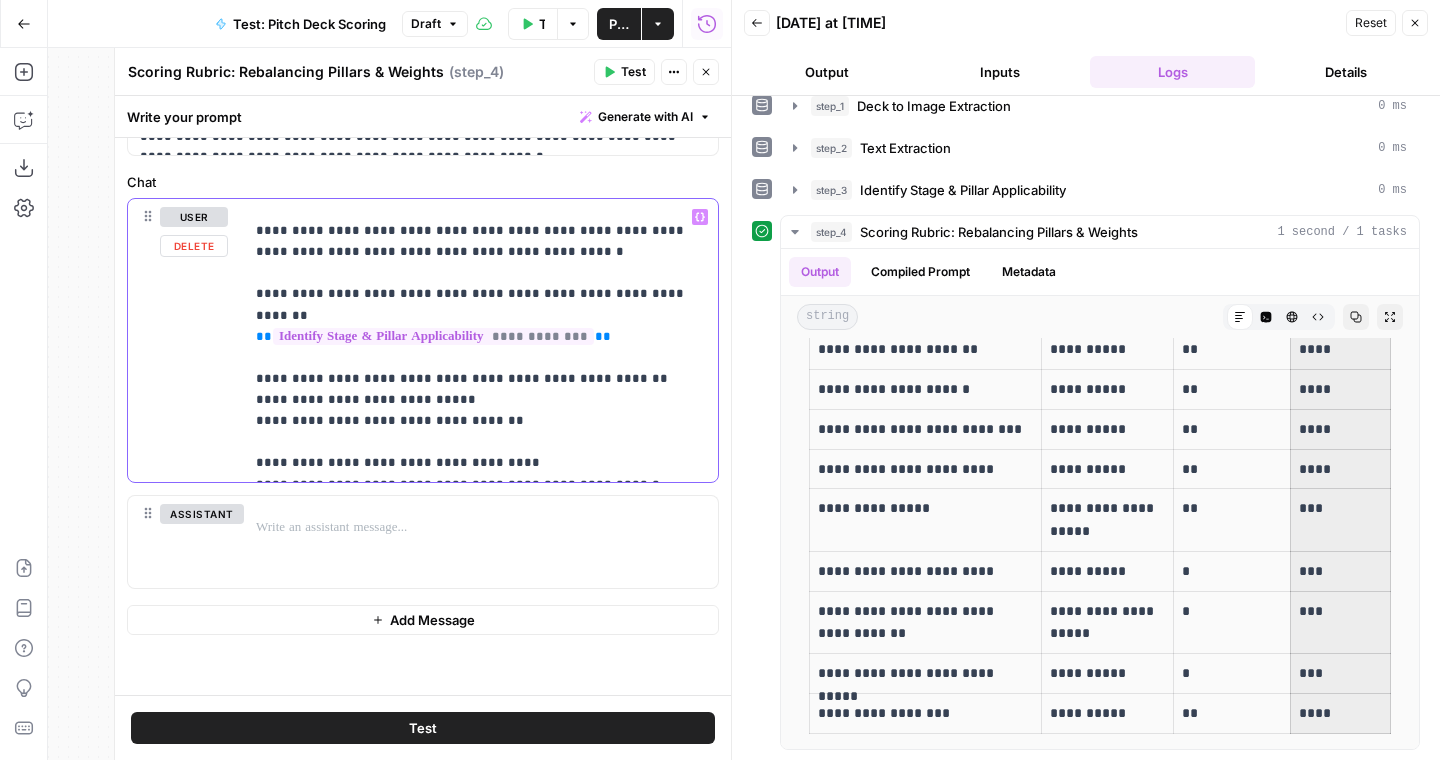 click on "**********" at bounding box center (481, 347) 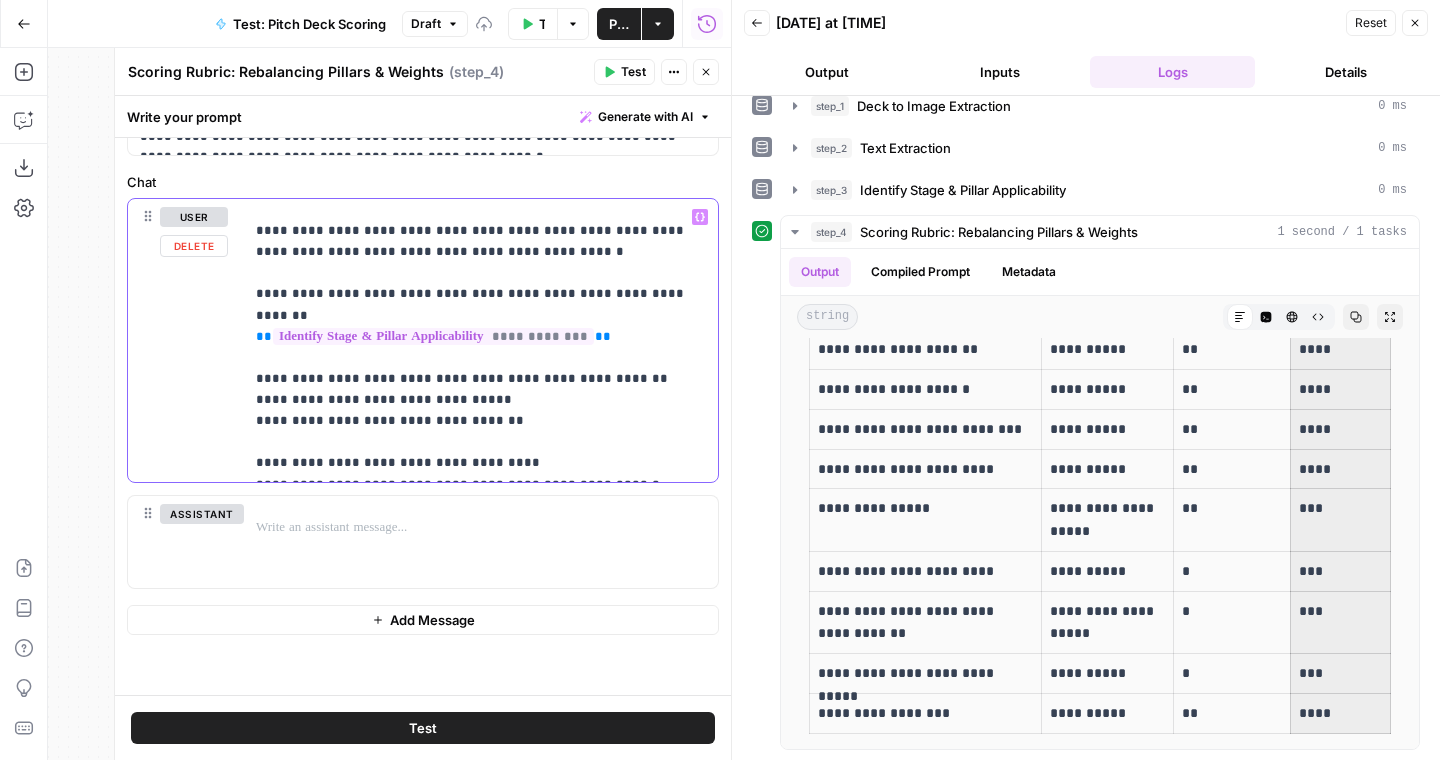 click on "**********" at bounding box center [481, 347] 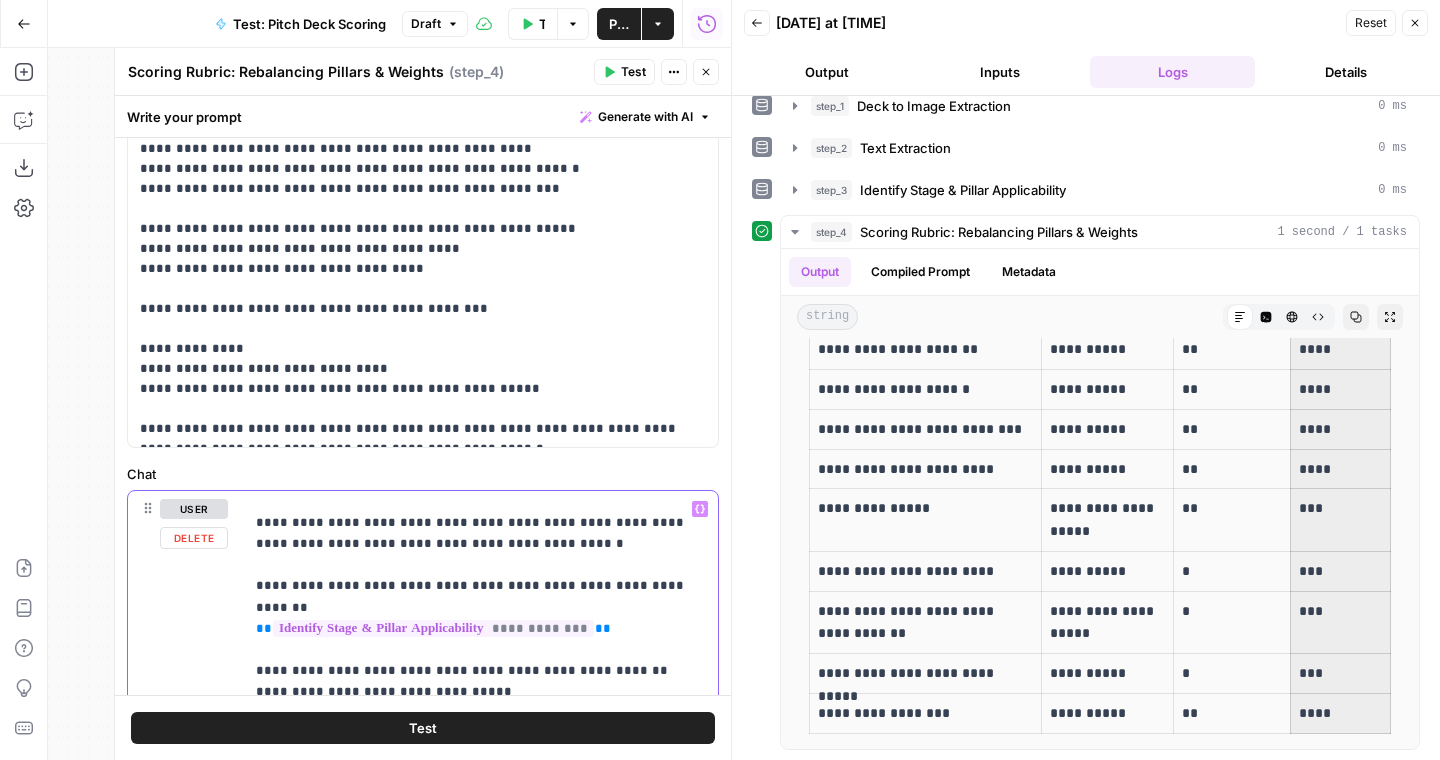 scroll, scrollTop: 771, scrollLeft: 0, axis: vertical 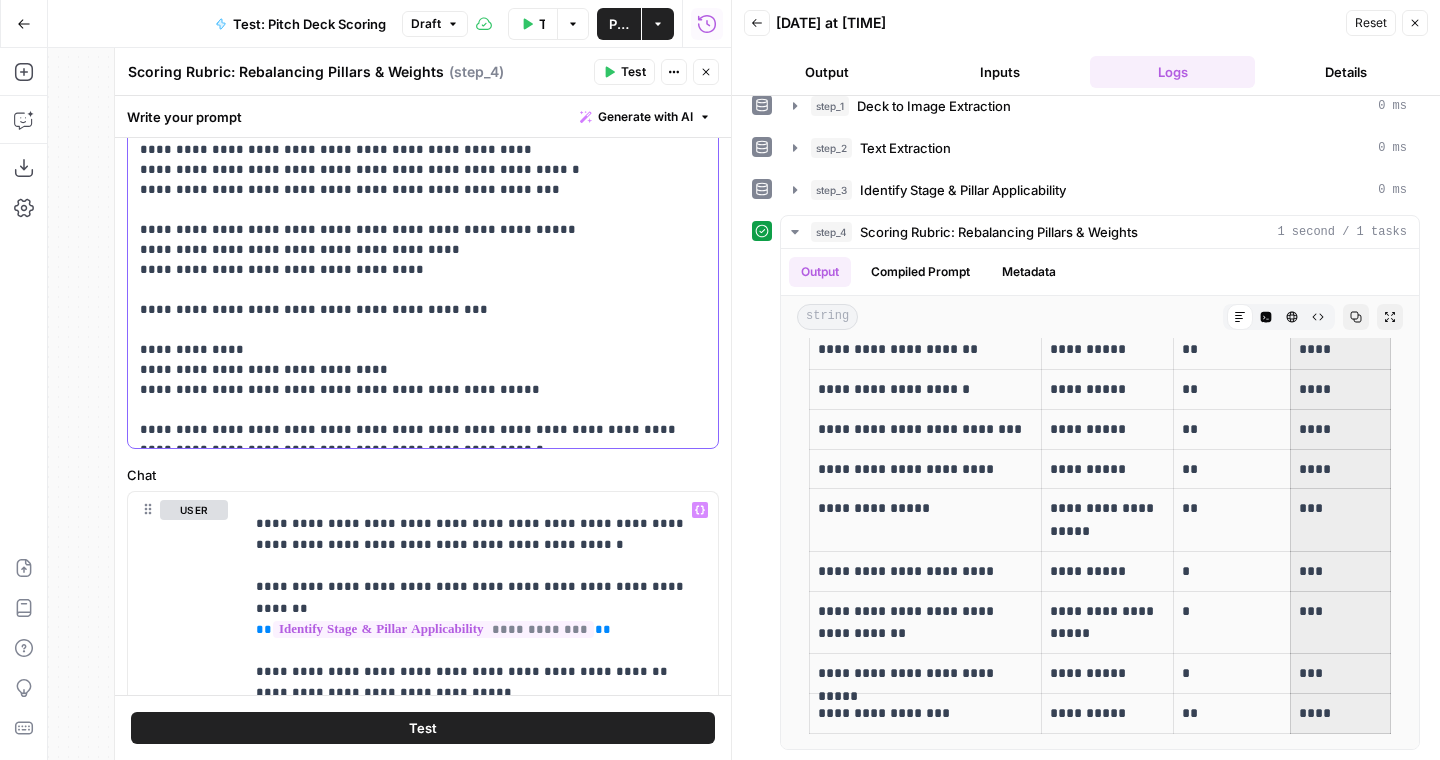 click on "**********" at bounding box center [423, 220] 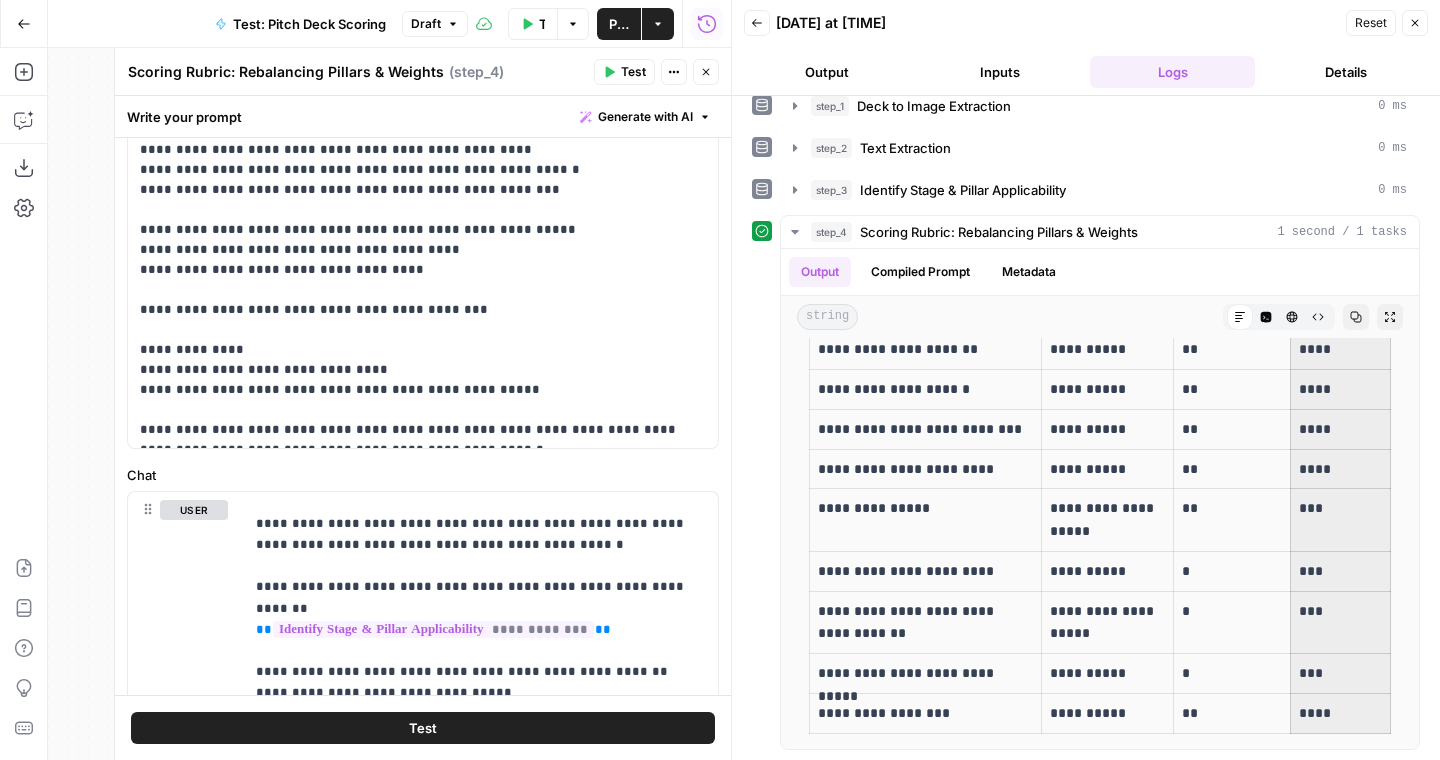 click on "Test" at bounding box center [423, 728] 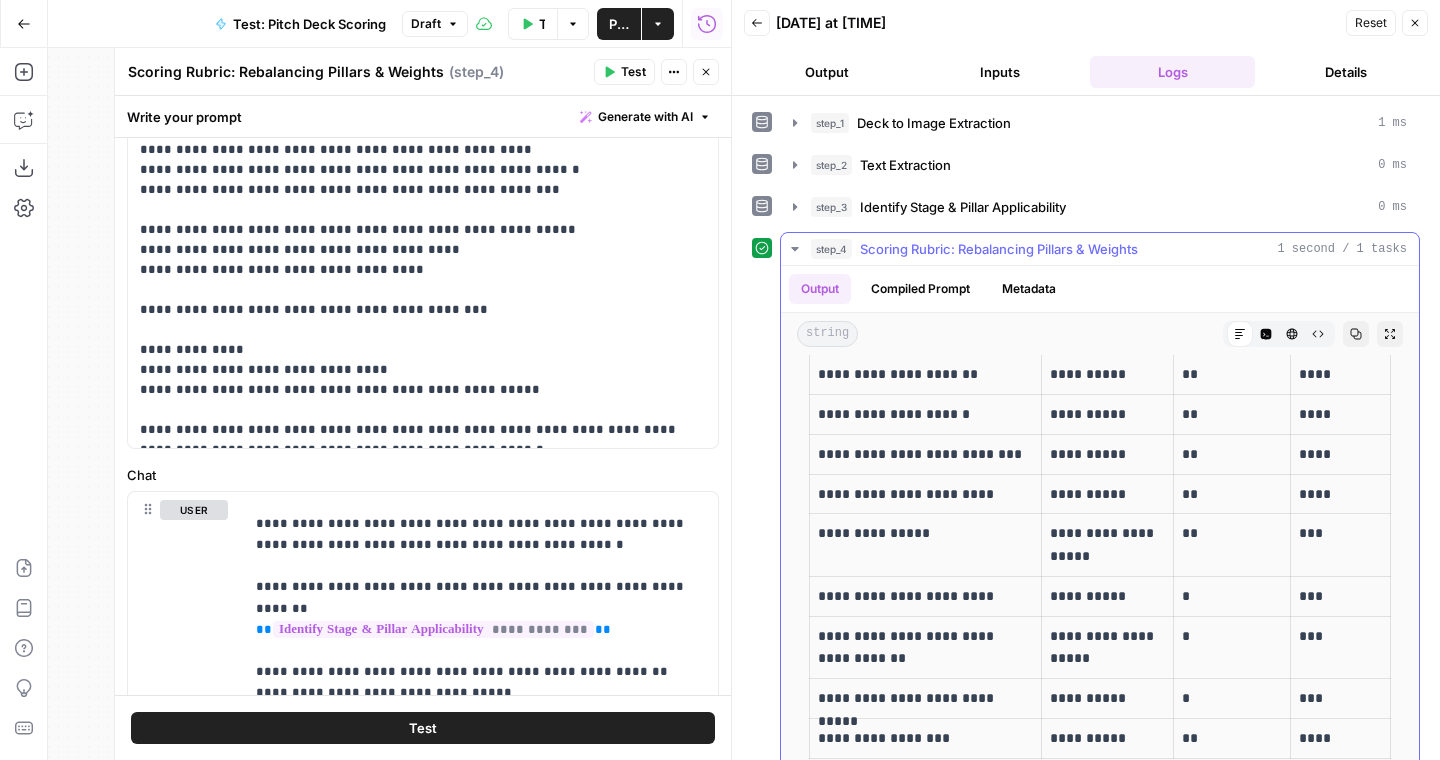 scroll, scrollTop: 127, scrollLeft: 0, axis: vertical 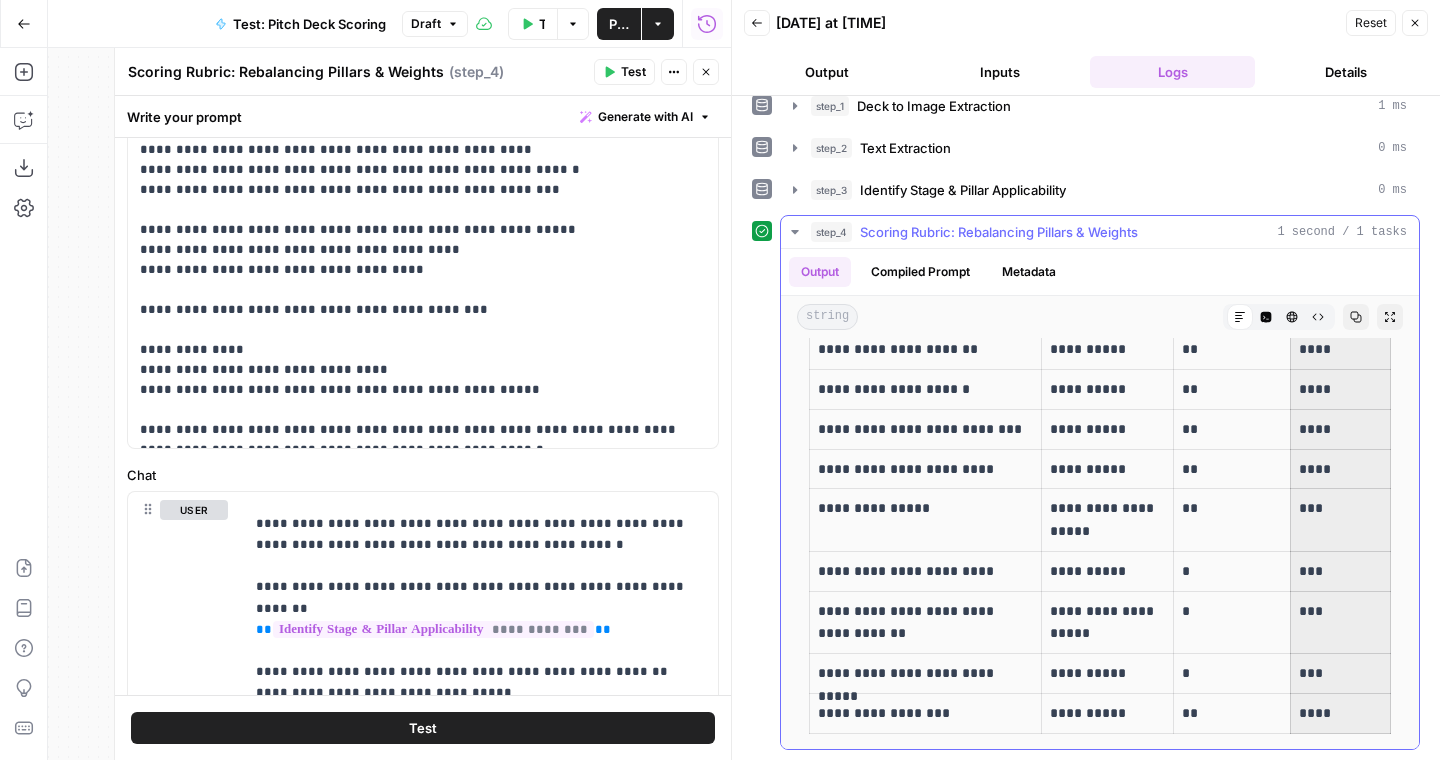 drag, startPoint x: 1299, startPoint y: 433, endPoint x: 1322, endPoint y: 707, distance: 274.96362 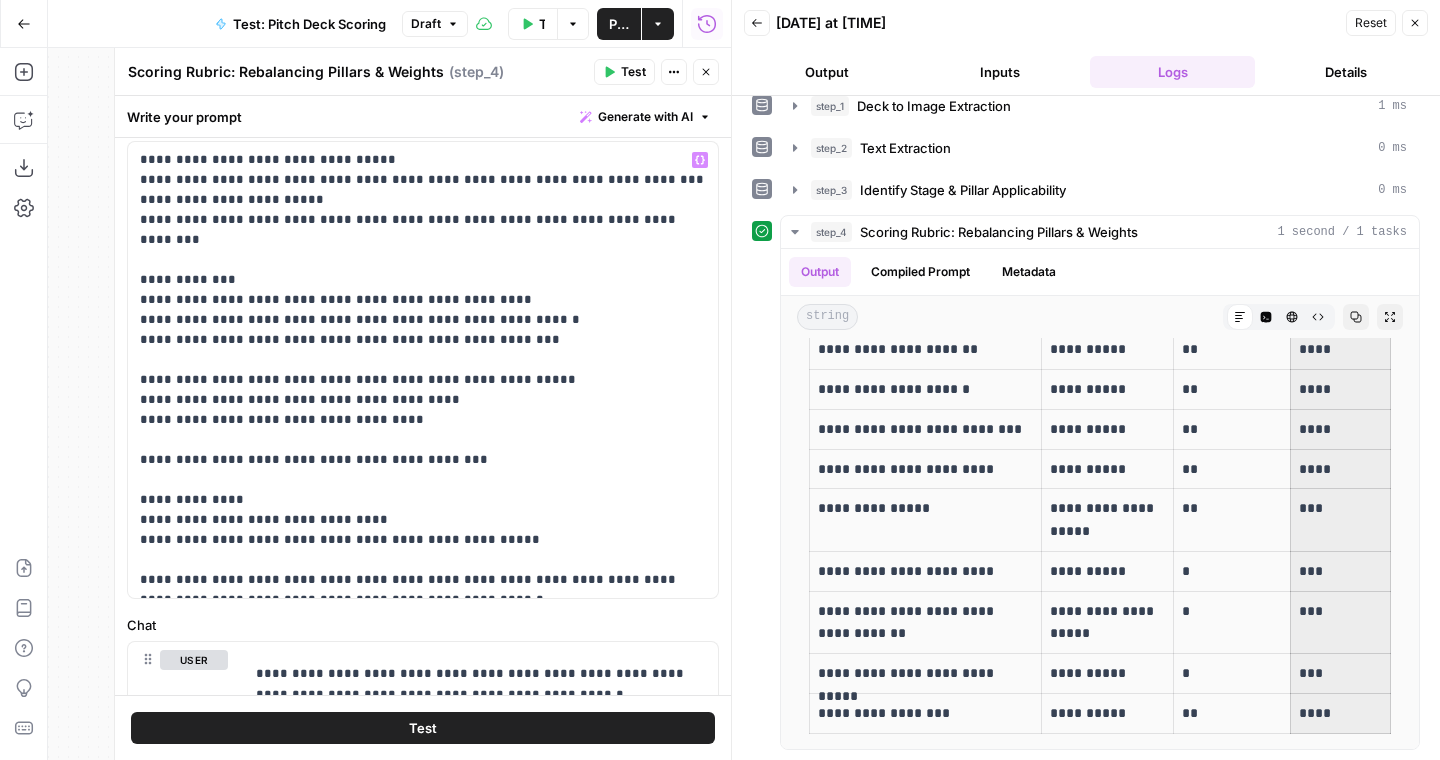 scroll, scrollTop: 572, scrollLeft: 0, axis: vertical 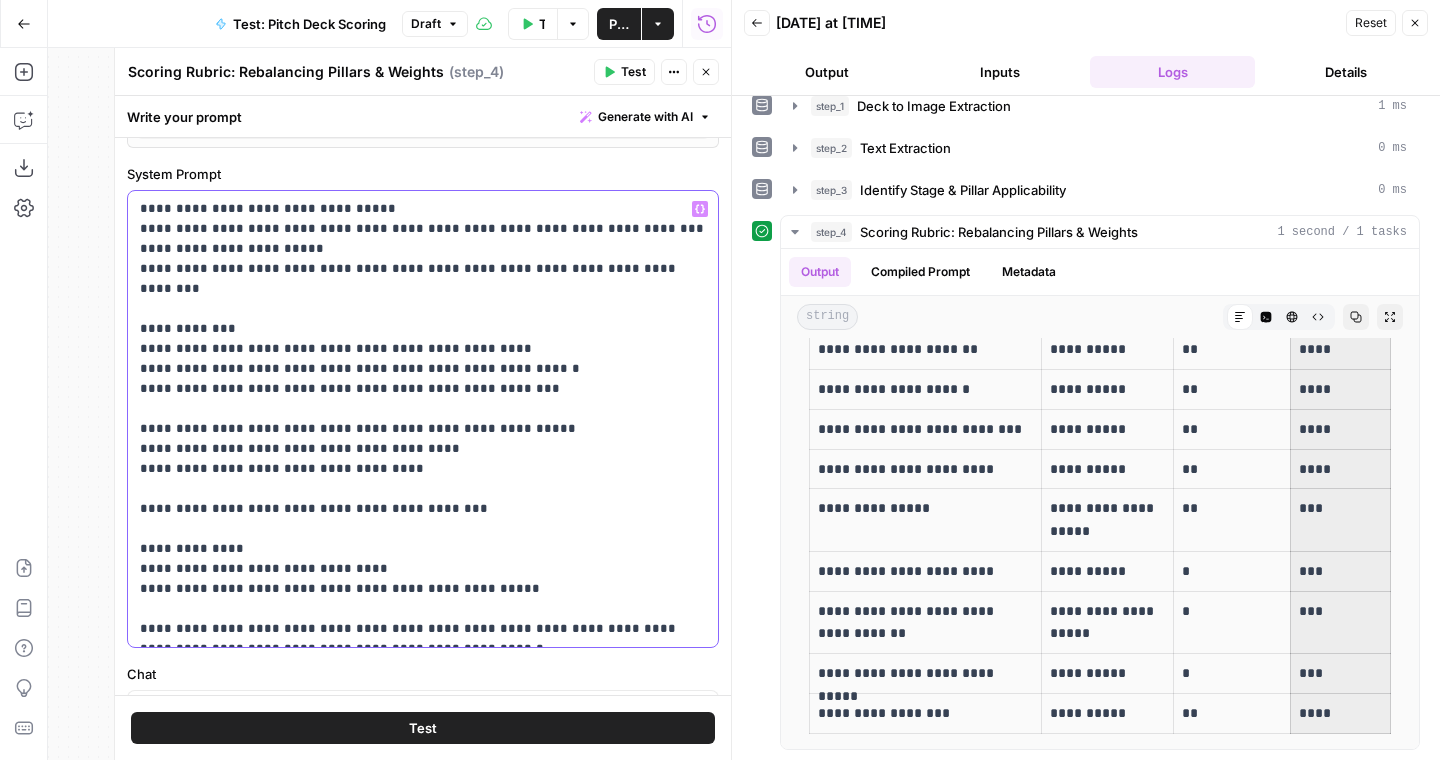 drag, startPoint x: 142, startPoint y: 208, endPoint x: 370, endPoint y: 654, distance: 500.8992 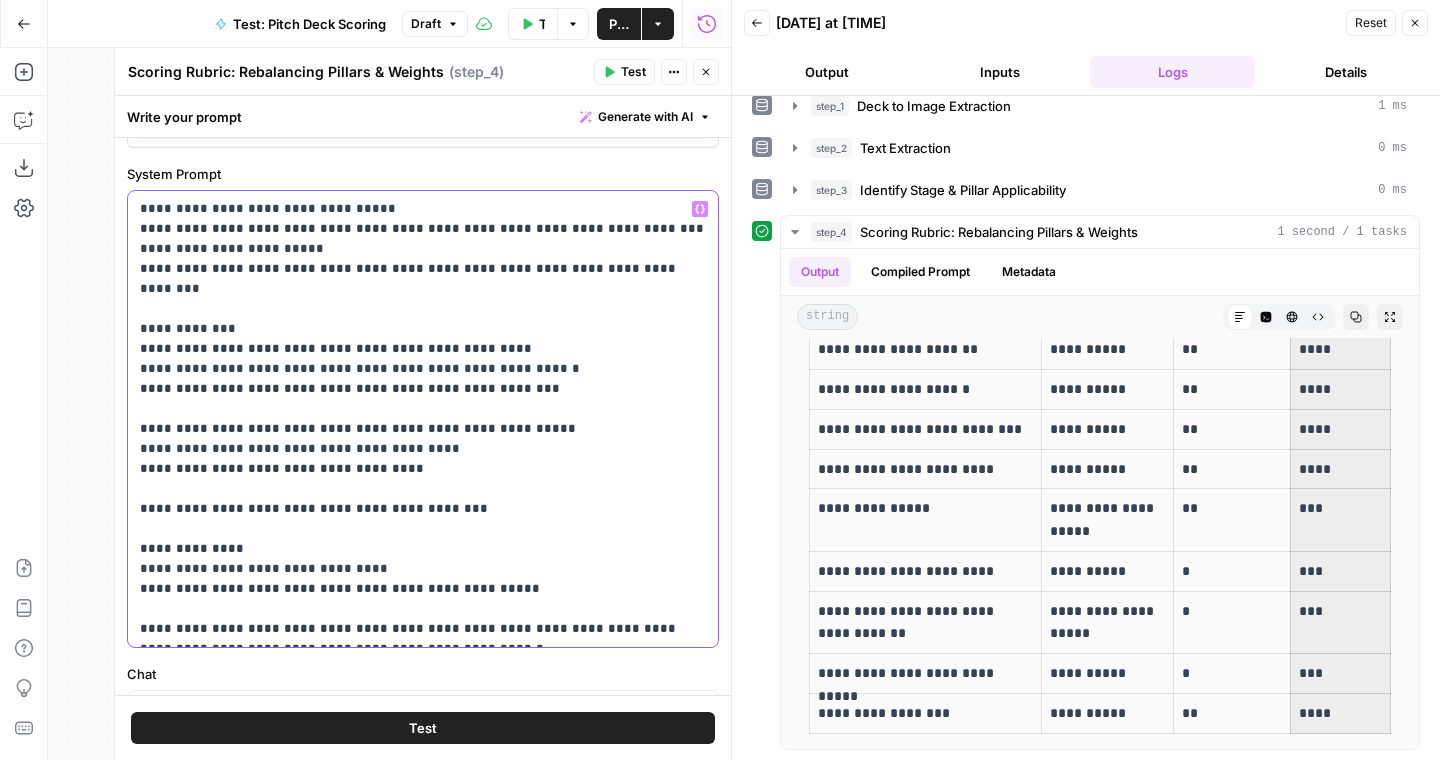 scroll, scrollTop: 1064, scrollLeft: 0, axis: vertical 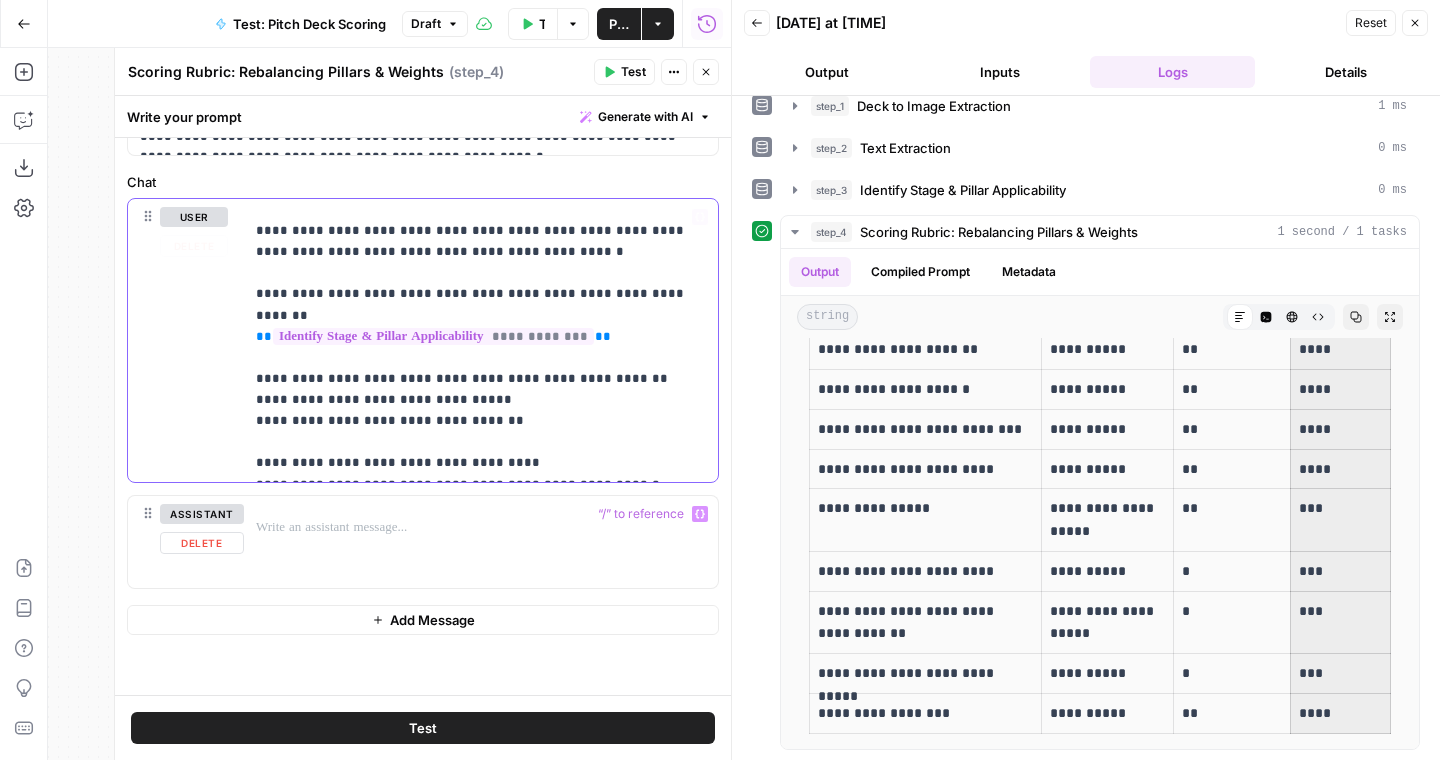 click on "**********" at bounding box center [481, 347] 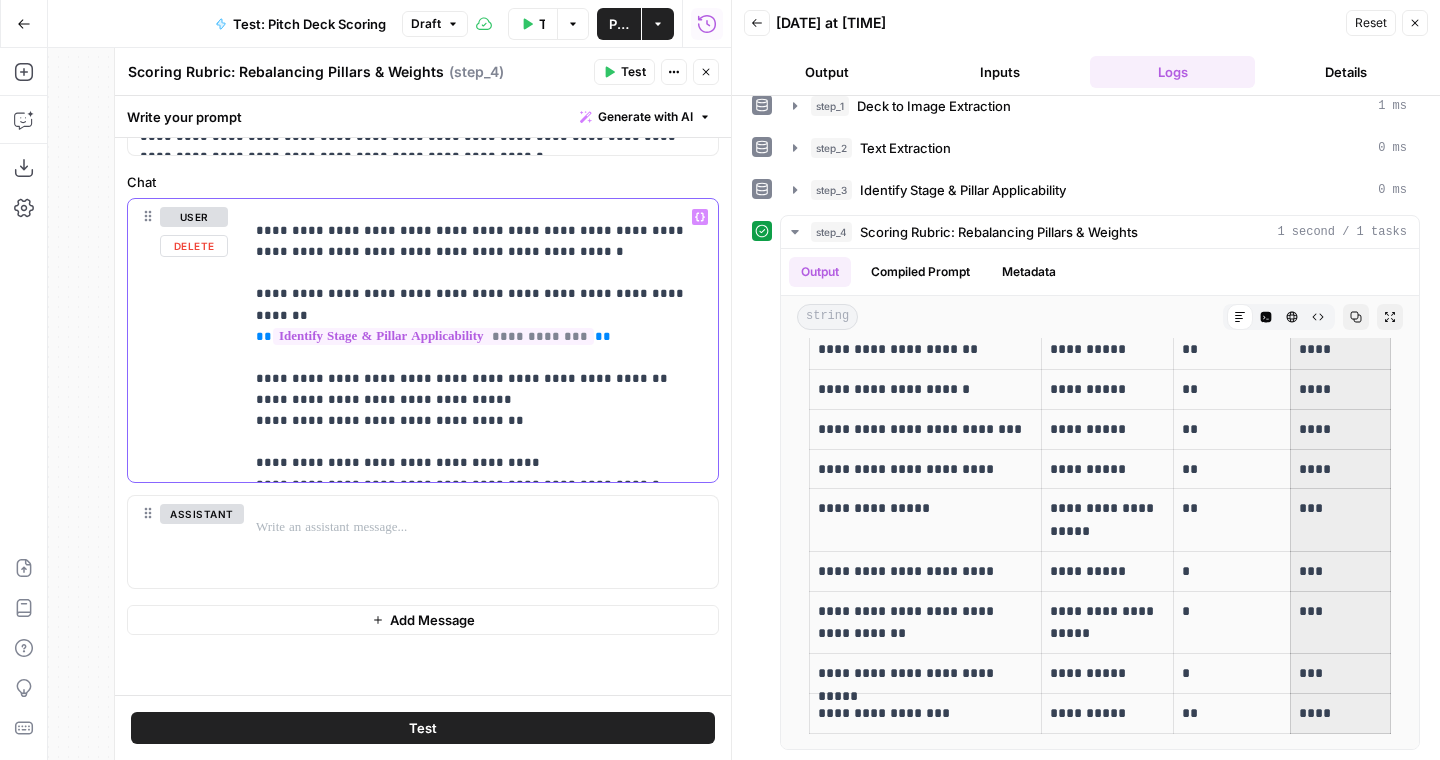 drag, startPoint x: 253, startPoint y: 229, endPoint x: 606, endPoint y: 500, distance: 445.02808 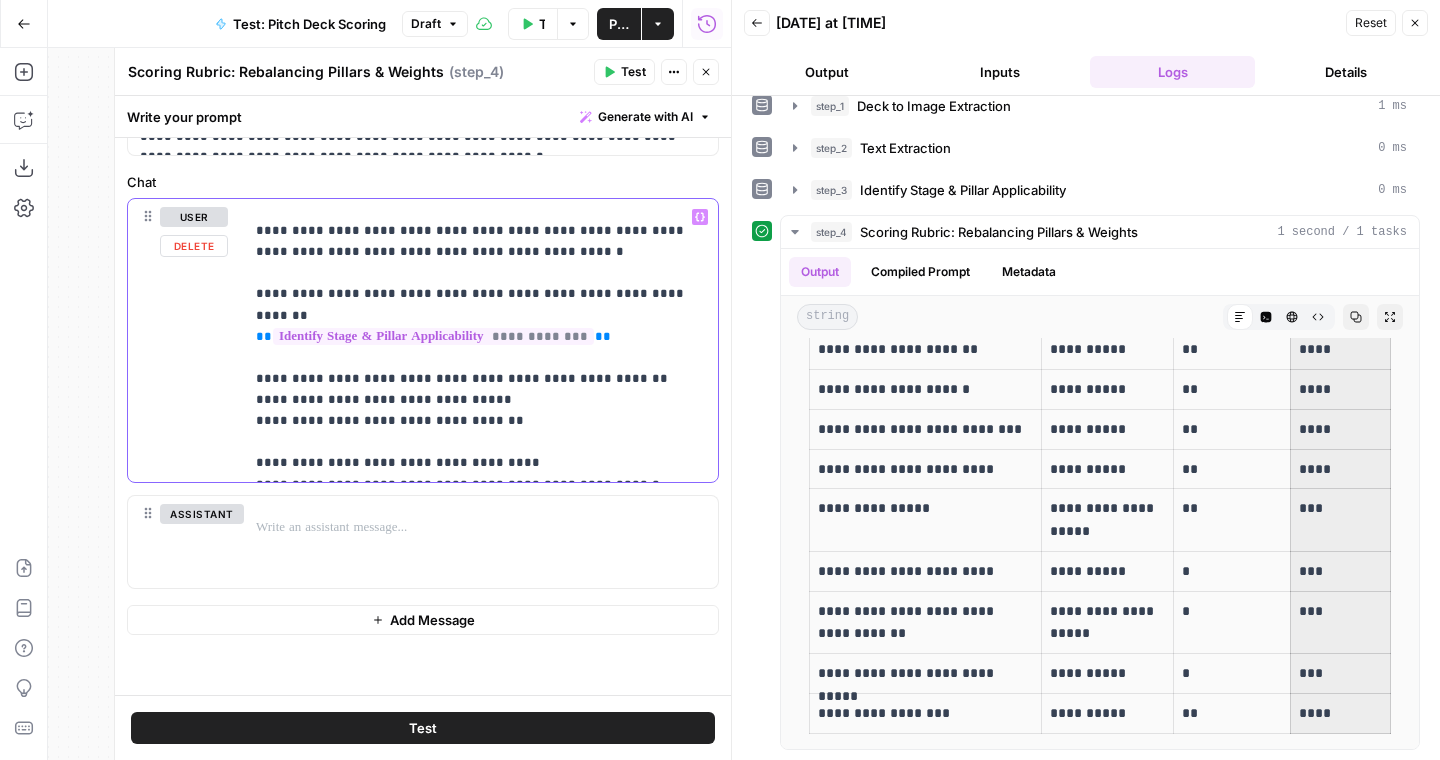 click on "**********" at bounding box center (423, 393) 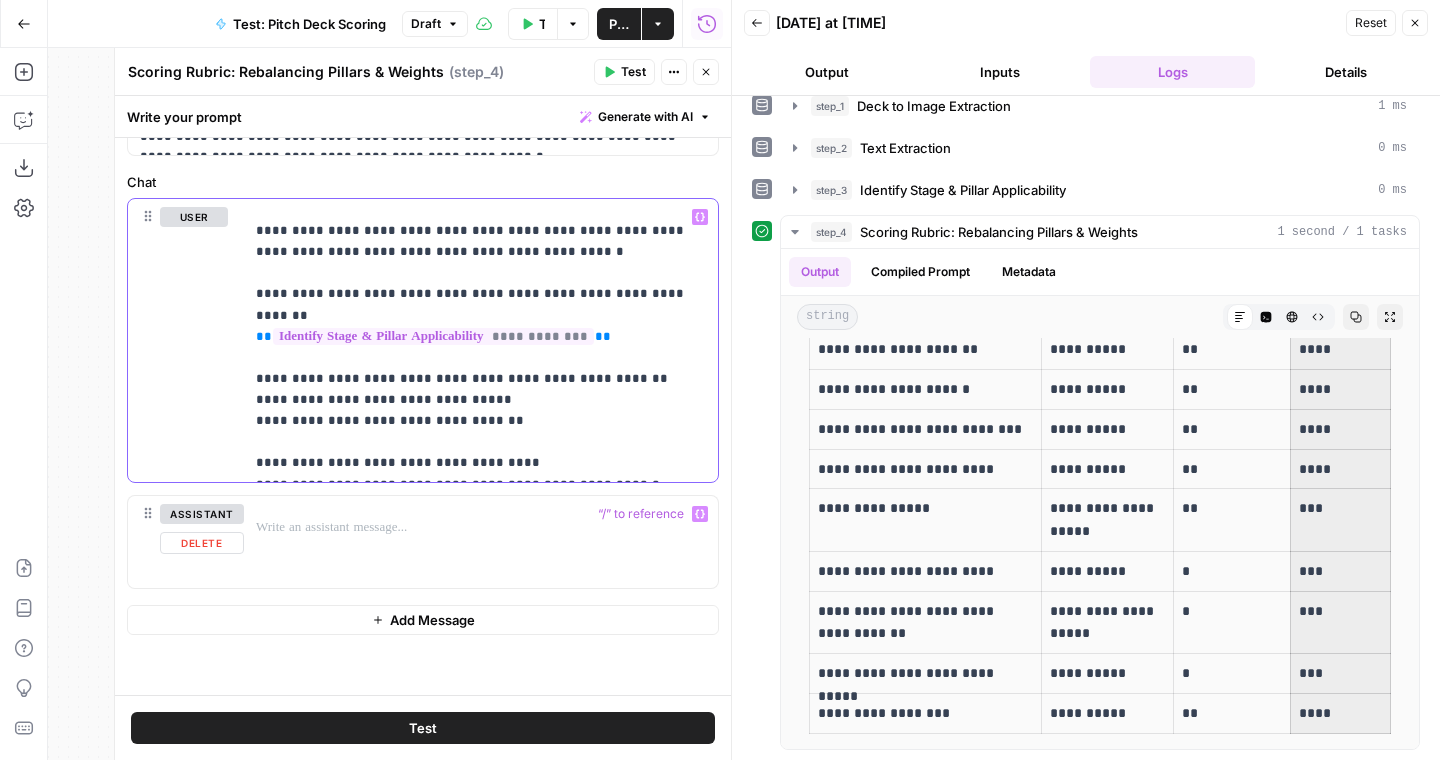 copy on "**********" 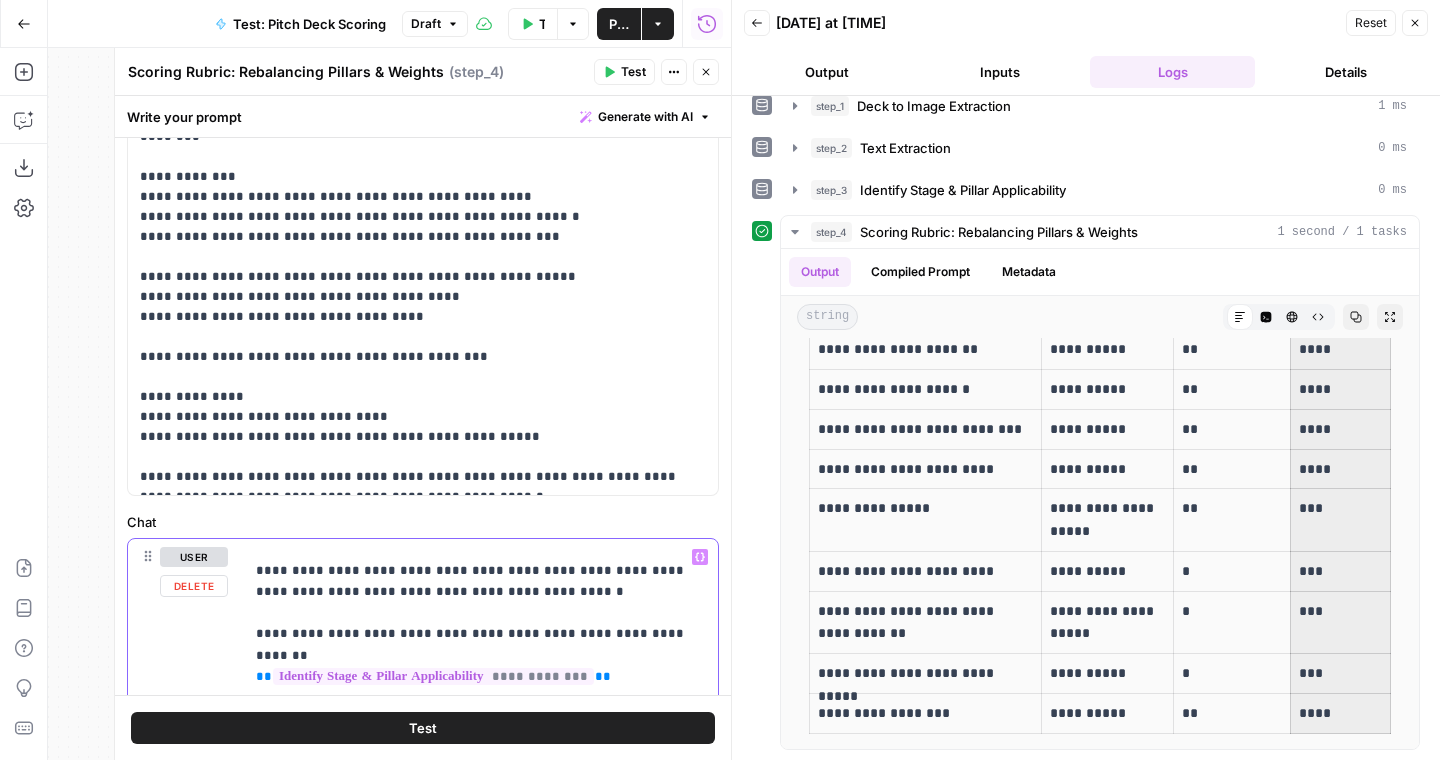 scroll, scrollTop: 613, scrollLeft: 0, axis: vertical 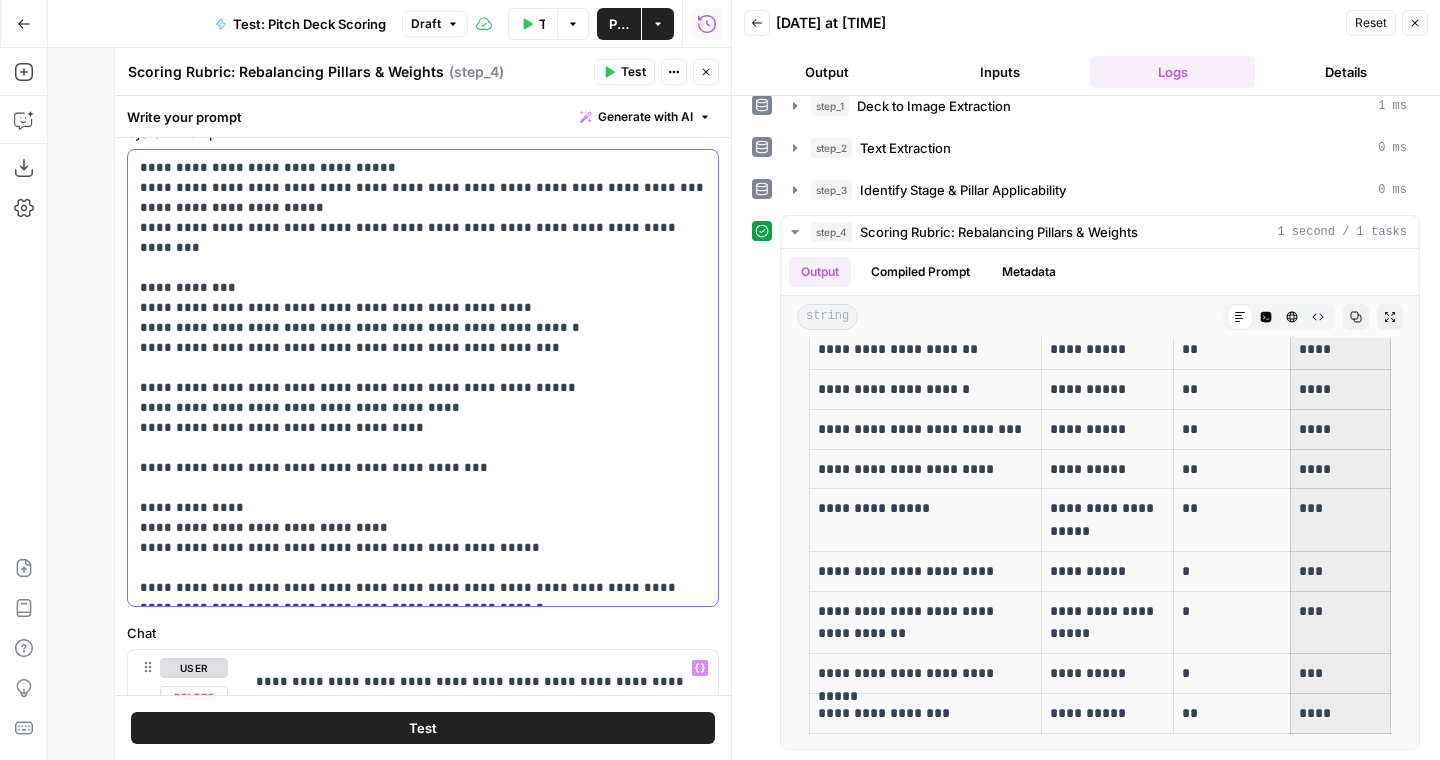 click on "**********" at bounding box center [423, 378] 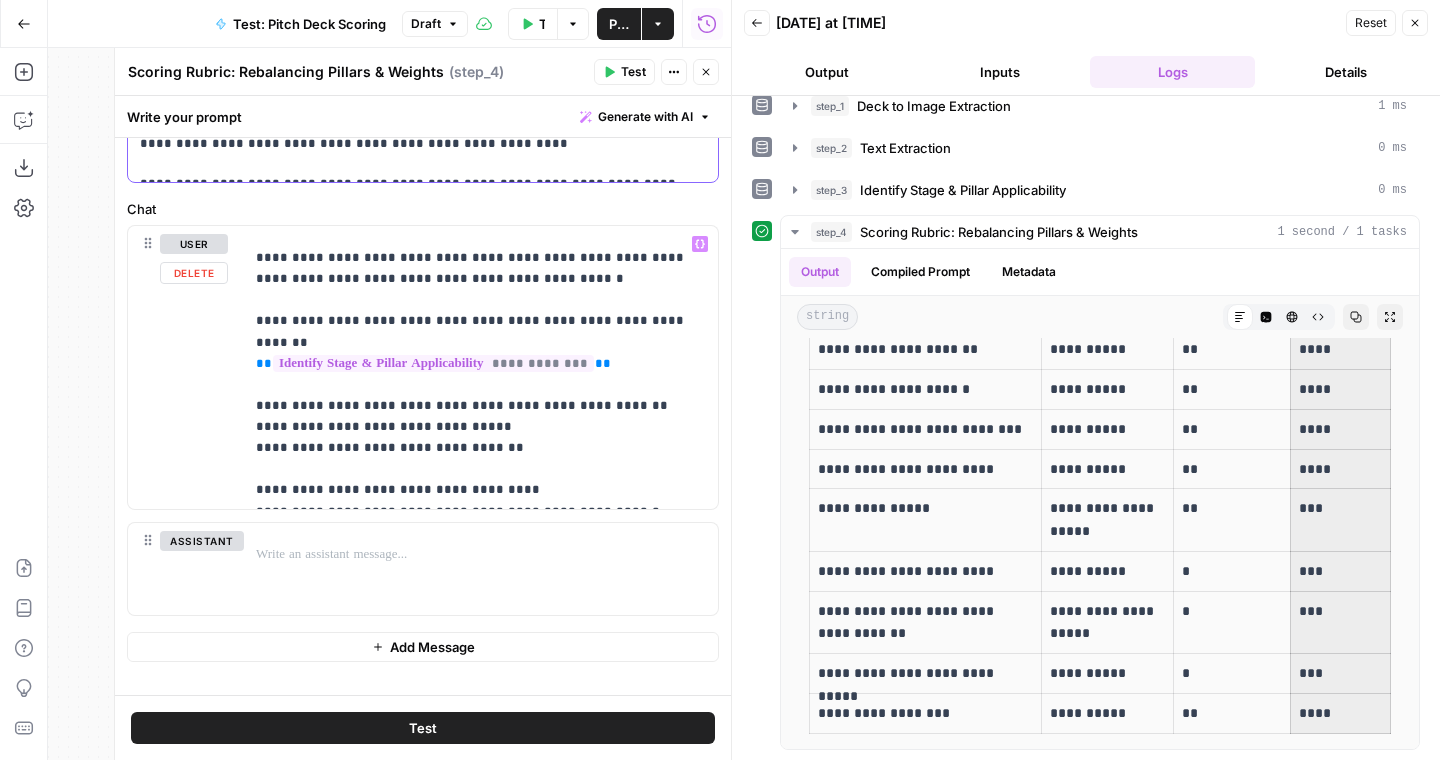 scroll, scrollTop: 1104, scrollLeft: 0, axis: vertical 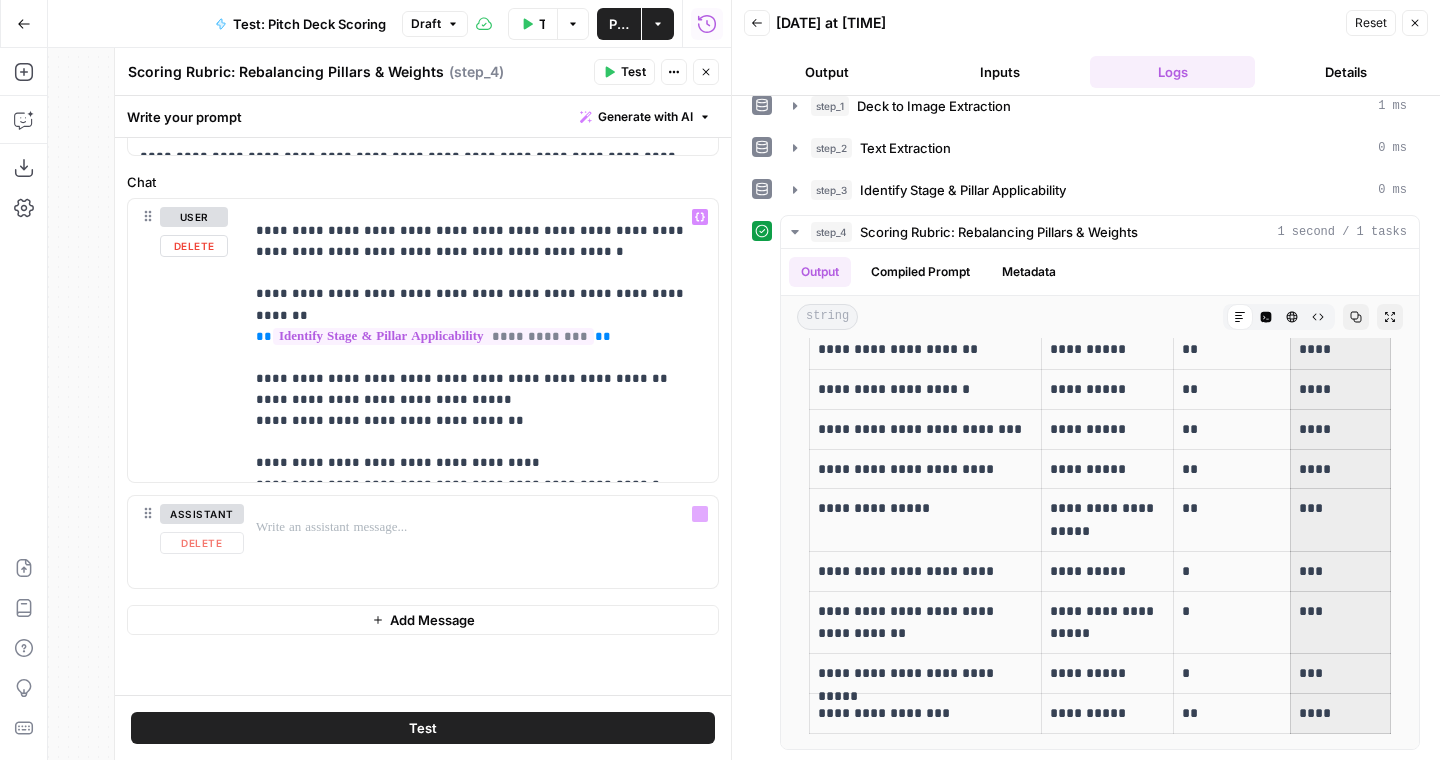 click on "**********" at bounding box center [423, 346] 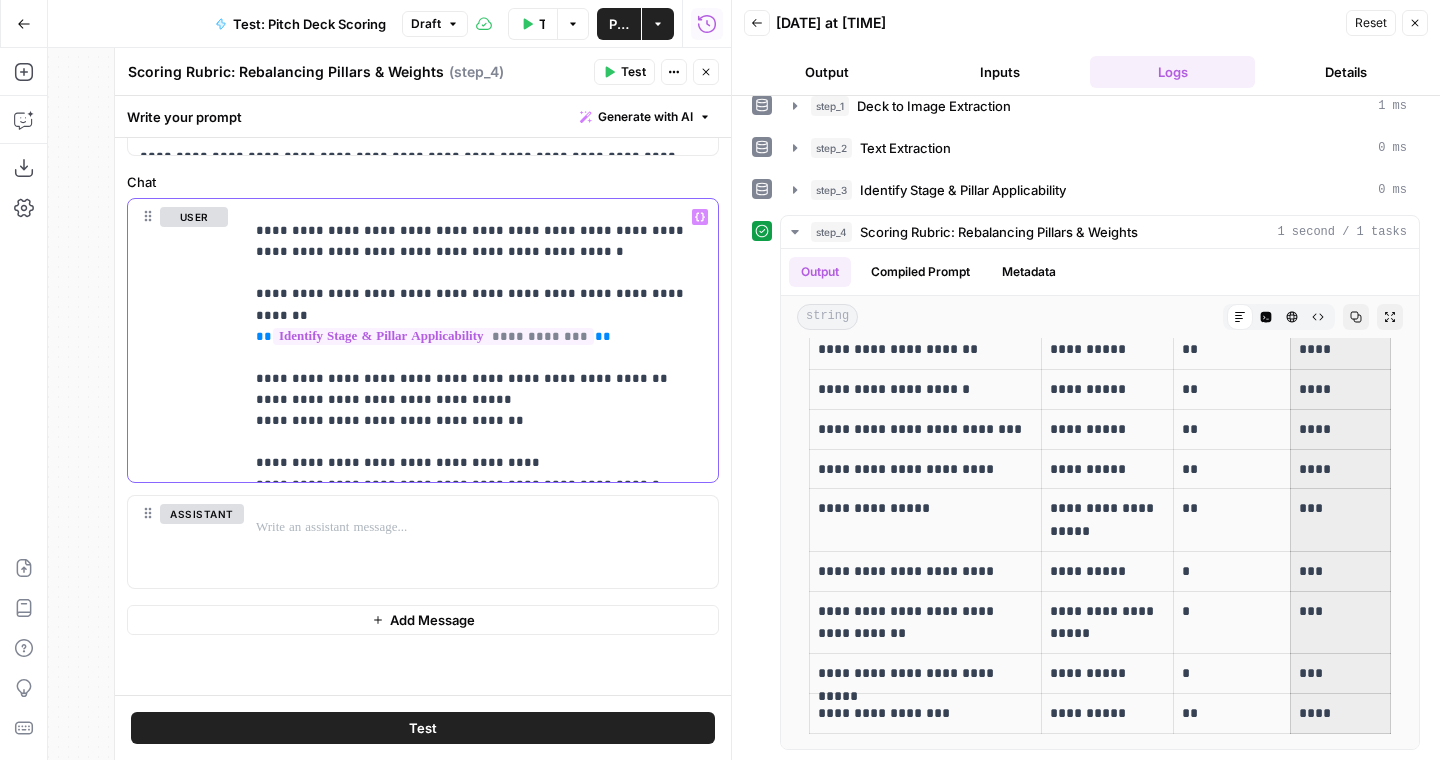 drag, startPoint x: 255, startPoint y: 226, endPoint x: 567, endPoint y: 480, distance: 402.31827 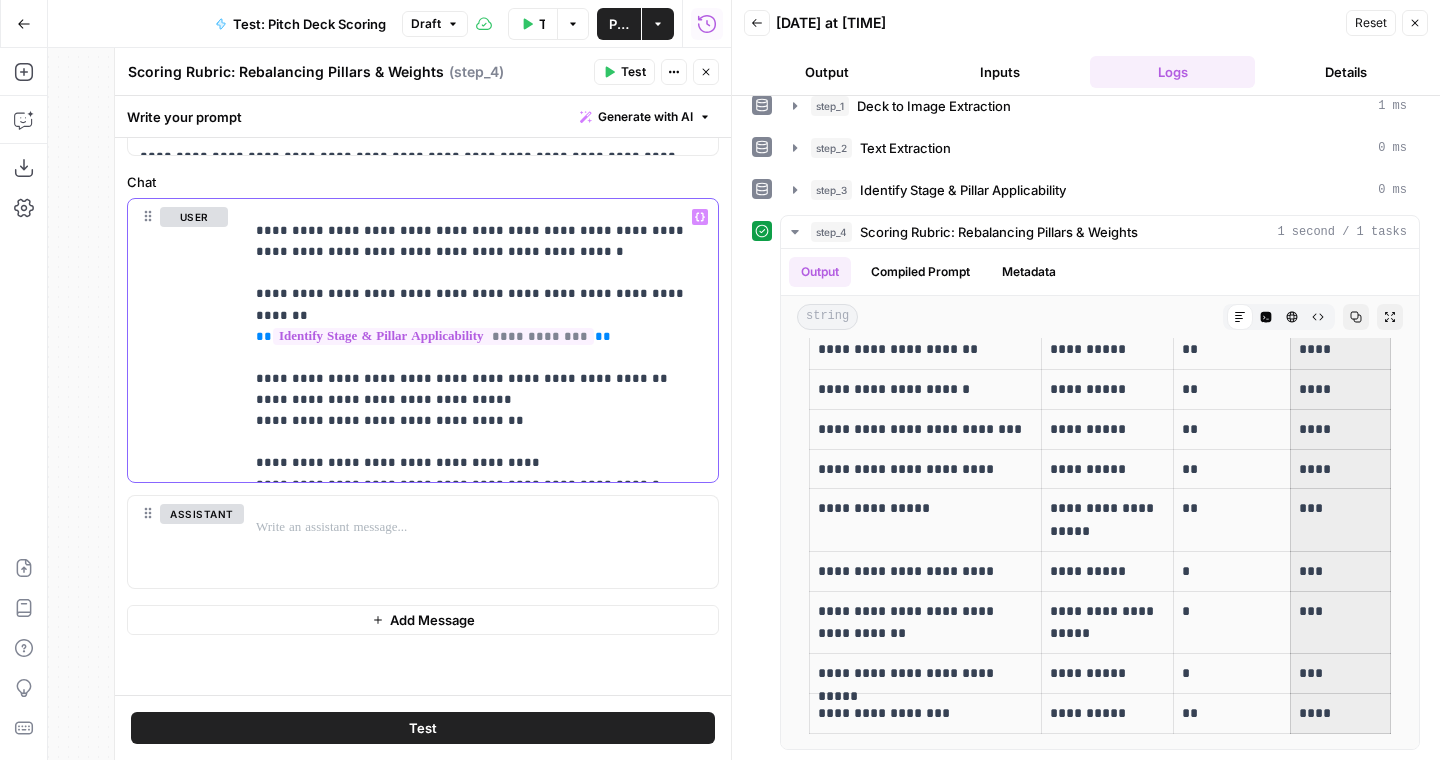 click on "**********" at bounding box center (481, 340) 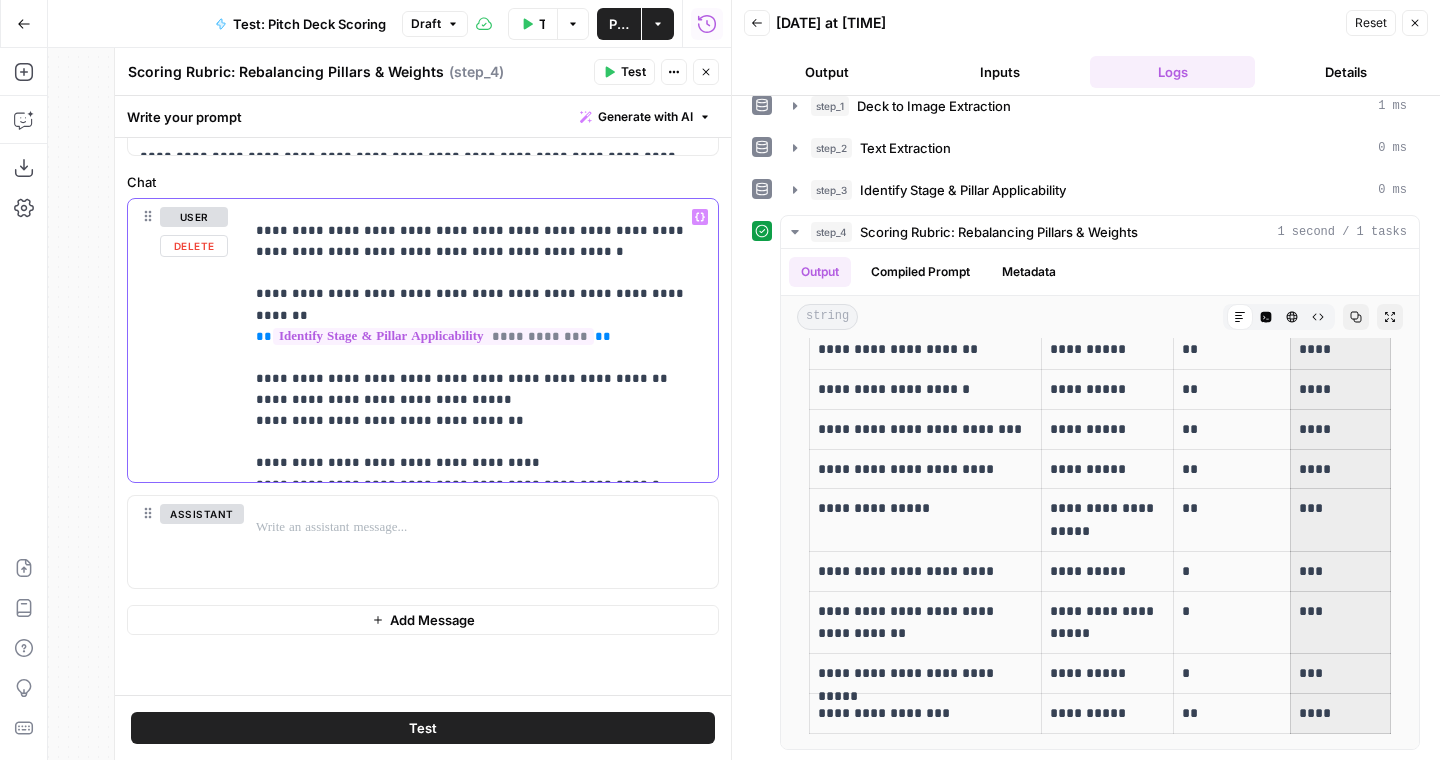 copy on "**********" 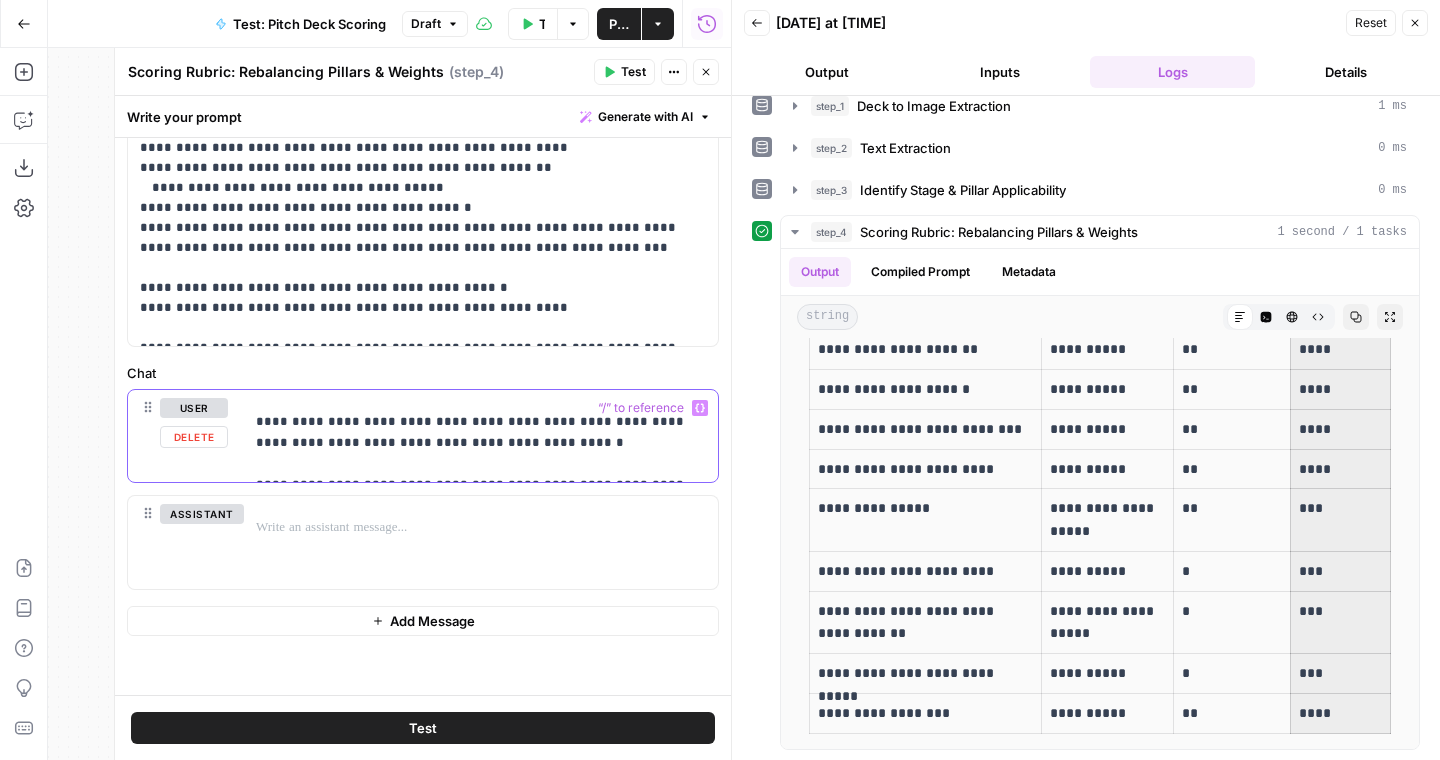 scroll, scrollTop: 1104, scrollLeft: 0, axis: vertical 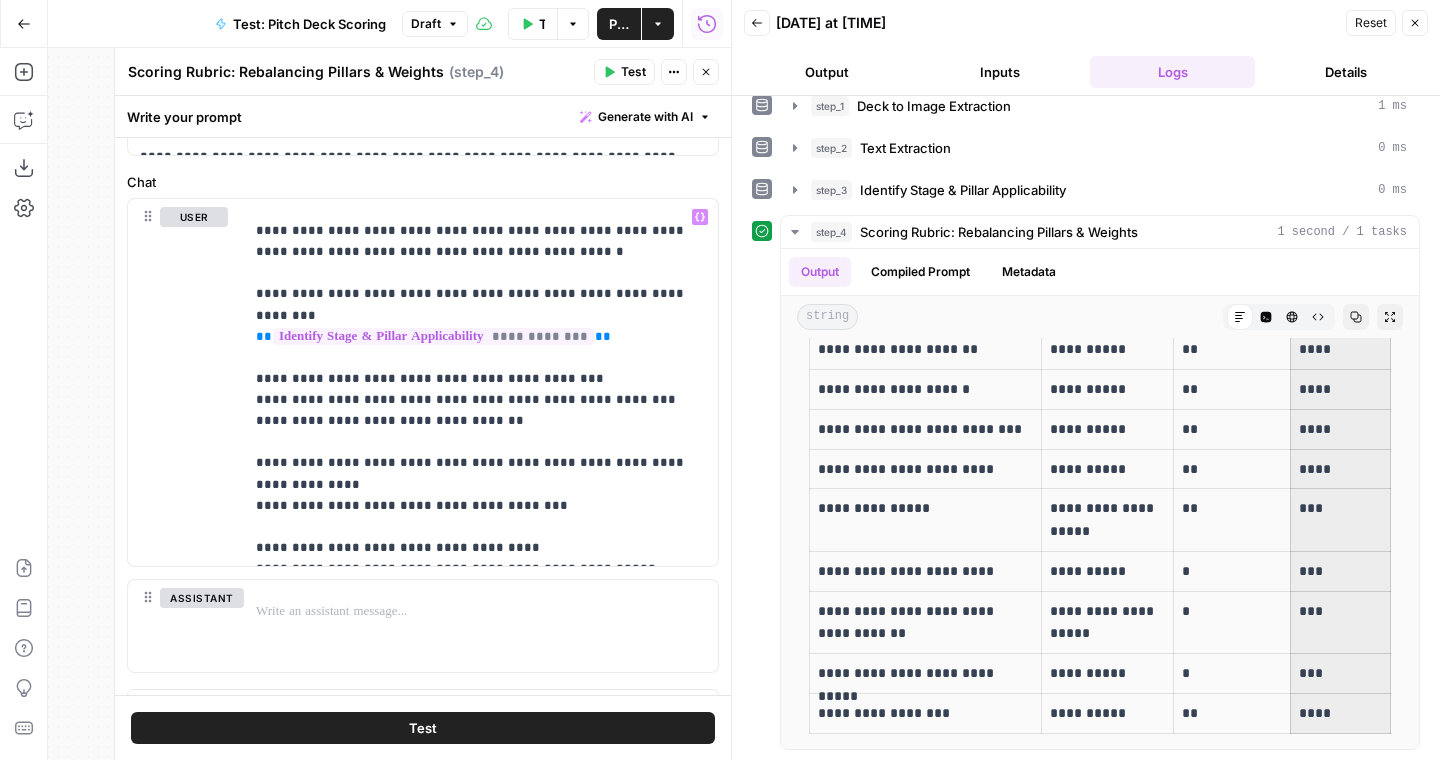 click on "Test" at bounding box center [423, 728] 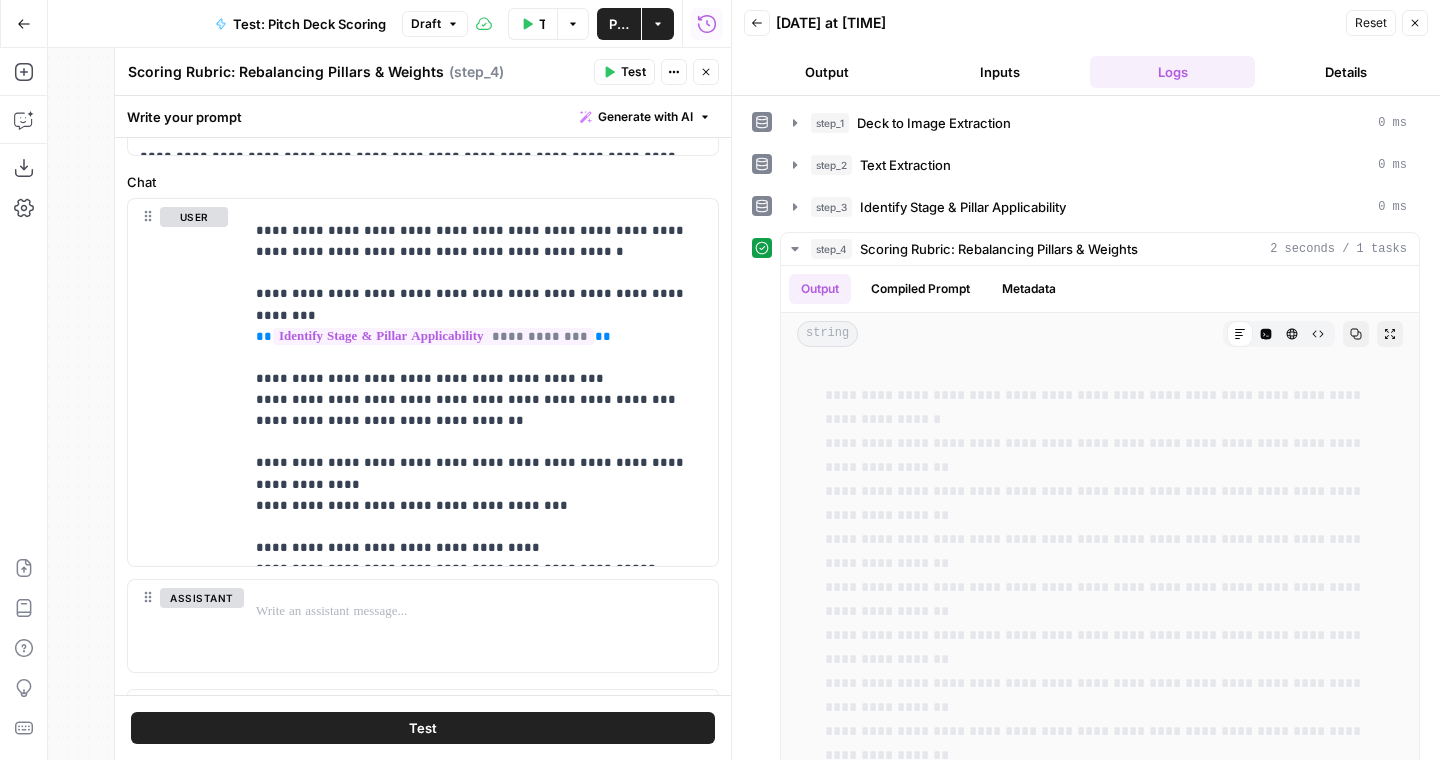 click on "Output" at bounding box center [826, 72] 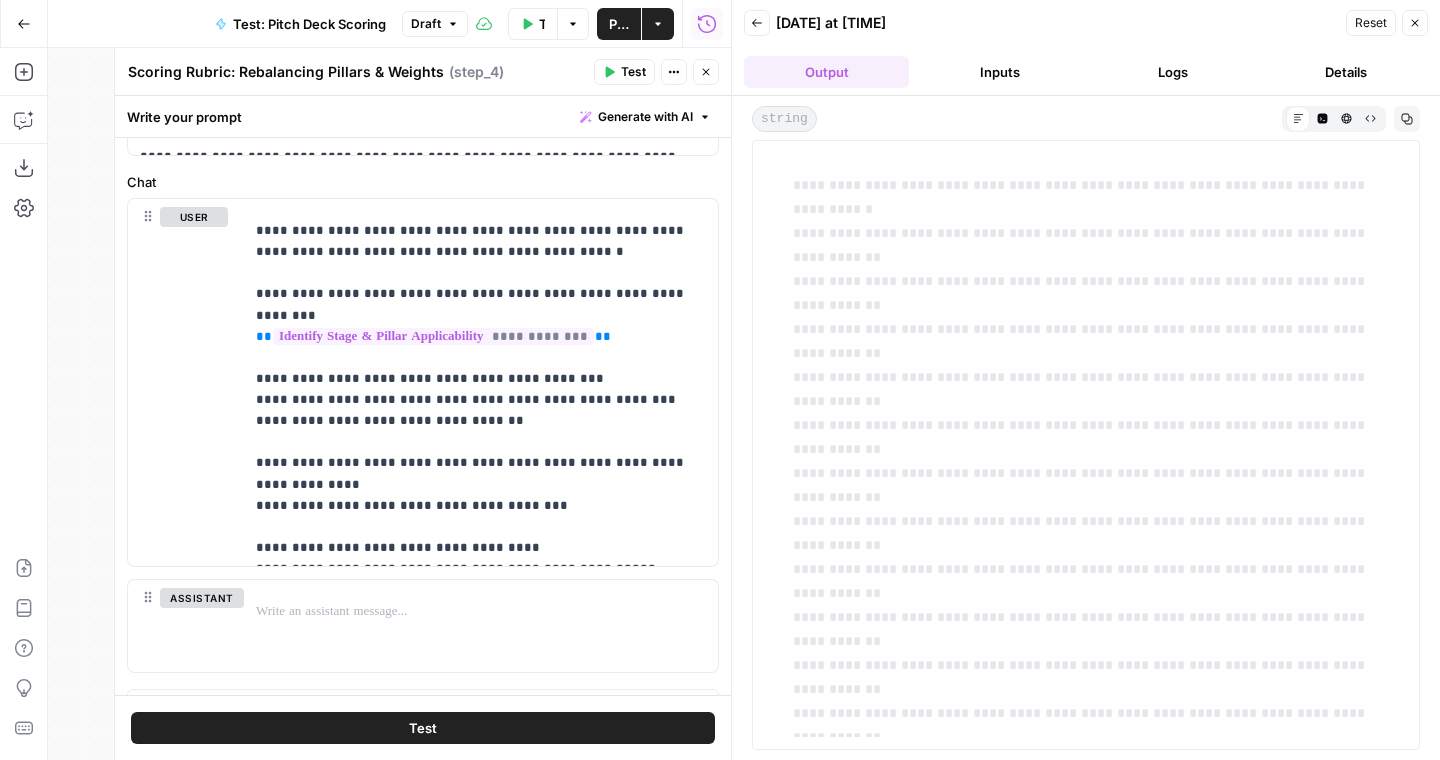 scroll, scrollTop: 56, scrollLeft: 0, axis: vertical 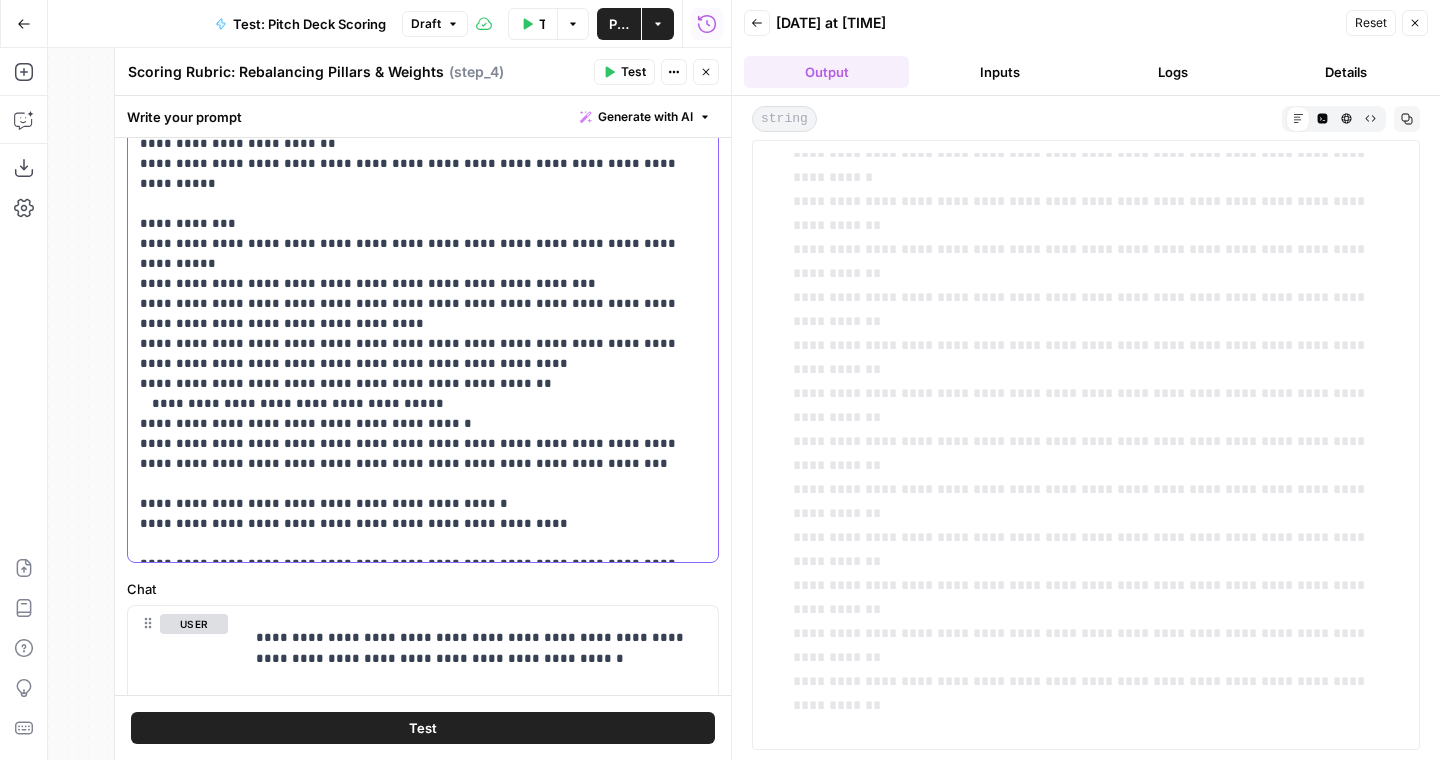drag, startPoint x: 298, startPoint y: 465, endPoint x: 221, endPoint y: 464, distance: 77.00649 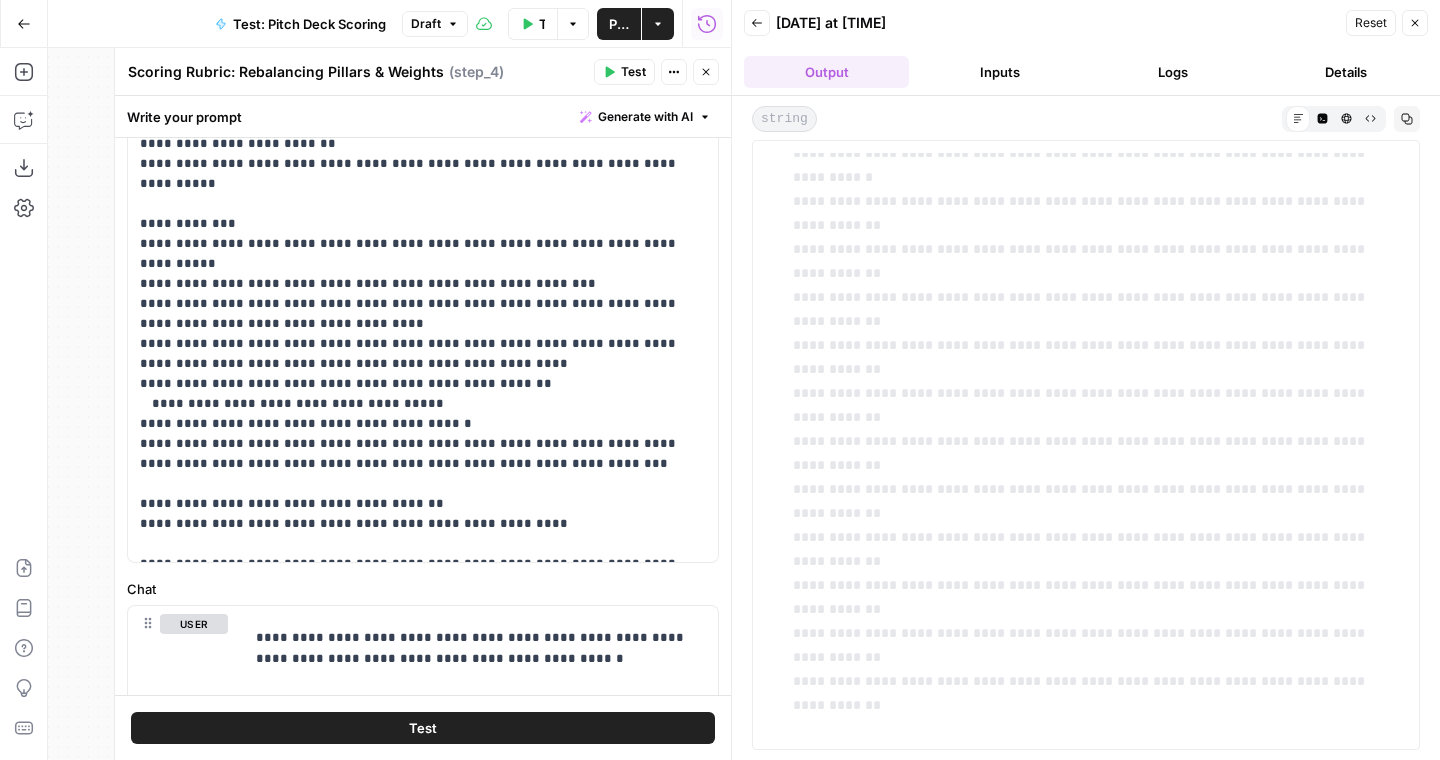 click on "Test" at bounding box center (423, 728) 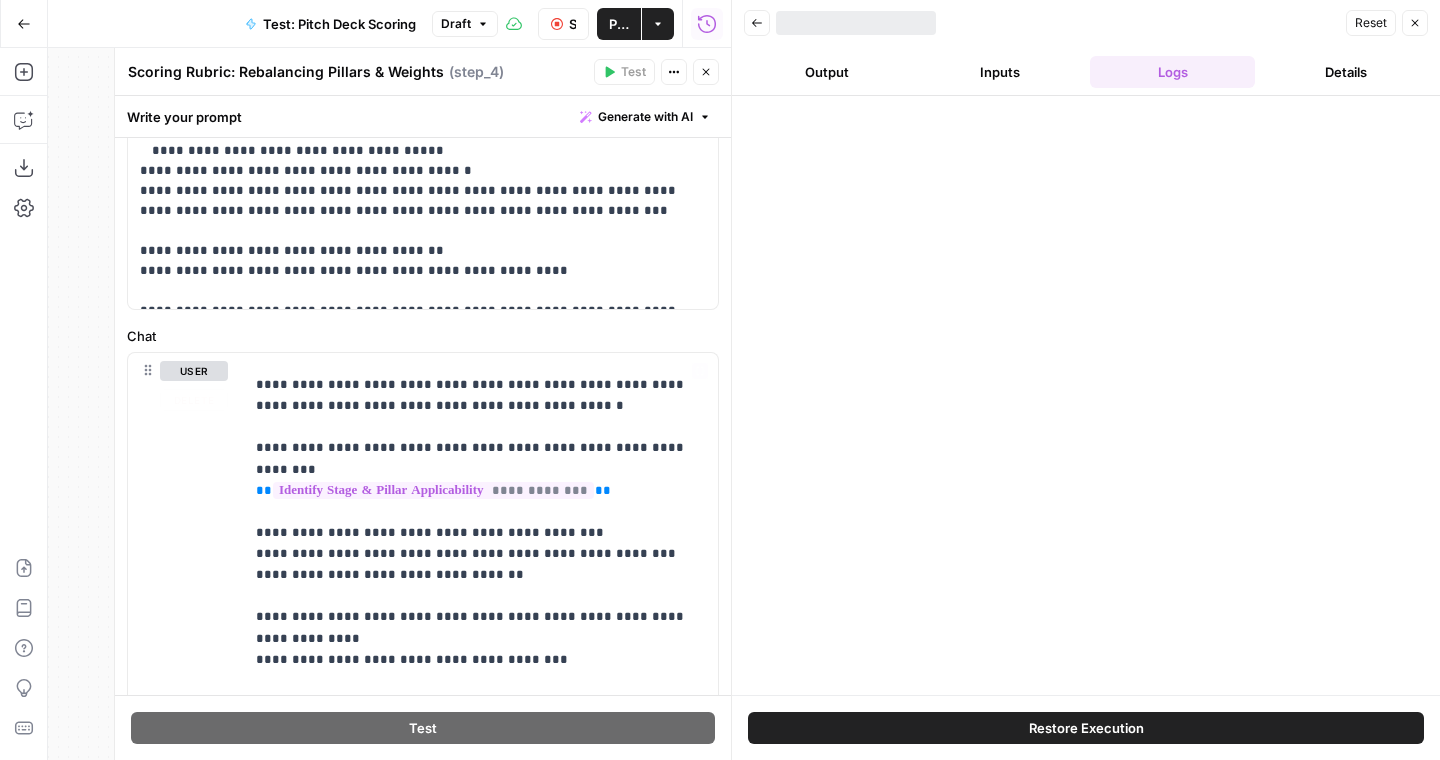 scroll, scrollTop: 1188, scrollLeft: 0, axis: vertical 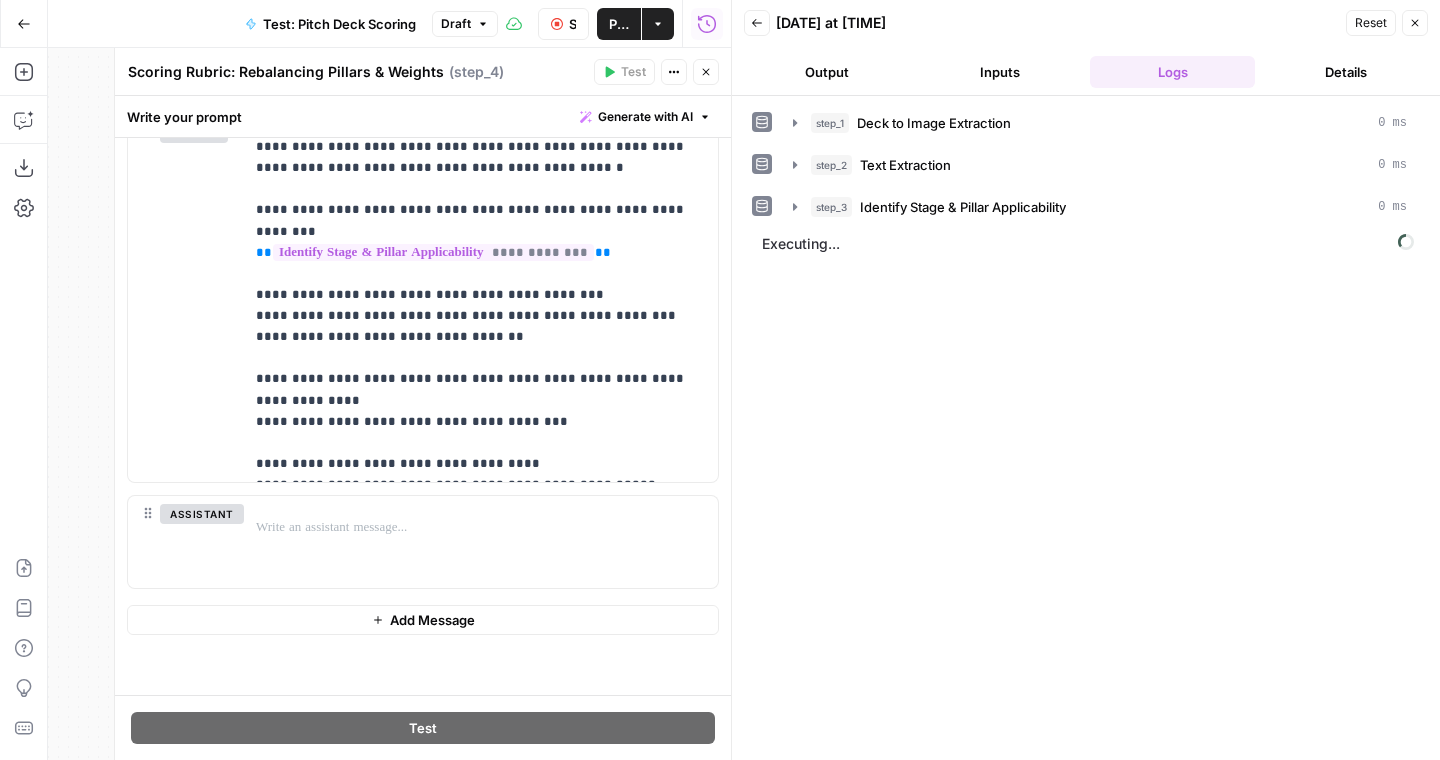 click on "Output" at bounding box center [826, 72] 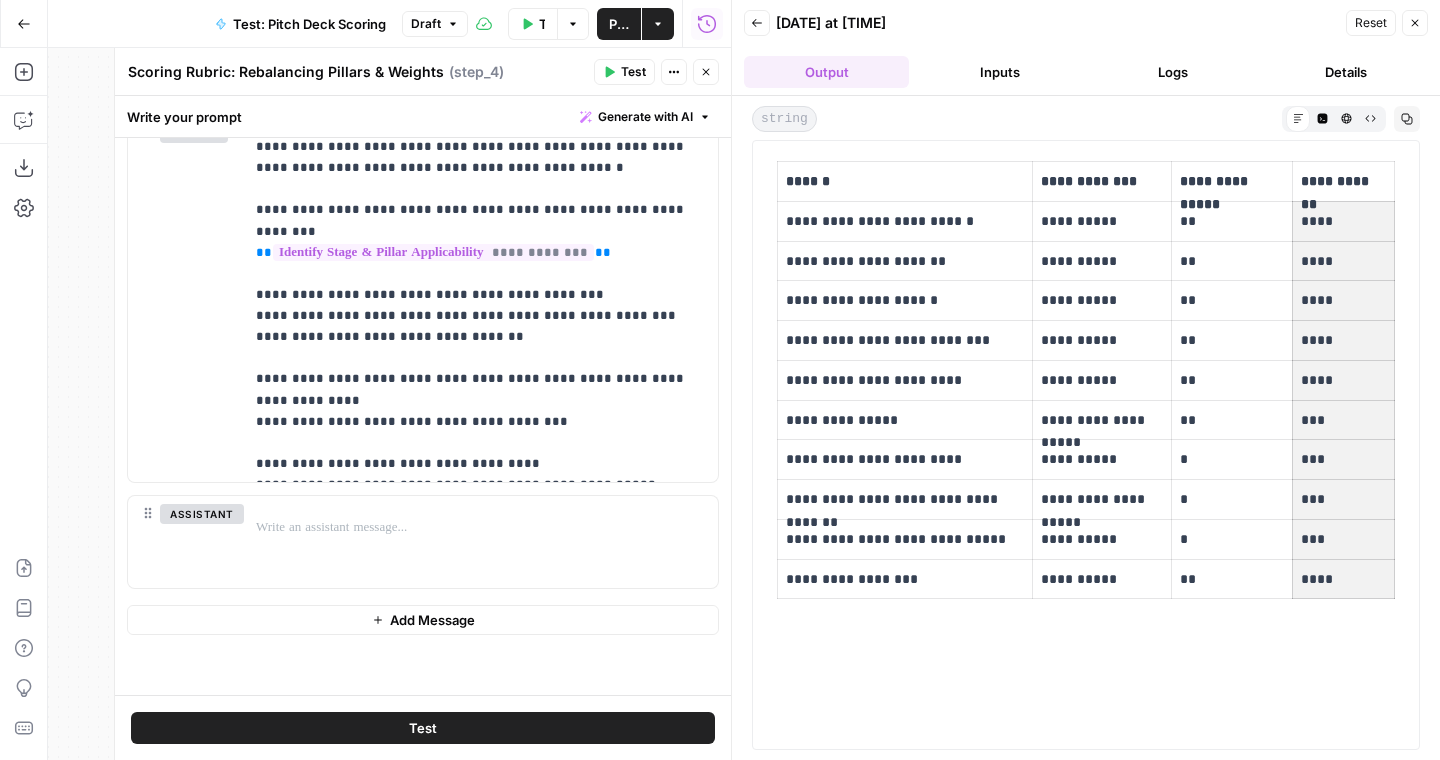 drag, startPoint x: 1300, startPoint y: 223, endPoint x: 1365, endPoint y: 562, distance: 345.17532 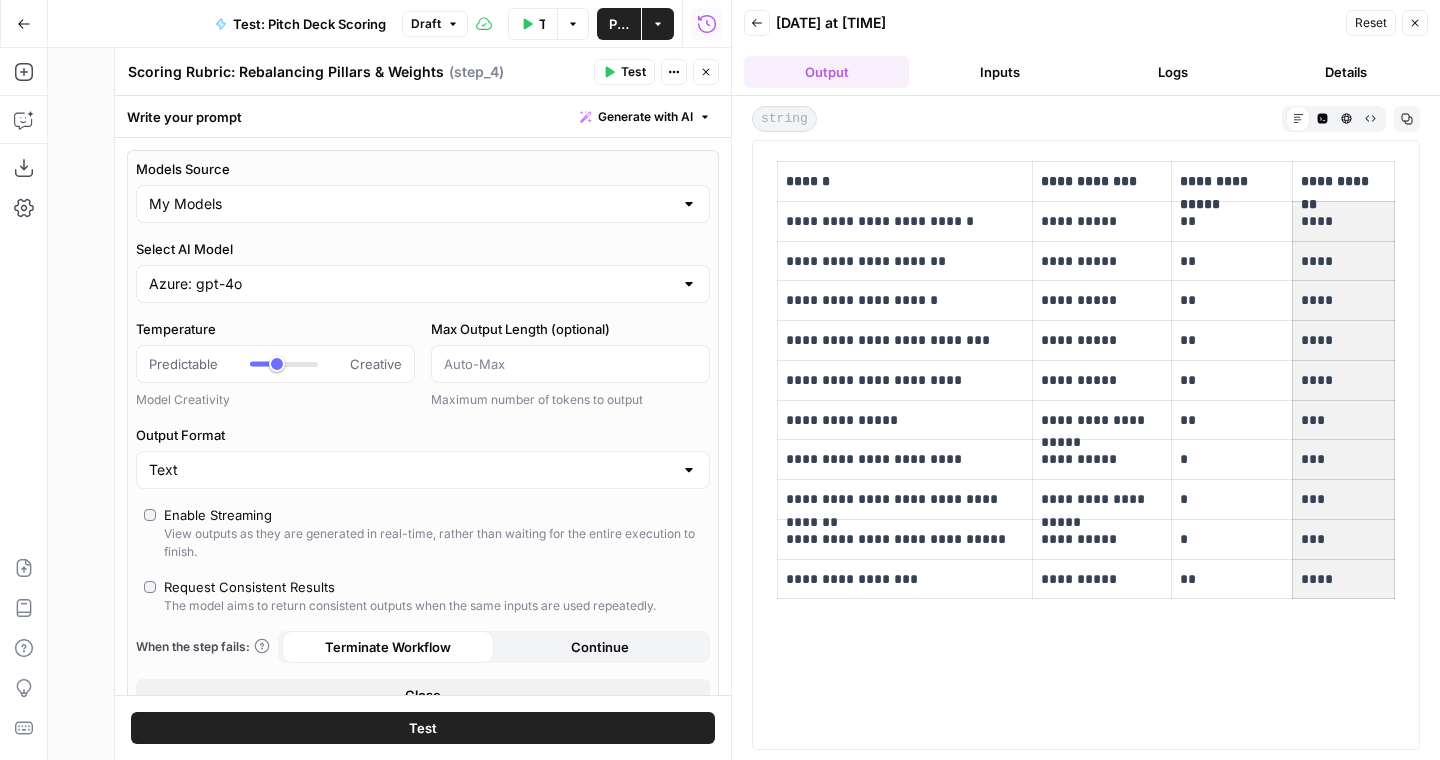 scroll, scrollTop: 547, scrollLeft: 0, axis: vertical 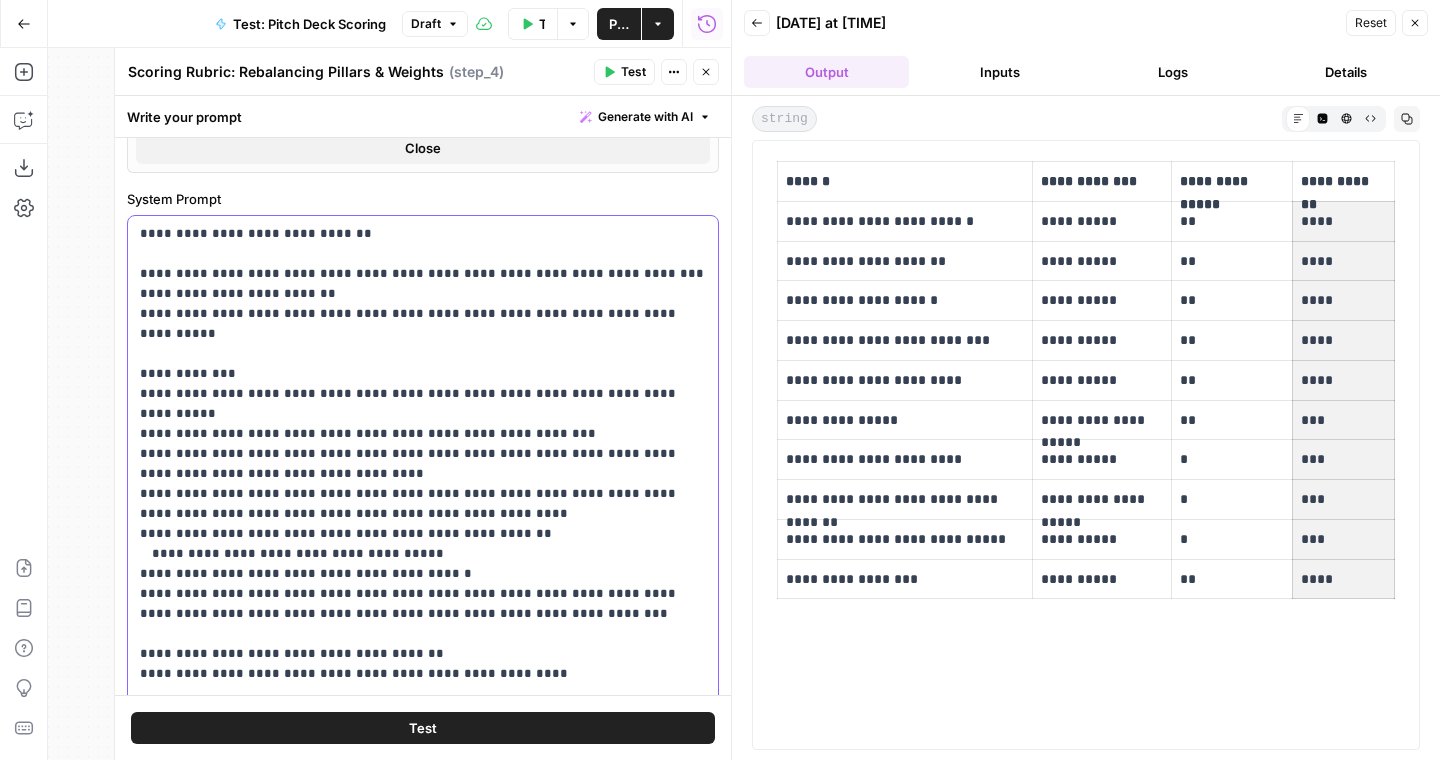 click on "**********" at bounding box center [423, 464] 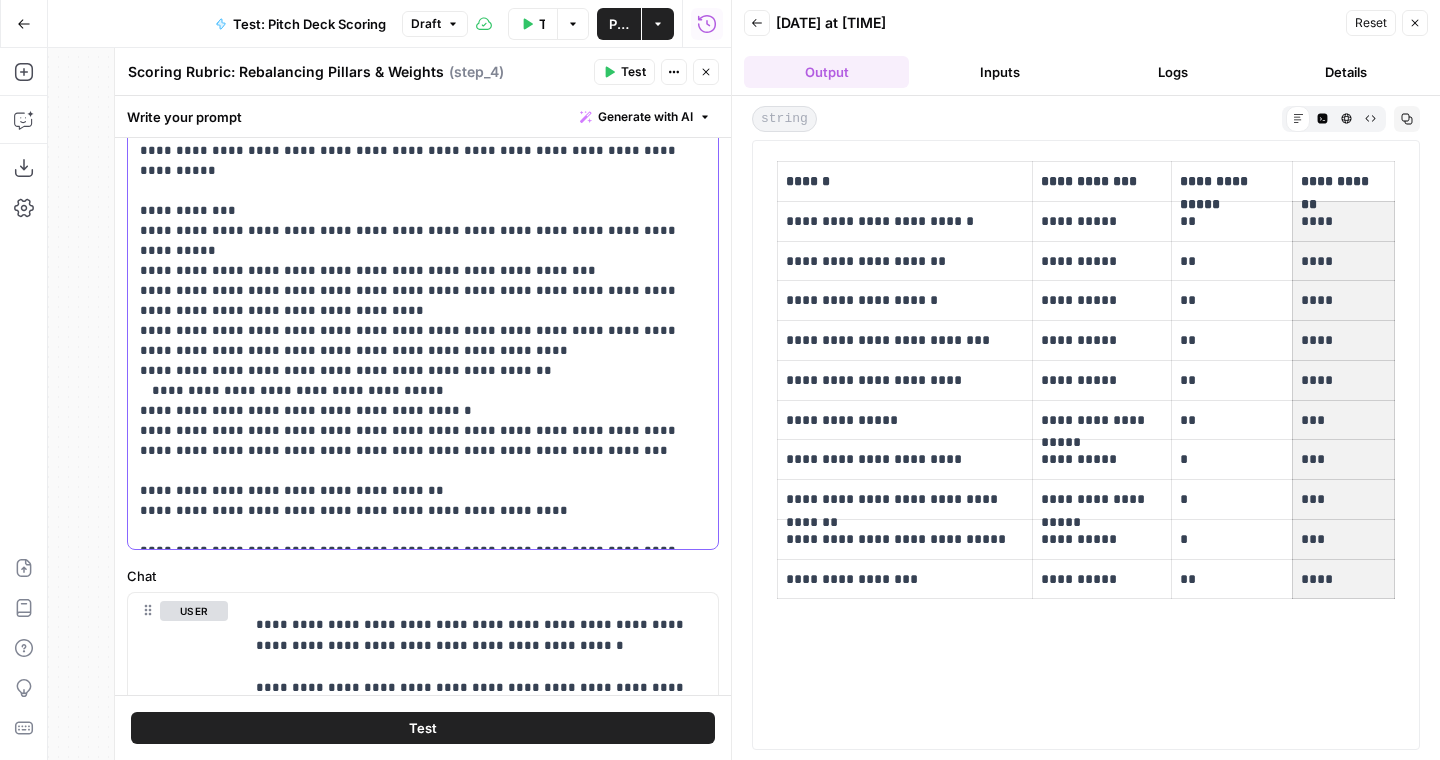 scroll, scrollTop: 776, scrollLeft: 0, axis: vertical 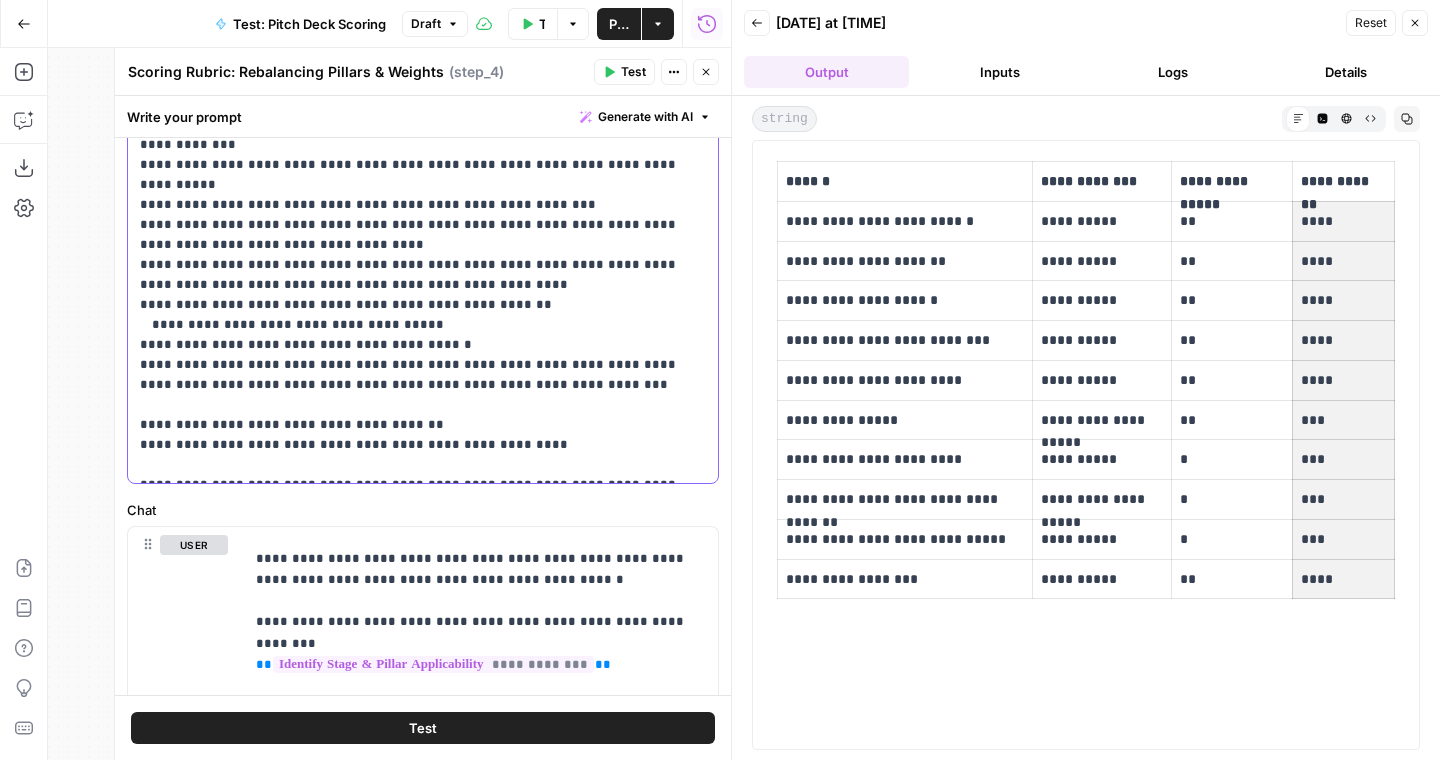 click on "**********" at bounding box center (423, 235) 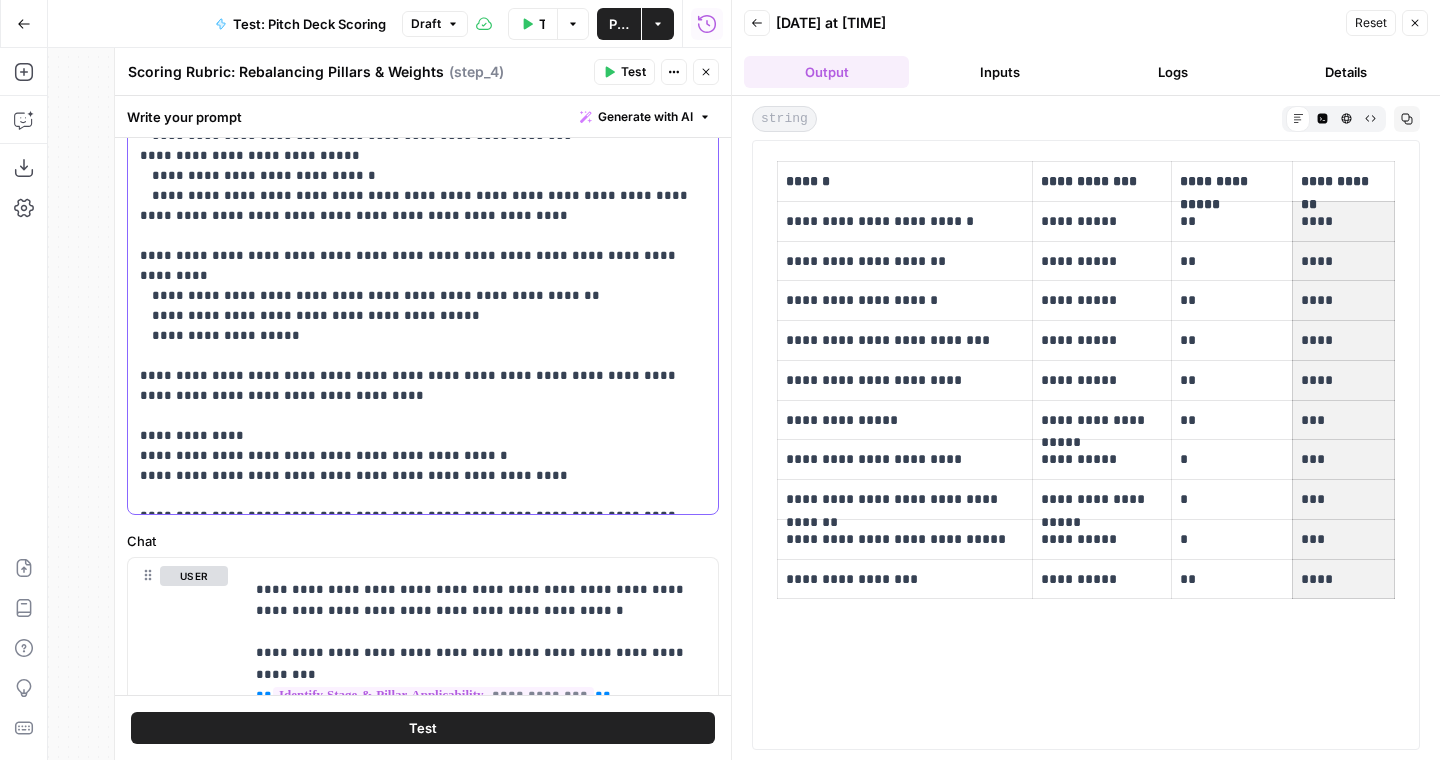 scroll, scrollTop: 1002, scrollLeft: 0, axis: vertical 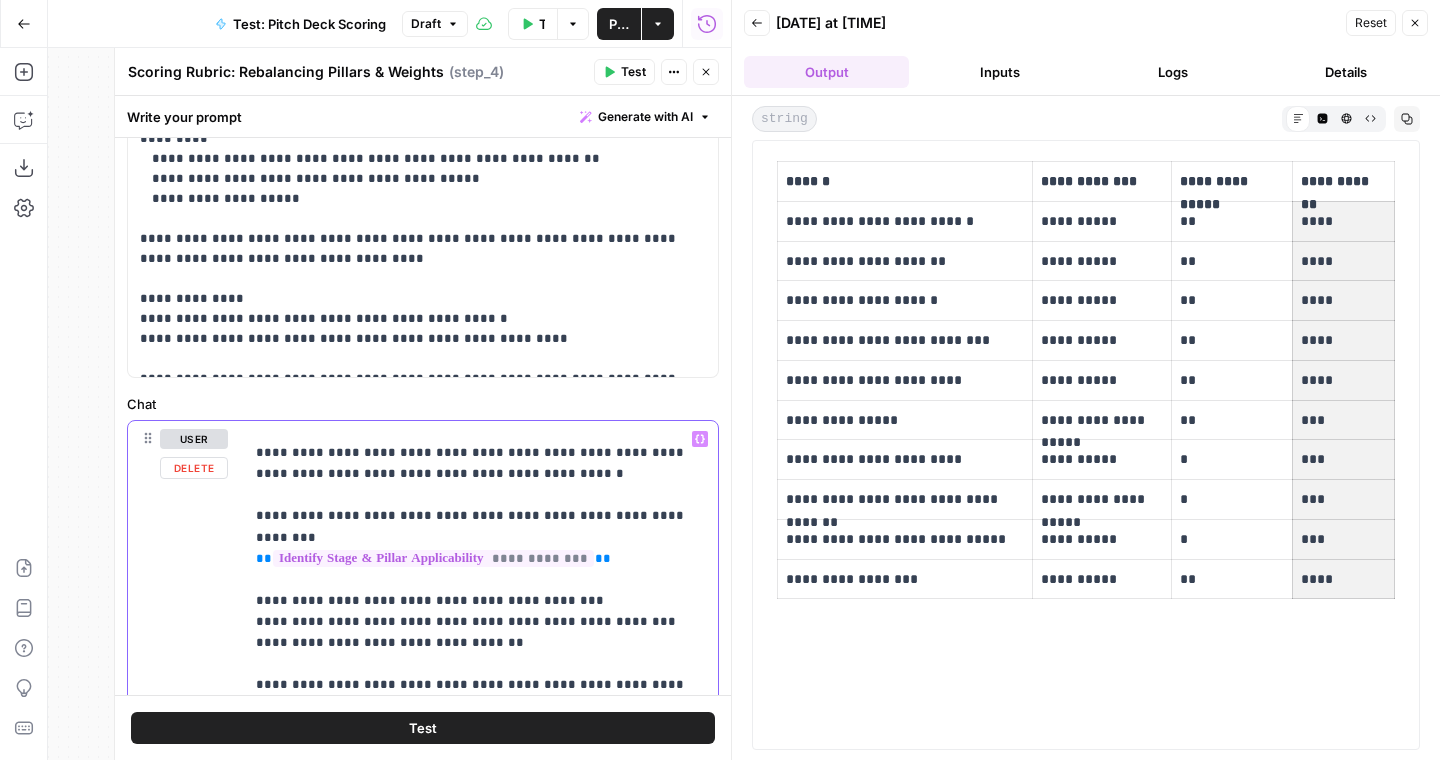 click on "**********" at bounding box center (481, 611) 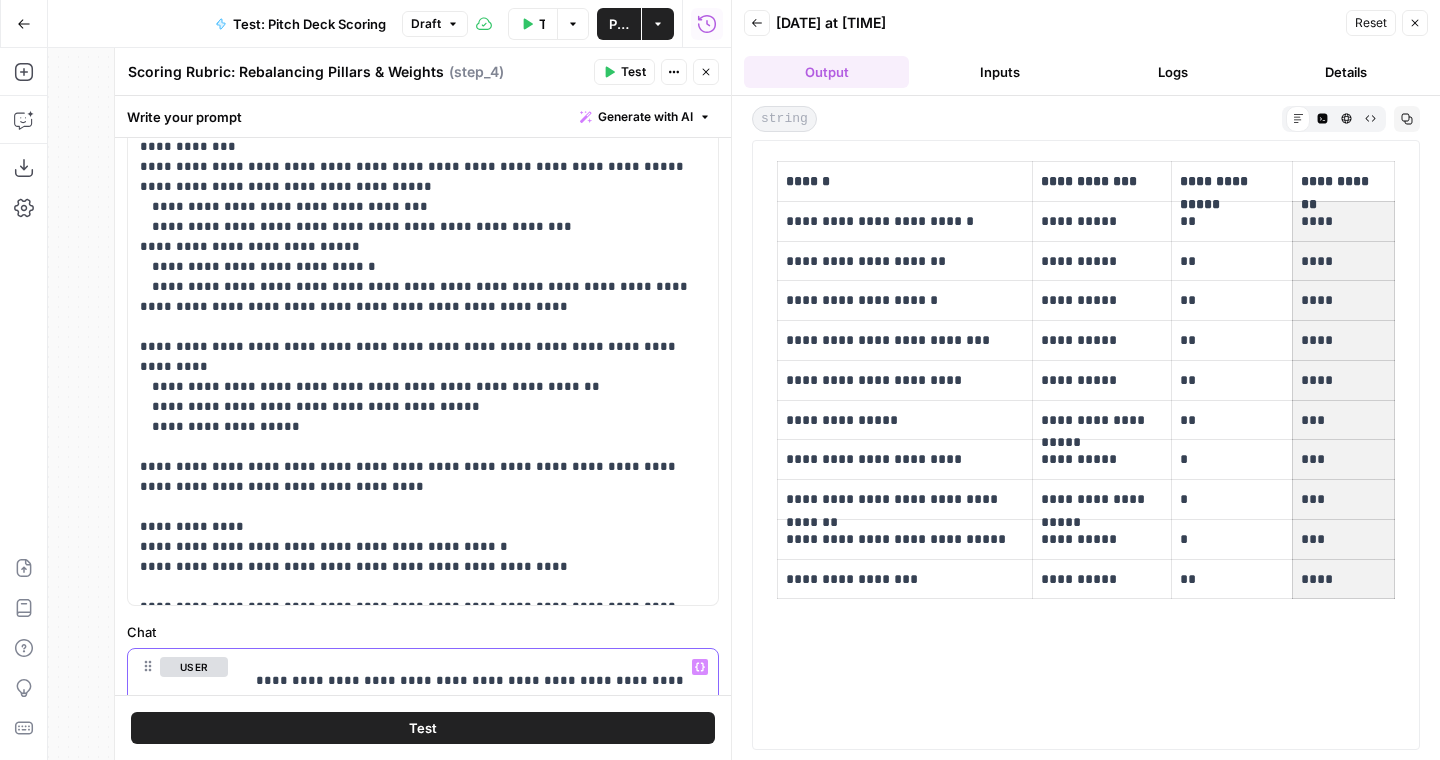 scroll, scrollTop: 775, scrollLeft: 0, axis: vertical 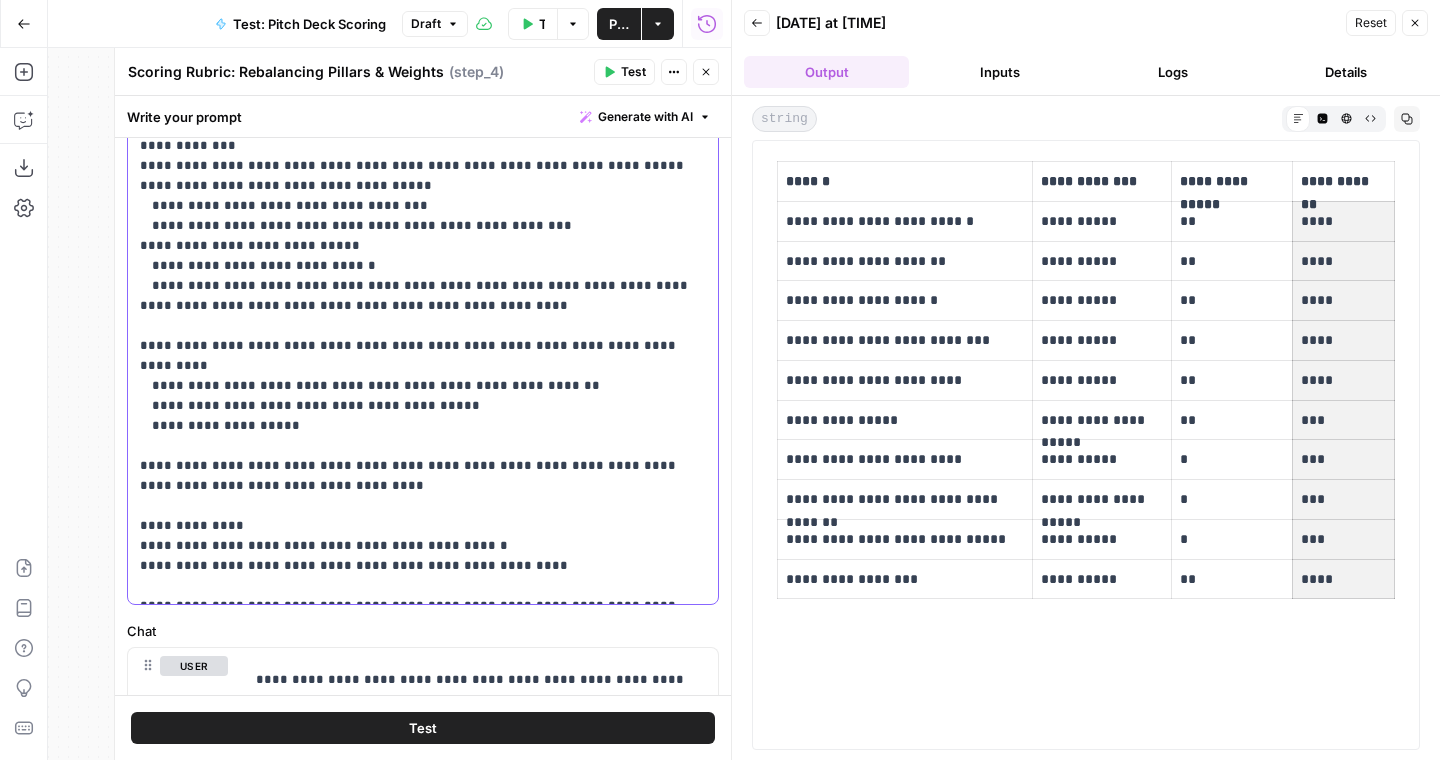 drag, startPoint x: 266, startPoint y: 505, endPoint x: 192, endPoint y: 505, distance: 74 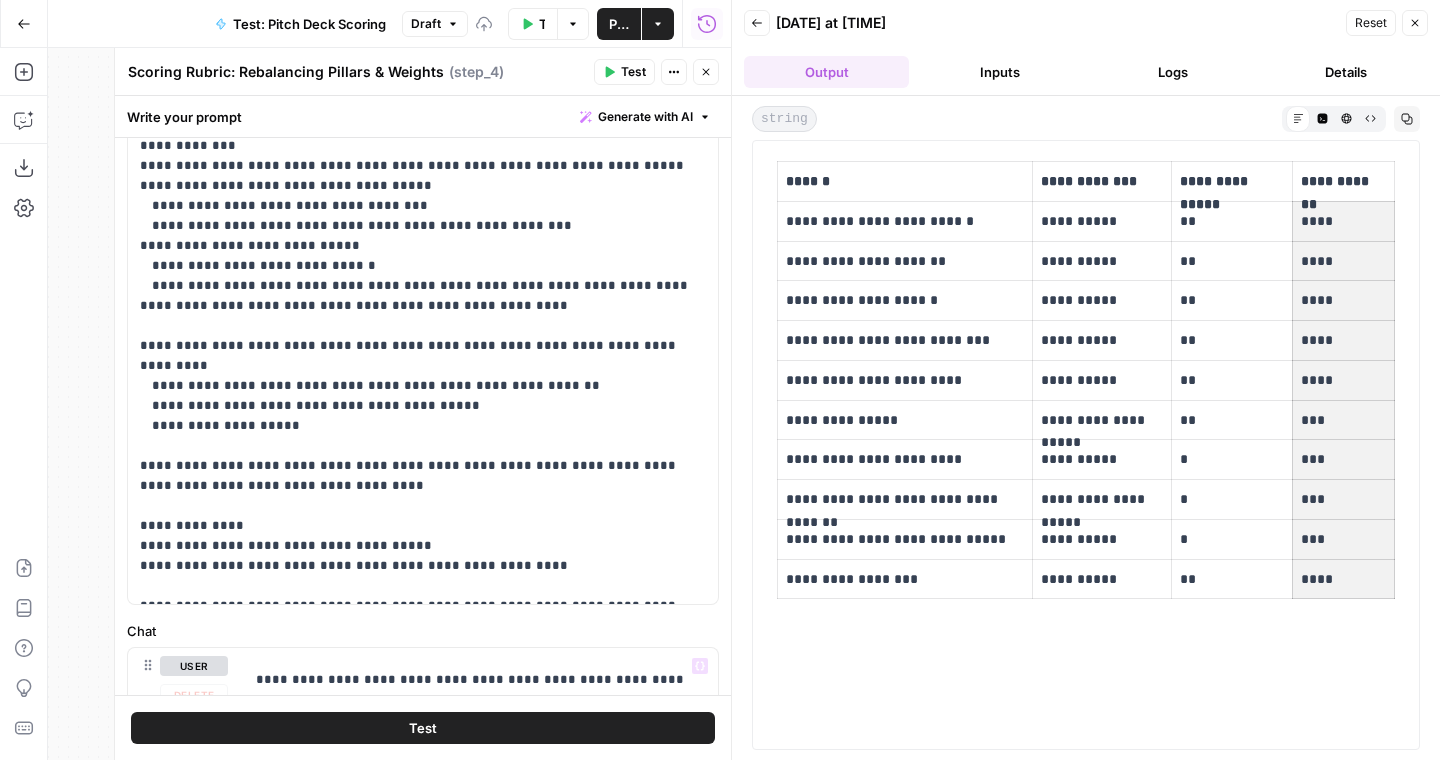 click on "Test" at bounding box center (423, 728) 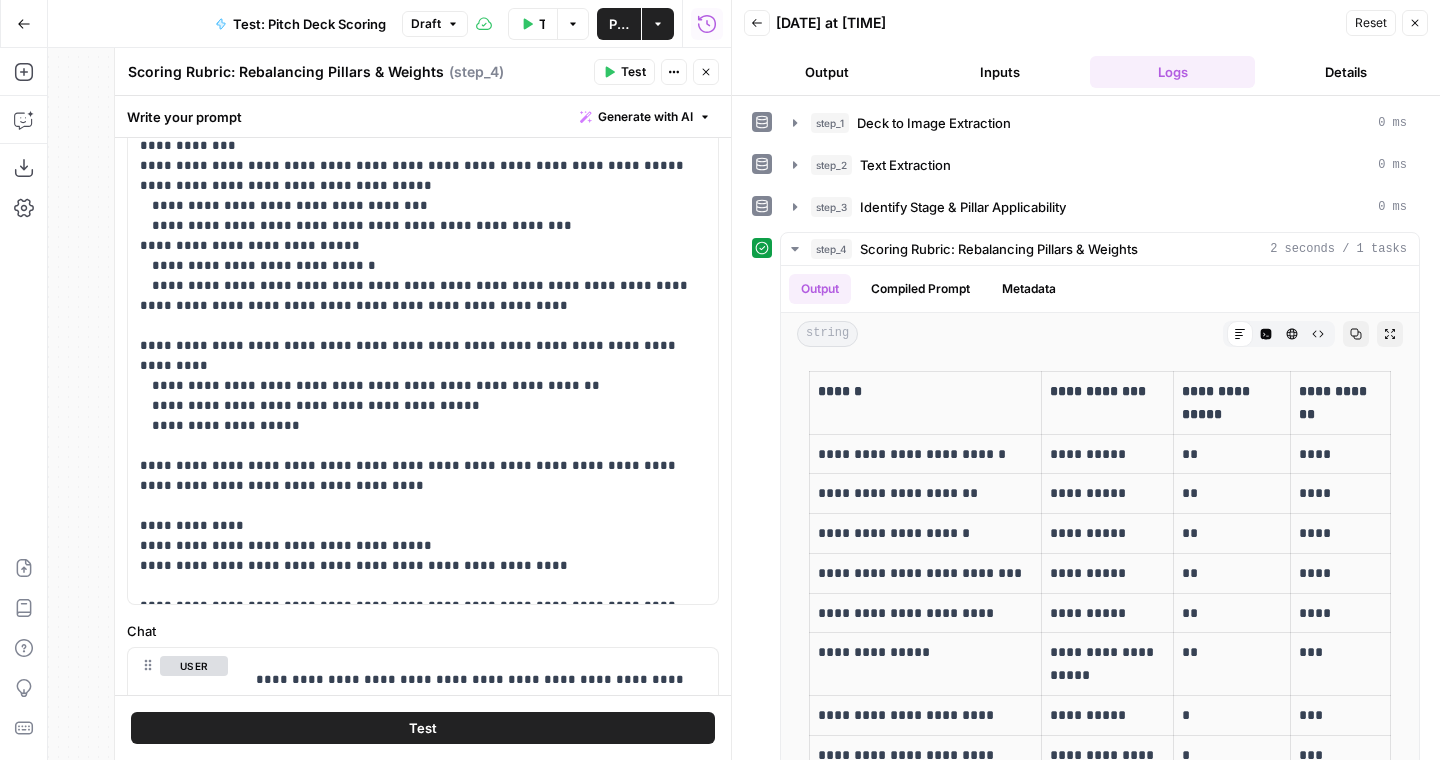 click on "Back 07/12/25 at 4:16 PM Reset Close Output Inputs Logs Details" at bounding box center [1086, 48] 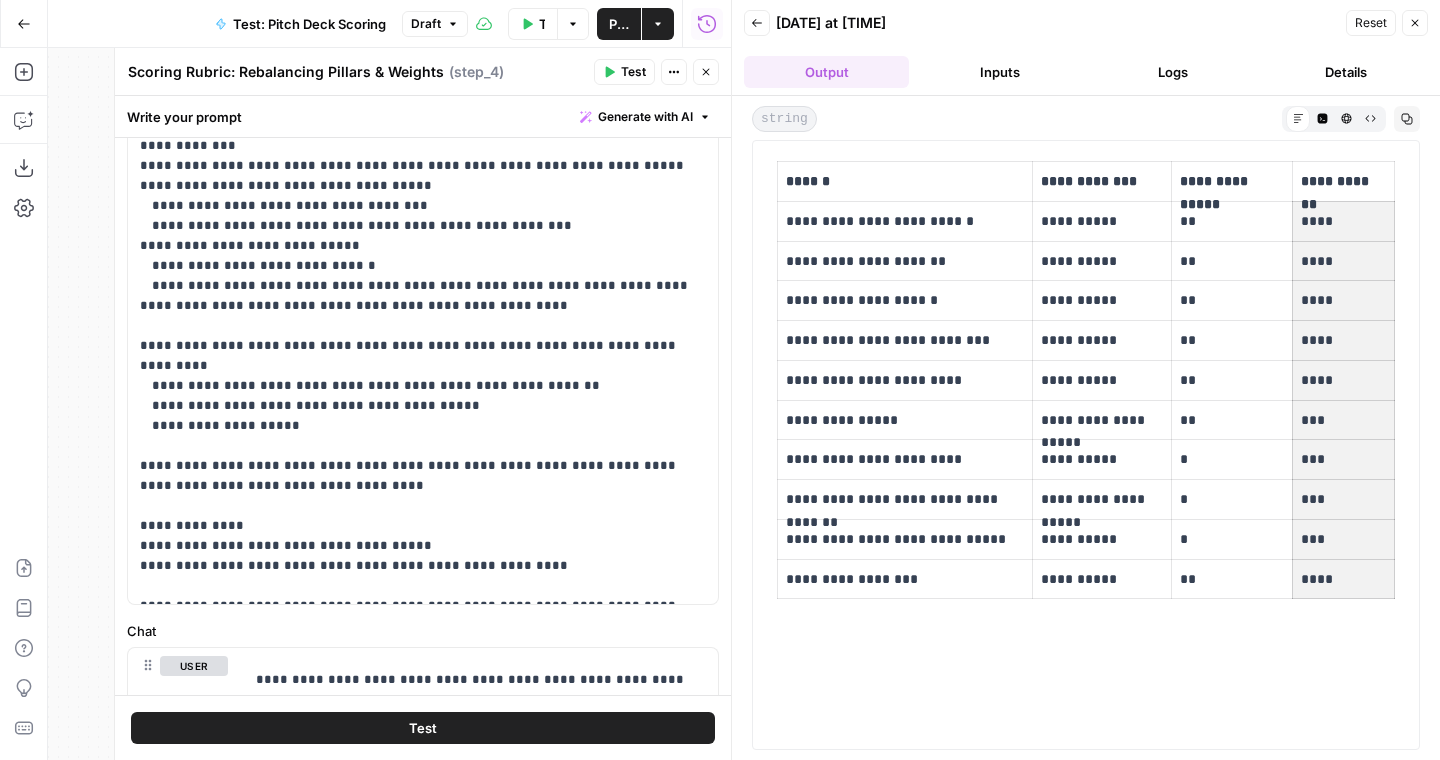 drag, startPoint x: 1303, startPoint y: 221, endPoint x: 1347, endPoint y: 568, distance: 349.7785 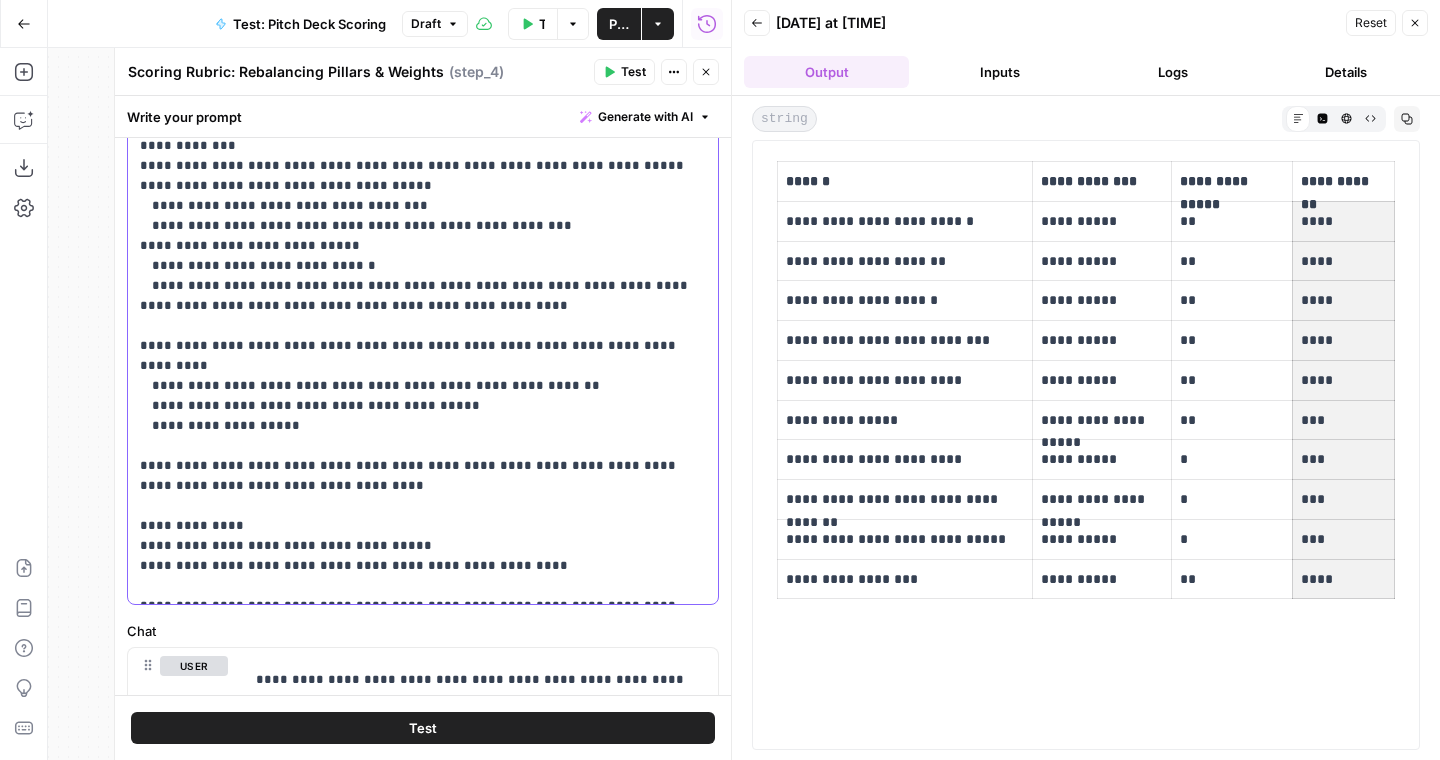 click on "**********" at bounding box center (423, 296) 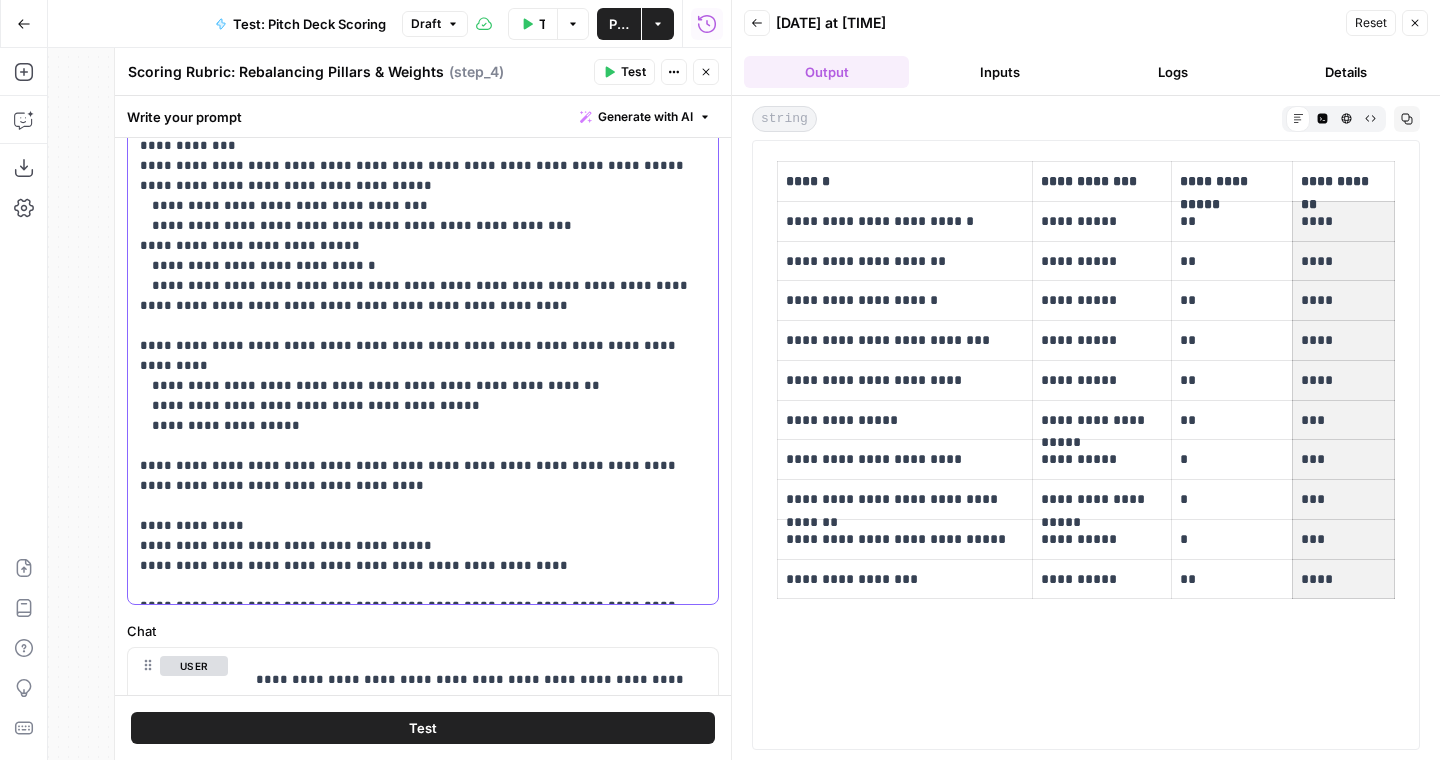 scroll, scrollTop: 630, scrollLeft: 0, axis: vertical 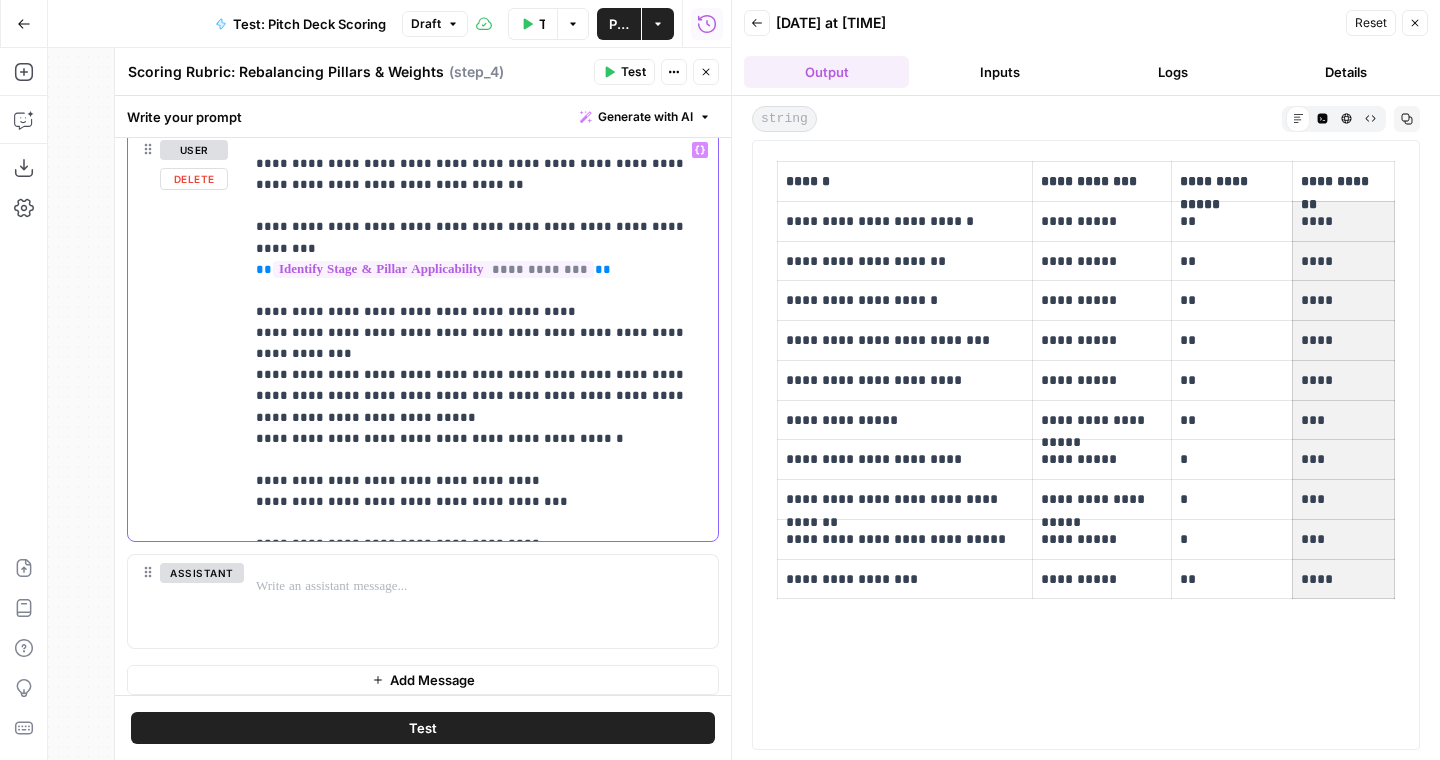 click on "**********" at bounding box center [481, 343] 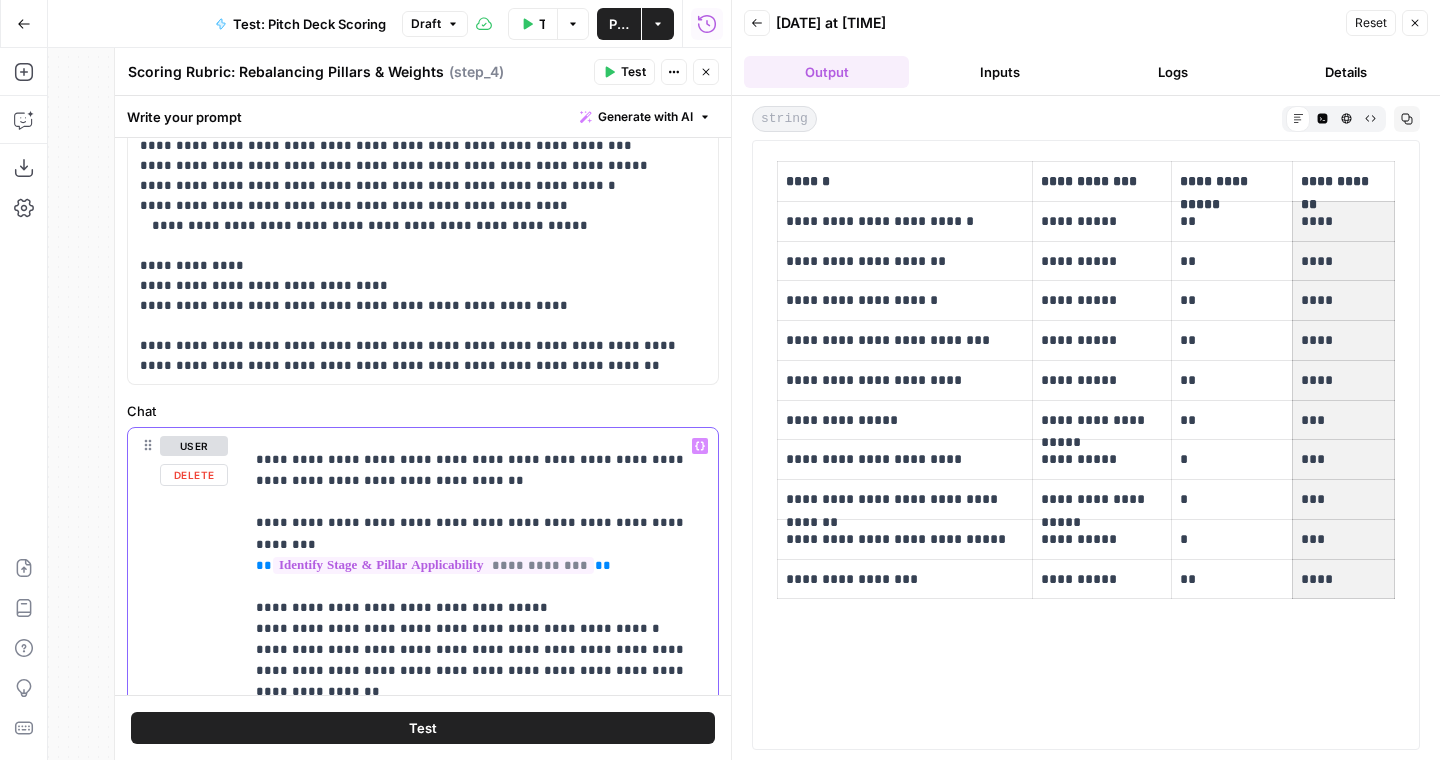 scroll, scrollTop: 916, scrollLeft: 0, axis: vertical 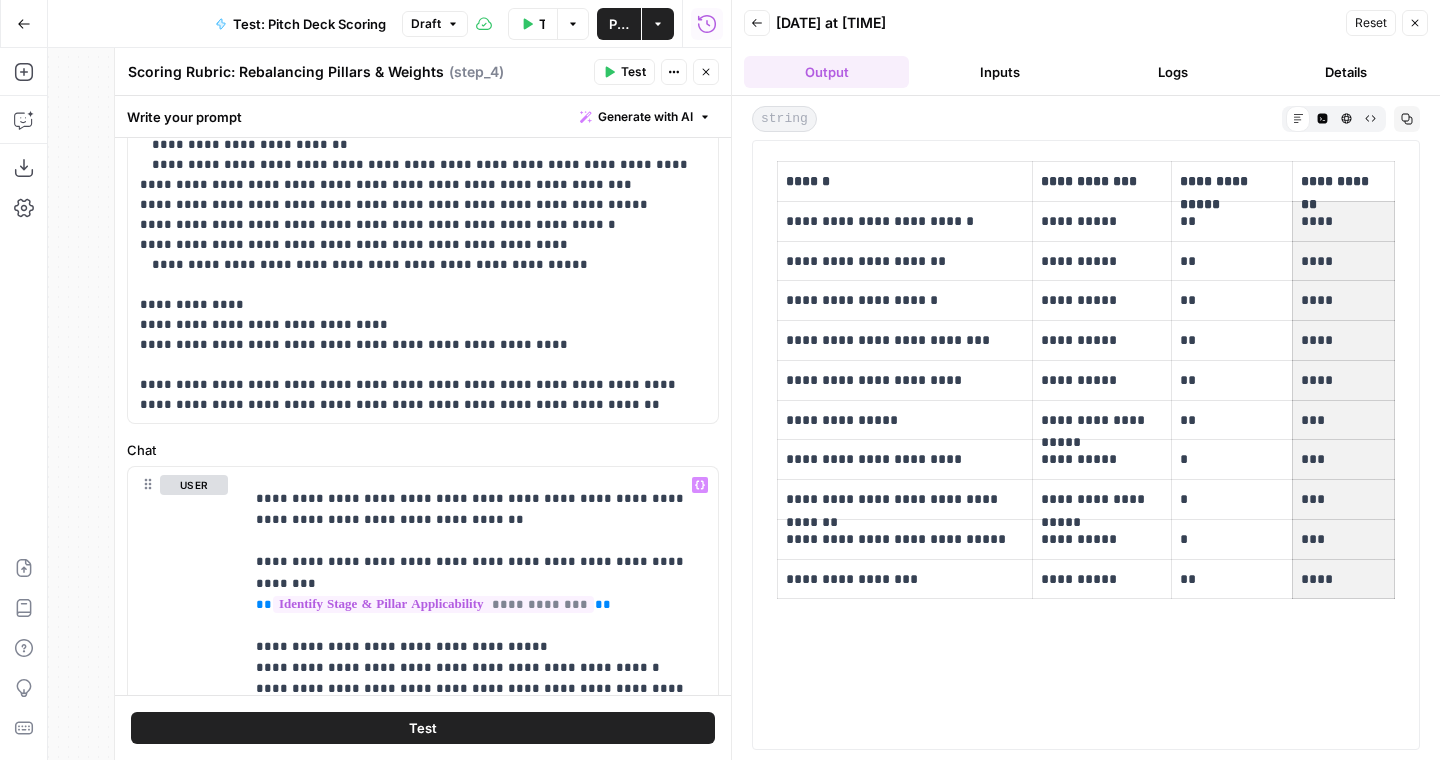 click on "Test" at bounding box center [423, 728] 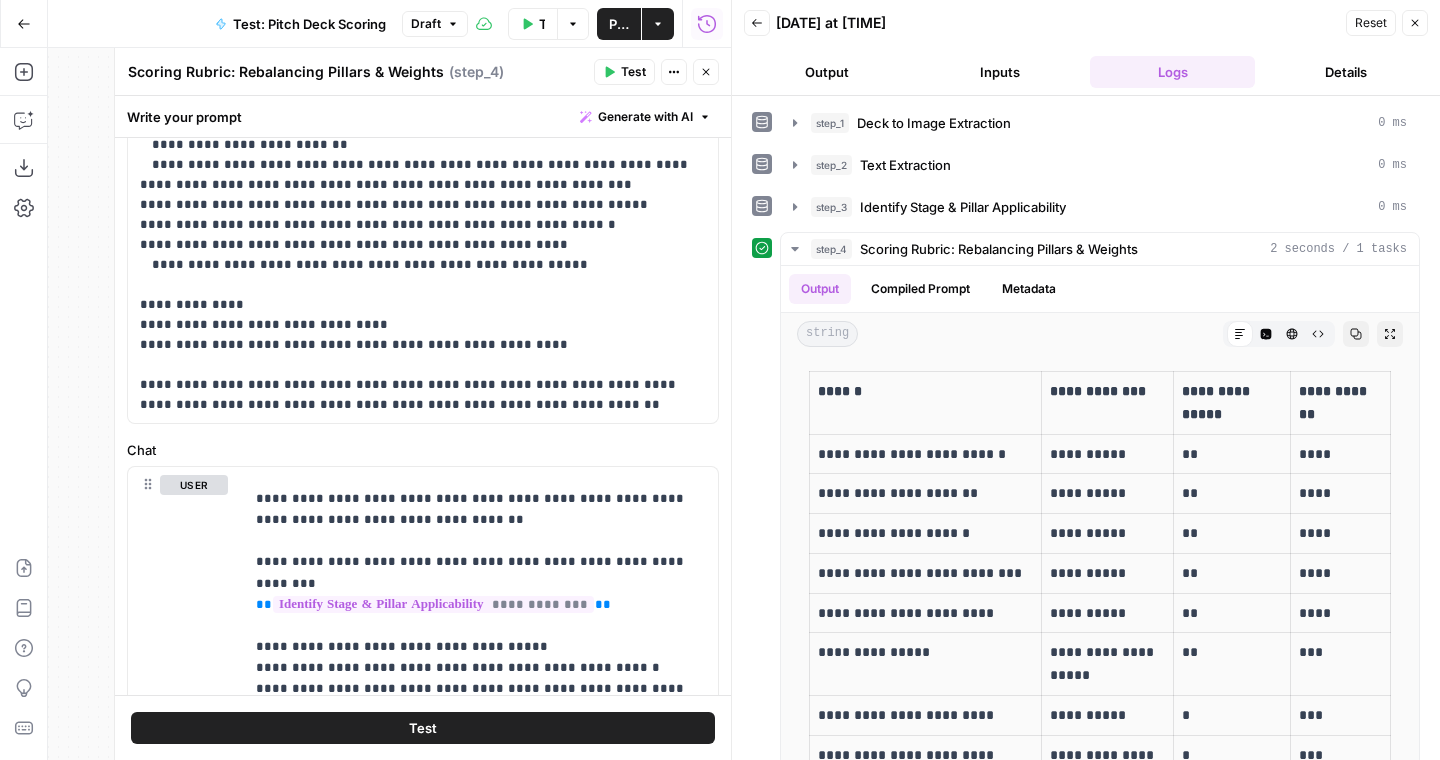 click on "Output" at bounding box center [826, 72] 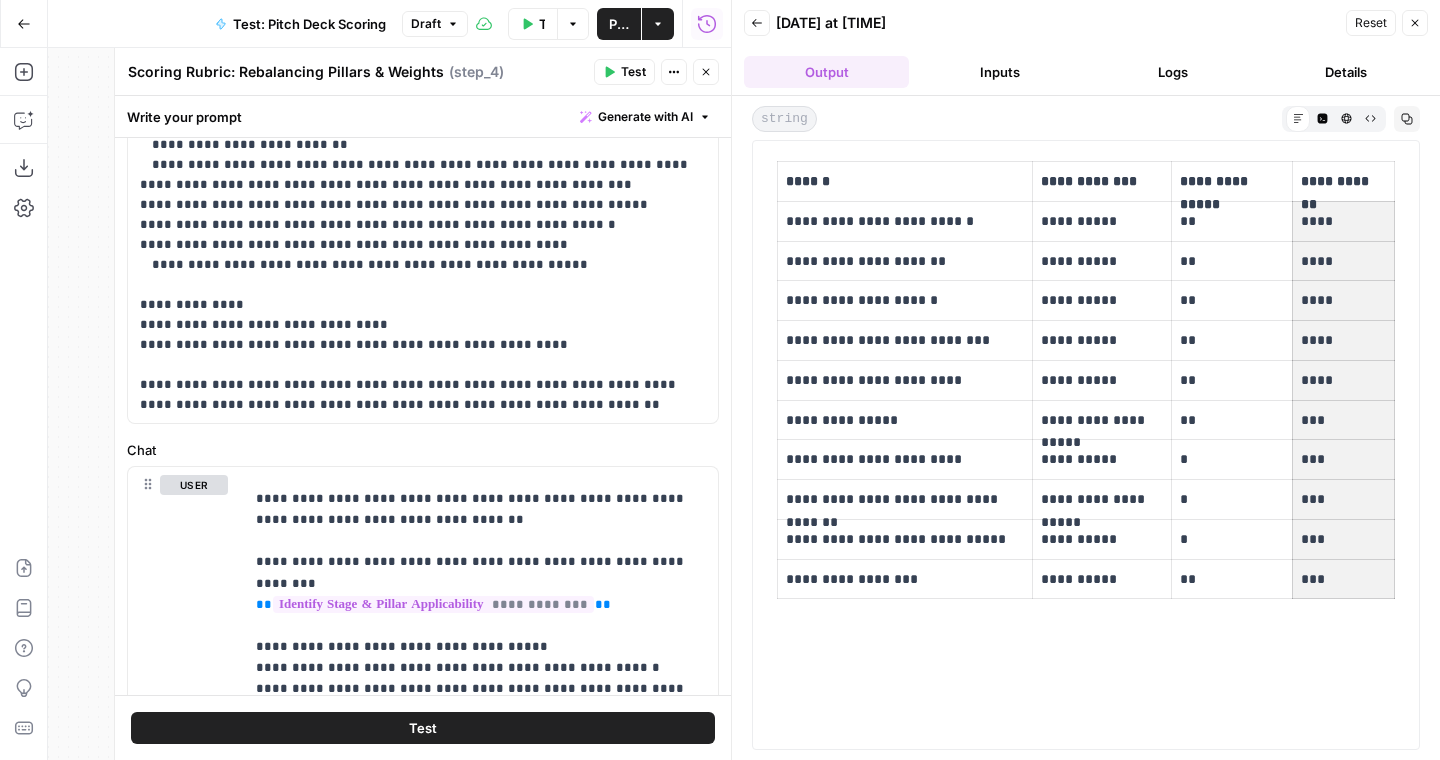drag, startPoint x: 1304, startPoint y: 223, endPoint x: 1323, endPoint y: 564, distance: 341.5289 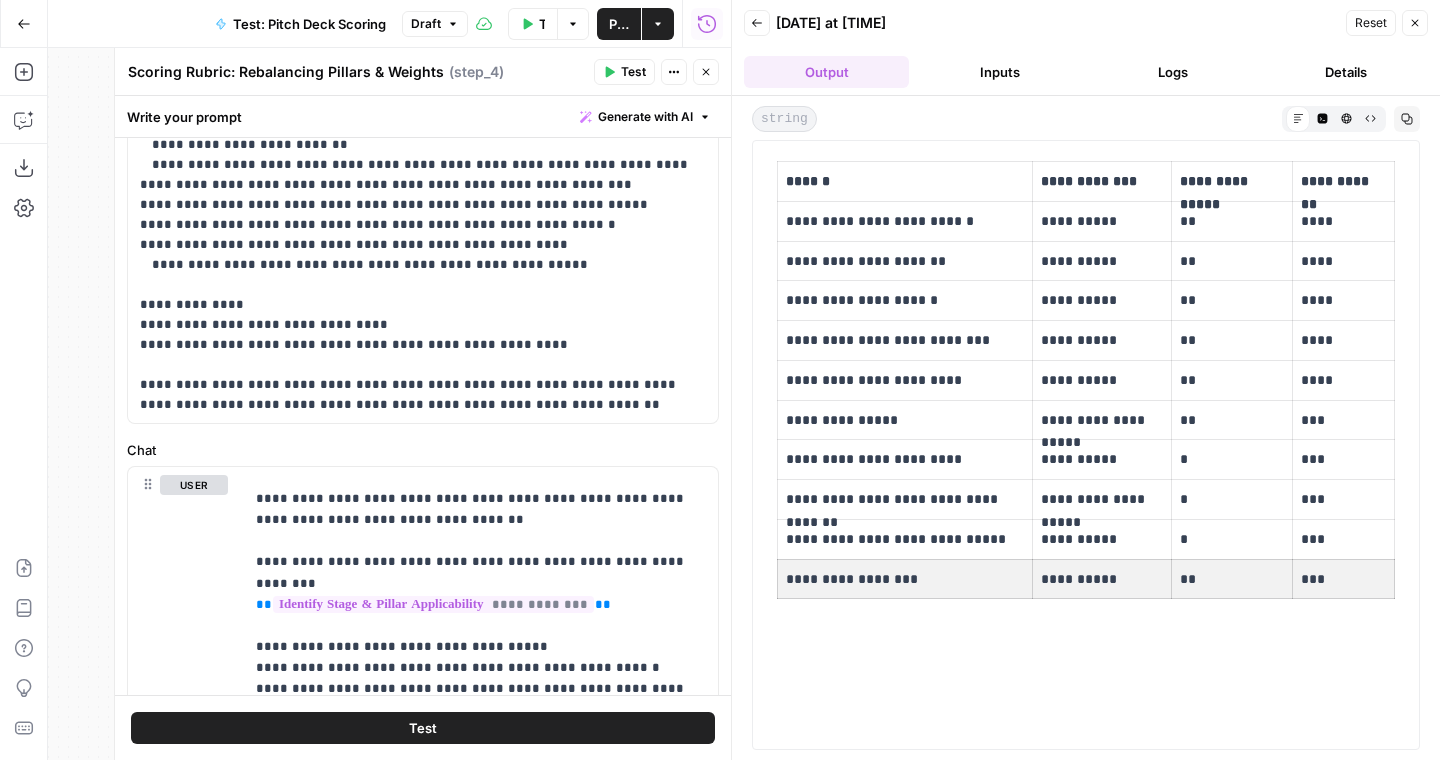 drag, startPoint x: 776, startPoint y: 579, endPoint x: 1294, endPoint y: 596, distance: 518.2789 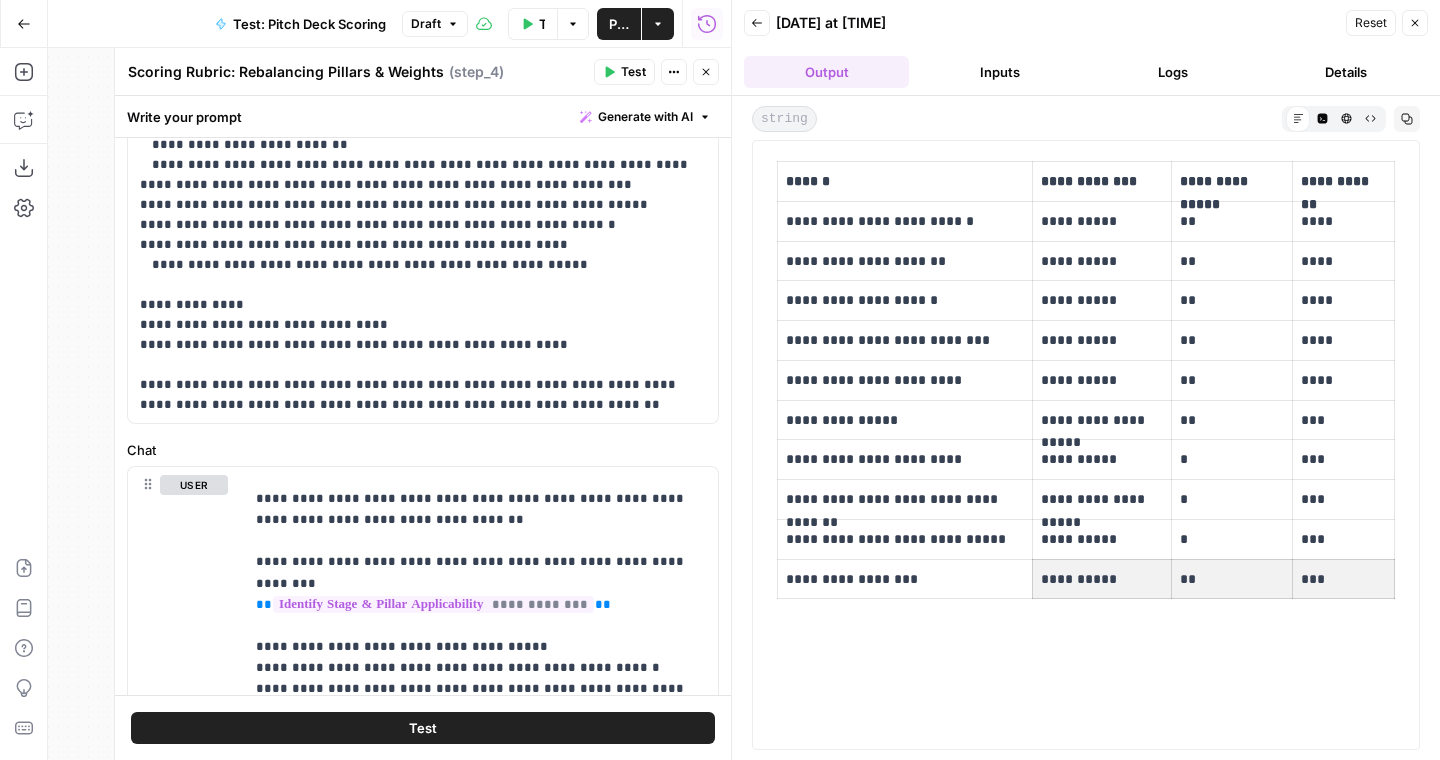 drag, startPoint x: 1134, startPoint y: 577, endPoint x: 1334, endPoint y: 566, distance: 200.30228 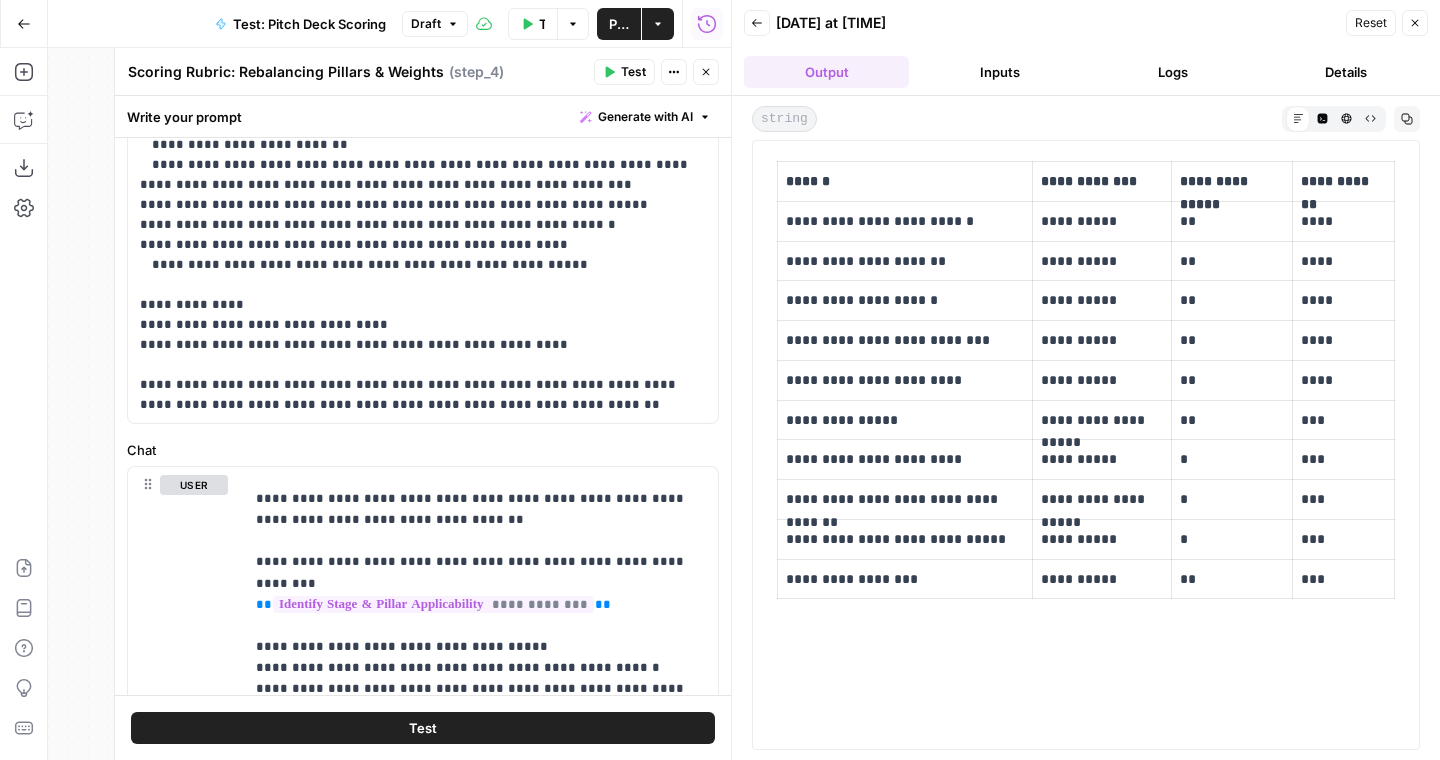 click on "**********" at bounding box center [1102, 499] 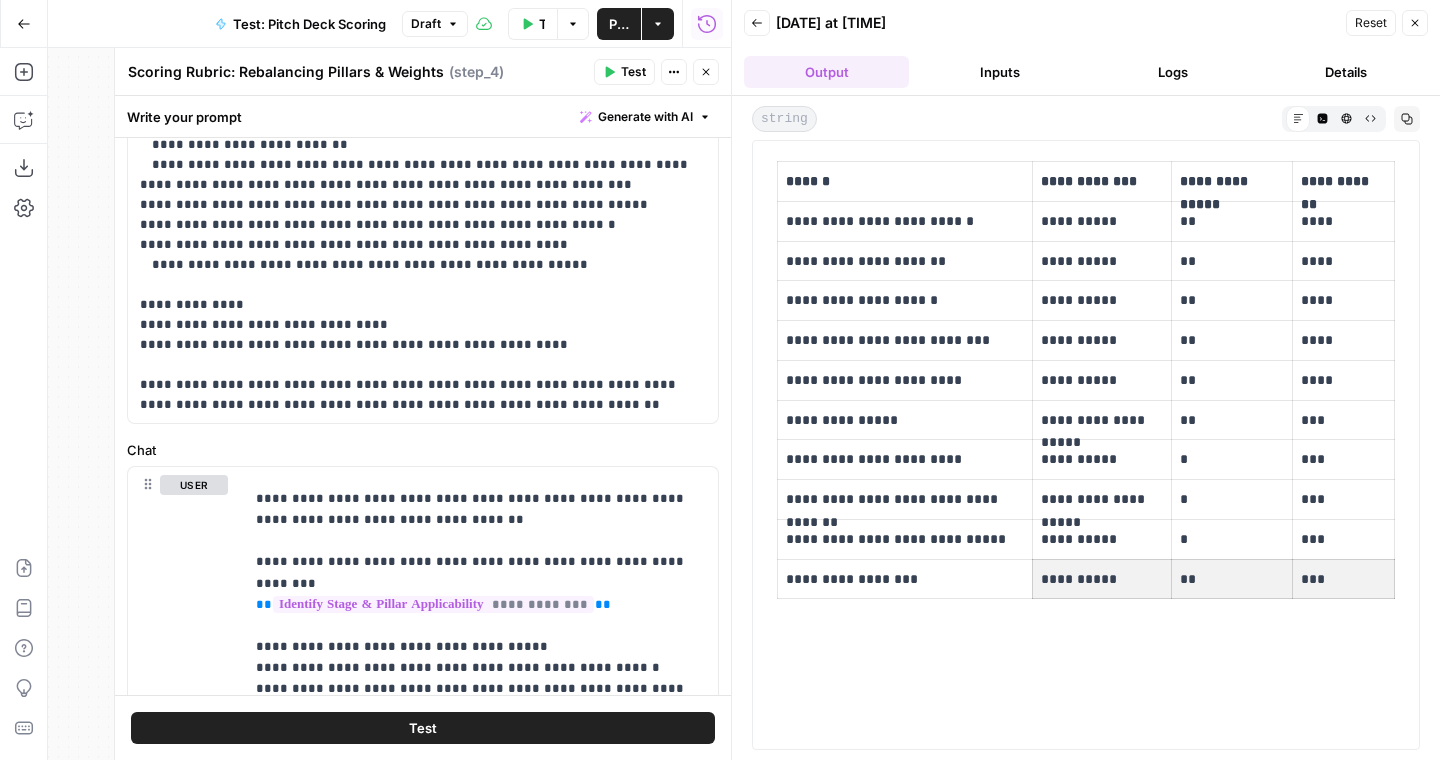 drag, startPoint x: 1041, startPoint y: 575, endPoint x: 1354, endPoint y: 579, distance: 313.02554 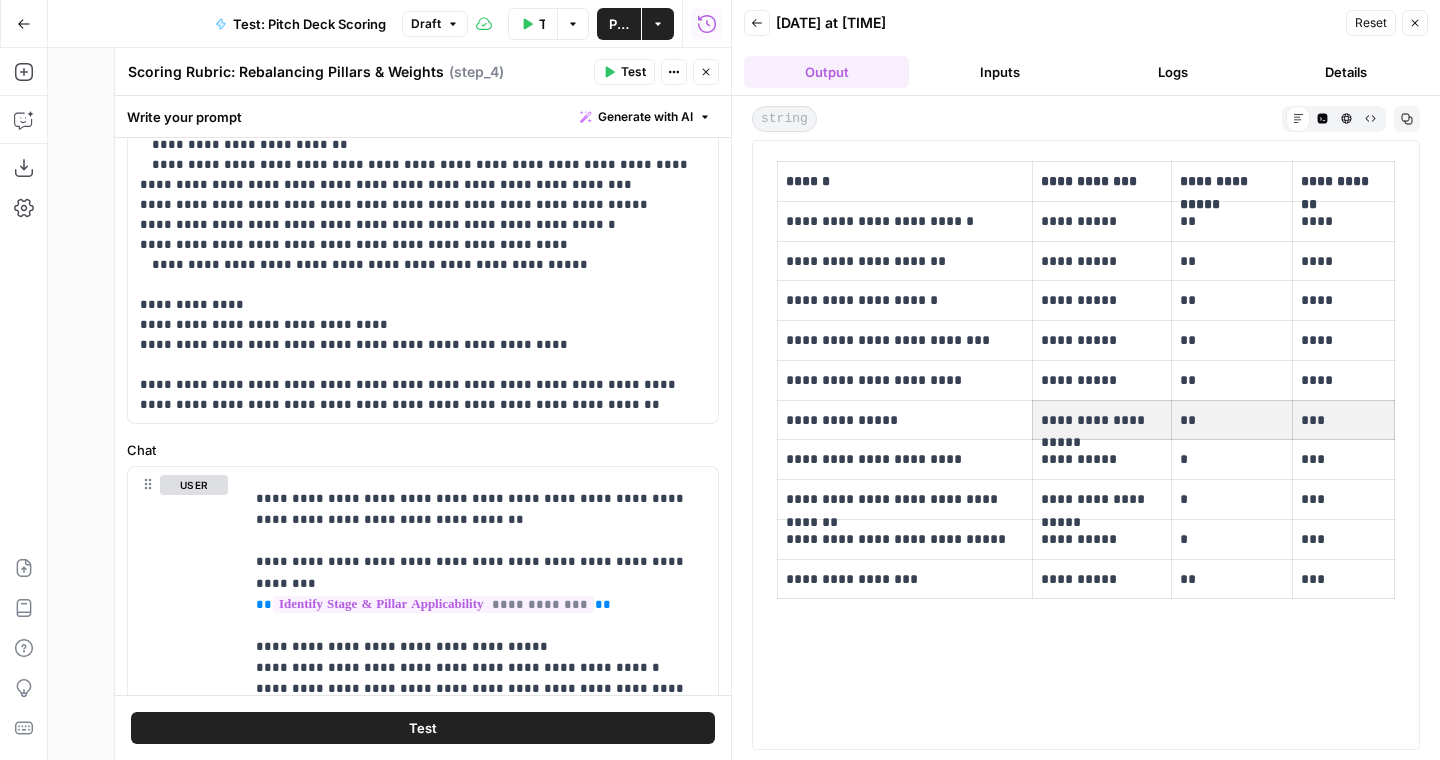 drag, startPoint x: 1037, startPoint y: 420, endPoint x: 1343, endPoint y: 433, distance: 306.27603 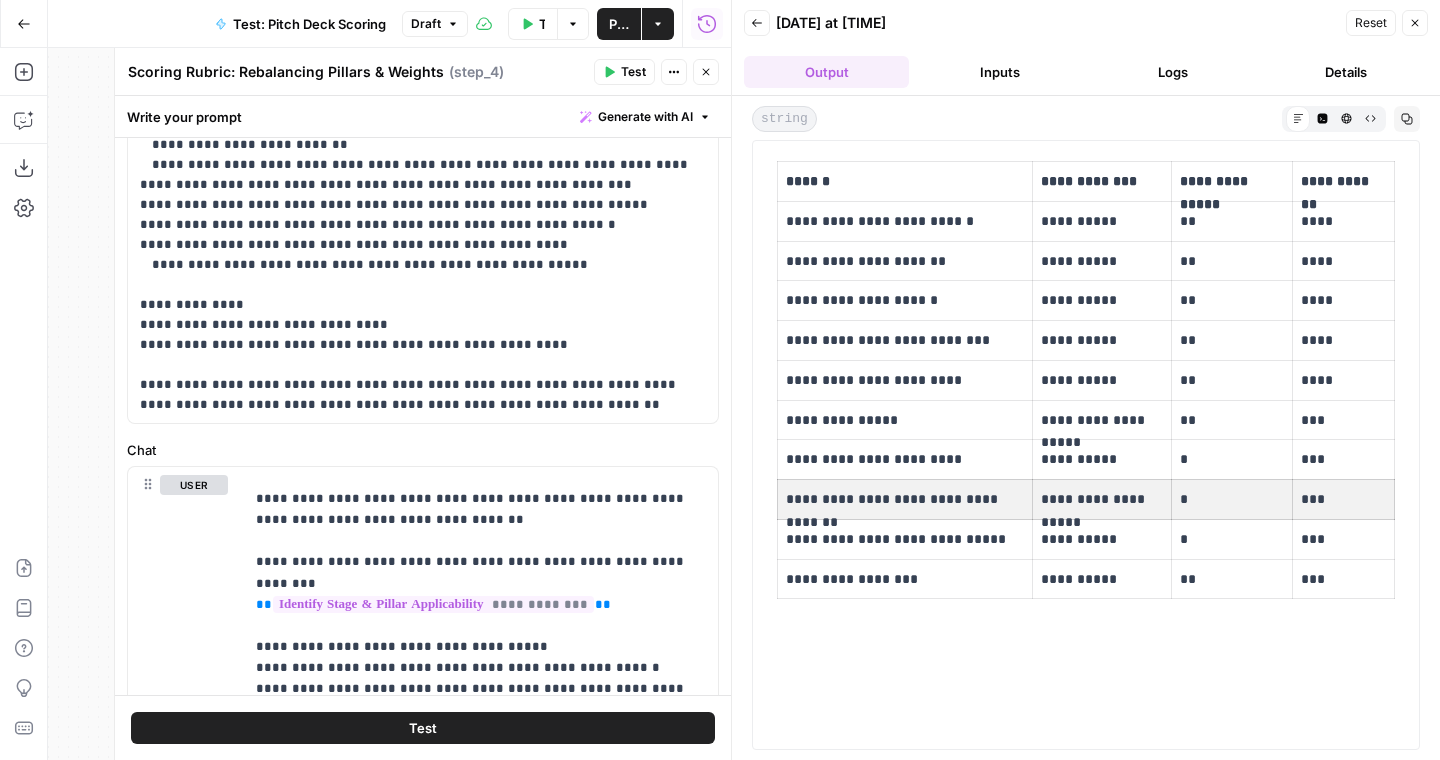 drag, startPoint x: 1189, startPoint y: 505, endPoint x: 1420, endPoint y: 505, distance: 231 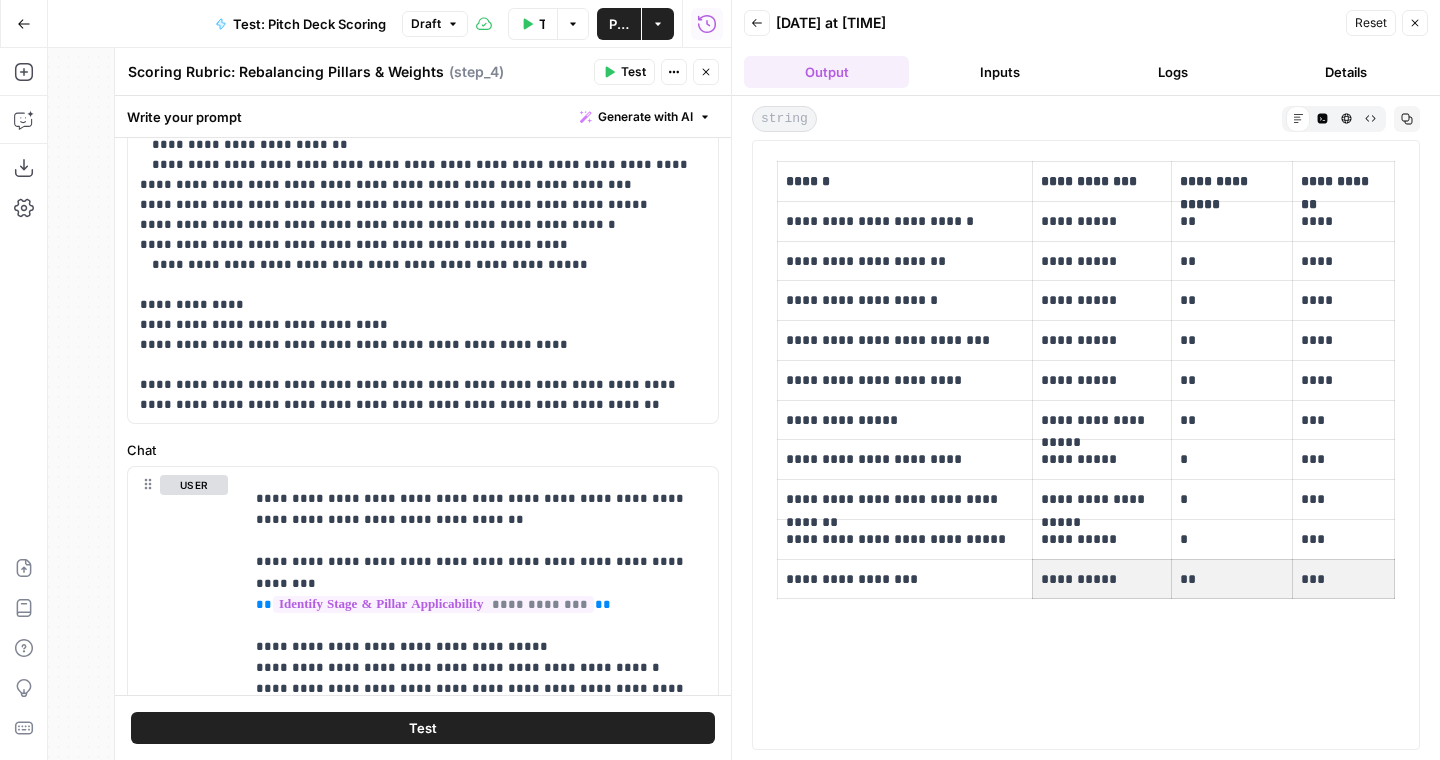 drag, startPoint x: 1082, startPoint y: 582, endPoint x: 1379, endPoint y: 582, distance: 297 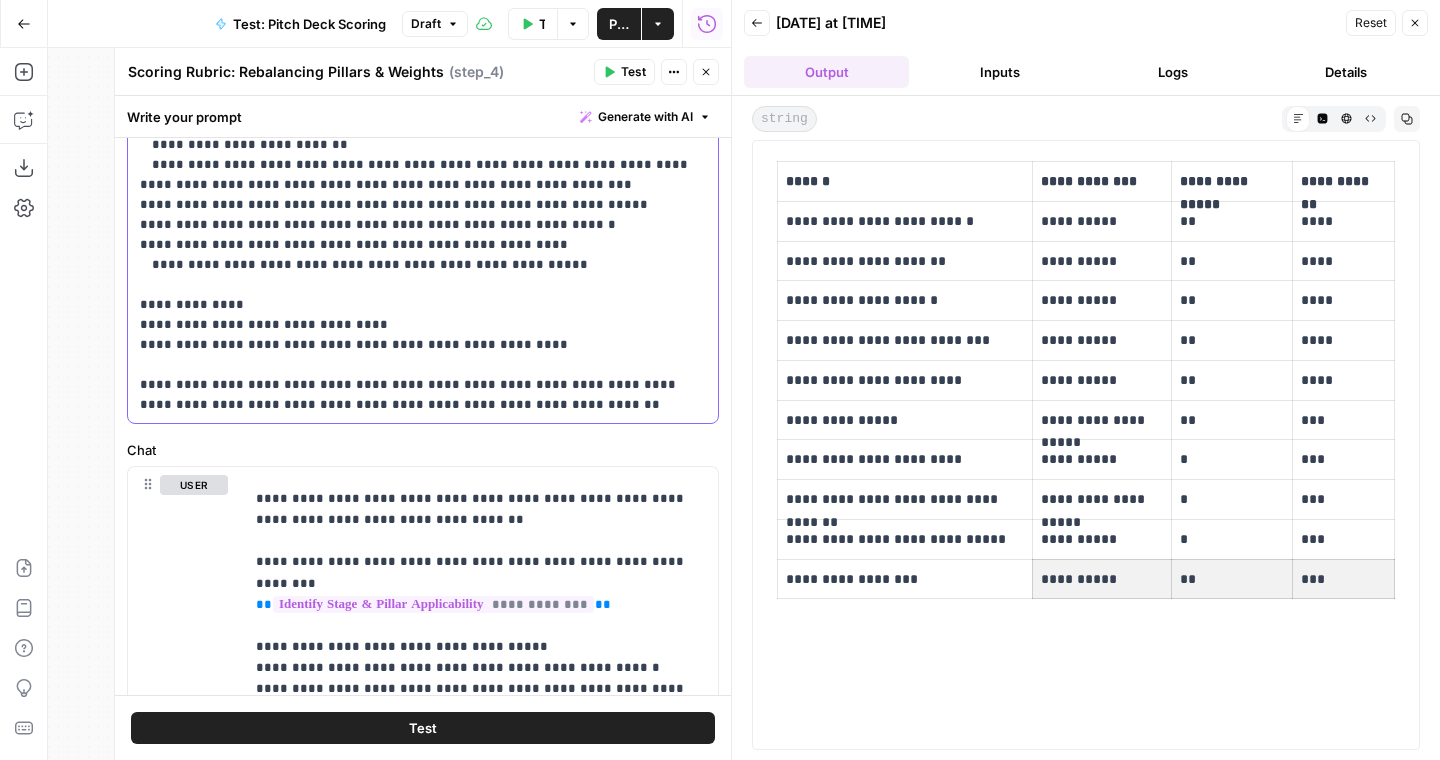 click on "**********" at bounding box center (423, 135) 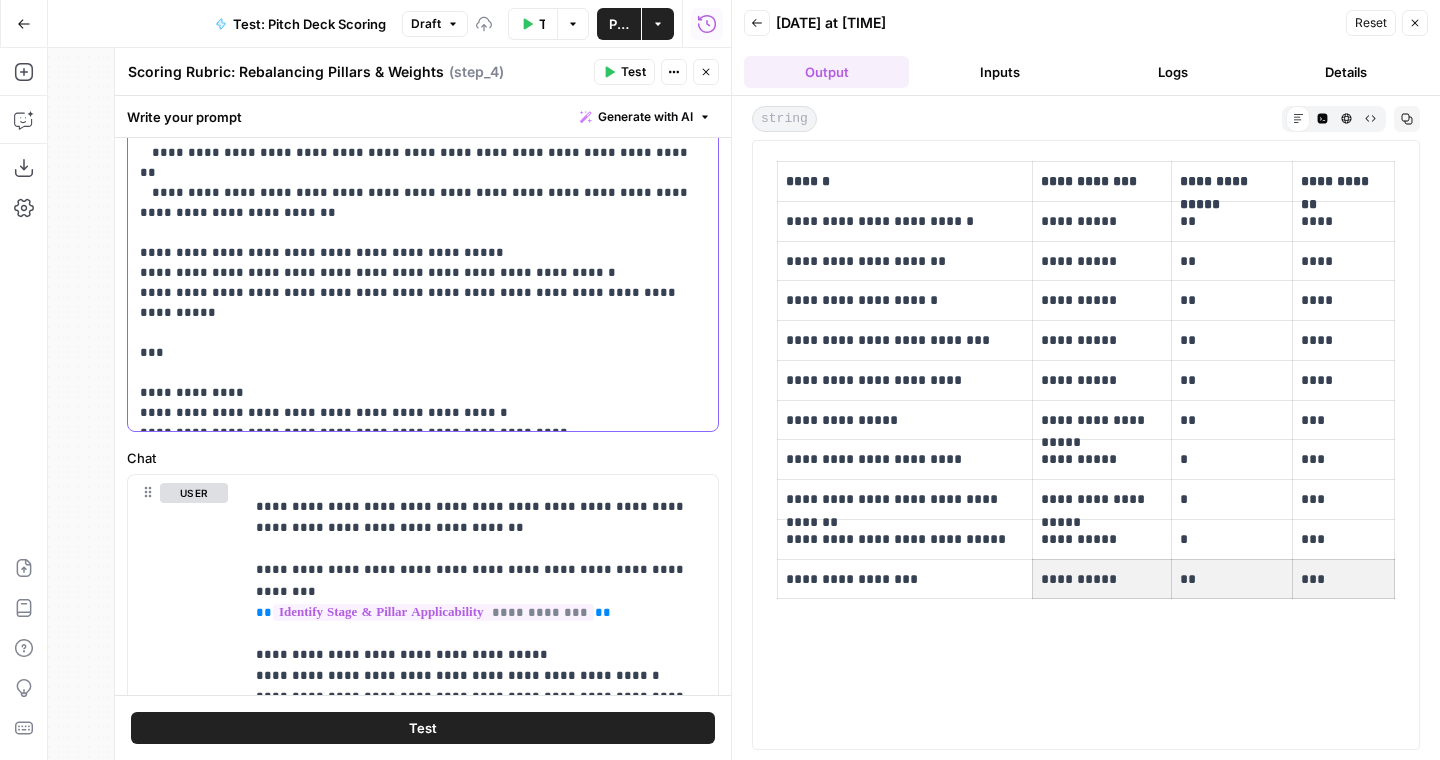 scroll, scrollTop: 1573, scrollLeft: 0, axis: vertical 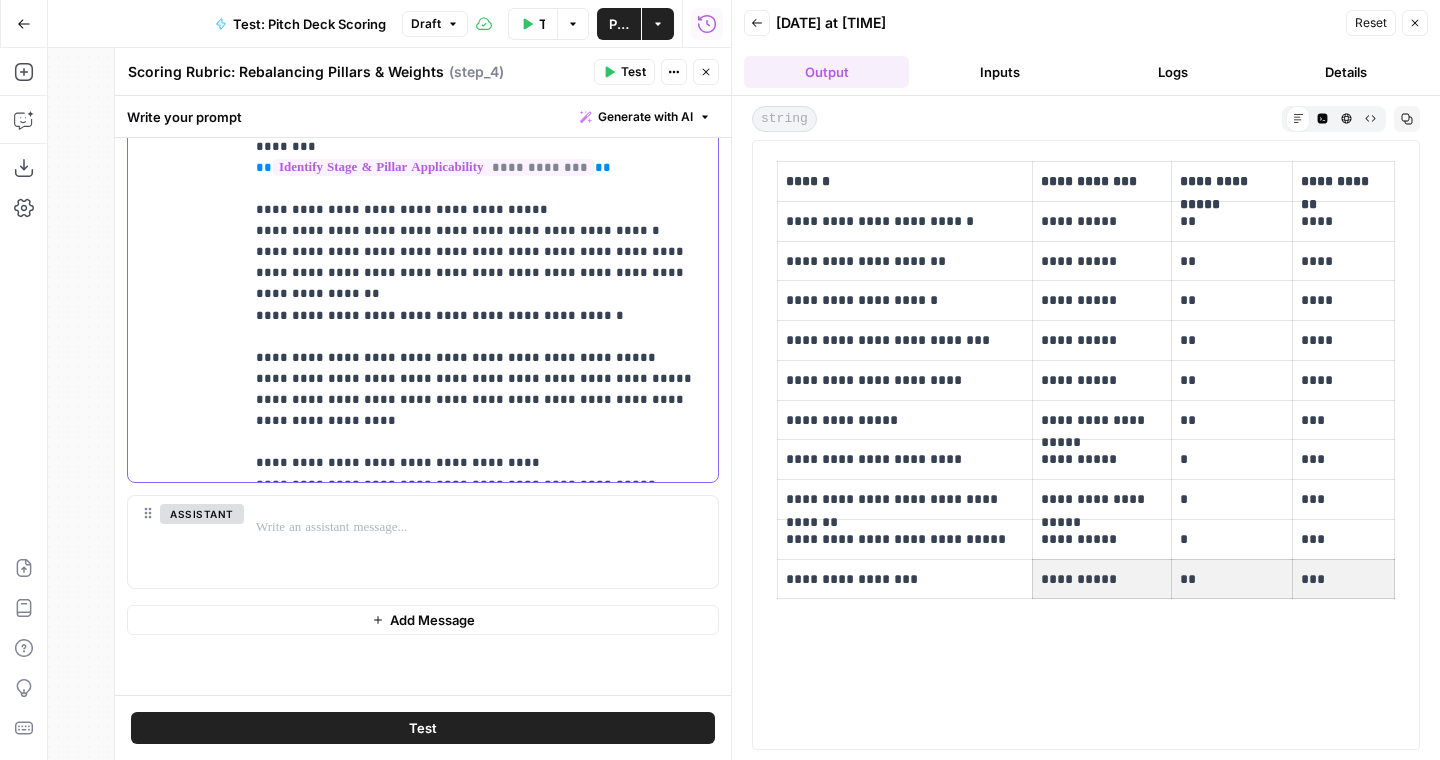 click on "**********" at bounding box center [481, 262] 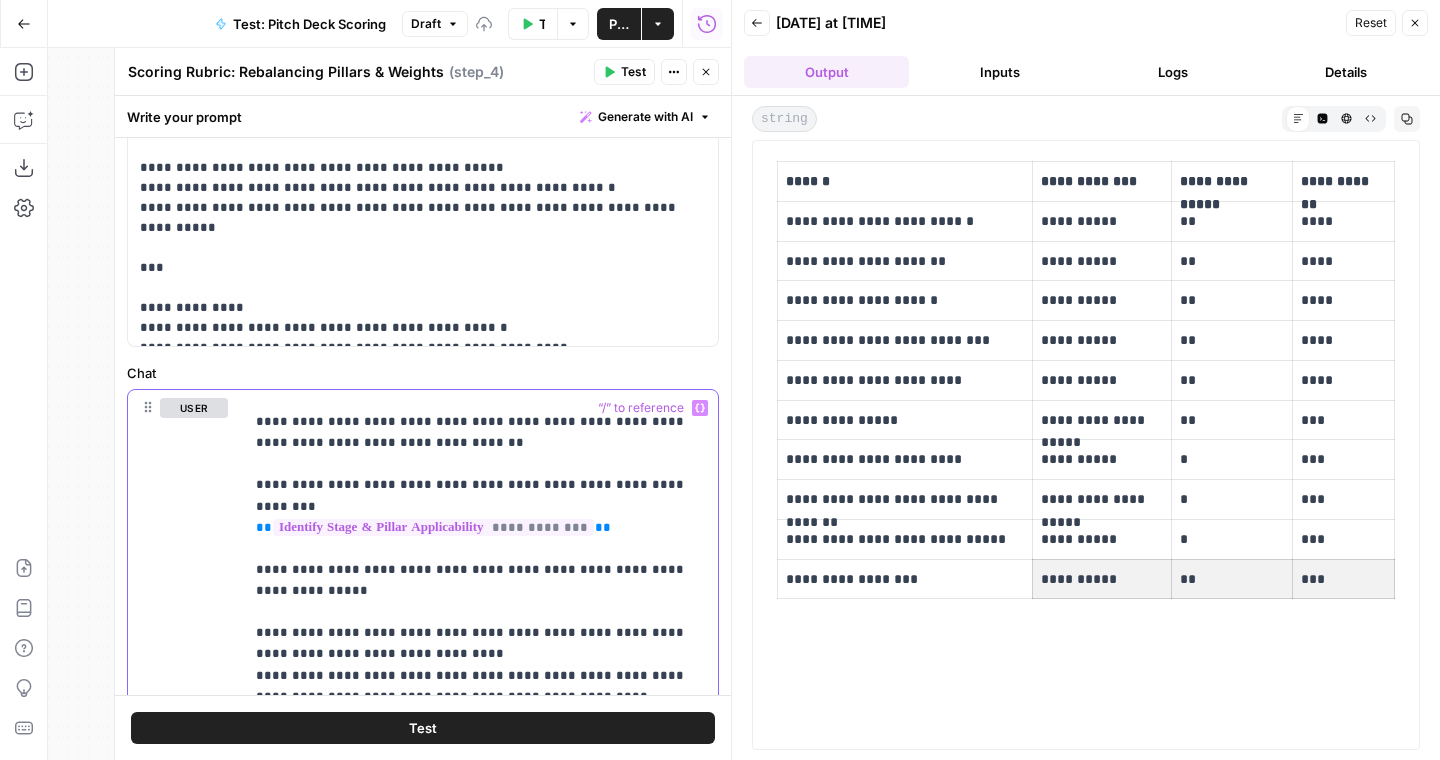 scroll, scrollTop: 1573, scrollLeft: 0, axis: vertical 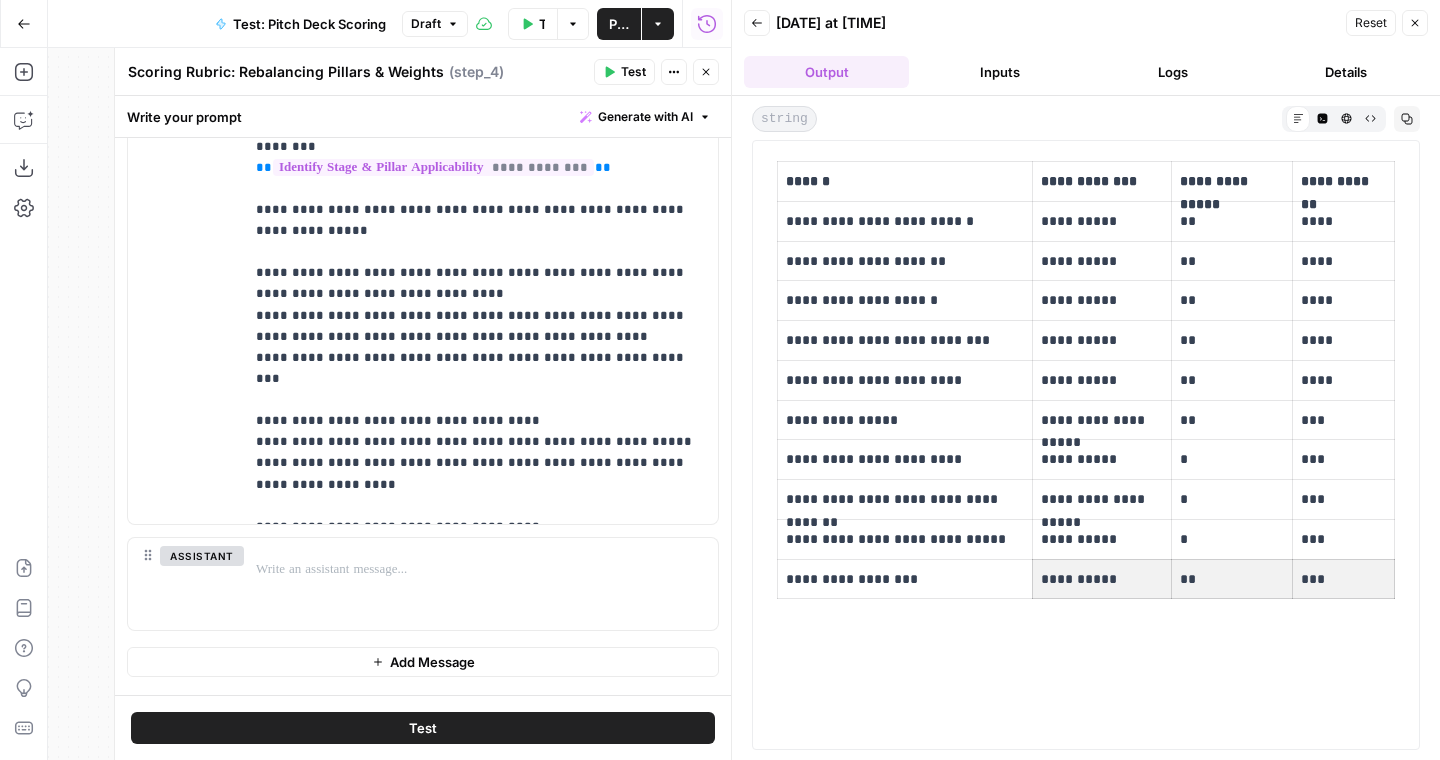 click on "Test" at bounding box center [423, 728] 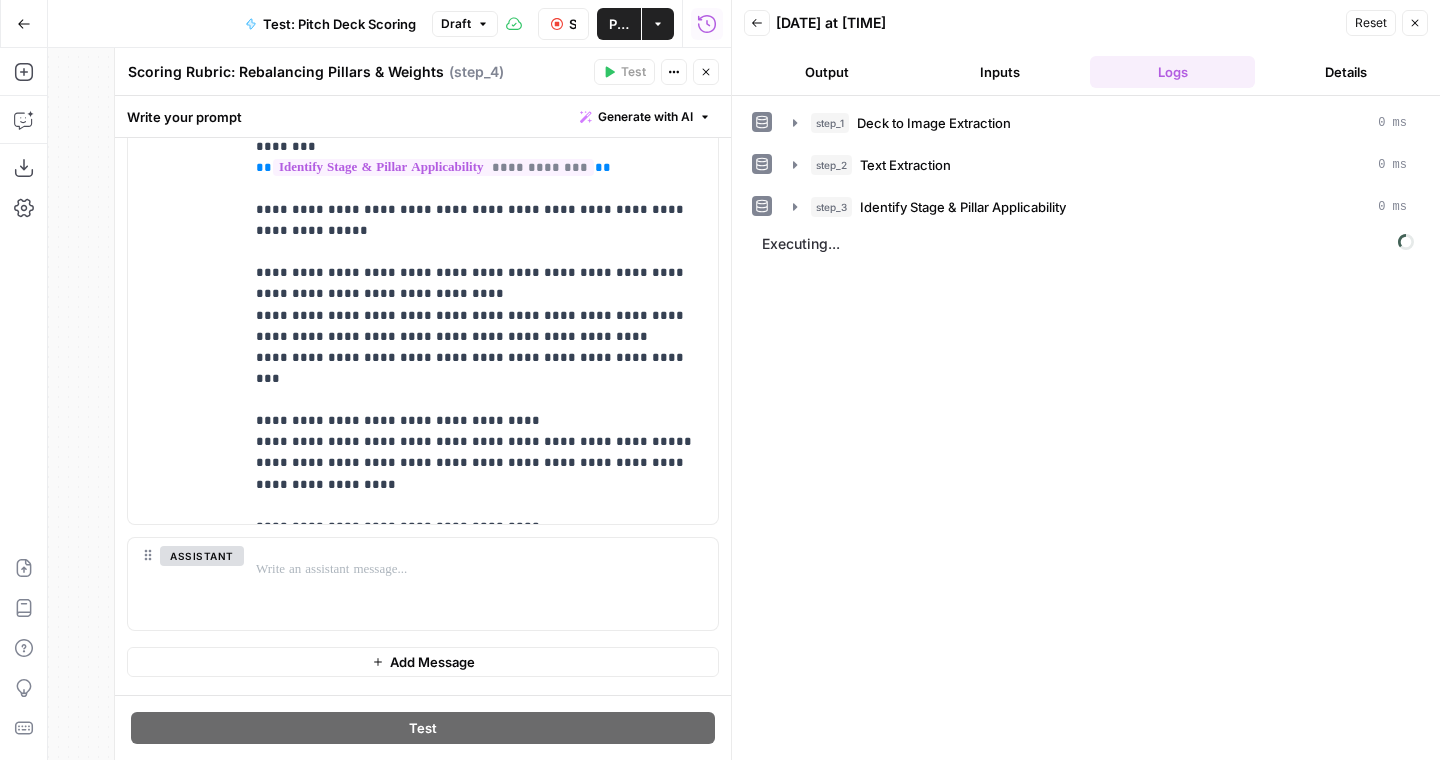 click on "Output" at bounding box center [826, 72] 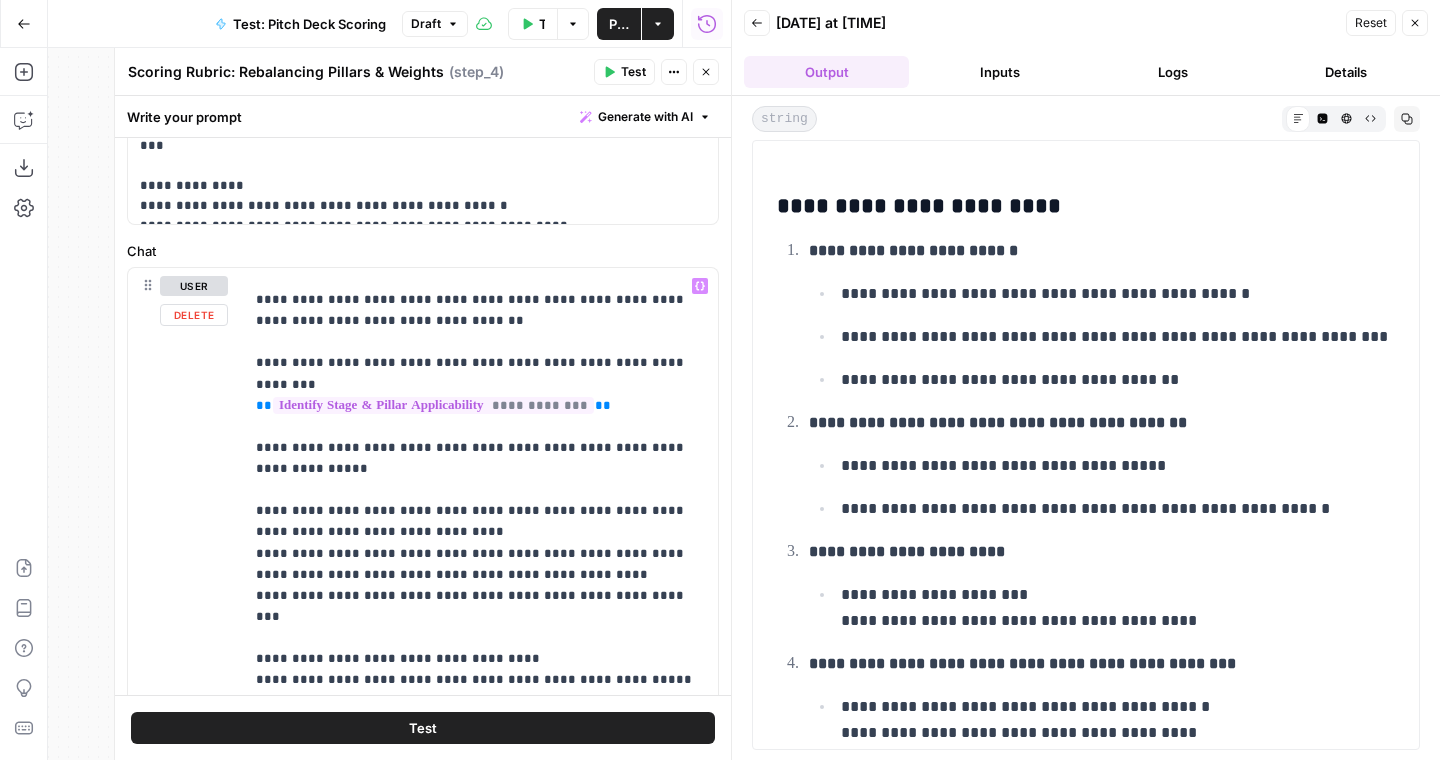 scroll, scrollTop: 1323, scrollLeft: 0, axis: vertical 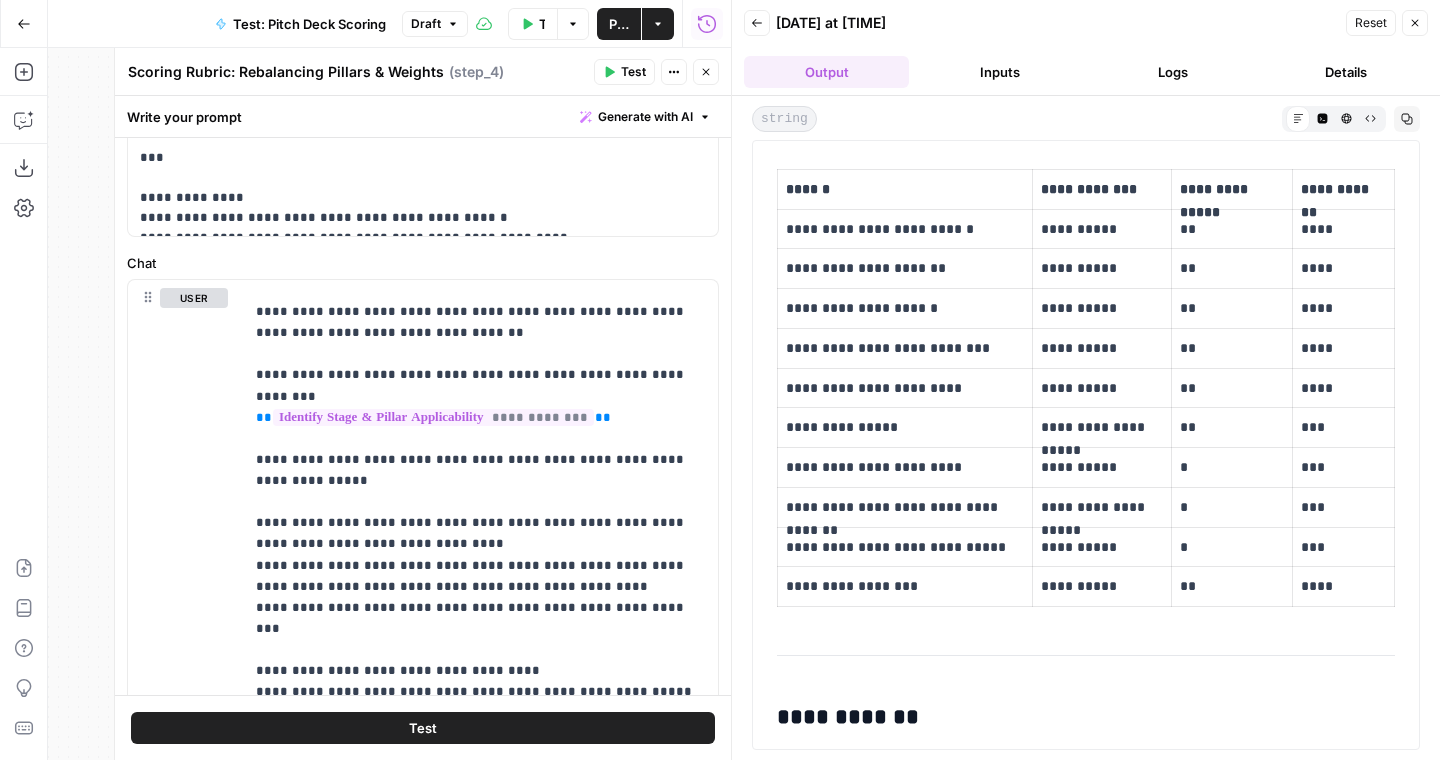 click on "****" at bounding box center (1343, 229) 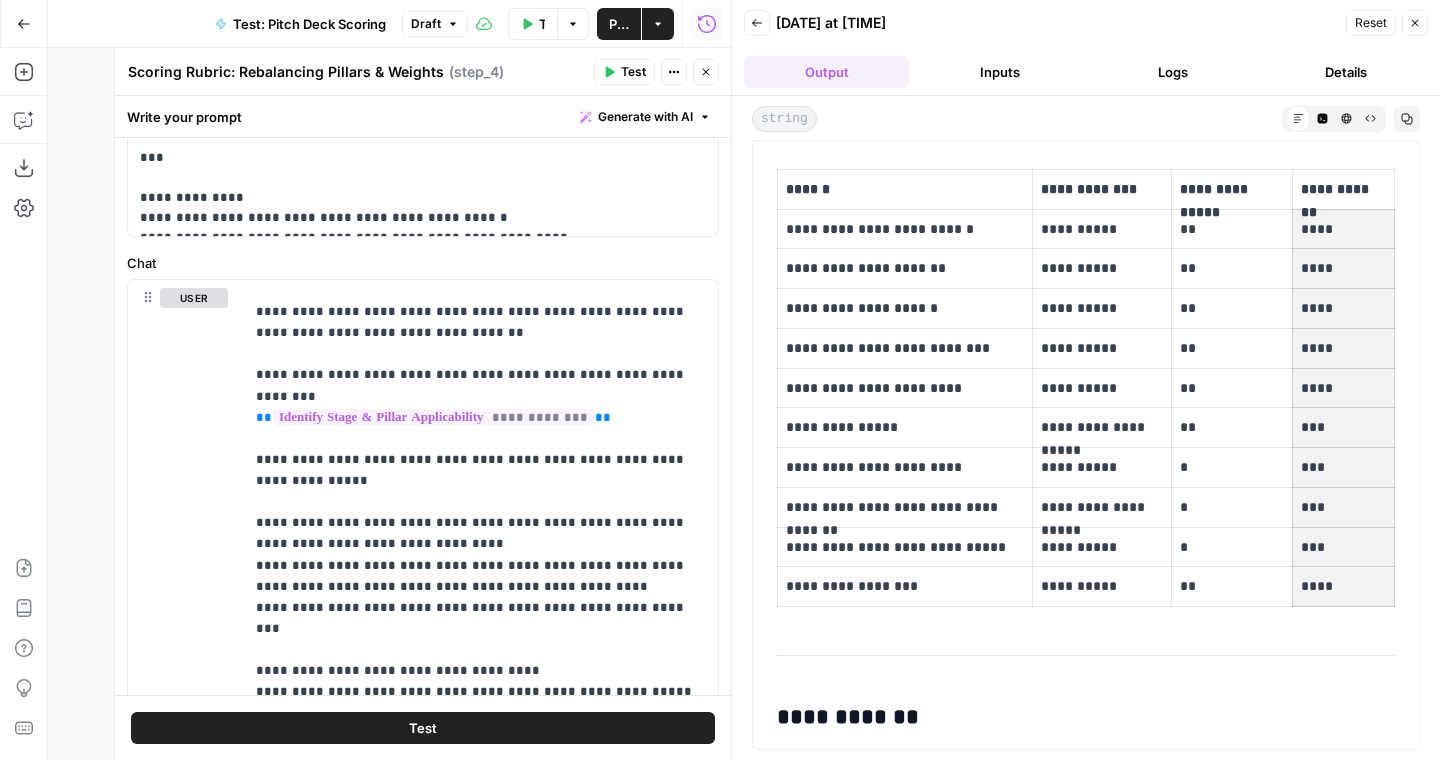 drag, startPoint x: 1305, startPoint y: 224, endPoint x: 1362, endPoint y: 585, distance: 365.4723 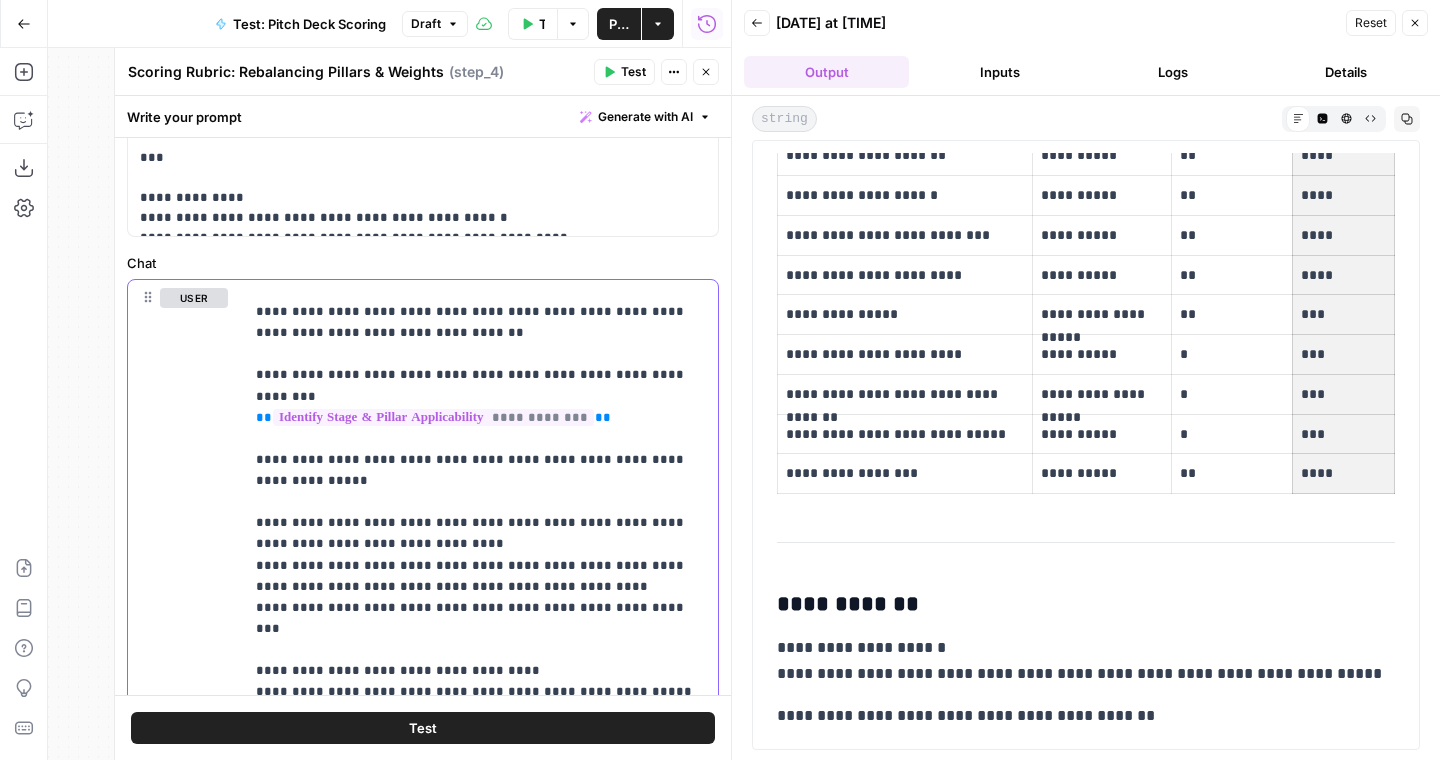 click on "**********" at bounding box center (481, 533) 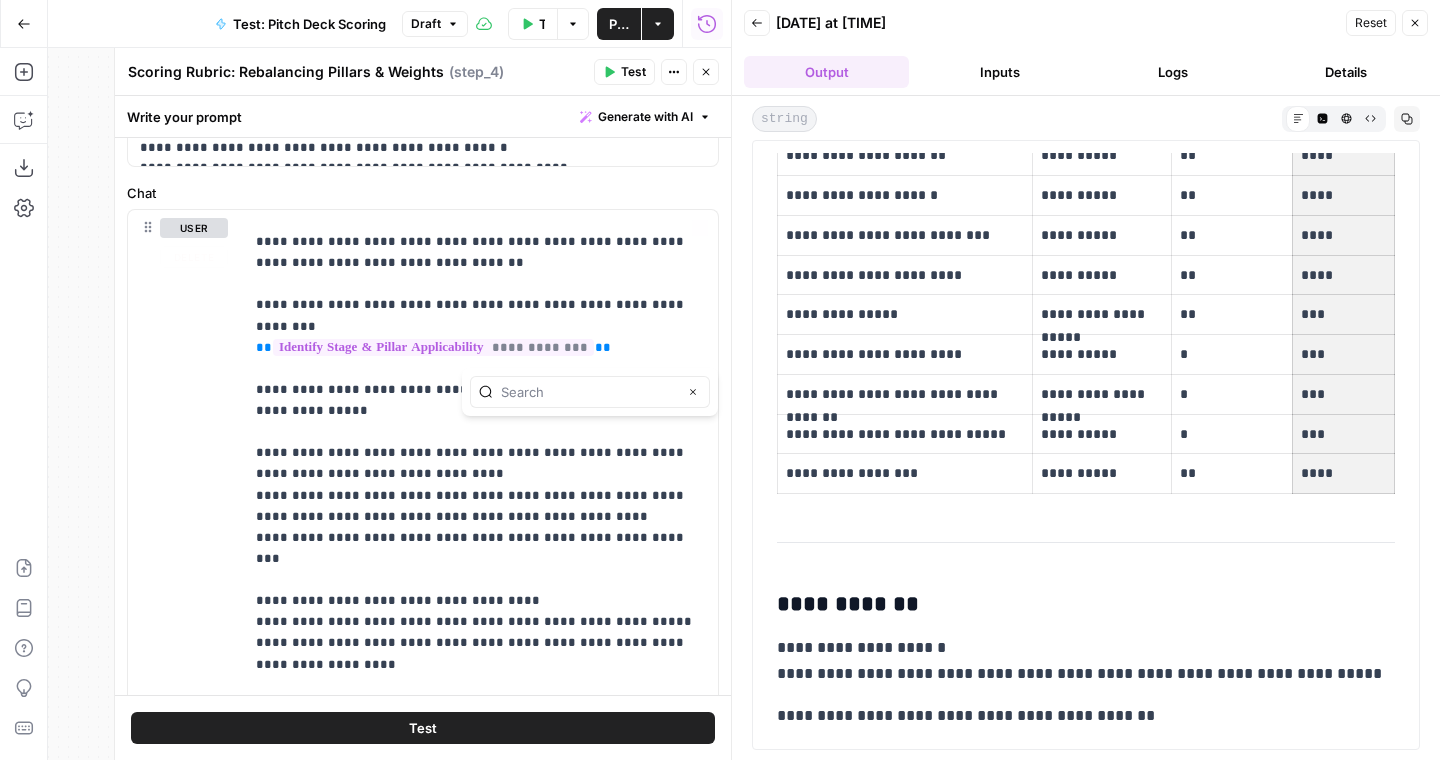 scroll, scrollTop: 1615, scrollLeft: 0, axis: vertical 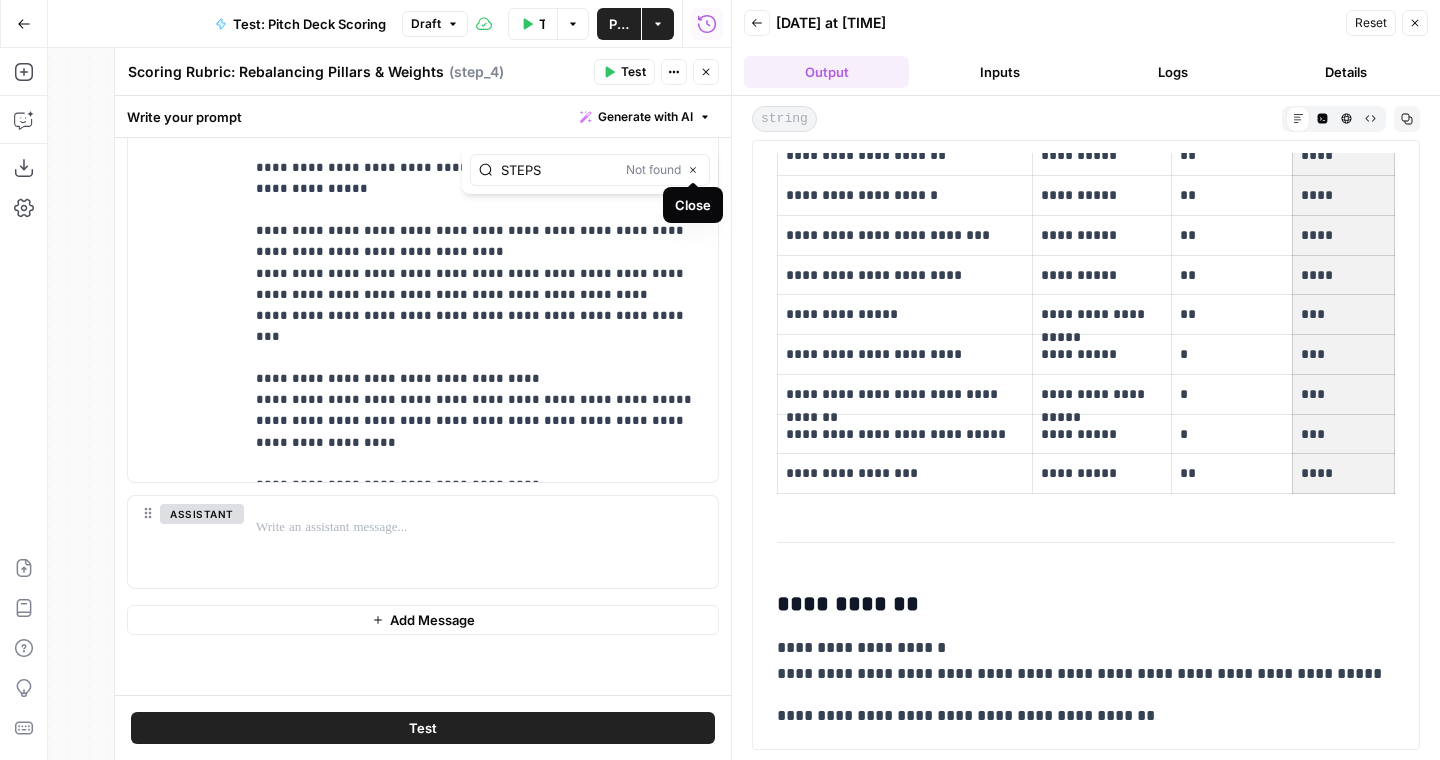 type on "STEPS" 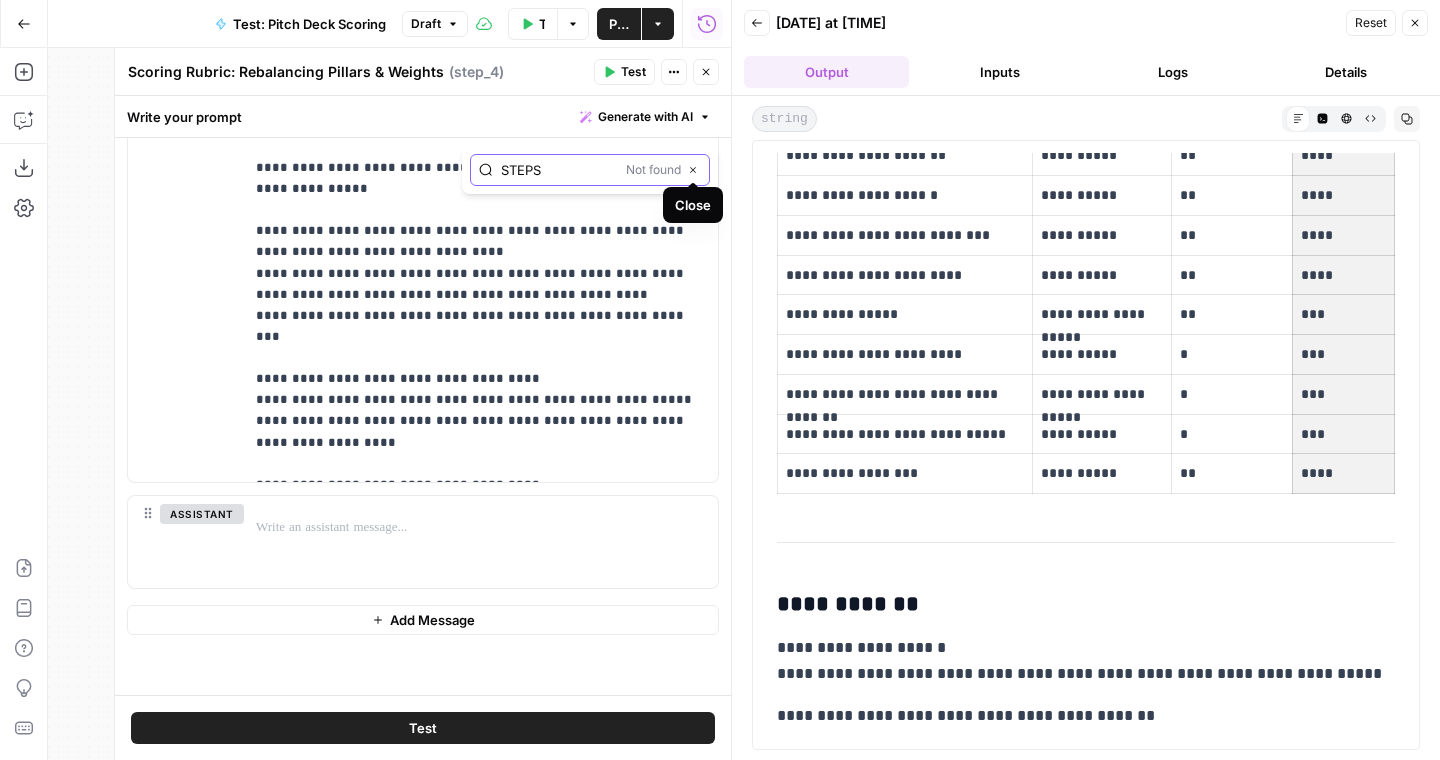 click 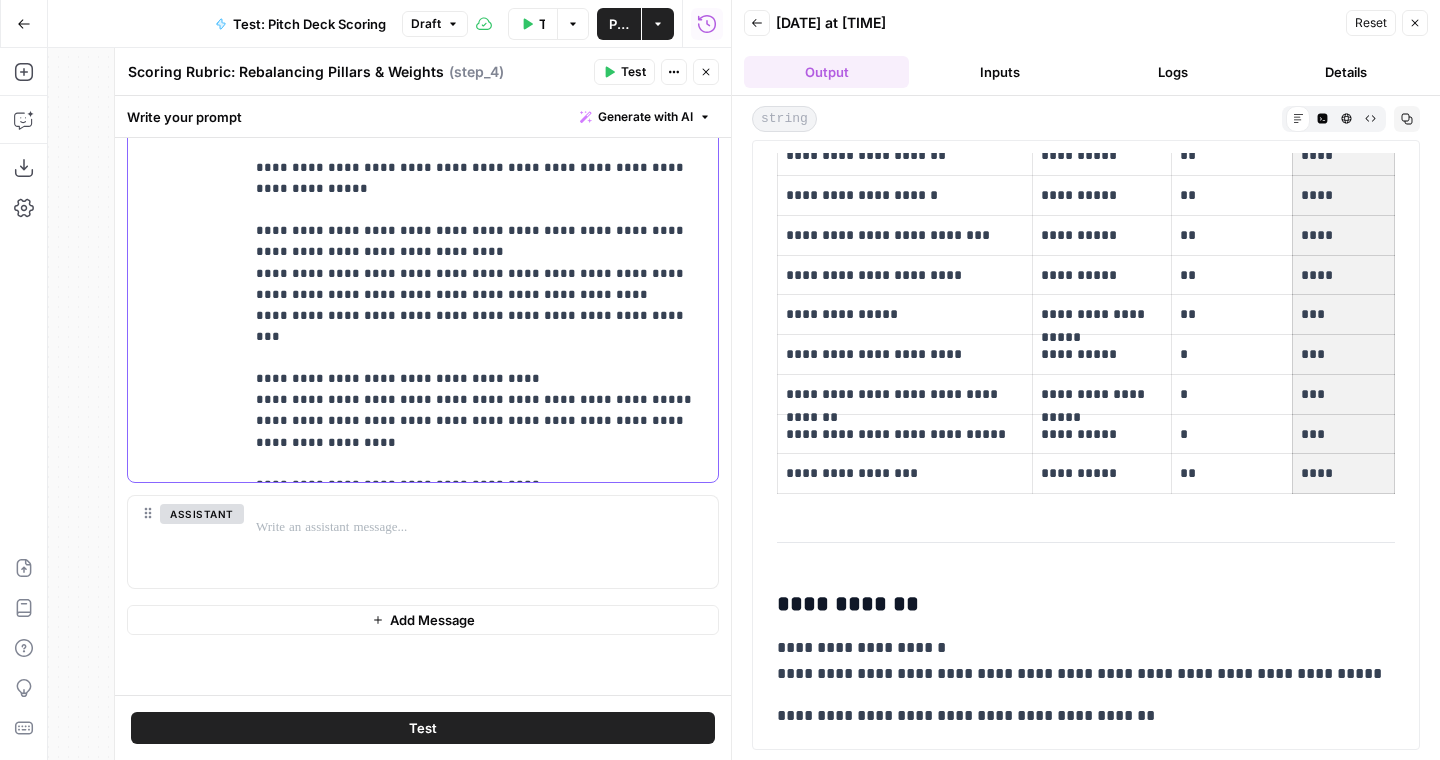 click on "**********" at bounding box center [481, 241] 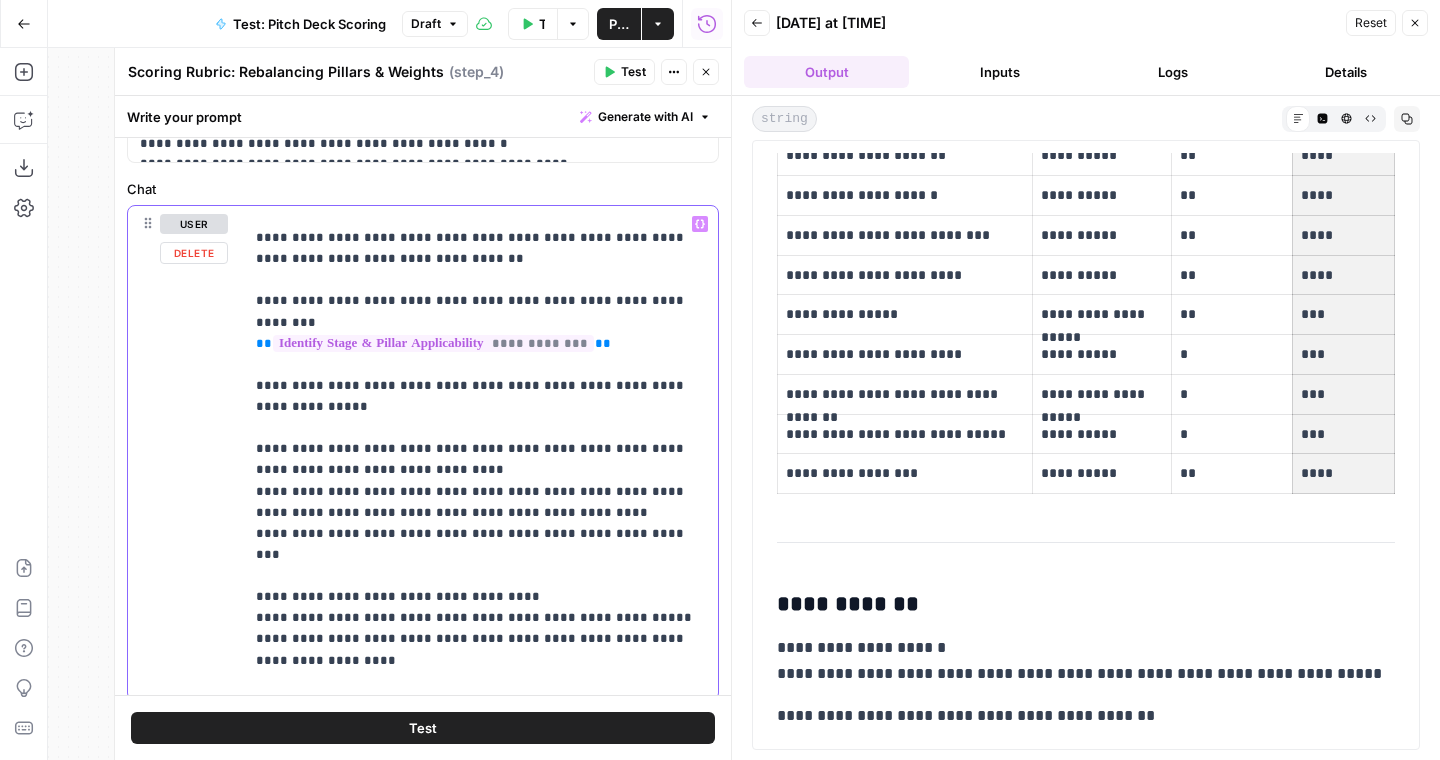 scroll, scrollTop: 1220, scrollLeft: 0, axis: vertical 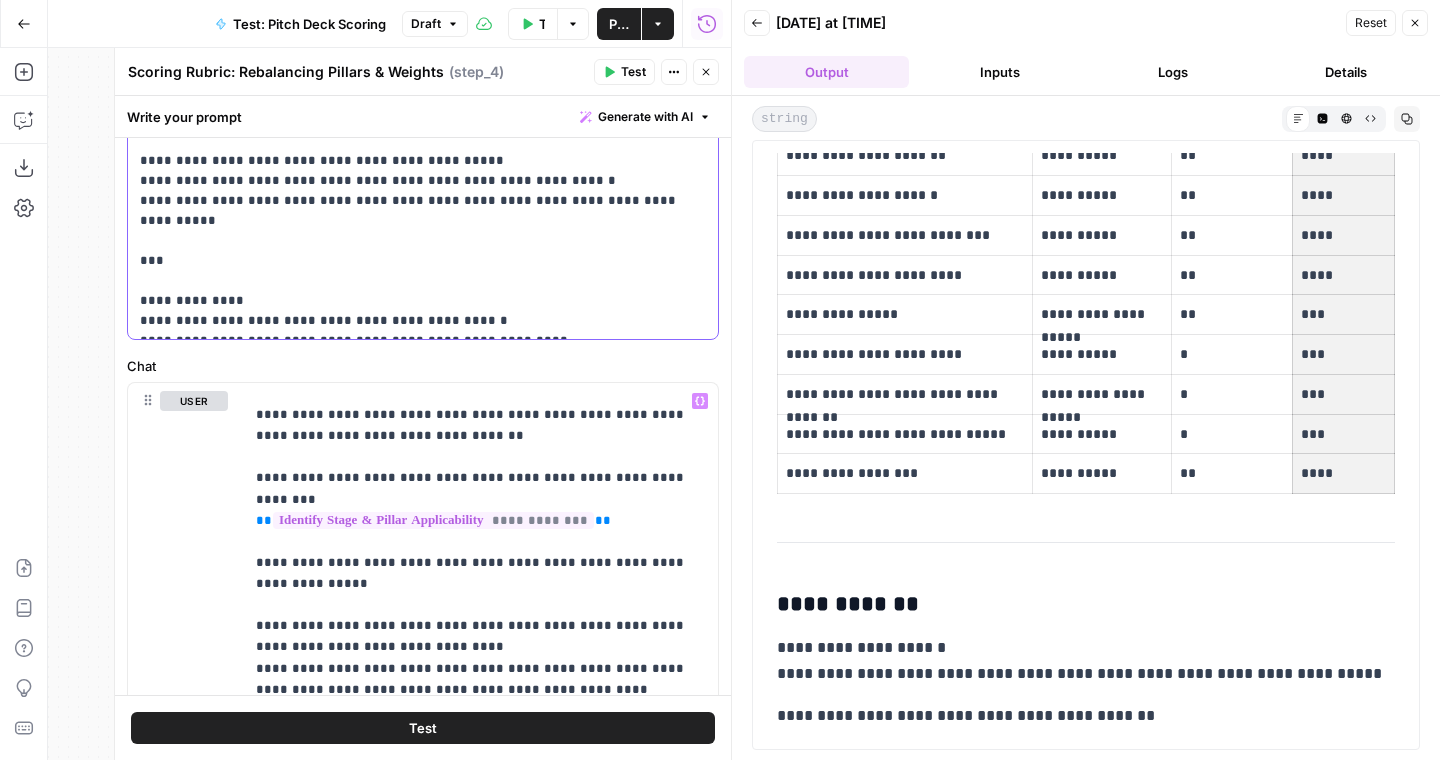 click on "**********" at bounding box center [423, -59] 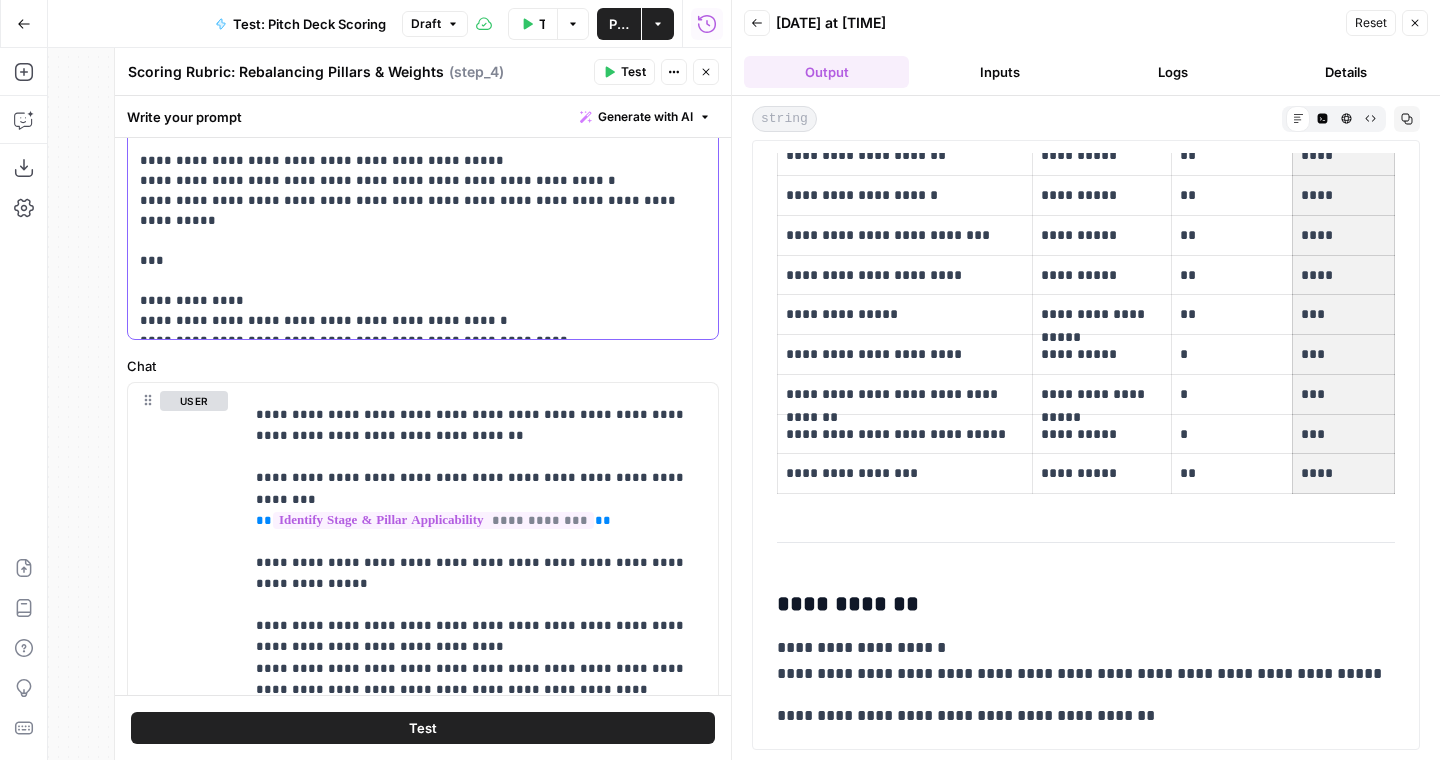 drag, startPoint x: 482, startPoint y: 301, endPoint x: 369, endPoint y: 301, distance: 113 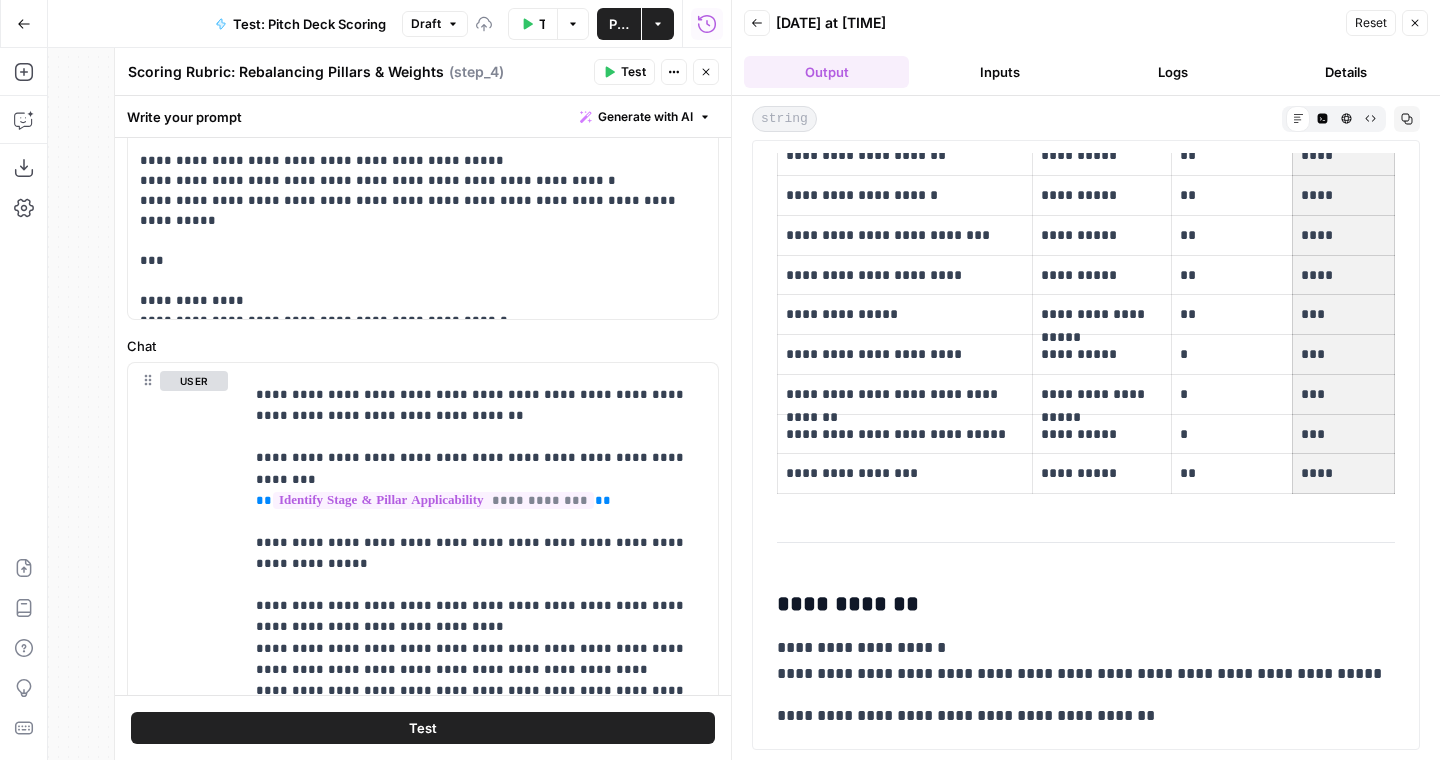 click on "Test" at bounding box center (423, 728) 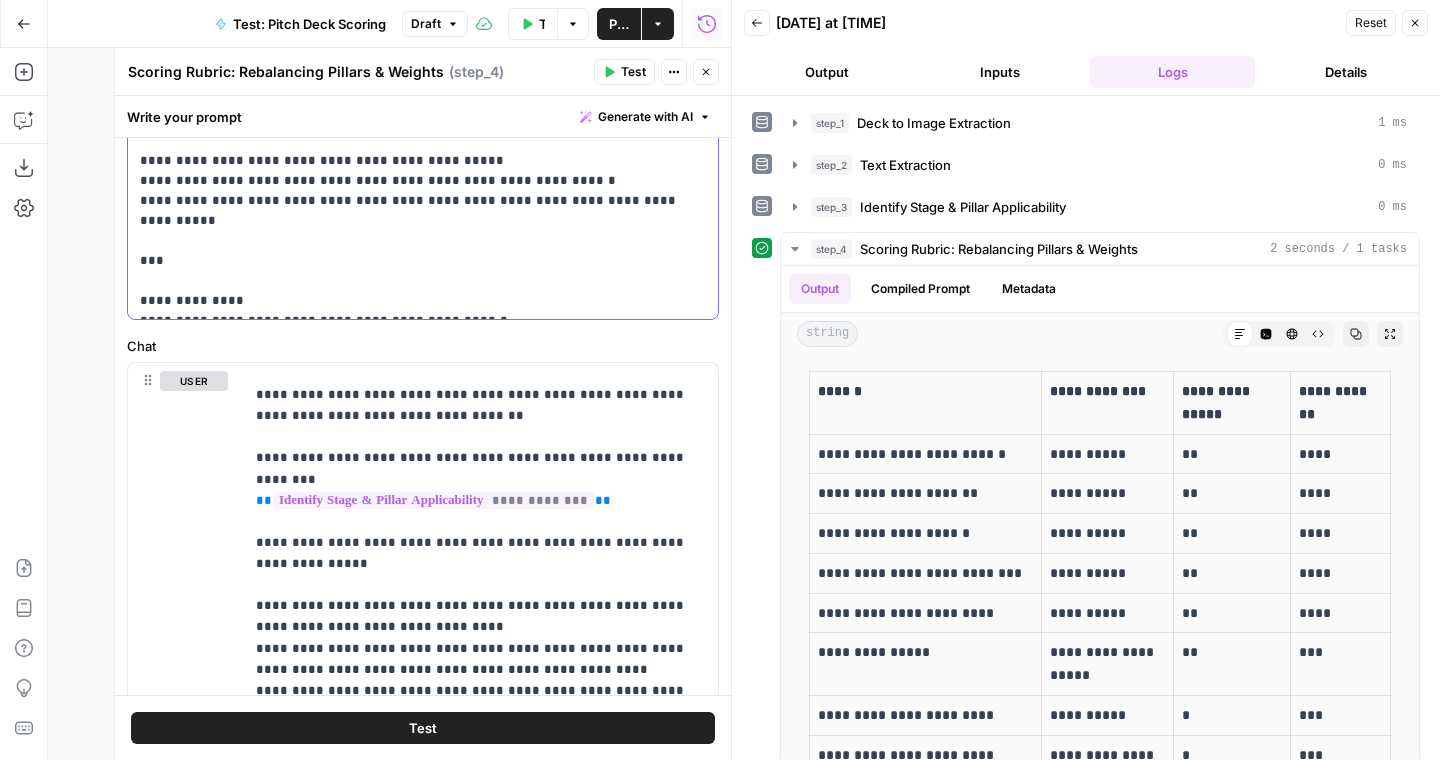 drag, startPoint x: 259, startPoint y: 201, endPoint x: 204, endPoint y: 198, distance: 55.081757 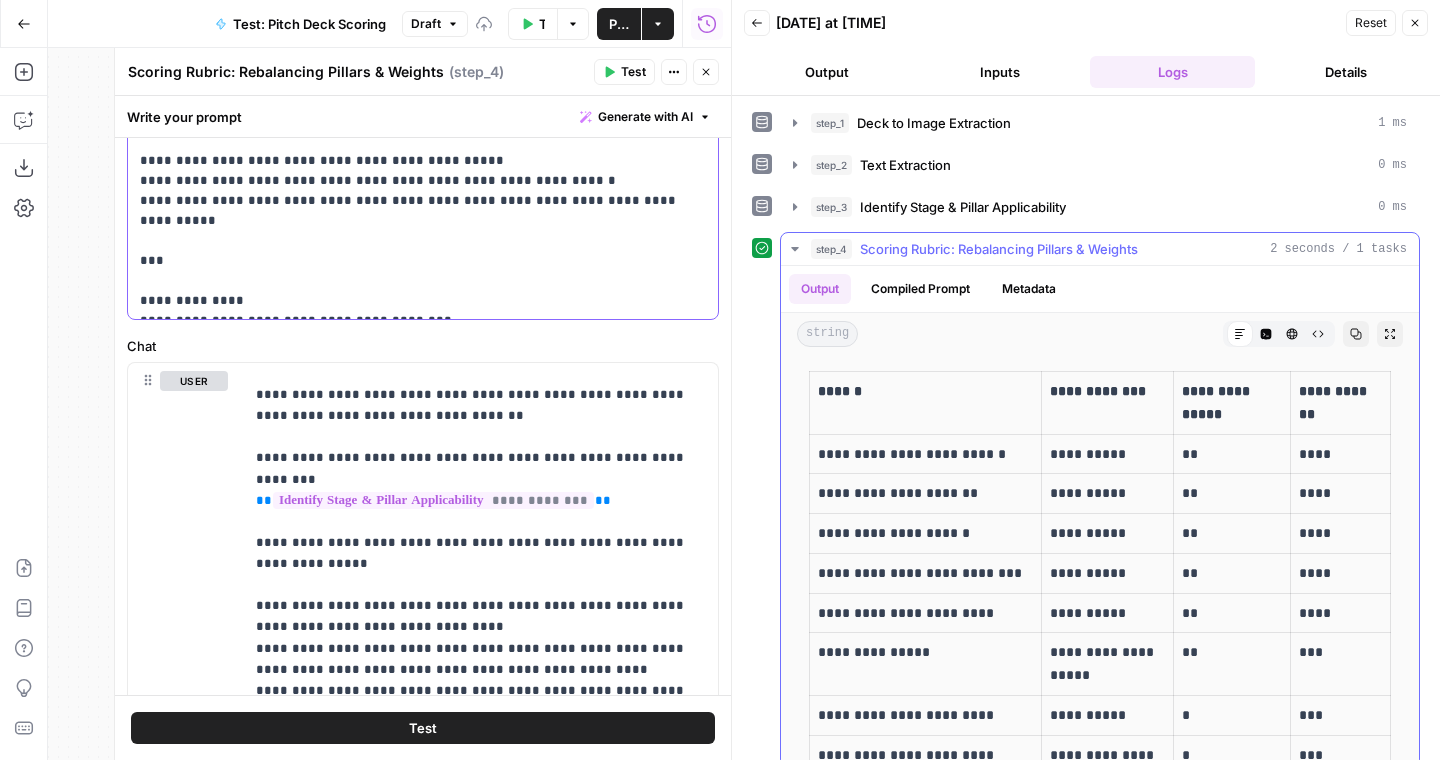 scroll, scrollTop: 127, scrollLeft: 0, axis: vertical 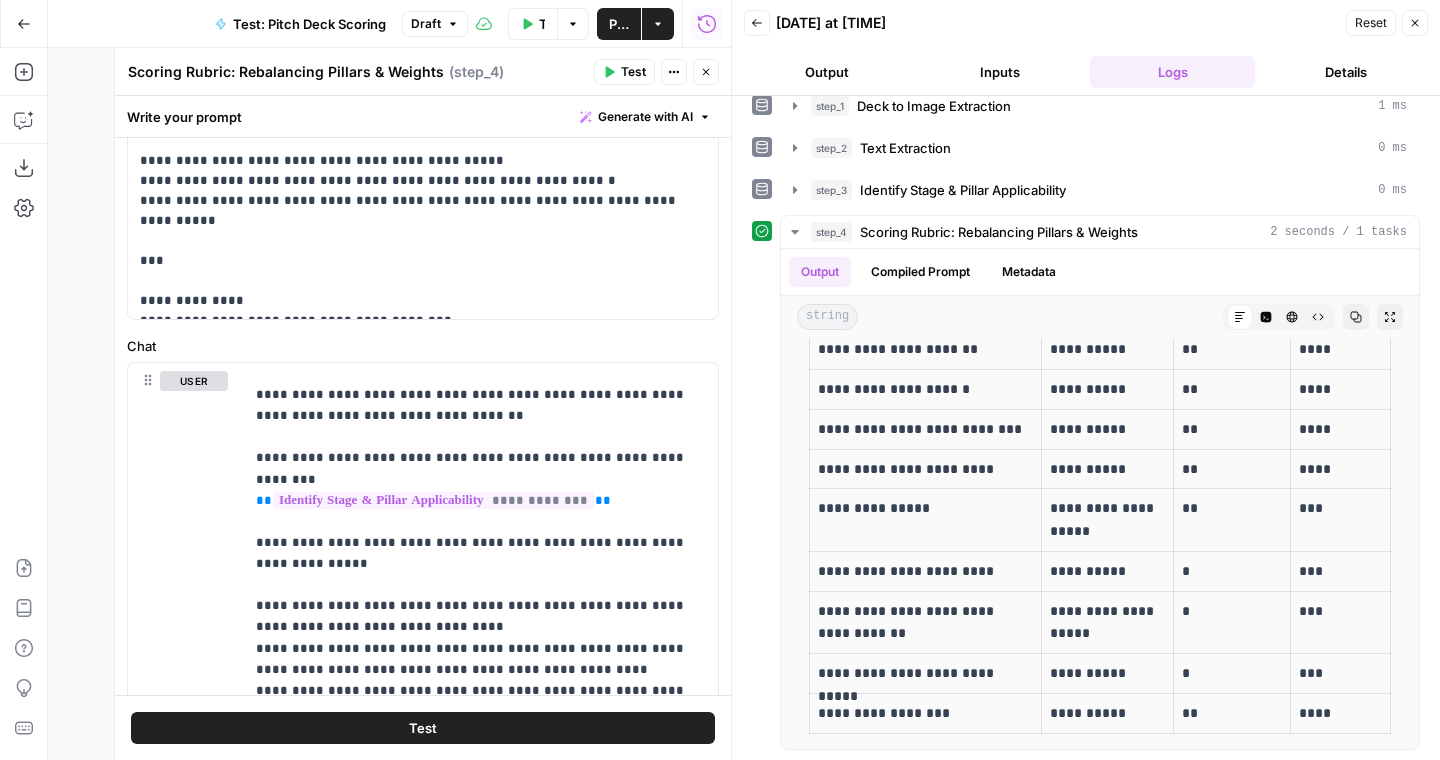 click on "Output" at bounding box center (826, 72) 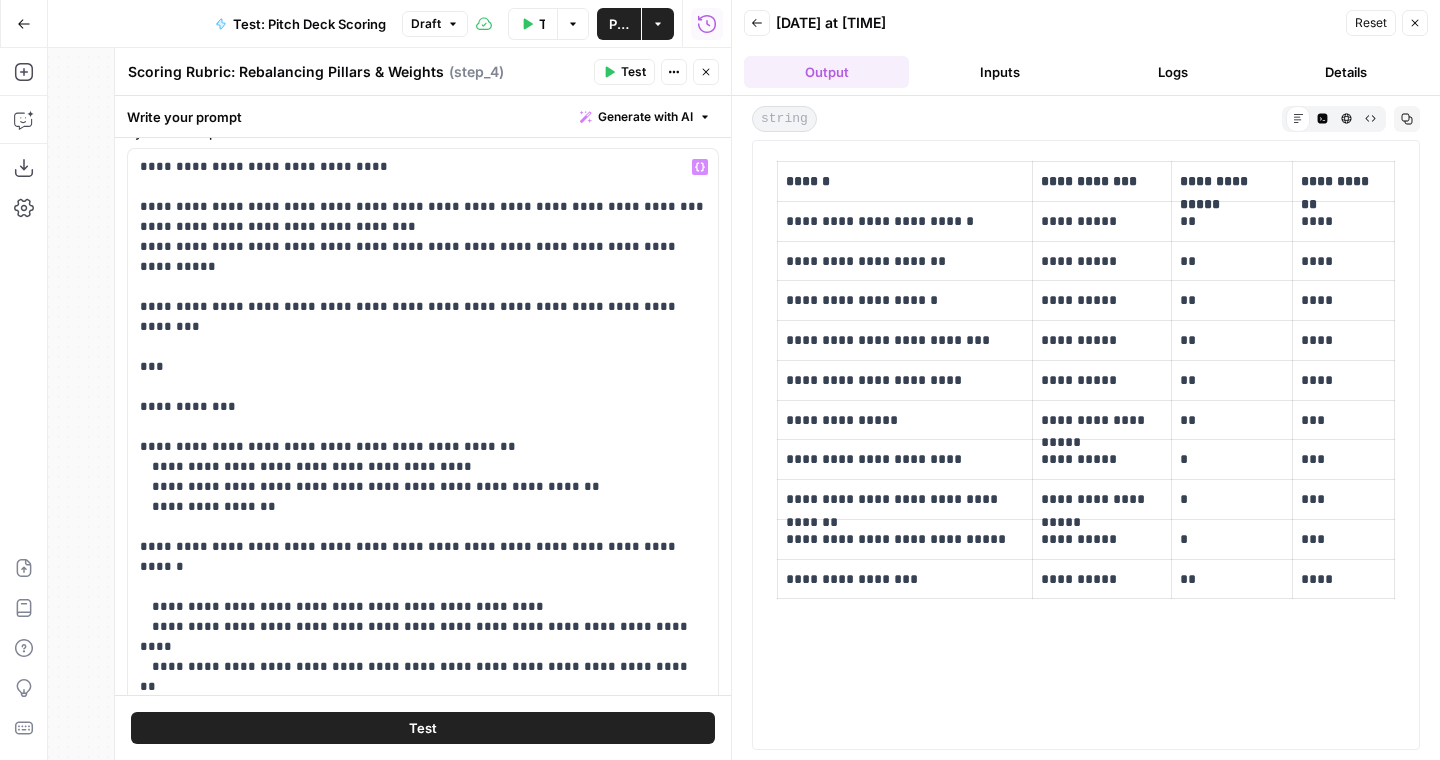 scroll, scrollTop: 677, scrollLeft: 0, axis: vertical 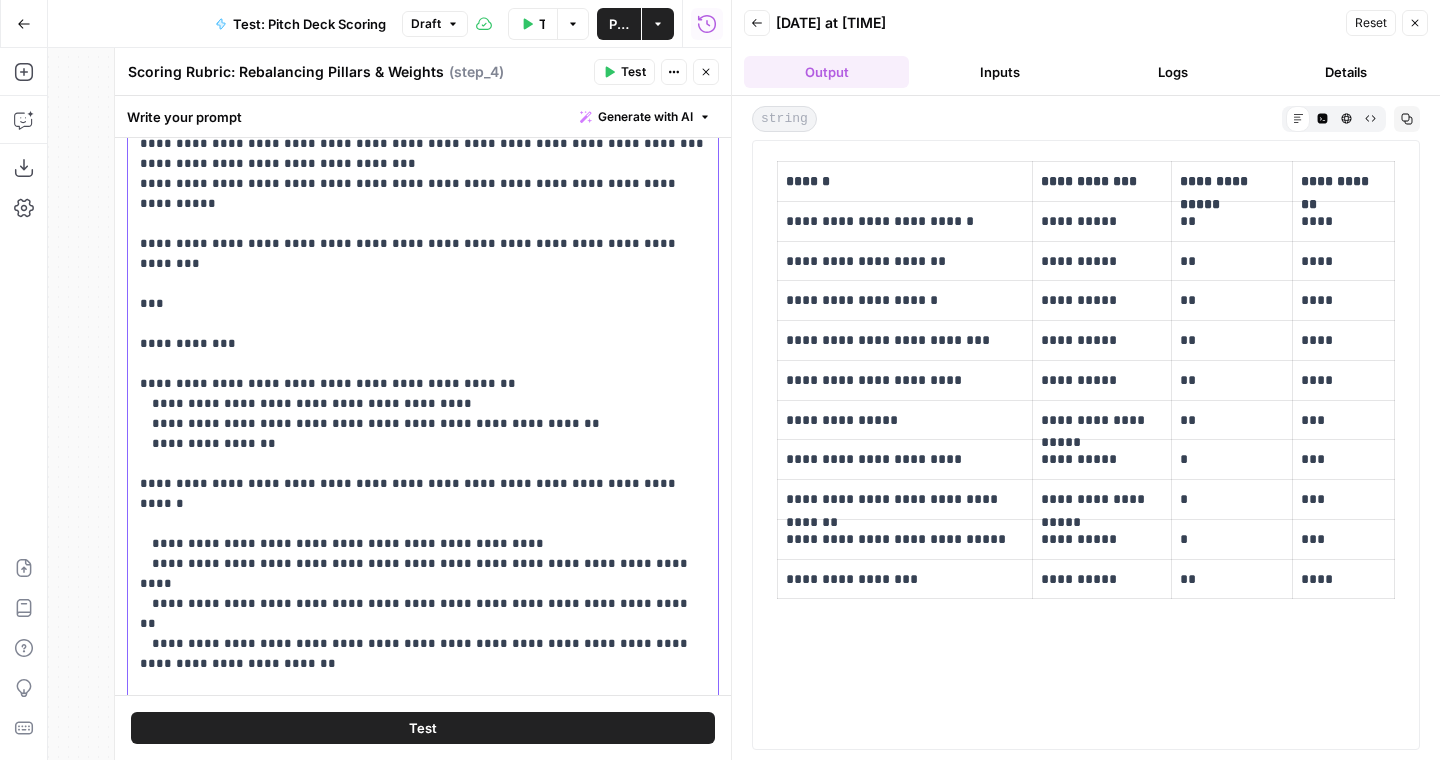 drag, startPoint x: 270, startPoint y: 407, endPoint x: 145, endPoint y: 407, distance: 125 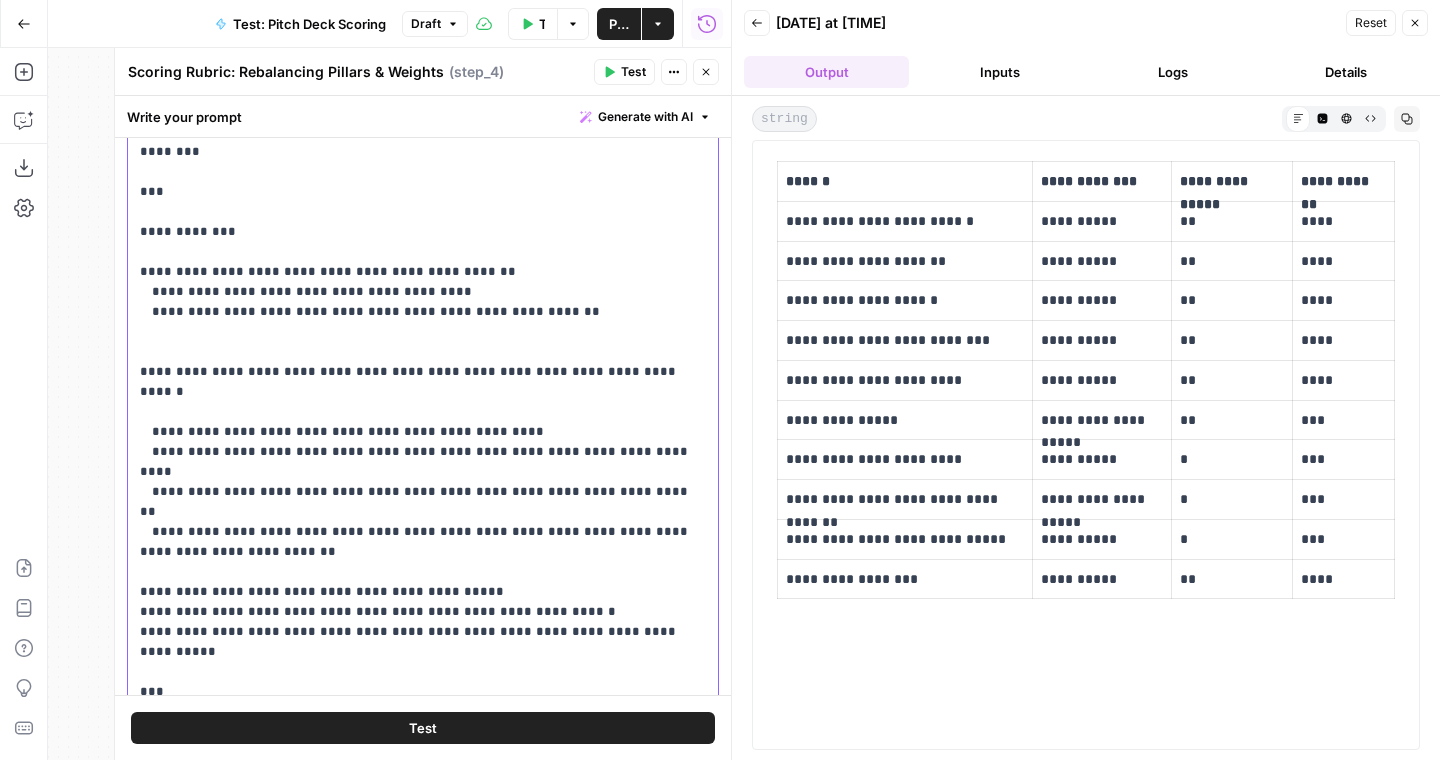 scroll, scrollTop: 813, scrollLeft: 0, axis: vertical 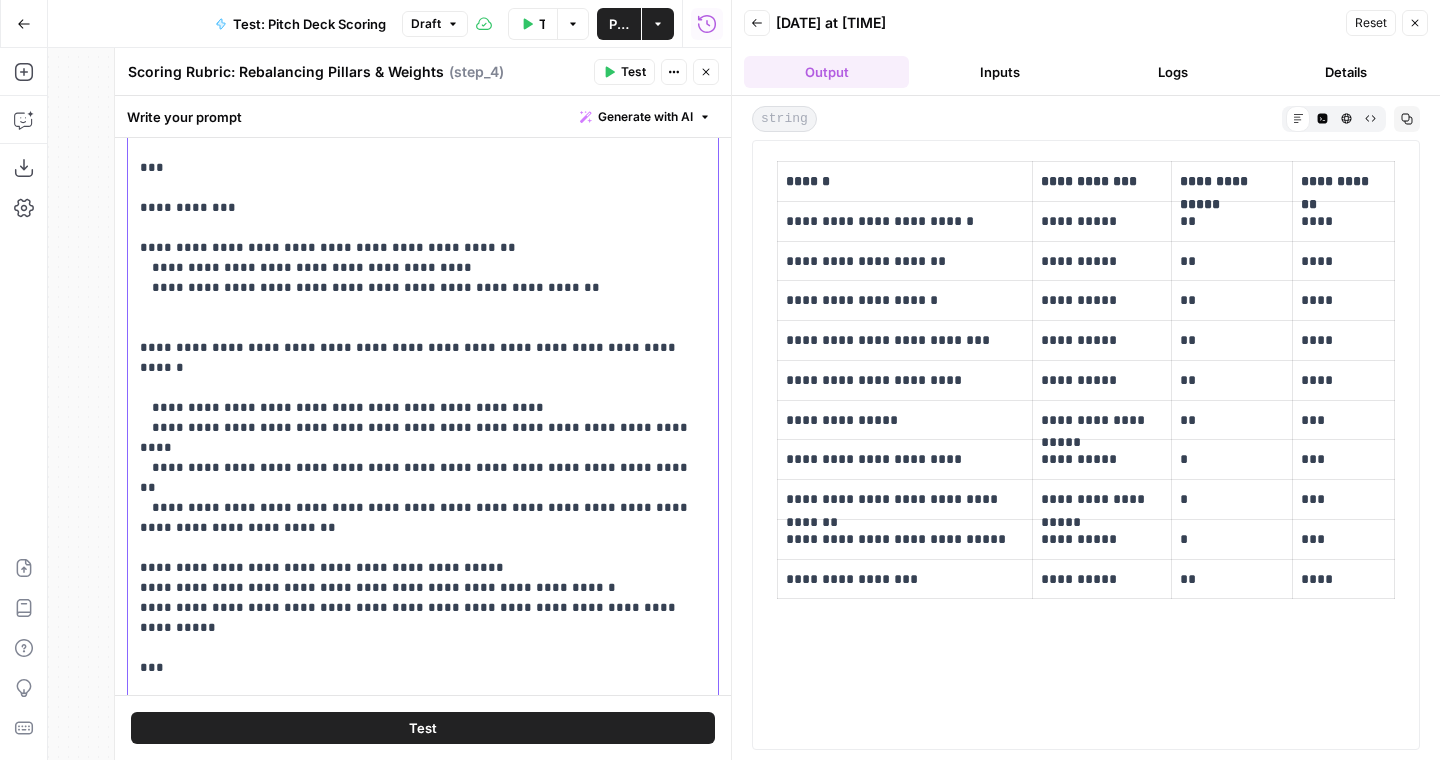 click on "**********" at bounding box center (423, 338) 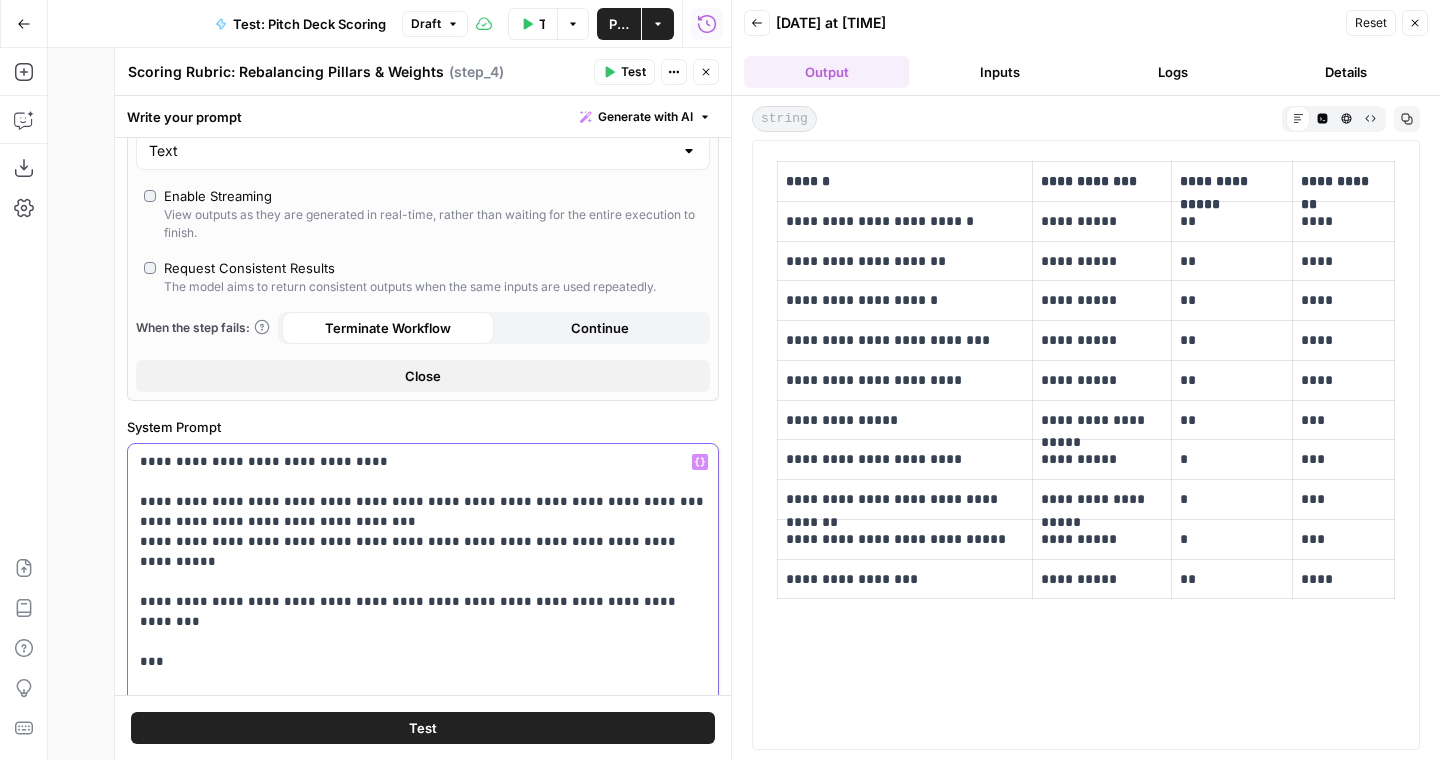 scroll, scrollTop: 0, scrollLeft: 0, axis: both 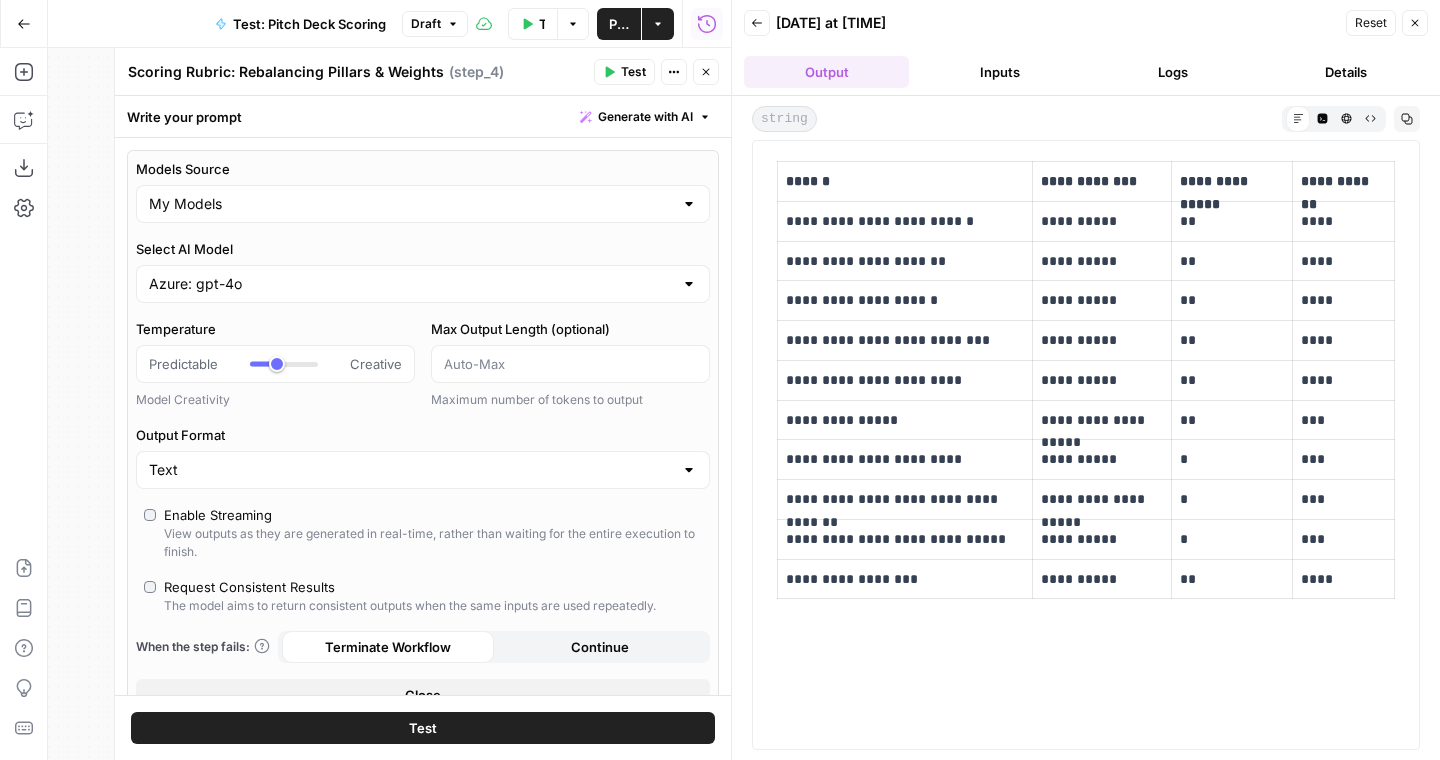 click on "Select AI Model" at bounding box center [423, 249] 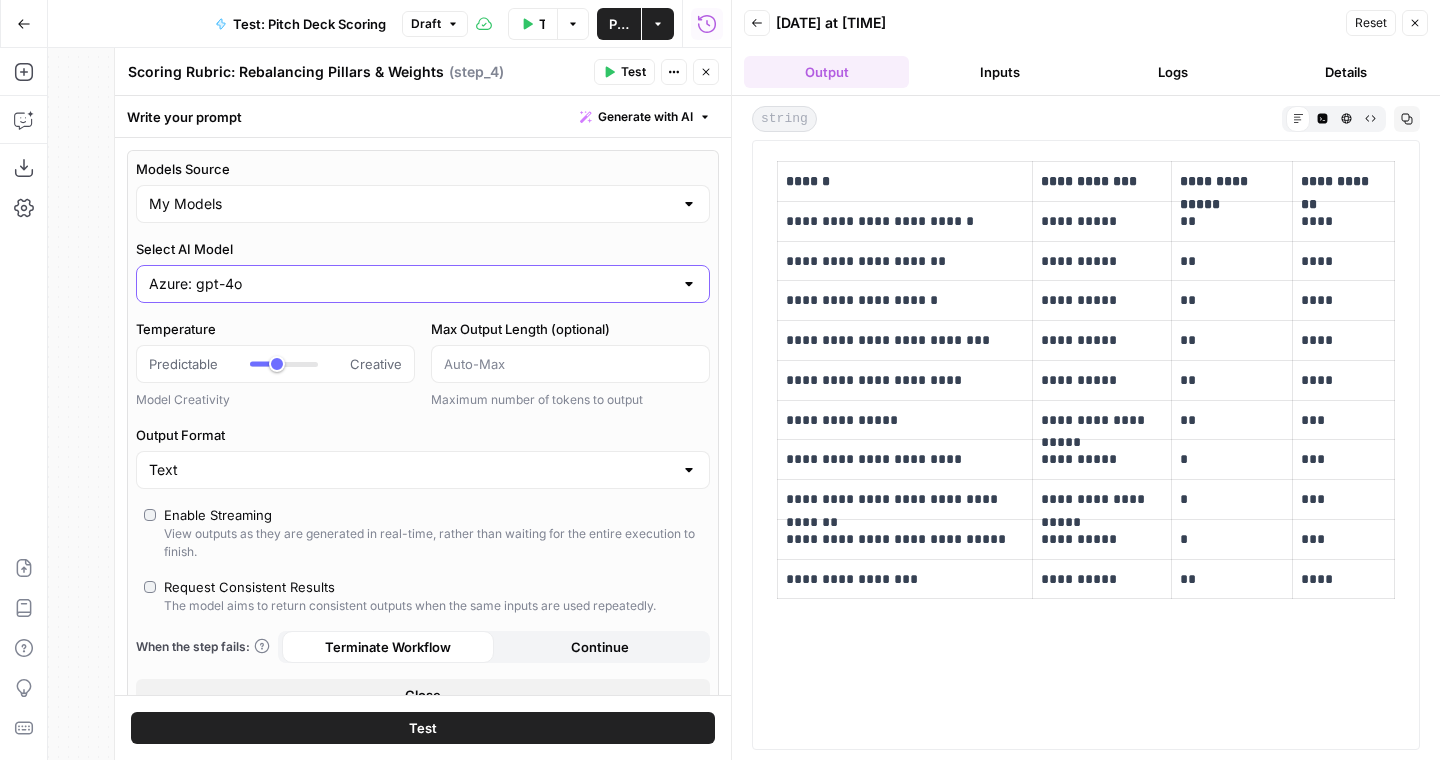 click on "Azure: gpt-4o" at bounding box center (411, 284) 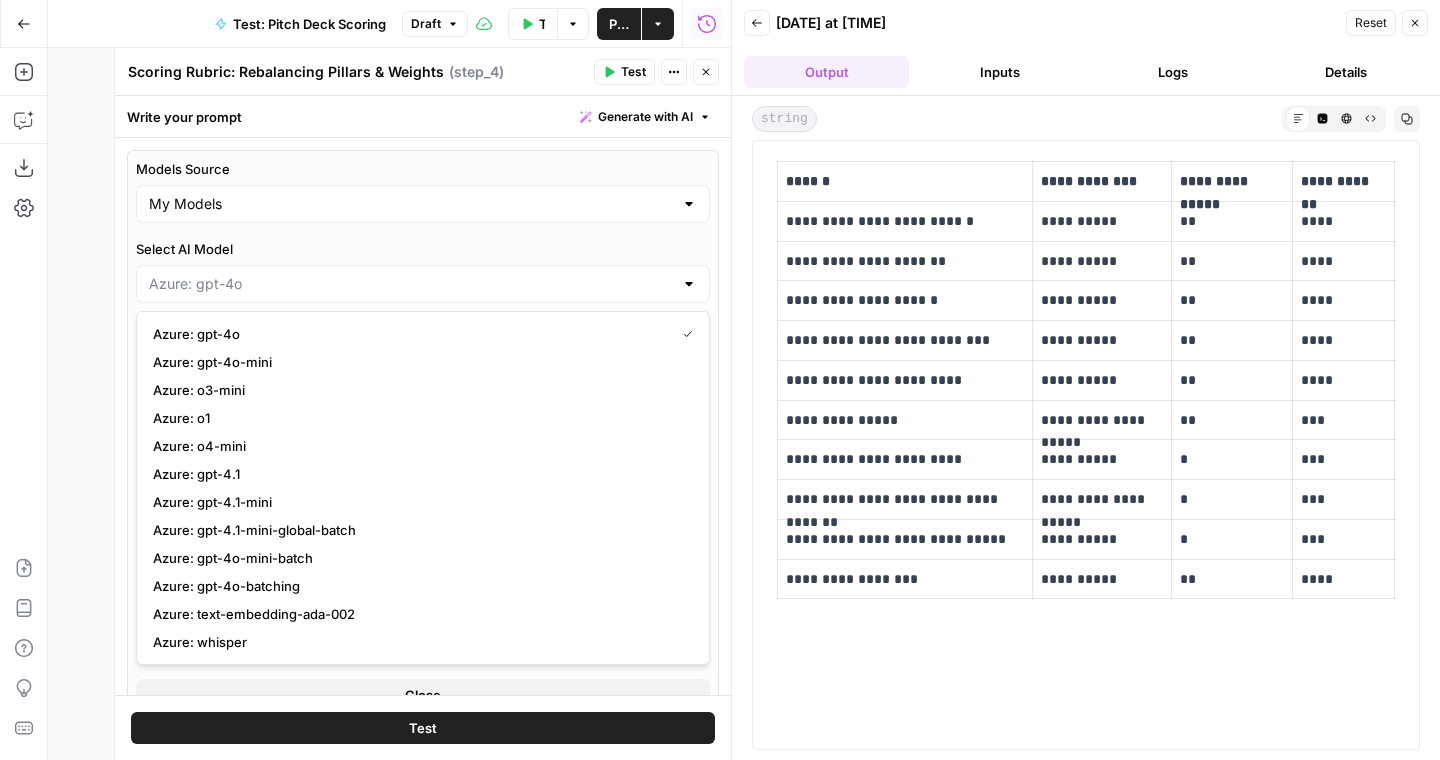 click at bounding box center (423, 284) 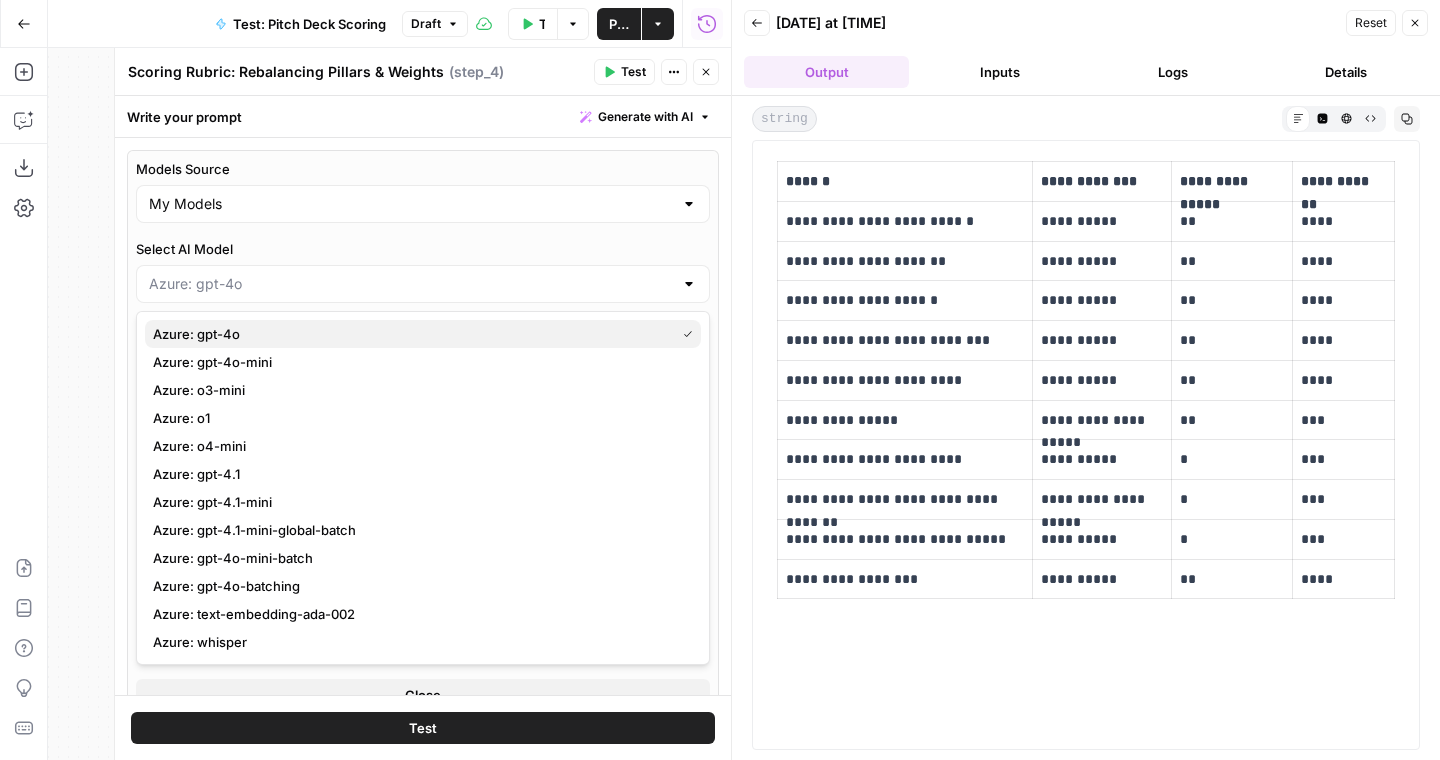 click on "Azure: gpt-4o" at bounding box center (423, 334) 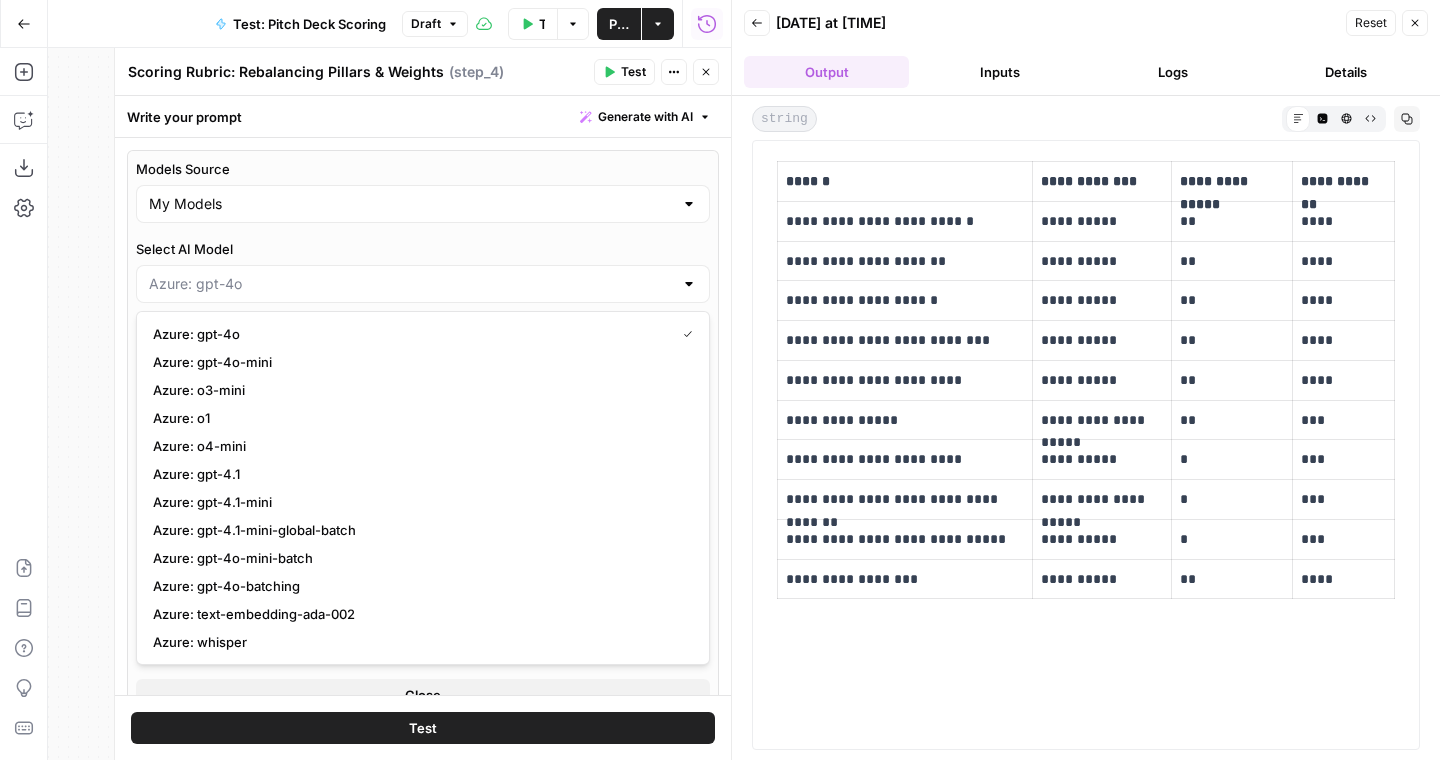 type on "Azure: gpt-4o" 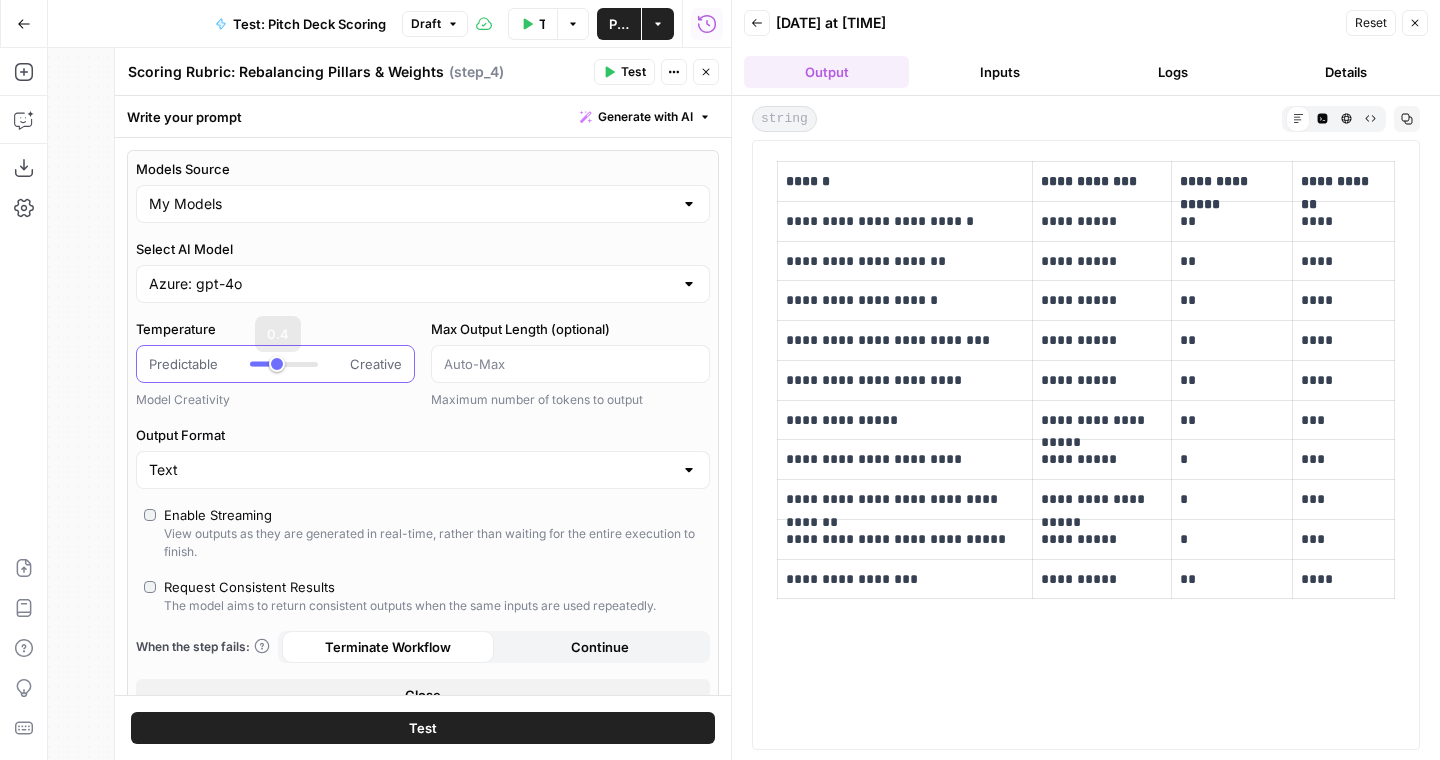 type on "***" 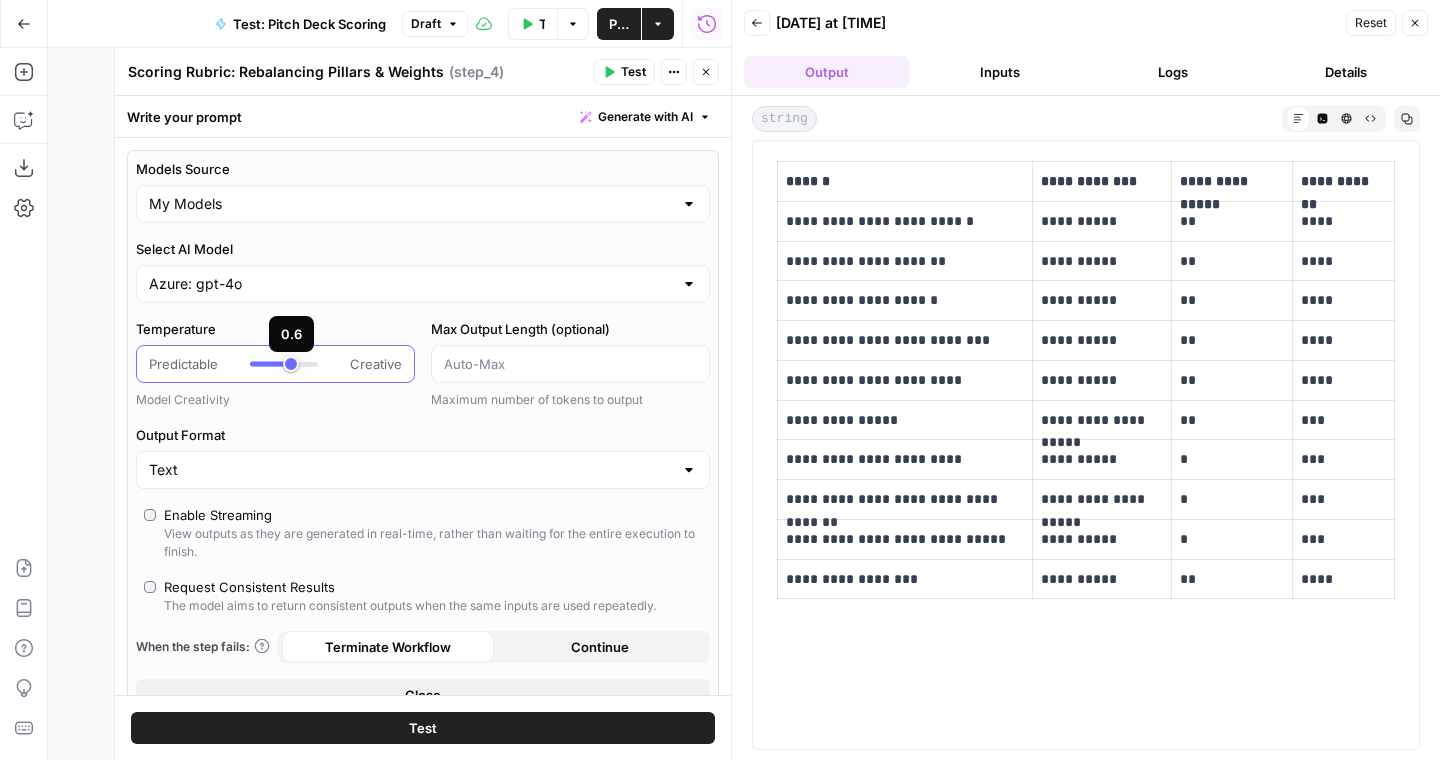 drag, startPoint x: 277, startPoint y: 363, endPoint x: 288, endPoint y: 363, distance: 11 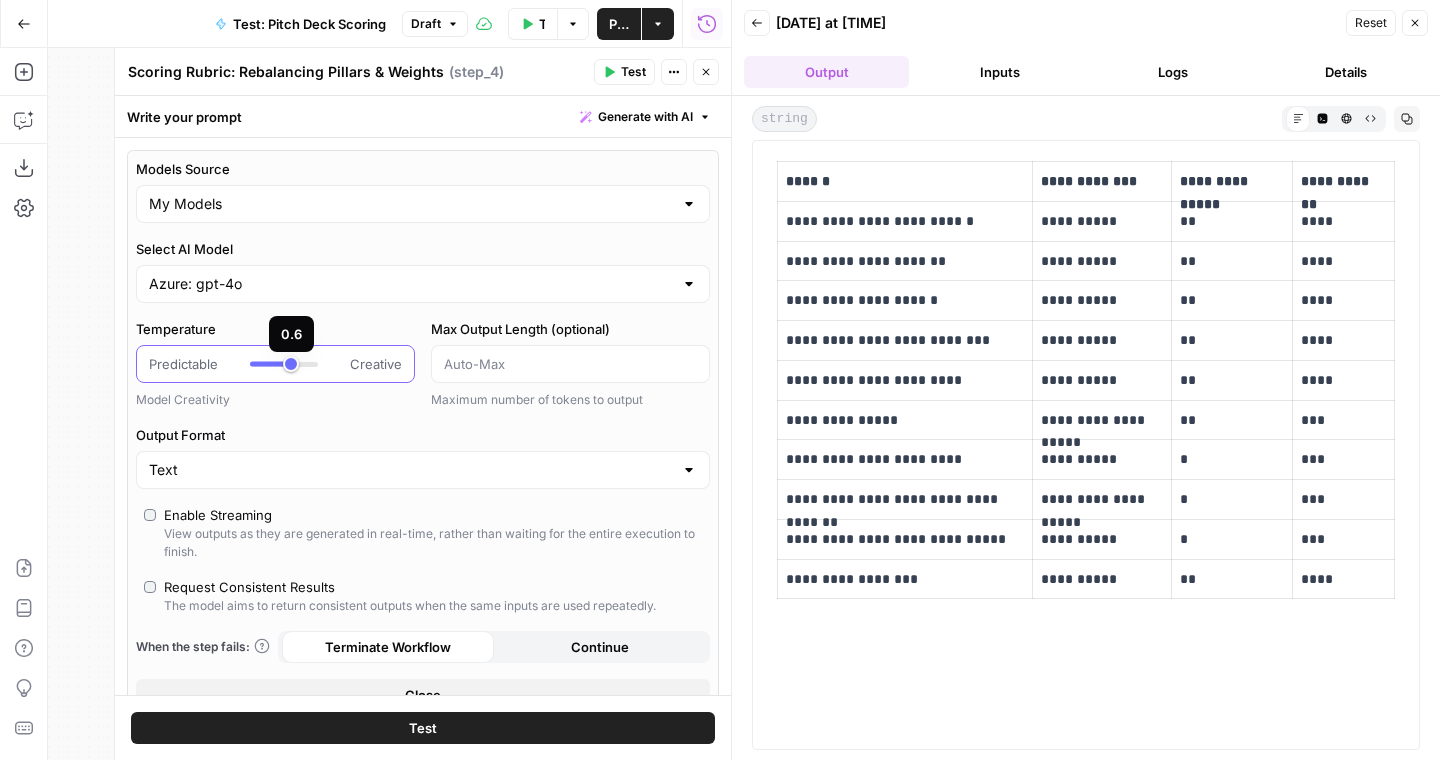 click at bounding box center (284, 364) 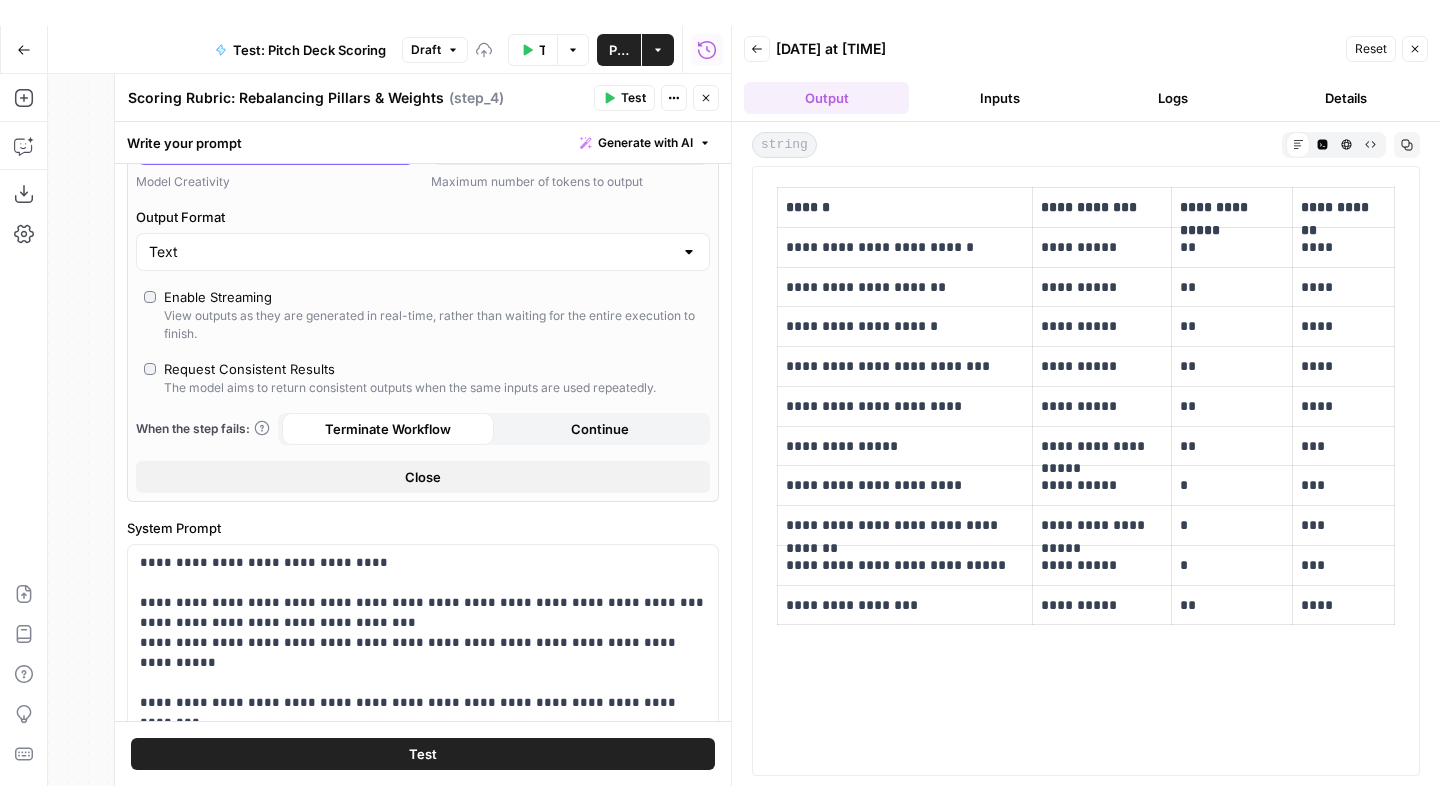 scroll, scrollTop: 277, scrollLeft: 0, axis: vertical 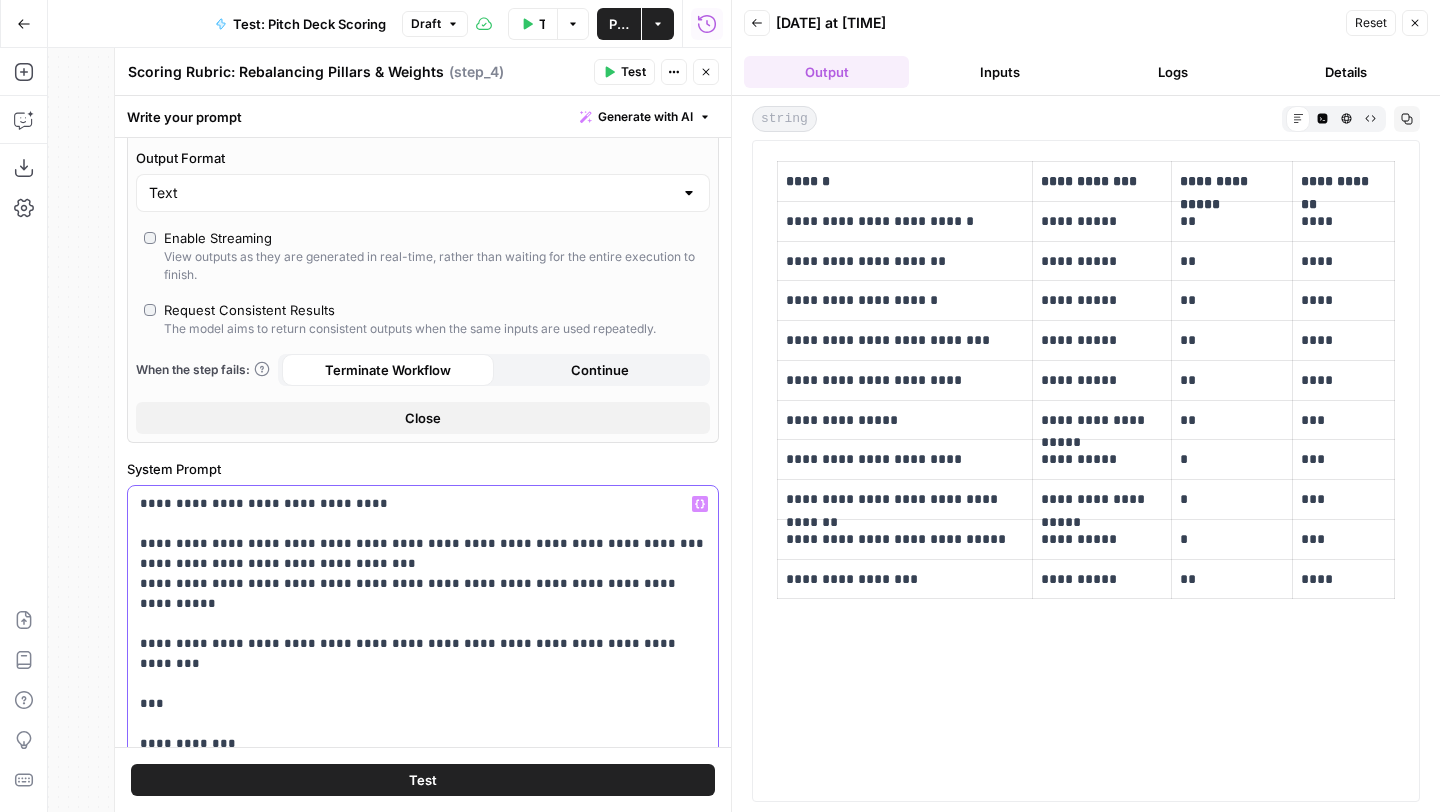 click on "**********" at bounding box center (423, 874) 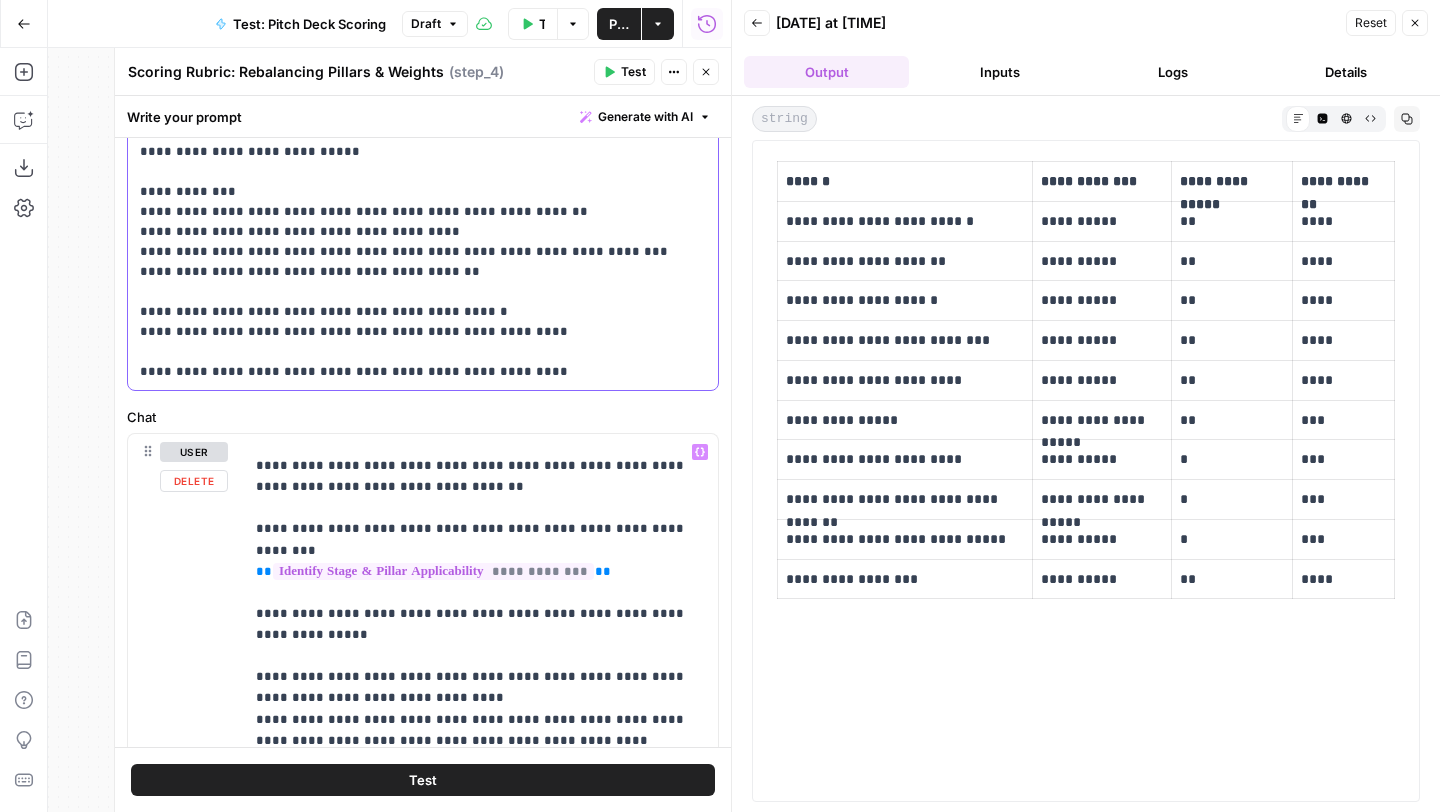 scroll, scrollTop: 931, scrollLeft: 0, axis: vertical 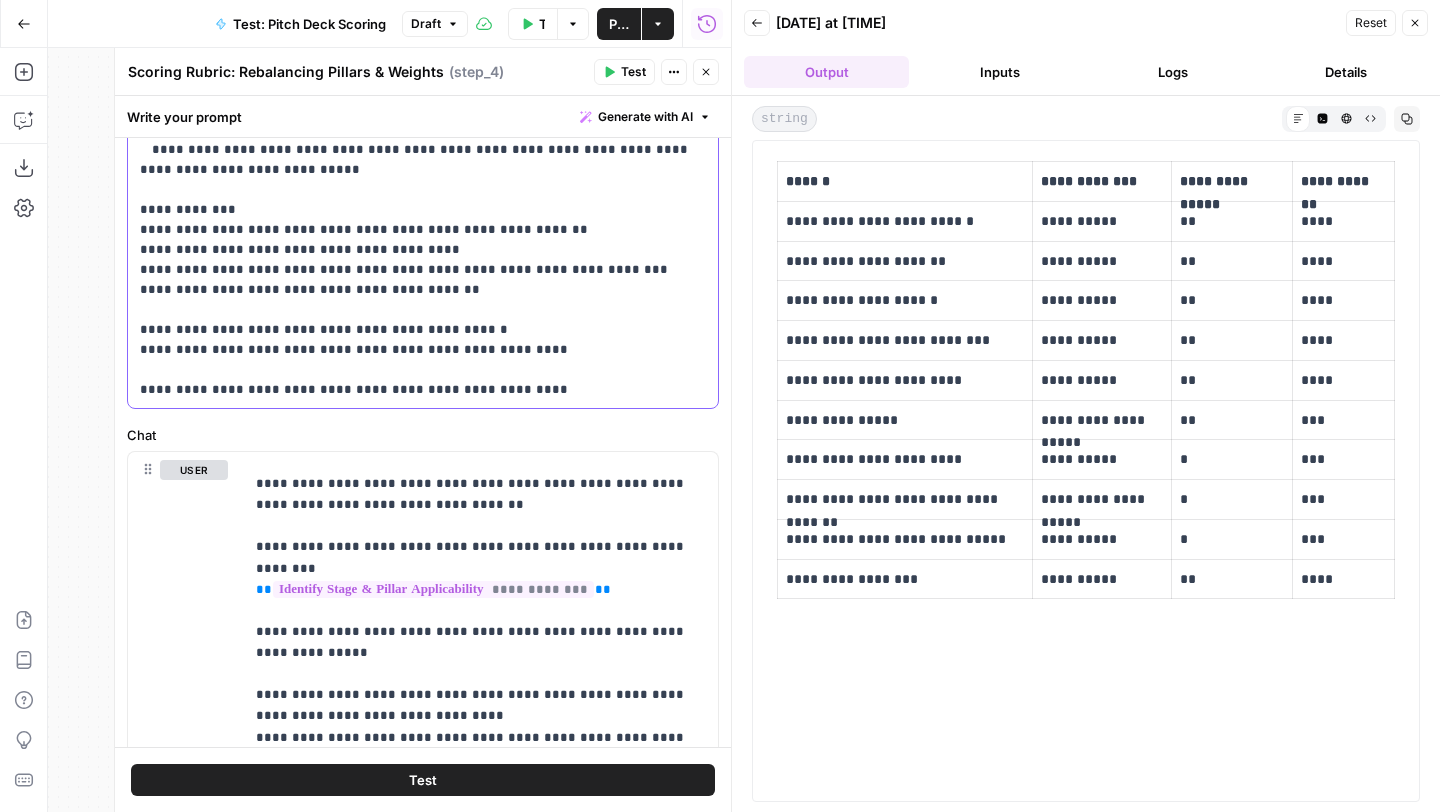 click on "**********" at bounding box center (423, 120) 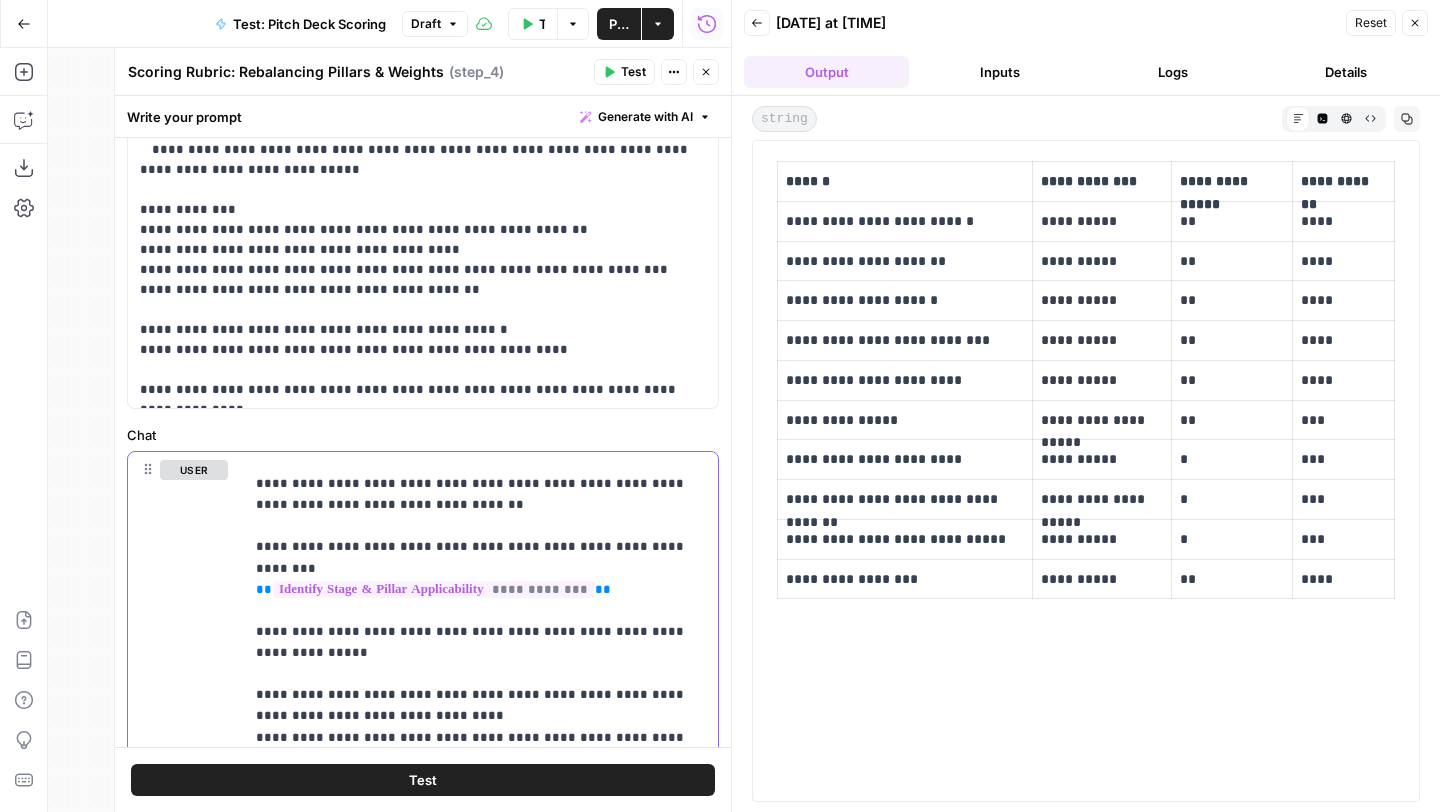 click on "**********" at bounding box center (481, 705) 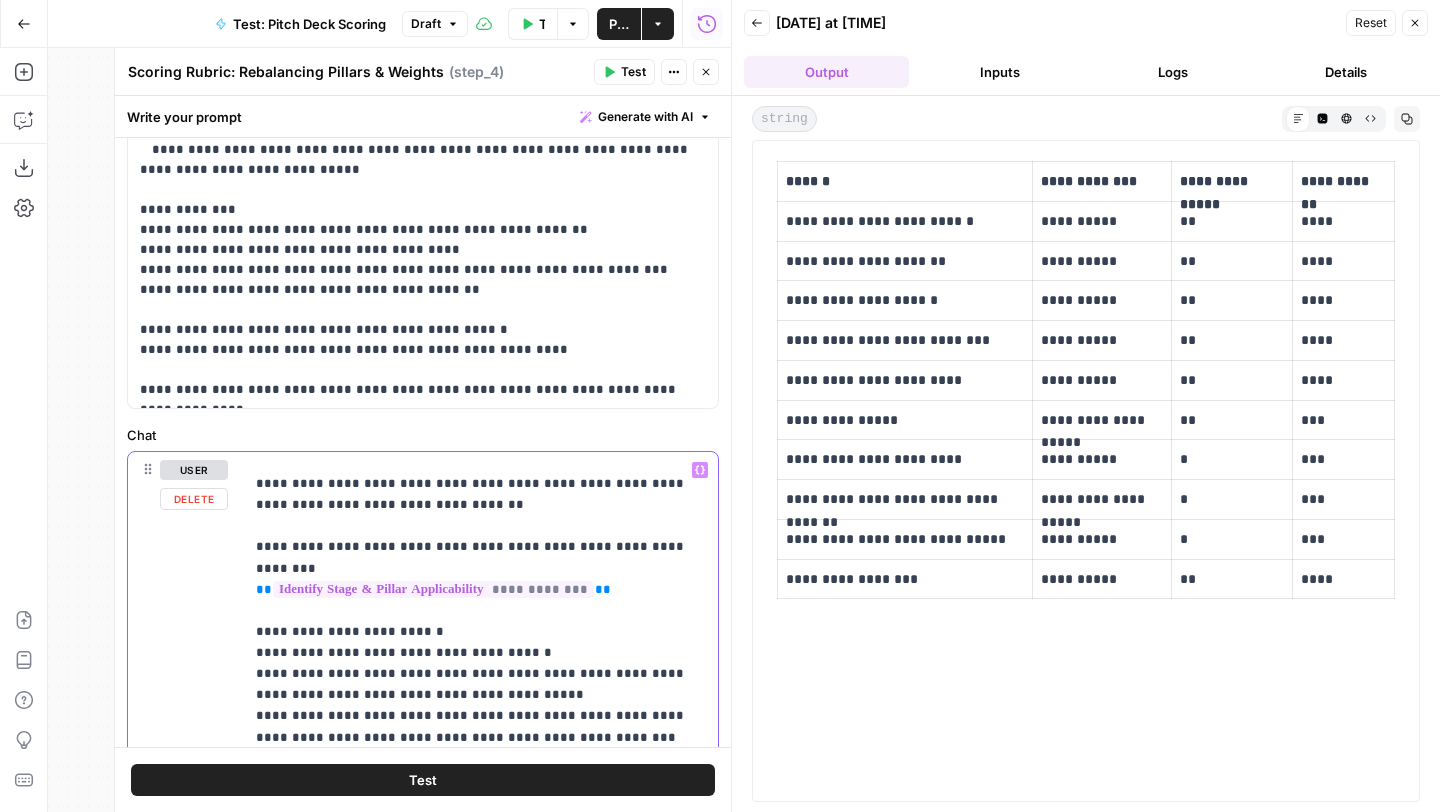 scroll, scrollTop: 1254, scrollLeft: 0, axis: vertical 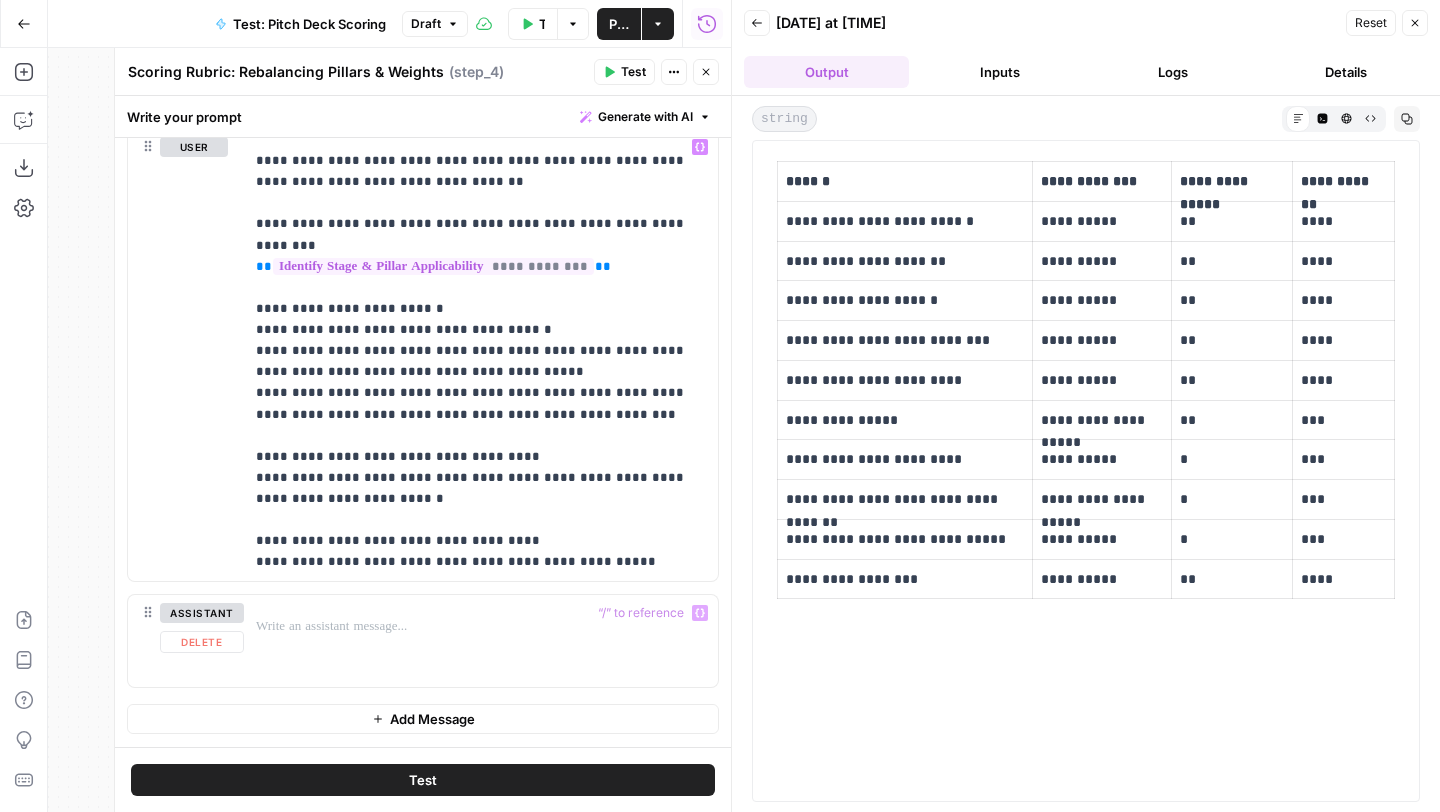 click on "Test" at bounding box center [423, 780] 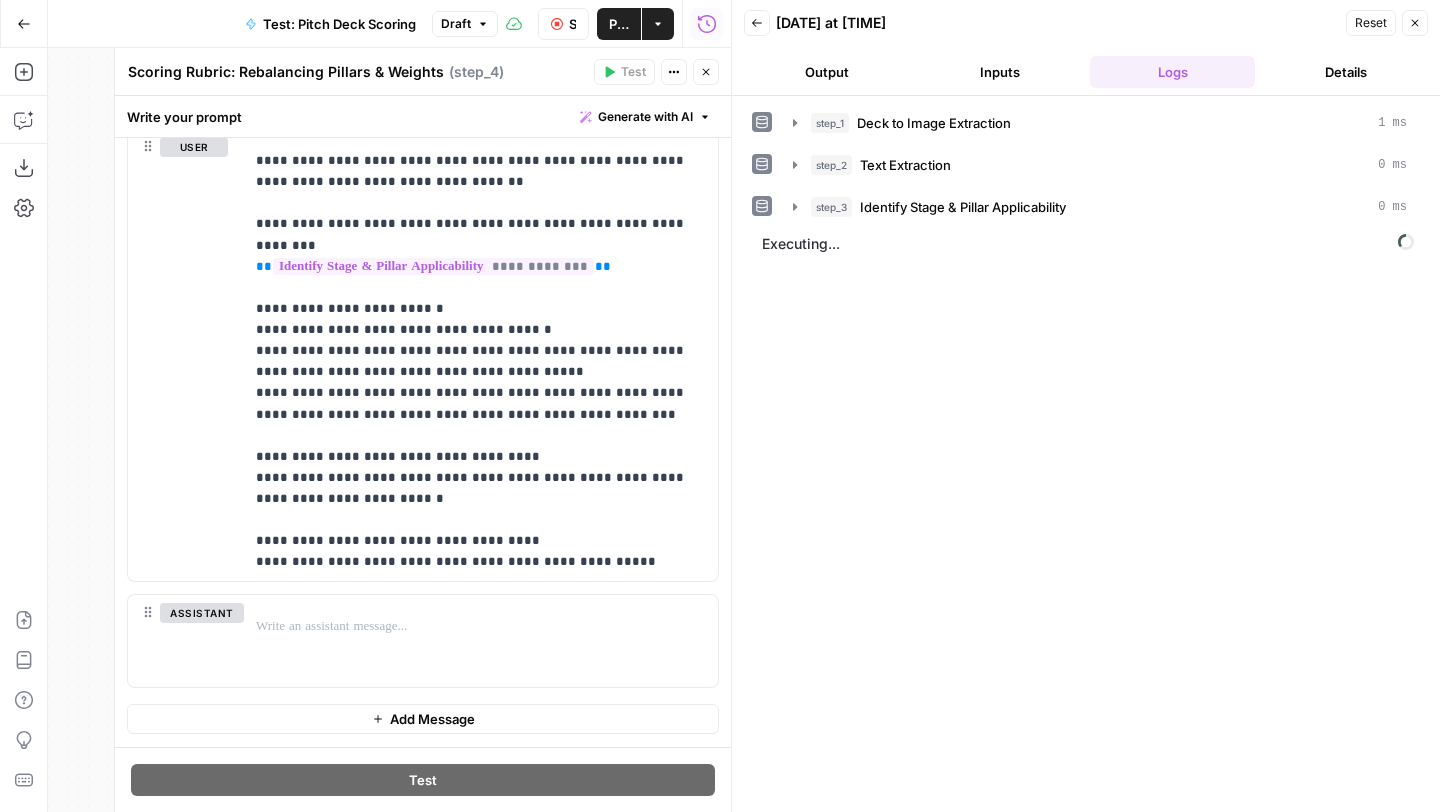 click on "Output" at bounding box center [826, 72] 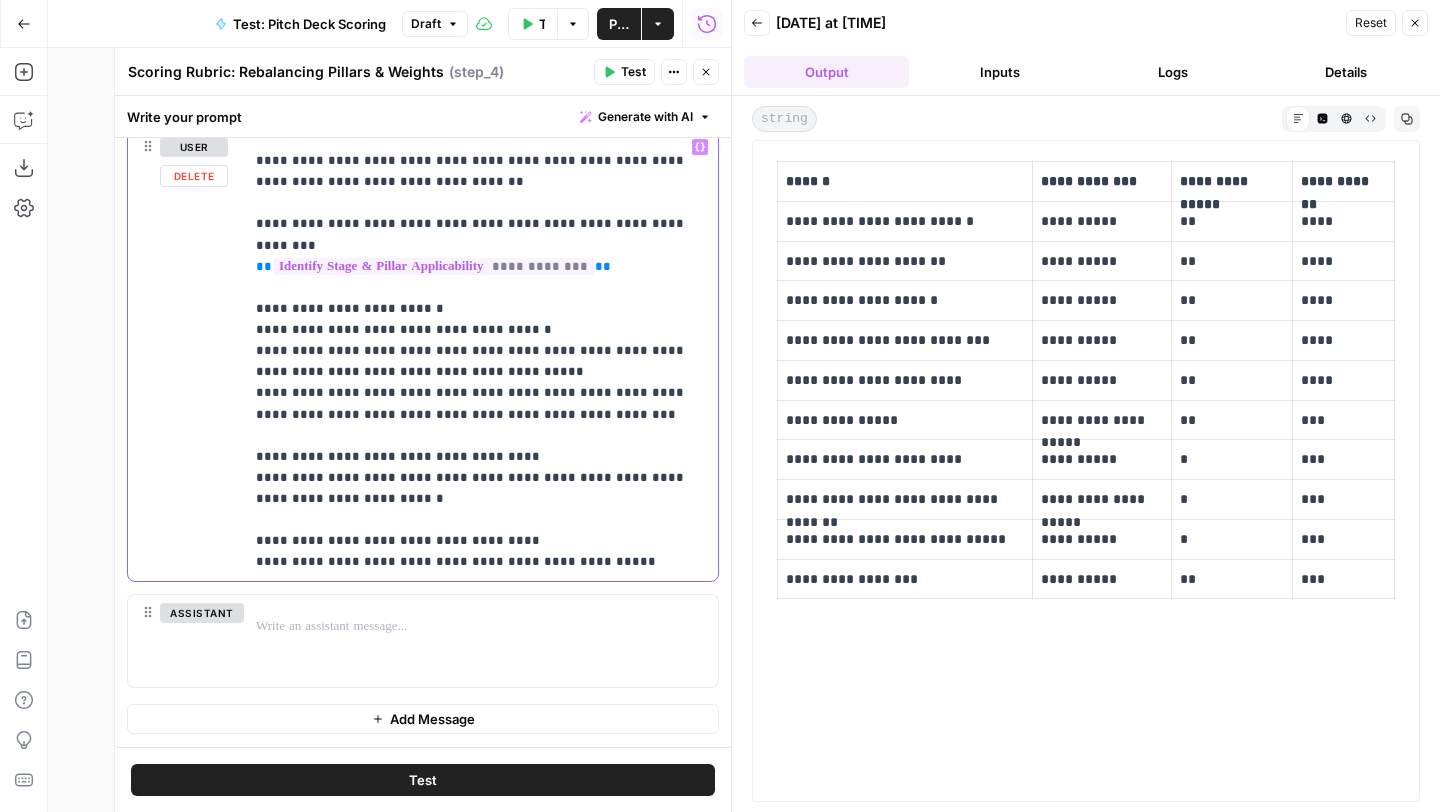 drag, startPoint x: 409, startPoint y: 458, endPoint x: 262, endPoint y: 462, distance: 147.05441 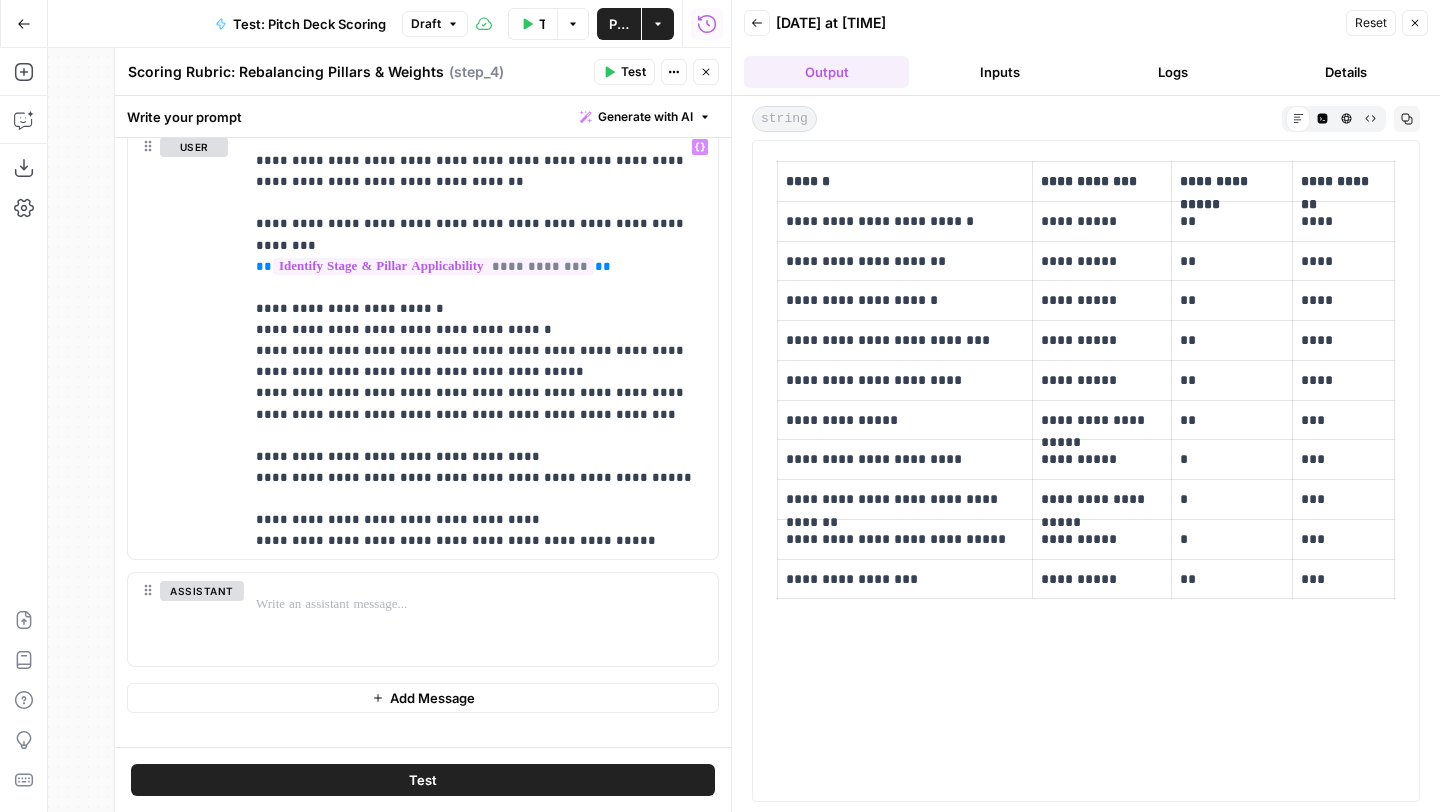 click on "Test" at bounding box center (423, 780) 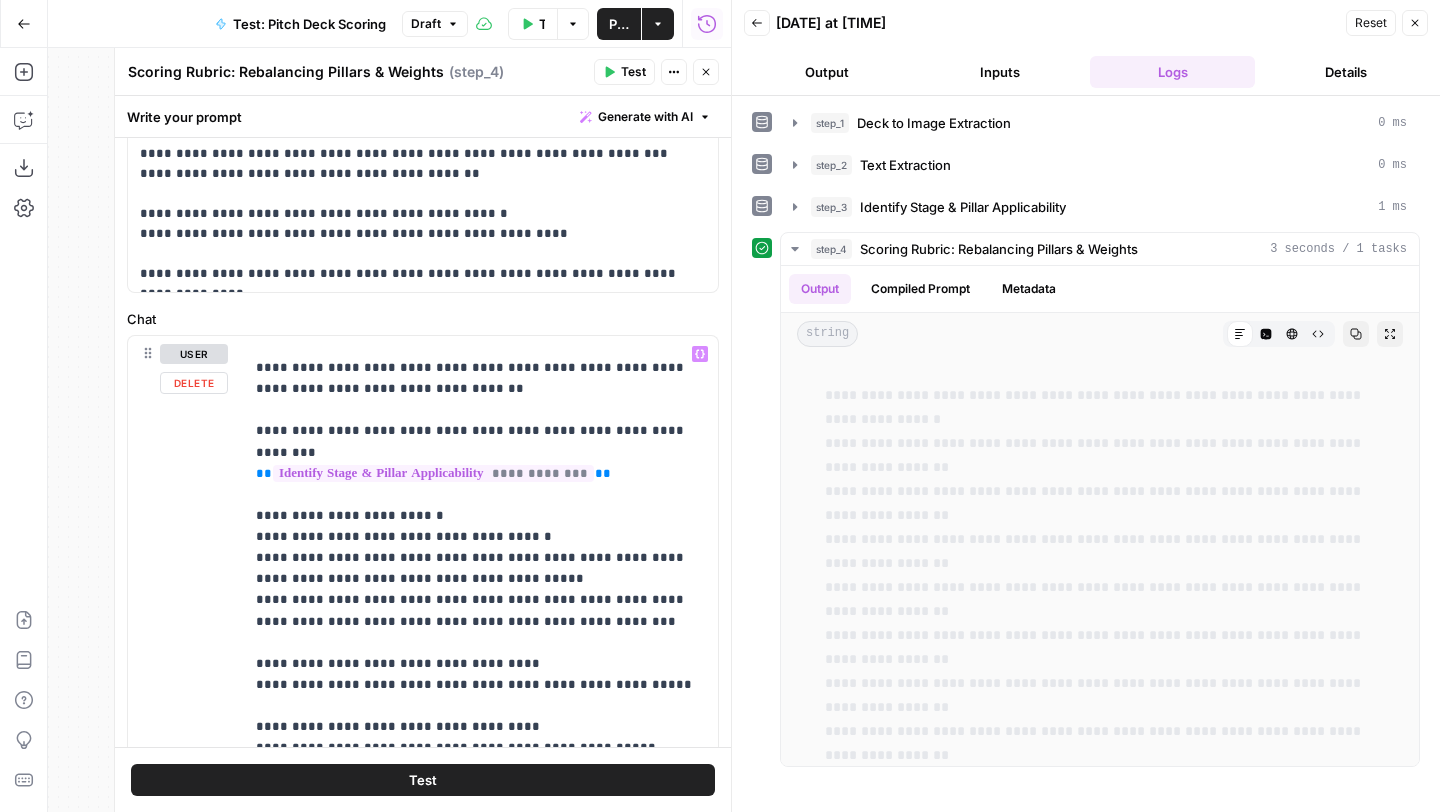 scroll, scrollTop: 937, scrollLeft: 0, axis: vertical 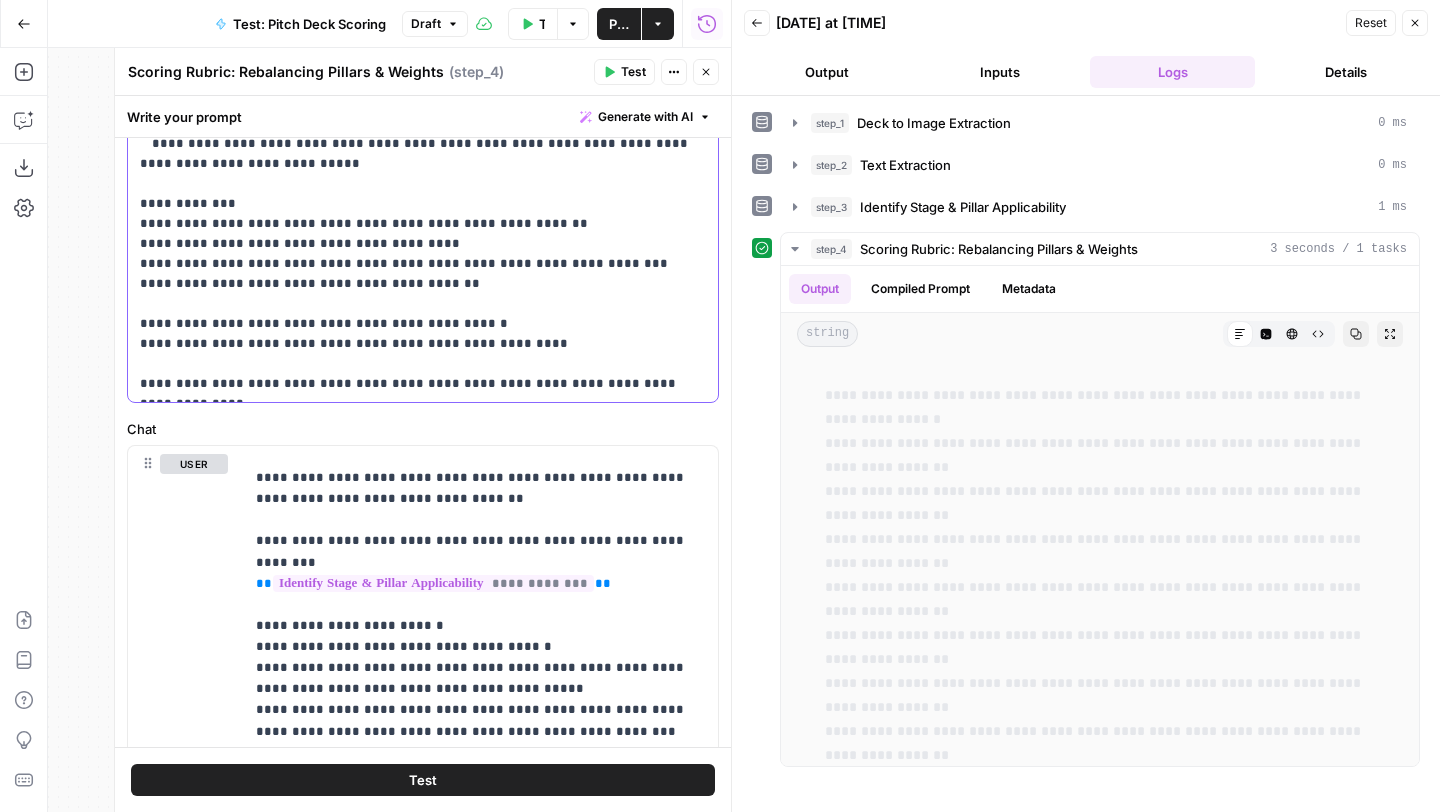 drag, startPoint x: 261, startPoint y: 308, endPoint x: 196, endPoint y: 307, distance: 65.00769 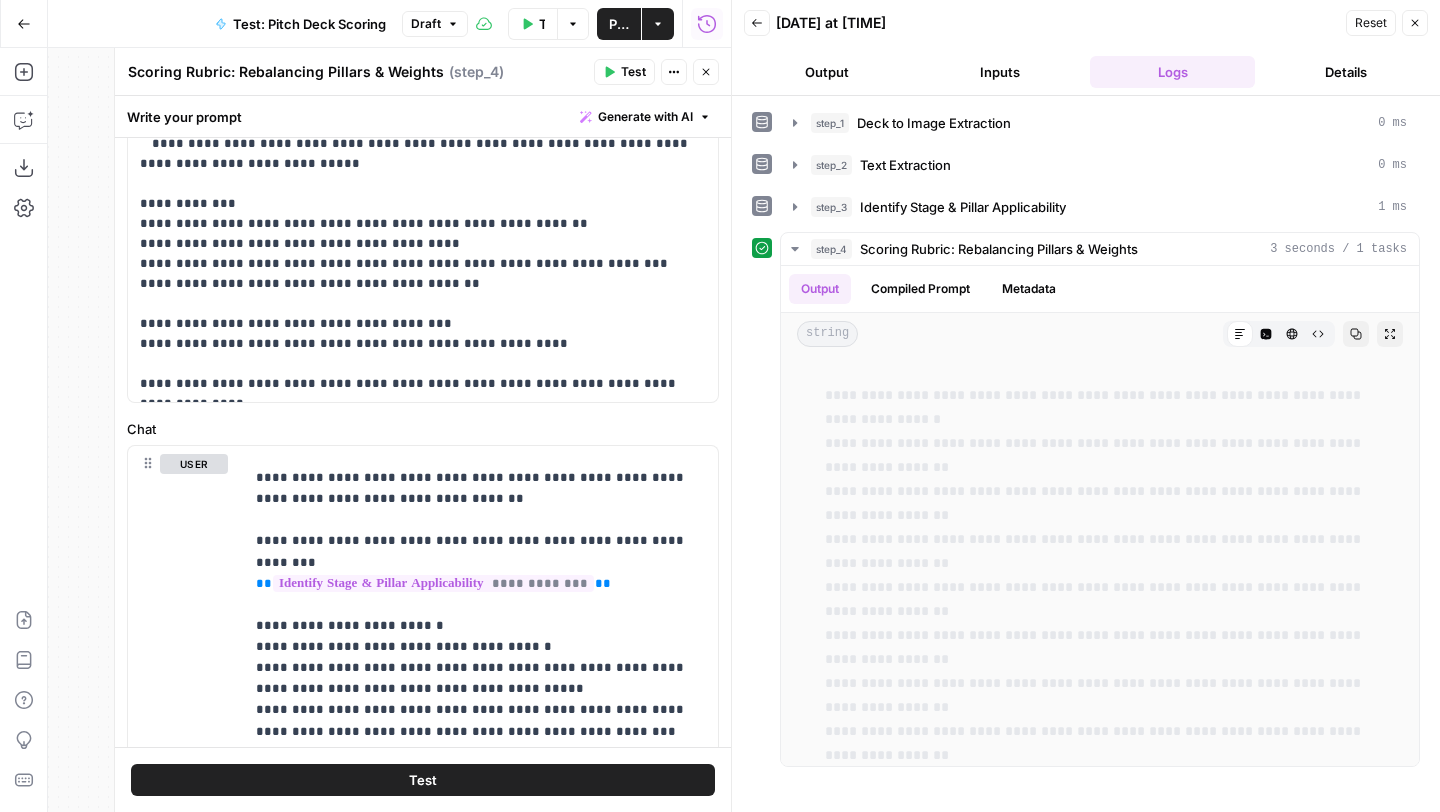 click on "Test" at bounding box center [423, 780] 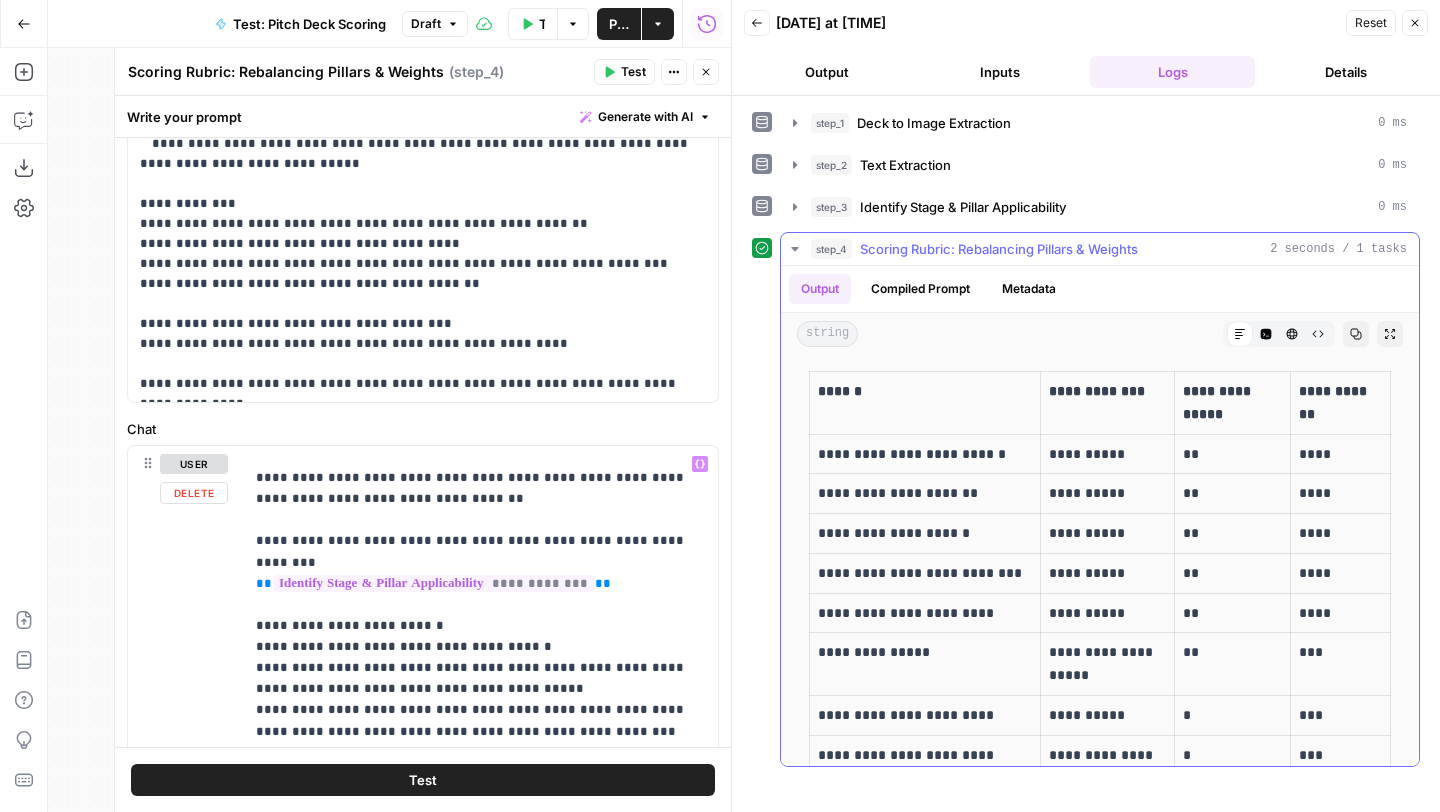 scroll, scrollTop: 127, scrollLeft: 0, axis: vertical 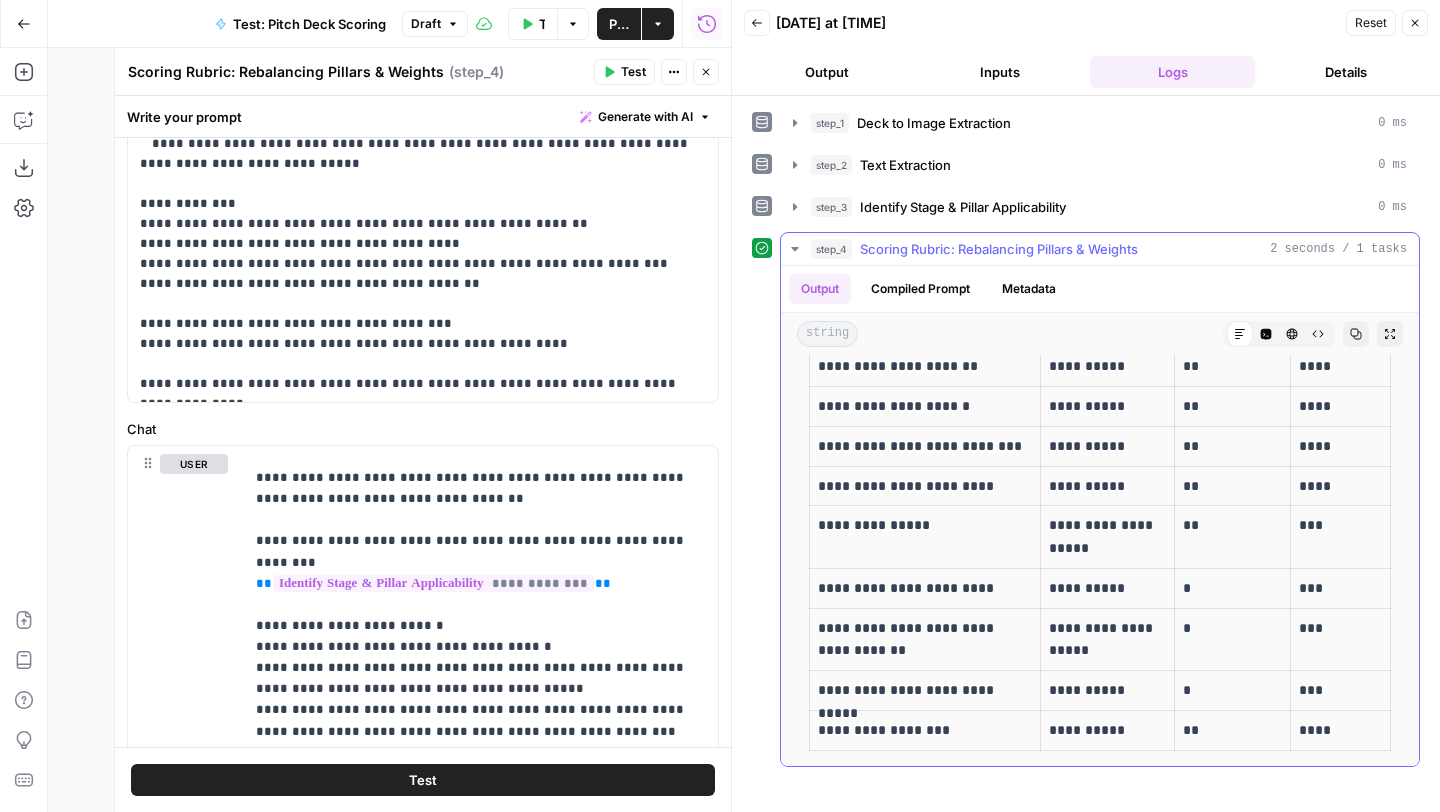 click on "**********" at bounding box center [925, 588] 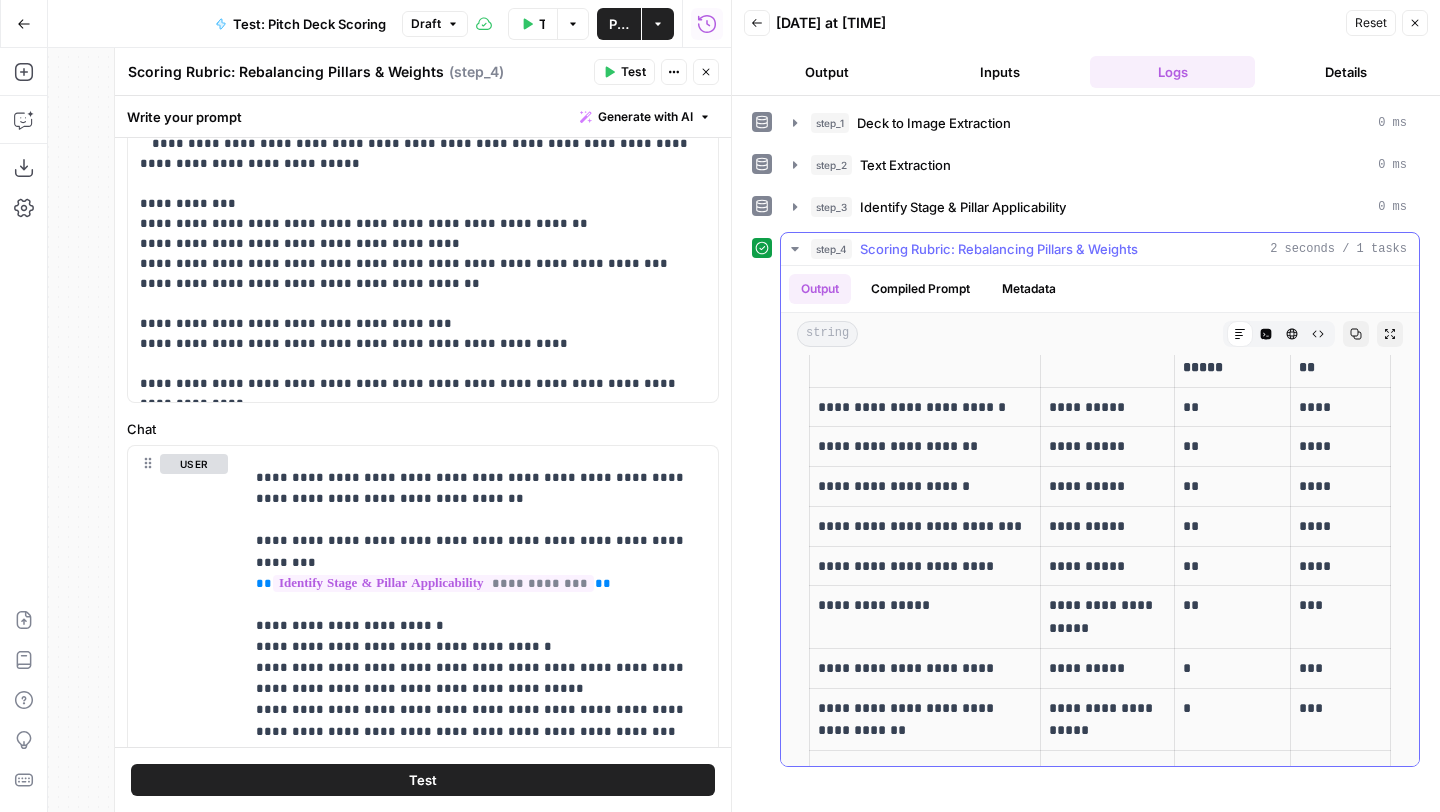 scroll, scrollTop: 0, scrollLeft: 0, axis: both 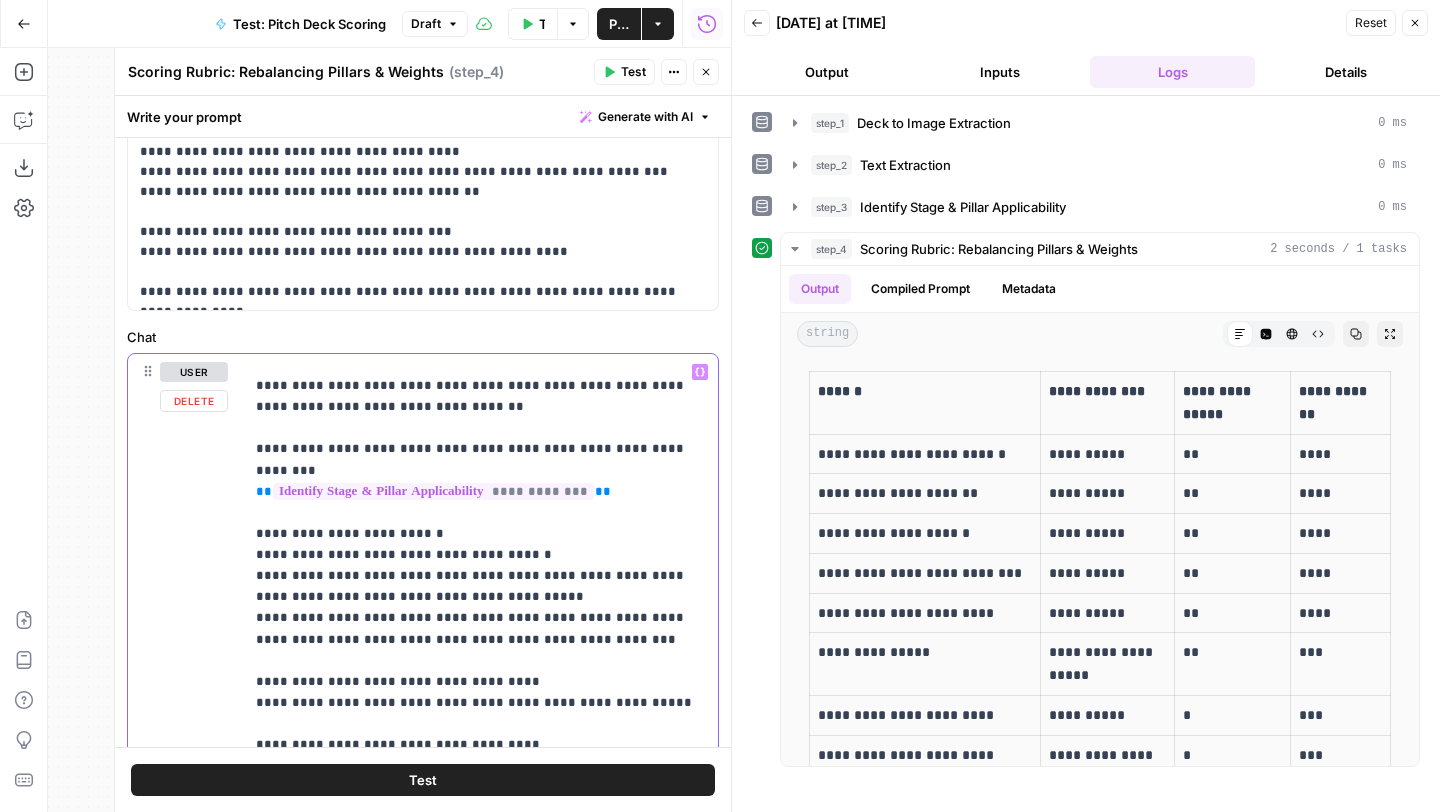 click on "**********" at bounding box center [481, 575] 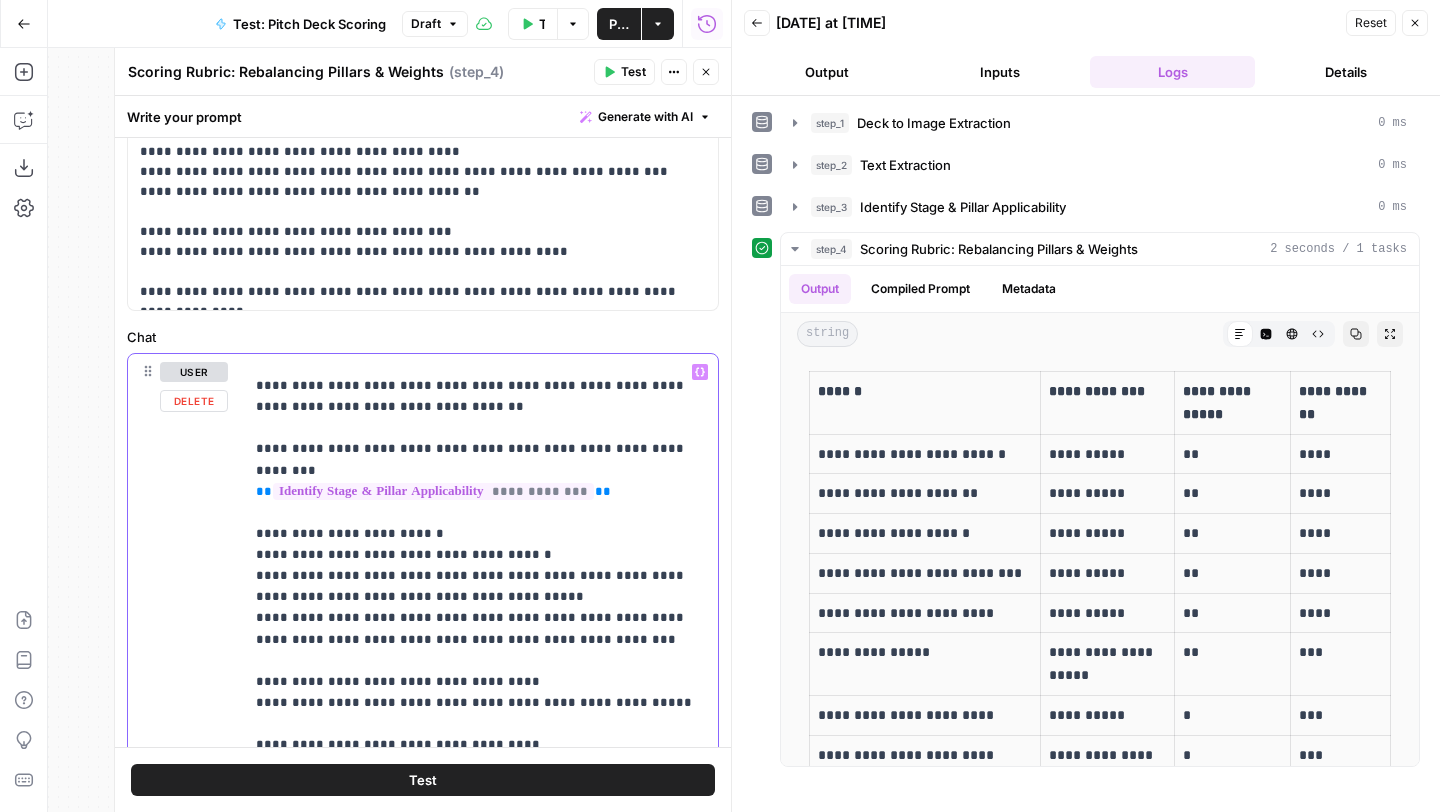 click on "**********" at bounding box center (481, 575) 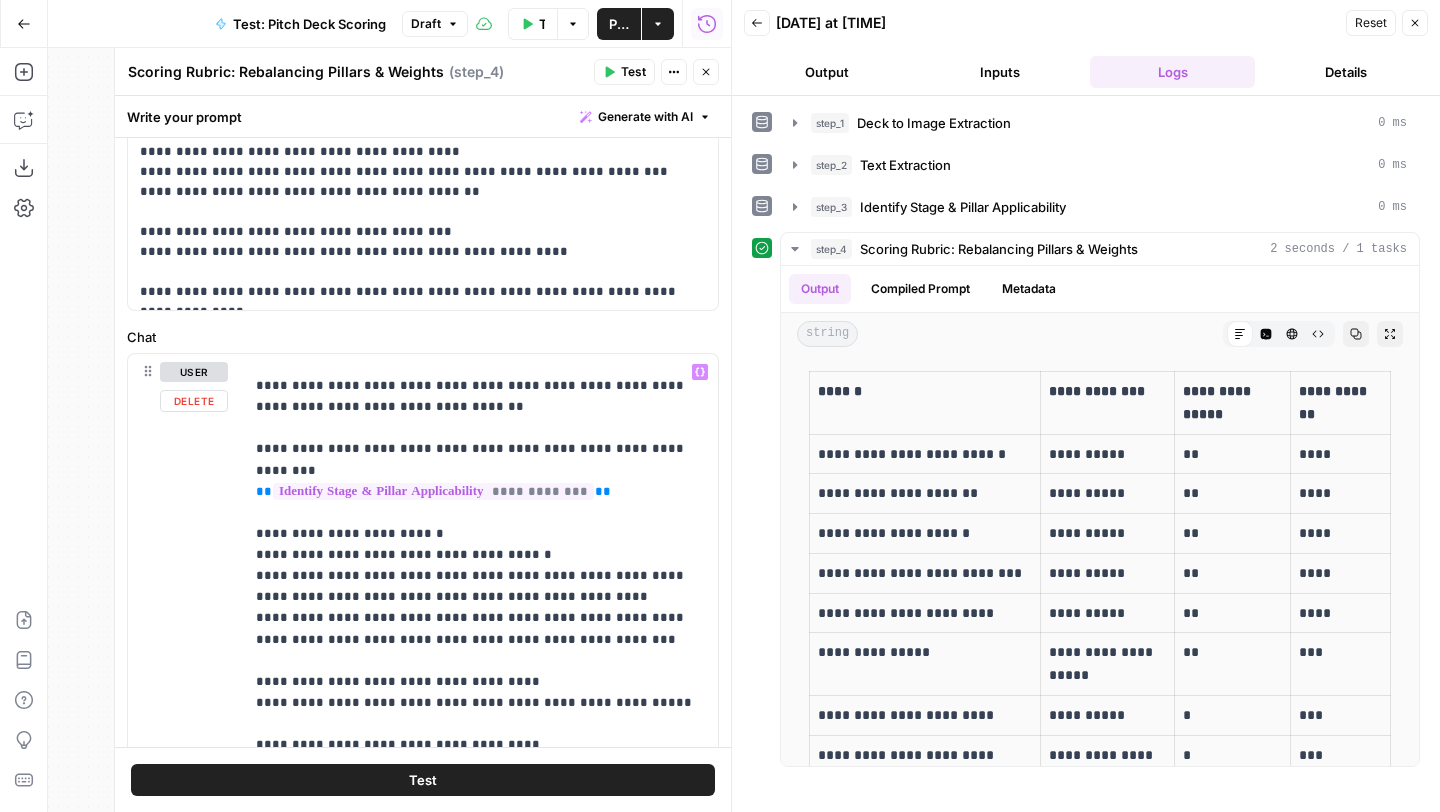 click on "Test" at bounding box center [423, 780] 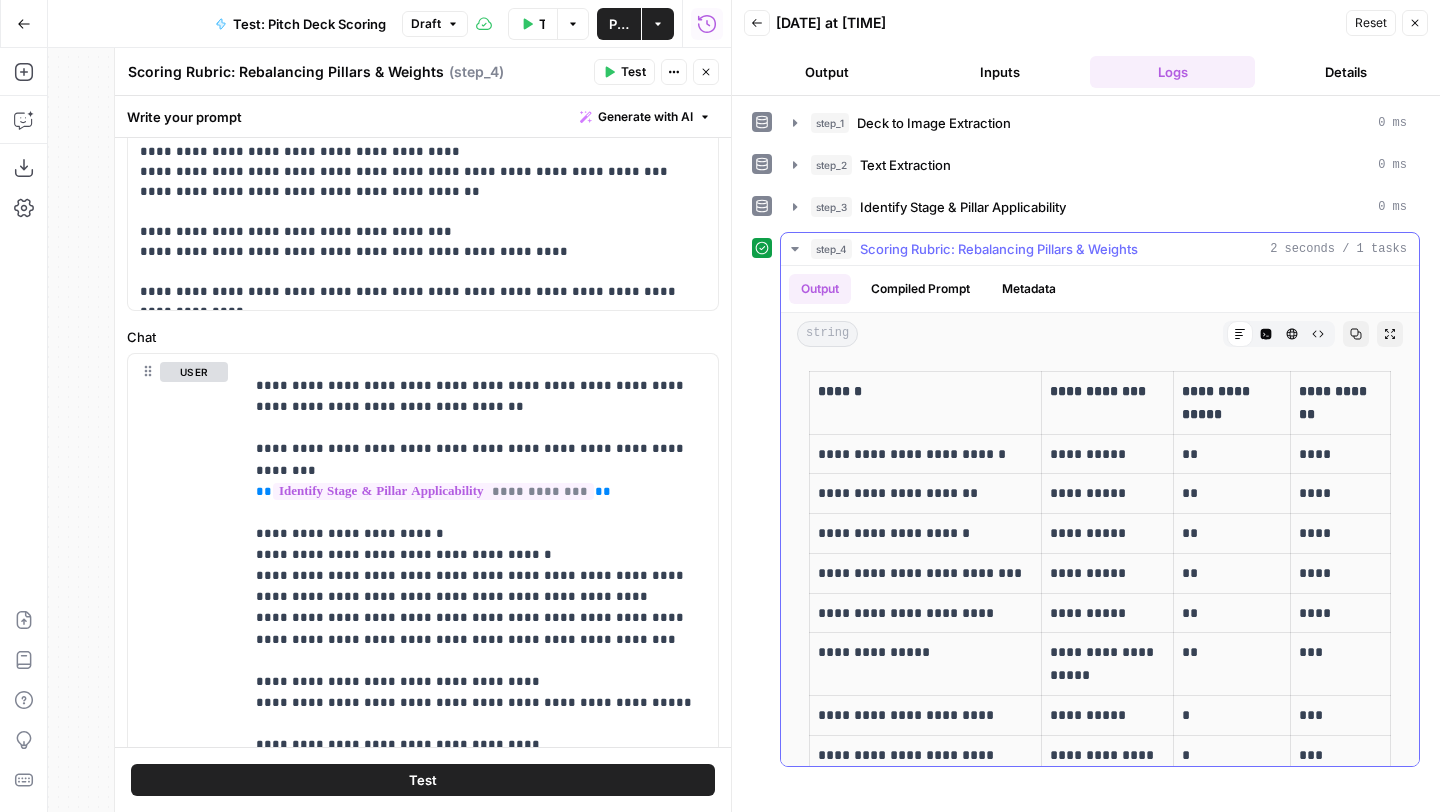 scroll, scrollTop: 127, scrollLeft: 0, axis: vertical 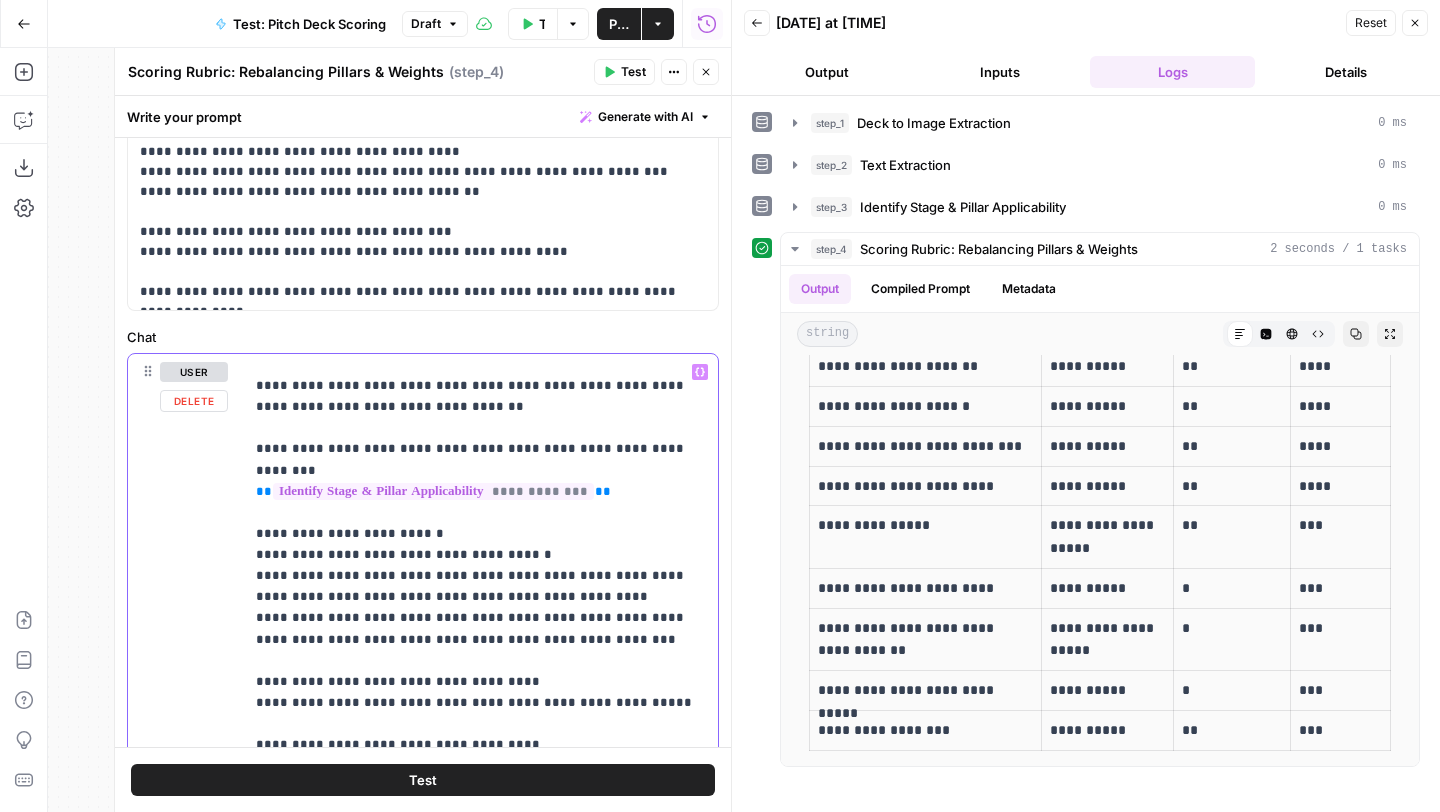 drag, startPoint x: 352, startPoint y: 576, endPoint x: 258, endPoint y: 572, distance: 94.08507 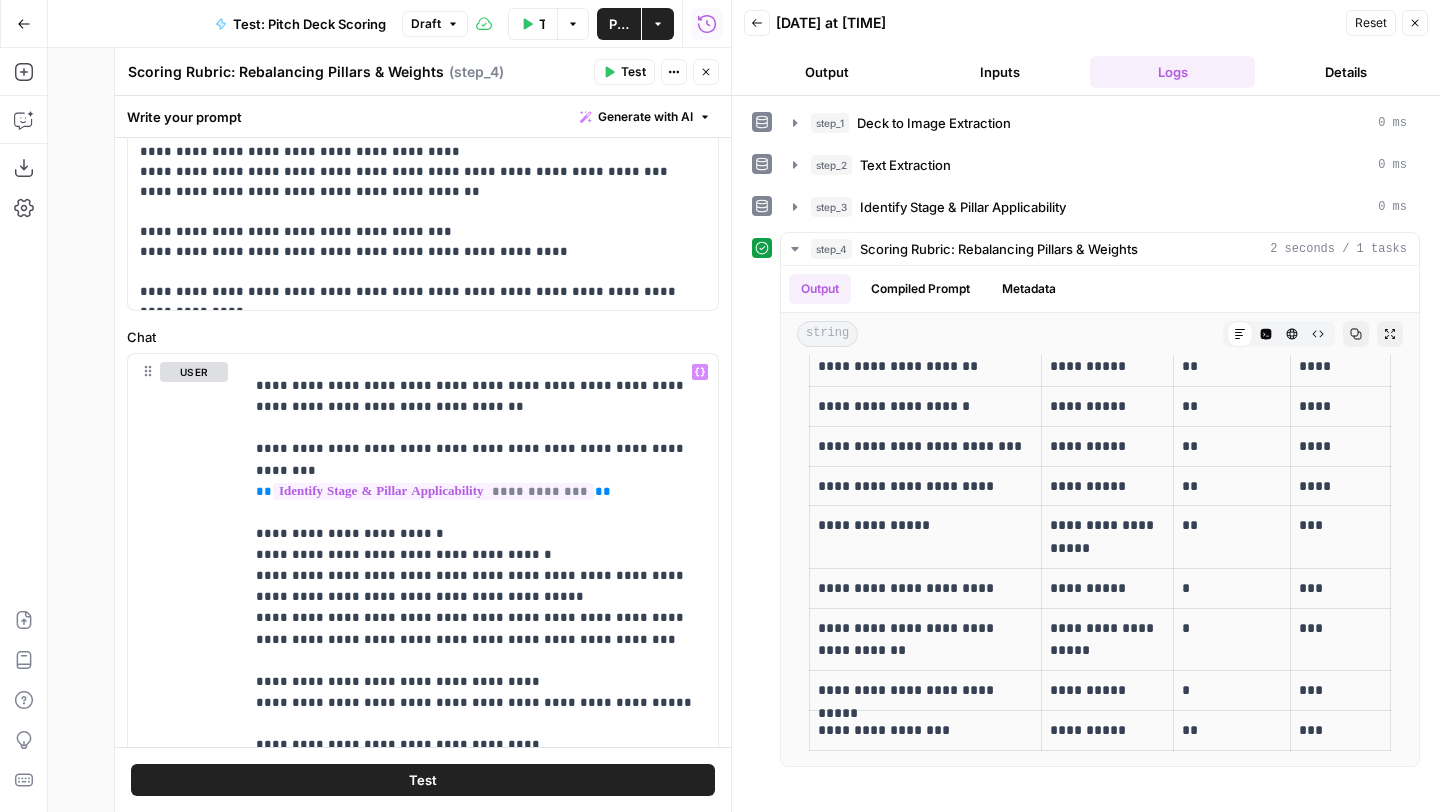 click on "Test" at bounding box center [423, 780] 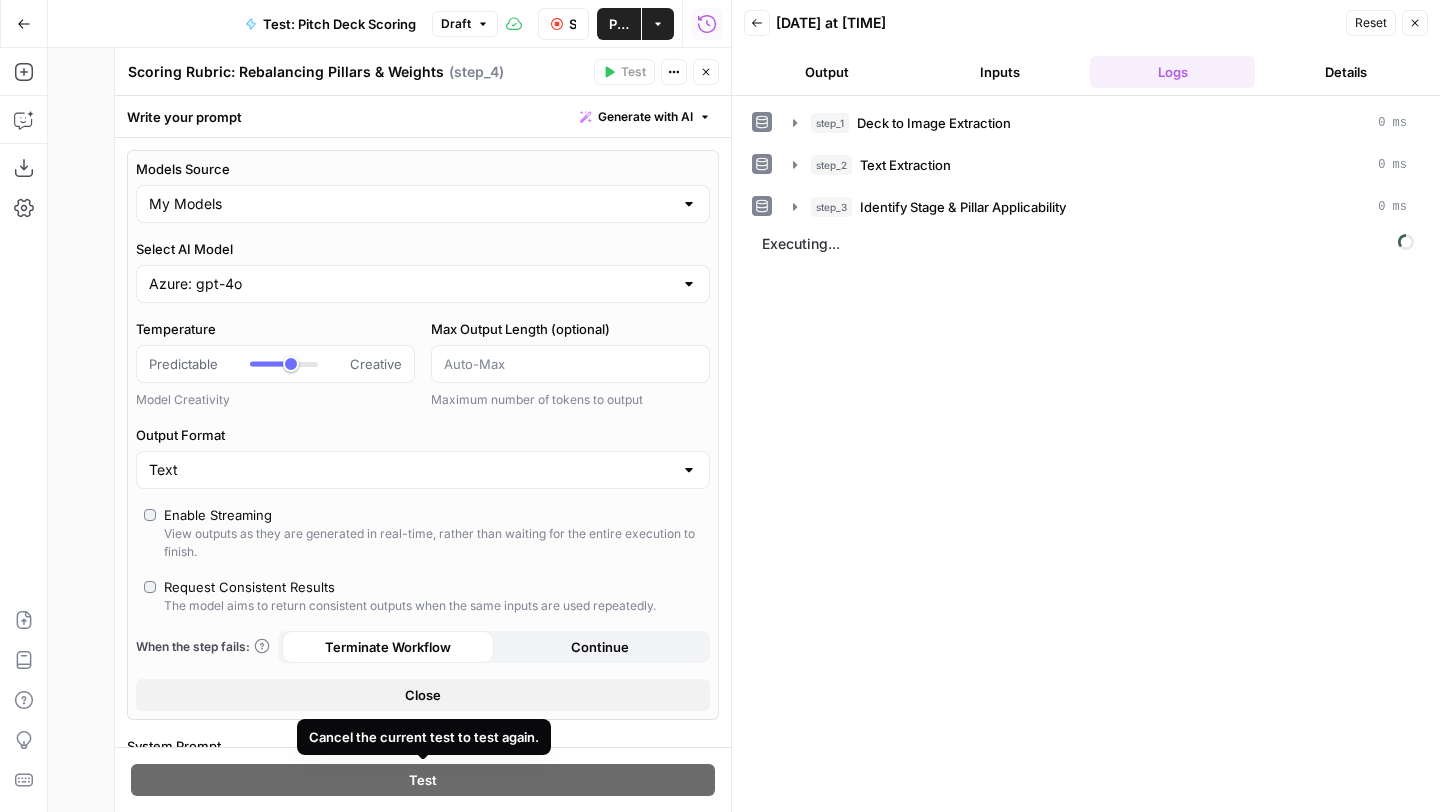 scroll, scrollTop: 0, scrollLeft: 0, axis: both 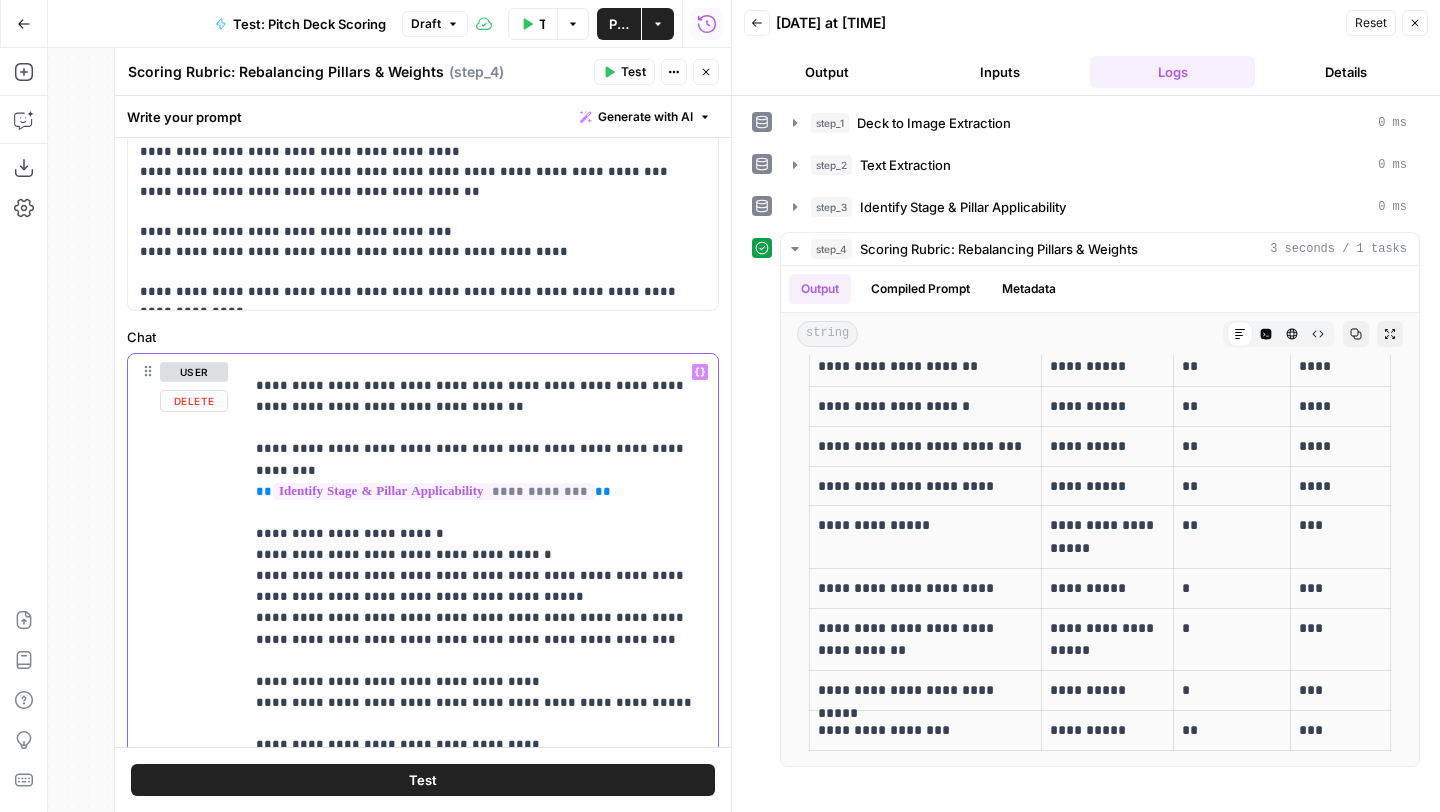 click on "**********" at bounding box center (481, 575) 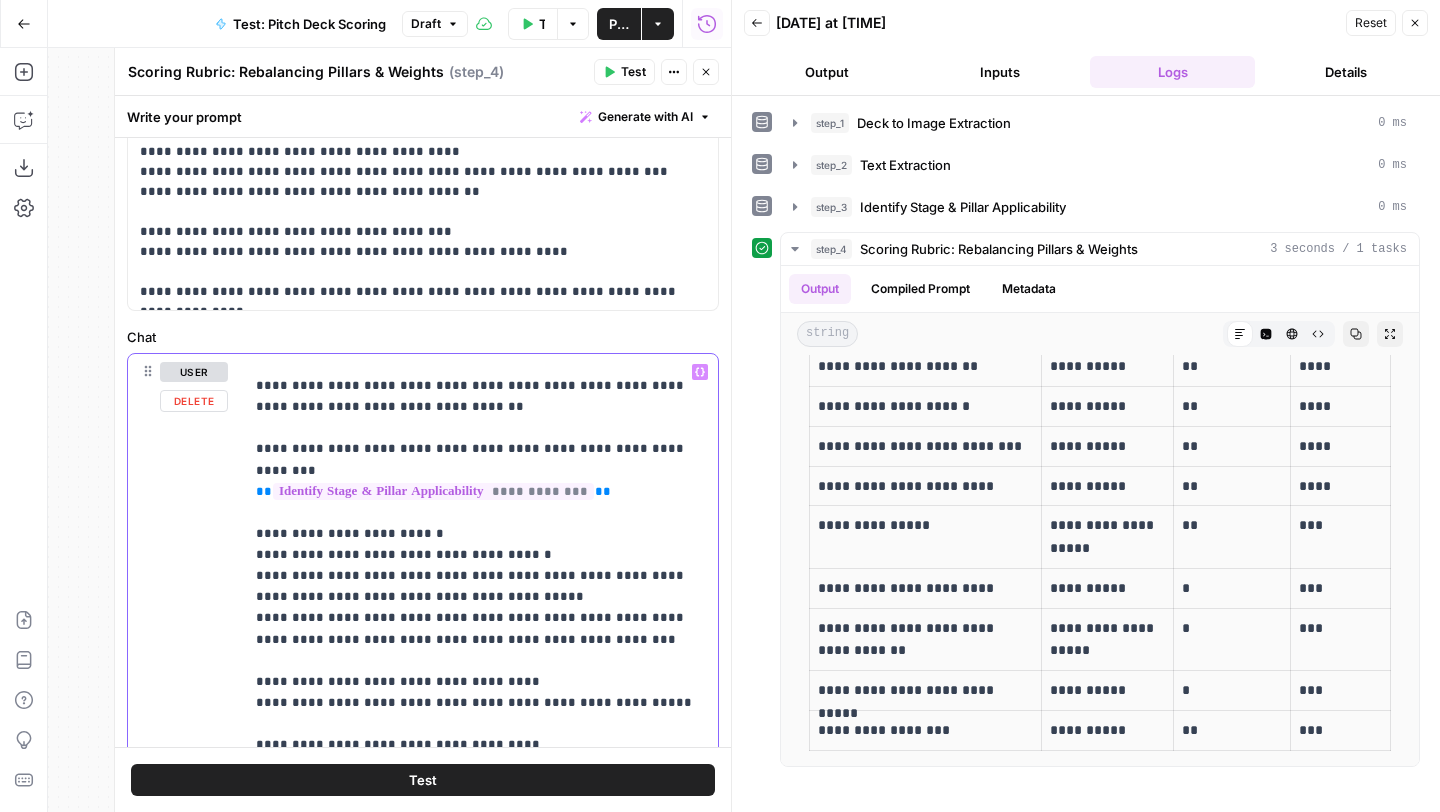 type 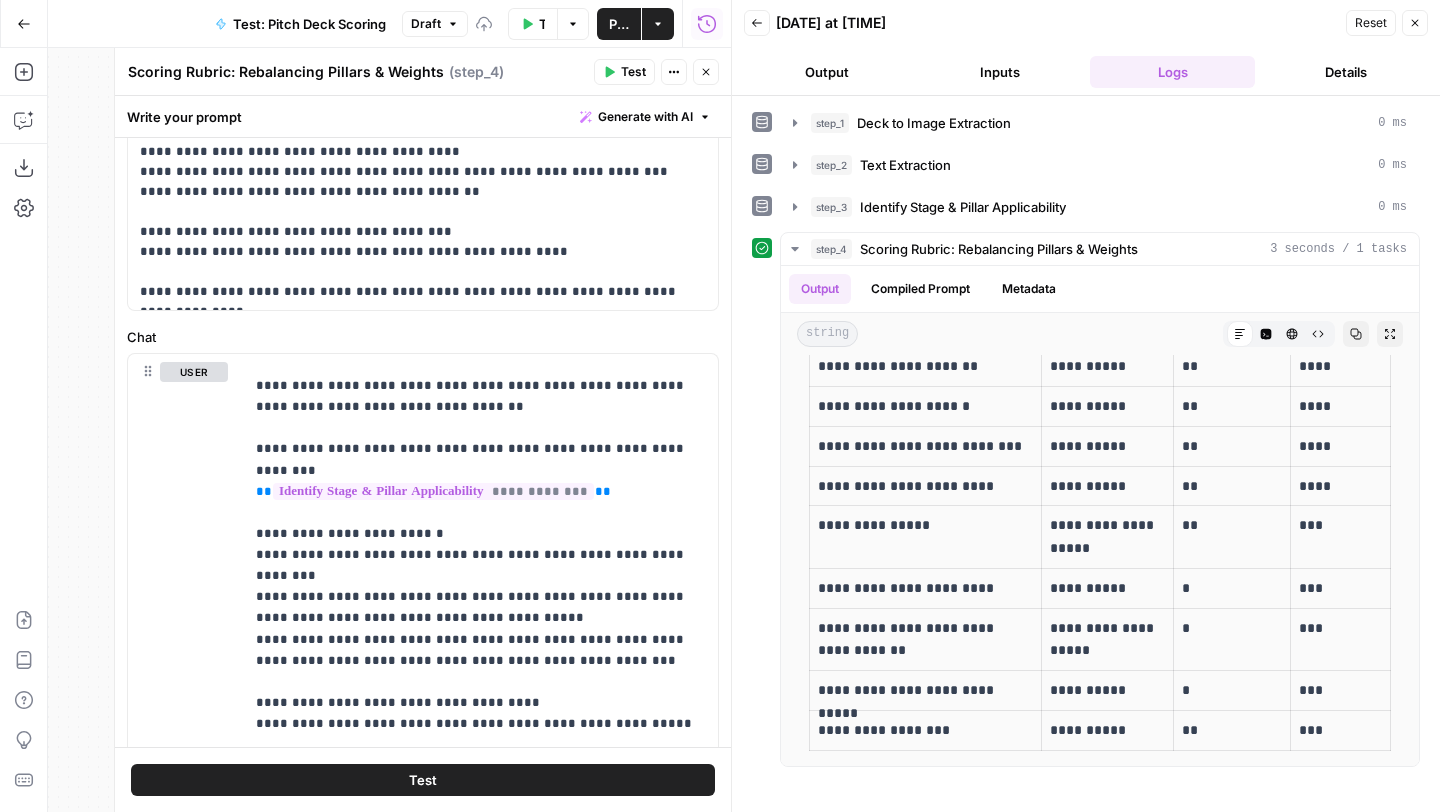 click on "Test" at bounding box center (423, 780) 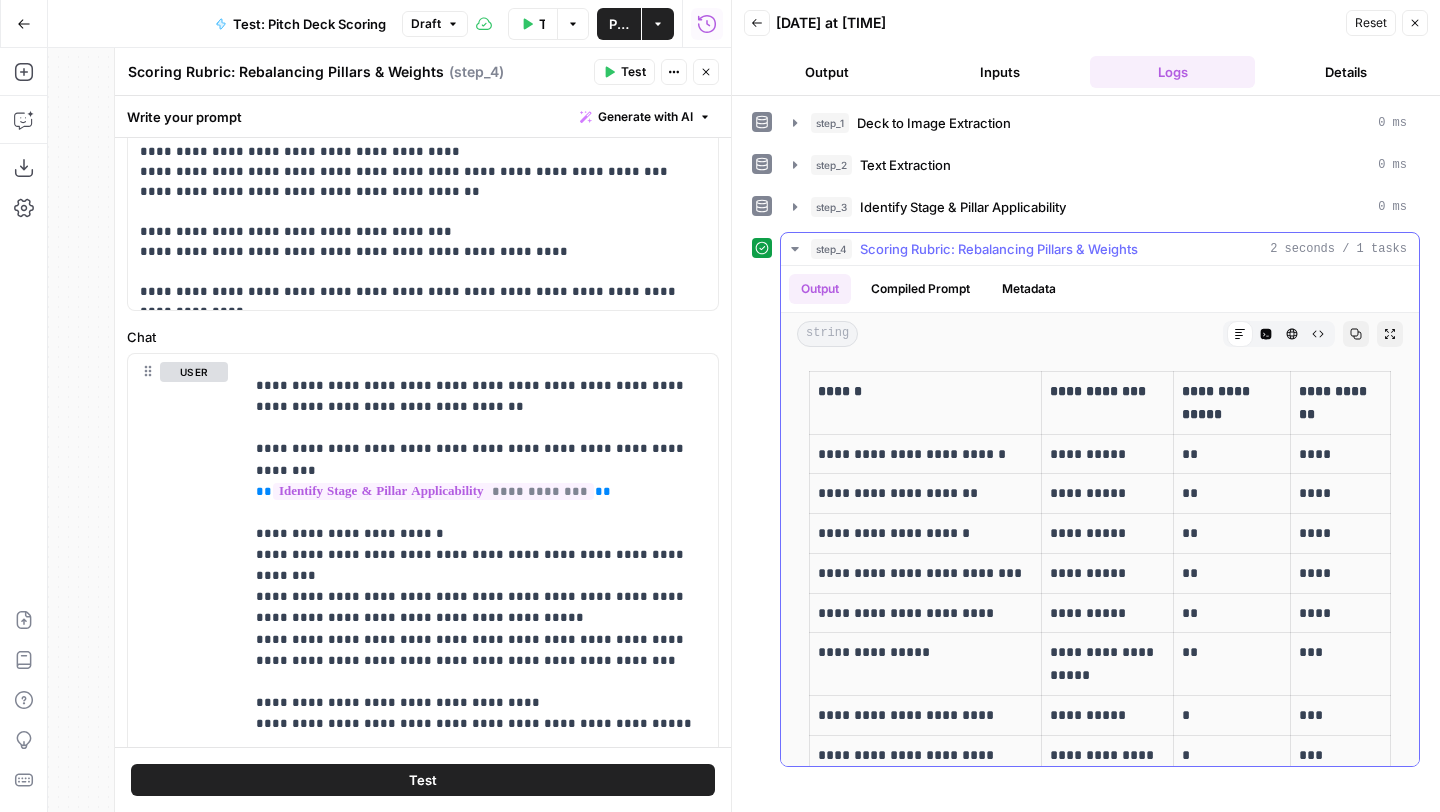 scroll, scrollTop: 127, scrollLeft: 0, axis: vertical 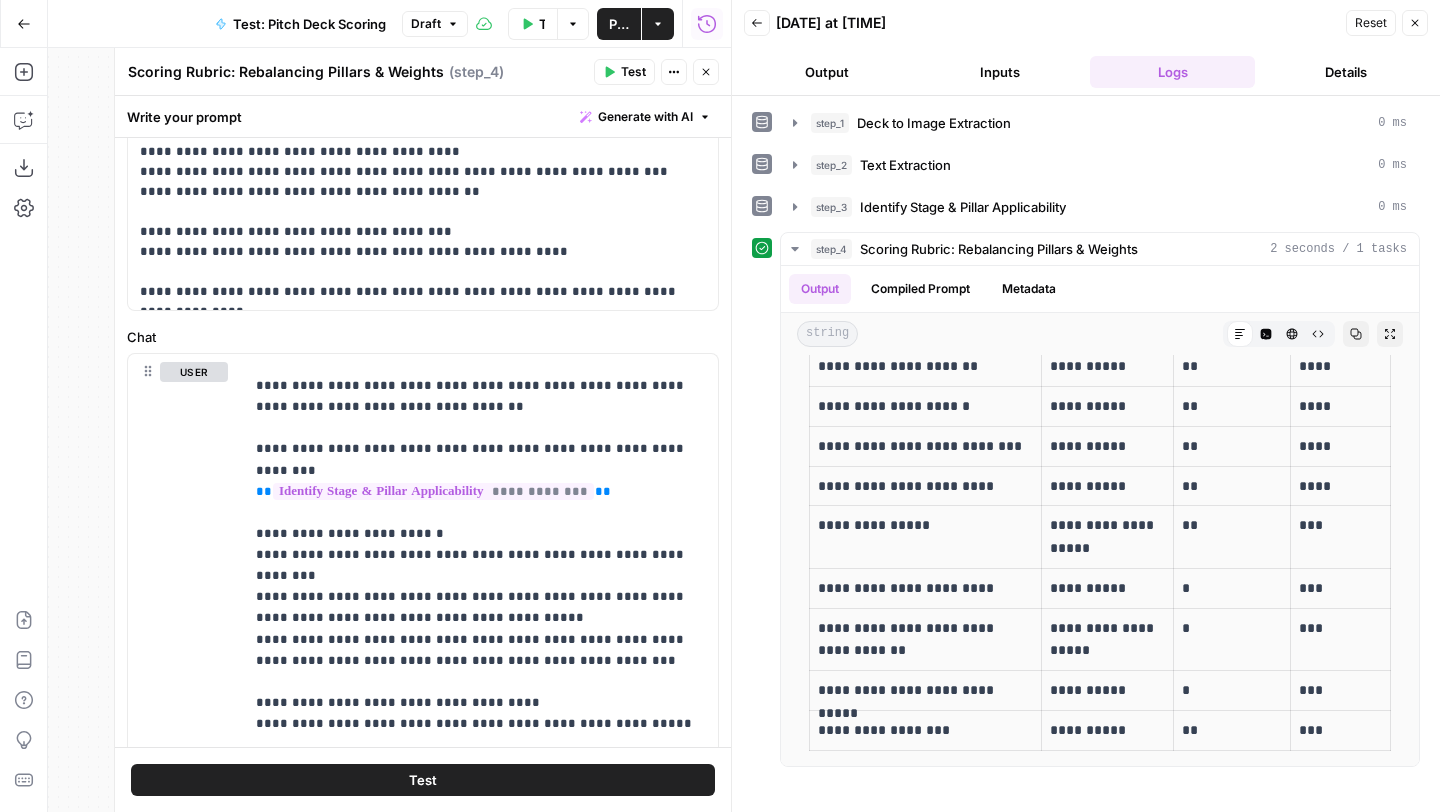 click on "Output" at bounding box center (826, 72) 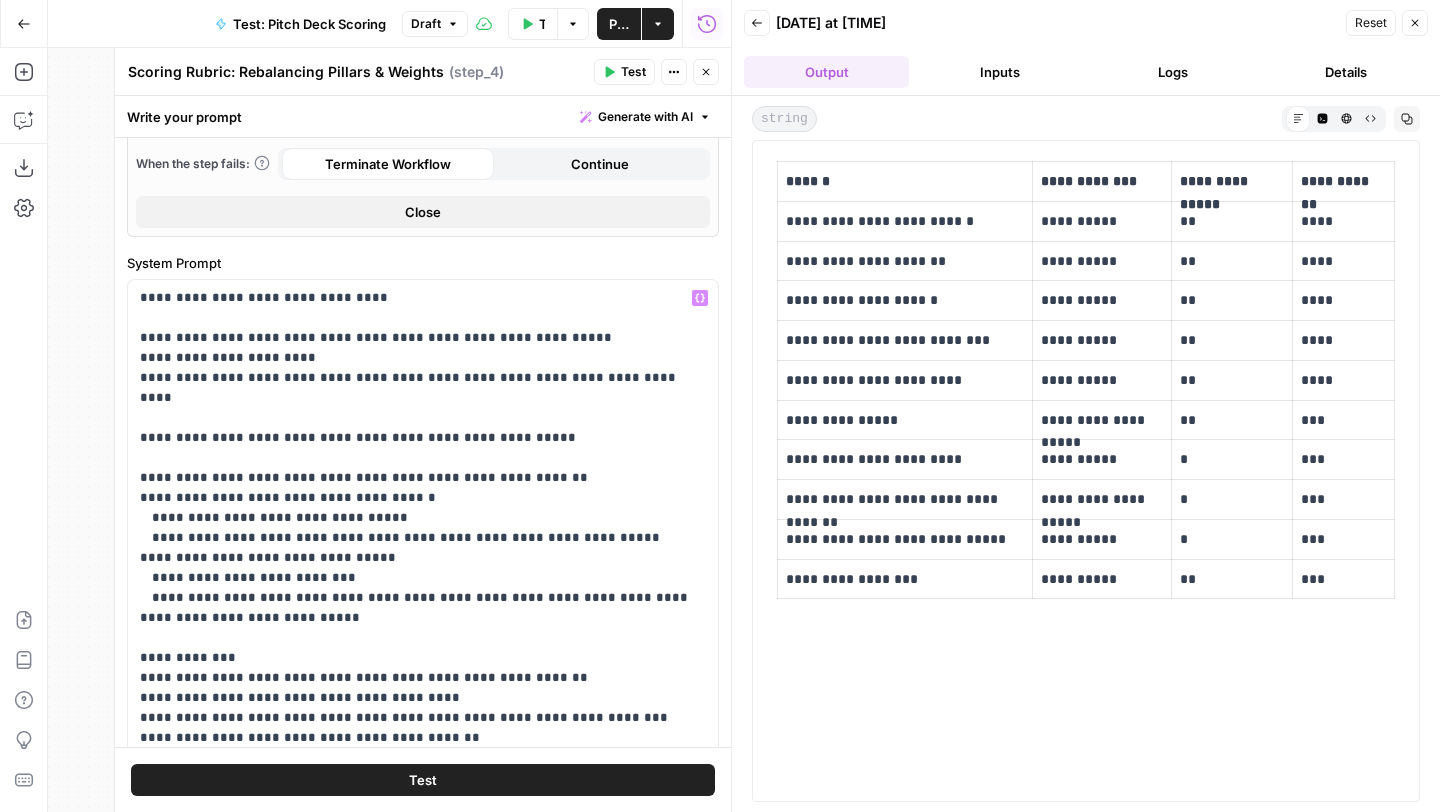 scroll, scrollTop: 422, scrollLeft: 0, axis: vertical 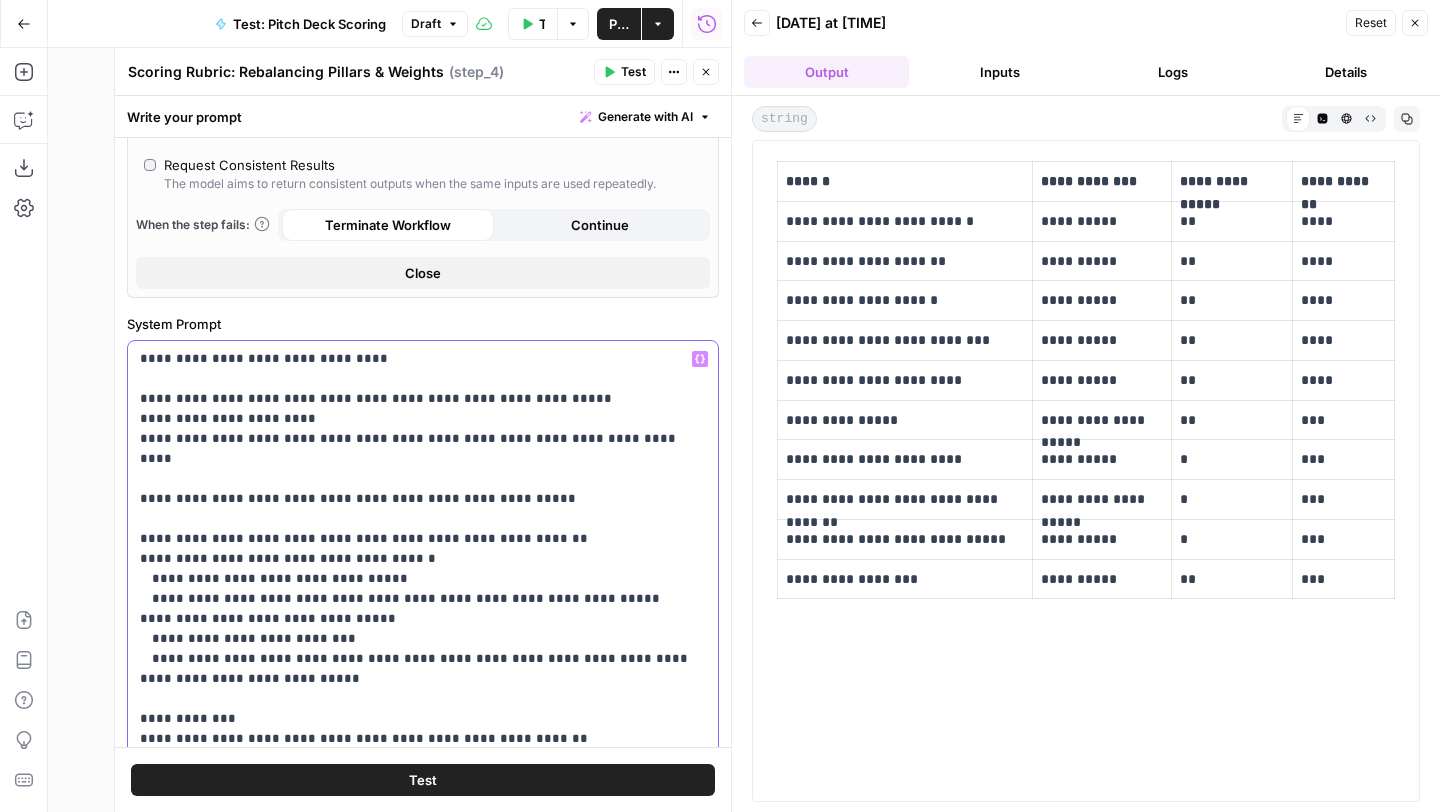click on "**********" at bounding box center (423, 629) 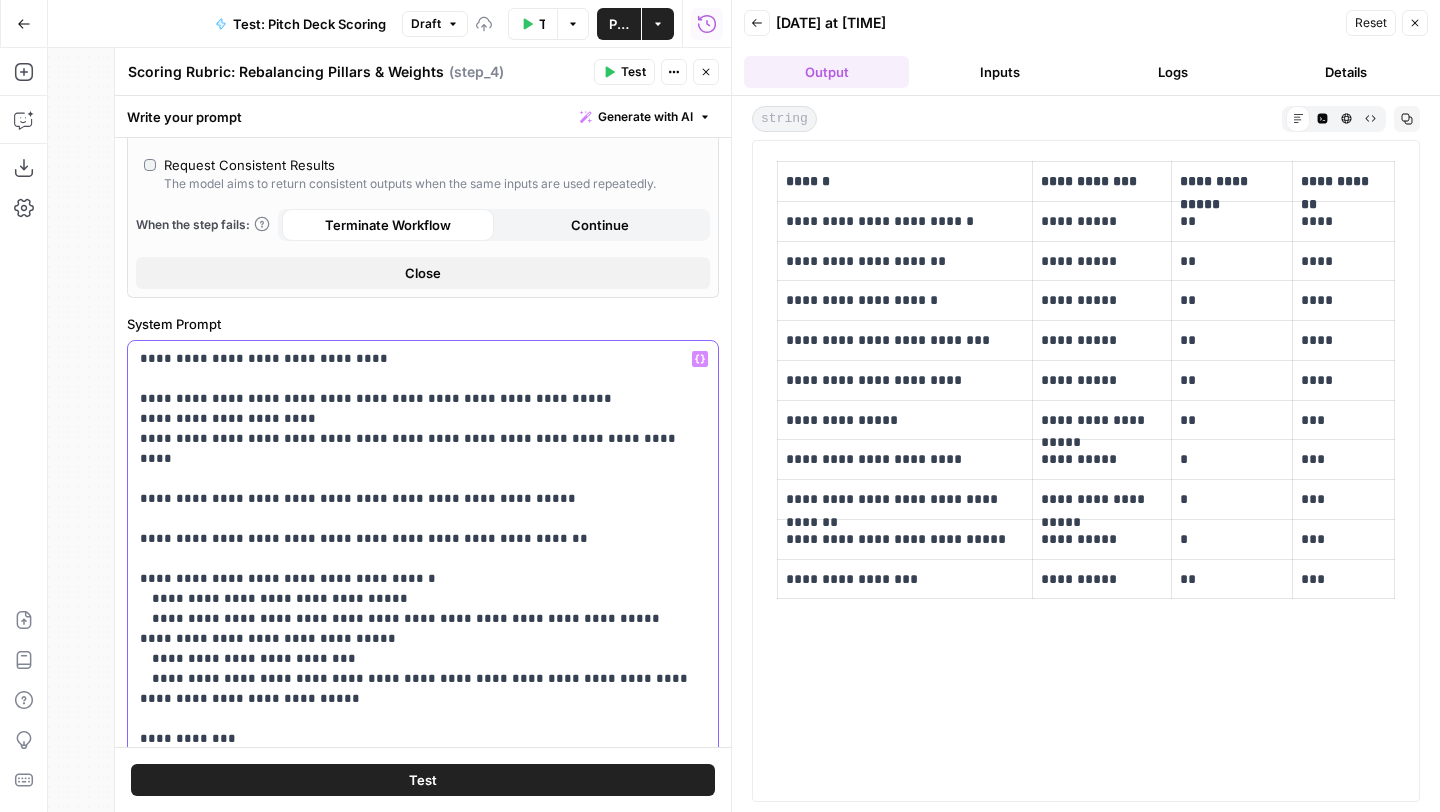 click on "**********" at bounding box center (423, 639) 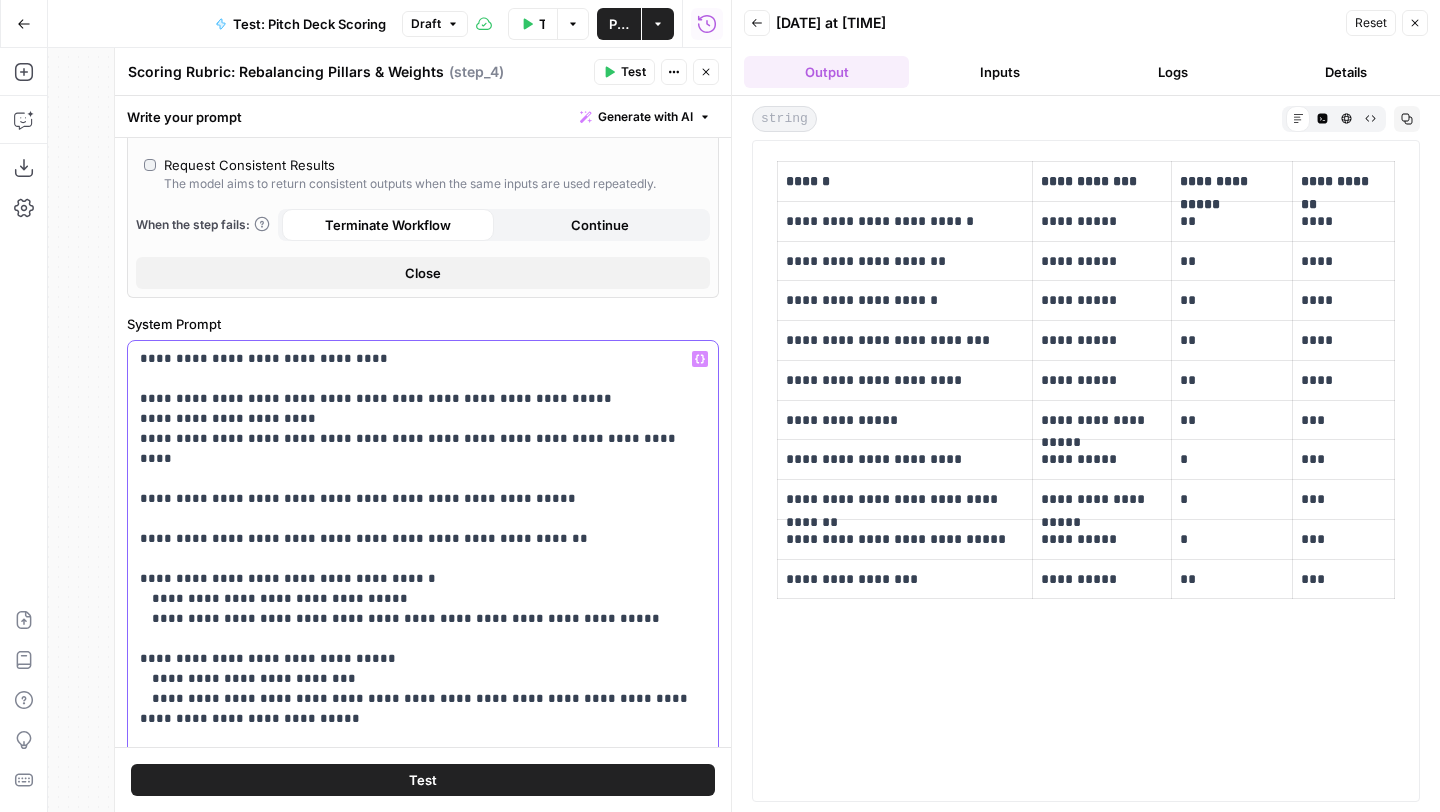 click on "**********" at bounding box center [423, 649] 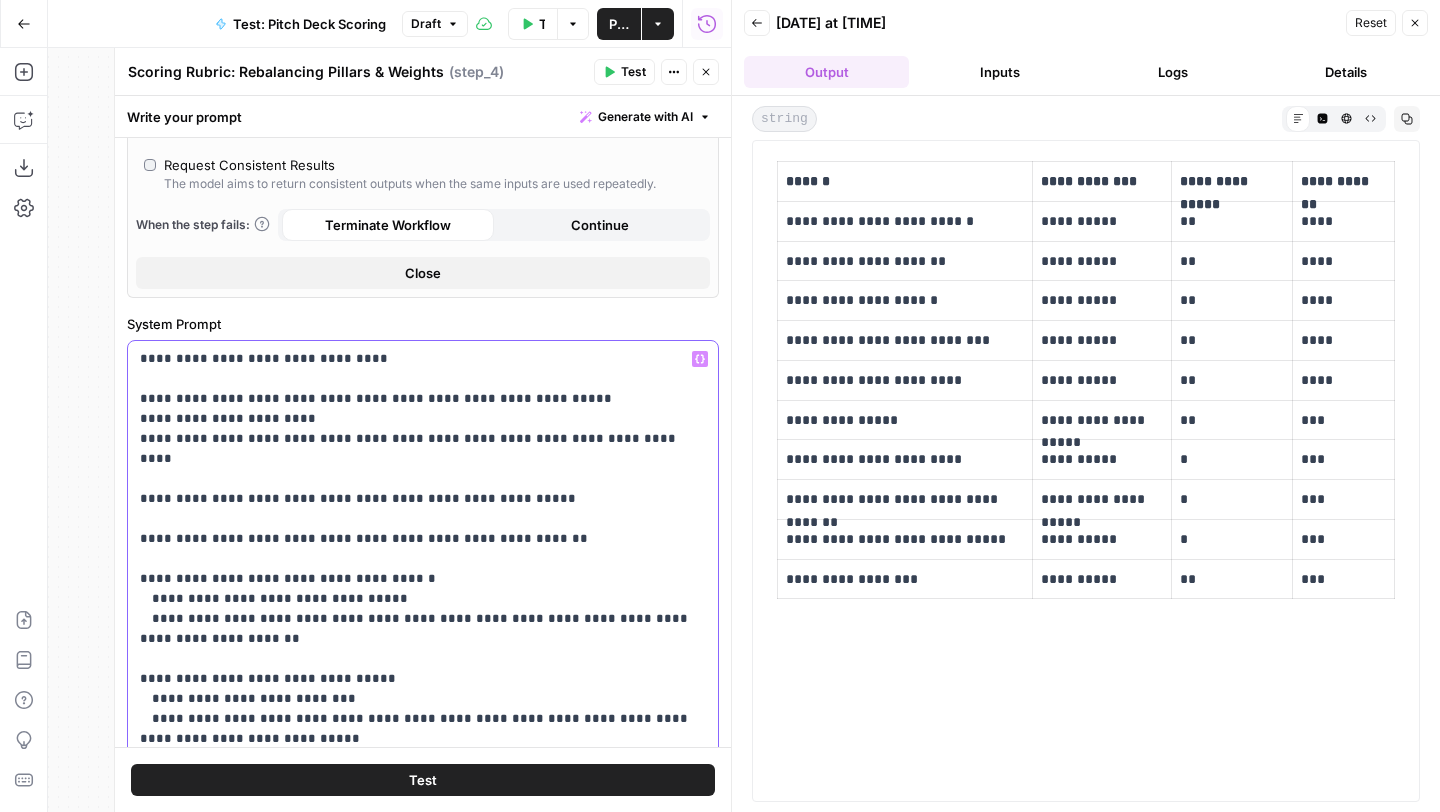 click on "**********" at bounding box center (423, 659) 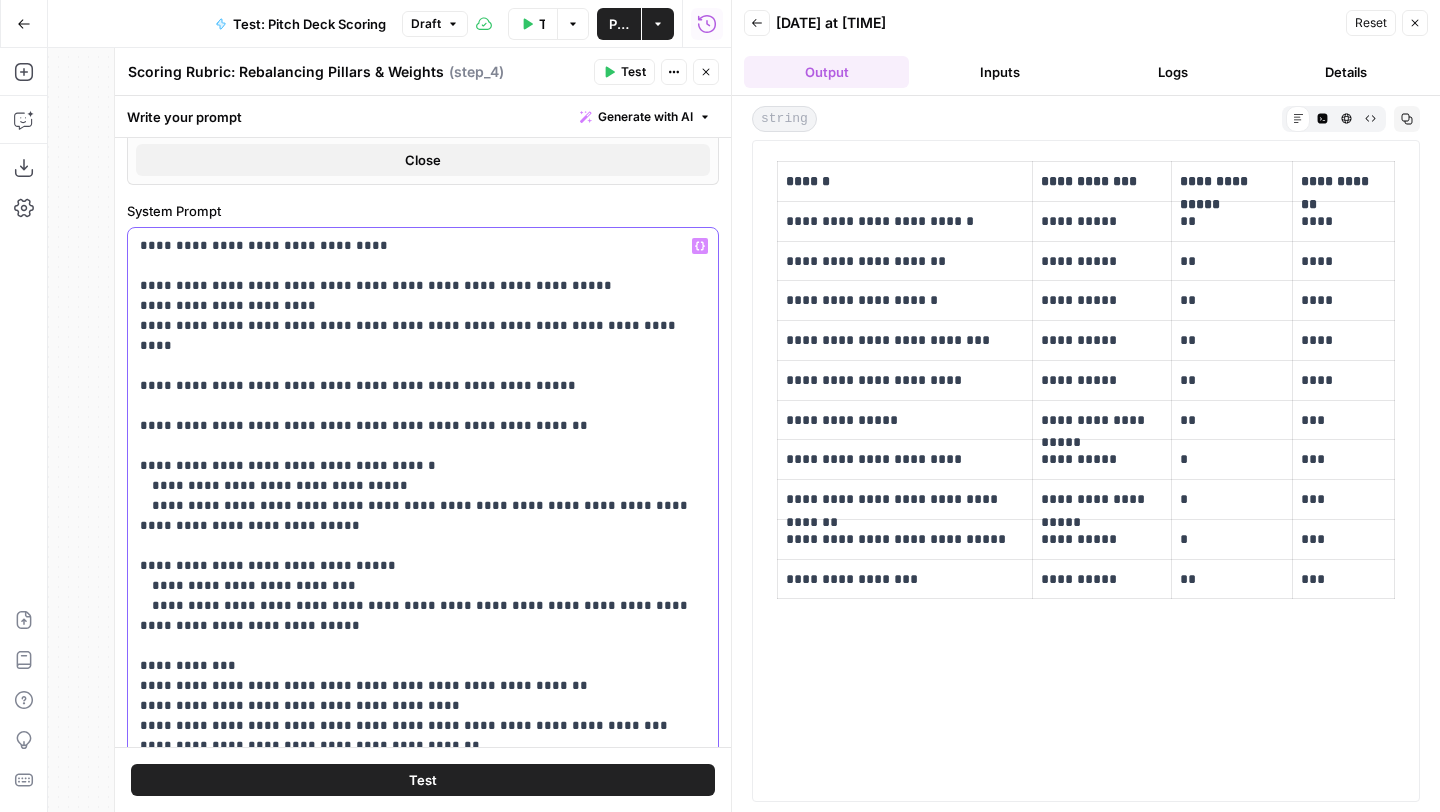 scroll, scrollTop: 551, scrollLeft: 0, axis: vertical 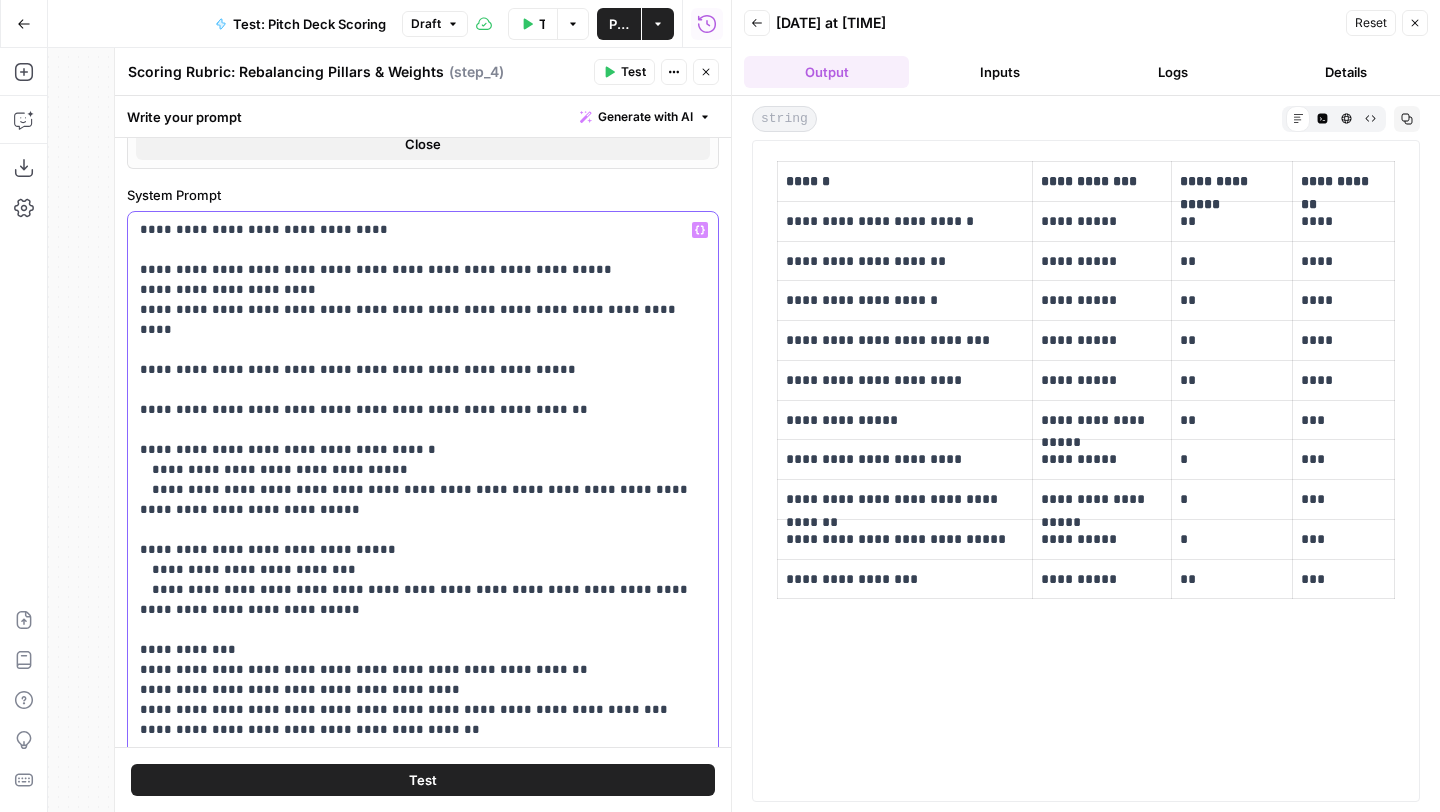 click on "**********" at bounding box center (423, 530) 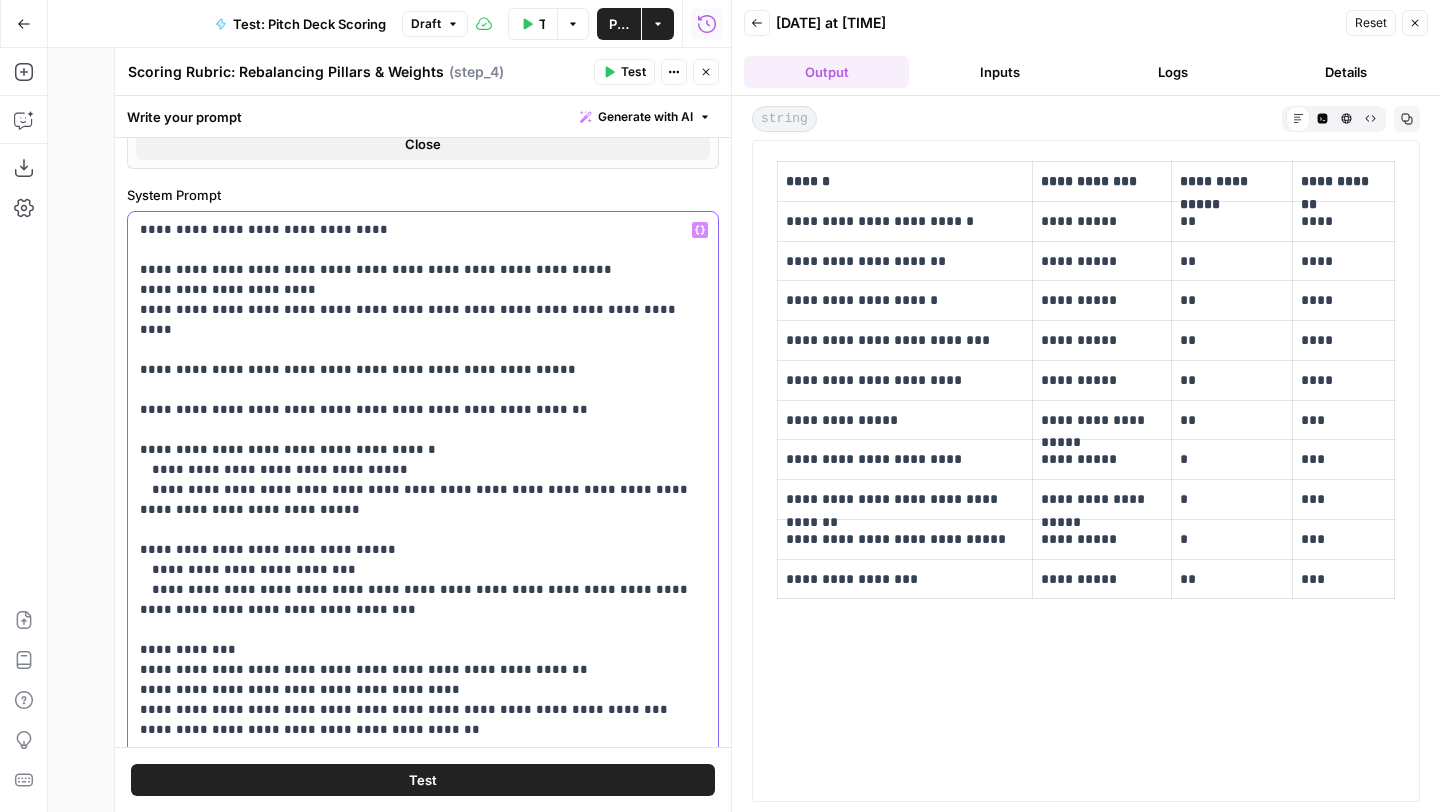 click on "**********" at bounding box center [423, 530] 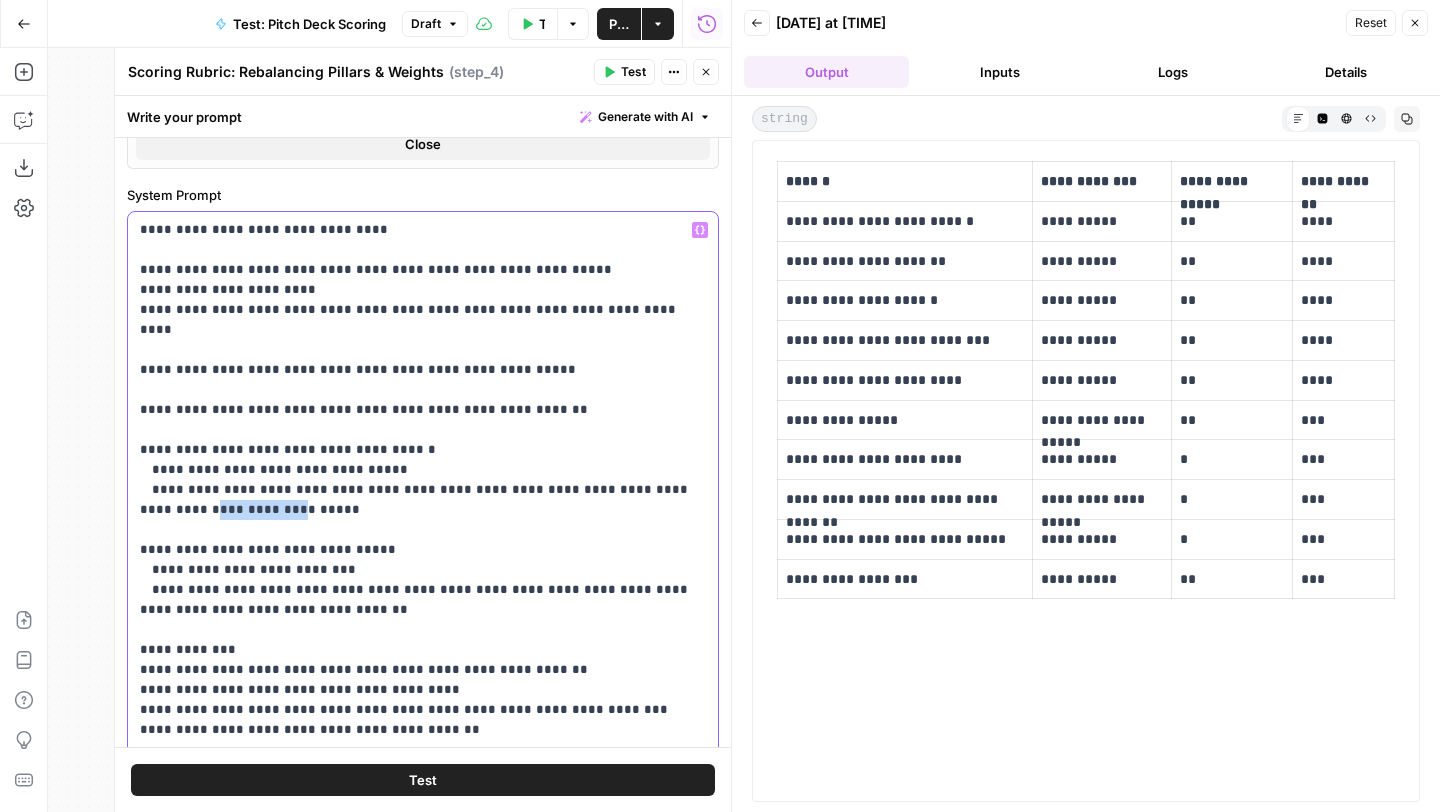 drag, startPoint x: 212, startPoint y: 485, endPoint x: 114, endPoint y: 485, distance: 98 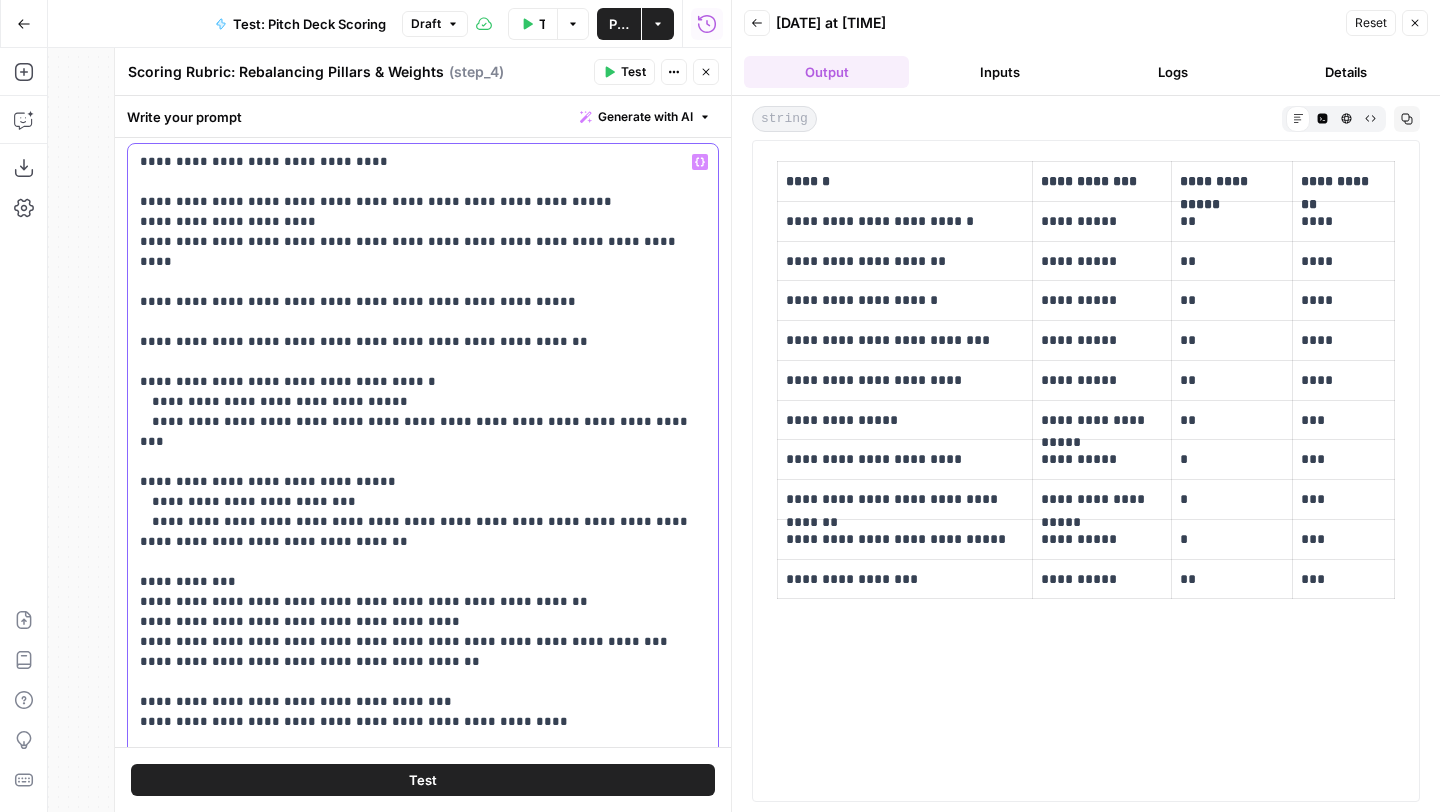 scroll, scrollTop: 622, scrollLeft: 0, axis: vertical 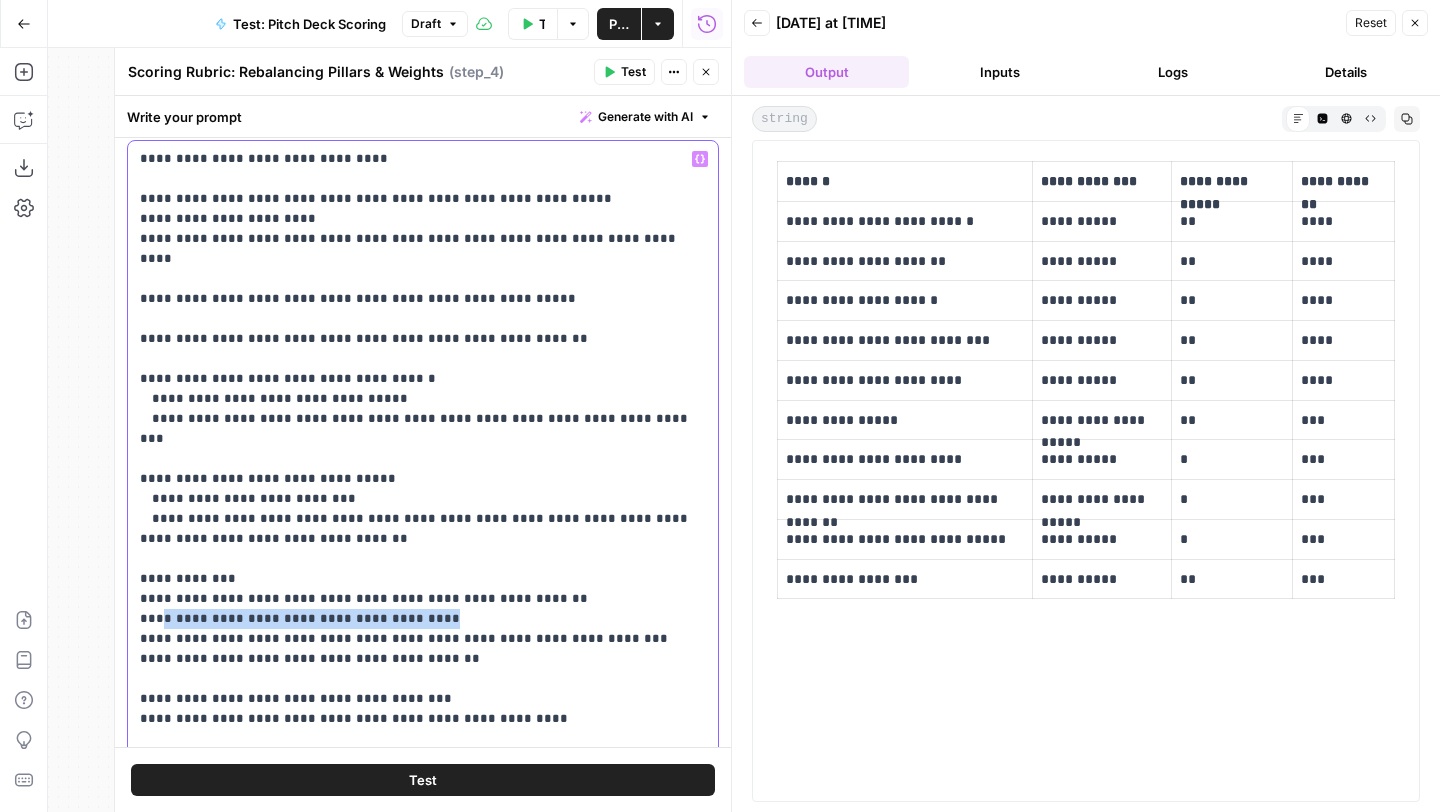 drag, startPoint x: 420, startPoint y: 585, endPoint x: 156, endPoint y: 577, distance: 264.1212 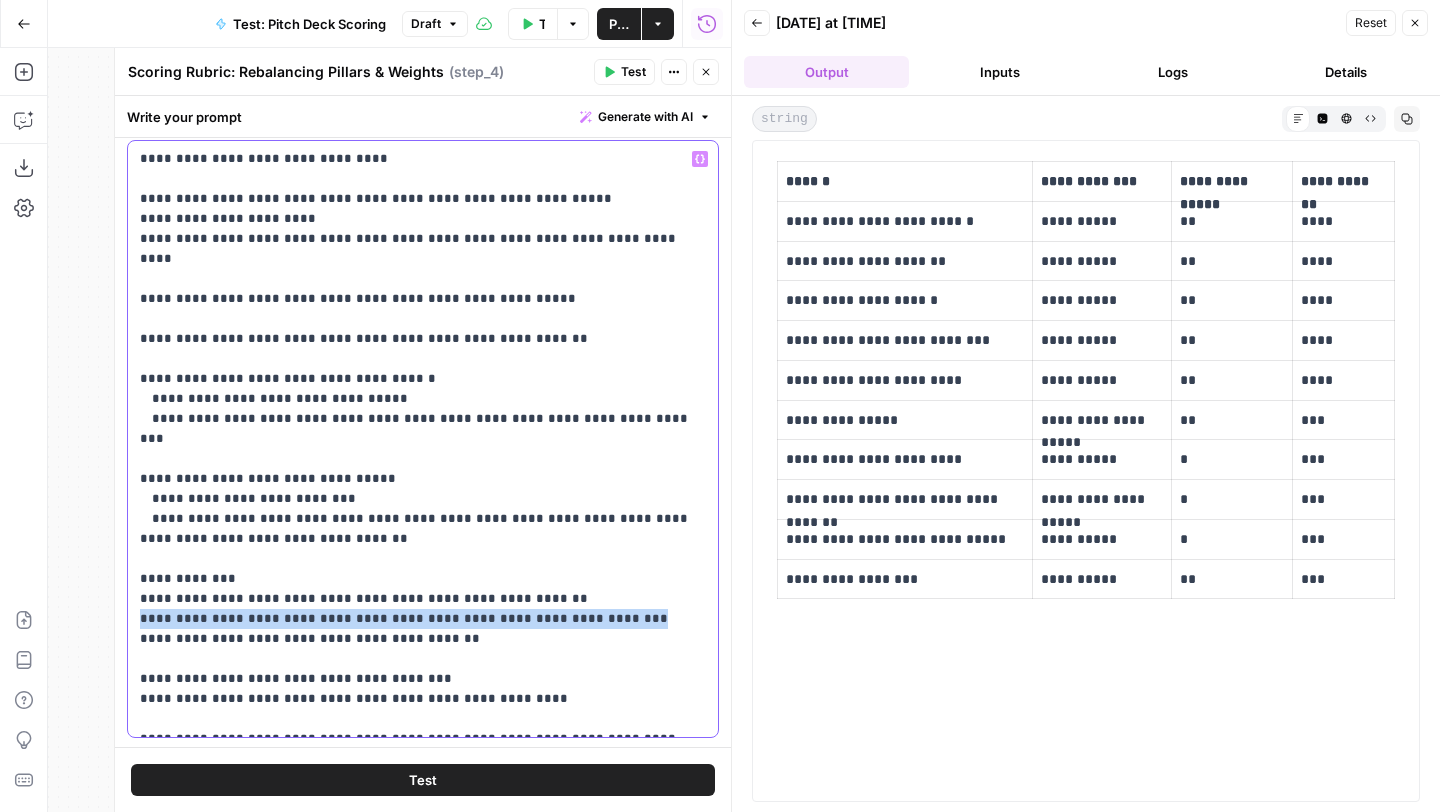 drag, startPoint x: 601, startPoint y: 578, endPoint x: 126, endPoint y: 577, distance: 475.00104 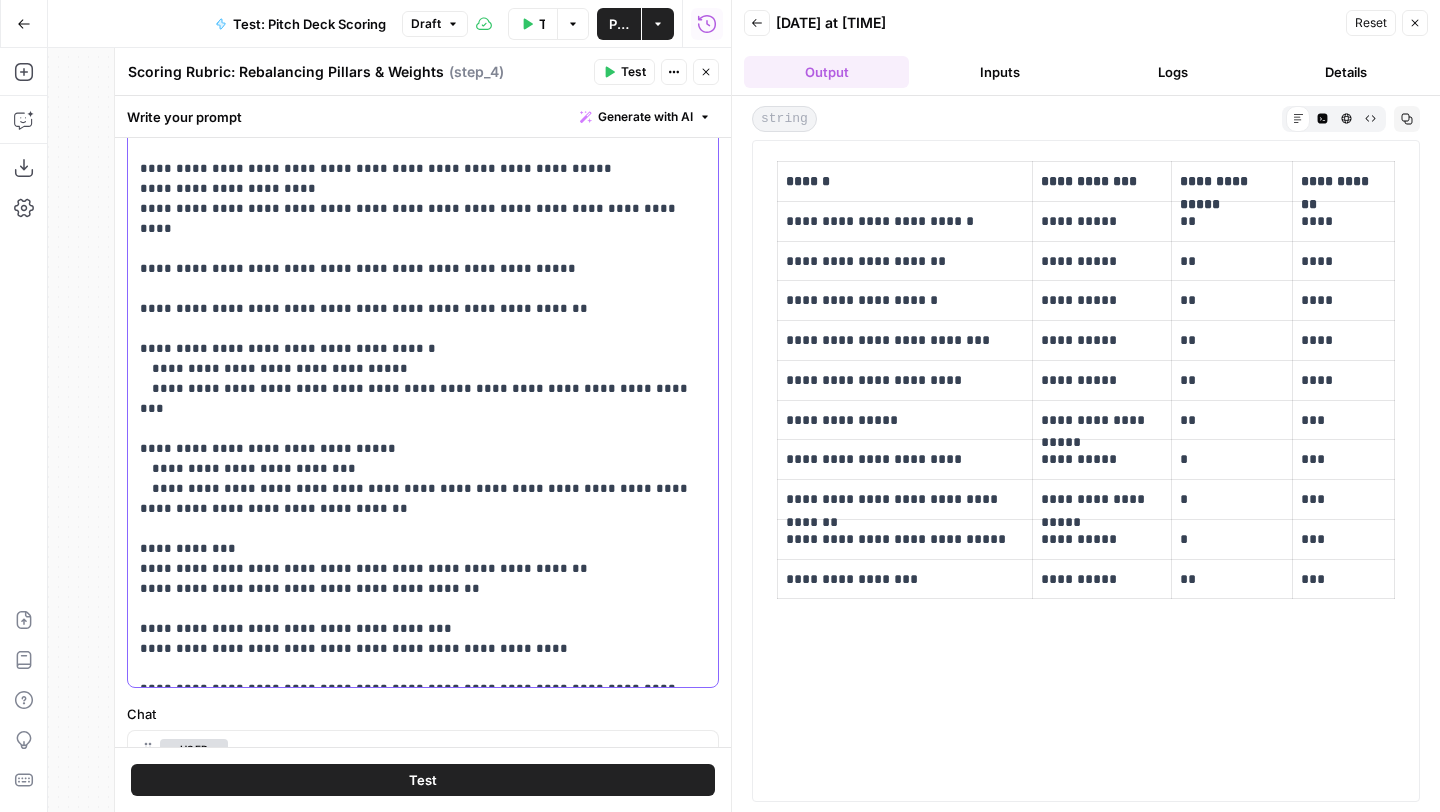 scroll, scrollTop: 653, scrollLeft: 0, axis: vertical 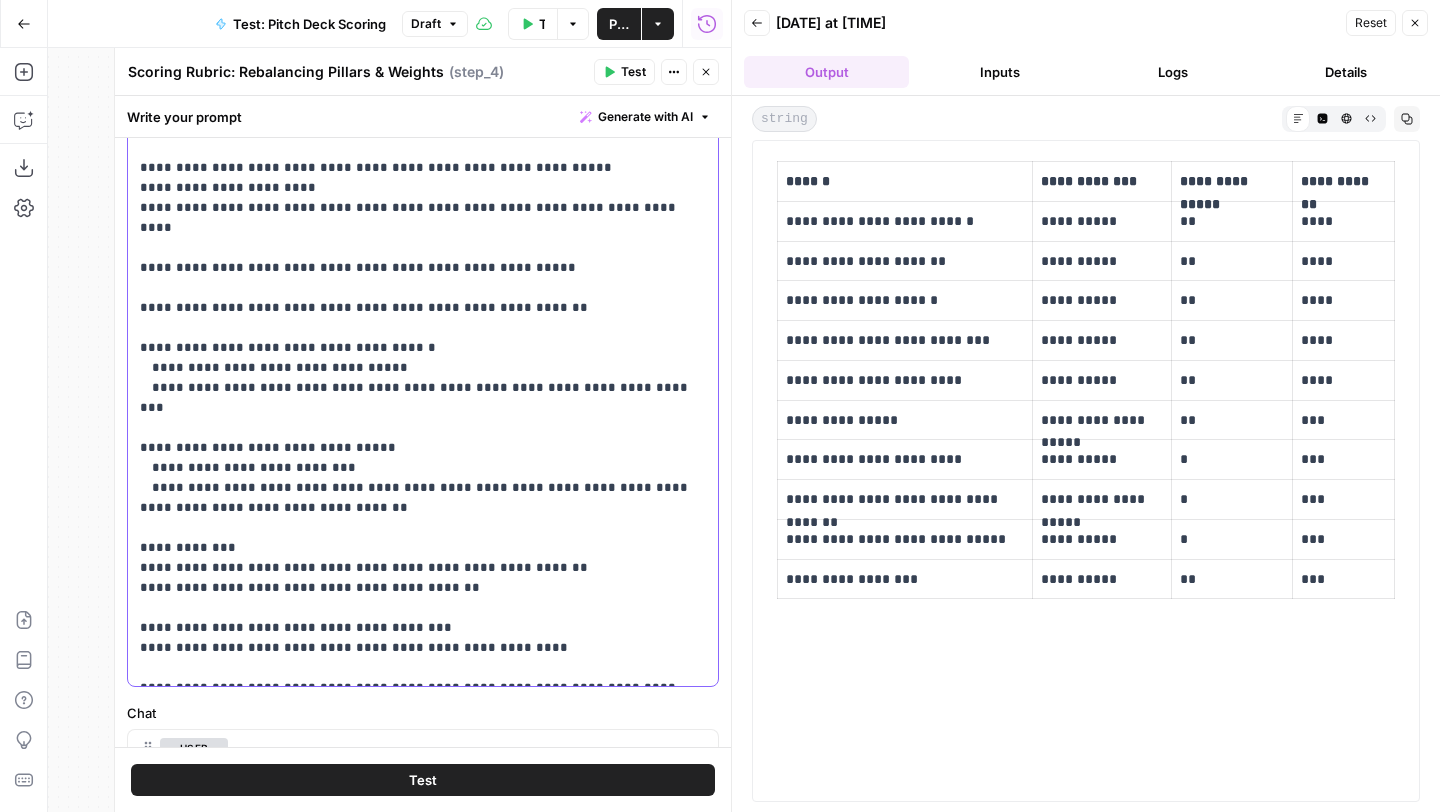 click on "**********" at bounding box center (423, 398) 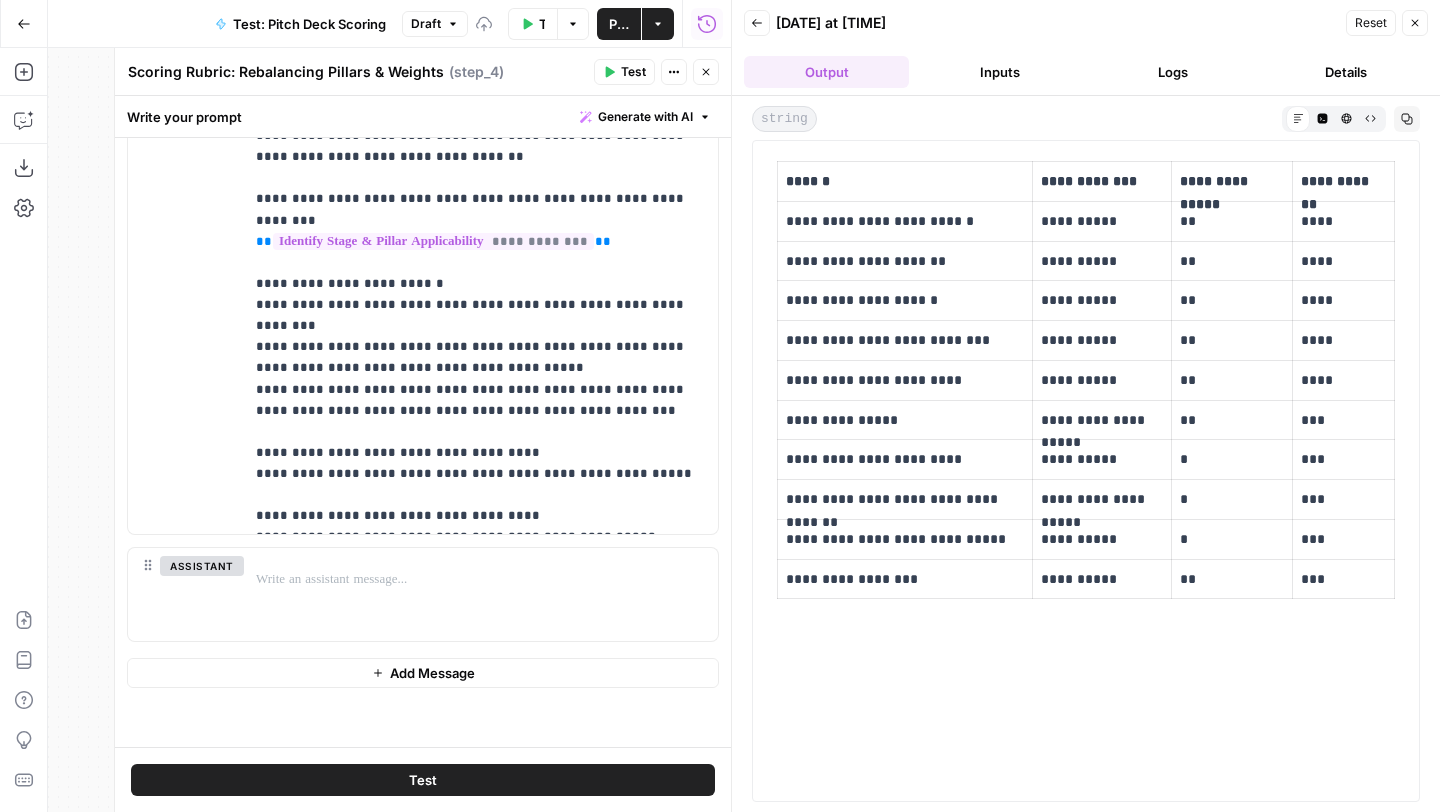 scroll, scrollTop: 1225, scrollLeft: 0, axis: vertical 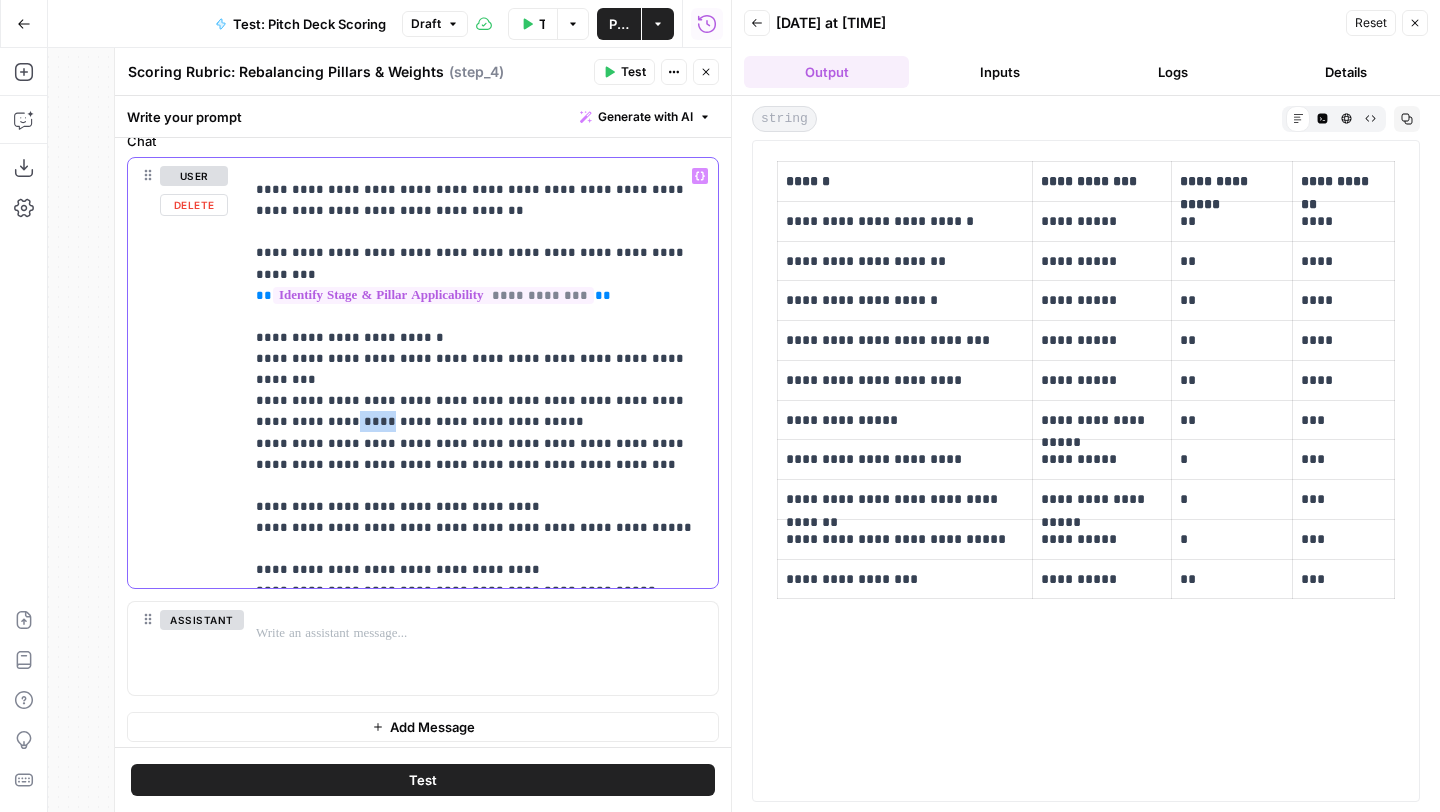 drag, startPoint x: 300, startPoint y: 380, endPoint x: 267, endPoint y: 380, distance: 33 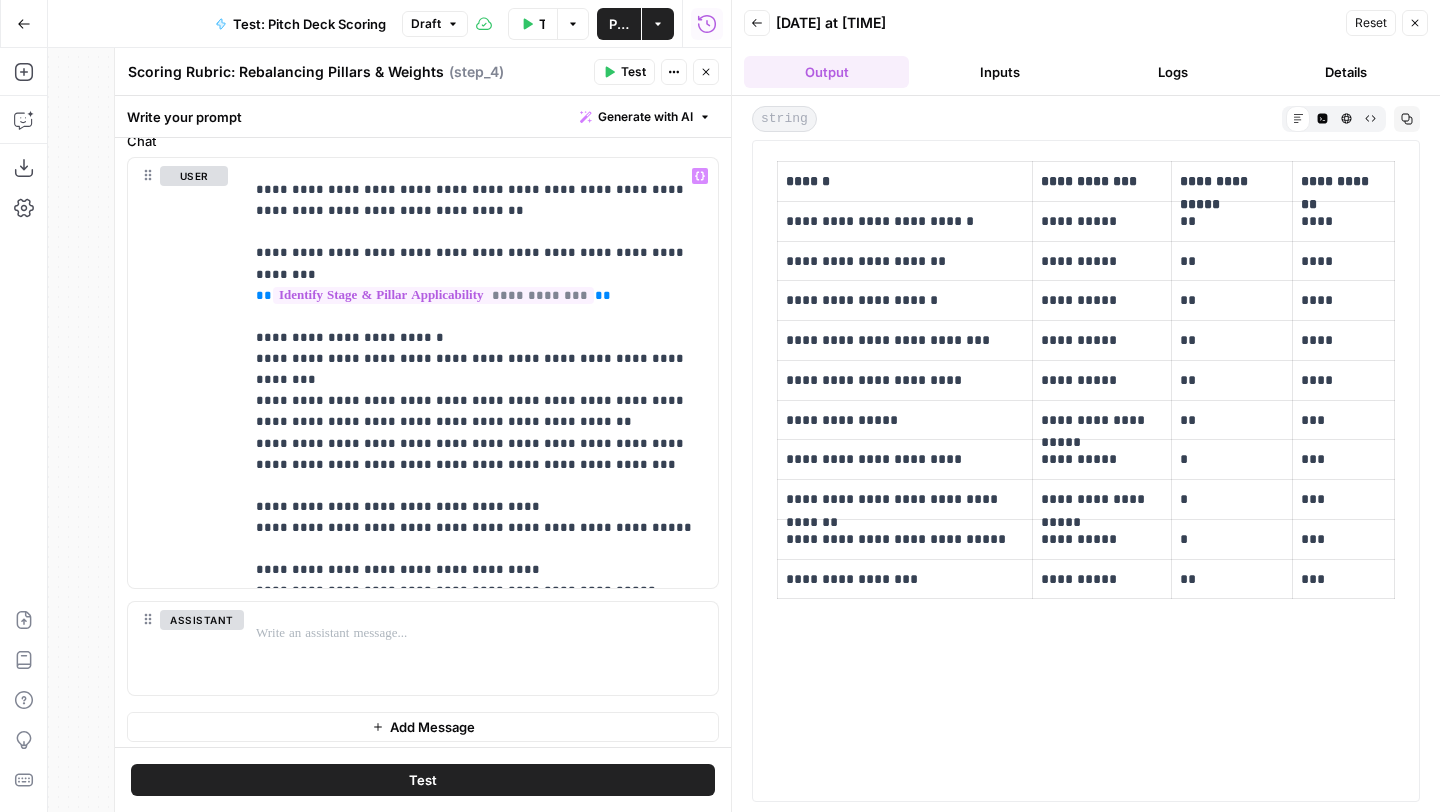 click on "Test" at bounding box center (423, 780) 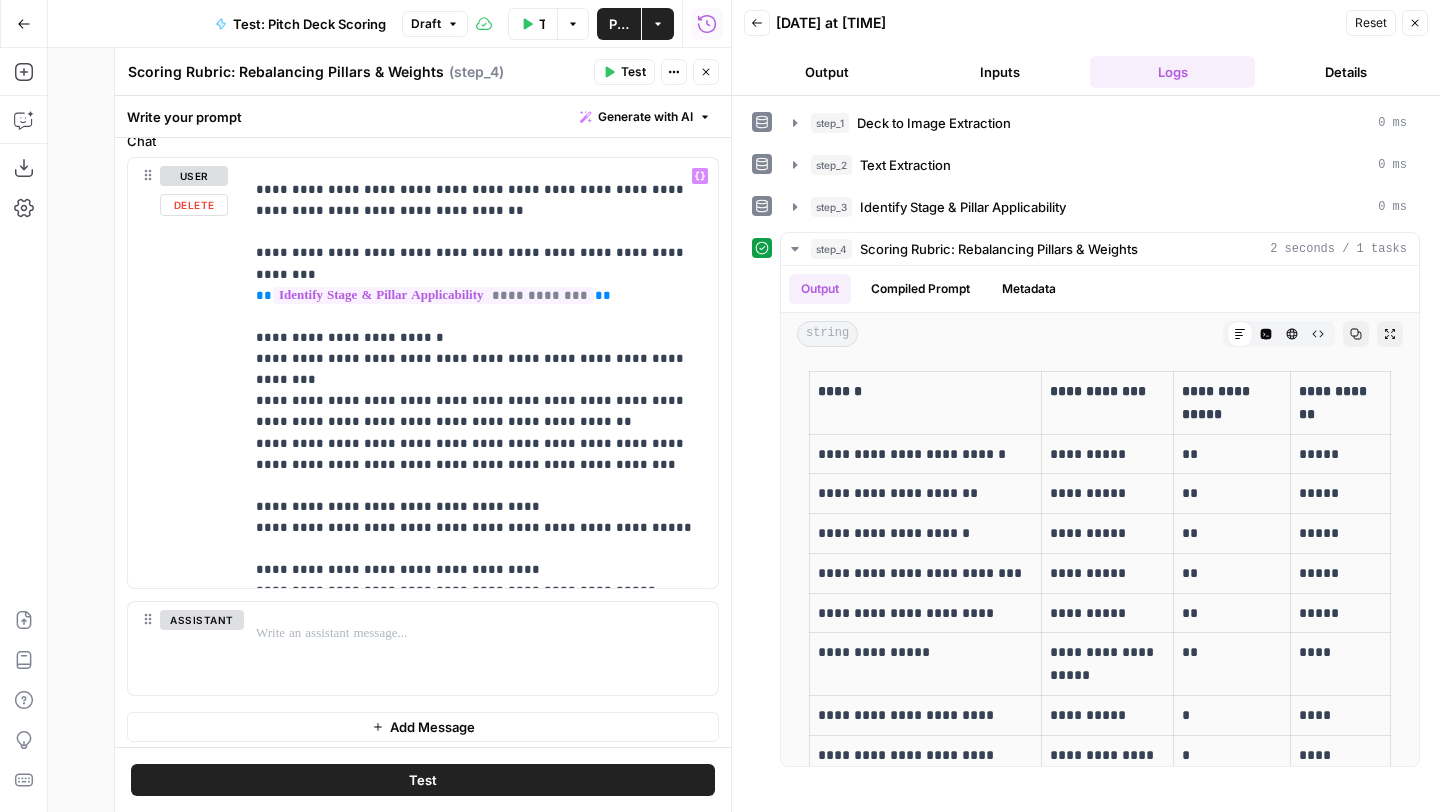 click on "Output" at bounding box center (826, 72) 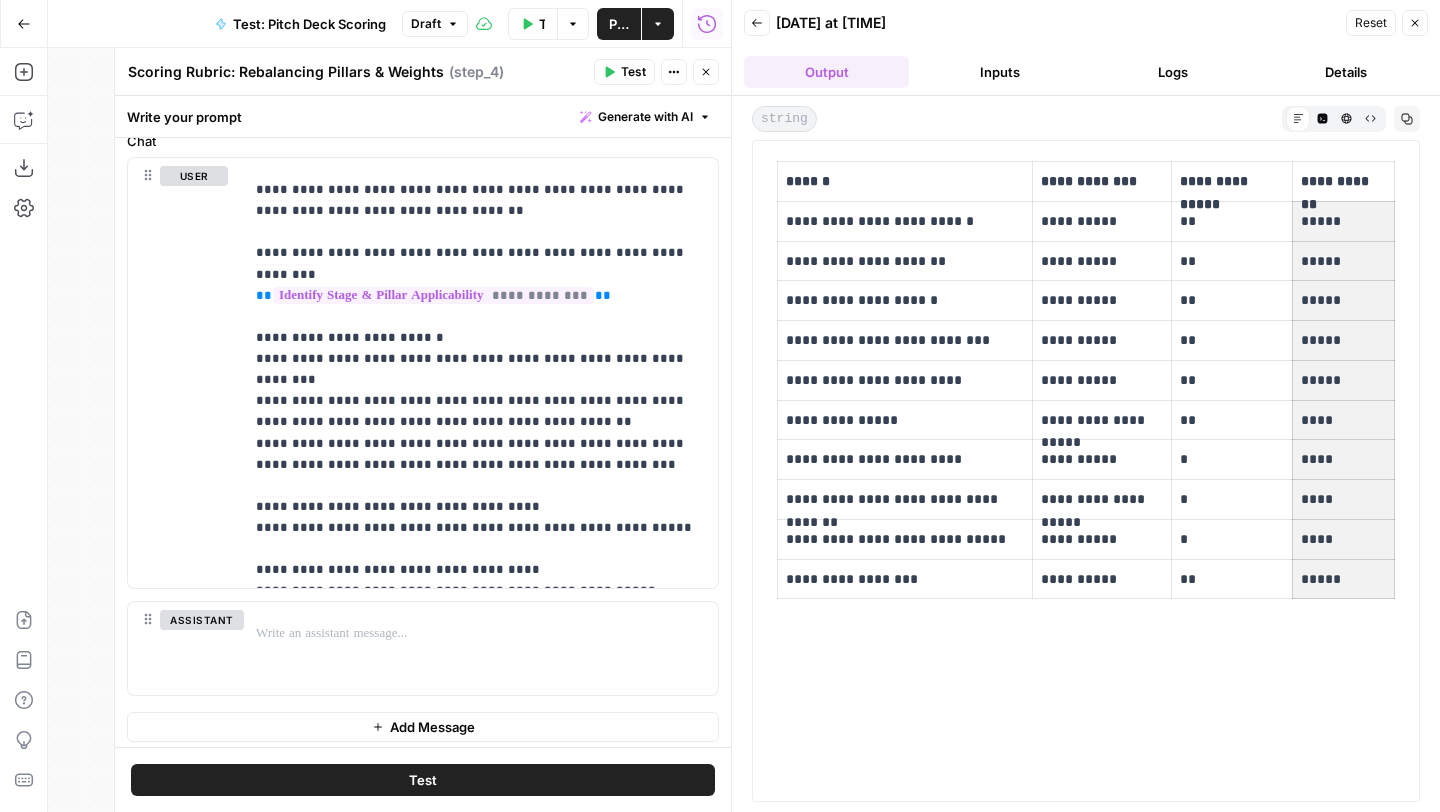 drag, startPoint x: 1302, startPoint y: 224, endPoint x: 1345, endPoint y: 593, distance: 371.49698 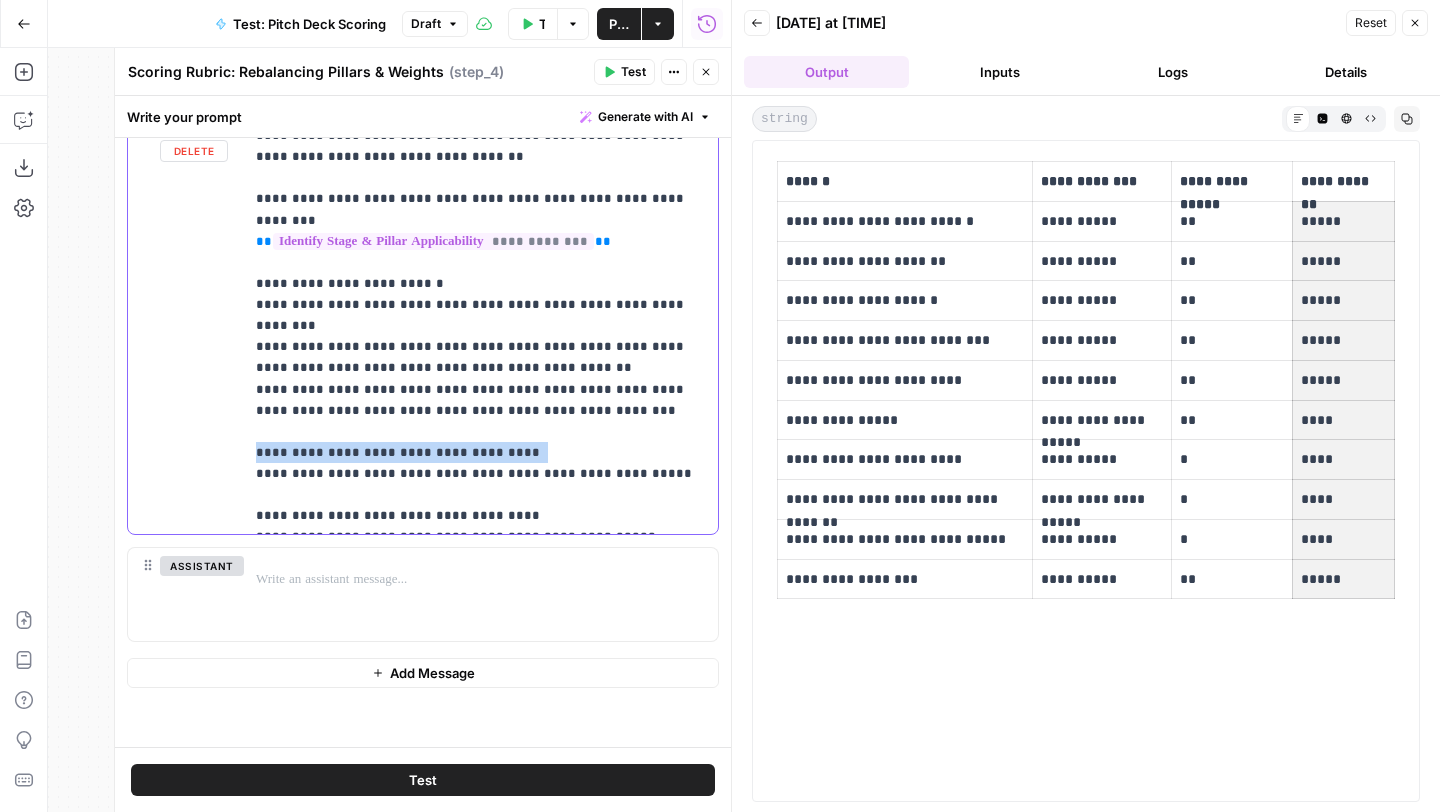 drag, startPoint x: 506, startPoint y: 411, endPoint x: 256, endPoint y: 412, distance: 250.002 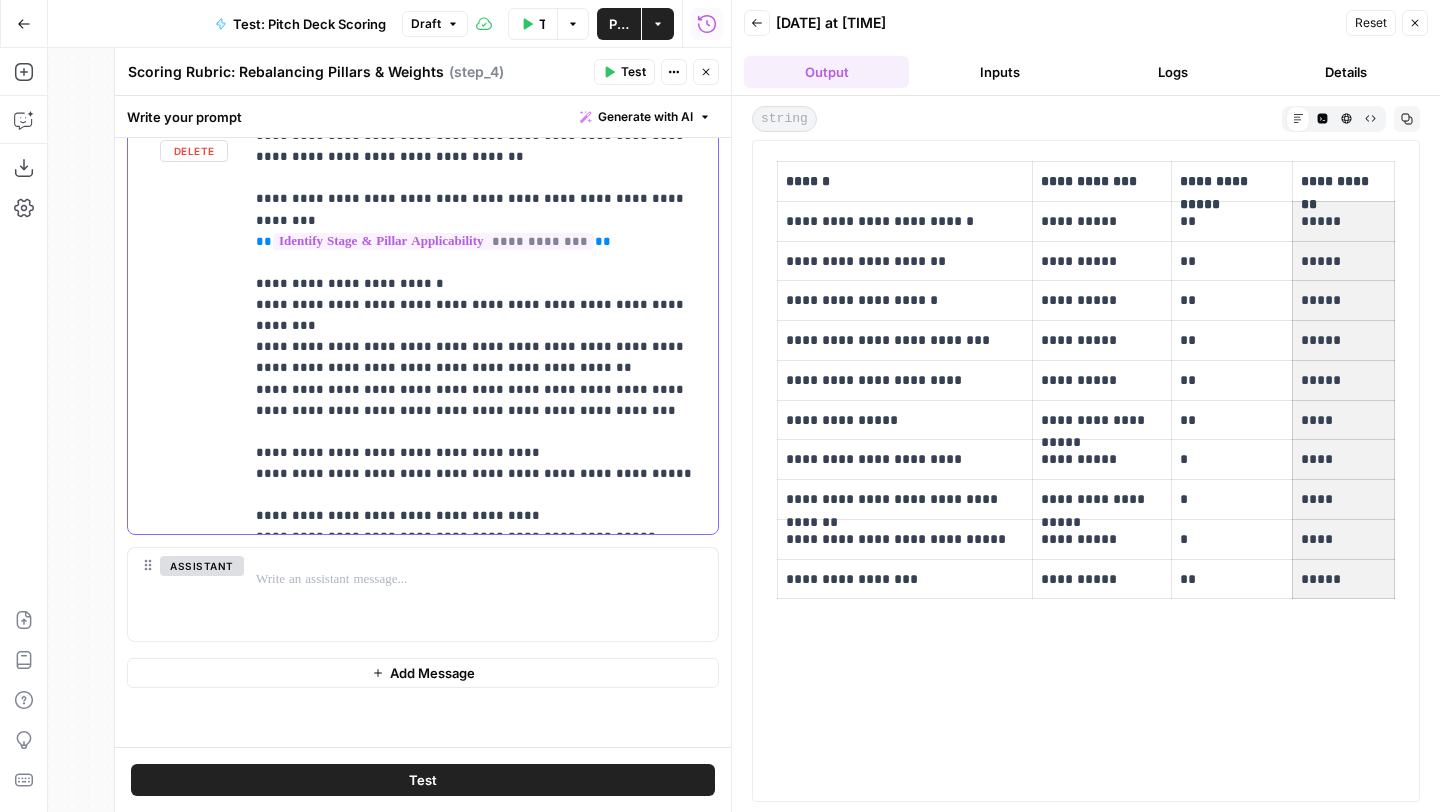 click on "**********" at bounding box center (481, 325) 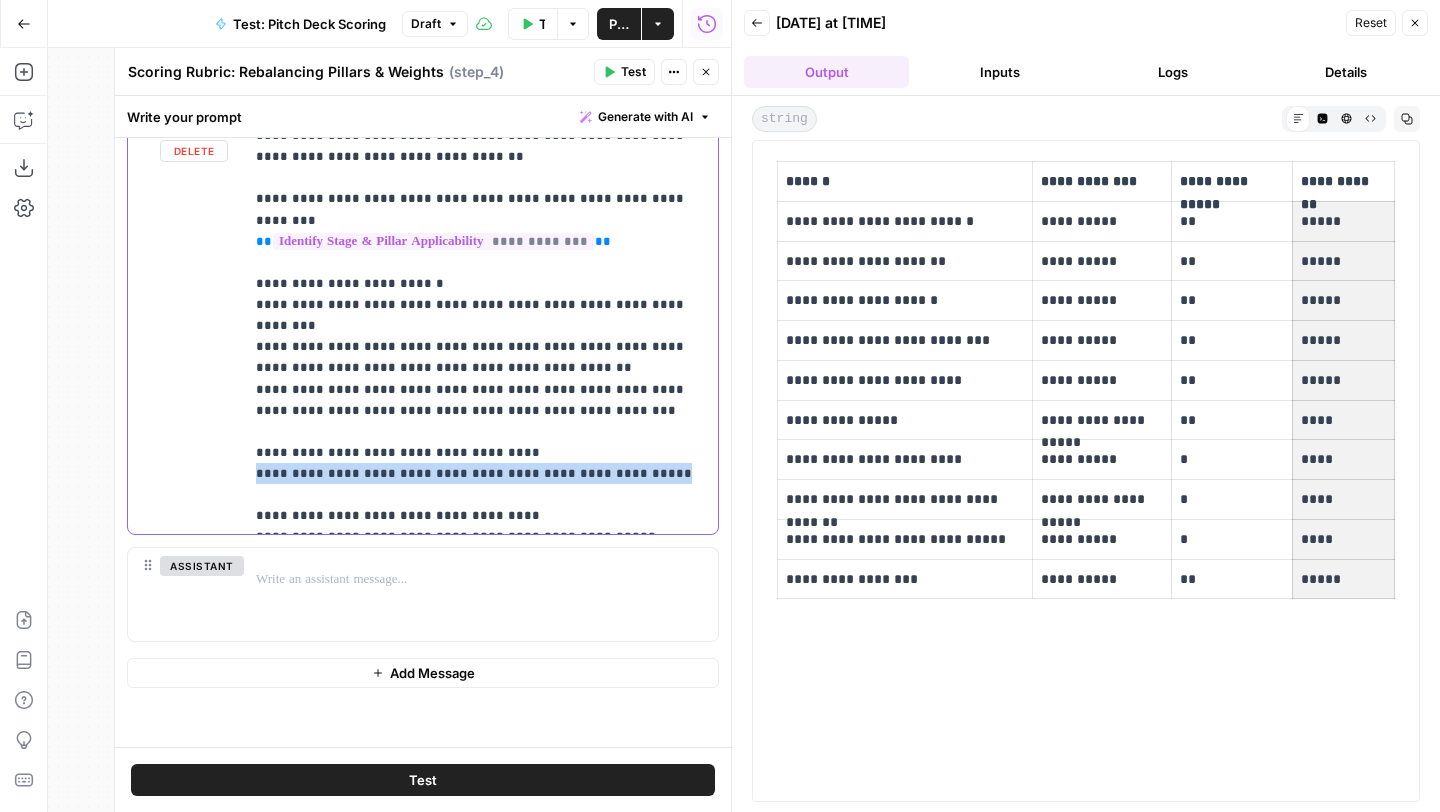 drag, startPoint x: 619, startPoint y: 432, endPoint x: 251, endPoint y: 436, distance: 368.02173 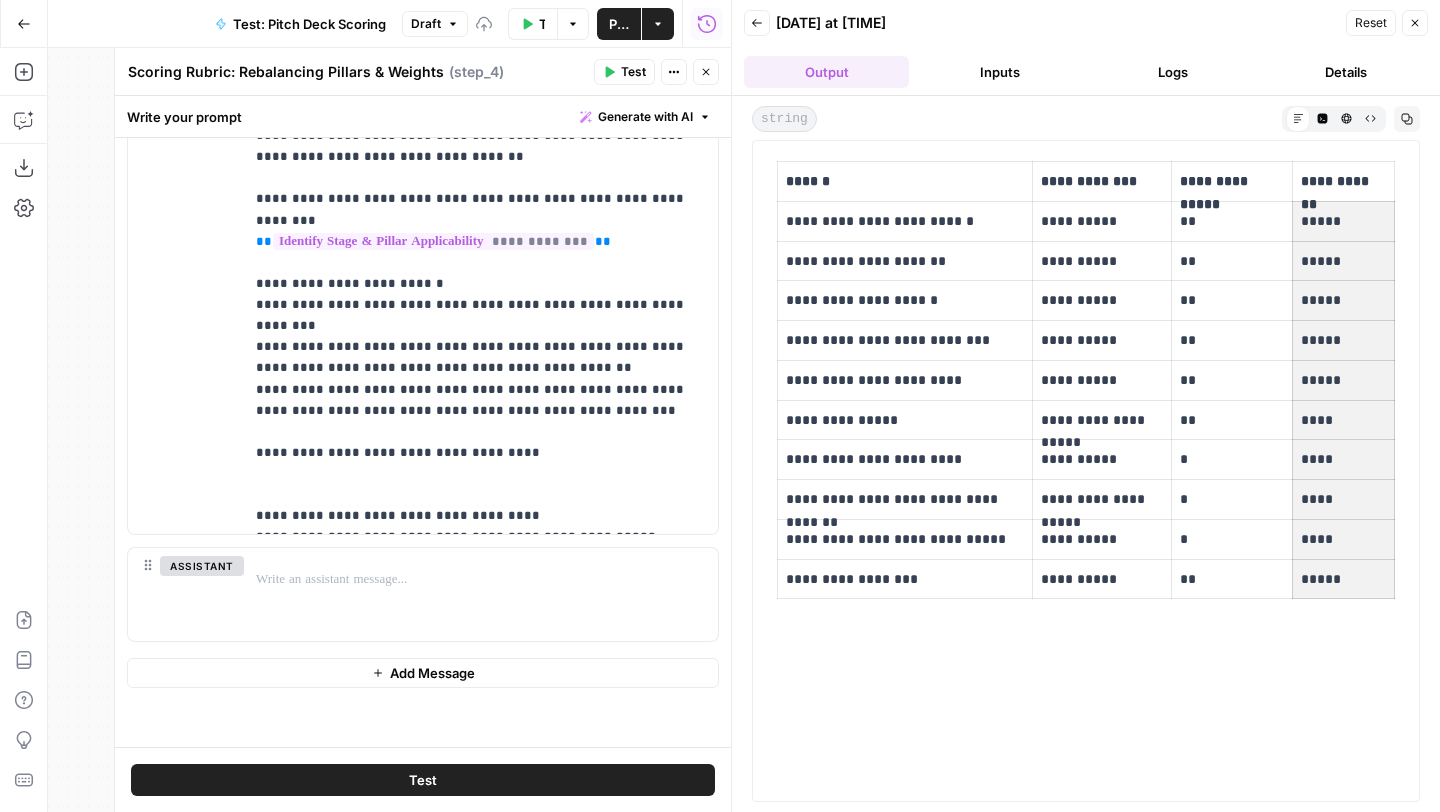 click on "Test" at bounding box center [423, 780] 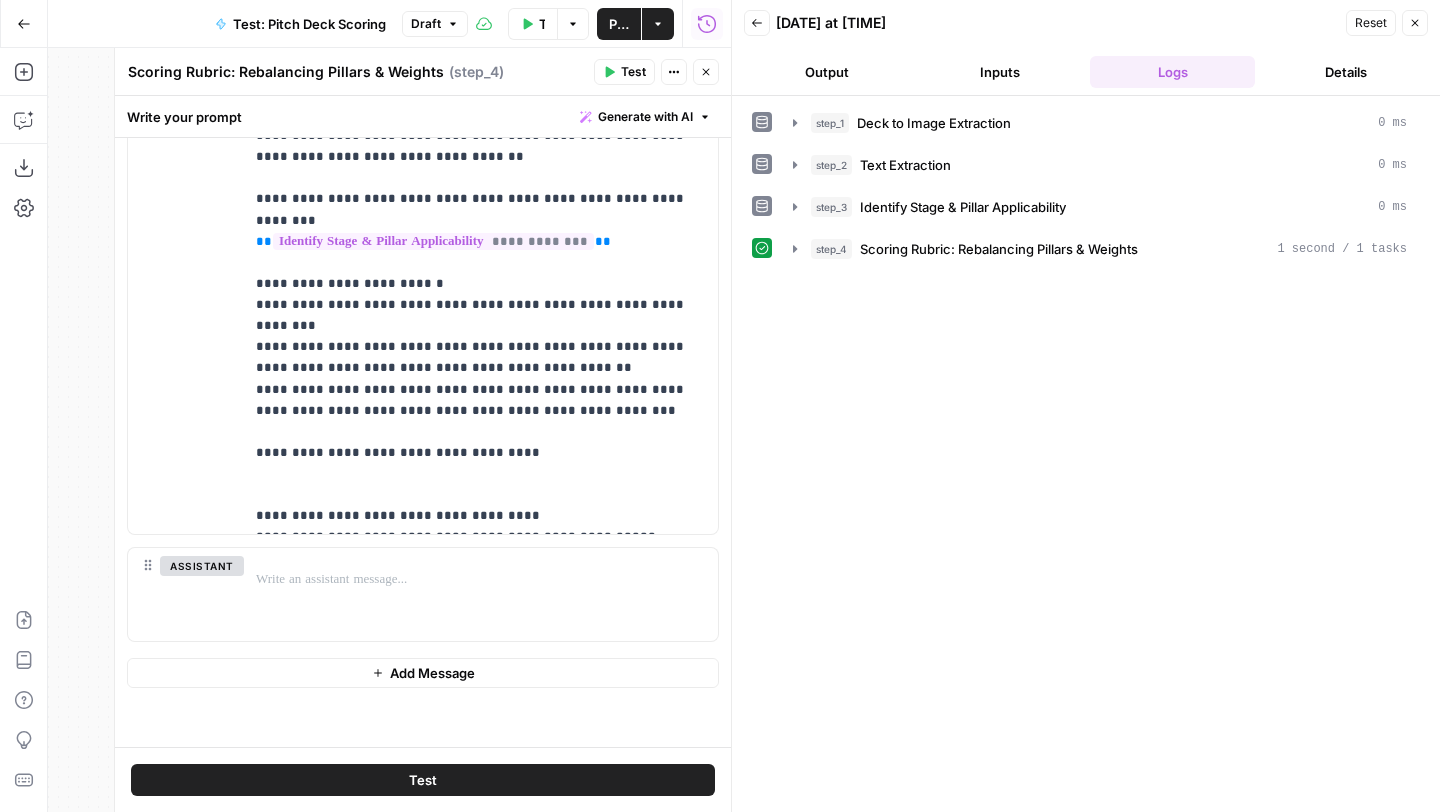 click on "Output" at bounding box center [826, 72] 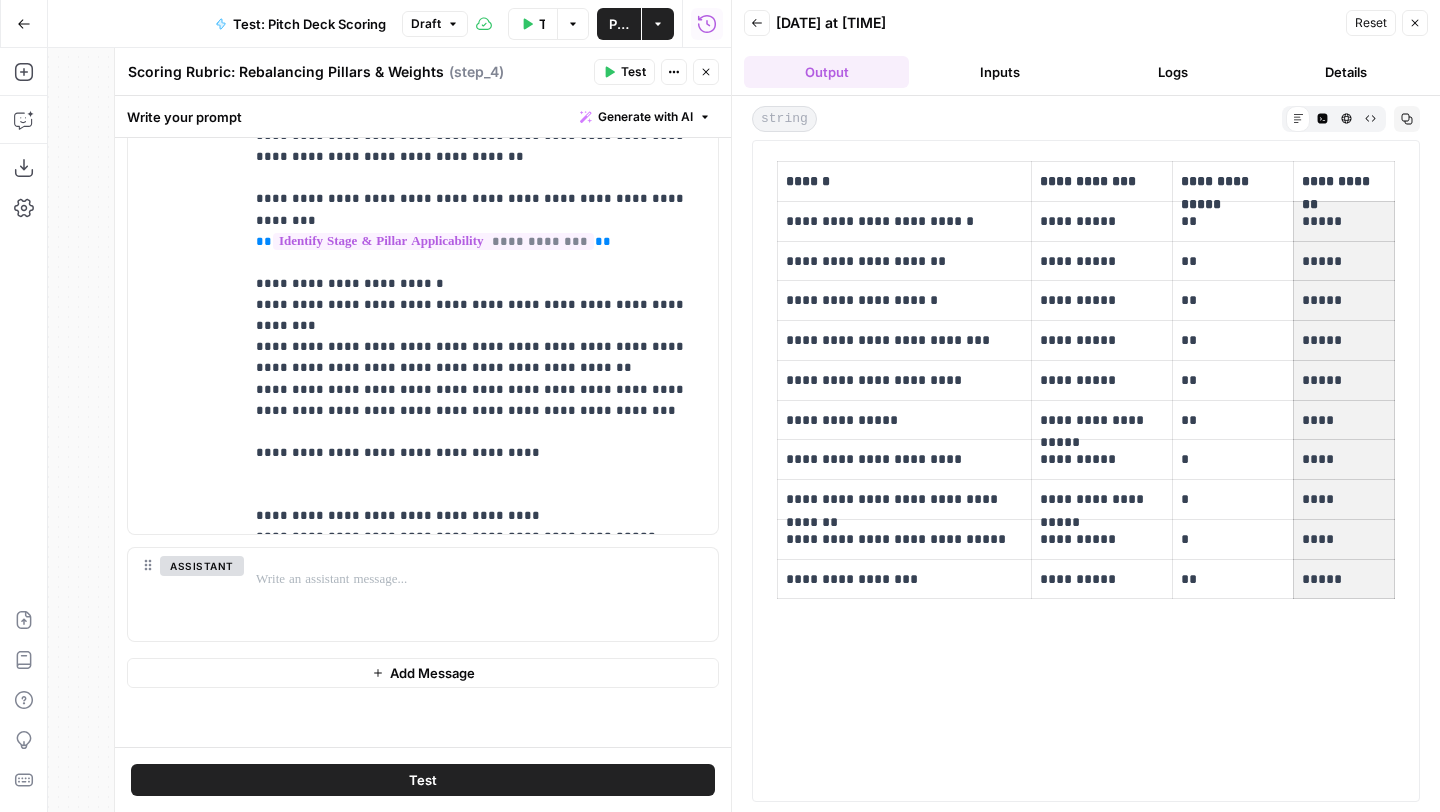 drag, startPoint x: 1302, startPoint y: 217, endPoint x: 1341, endPoint y: 577, distance: 362.10632 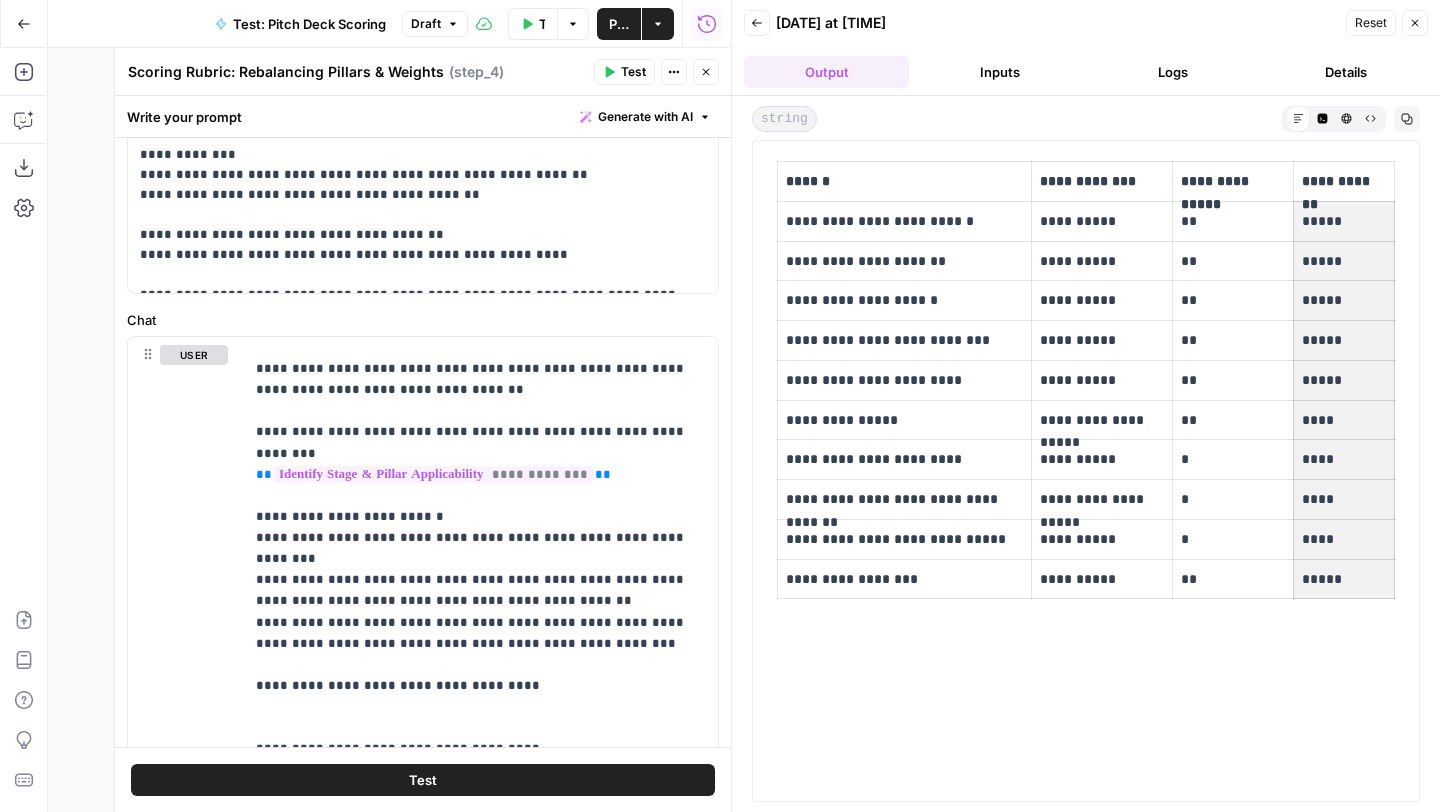 scroll, scrollTop: 533, scrollLeft: 0, axis: vertical 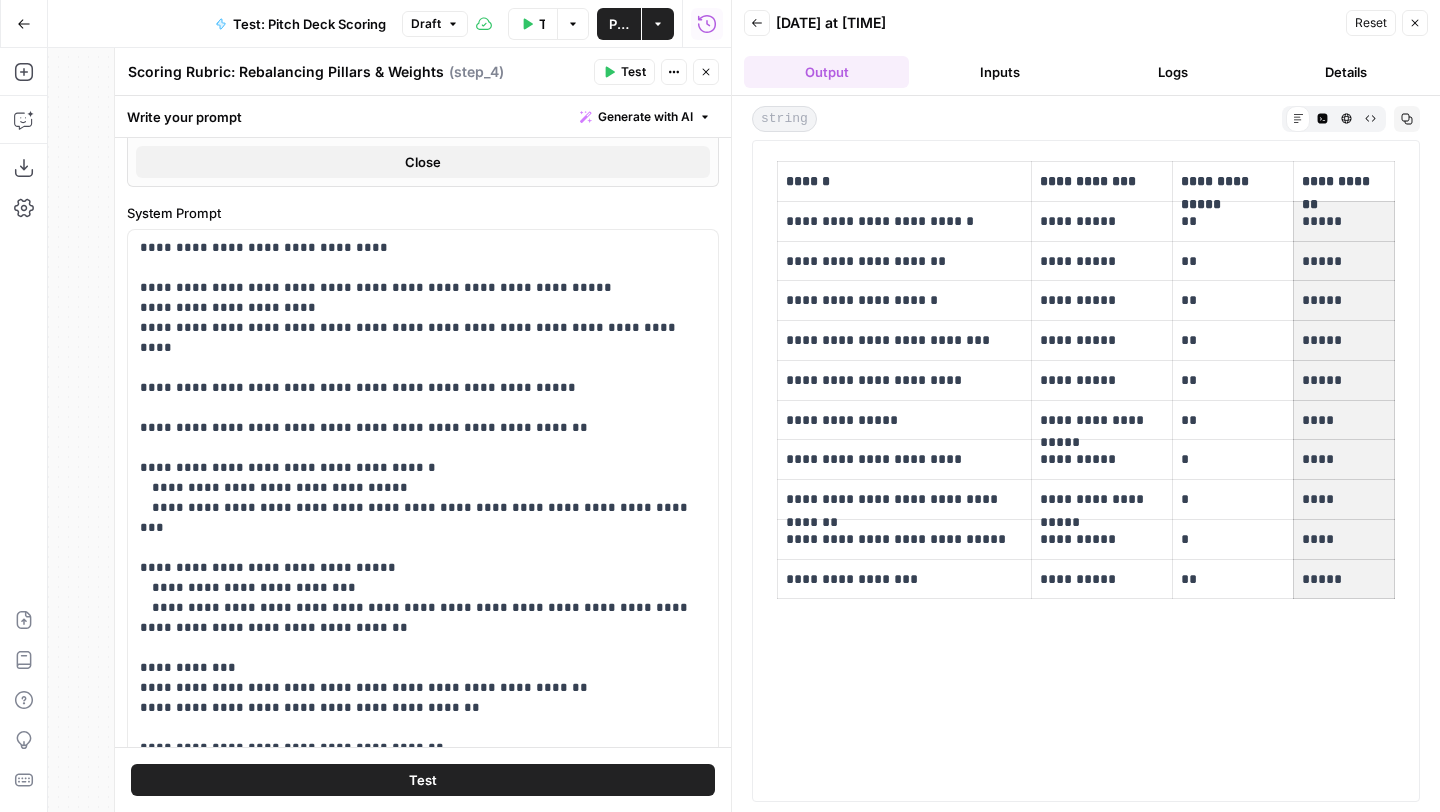 click on "Publish" at bounding box center (619, 24) 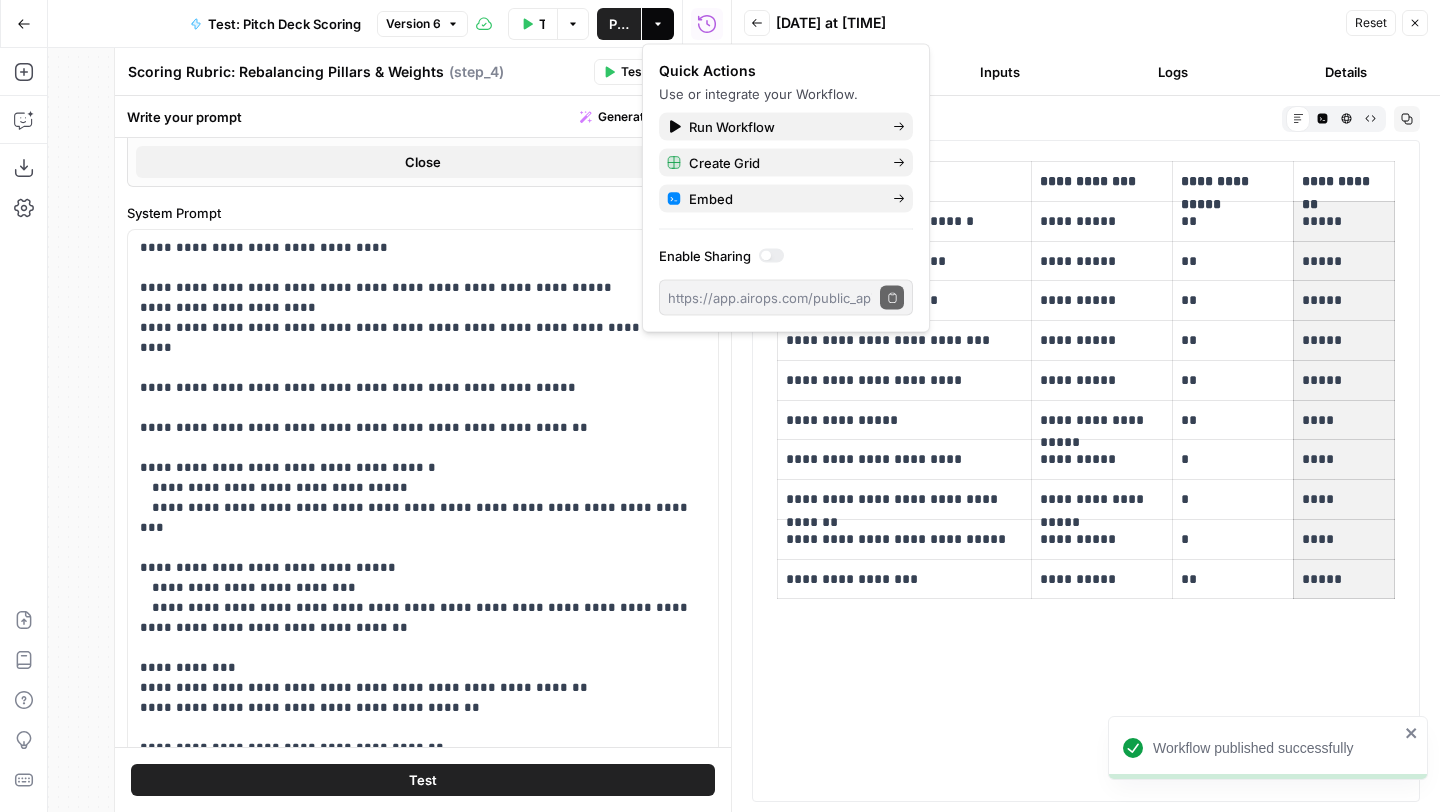 click on "Close" at bounding box center (1415, 23) 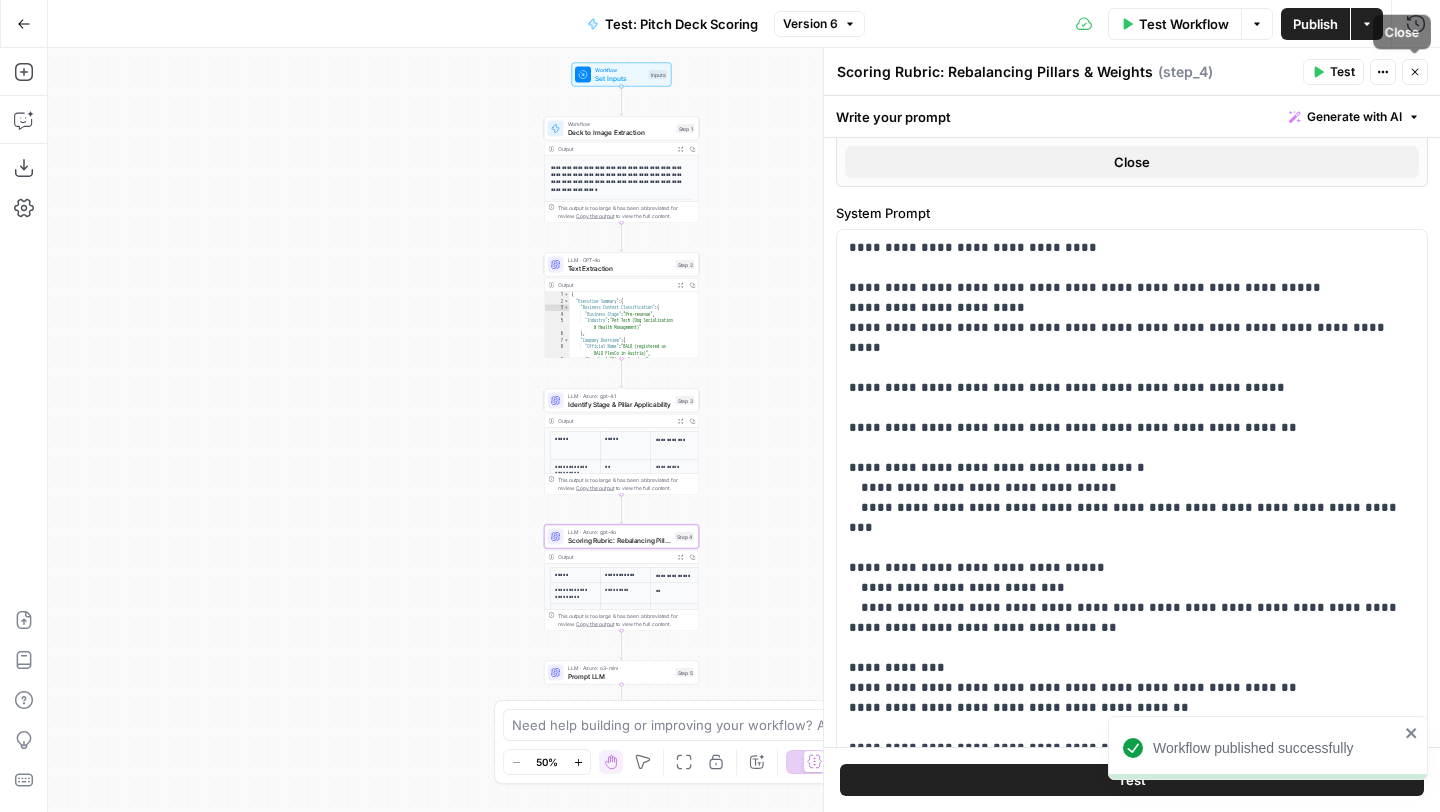 click on "Close" at bounding box center (1415, 72) 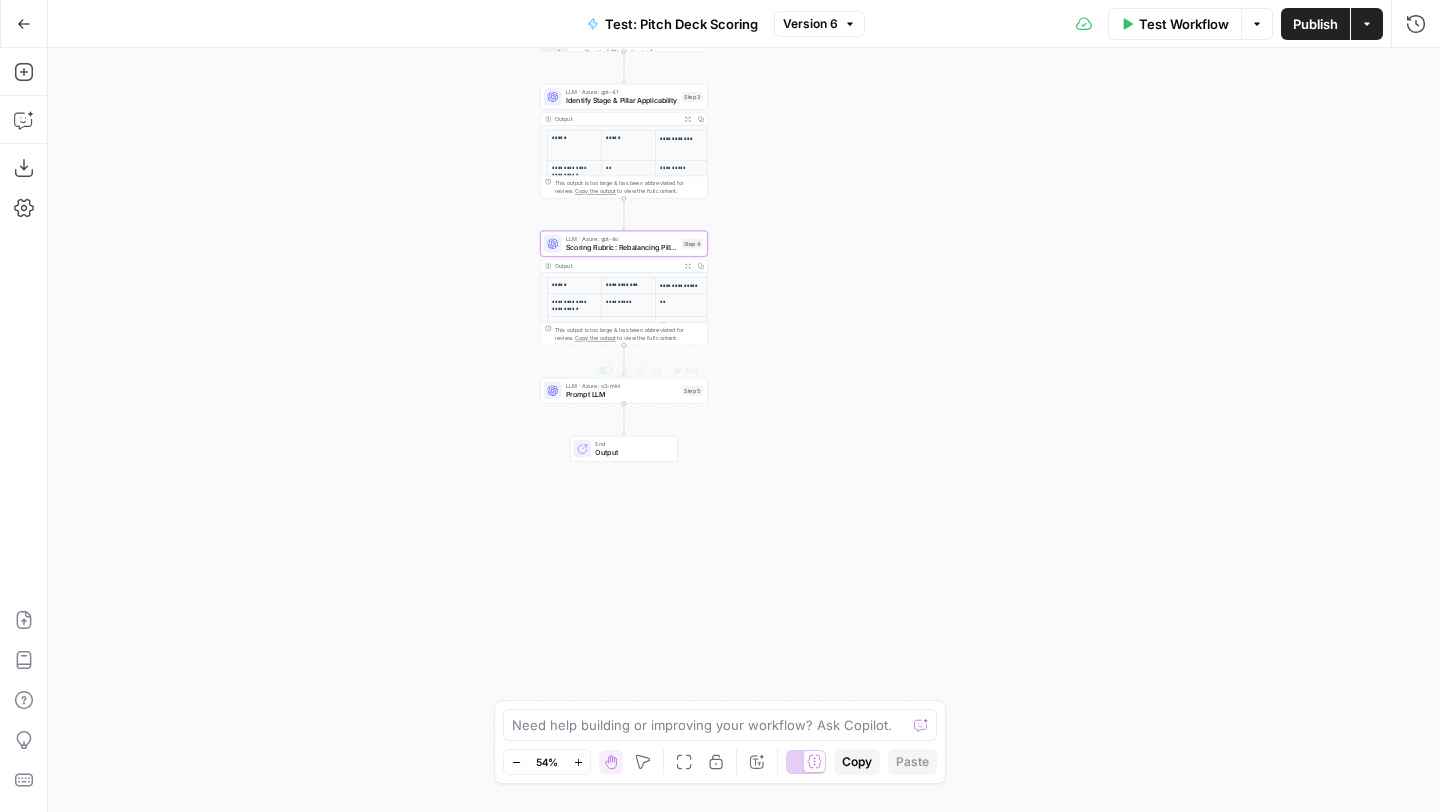 click on "Prompt LLM" at bounding box center [622, 394] 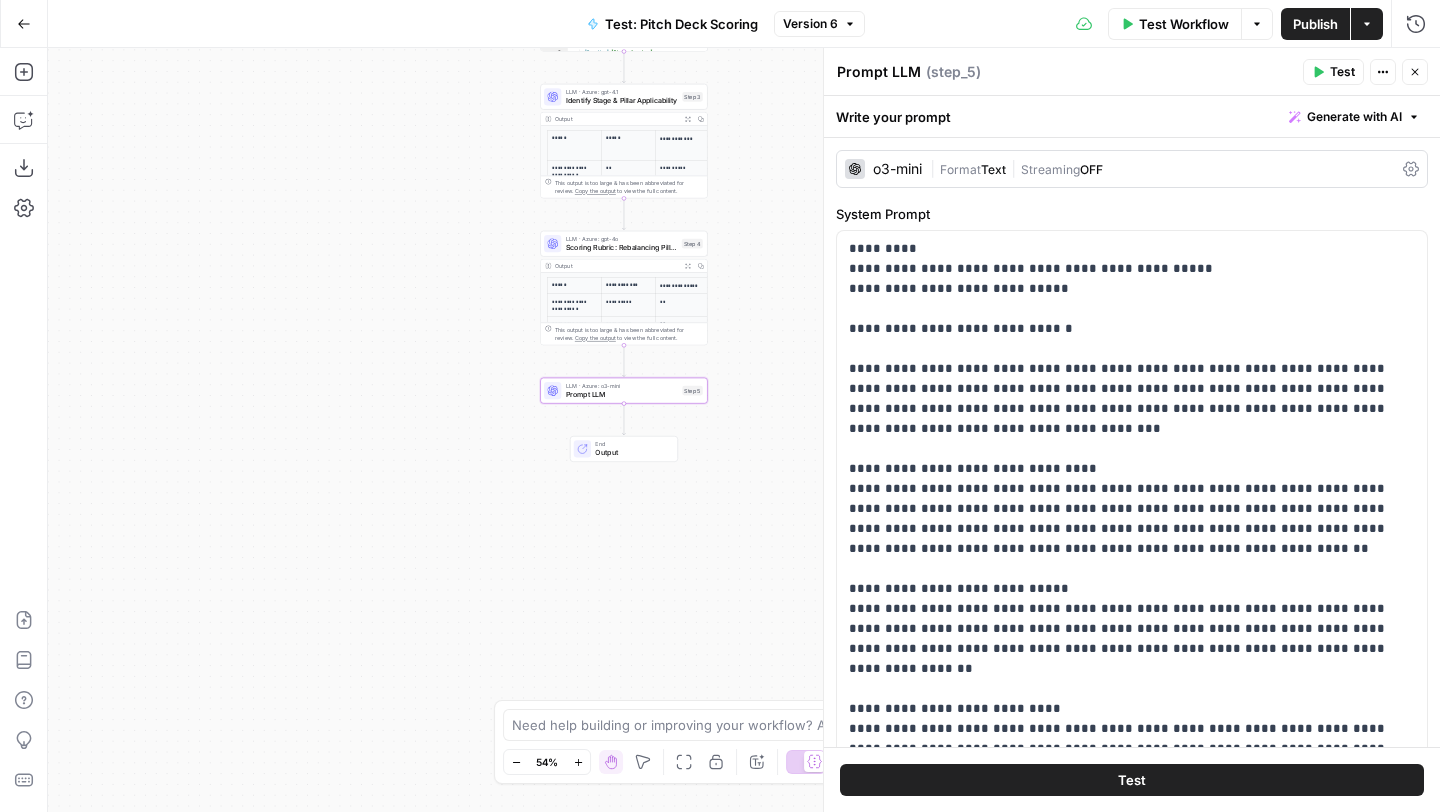scroll, scrollTop: 681, scrollLeft: 0, axis: vertical 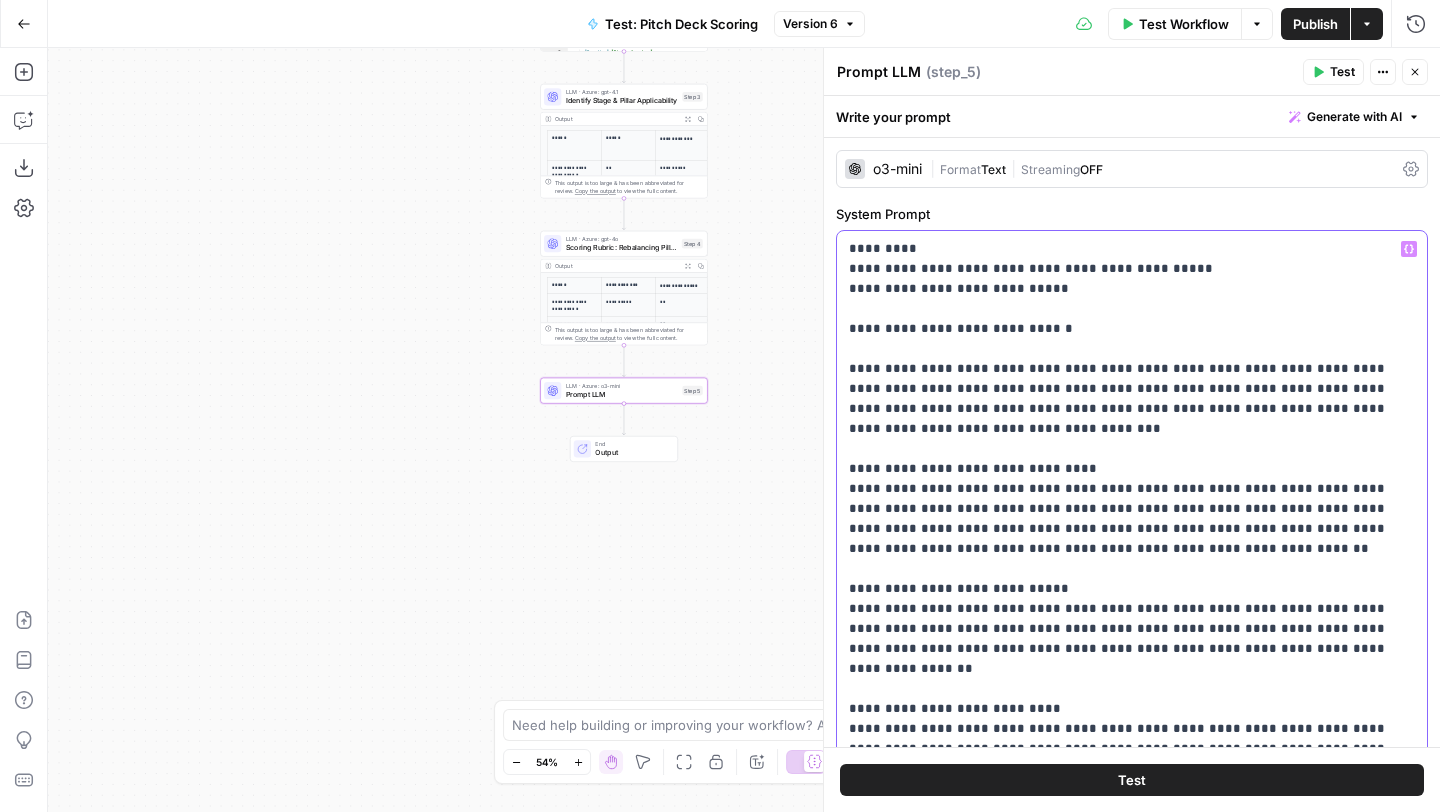 click on "**********" at bounding box center (1132, 979) 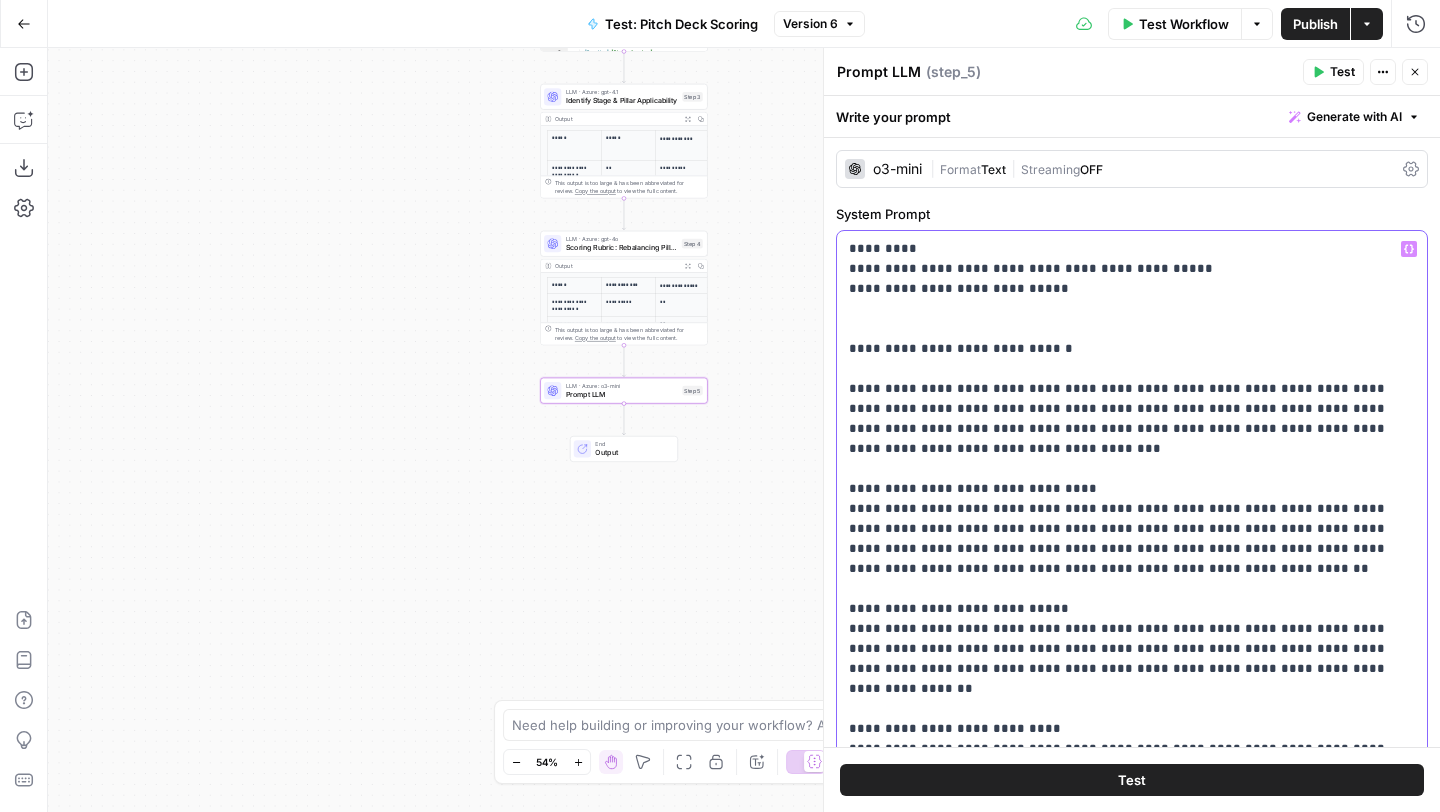 type 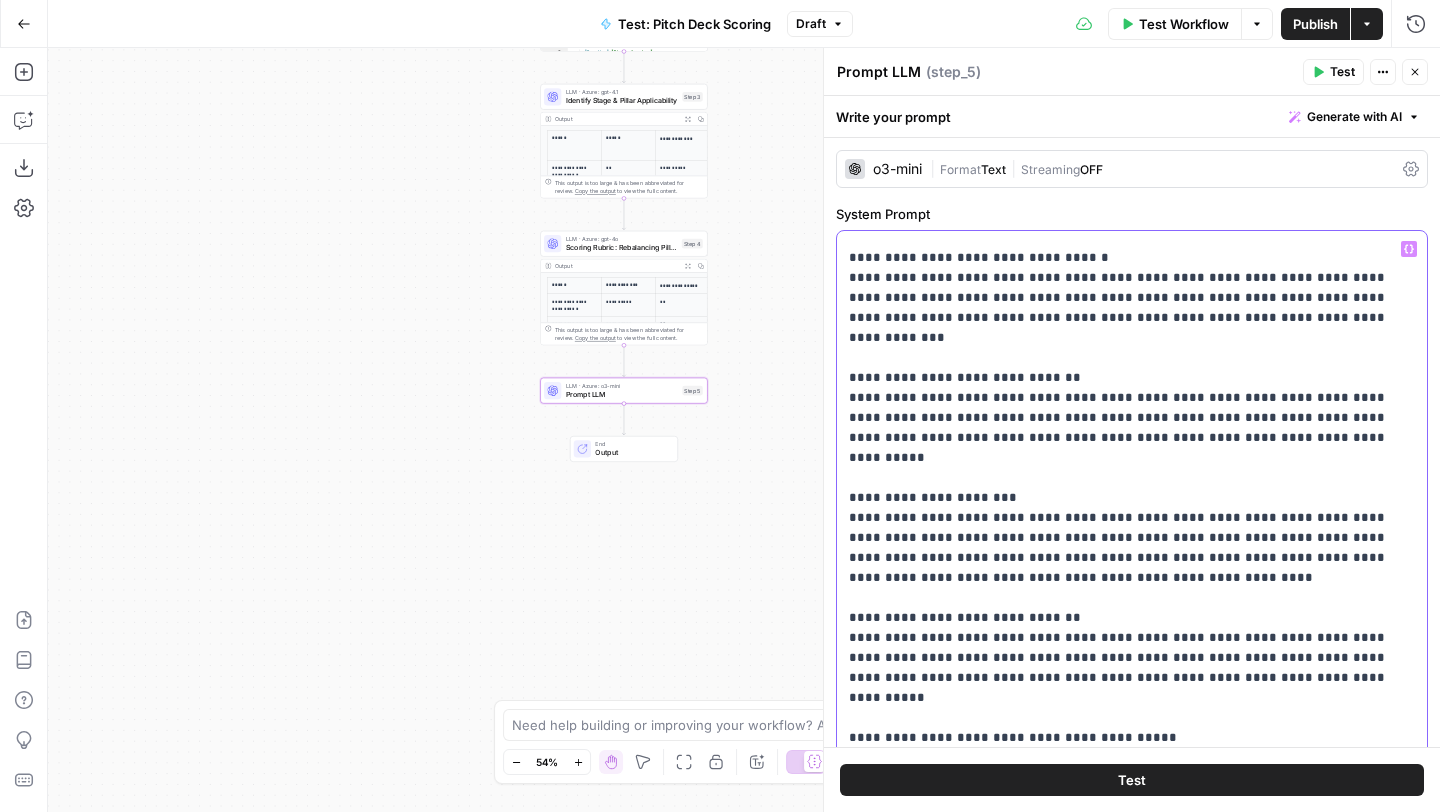 scroll, scrollTop: 701, scrollLeft: 0, axis: vertical 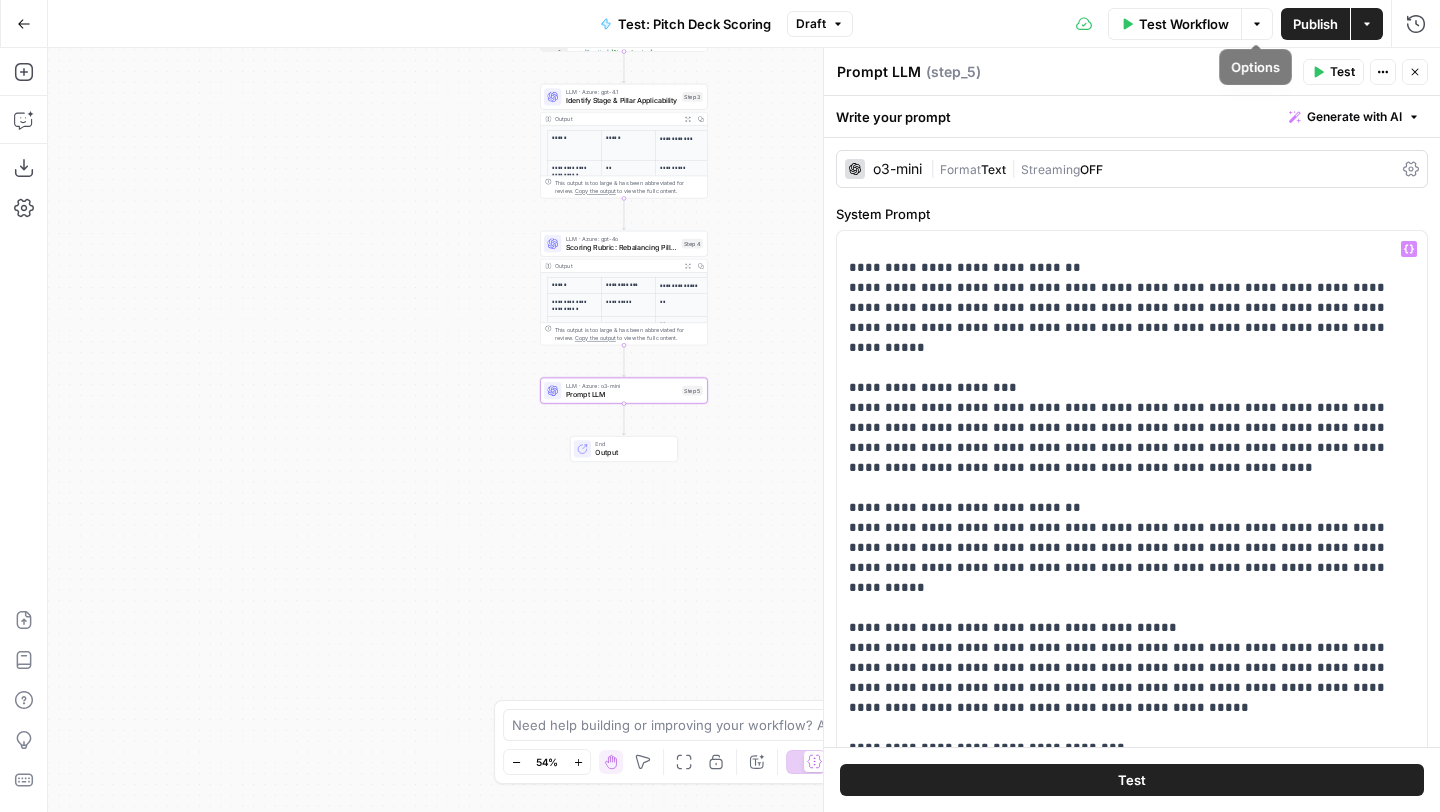 click on "Publish" at bounding box center [1315, 24] 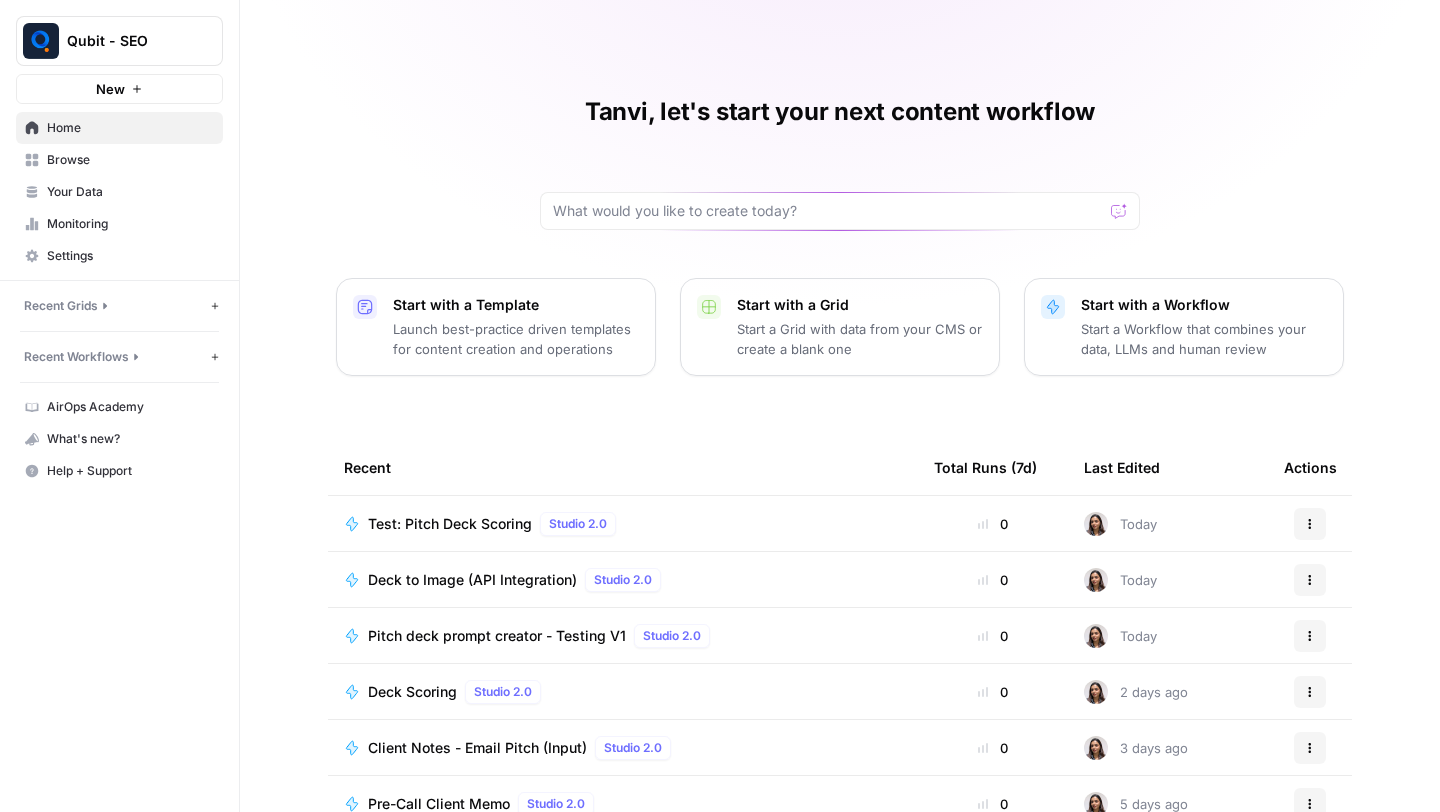 scroll, scrollTop: 0, scrollLeft: 0, axis: both 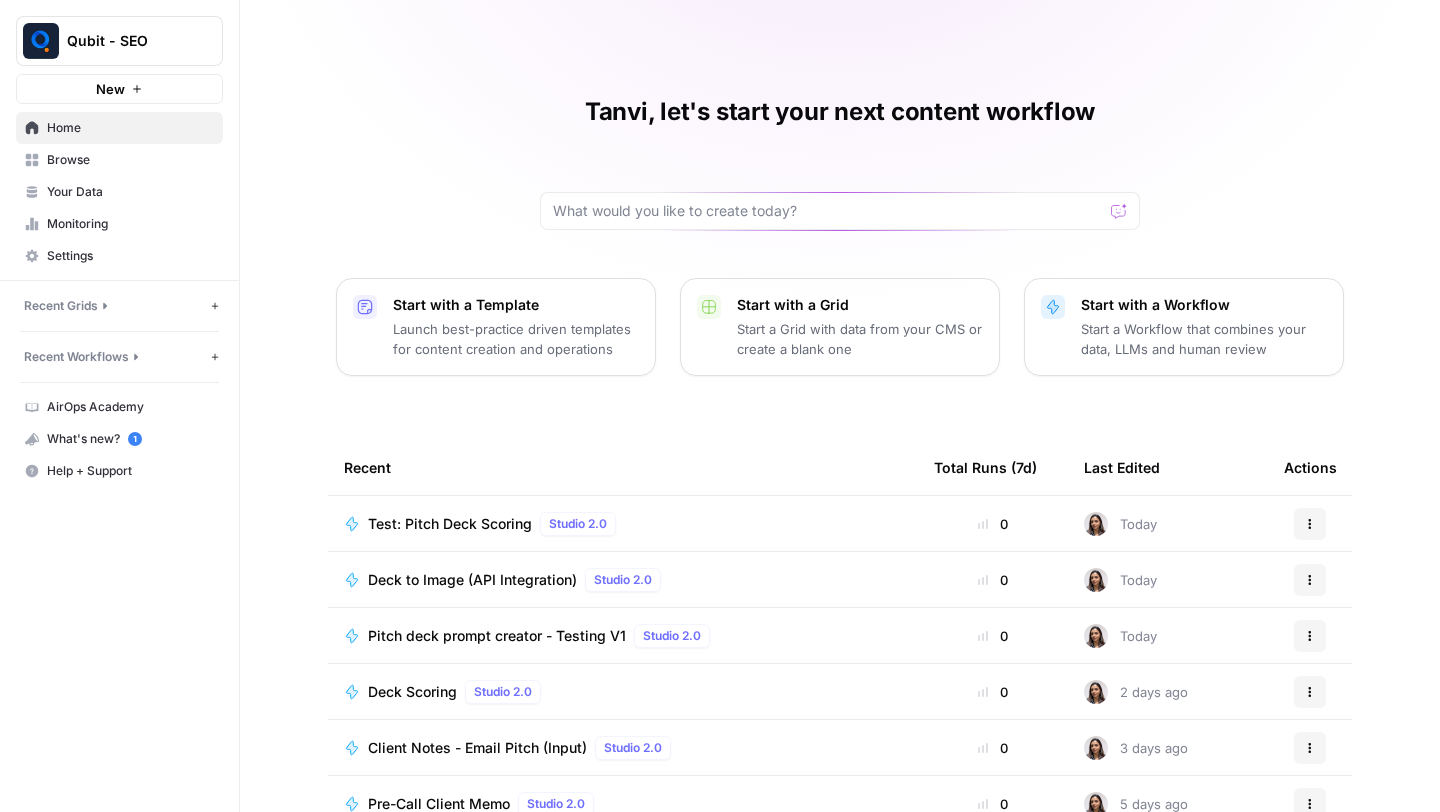 click on "Test: Pitch Deck Scoring" at bounding box center [450, 524] 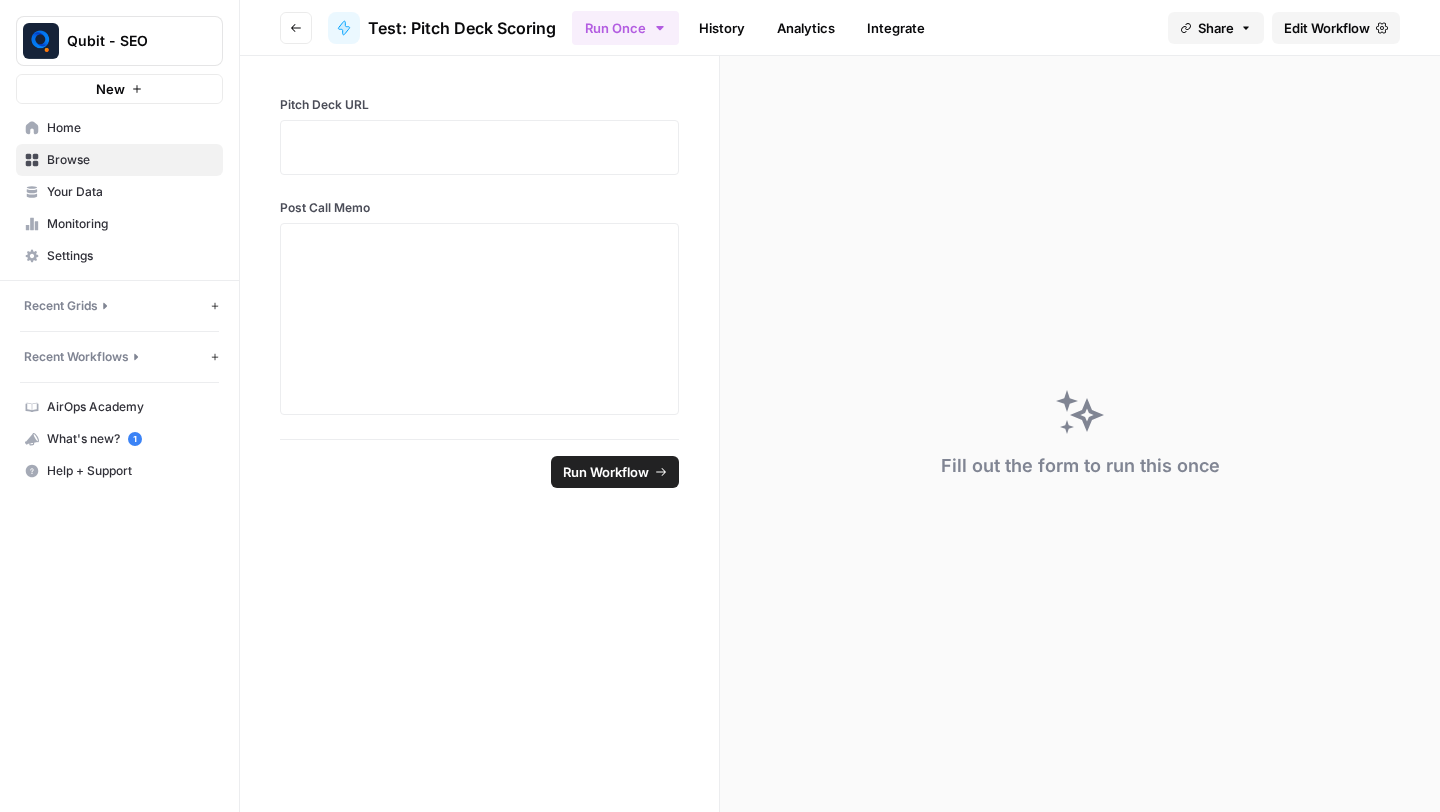 click on "Edit Workflow" at bounding box center (1327, 28) 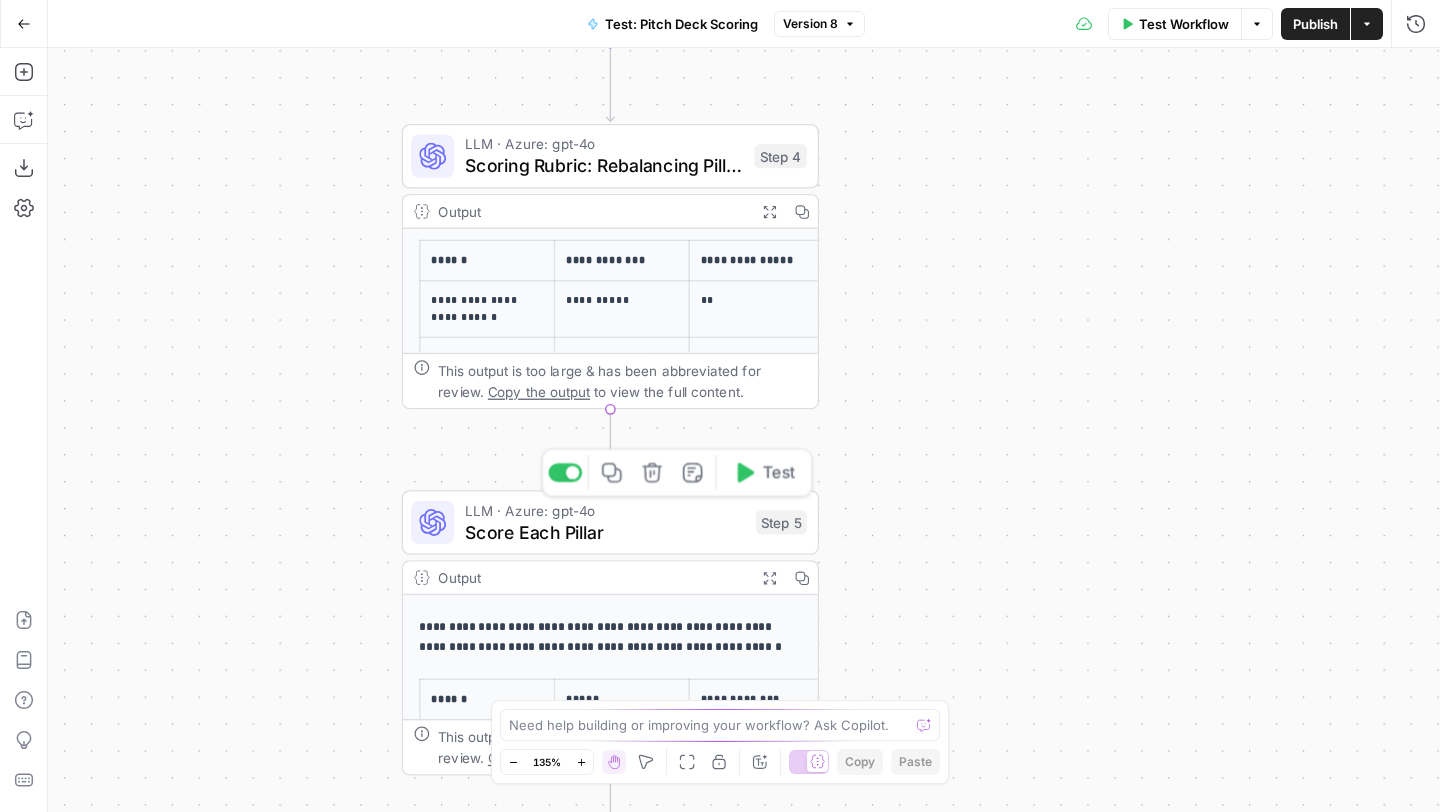 click on "Score Each Pillar" at bounding box center (605, 531) 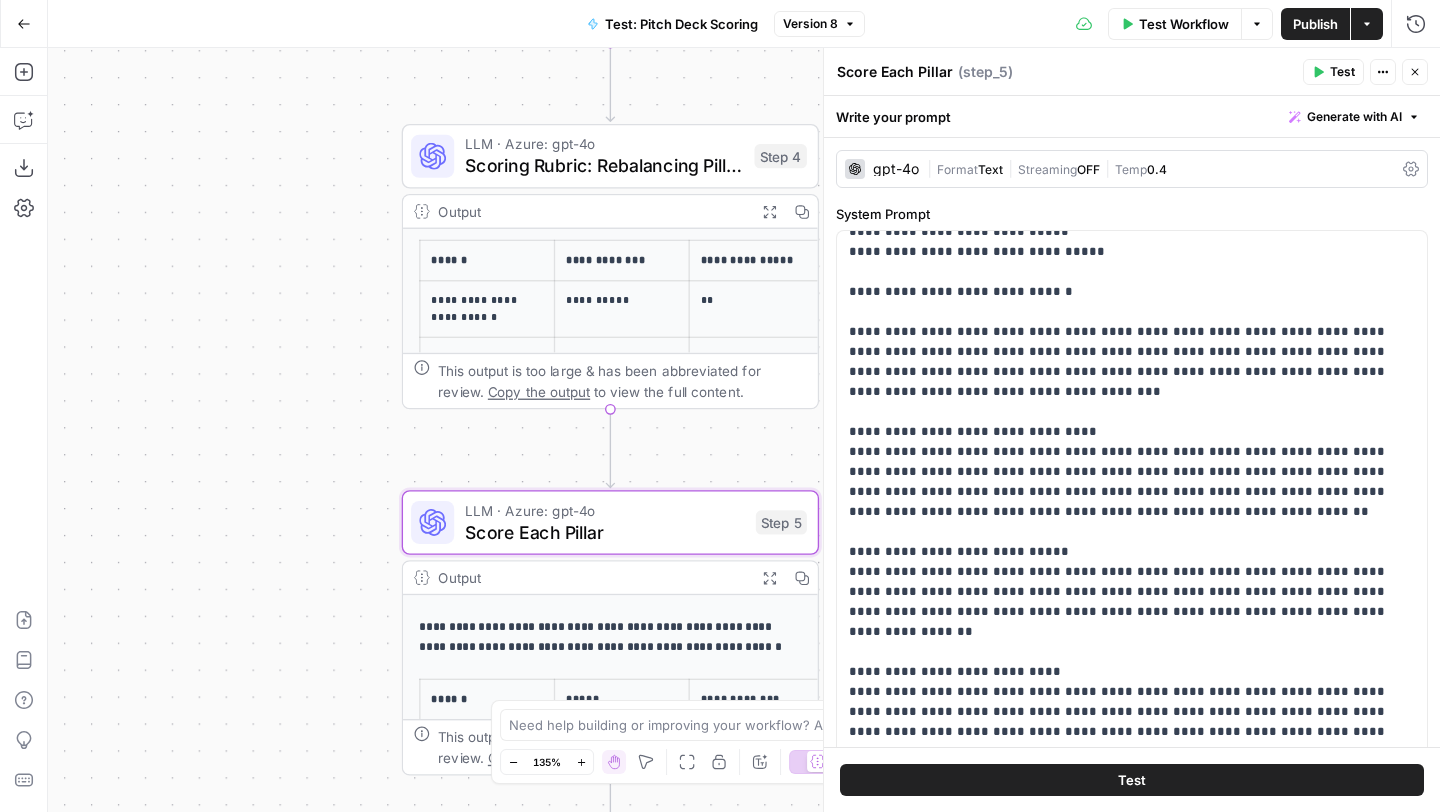 scroll, scrollTop: 701, scrollLeft: 0, axis: vertical 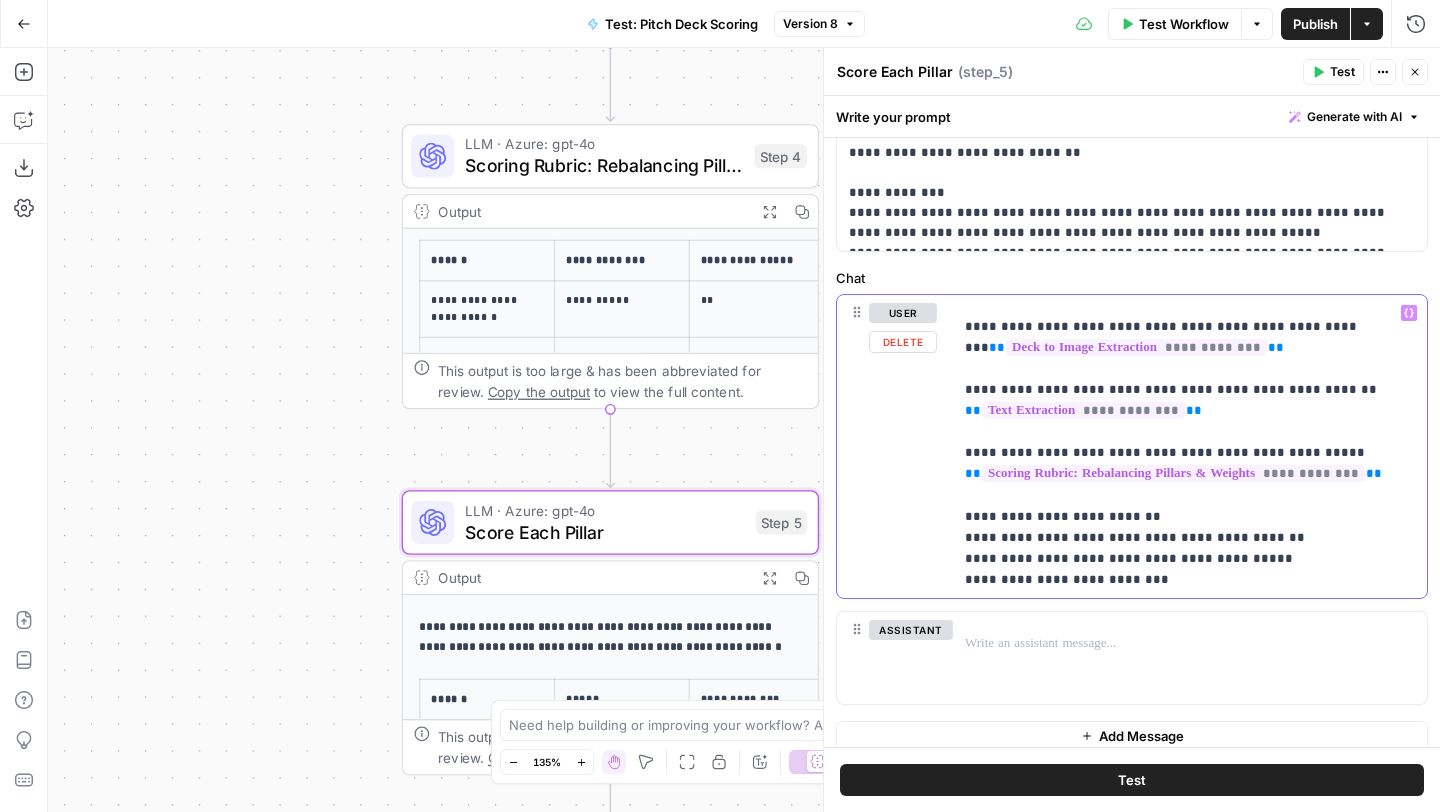 click on "**********" at bounding box center (1190, 453) 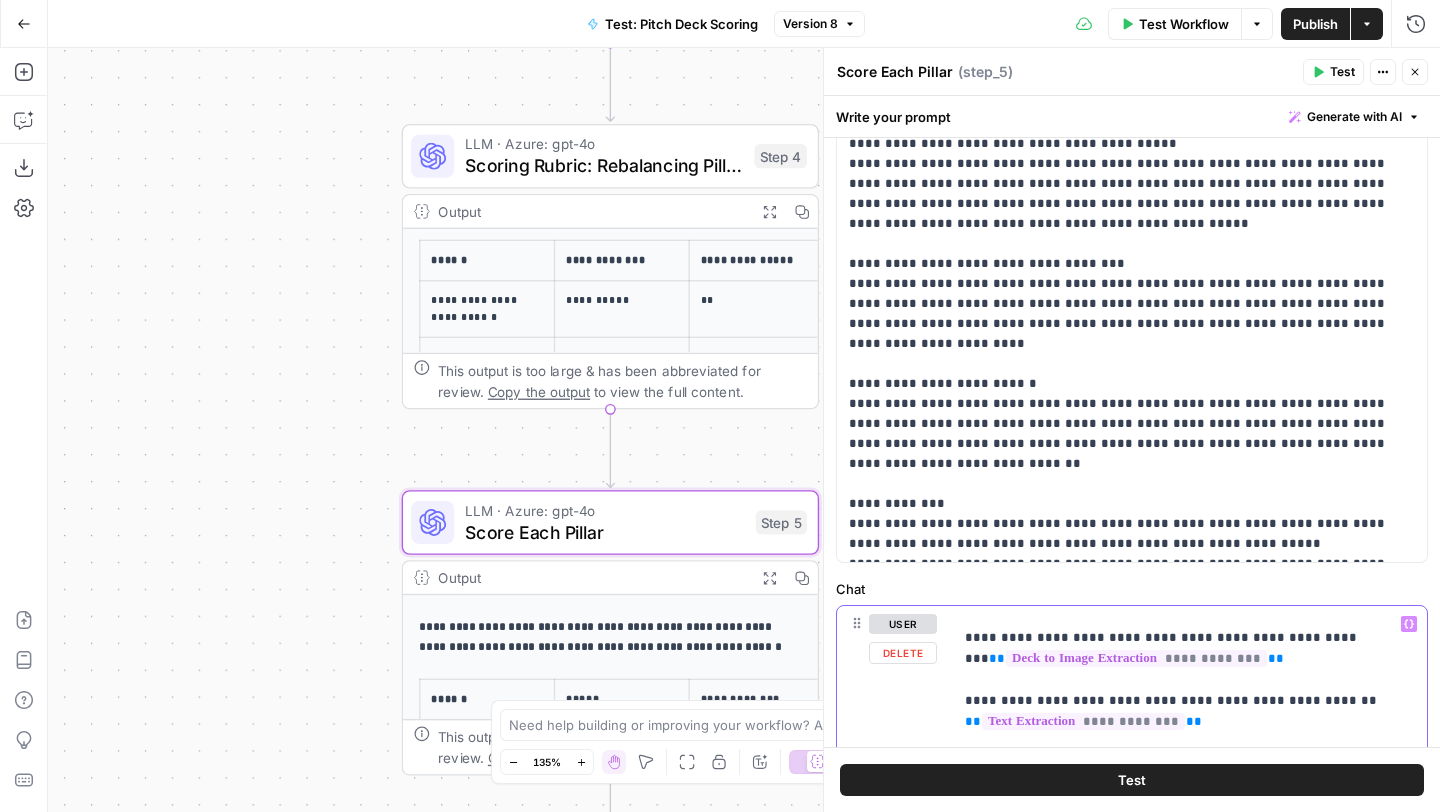 scroll, scrollTop: 479, scrollLeft: 0, axis: vertical 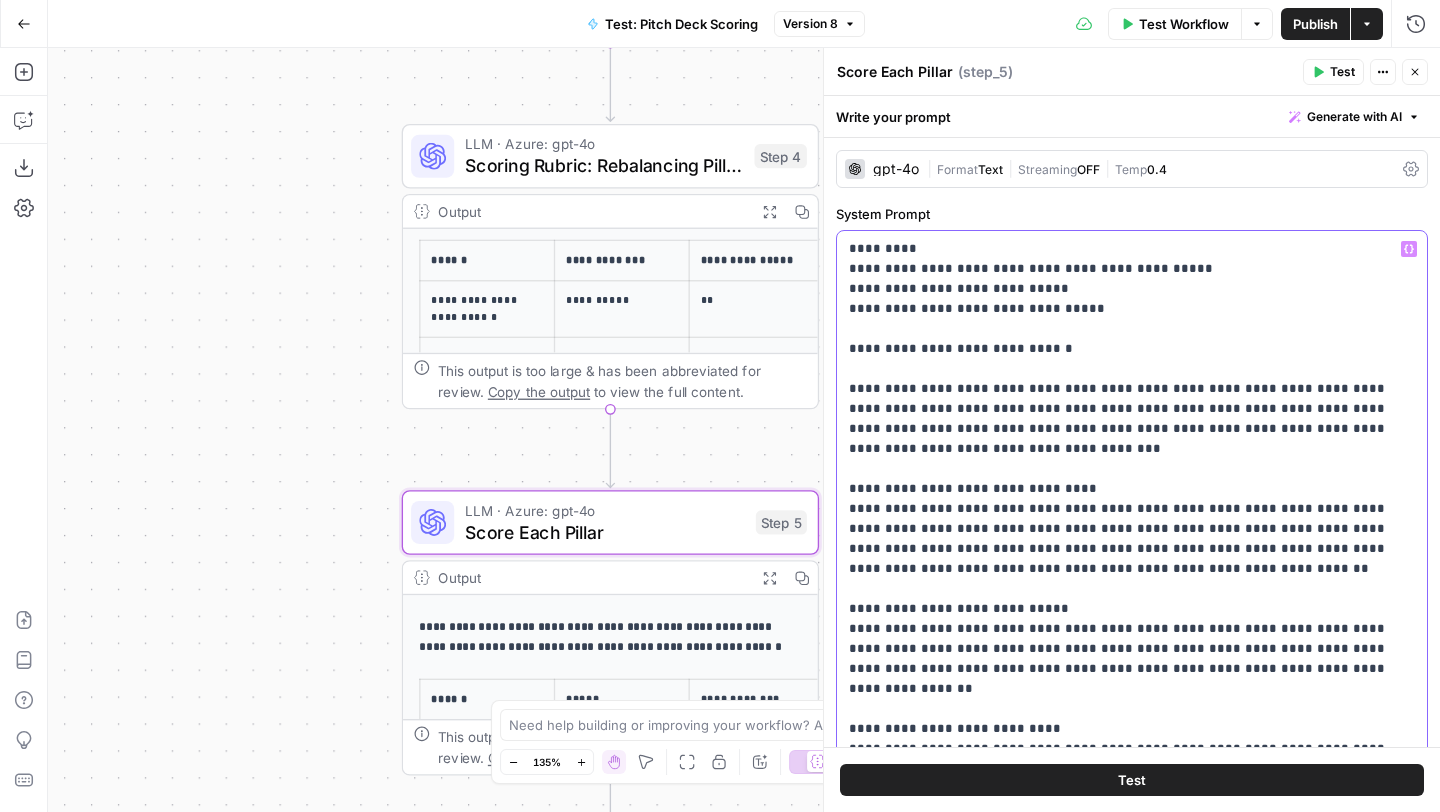 click on "**********" at bounding box center (1132, 989) 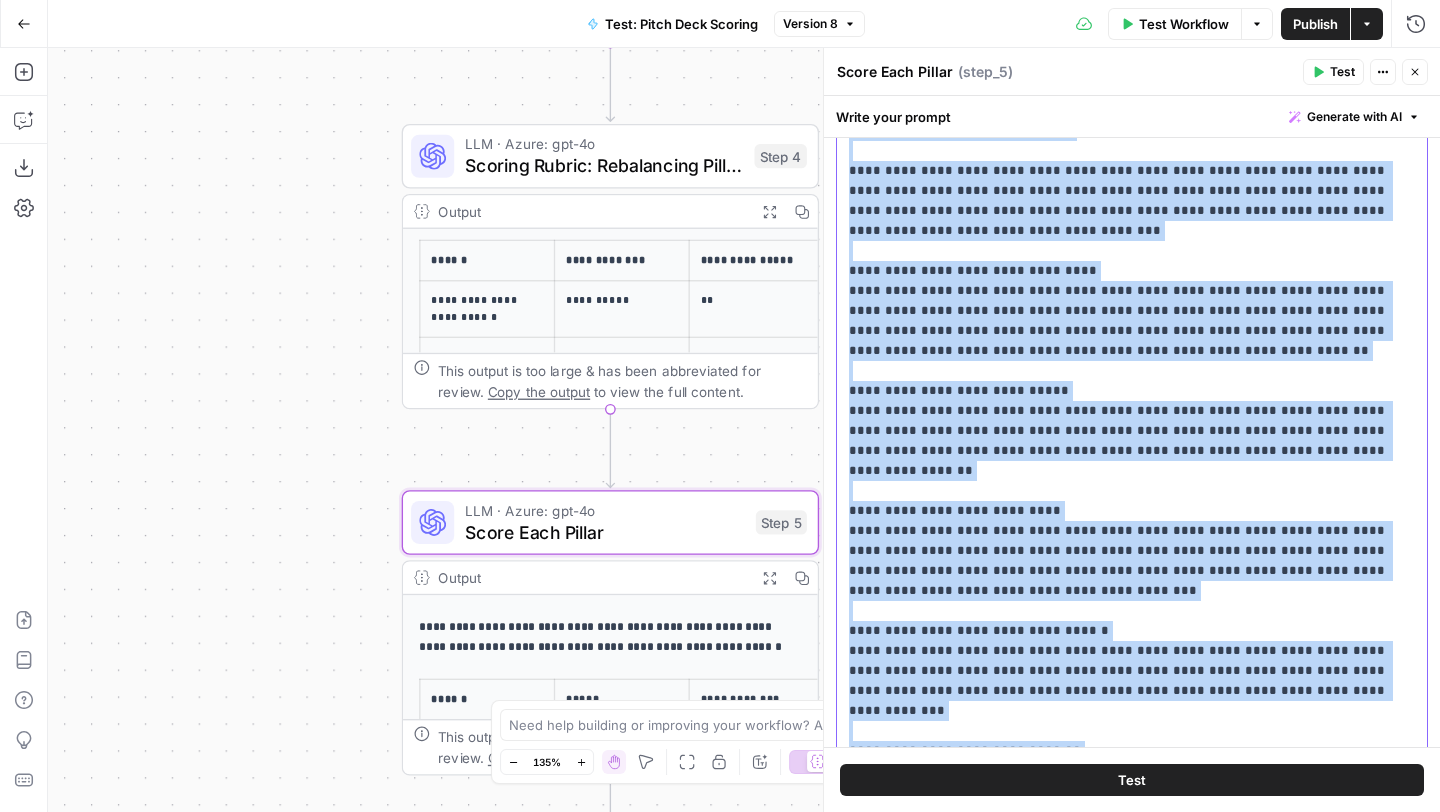 scroll, scrollTop: 298, scrollLeft: 0, axis: vertical 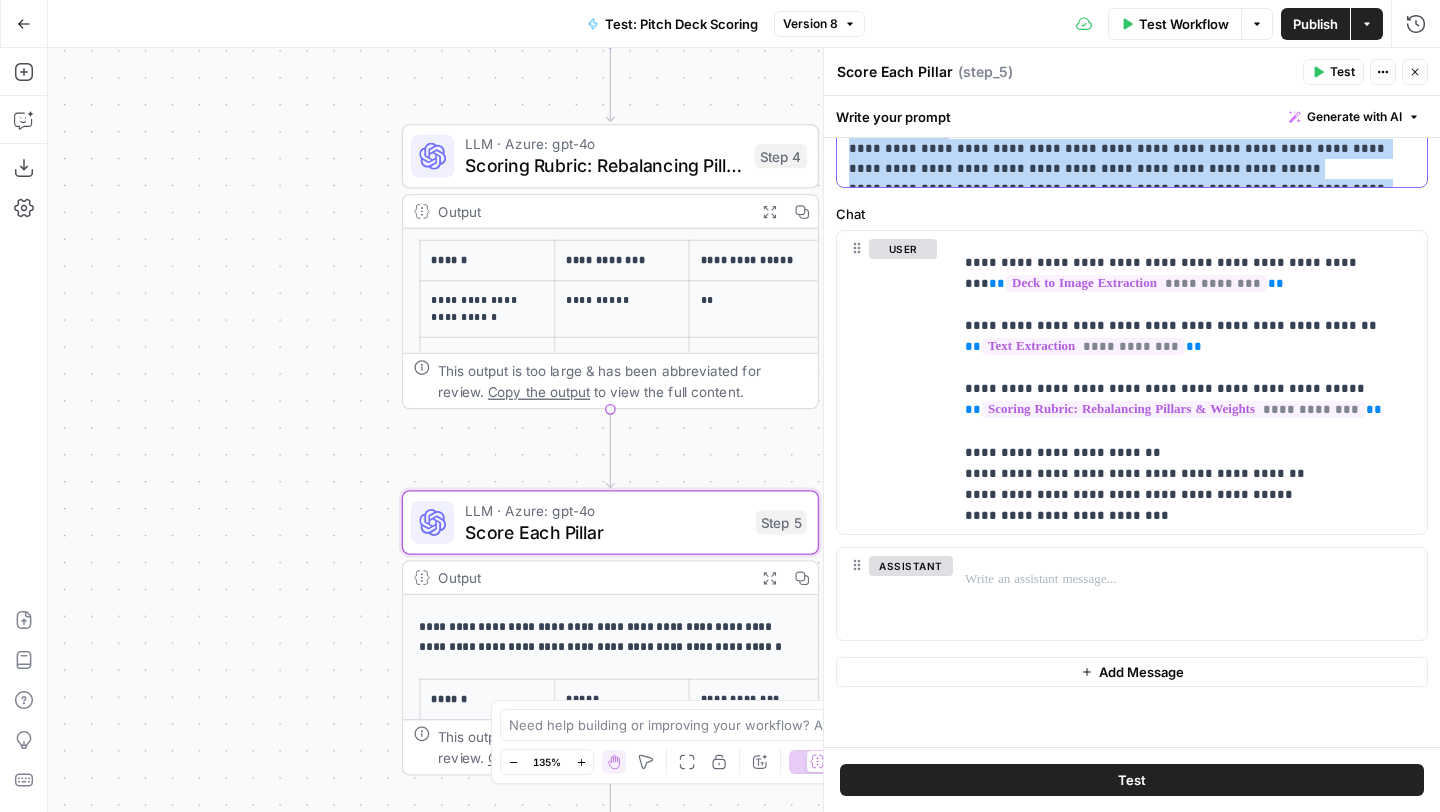 drag, startPoint x: 851, startPoint y: 253, endPoint x: 1047, endPoint y: 177, distance: 210.21893 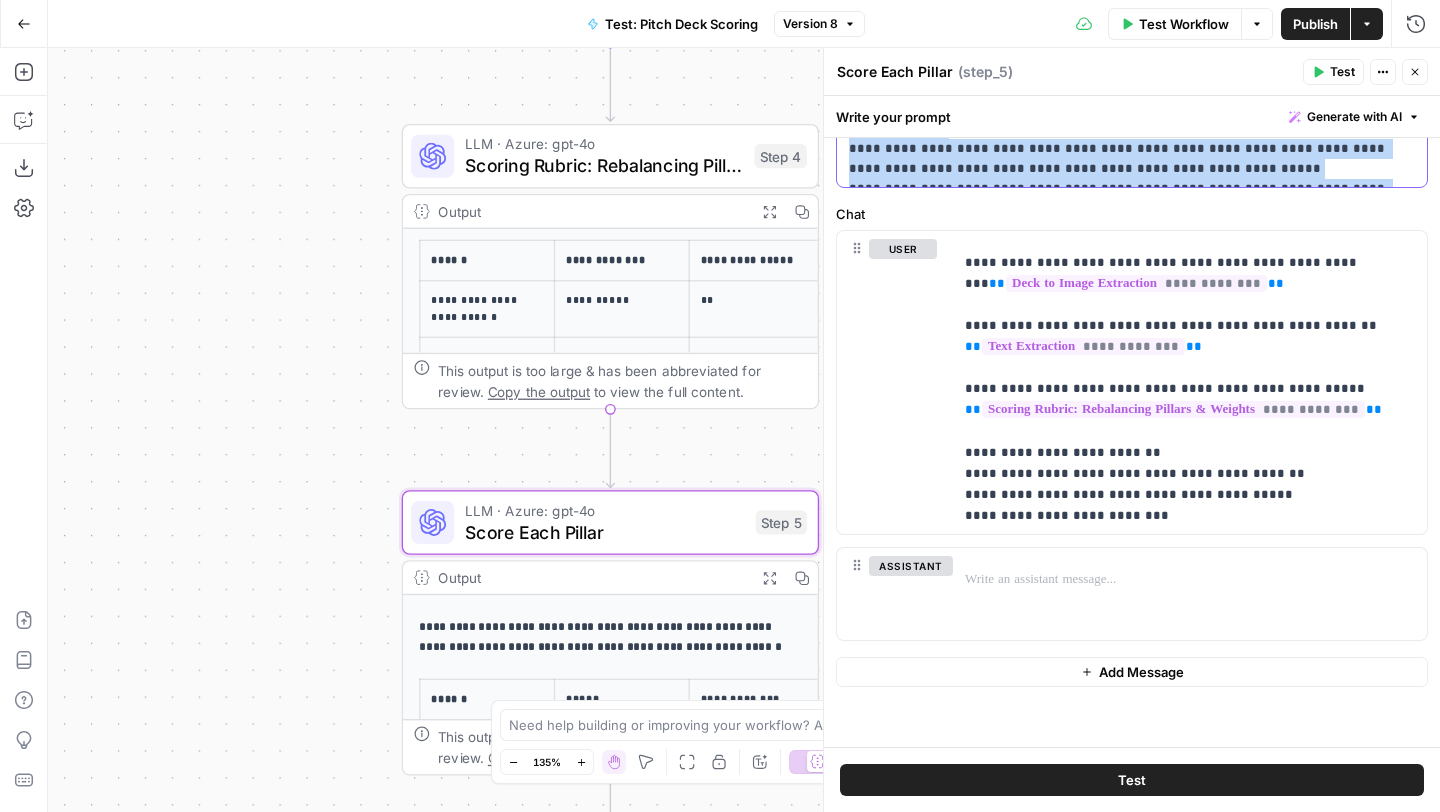 click on "**********" at bounding box center (1132, -571) 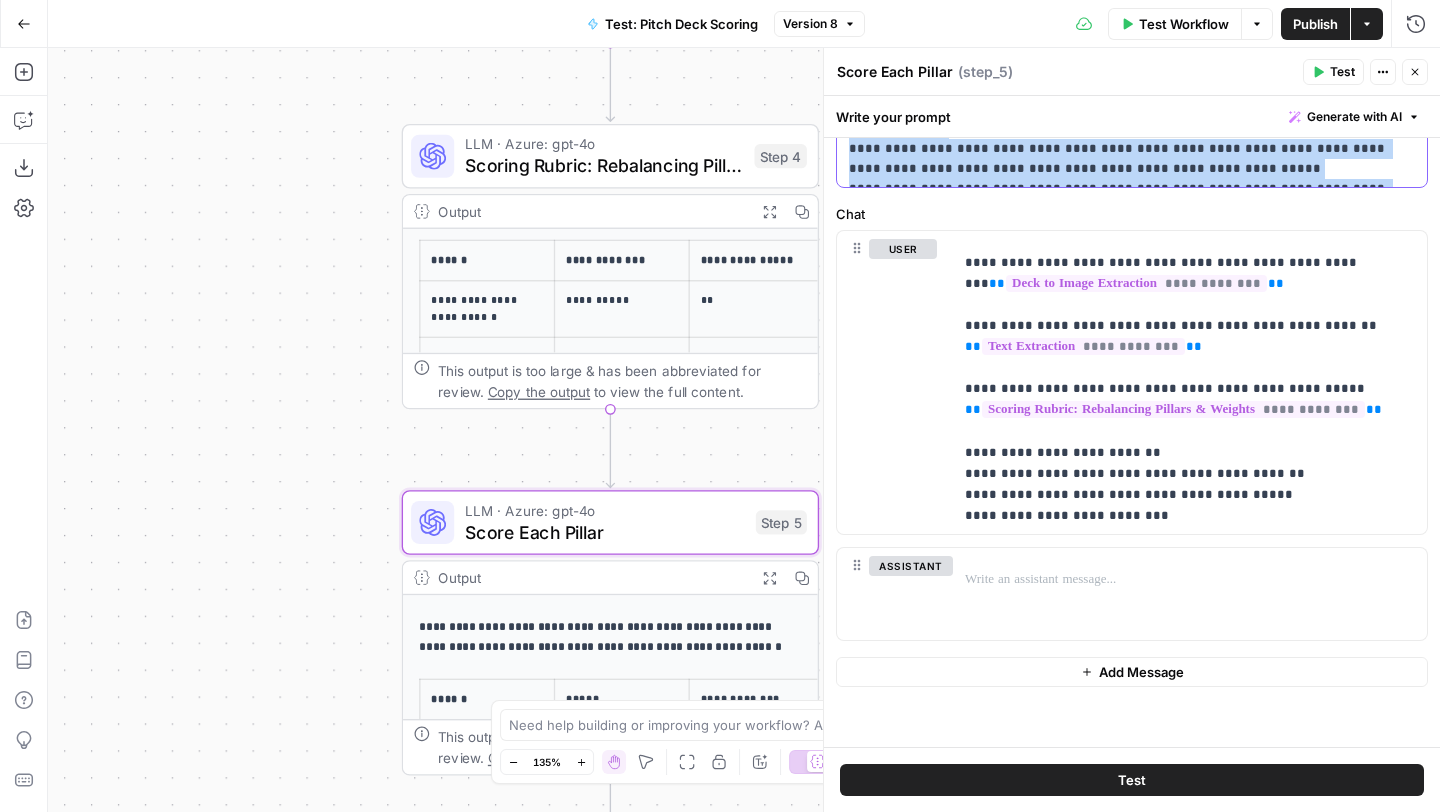 copy on "**********" 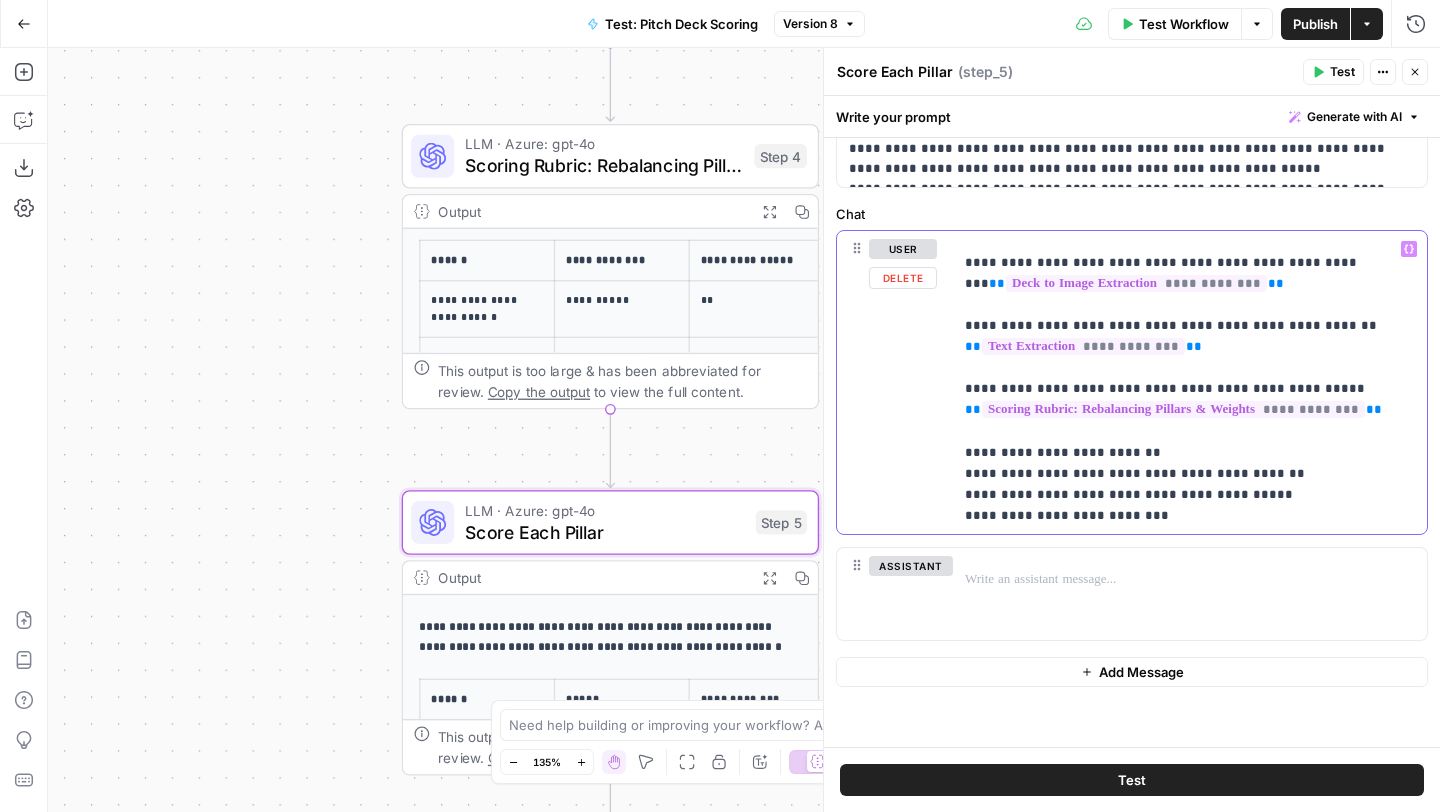 click on "**********" at bounding box center [1190, 389] 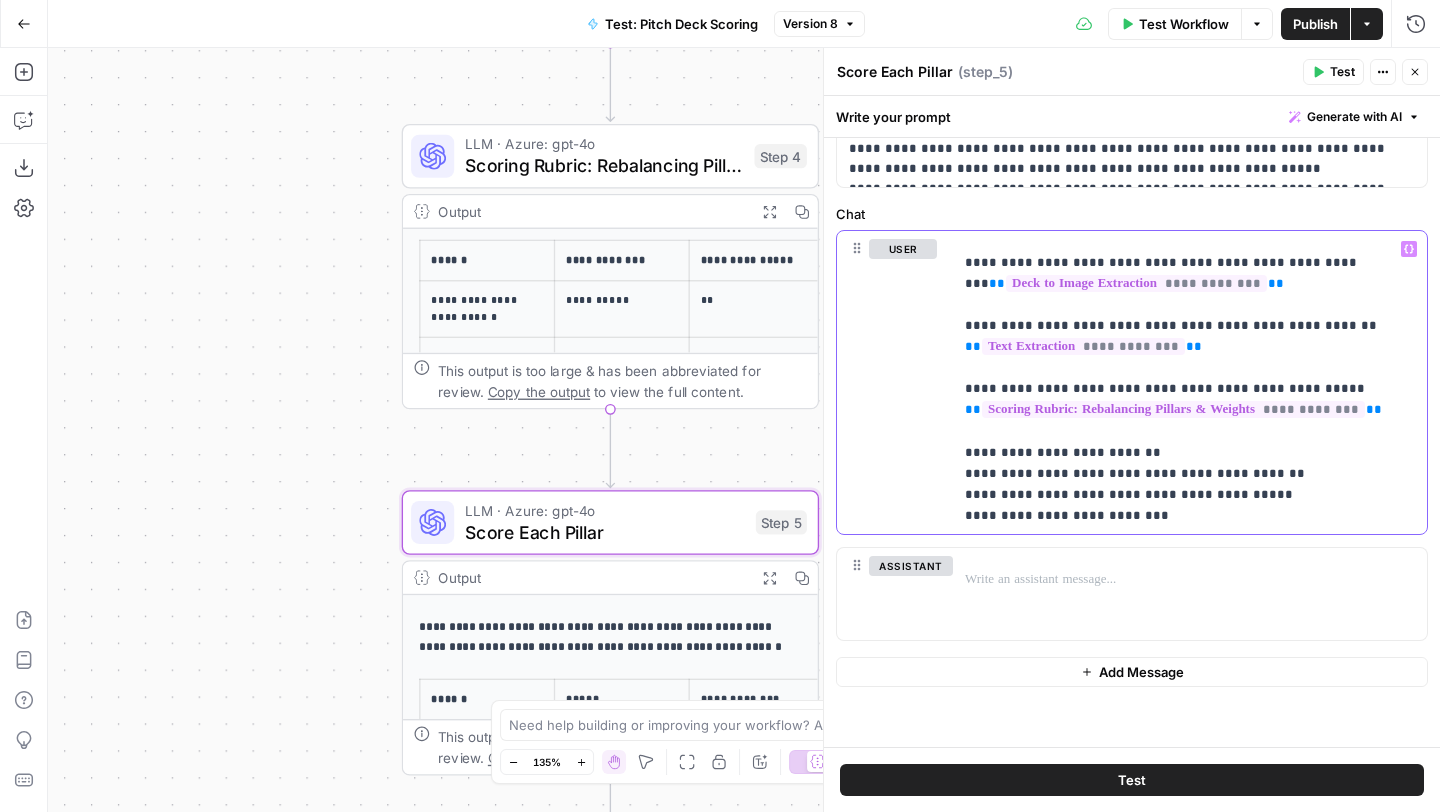 scroll, scrollTop: 0, scrollLeft: 0, axis: both 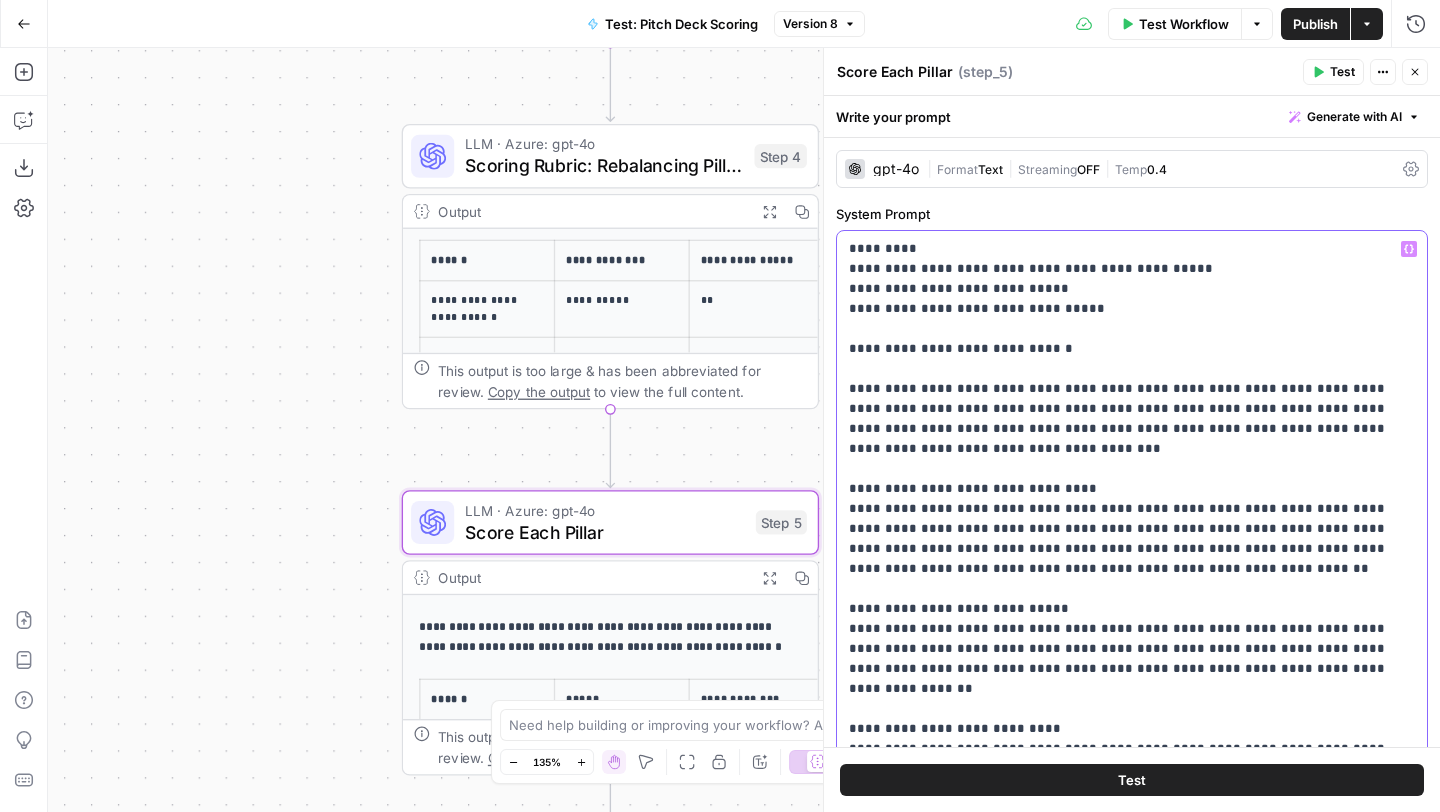 click on "**********" at bounding box center (1132, 989) 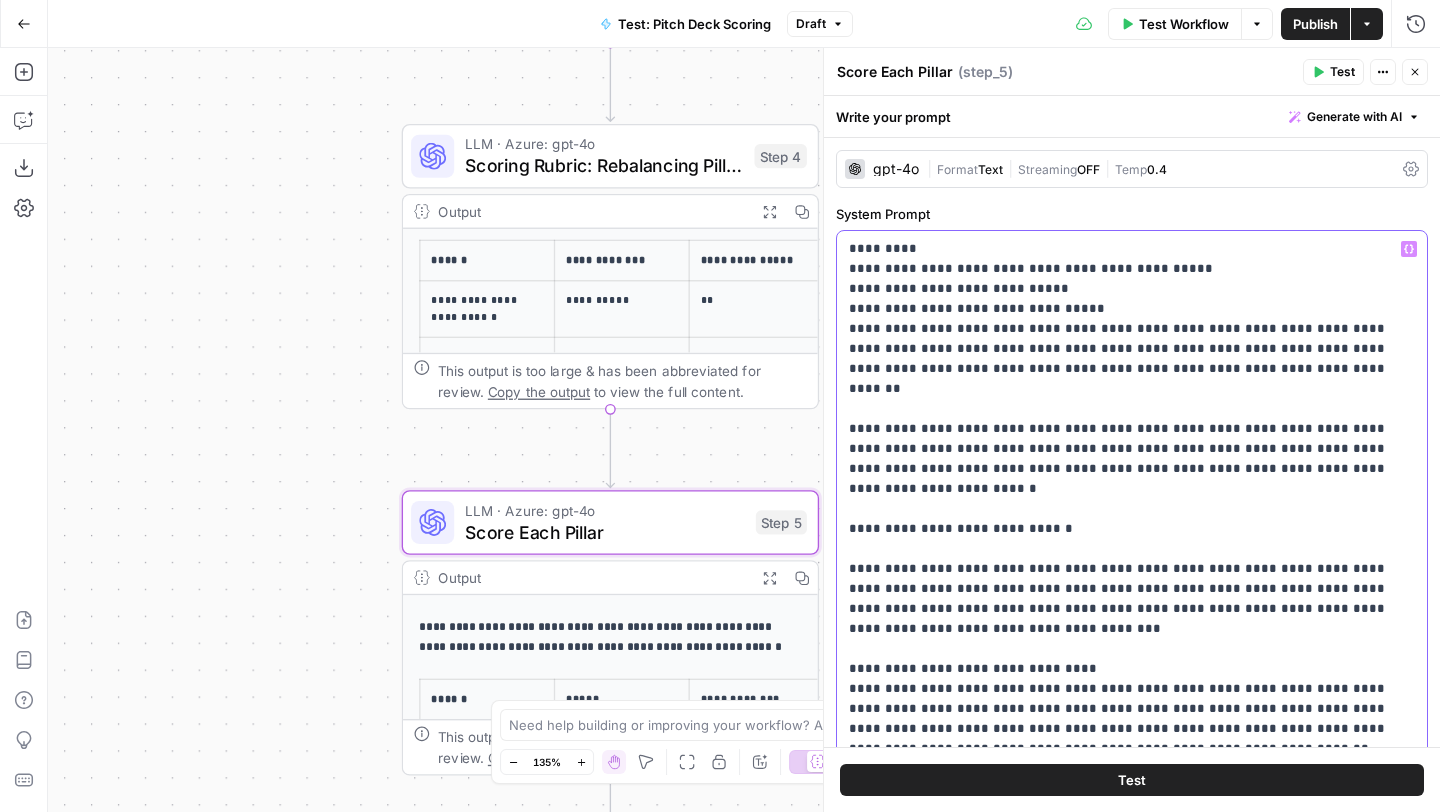 click on "**********" at bounding box center [1132, 1059] 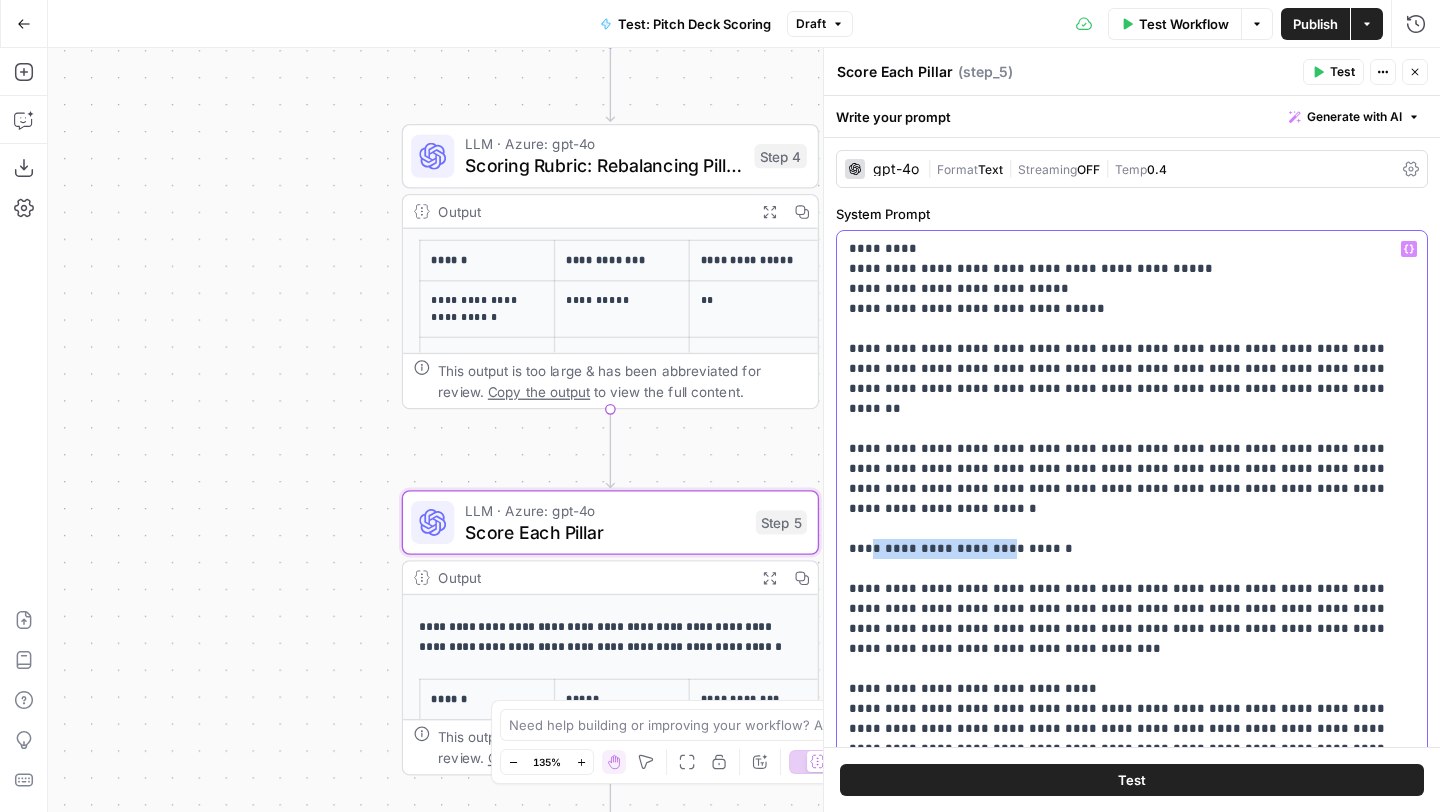 drag, startPoint x: 987, startPoint y: 507, endPoint x: 861, endPoint y: 507, distance: 126 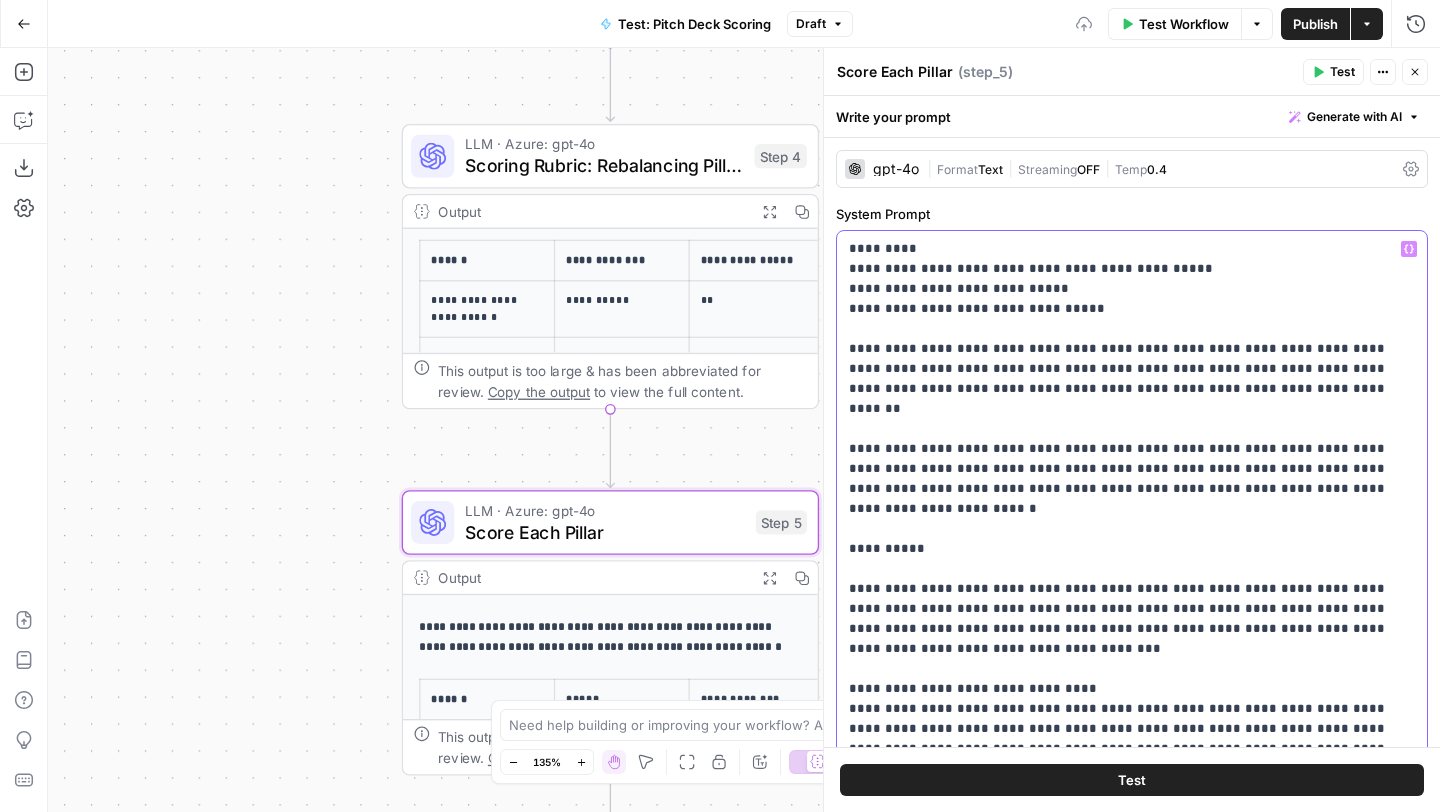 type 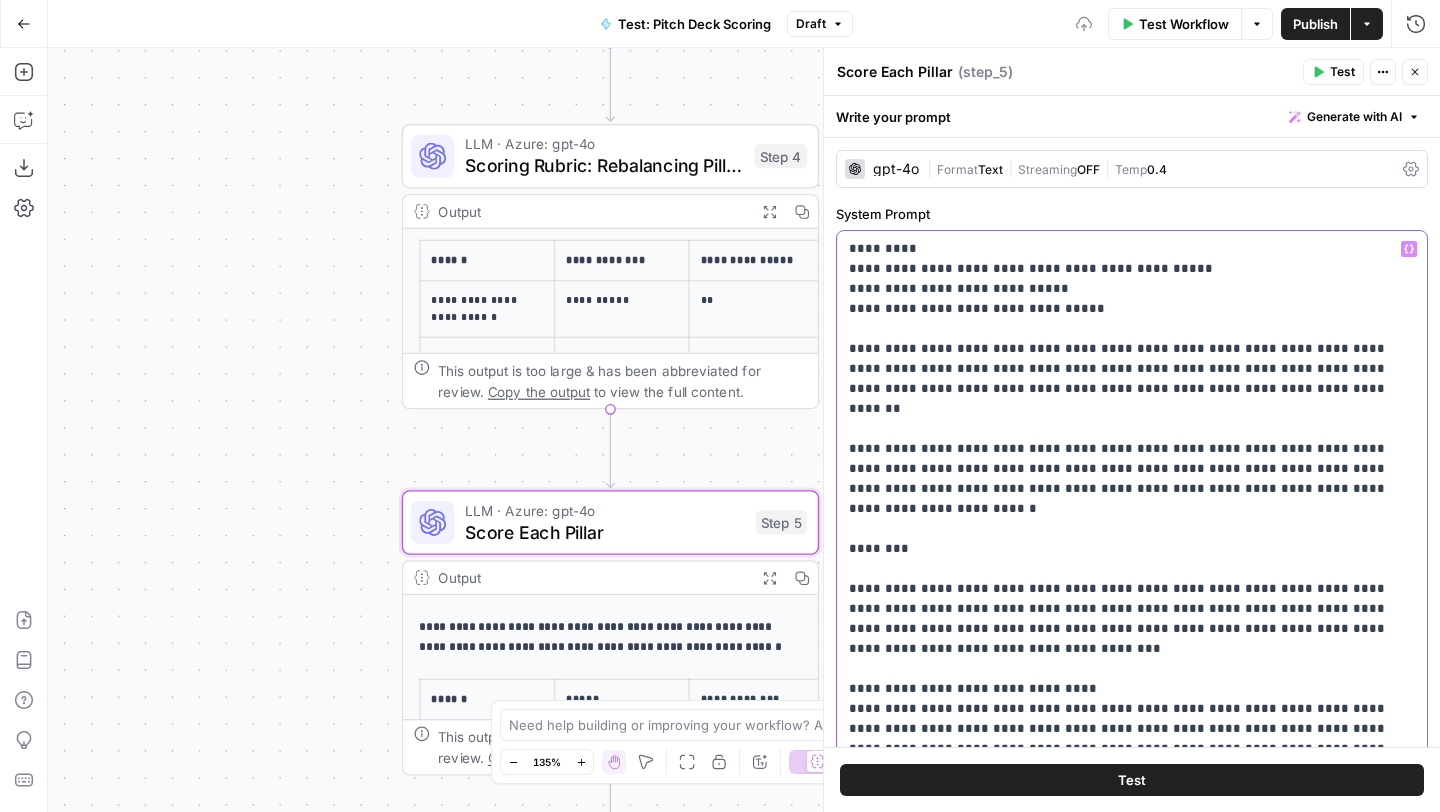 click on "**********" at bounding box center (1132, 1069) 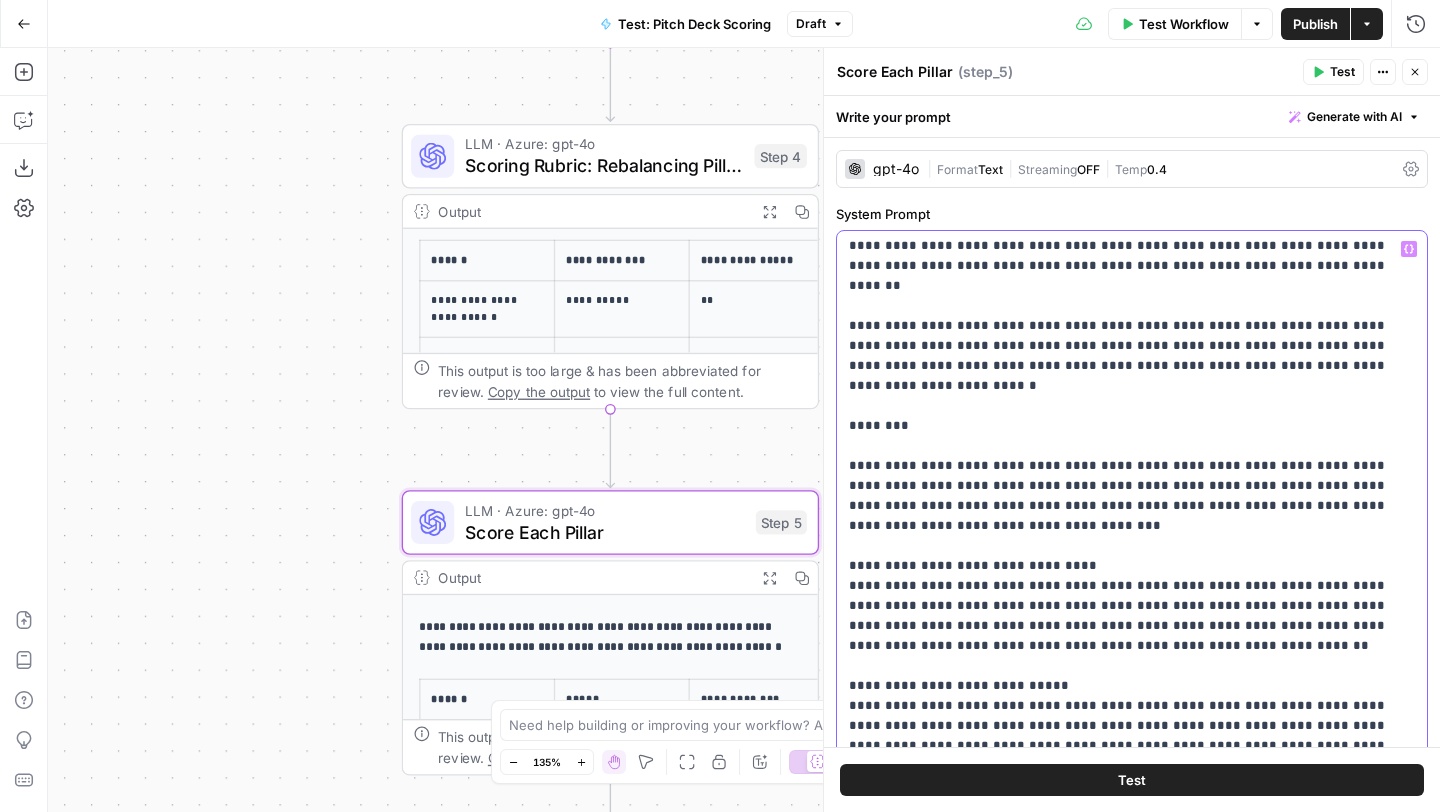 scroll, scrollTop: 124, scrollLeft: 0, axis: vertical 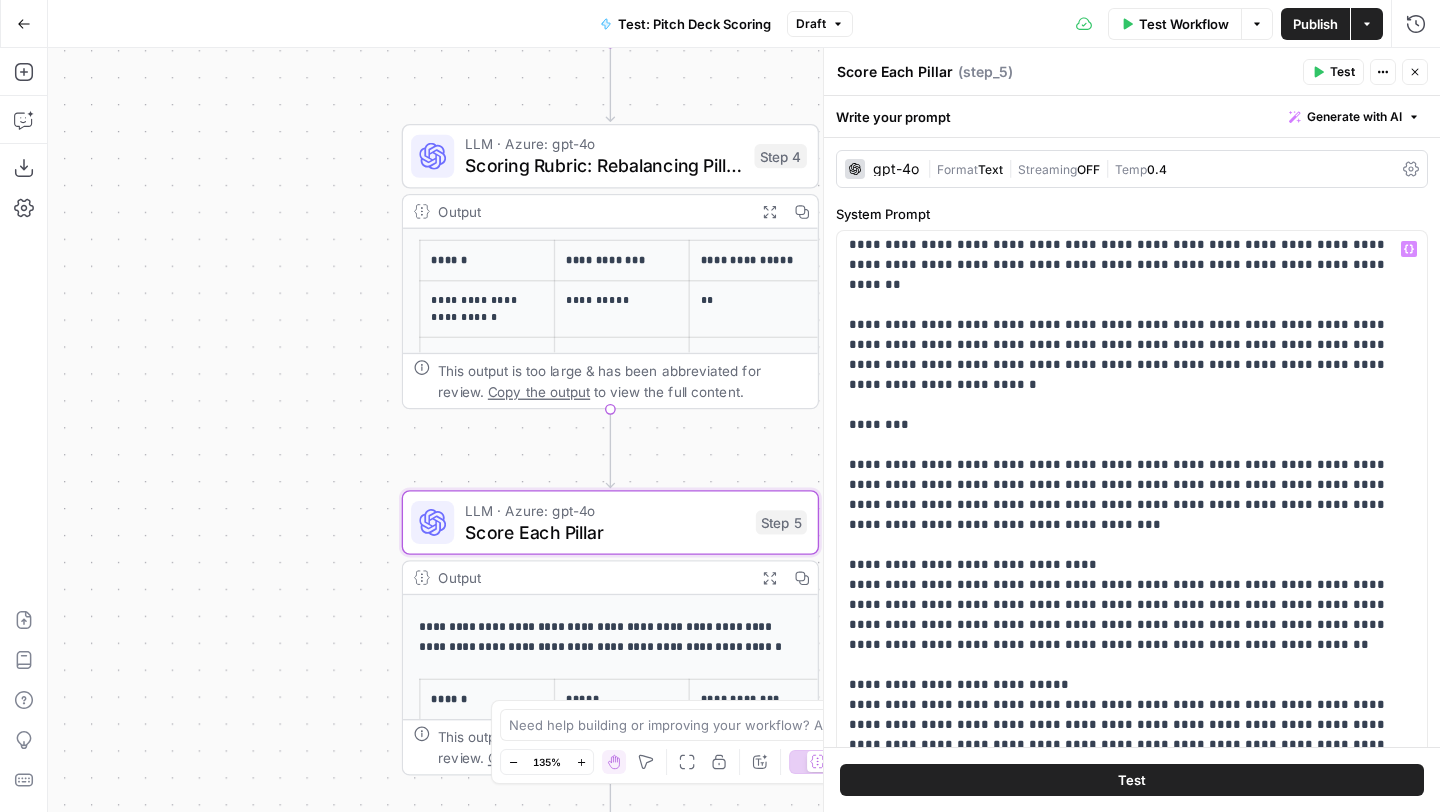 click on "Test" at bounding box center (1132, 780) 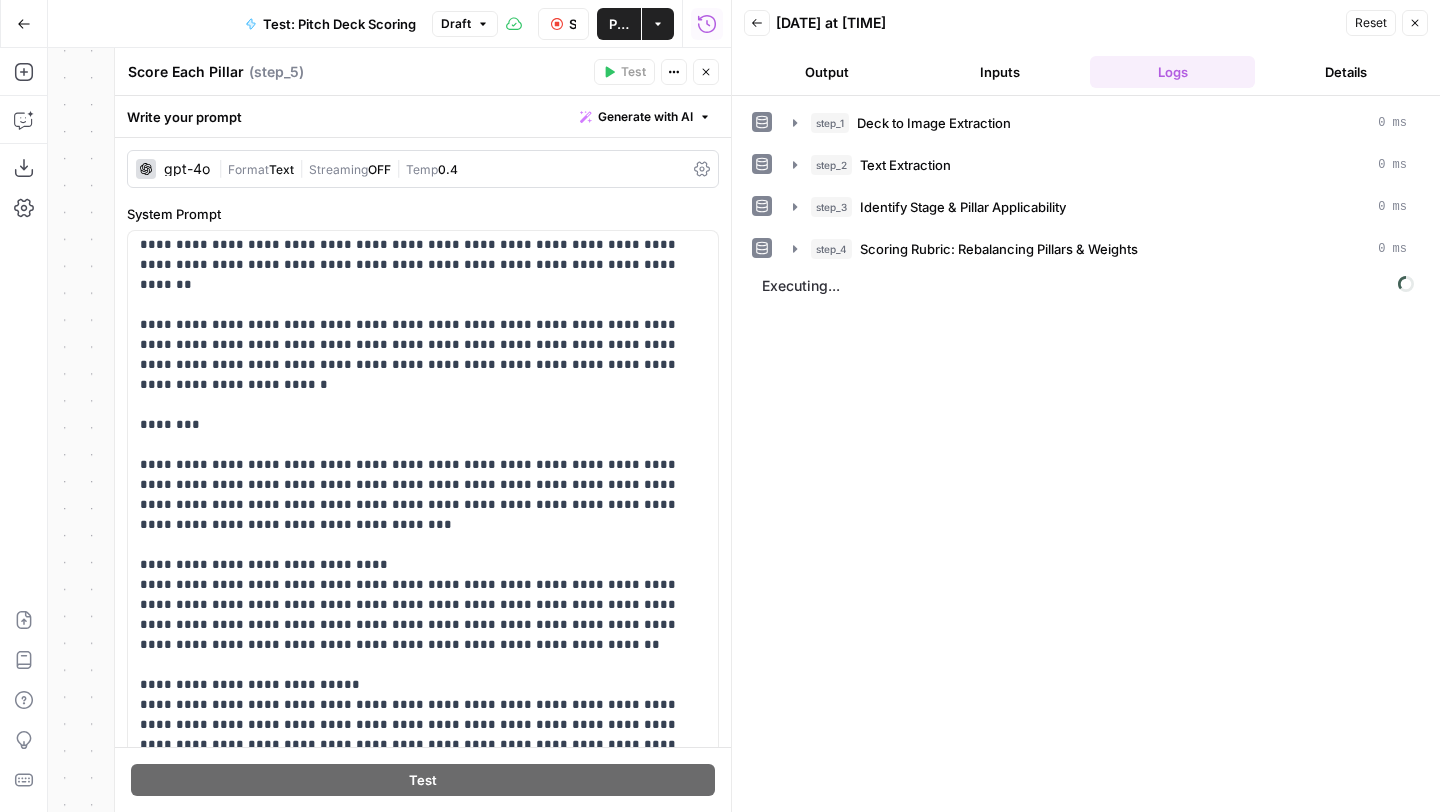 click on "Output" at bounding box center (826, 72) 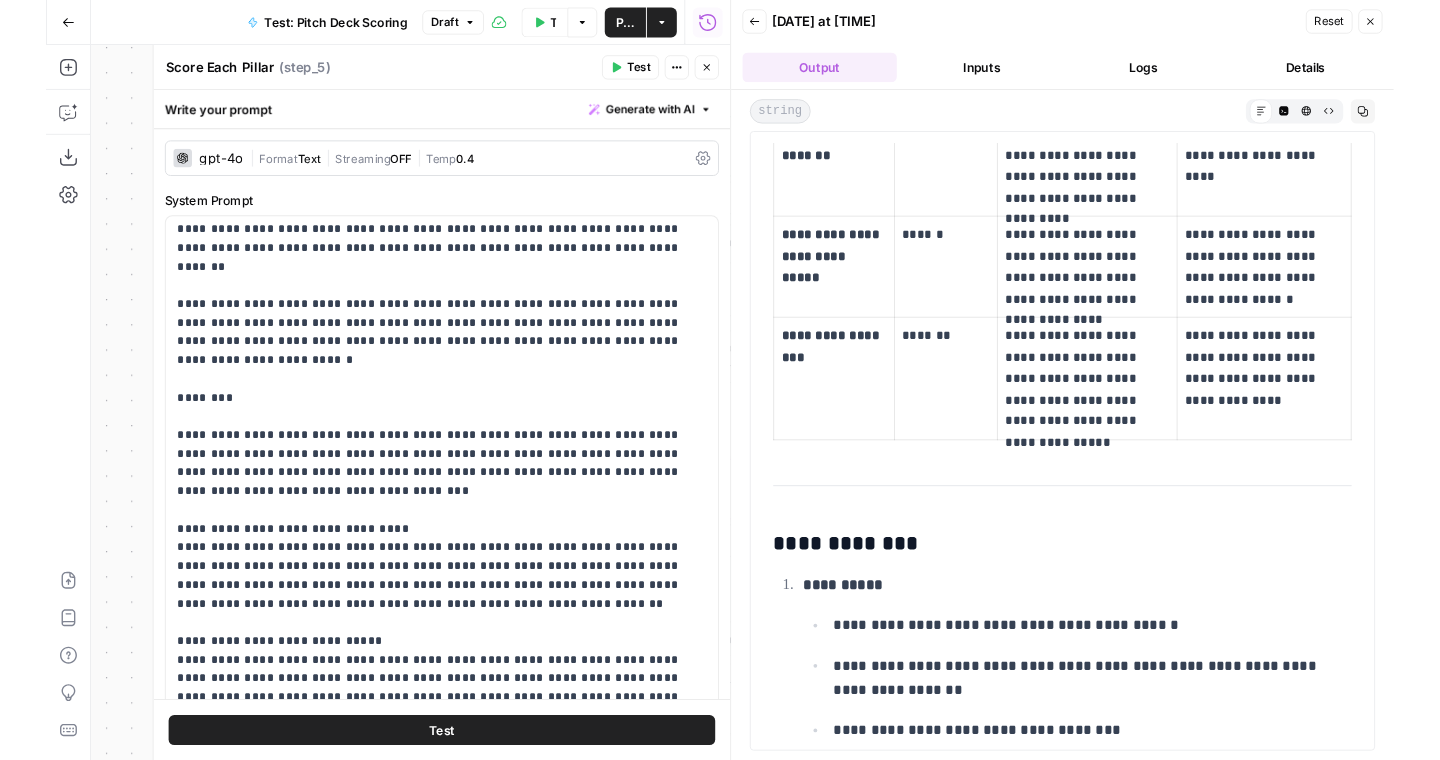 scroll, scrollTop: 1025, scrollLeft: 0, axis: vertical 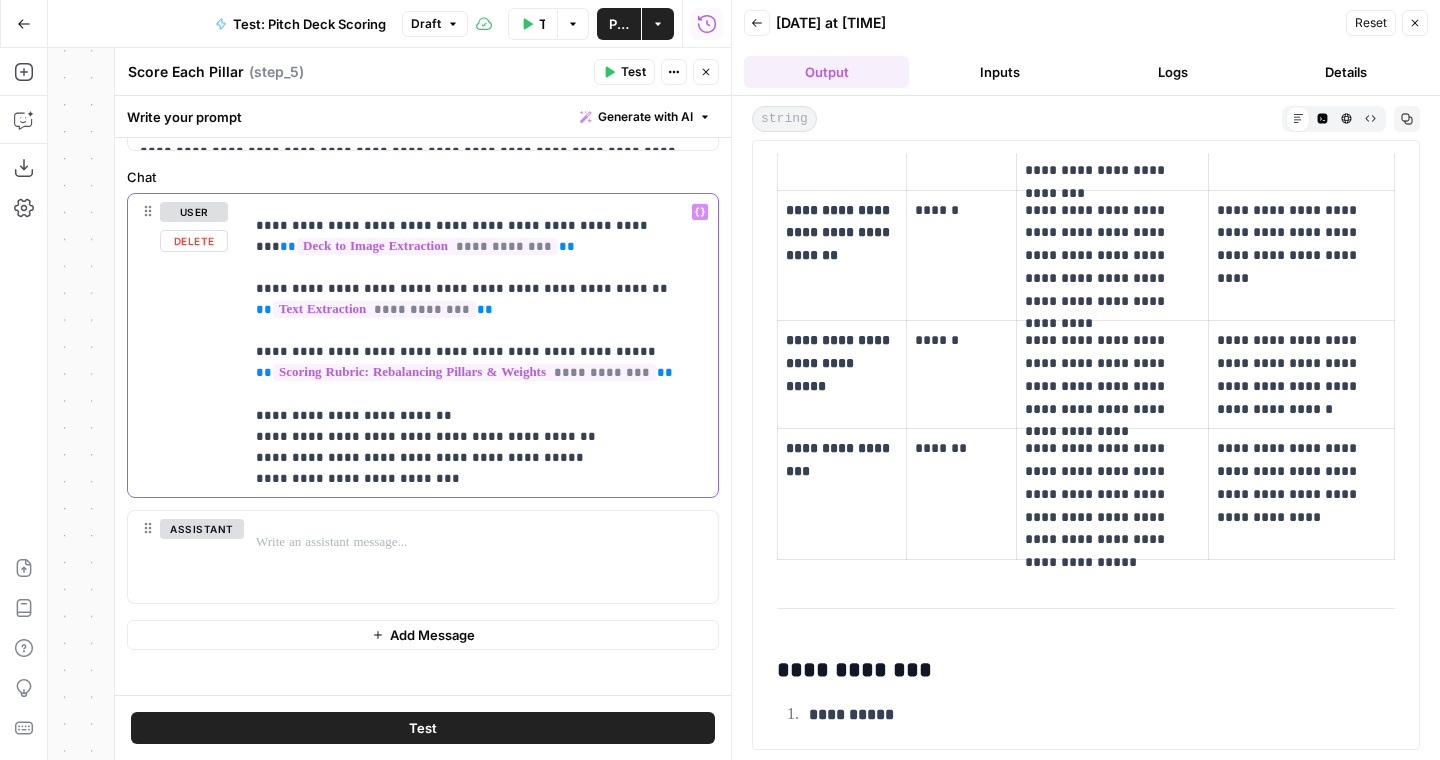 click on "**********" at bounding box center [481, 352] 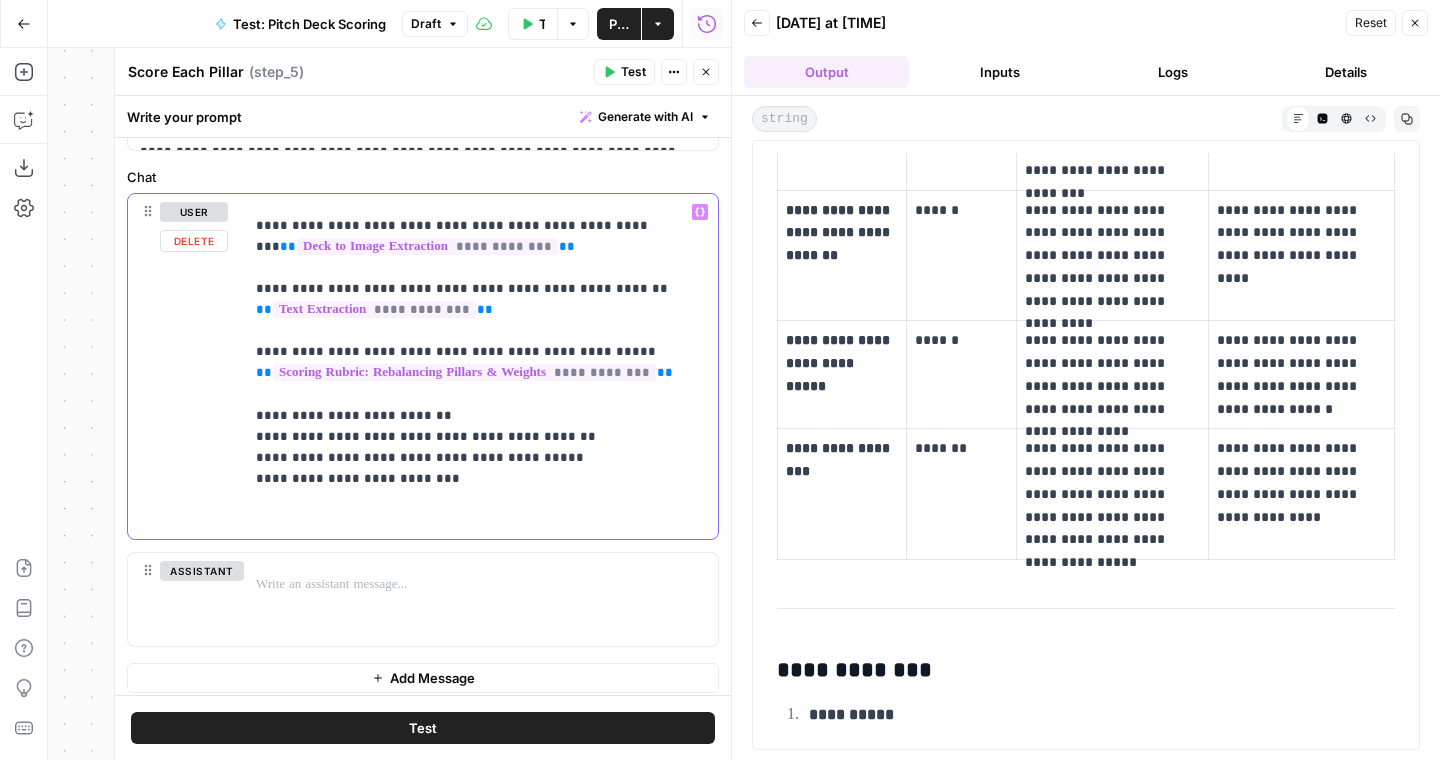 type 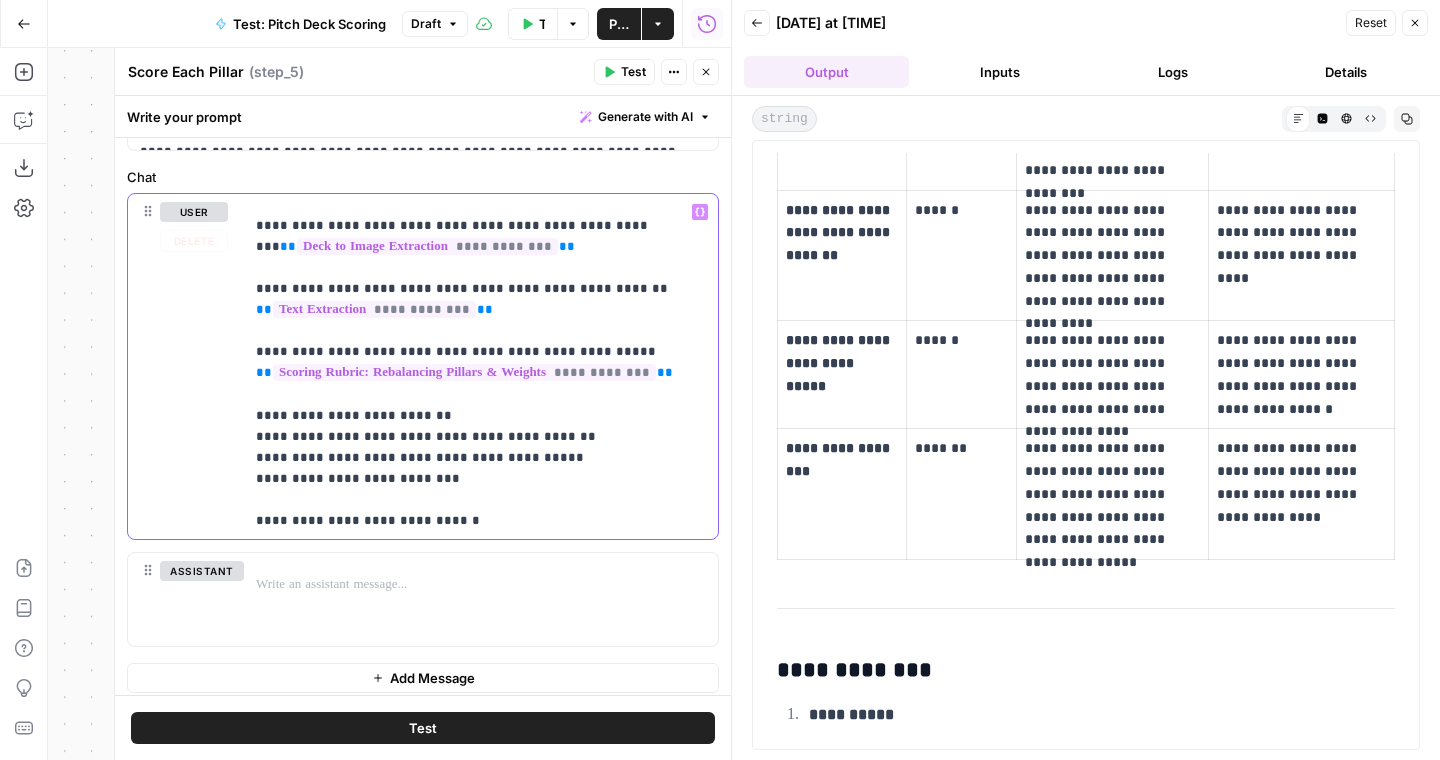 drag, startPoint x: 282, startPoint y: 520, endPoint x: 243, endPoint y: 520, distance: 39 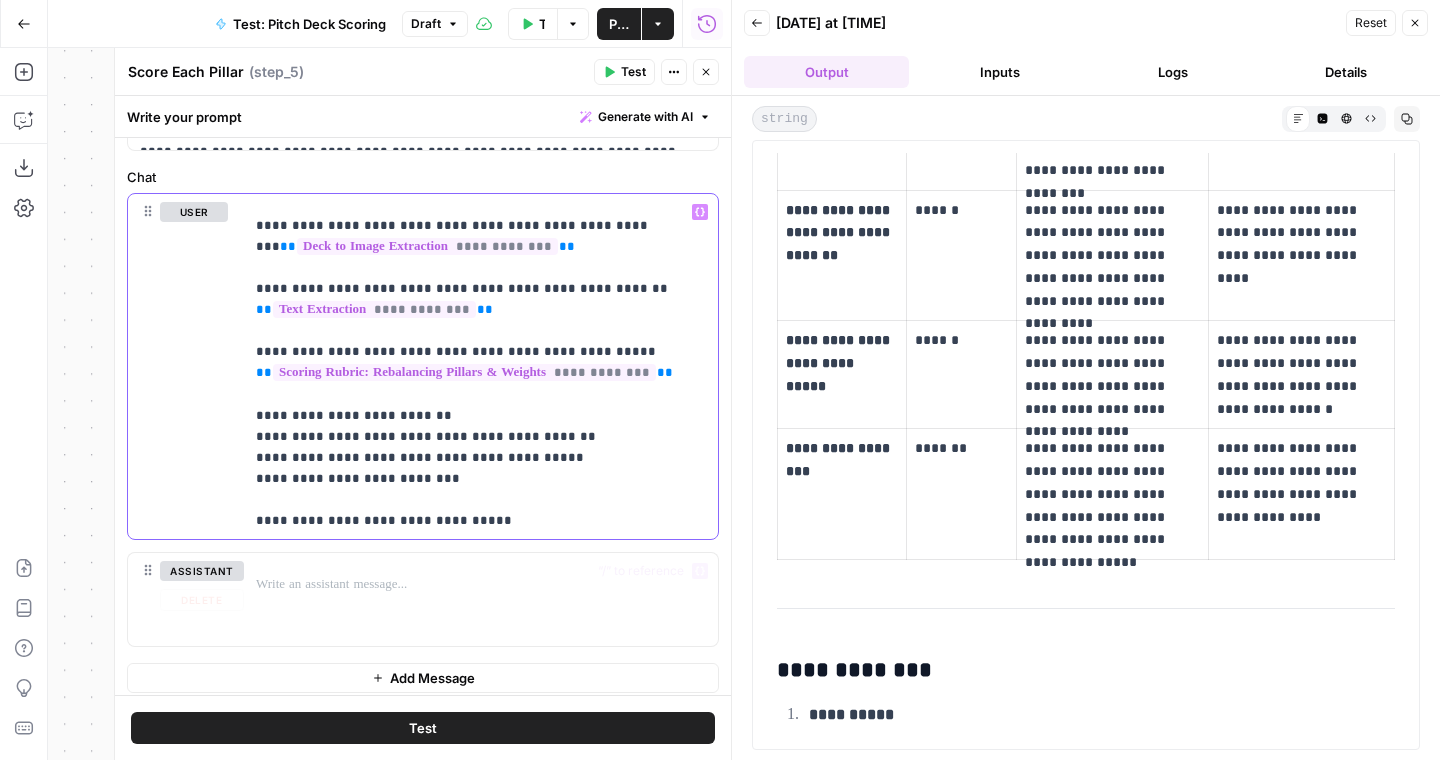 scroll, scrollTop: 527, scrollLeft: 0, axis: vertical 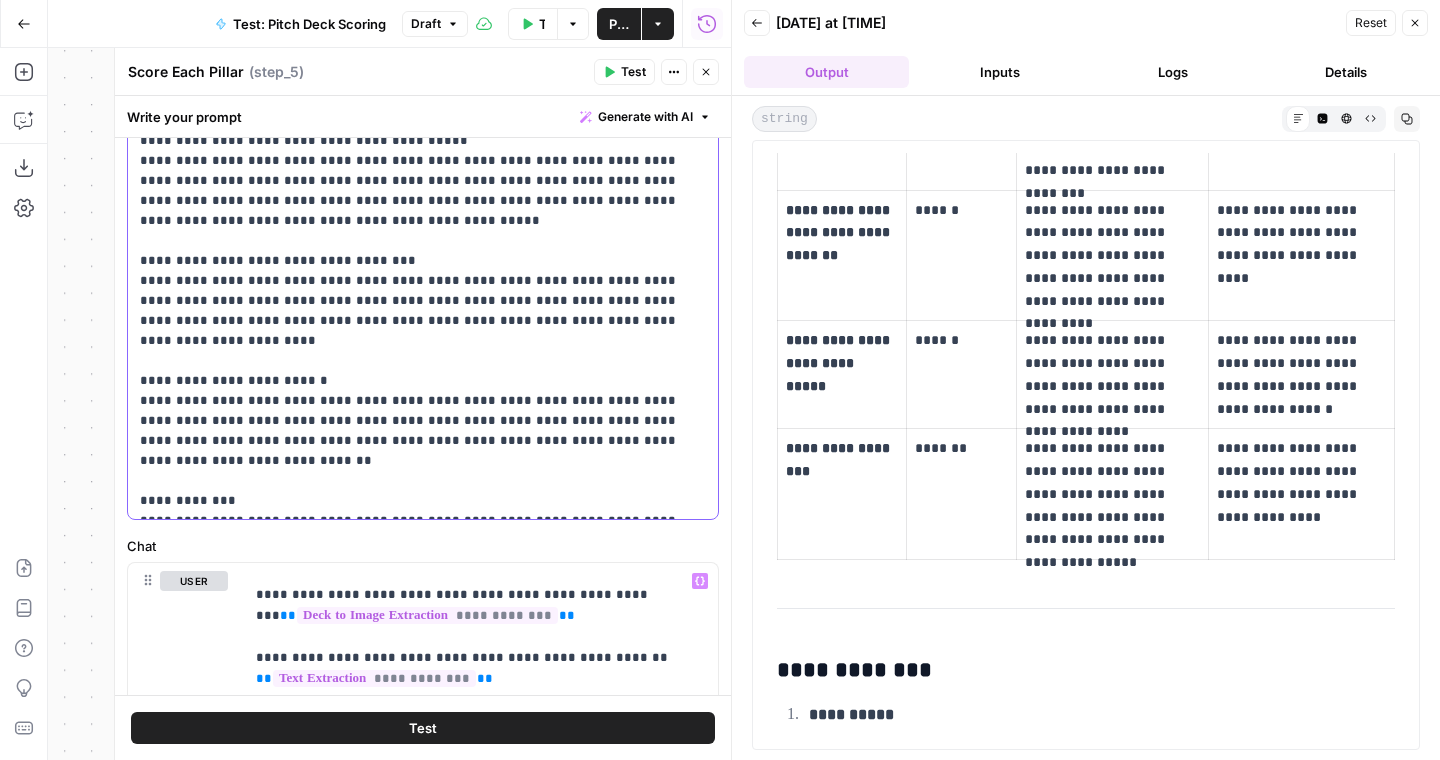 click on "**********" at bounding box center [423, -319] 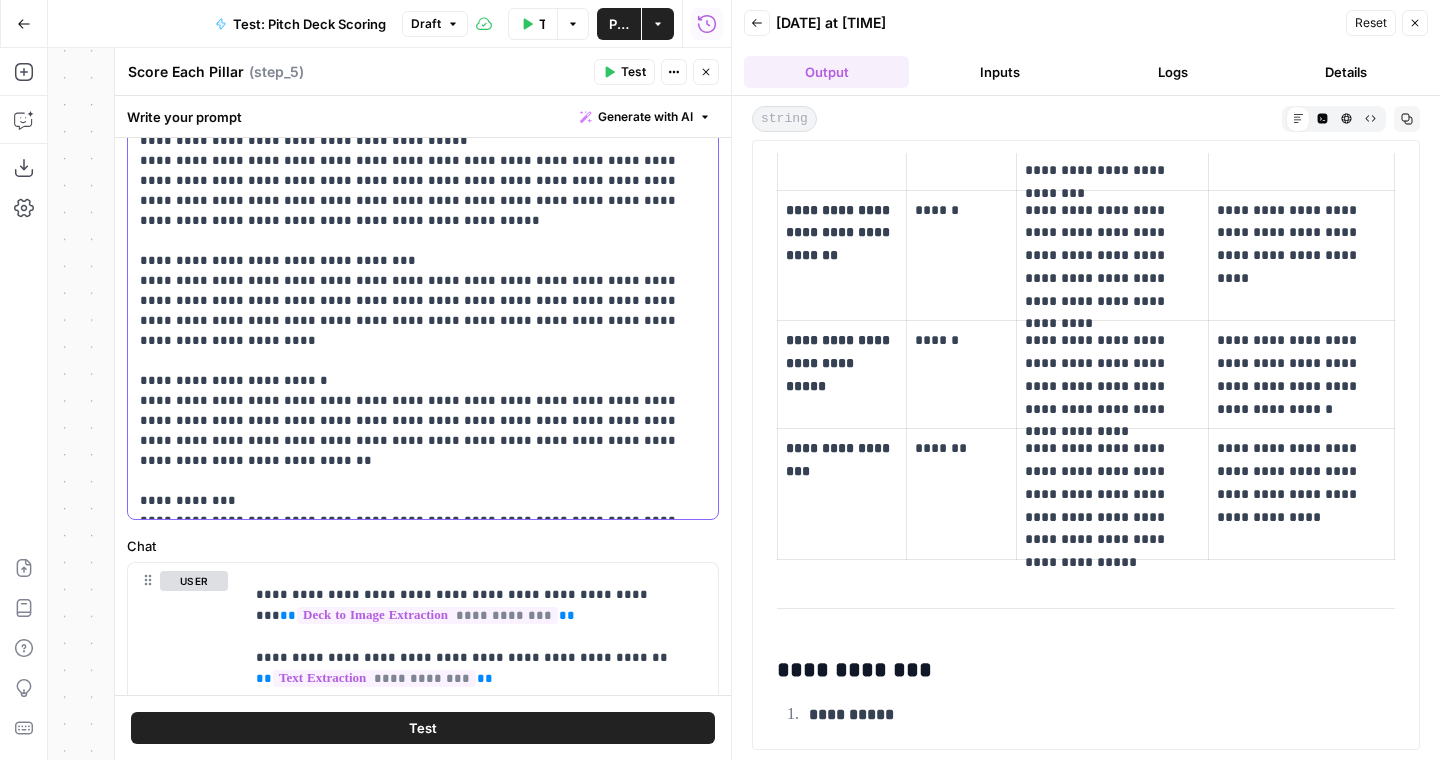 scroll, scrollTop: 896, scrollLeft: 0, axis: vertical 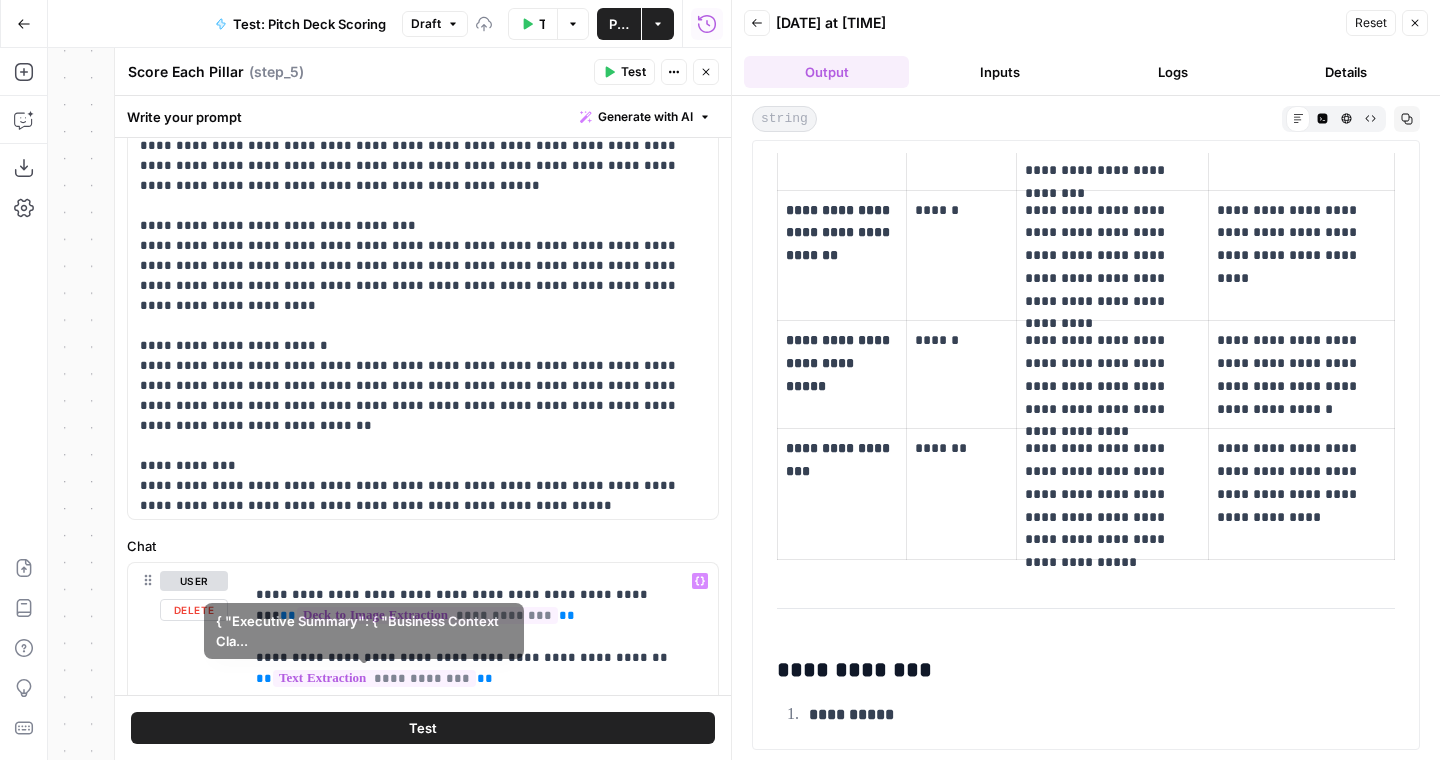 click on "Test" at bounding box center (423, 728) 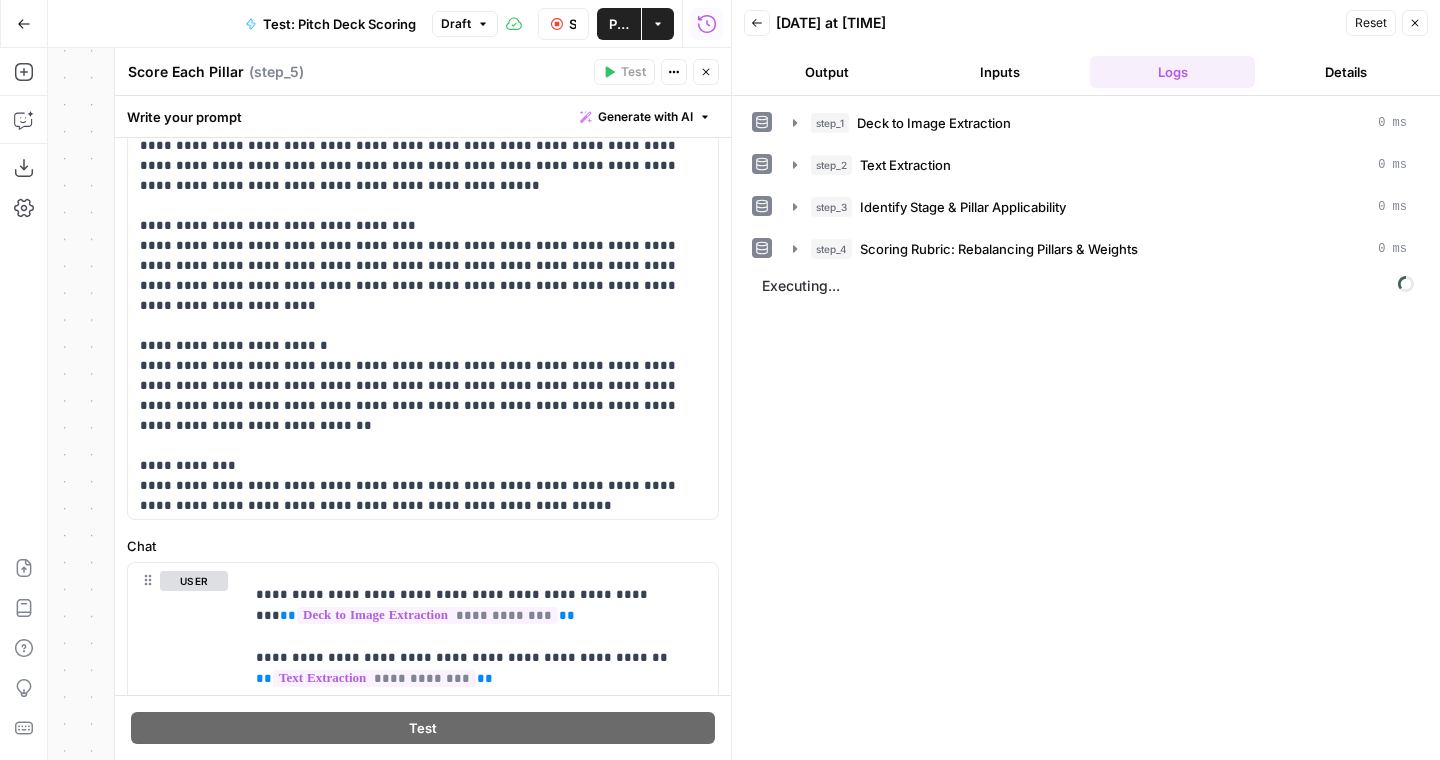 click on "Output" at bounding box center (826, 72) 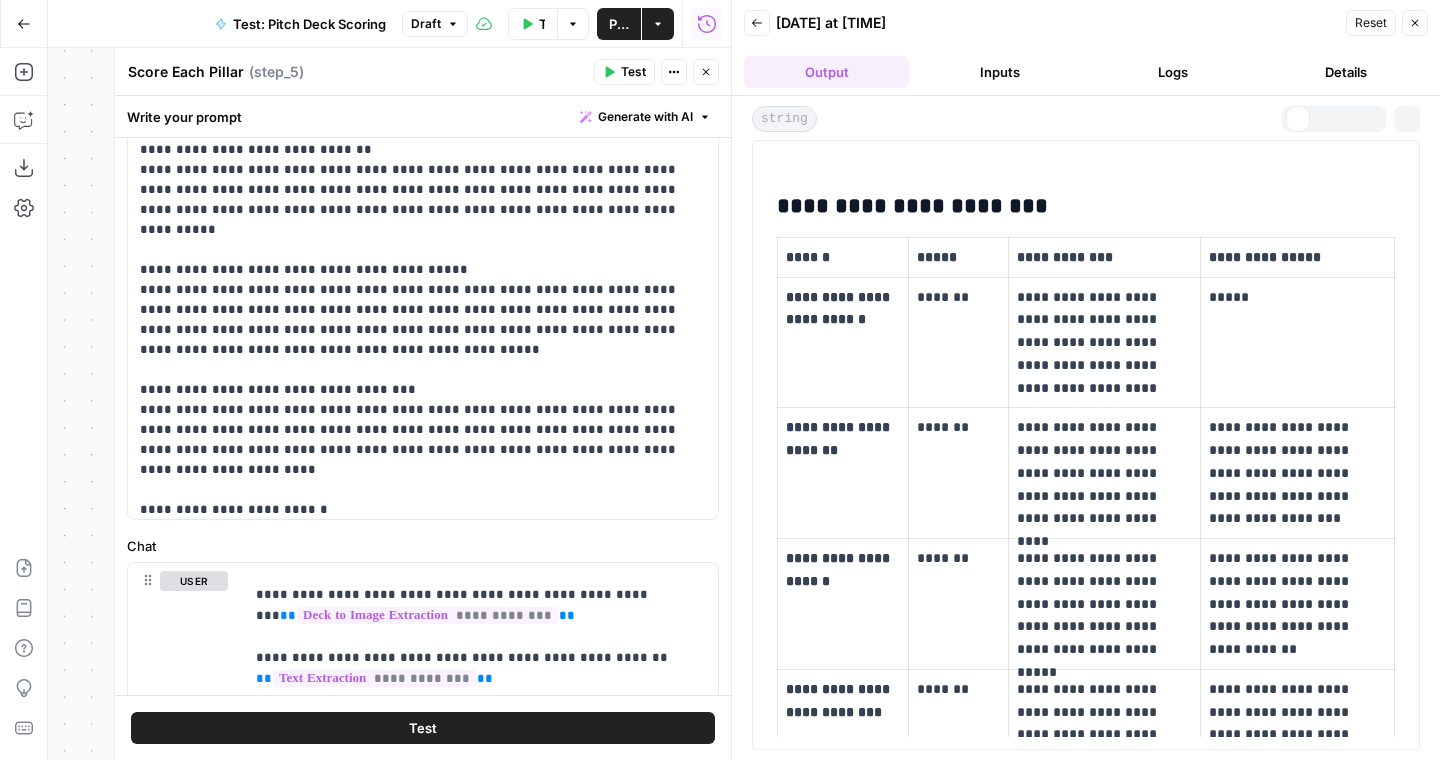 scroll, scrollTop: 725, scrollLeft: 0, axis: vertical 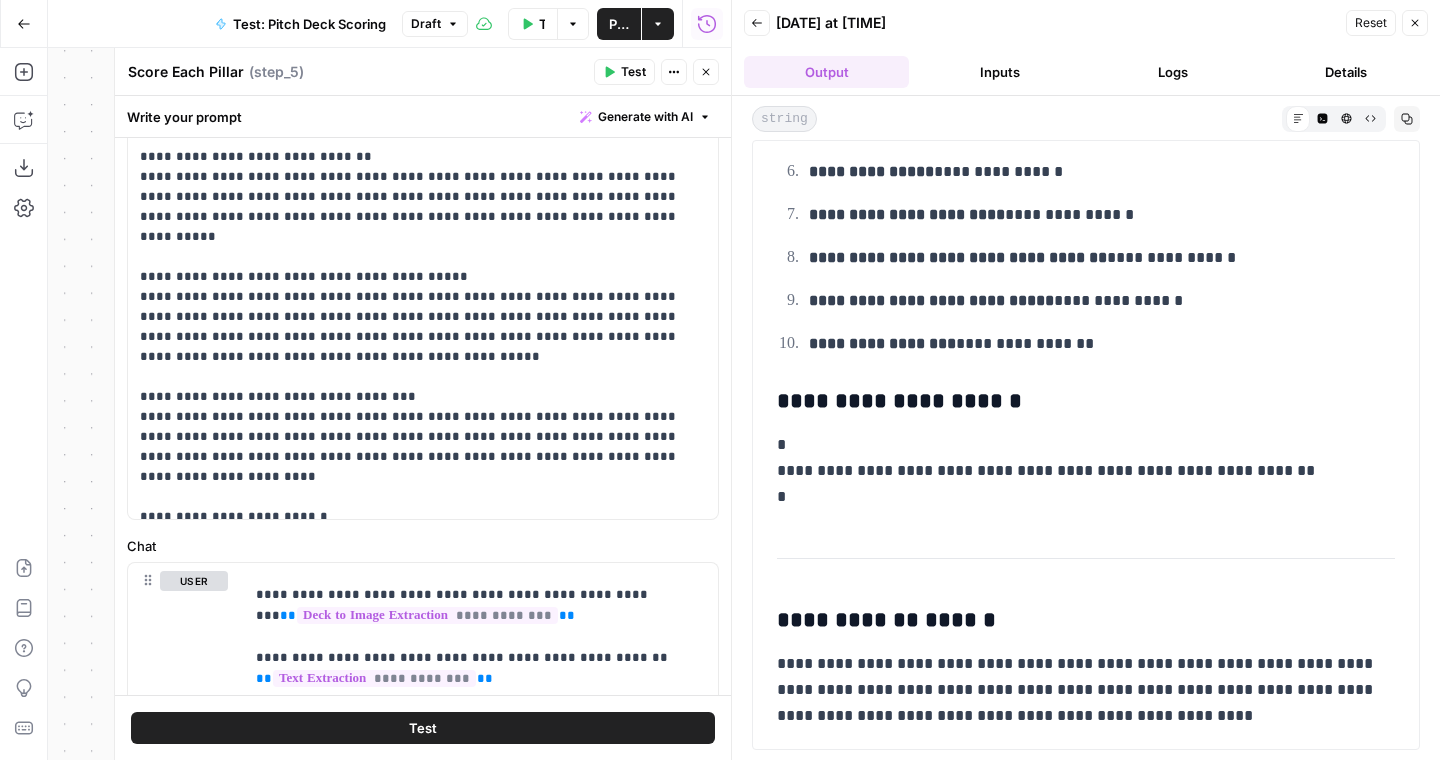 drag, startPoint x: 896, startPoint y: 619, endPoint x: 1082, endPoint y: 619, distance: 186 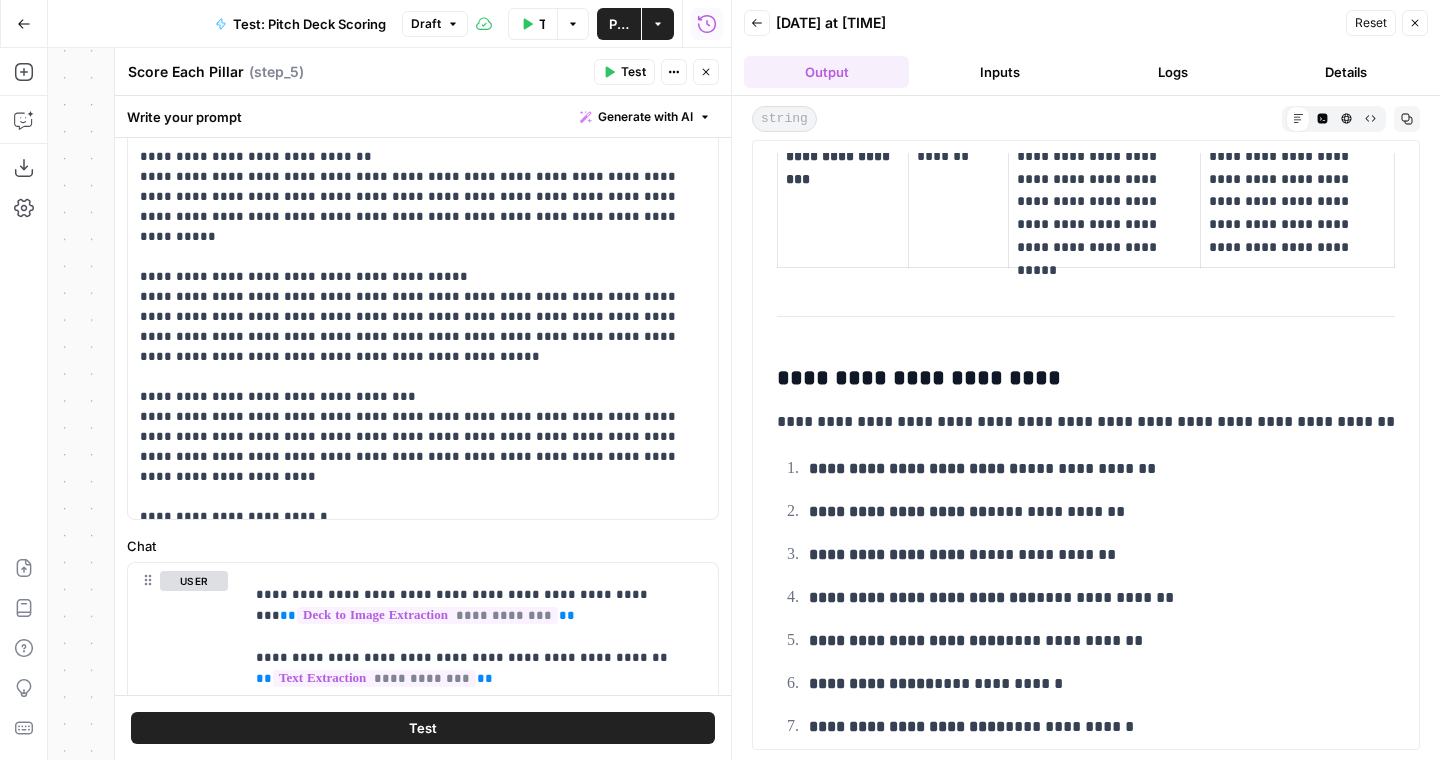 scroll, scrollTop: 1444, scrollLeft: 0, axis: vertical 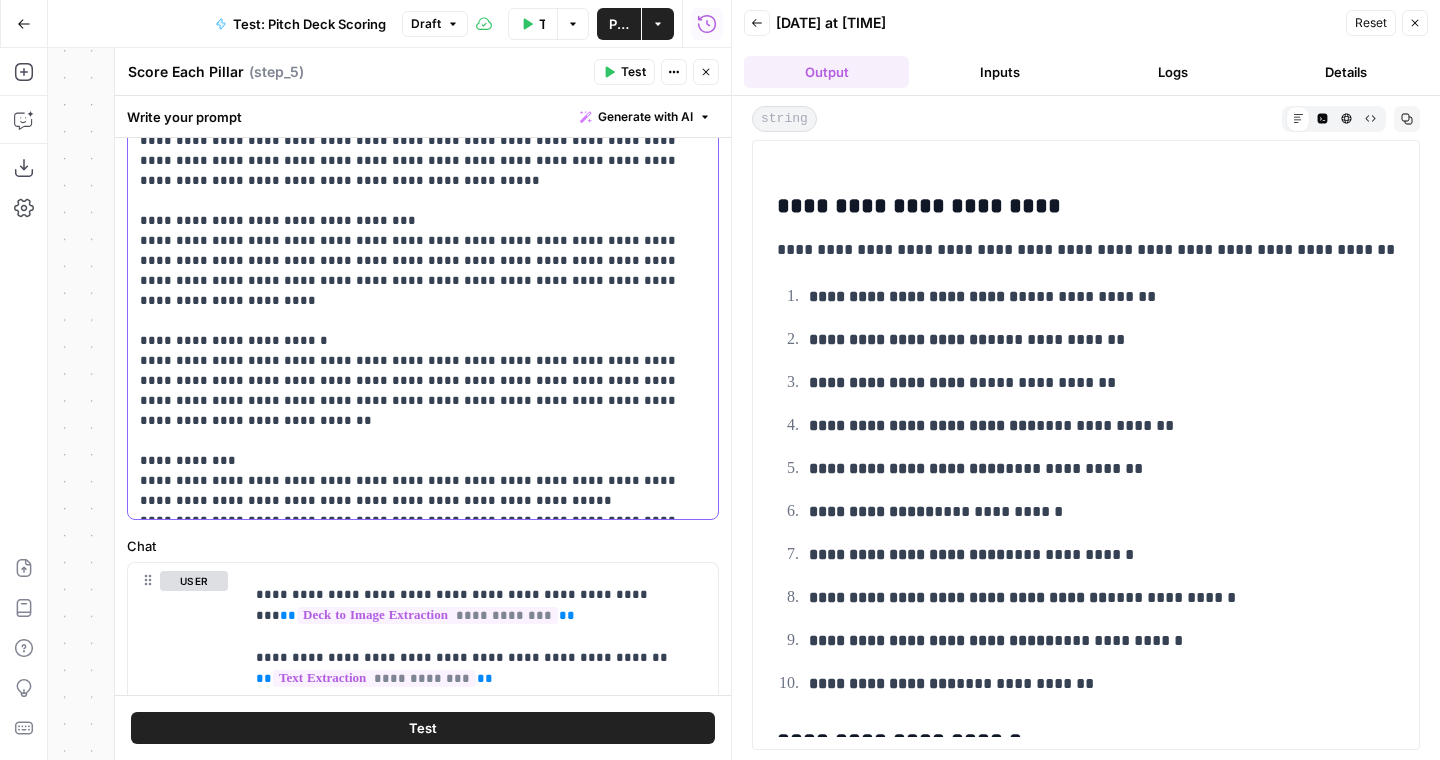 click on "**********" at bounding box center (423, -339) 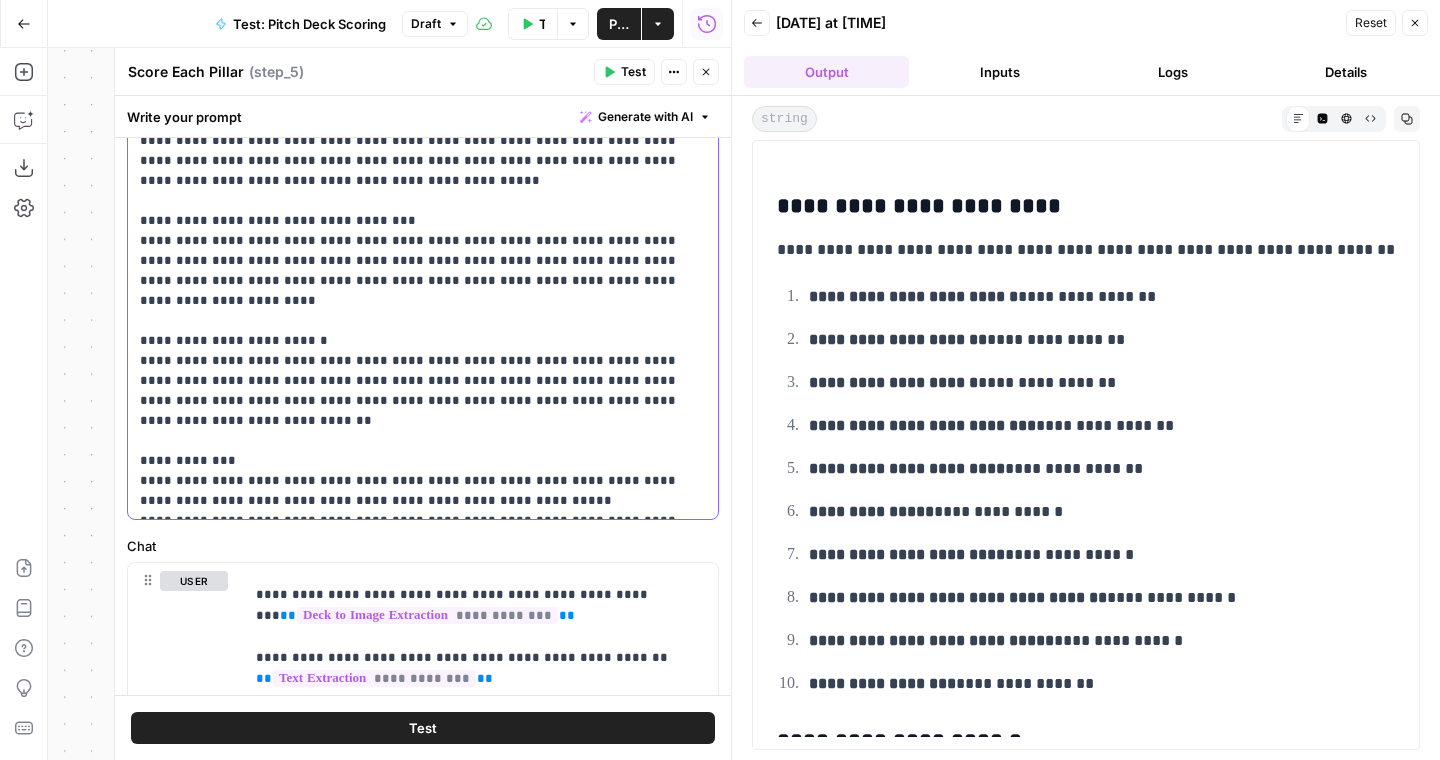 click on "**********" at bounding box center [423, -339] 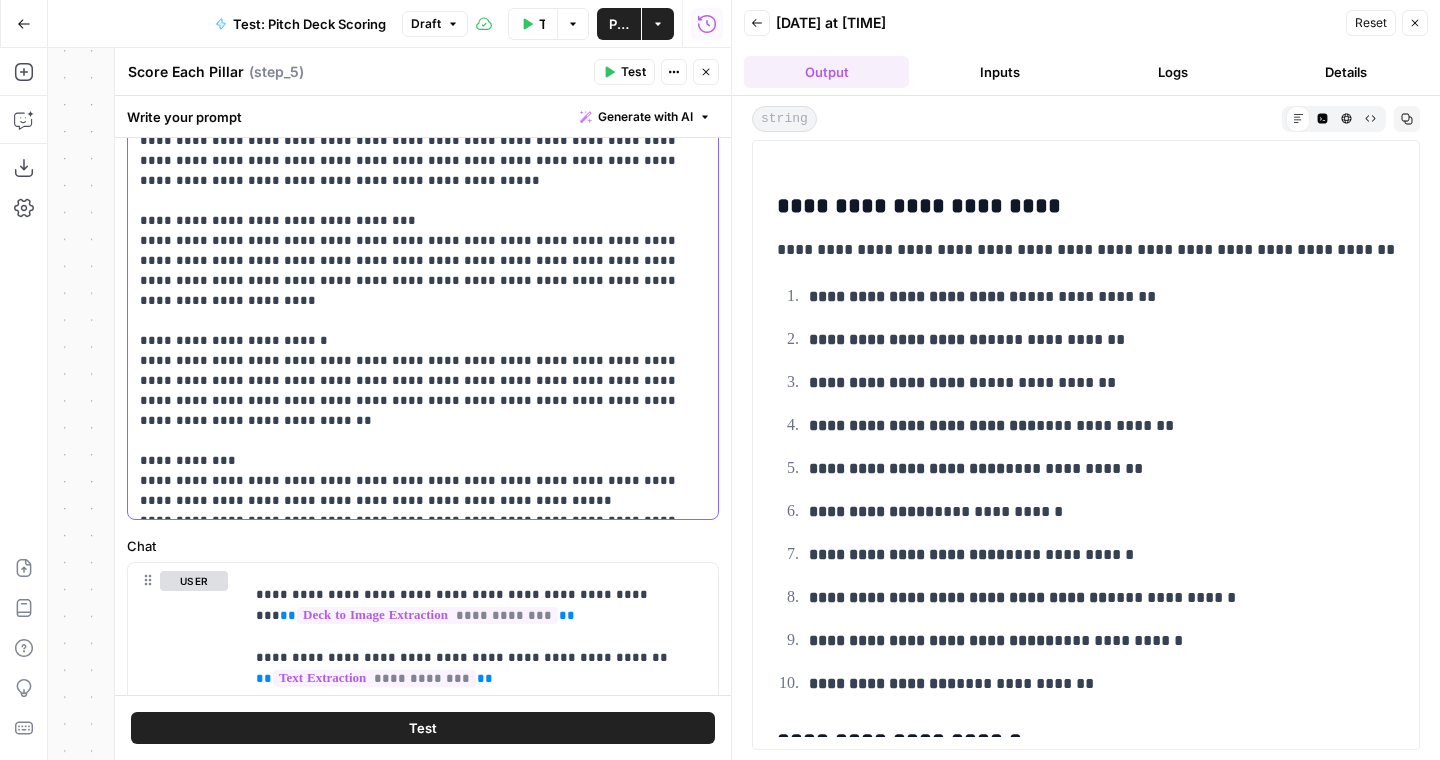 drag, startPoint x: 350, startPoint y: 503, endPoint x: 676, endPoint y: 516, distance: 326.2591 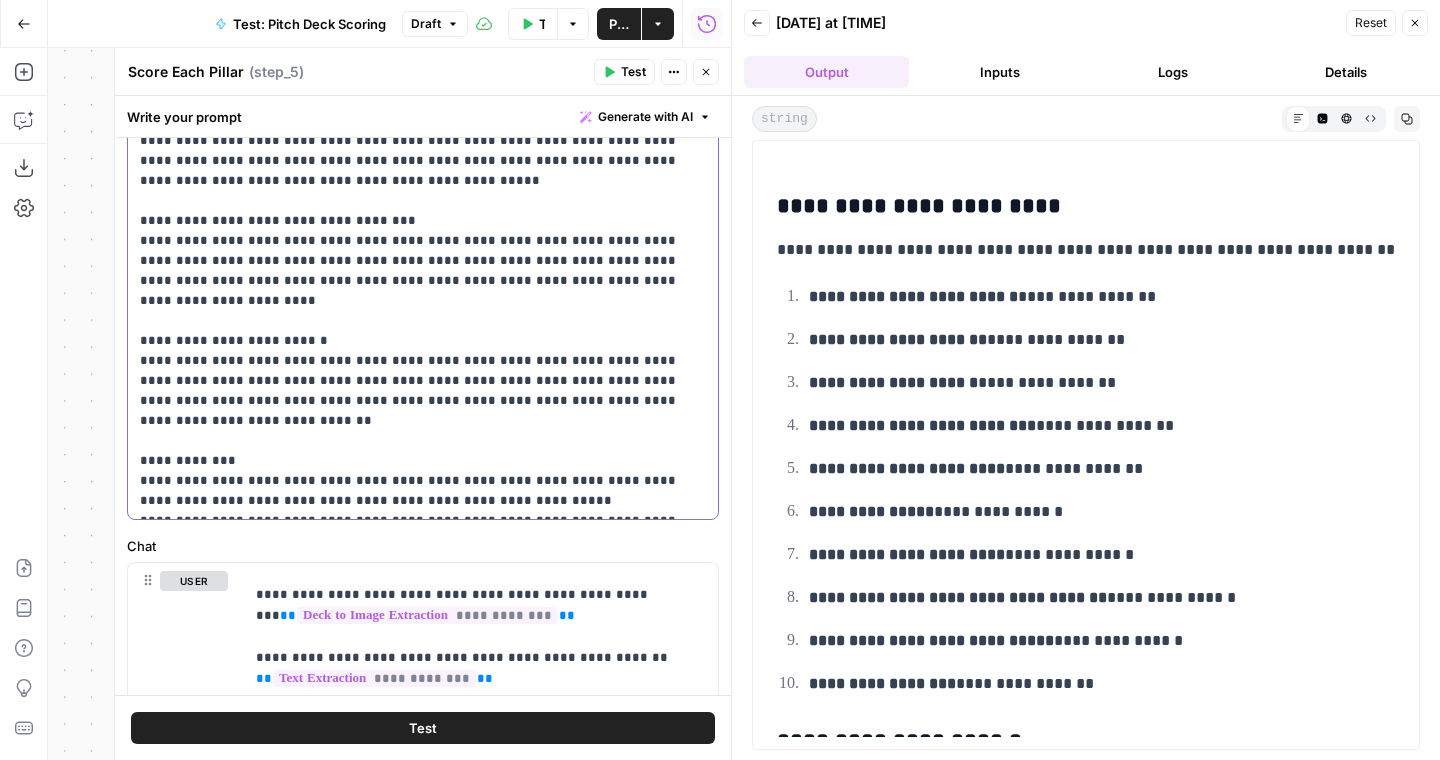 click on "**********" at bounding box center (423, 111) 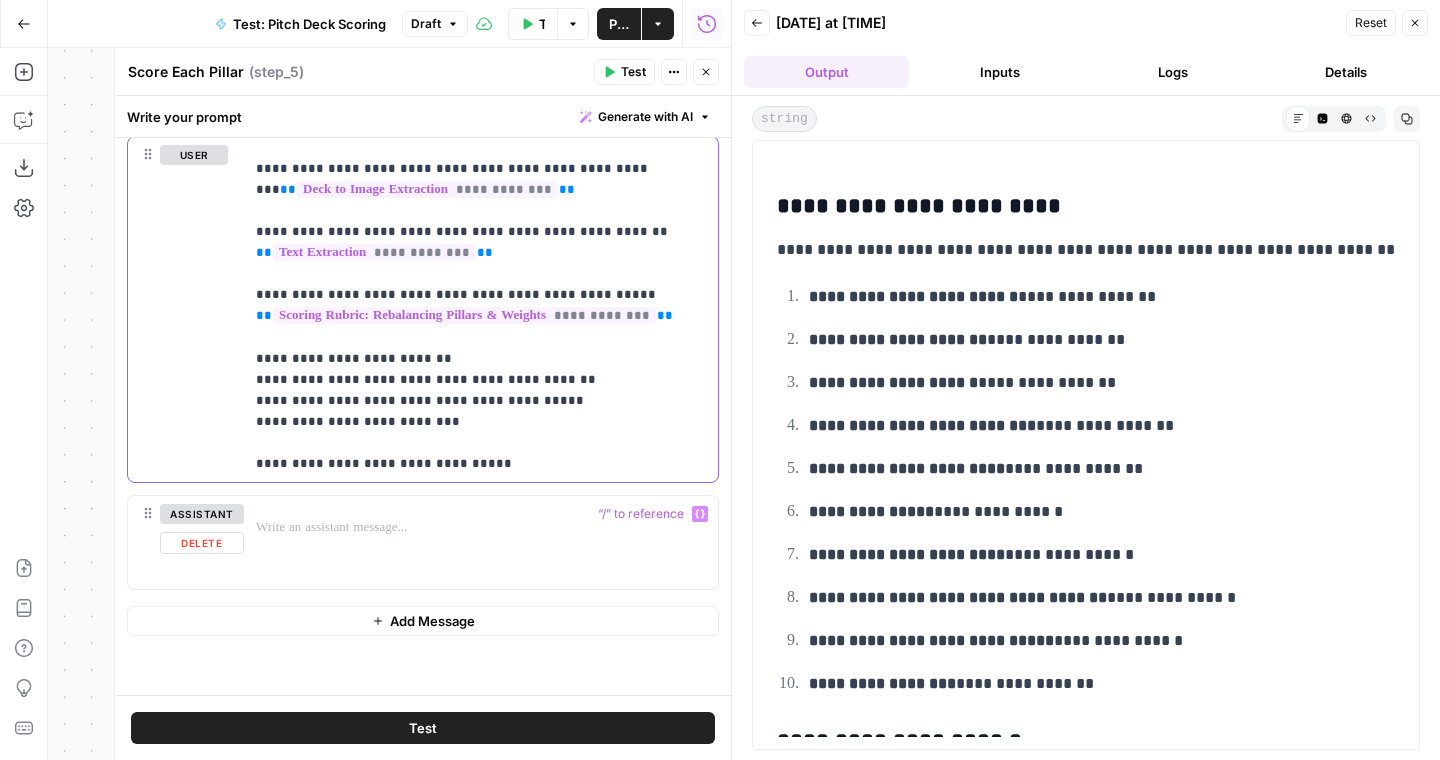 click on "**********" at bounding box center (481, 310) 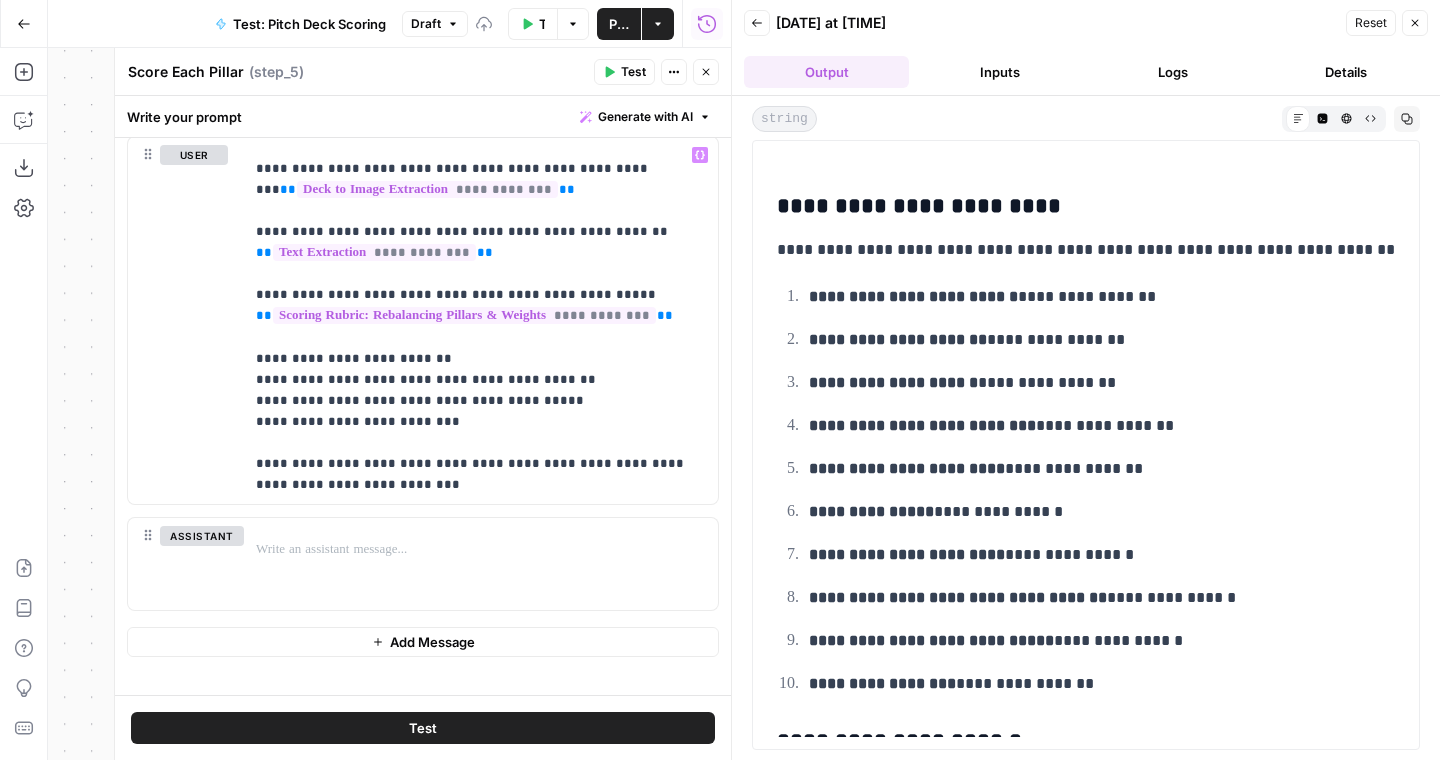 click on "Test" at bounding box center (423, 728) 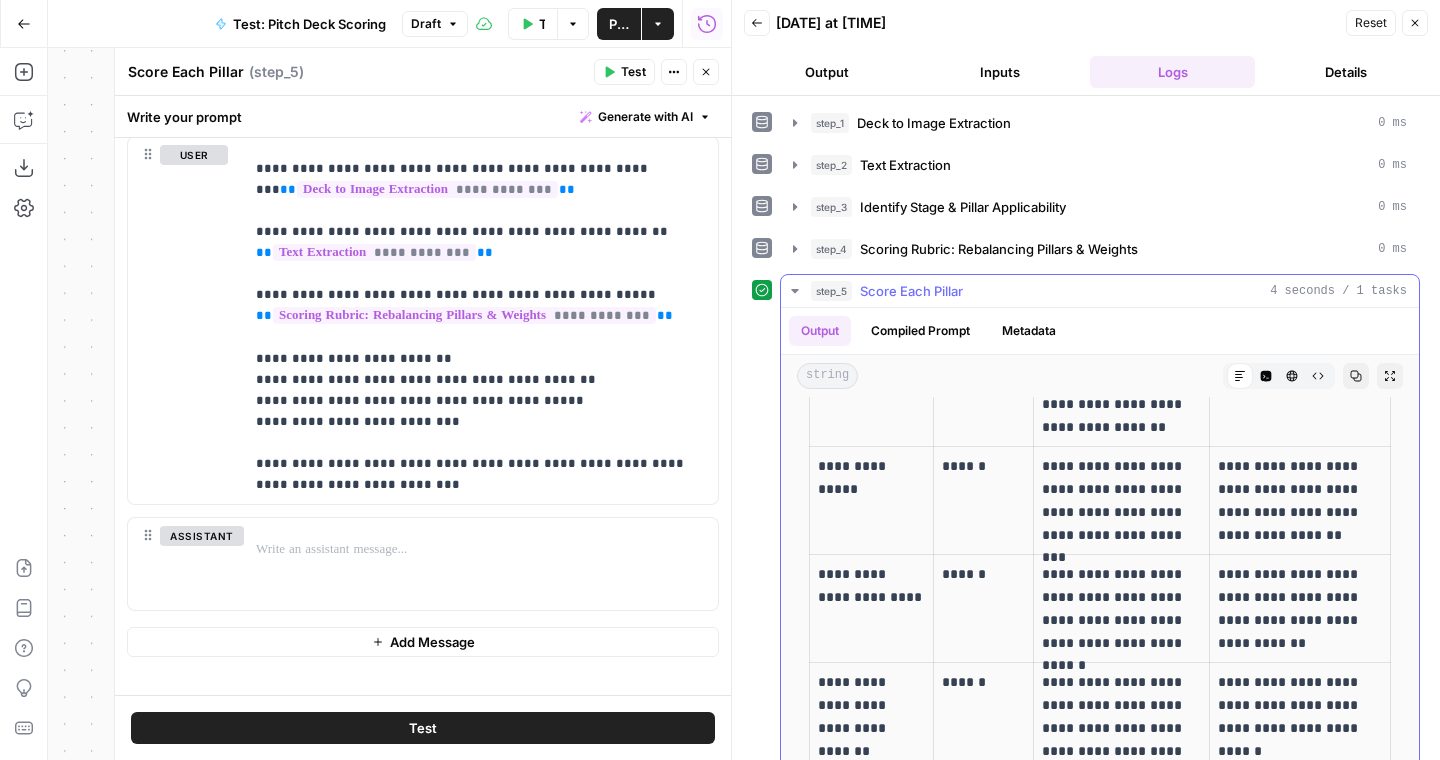 scroll, scrollTop: 932, scrollLeft: 0, axis: vertical 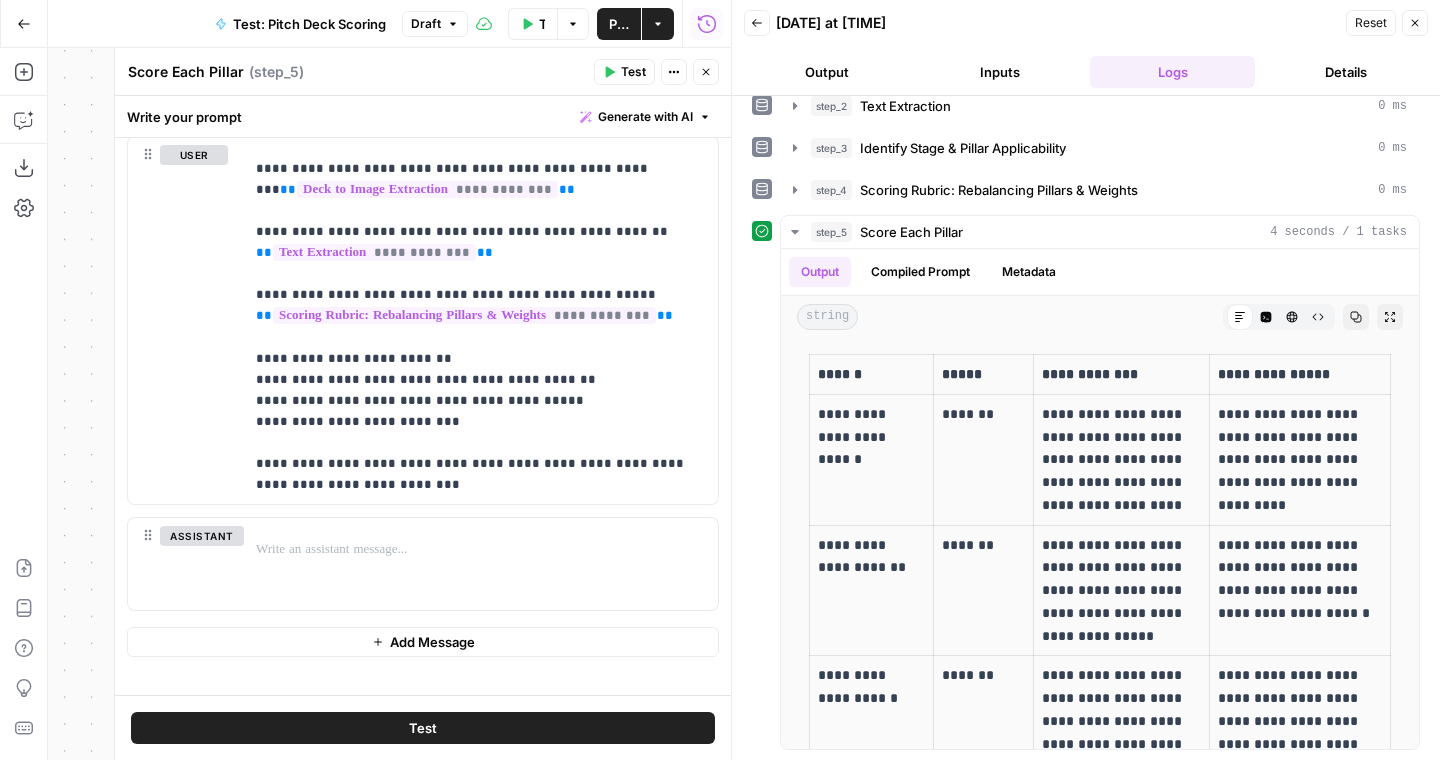 click on "Back 07/12/25 at 4:59 PM Reset Close Output Inputs Logs Details" at bounding box center [1086, 48] 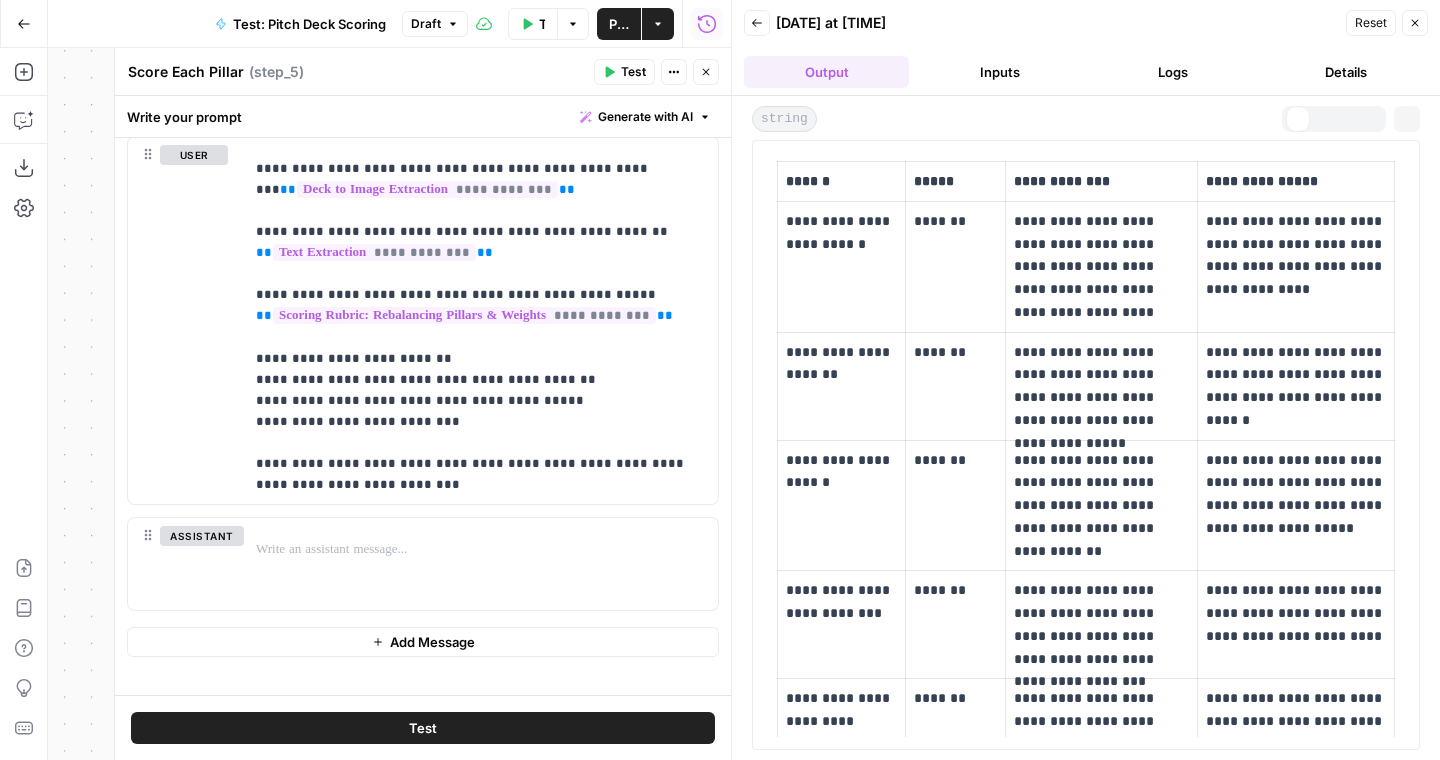 scroll, scrollTop: 0, scrollLeft: 0, axis: both 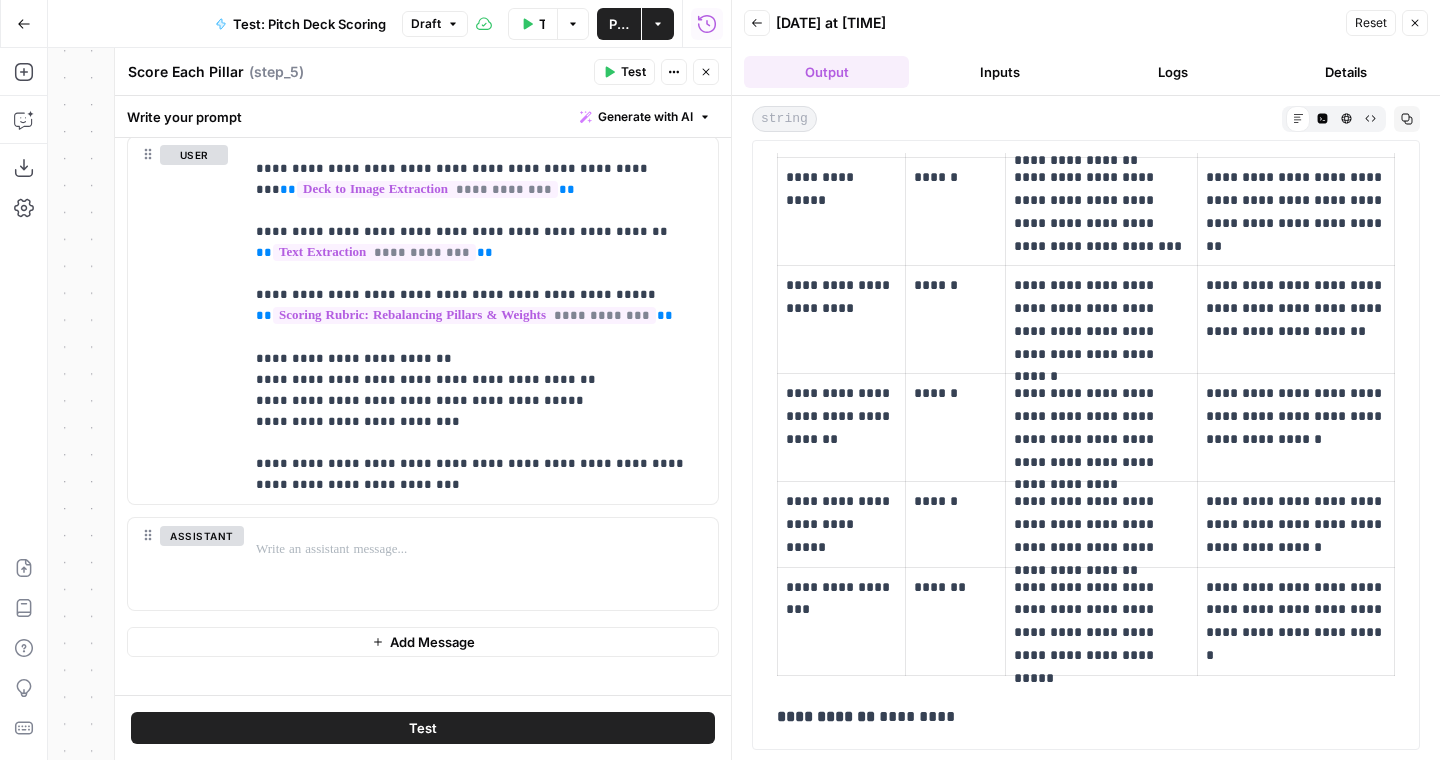drag, startPoint x: 768, startPoint y: 158, endPoint x: 799, endPoint y: 759, distance: 601.79895 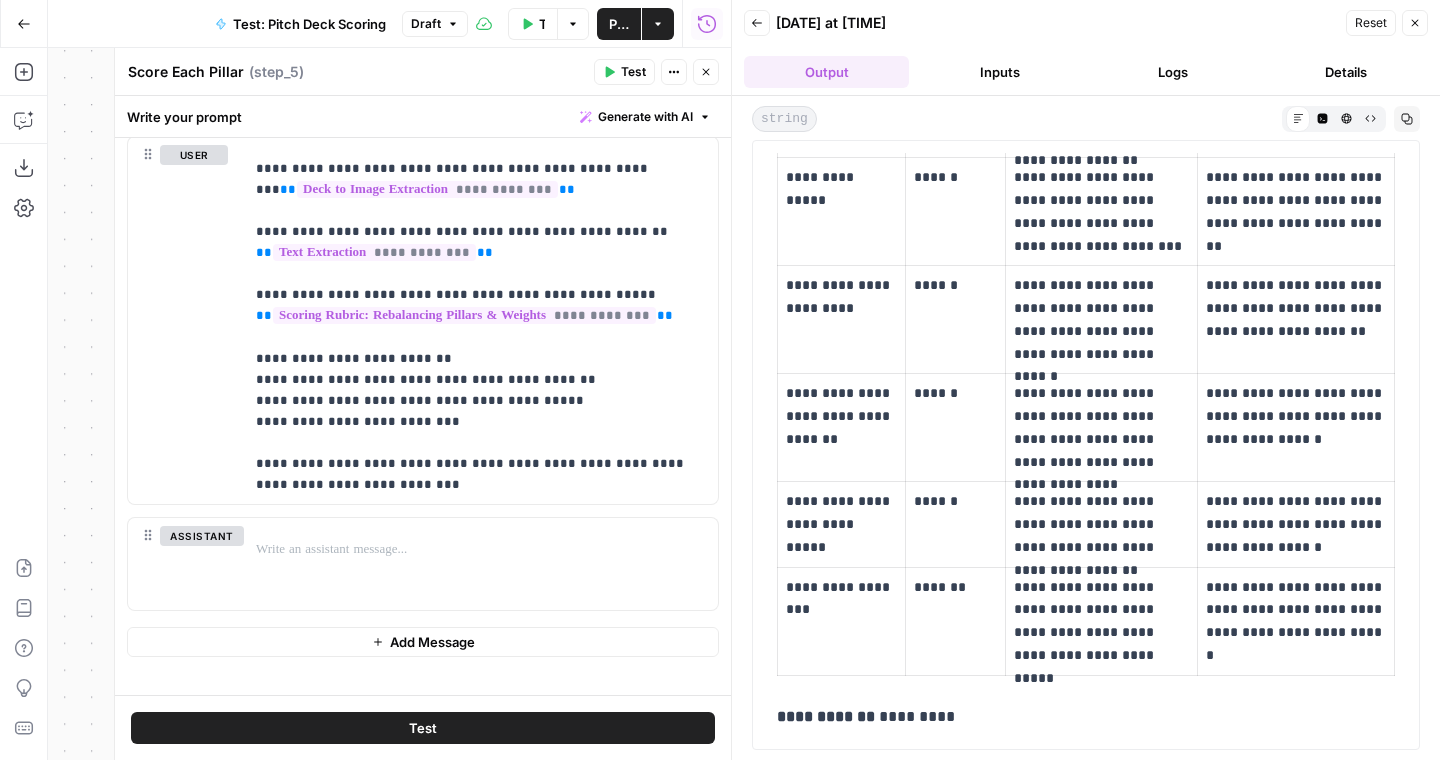 click on "Copy" at bounding box center [1407, 119] 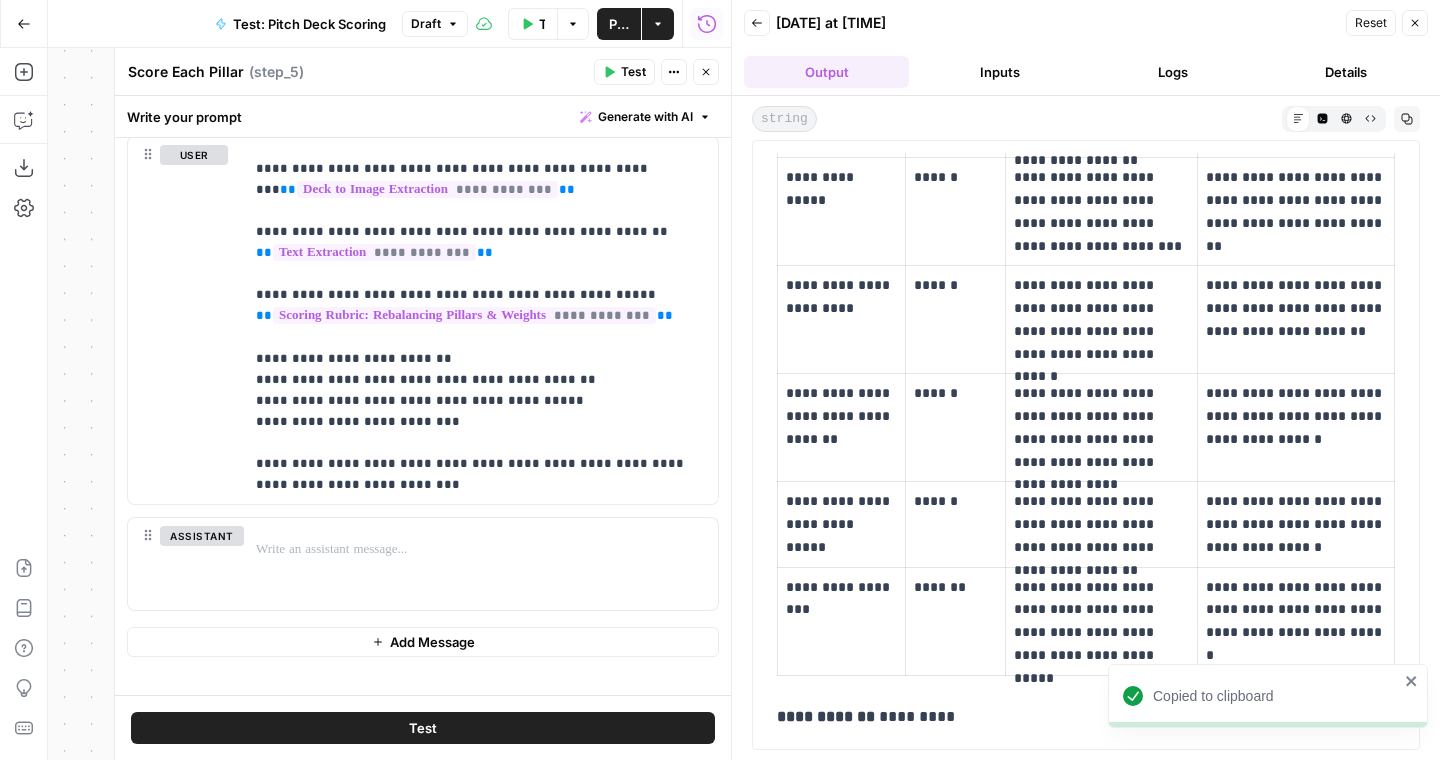 scroll, scrollTop: 0, scrollLeft: 0, axis: both 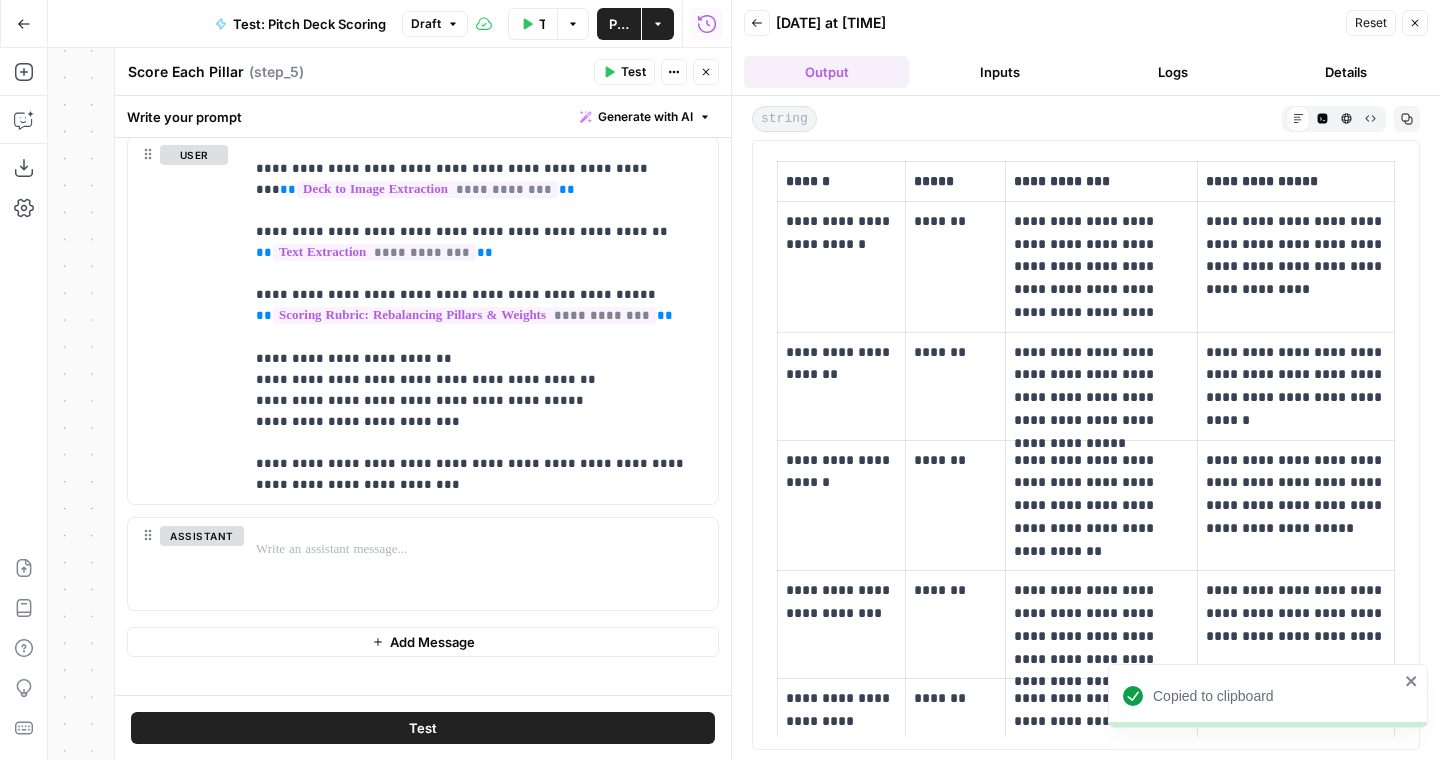 click on "**********" at bounding box center (1086, 760) 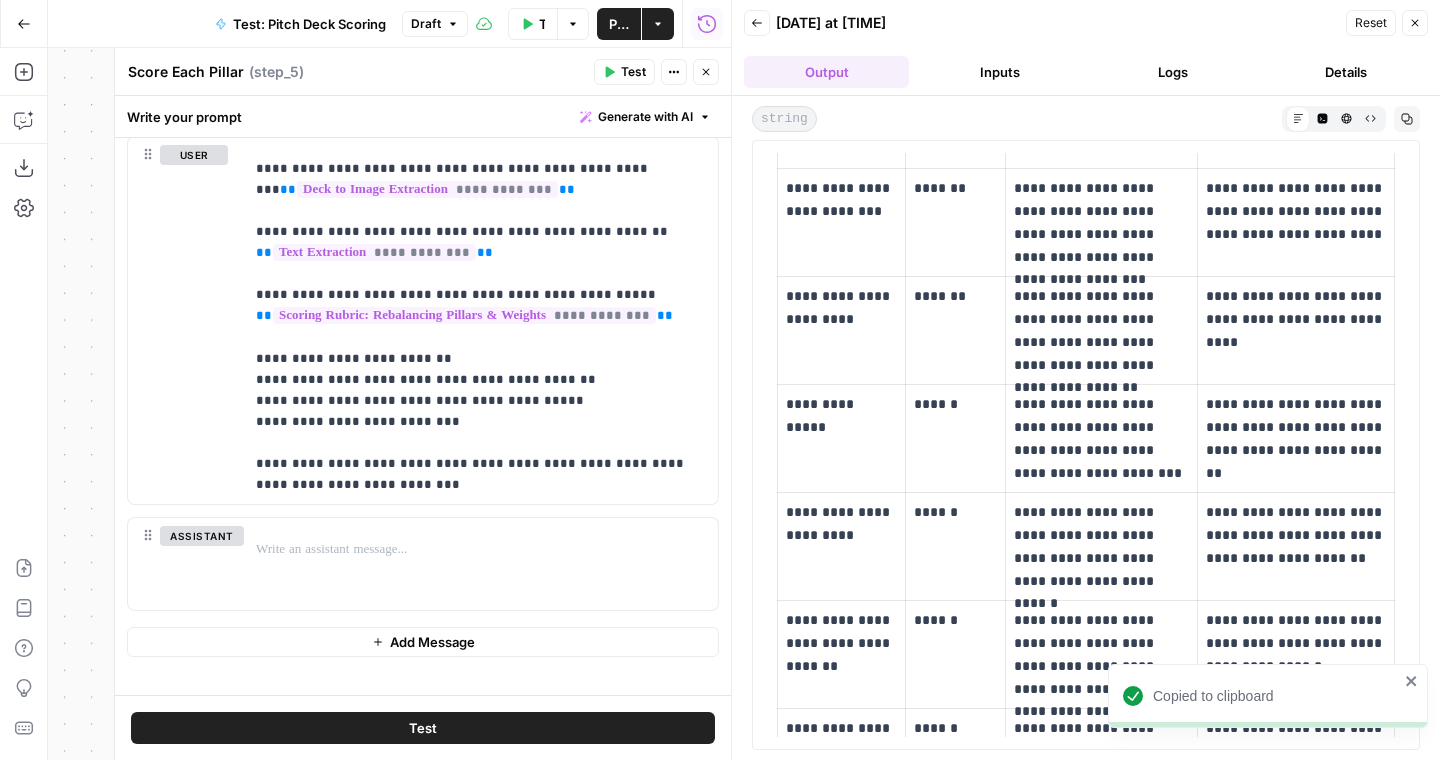 scroll, scrollTop: 629, scrollLeft: 0, axis: vertical 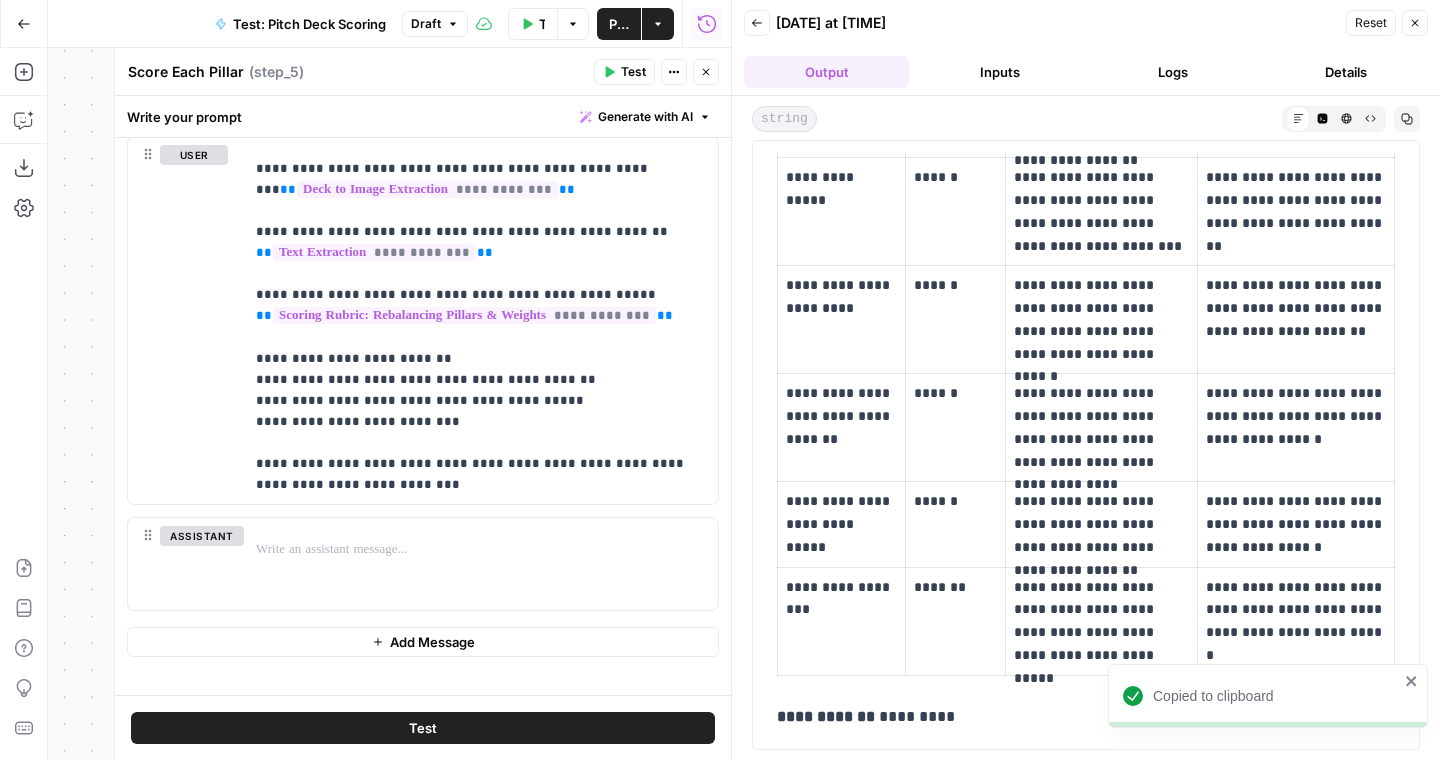 drag, startPoint x: 771, startPoint y: 168, endPoint x: 948, endPoint y: 759, distance: 616.936 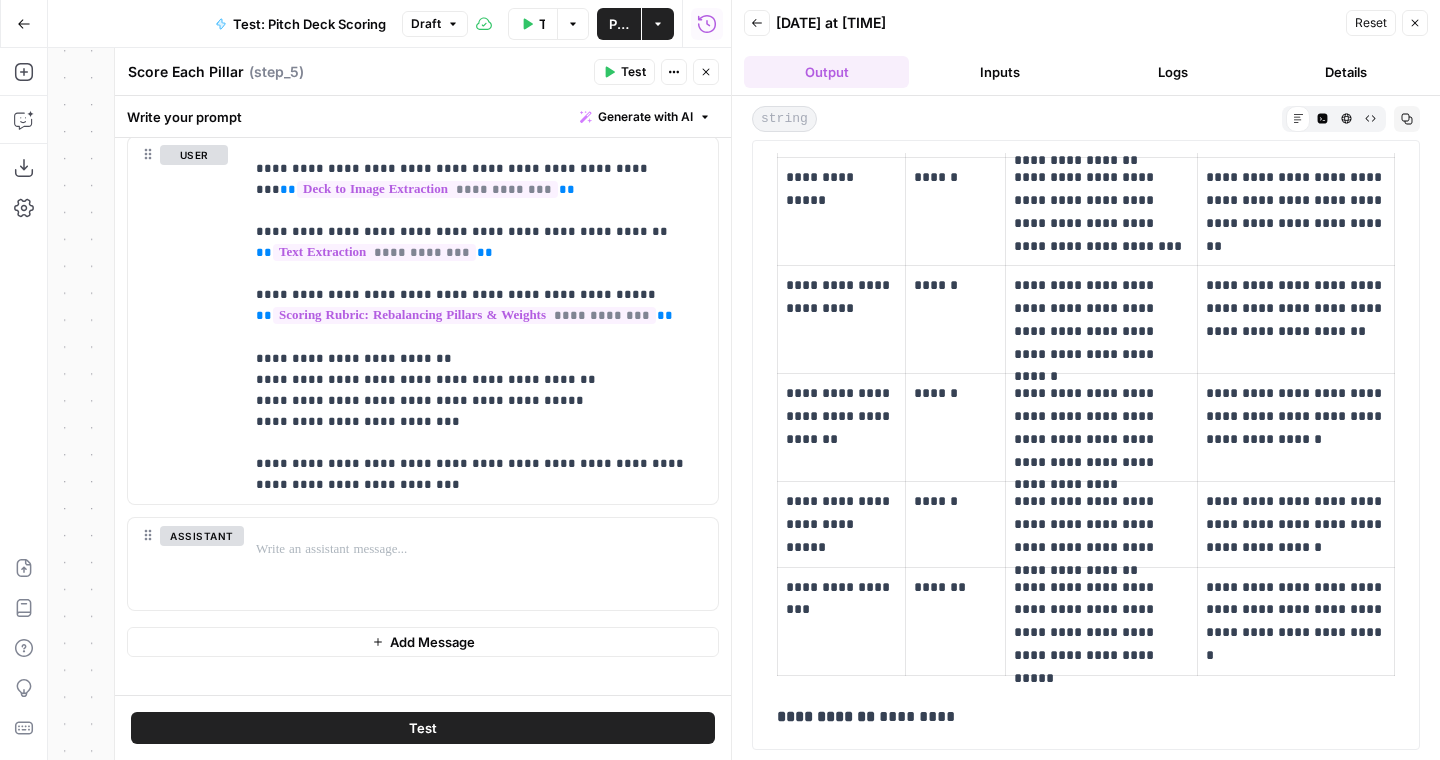 copy on "**********" 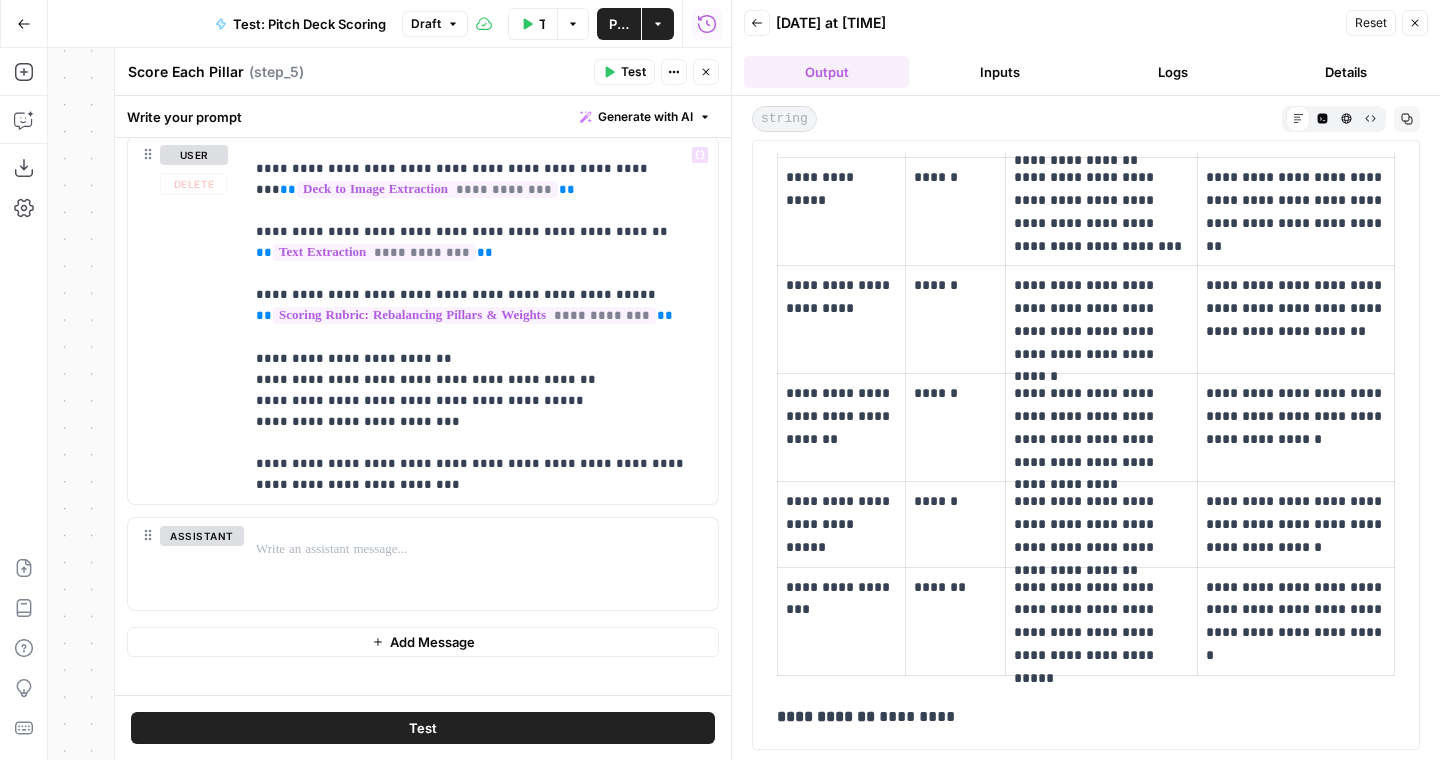 click on "**********" at bounding box center (842, 428) 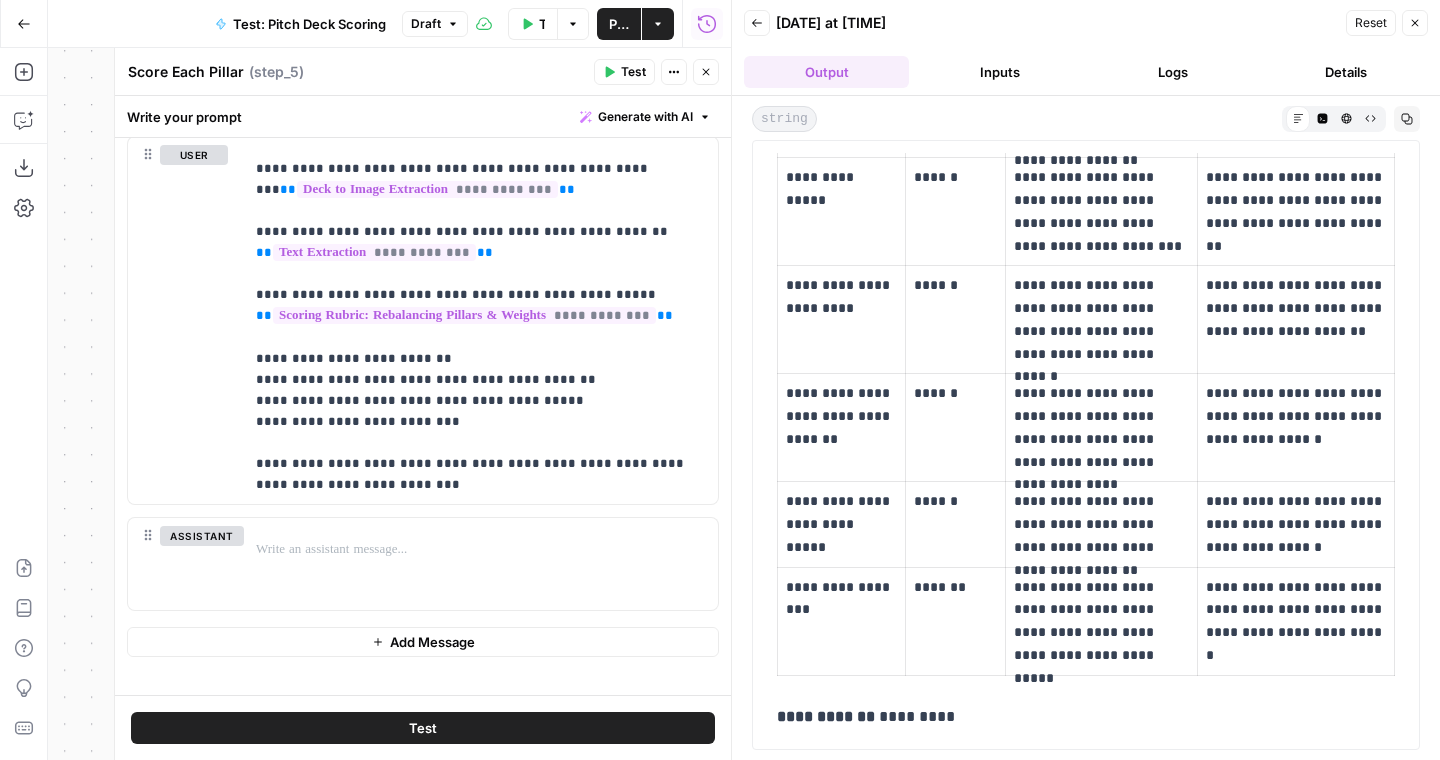 scroll, scrollTop: 0, scrollLeft: 0, axis: both 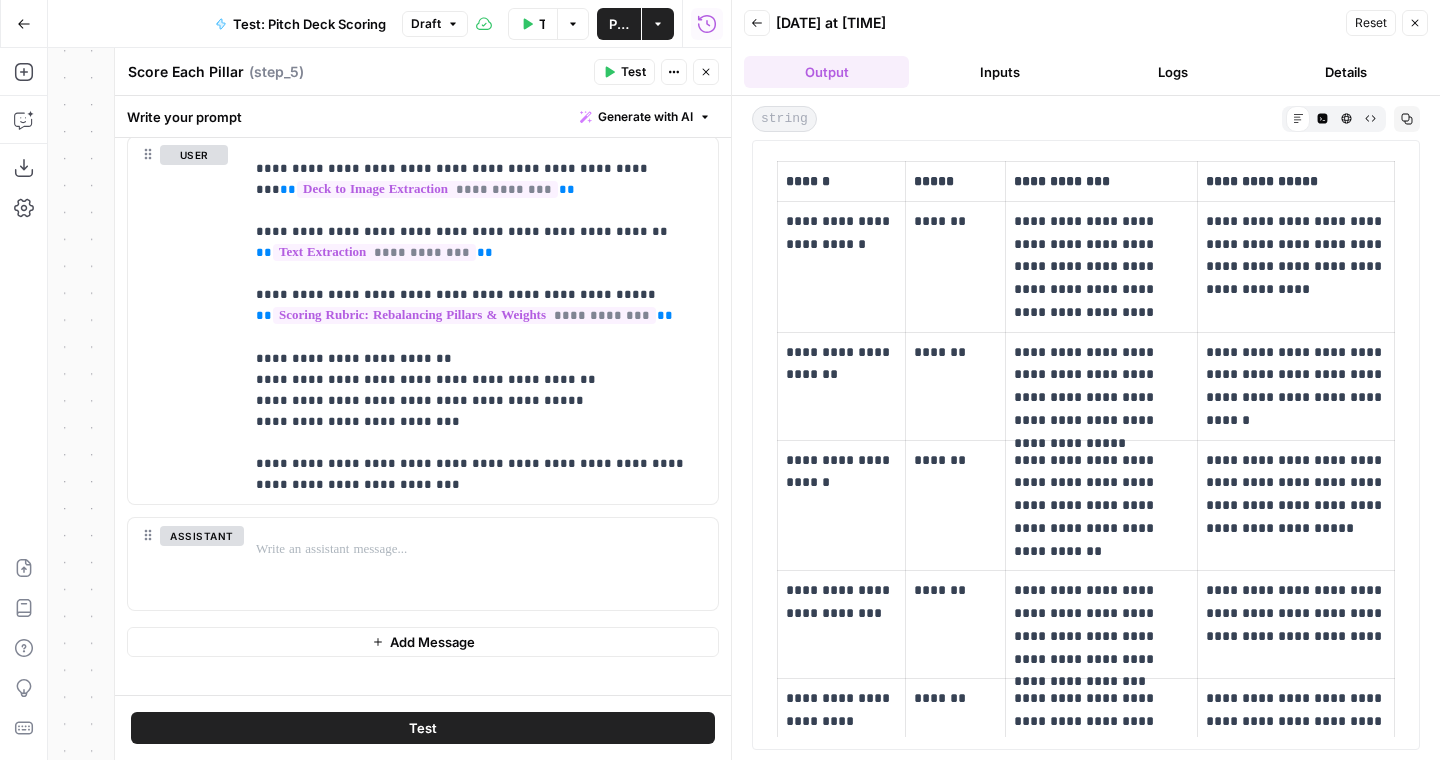 click on "Publish" at bounding box center [619, 24] 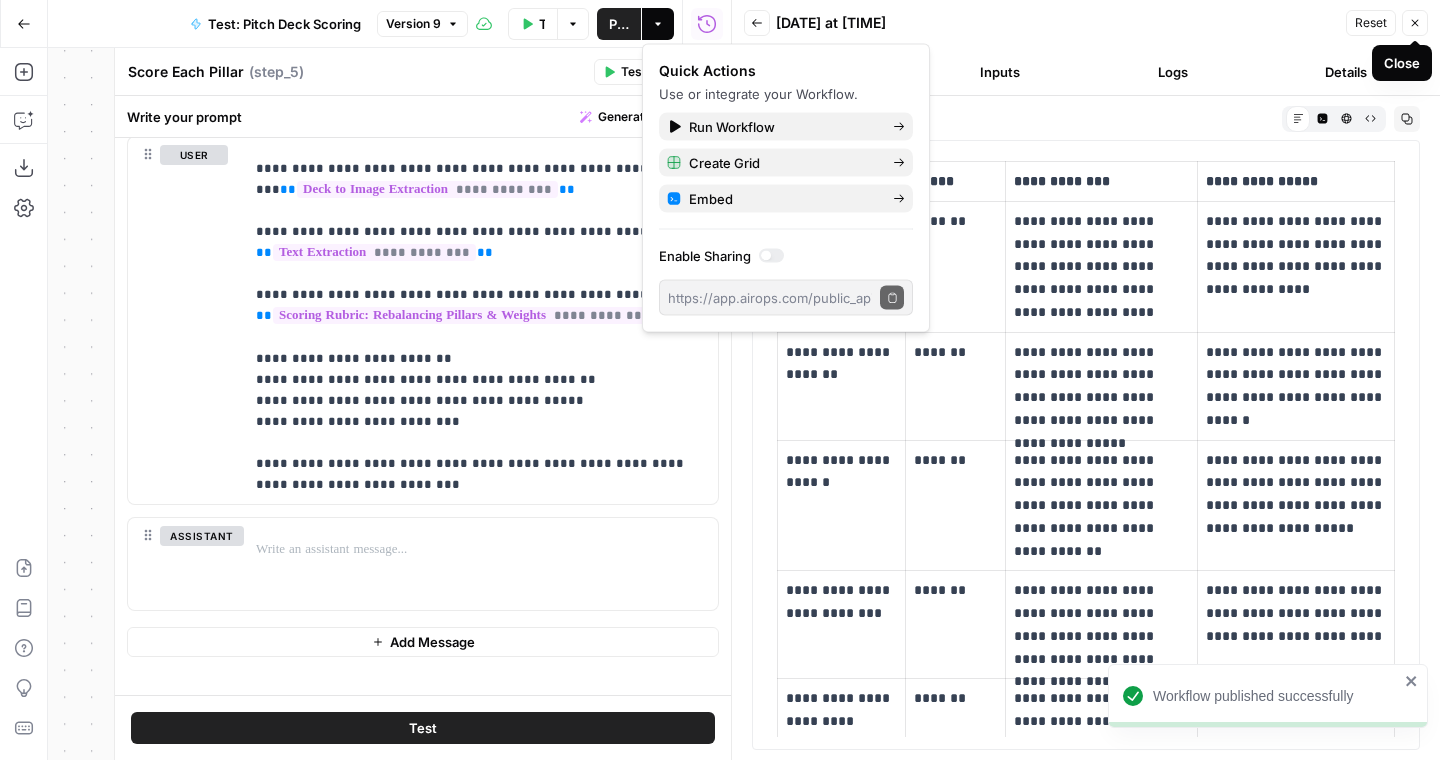 click on "Close" at bounding box center (1415, 23) 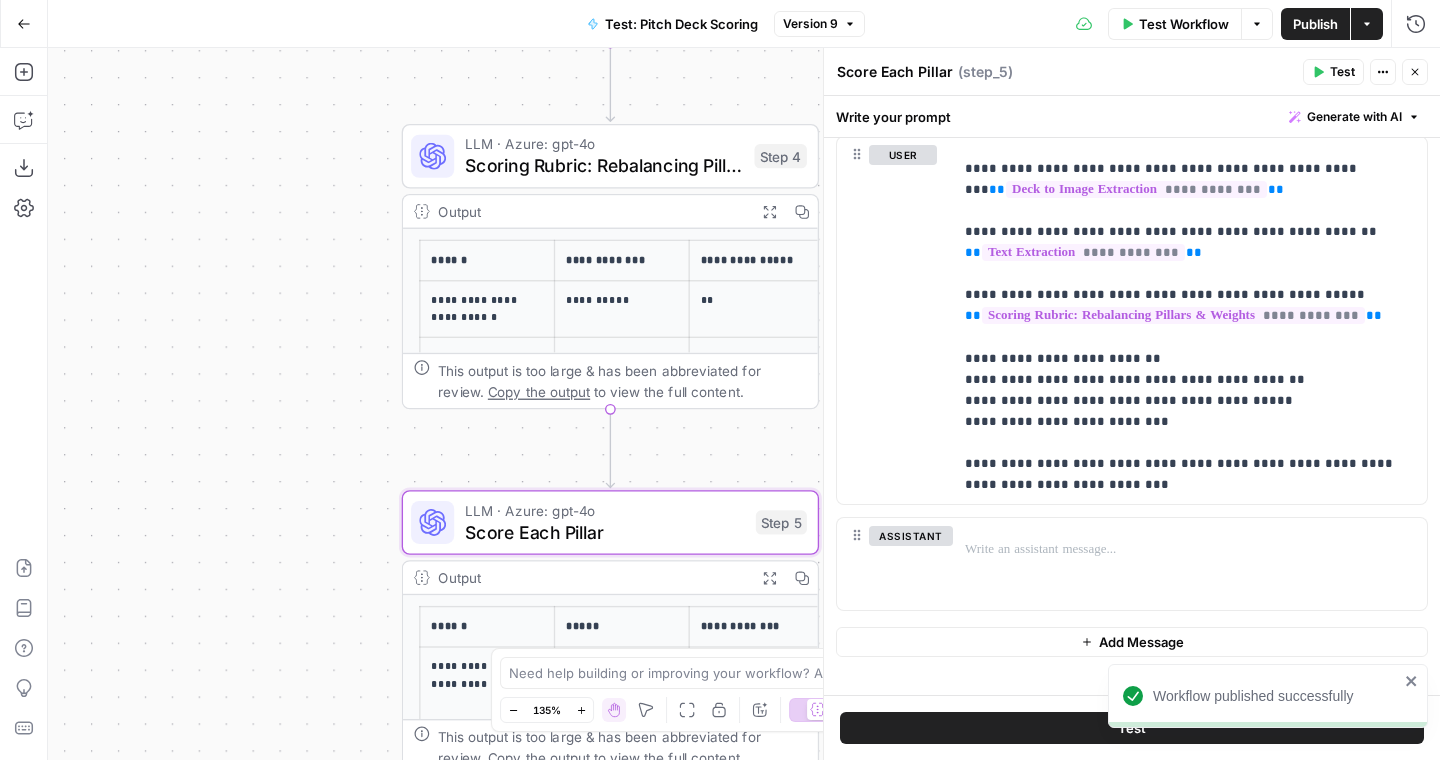 click on "Score Each Pillar Score Each Pillar  ( step_5 ) Test Actions Close" at bounding box center [1132, 72] 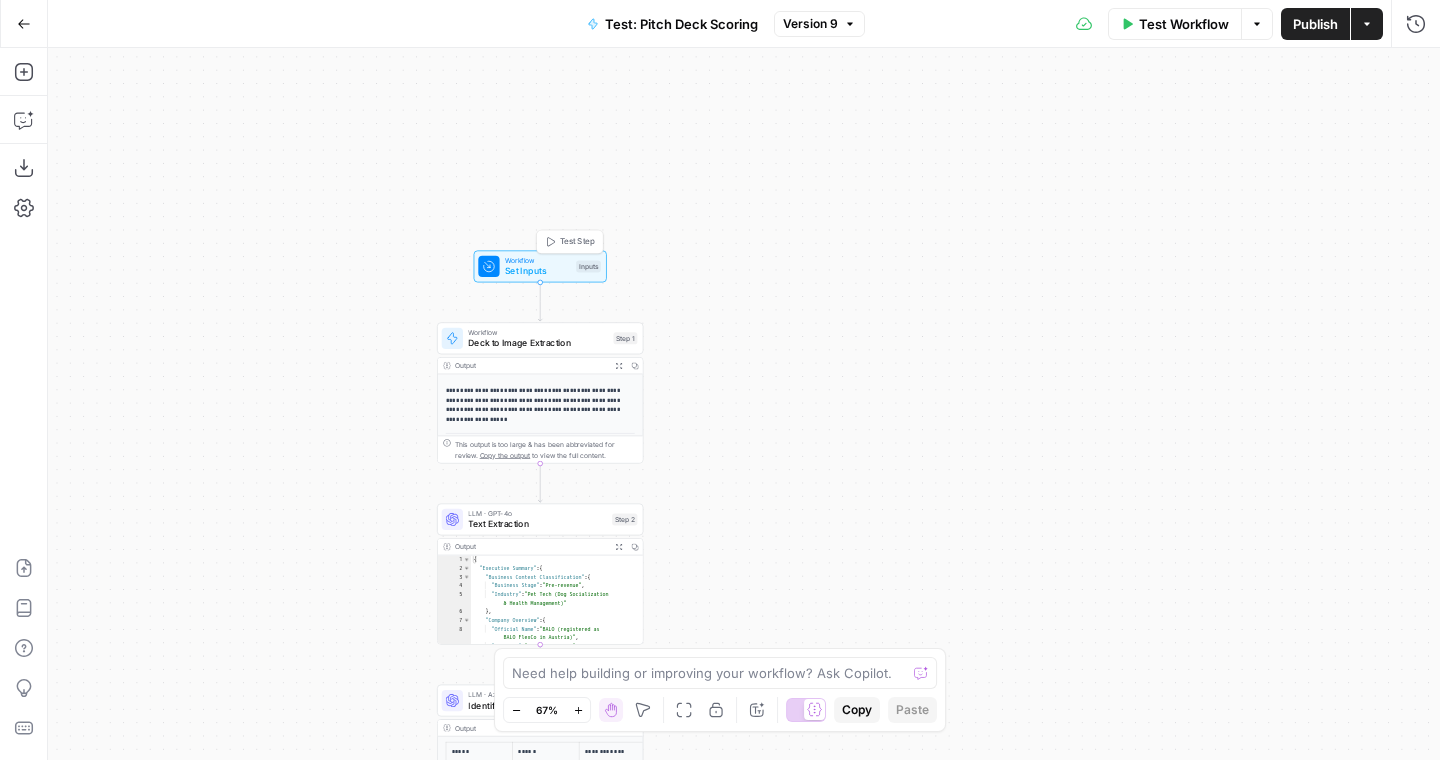 click on "Test Step" at bounding box center [577, 242] 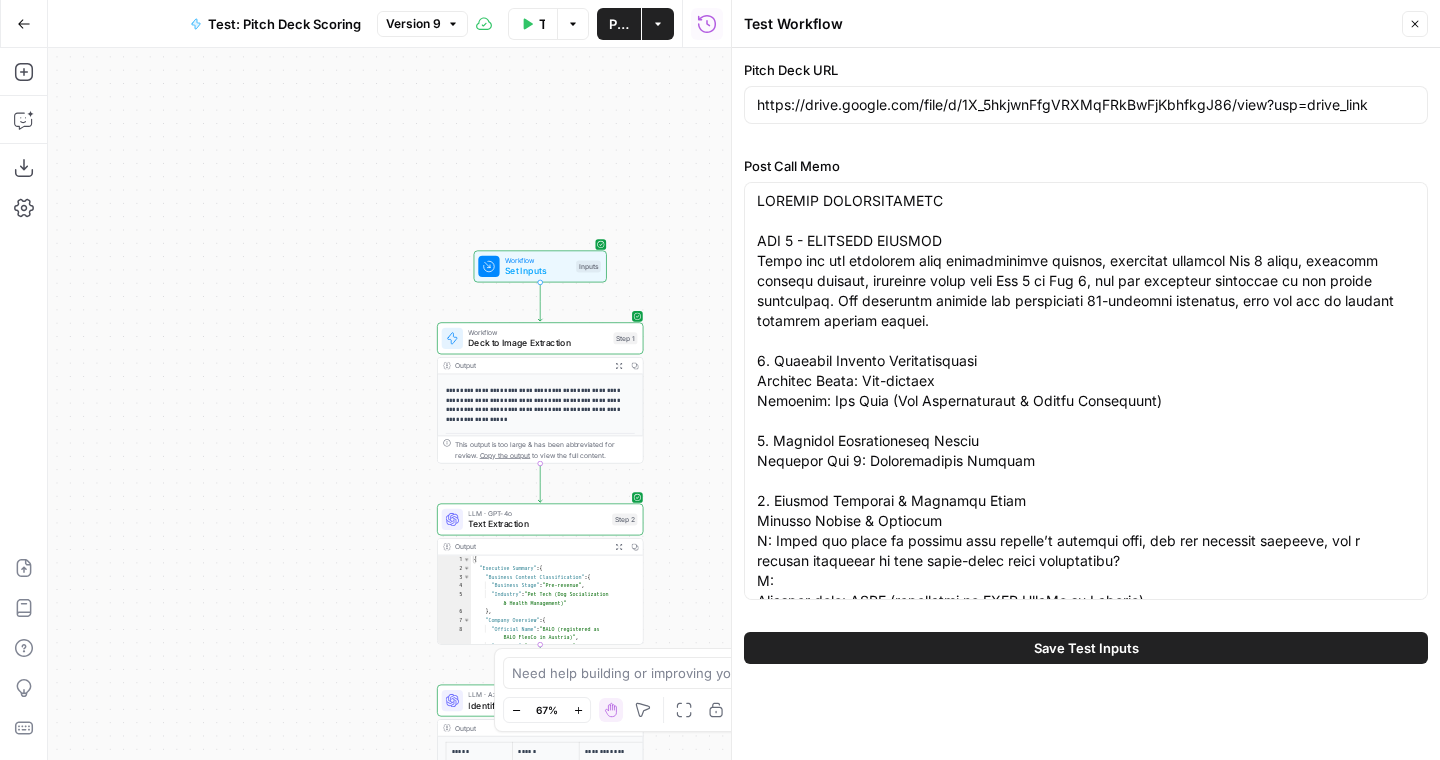 click on "https://drive.google.com/file/d/1X_5hkjwnFfgVRXMqFRkBwFjKbhfkgJ86/view?usp=drive_link" at bounding box center [1086, 105] 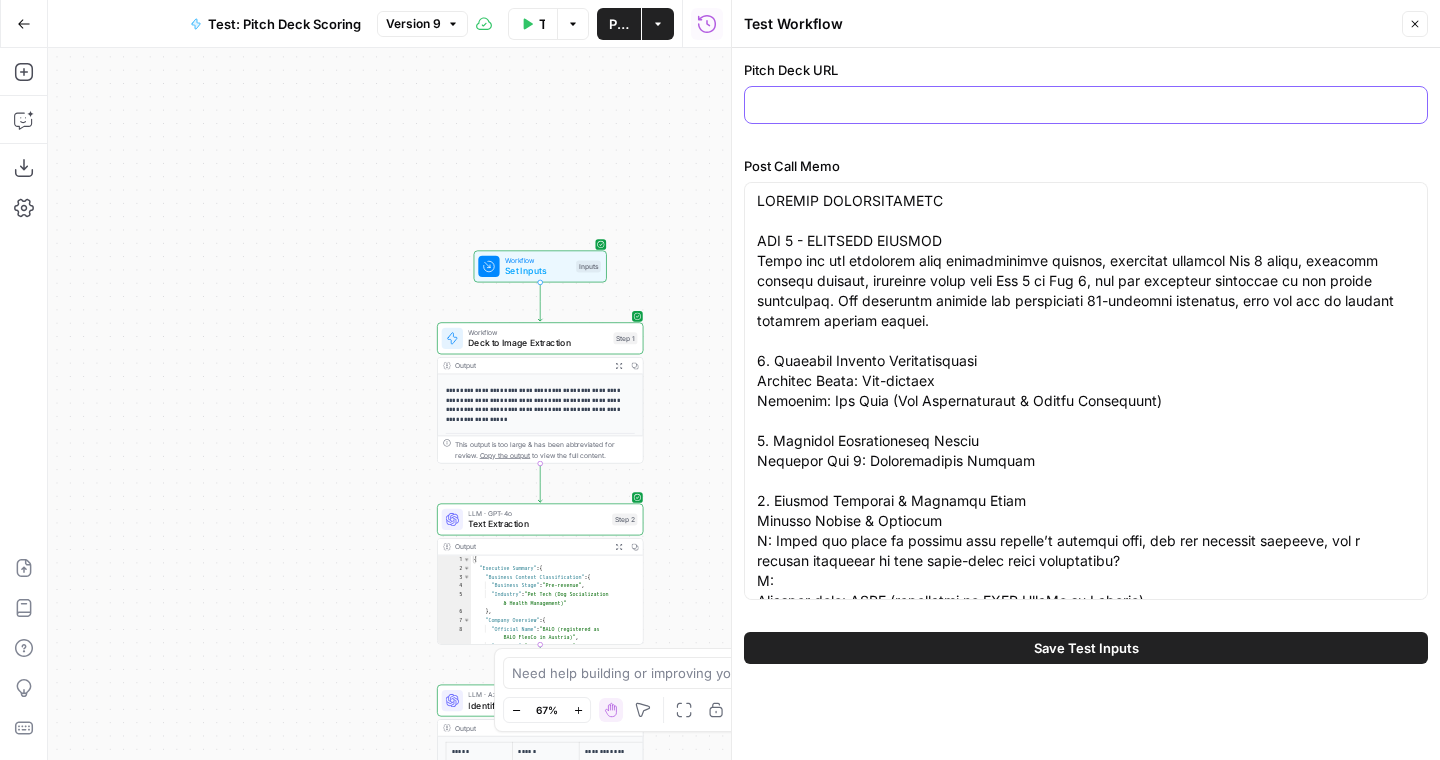 type 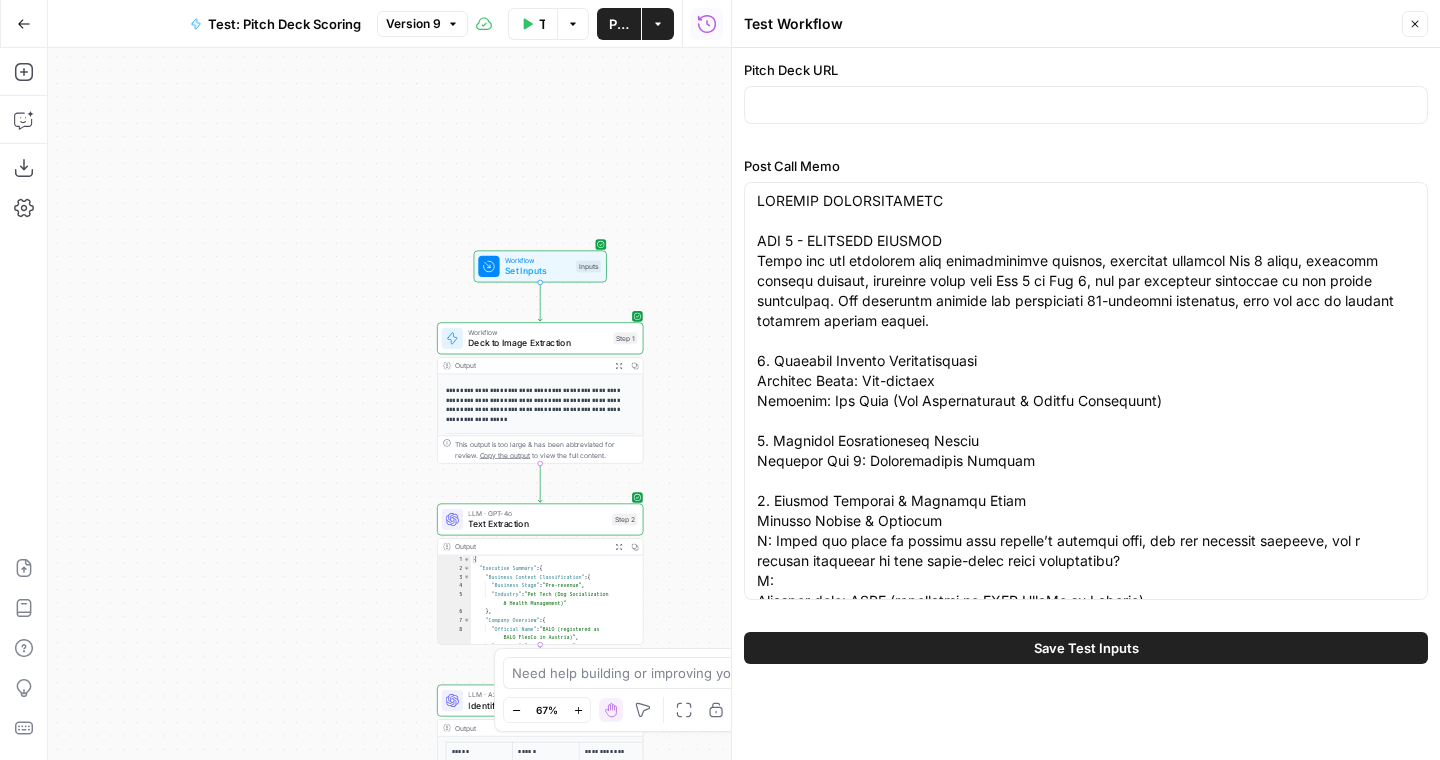 click at bounding box center (1086, 391) 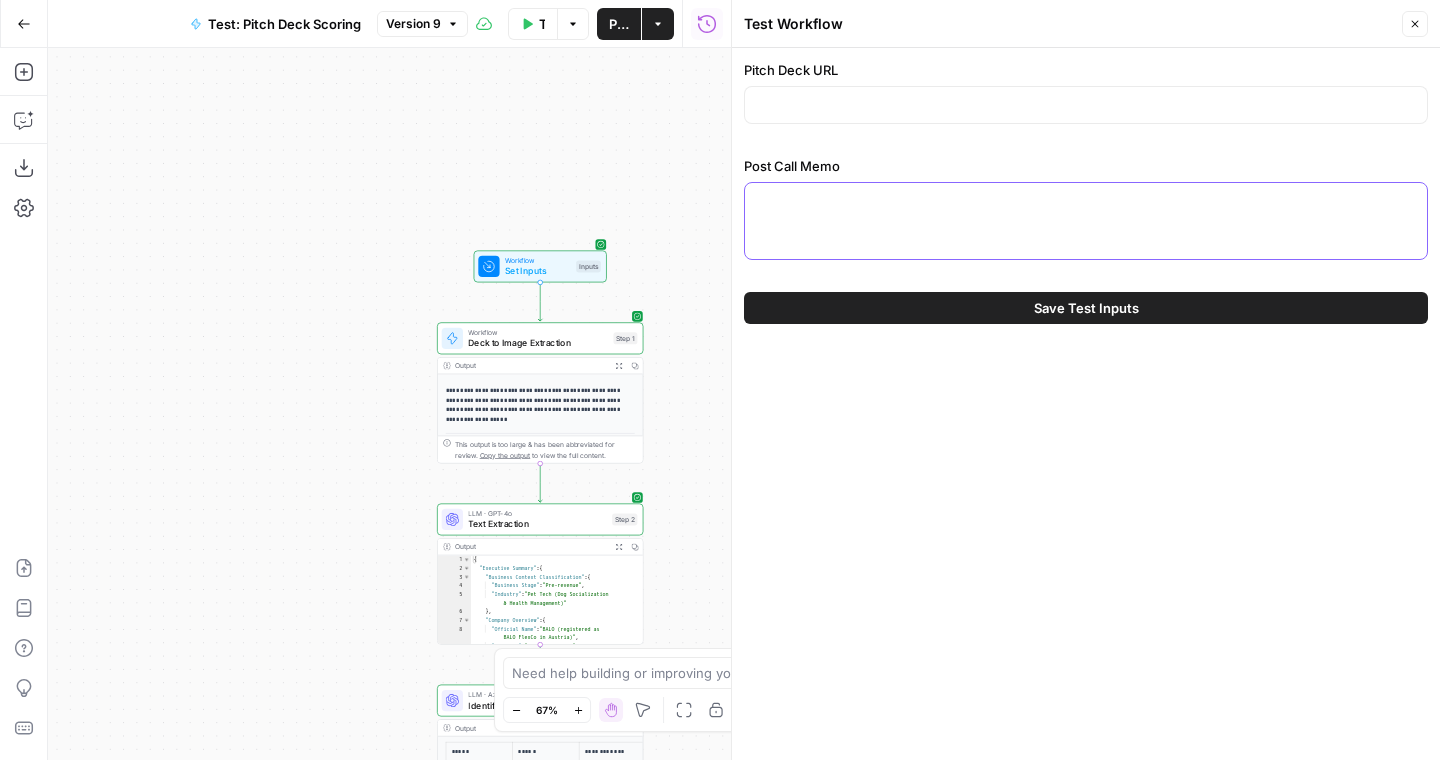 paste on "UPDATED QUESTIONNAIRE
SET 1 – COMPLETE ANSWERS
(These questions have comprehensive or sufficiently confident answers from the research/transcript.)
────────────────────────────────────────────────────────
Company Background and Foundation
• Q1: What is MyAfroDNA’s official name, registration, and global focus?
– Answer:
• Name: MyAfroDNA
• Headquartered in Nigeria (Registered in Nigeria and the USA)
• Primarily focused on Africa, with future expansion plans into the USA
• Q2: What are MyAfroDNA’s mission and vision statements?
– Answer:
• Mission: To serve as the ultimate African biospecimen resource center for researchers, improving global health outcomes
• Vision: To ensure people of African ancestry benefit from advances in clinical, genomics, and translational research
────────────────────────────────────────────────────────
2. Business Model and Revenue Streams
• Q3: How does MyAfroDNA generate revenue?
– Answer:
• B2B & B2G collaborations (clinical trials, genomic research, biomarker research, contra..." 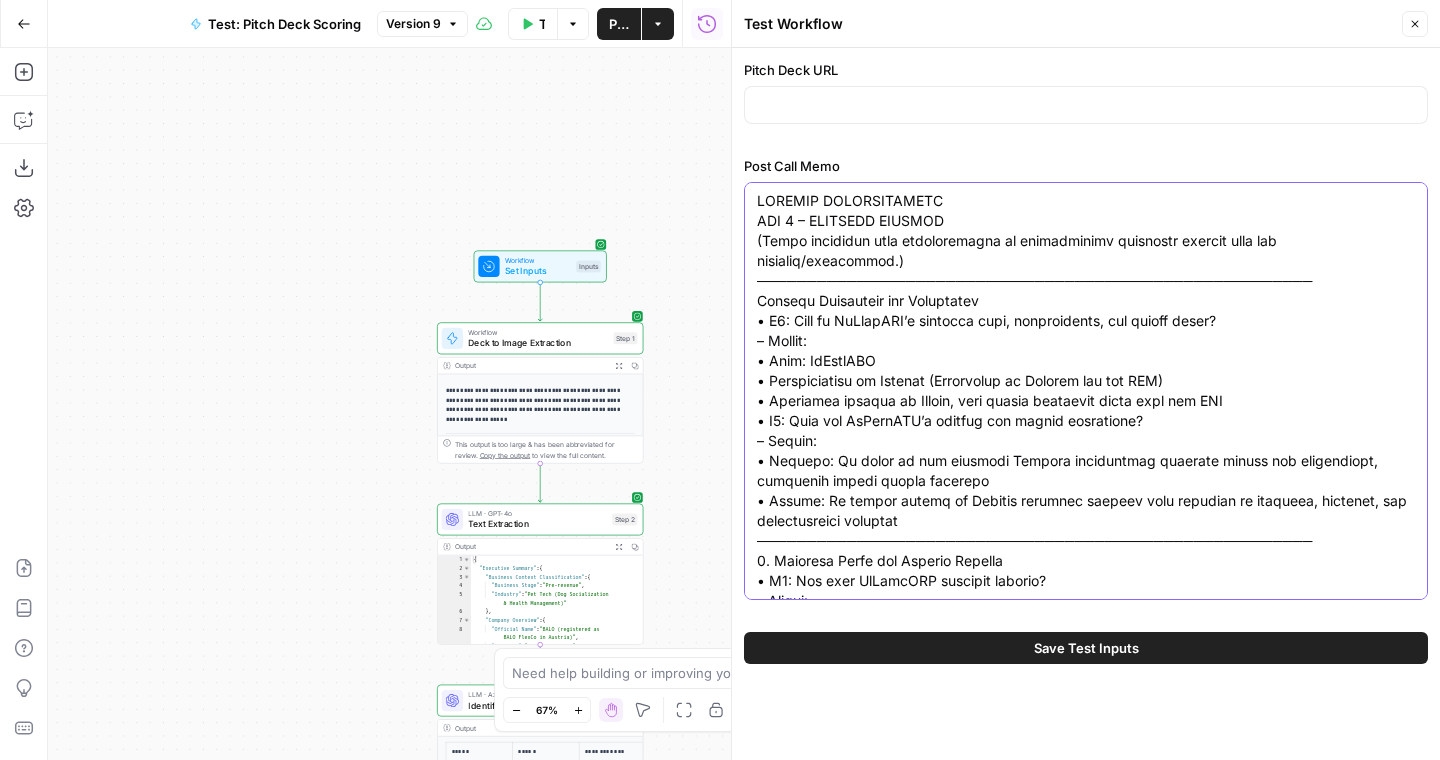 scroll, scrollTop: 3540, scrollLeft: 0, axis: vertical 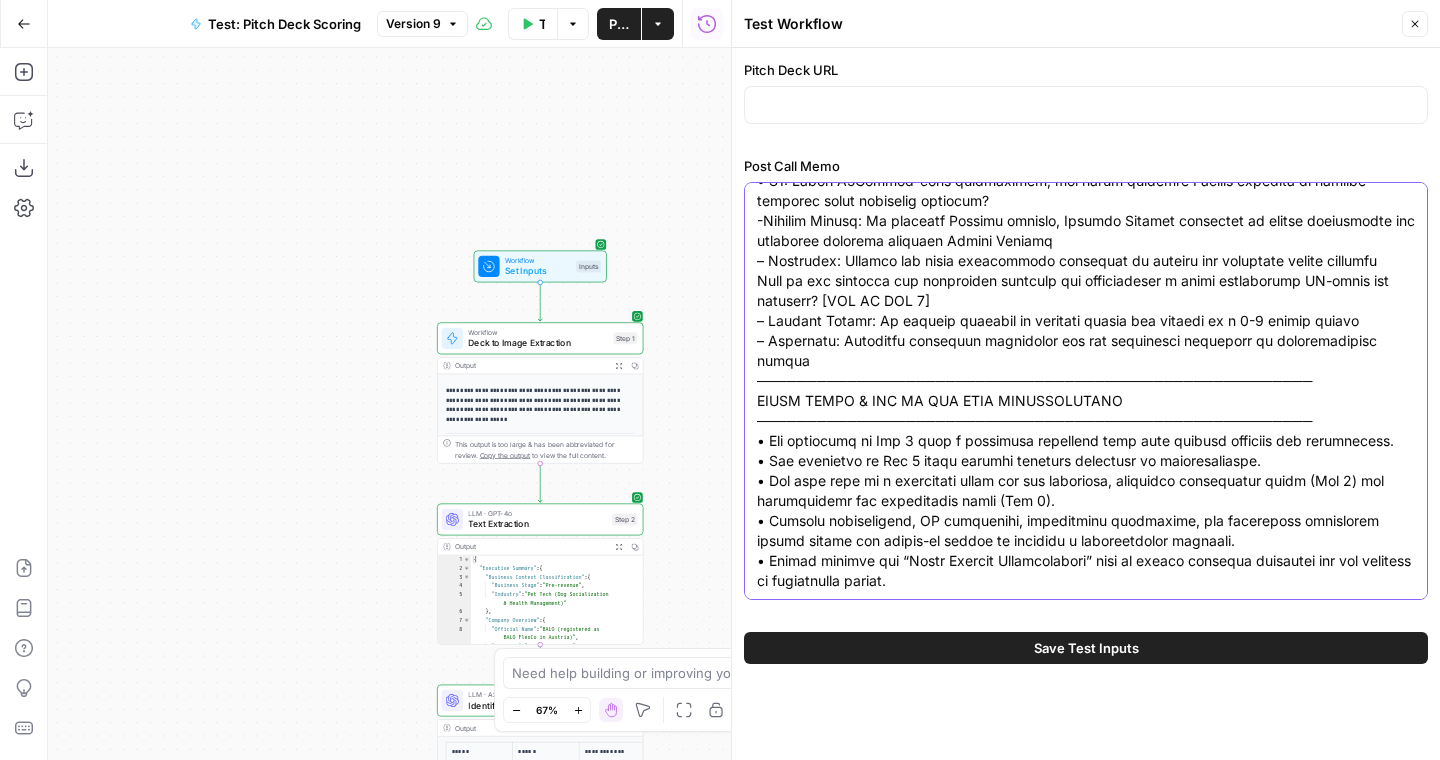 type on "UPDATED QUESTIONNAIRE
SET 1 – COMPLETE ANSWERS
(These questions have comprehensive or sufficiently confident answers from the research/transcript.)
────────────────────────────────────────────────────────
Company Background and Foundation
• Q1: What is MyAfroDNA’s official name, registration, and global focus?
– Answer:
• Name: MyAfroDNA
• Headquartered in Nigeria (Registered in Nigeria and the USA)
• Primarily focused on Africa, with future expansion plans into the USA
• Q2: What are MyAfroDNA’s mission and vision statements?
– Answer:
• Mission: To serve as the ultimate African biospecimen resource center for researchers, improving global health outcomes
• Vision: To ensure people of African ancestry benefit from advances in clinical, genomics, and translational research
────────────────────────────────────────────────────────
2. Business Model and Revenue Streams
• Q3: How does MyAfroDNA generate revenue?
– Answer:
• B2B & B2G collaborations (clinical trials, genomic research, biomarker research, contra..." 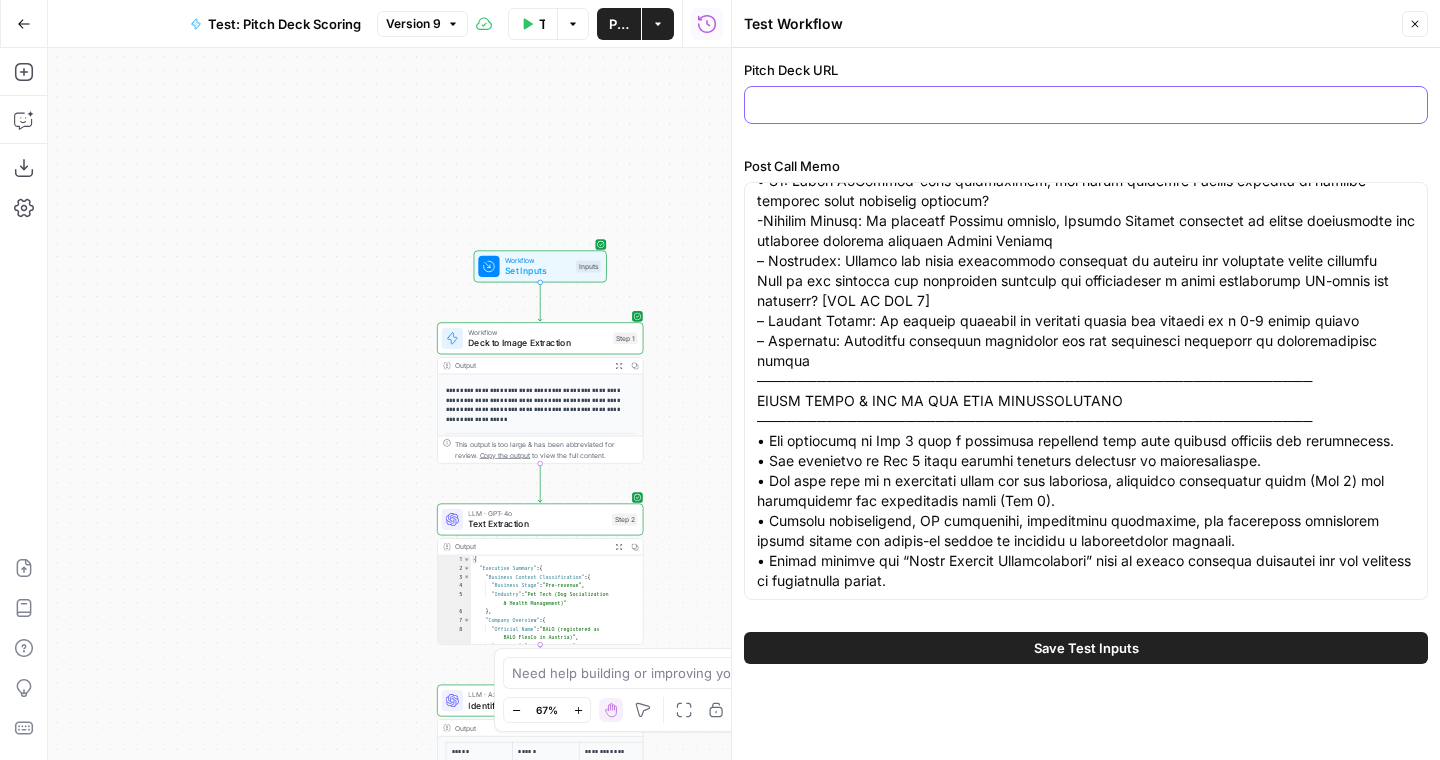 click on "Pitch Deck URL" at bounding box center (1086, 105) 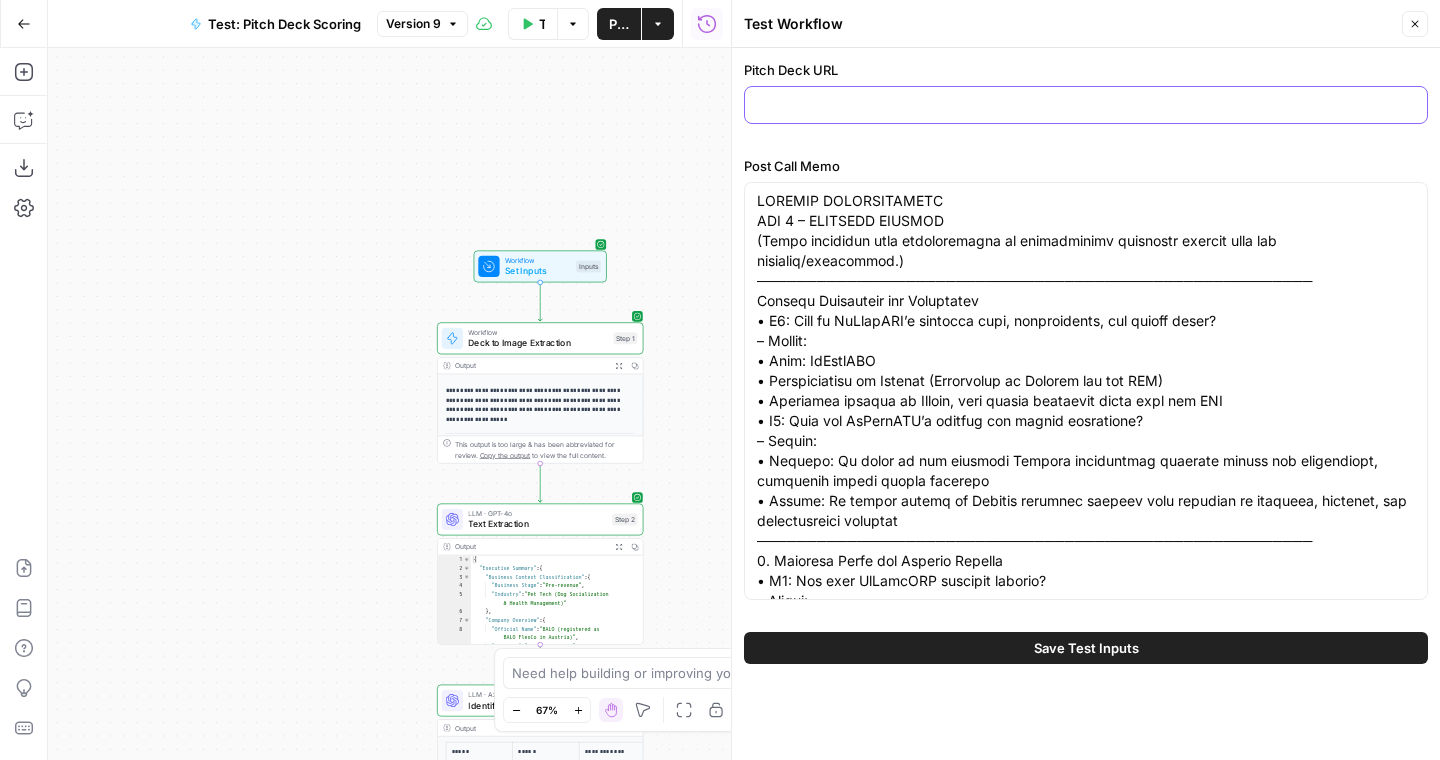 paste on "https://drive.google.com/file/d/1IgK3gr9yGqFmKiHh5S5PRvpx7fD8W_zM/view?usp=sharing" 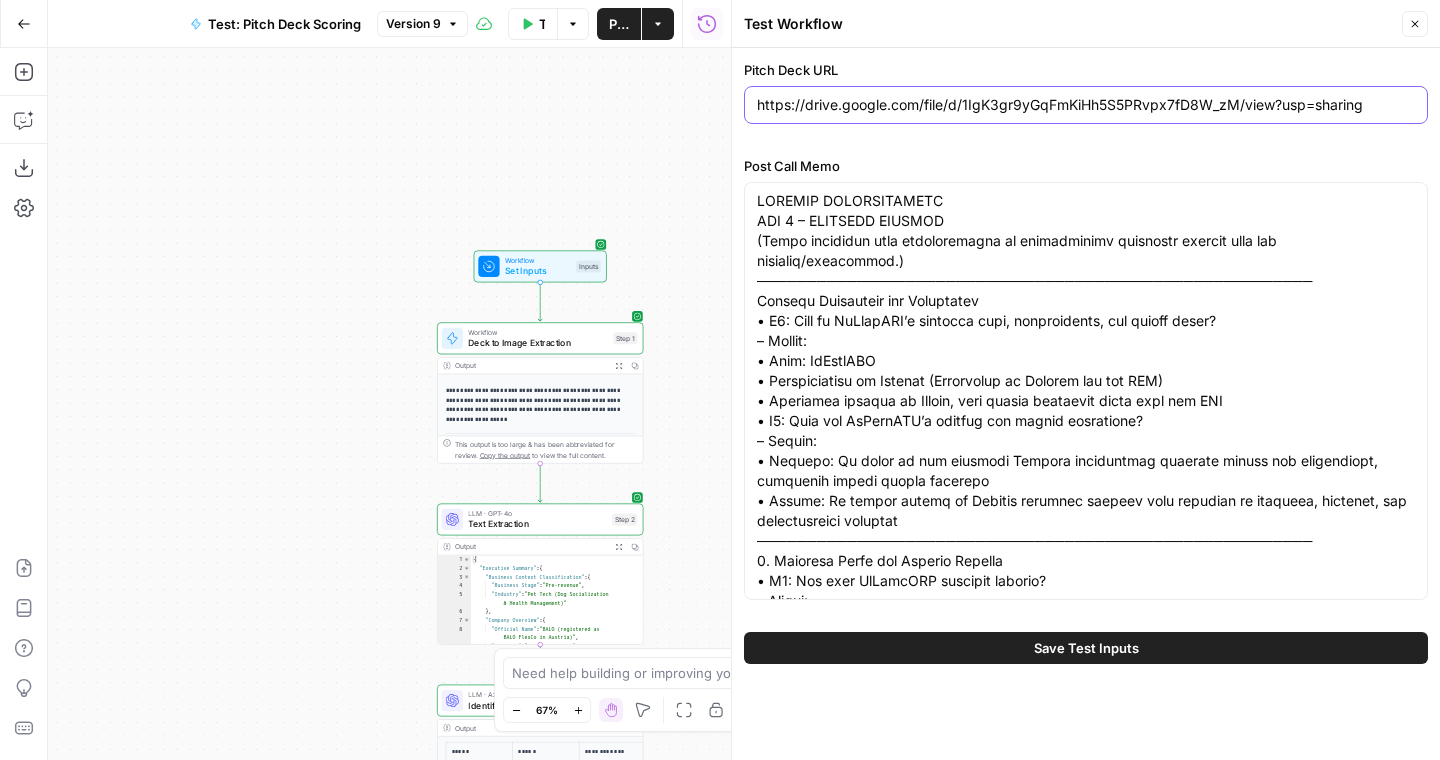 type on "https://drive.google.com/file/d/1IgK3gr9yGqFmKiHh5S5PRvpx7fD8W_zM/view?usp=sharing" 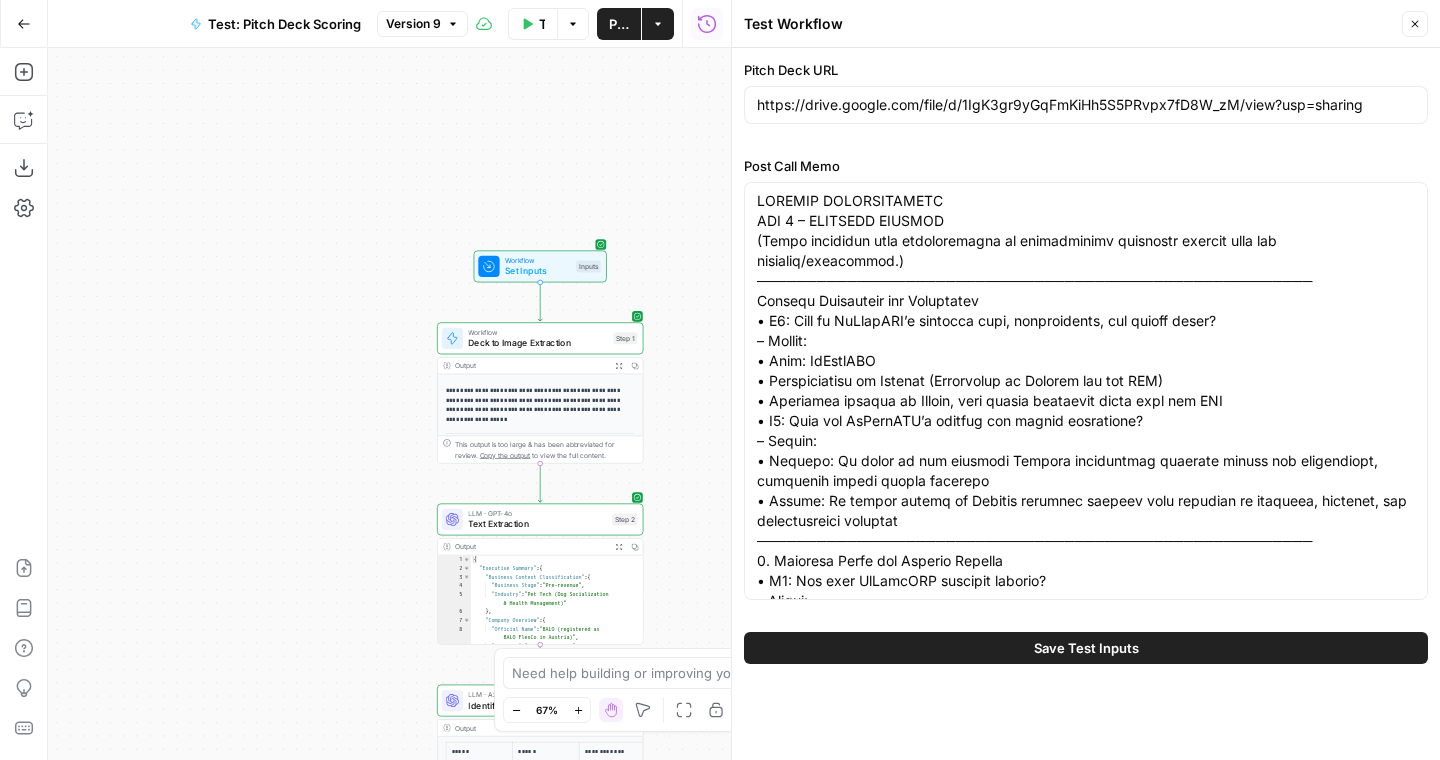 click on "Save Test Inputs" at bounding box center (1086, 648) 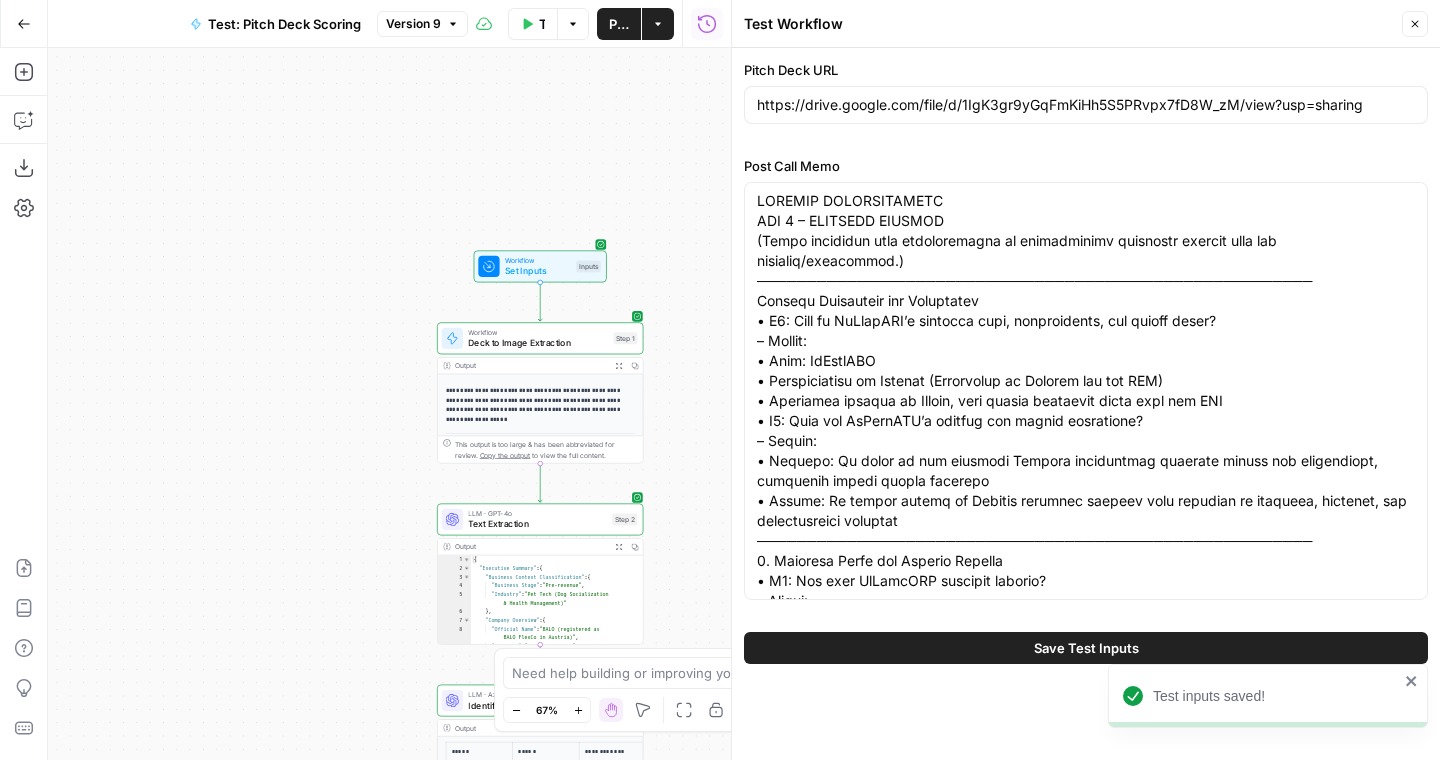click on "Close" at bounding box center (1415, 24) 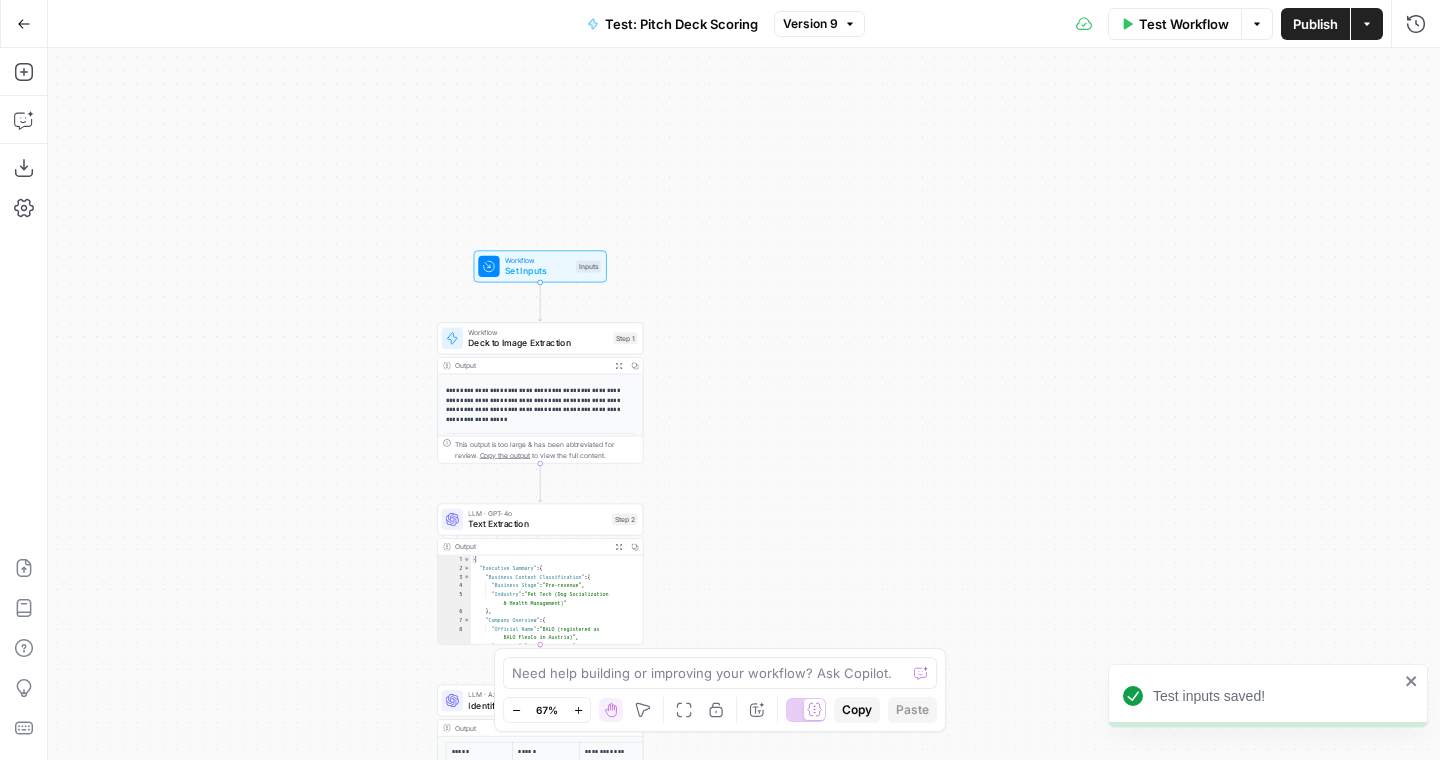 click on "Test Workflow" at bounding box center (1175, 24) 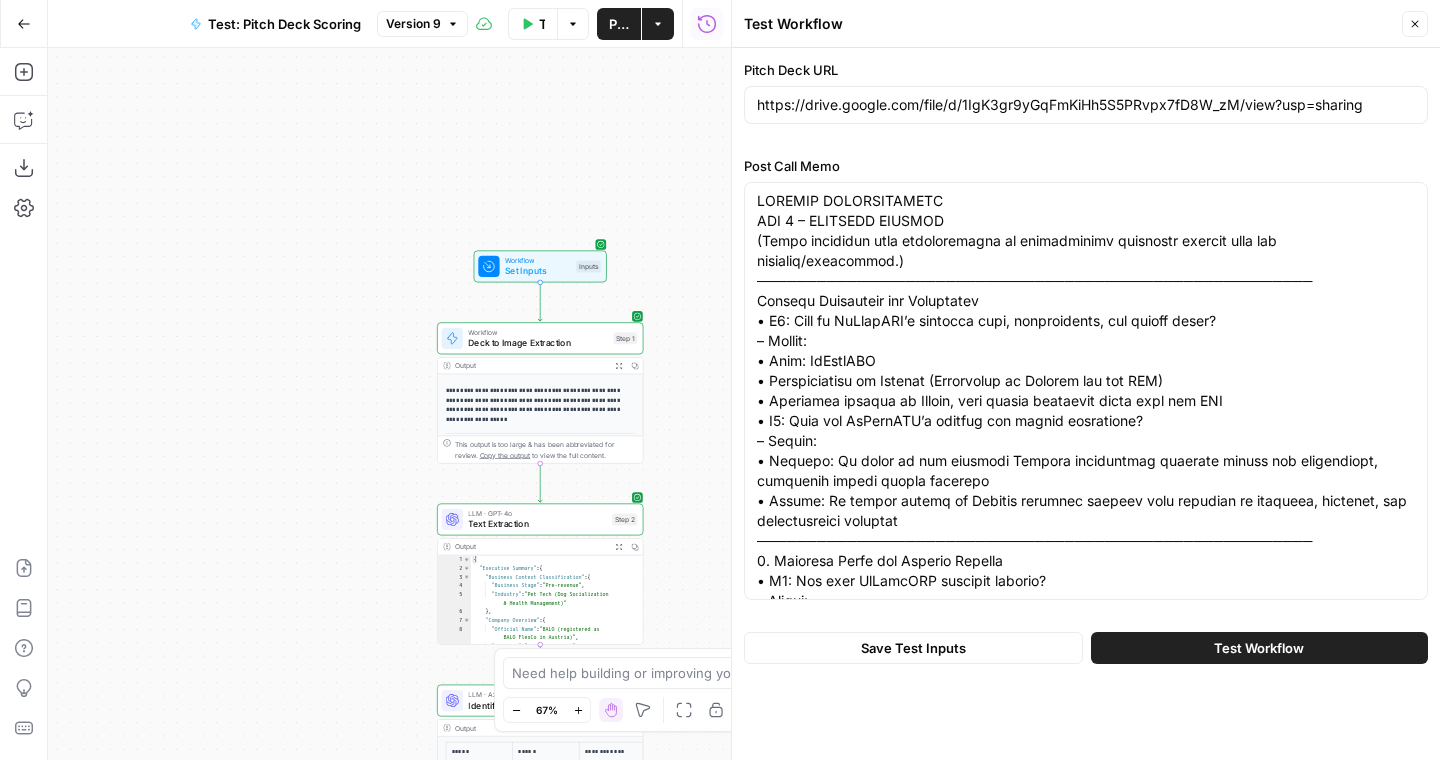 click on "Test Workflow" at bounding box center (1259, 648) 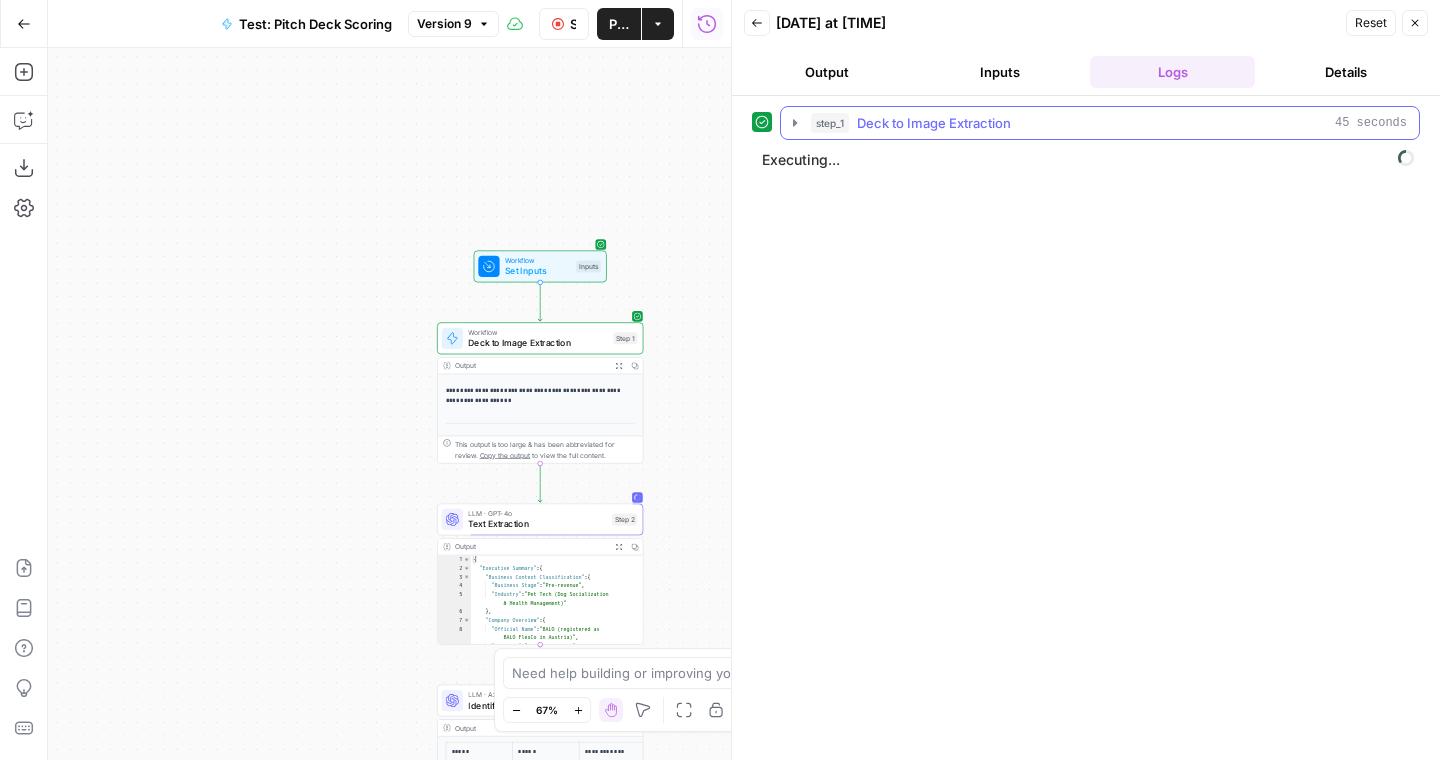 click 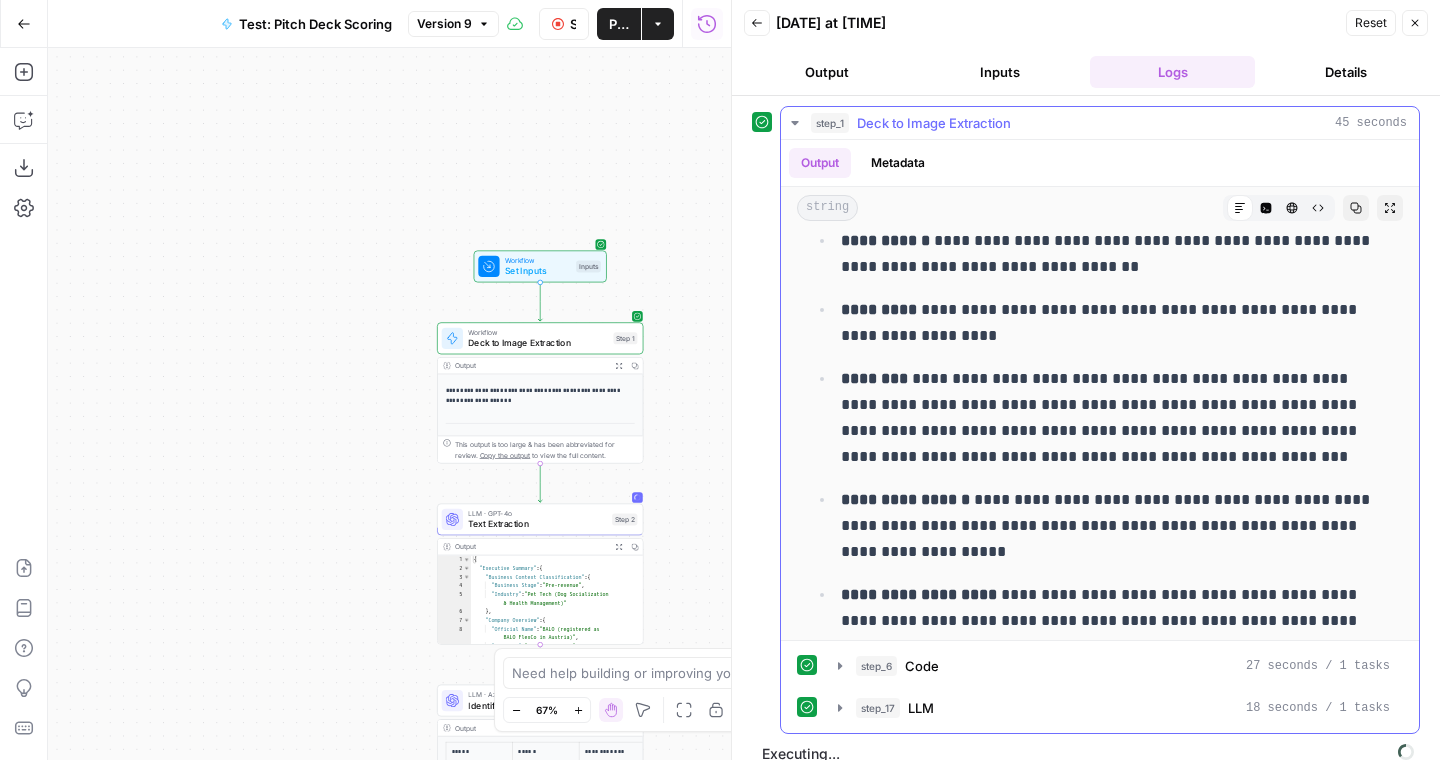 scroll, scrollTop: 824, scrollLeft: 0, axis: vertical 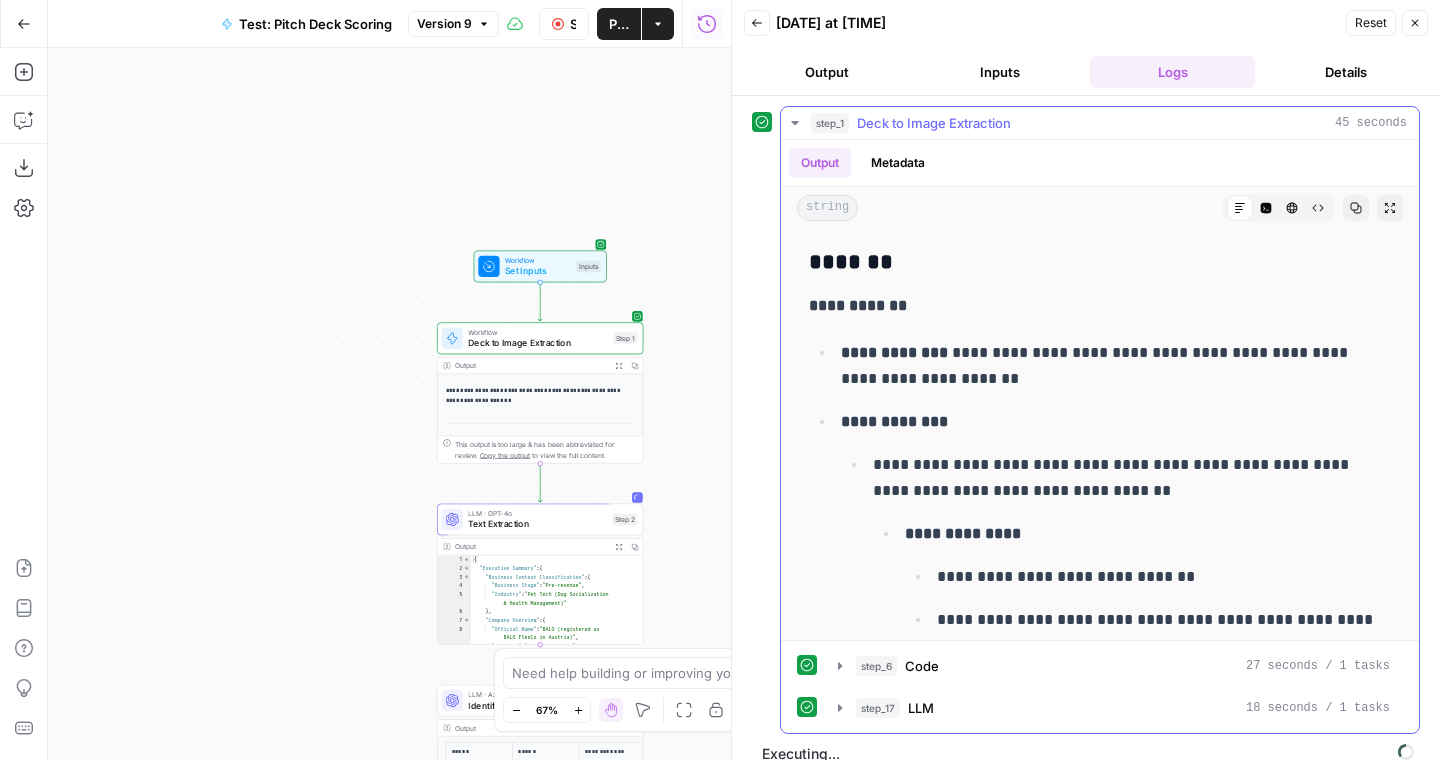 click 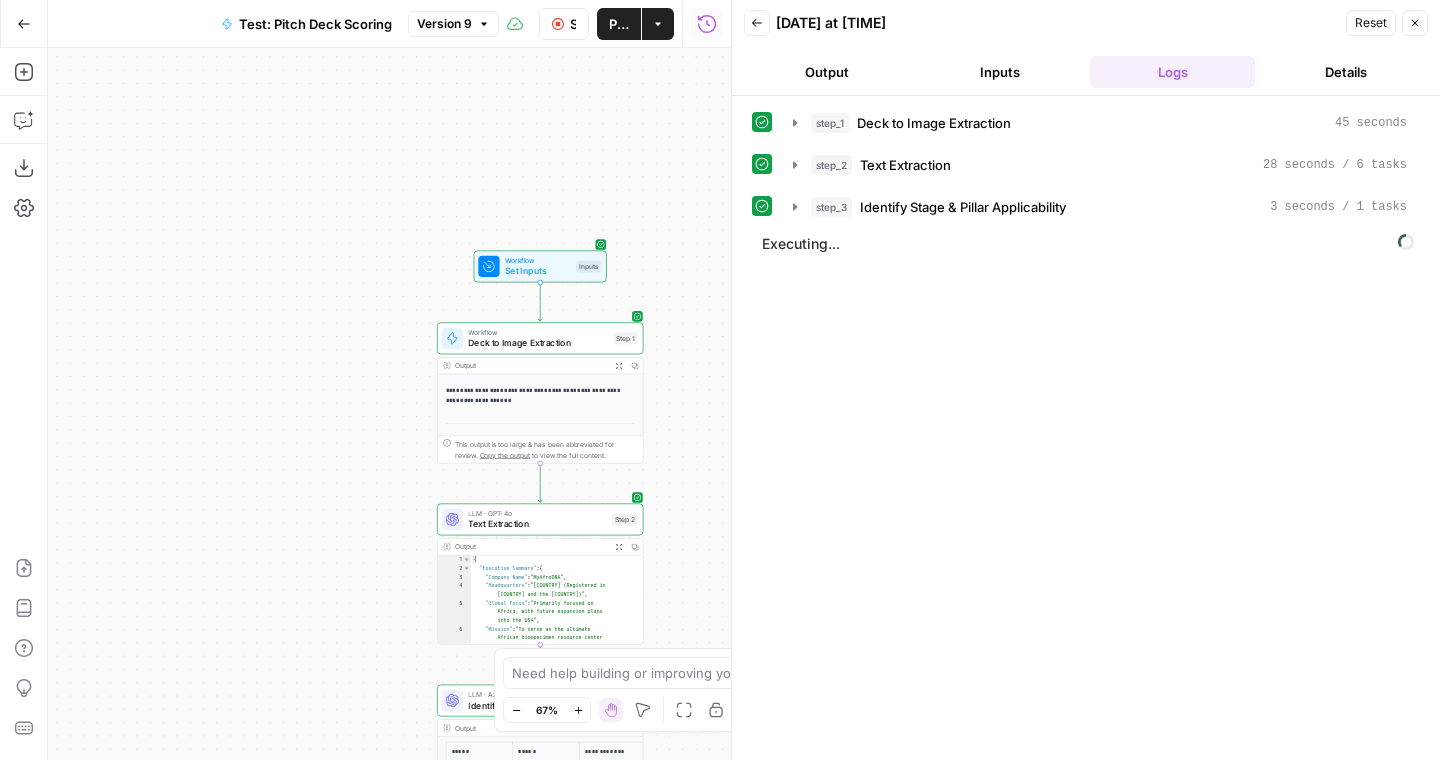 click on "Output" at bounding box center (826, 72) 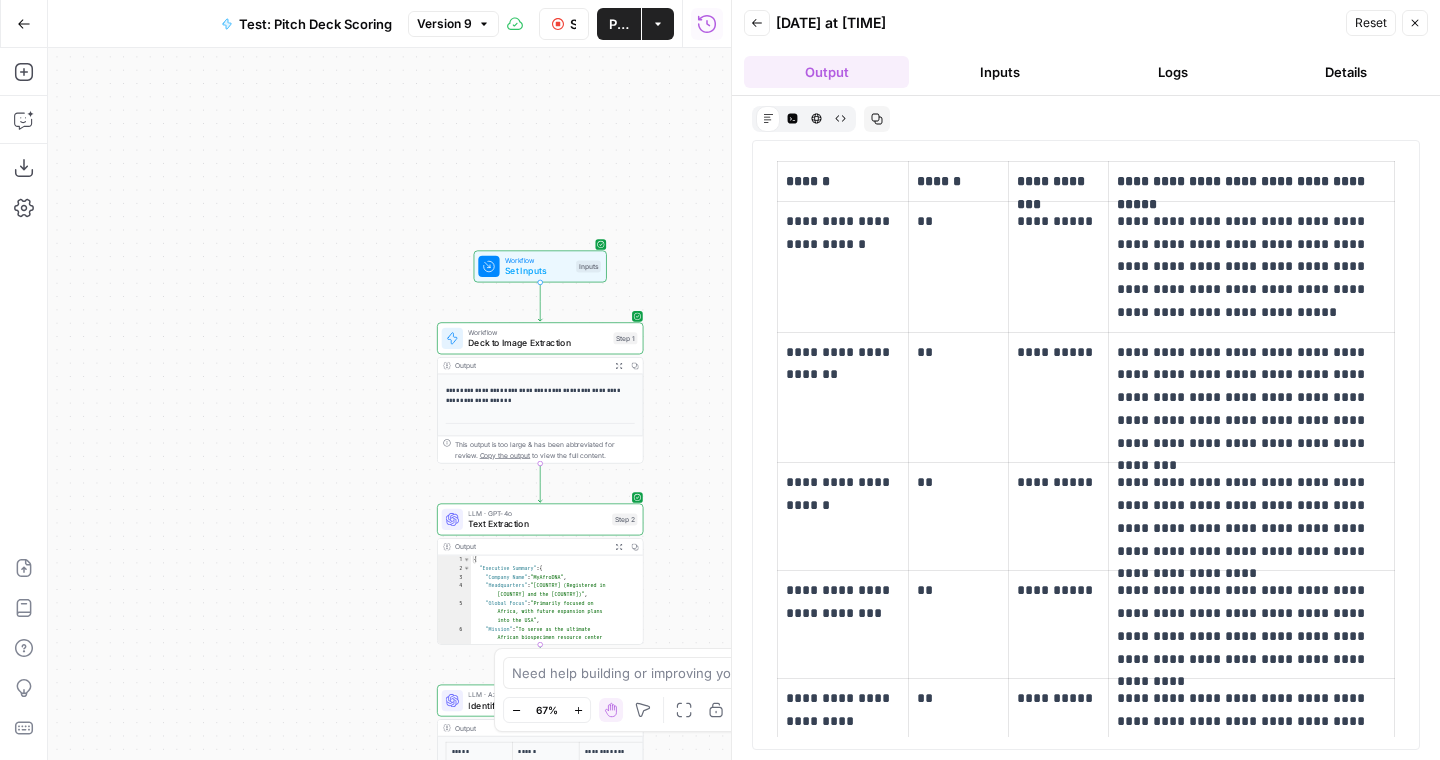 scroll, scrollTop: 571, scrollLeft: 0, axis: vertical 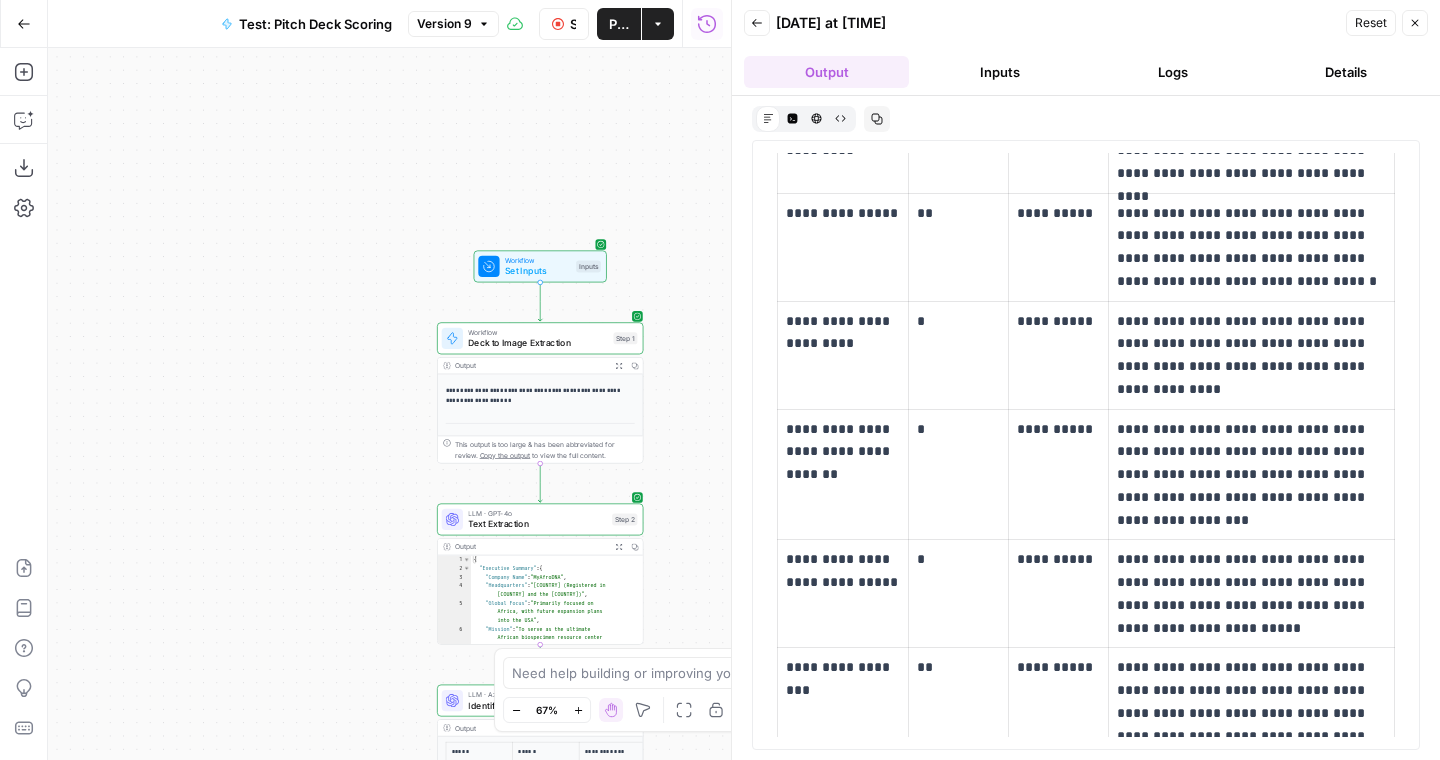 click on "Inputs" at bounding box center [999, 72] 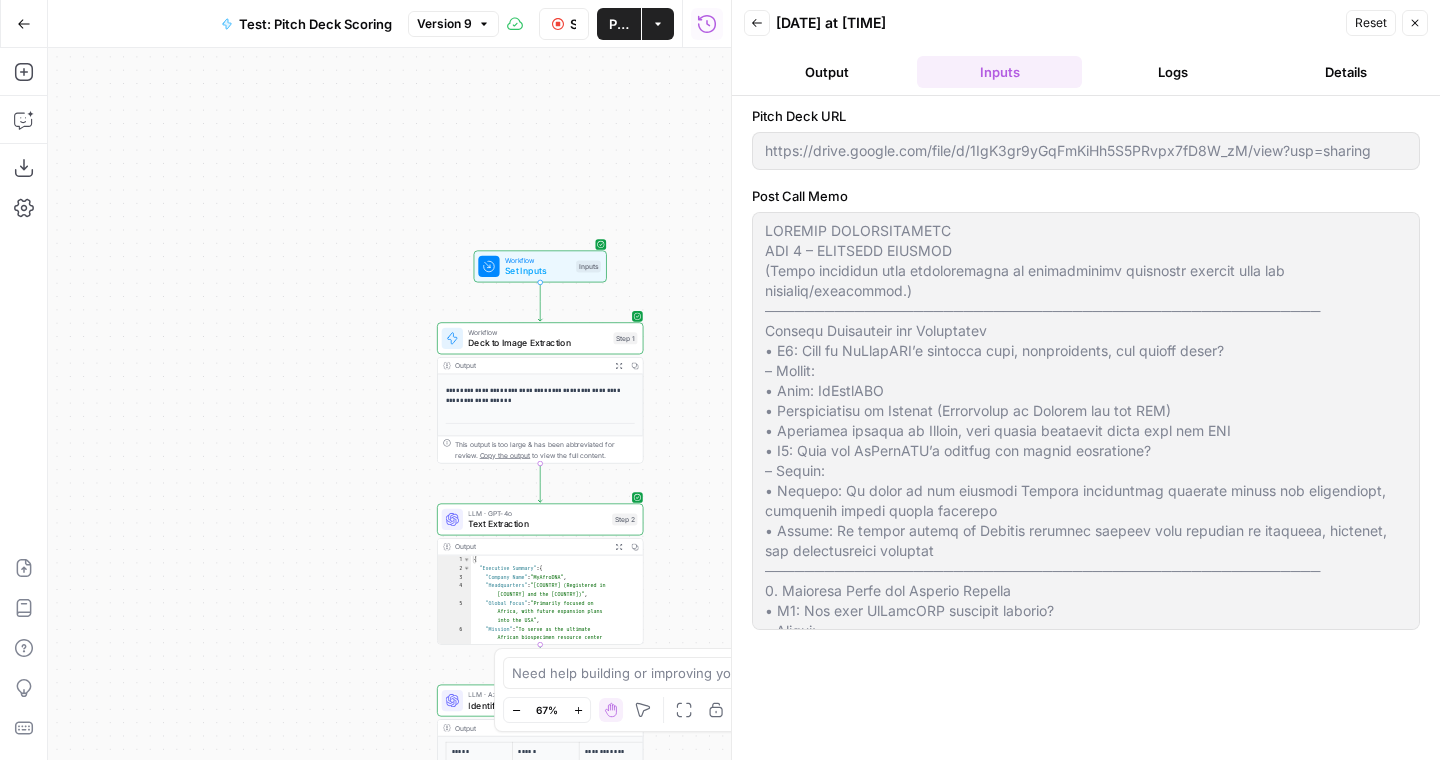 click on "Back 07/12/25 at 5:06 PM Reset Close Output Inputs Logs Details" at bounding box center [1086, 48] 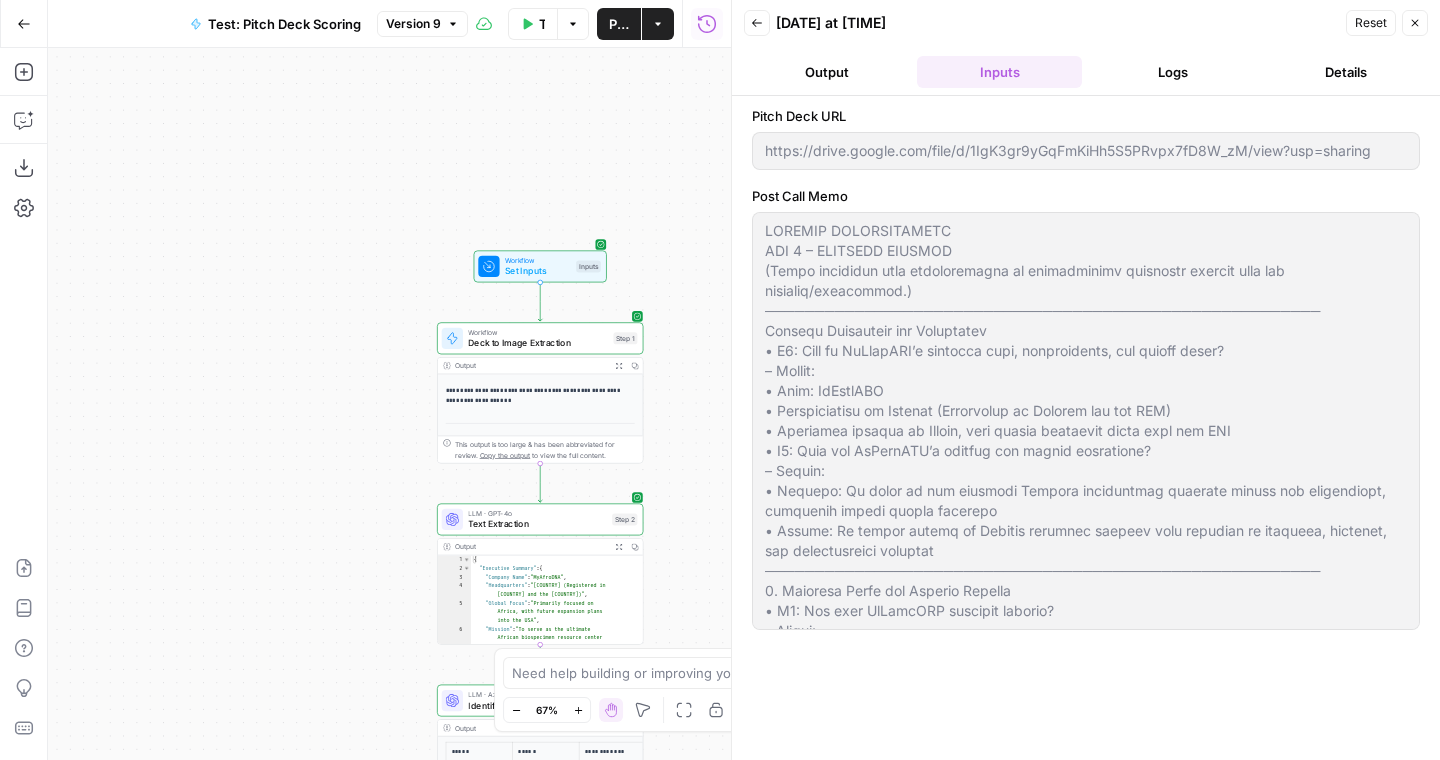 click on "Logs" at bounding box center [1172, 72] 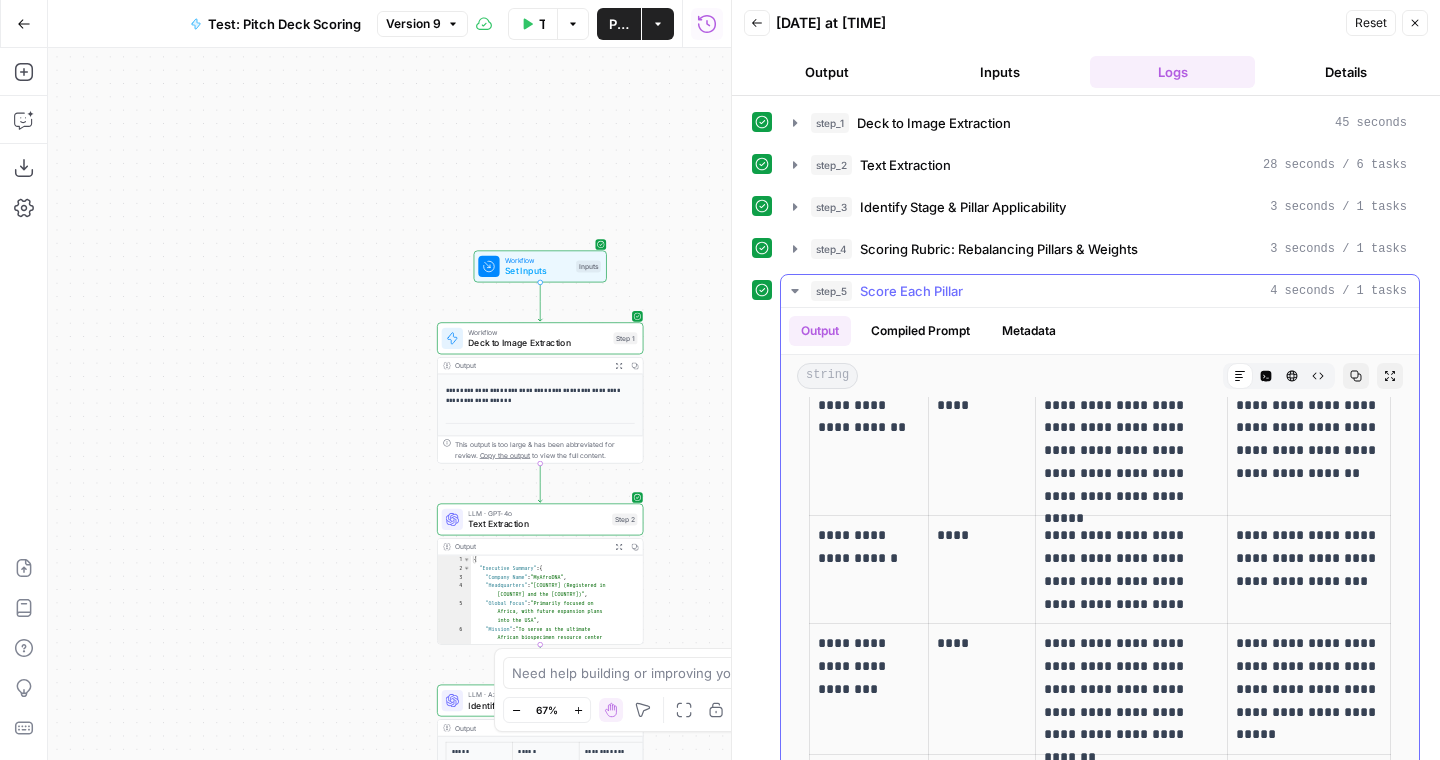 scroll, scrollTop: 206, scrollLeft: 0, axis: vertical 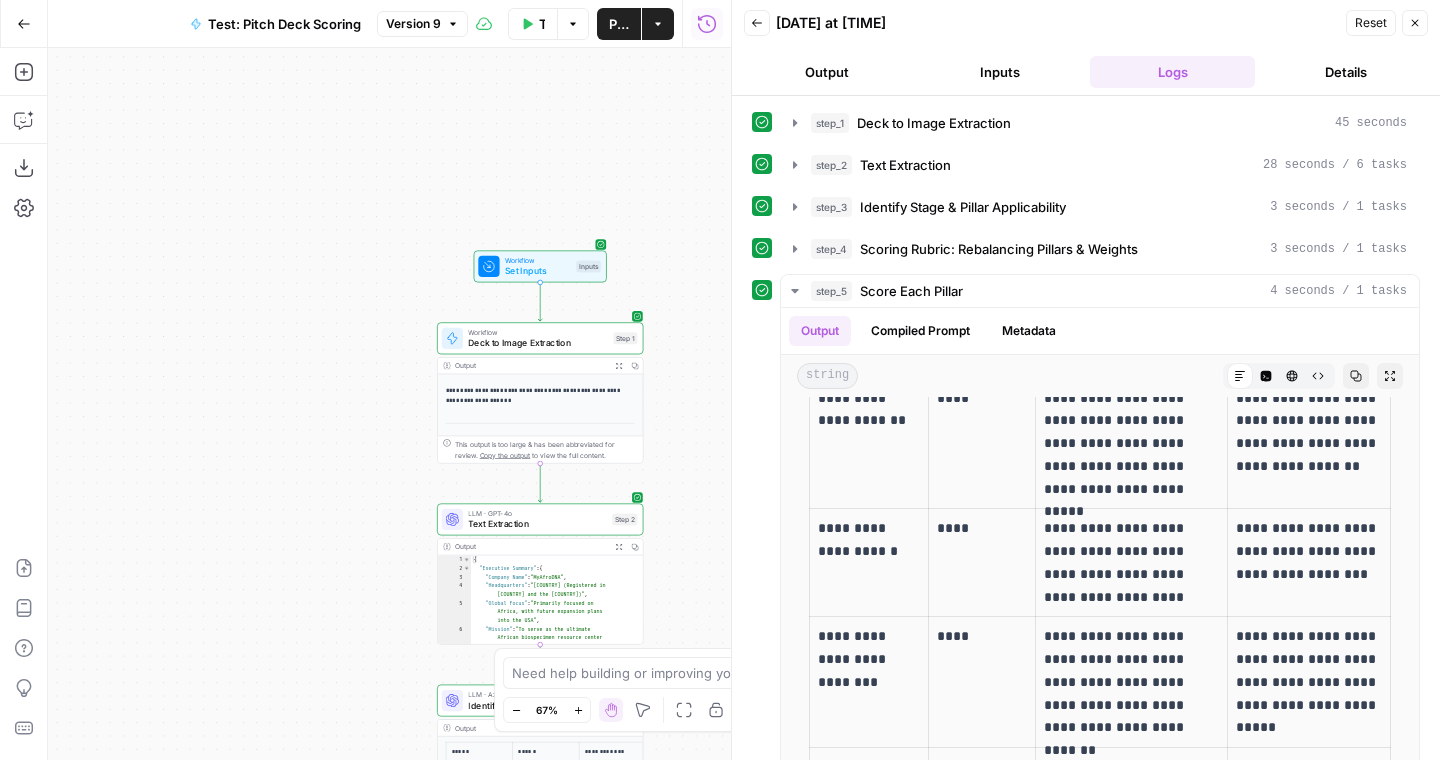 click on "Output" at bounding box center [826, 72] 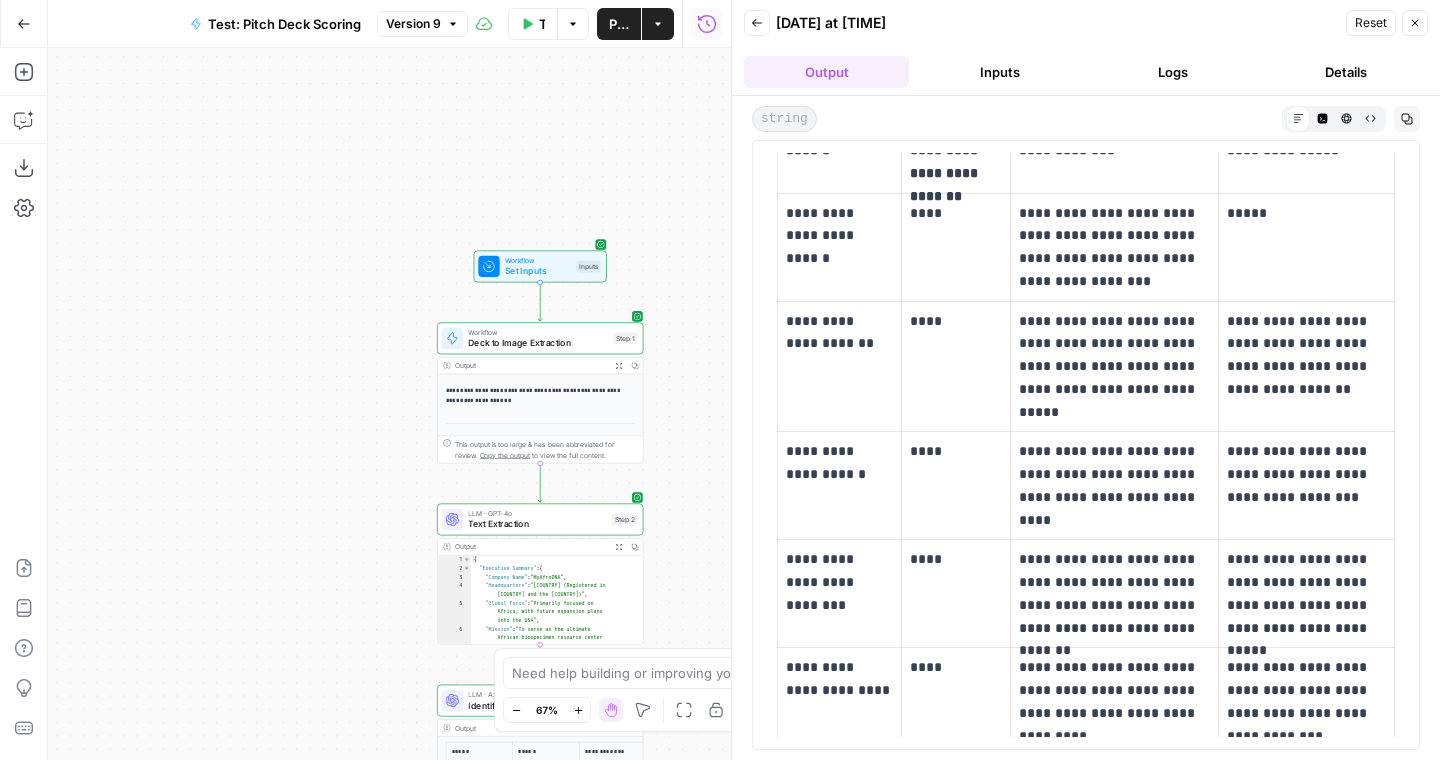 scroll, scrollTop: 0, scrollLeft: 0, axis: both 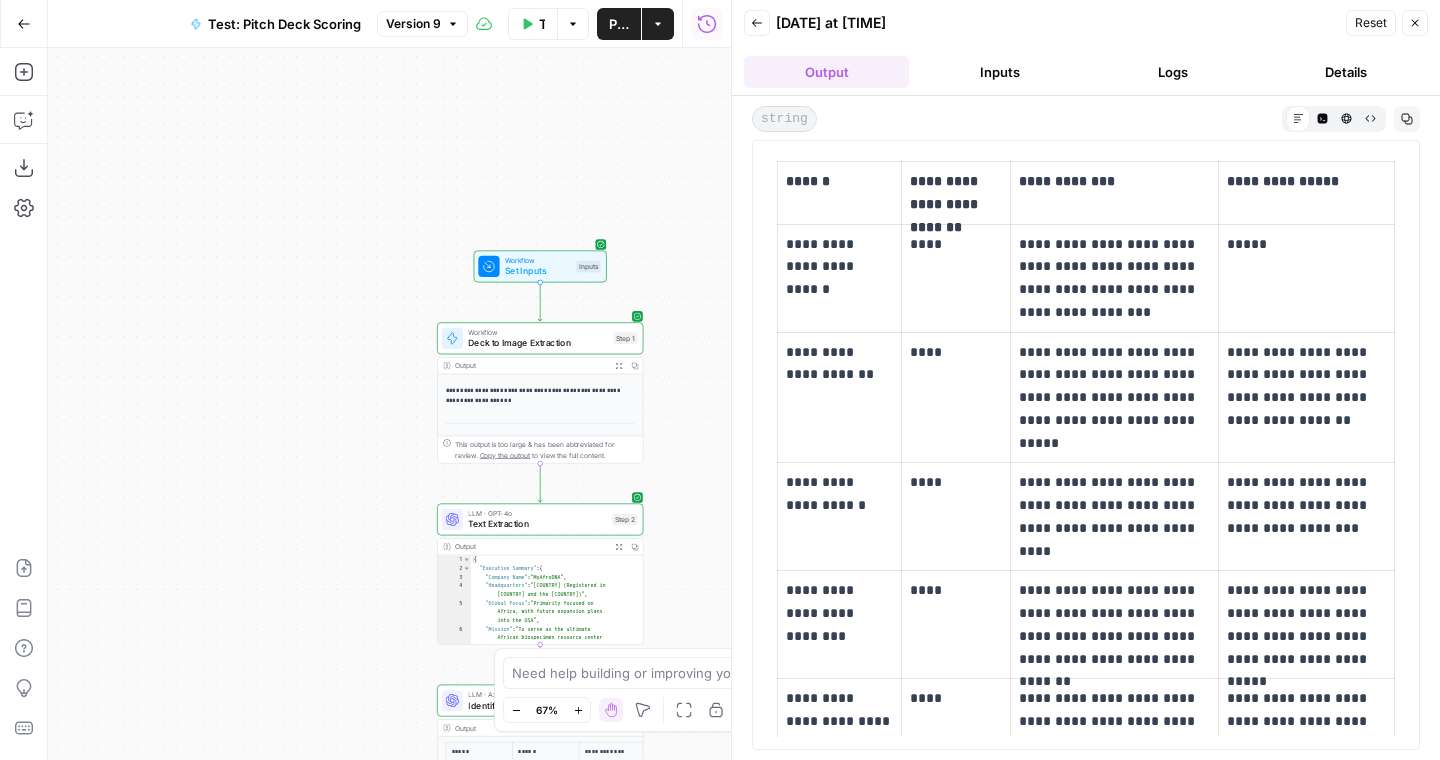 drag, startPoint x: 1024, startPoint y: 309, endPoint x: 1194, endPoint y: 310, distance: 170.00294 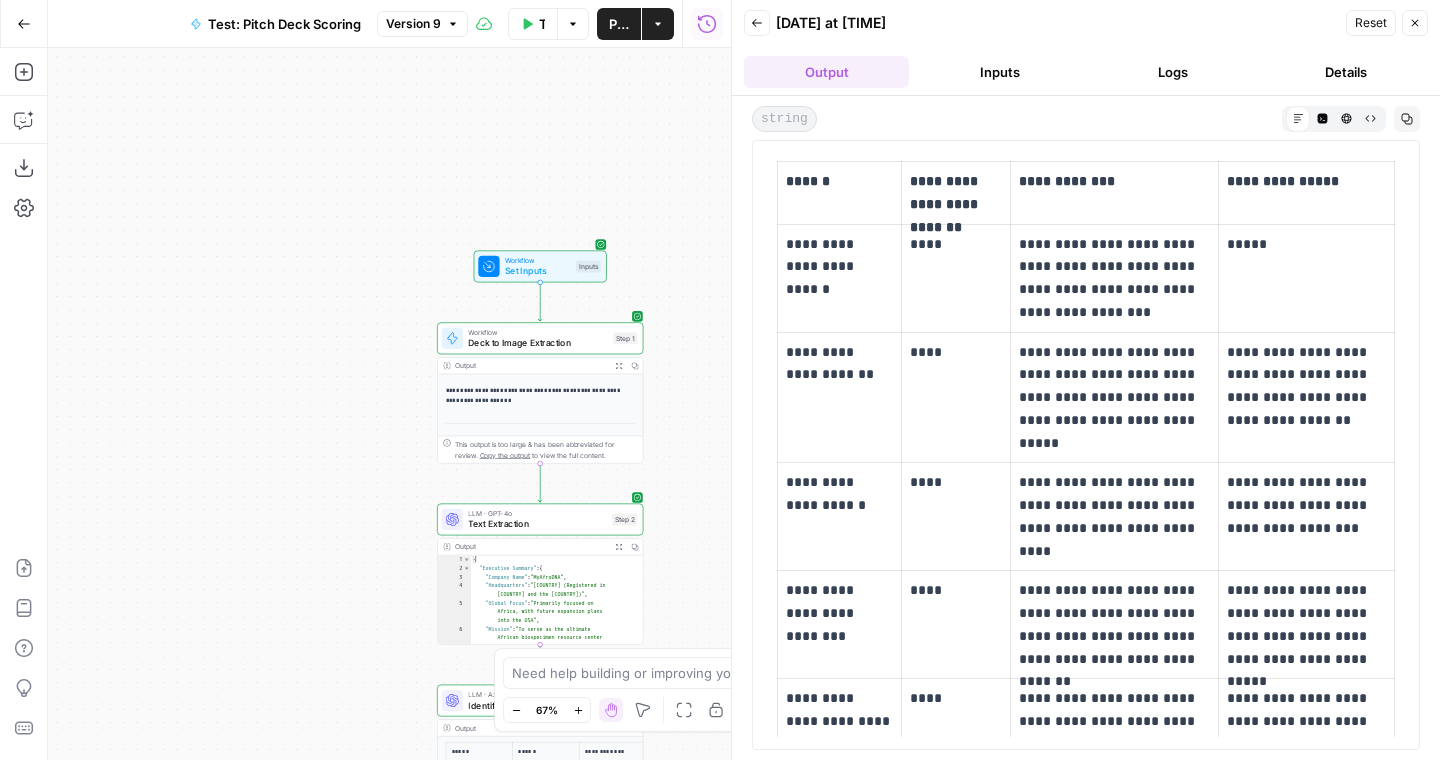 drag, startPoint x: 1011, startPoint y: 244, endPoint x: 1199, endPoint y: 343, distance: 212.47353 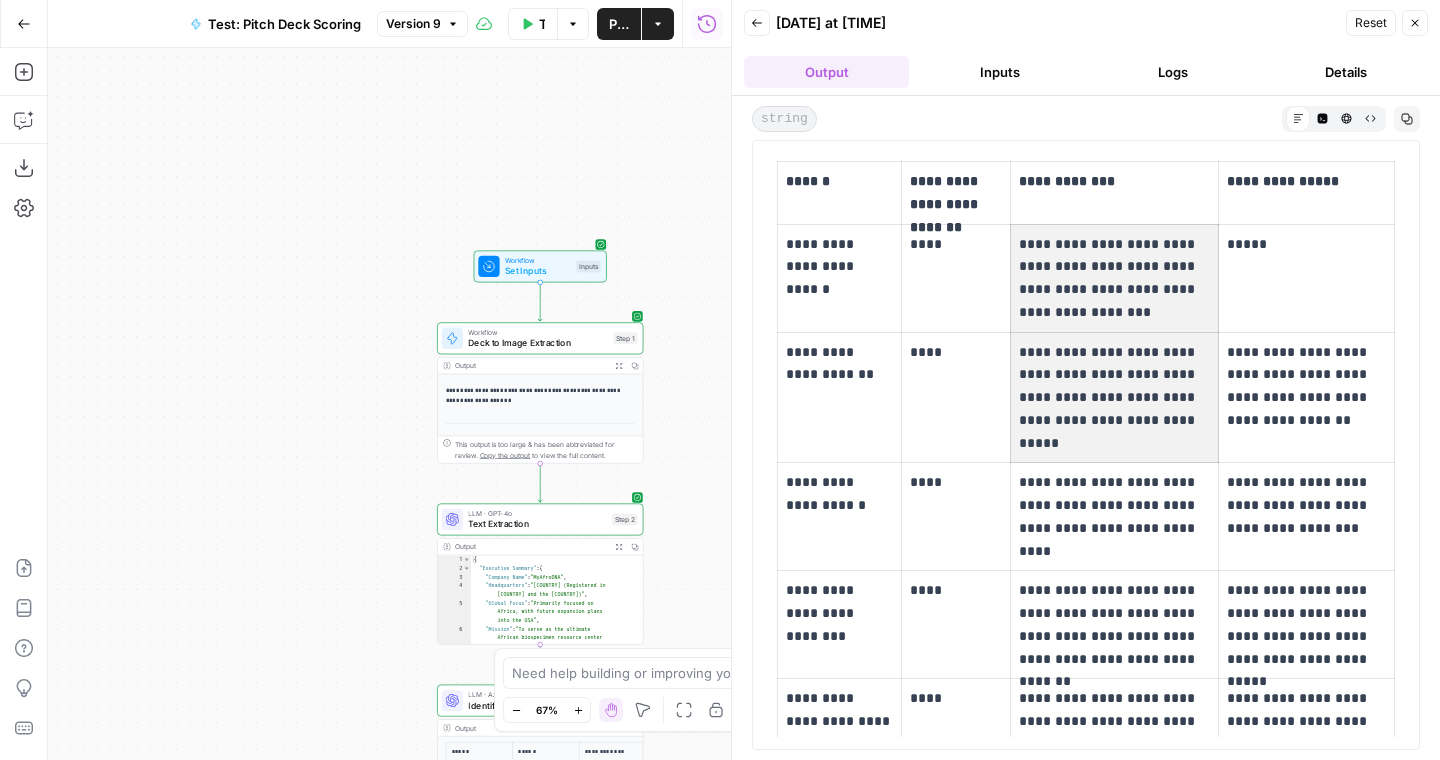 click on "**********" at bounding box center (1114, 278) 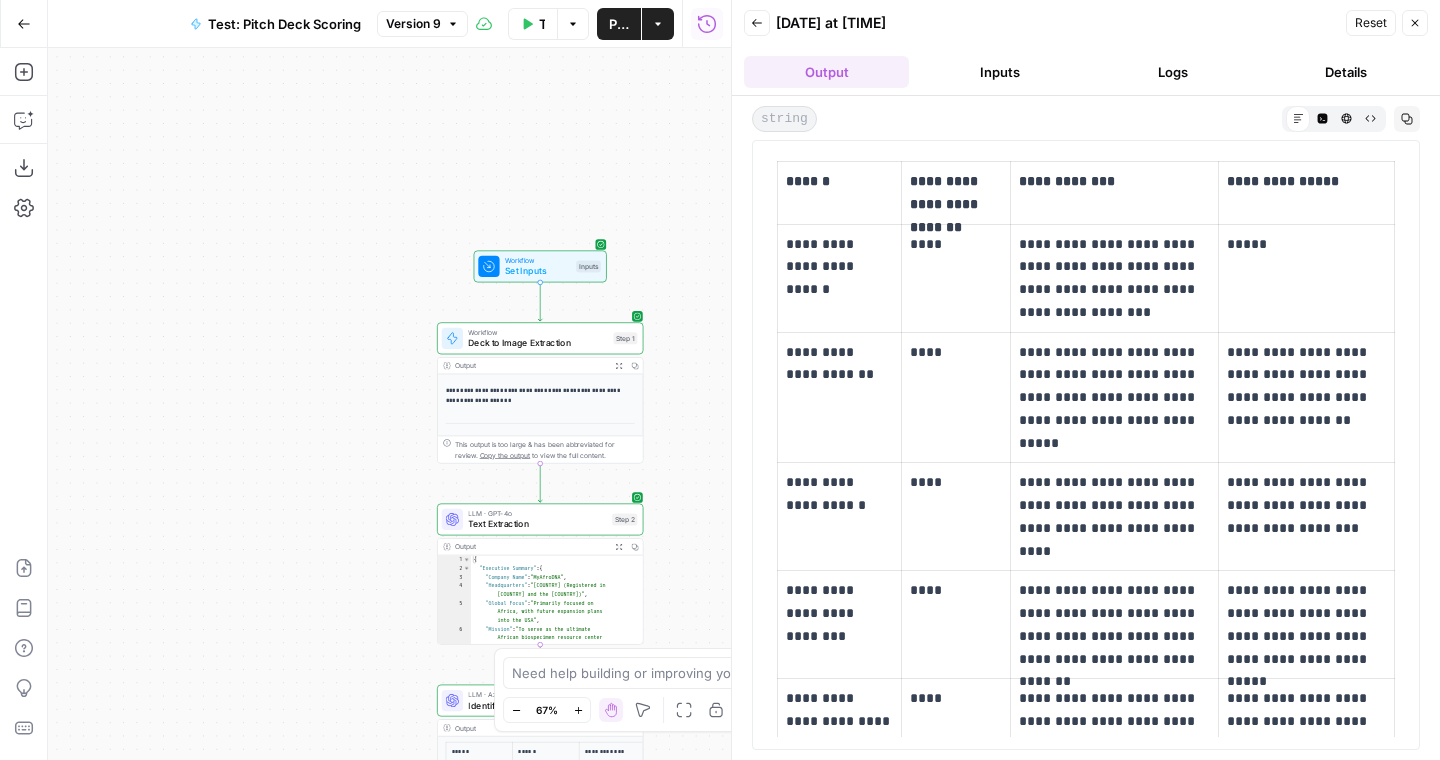 drag, startPoint x: 1093, startPoint y: 244, endPoint x: 1115, endPoint y: 287, distance: 48.30114 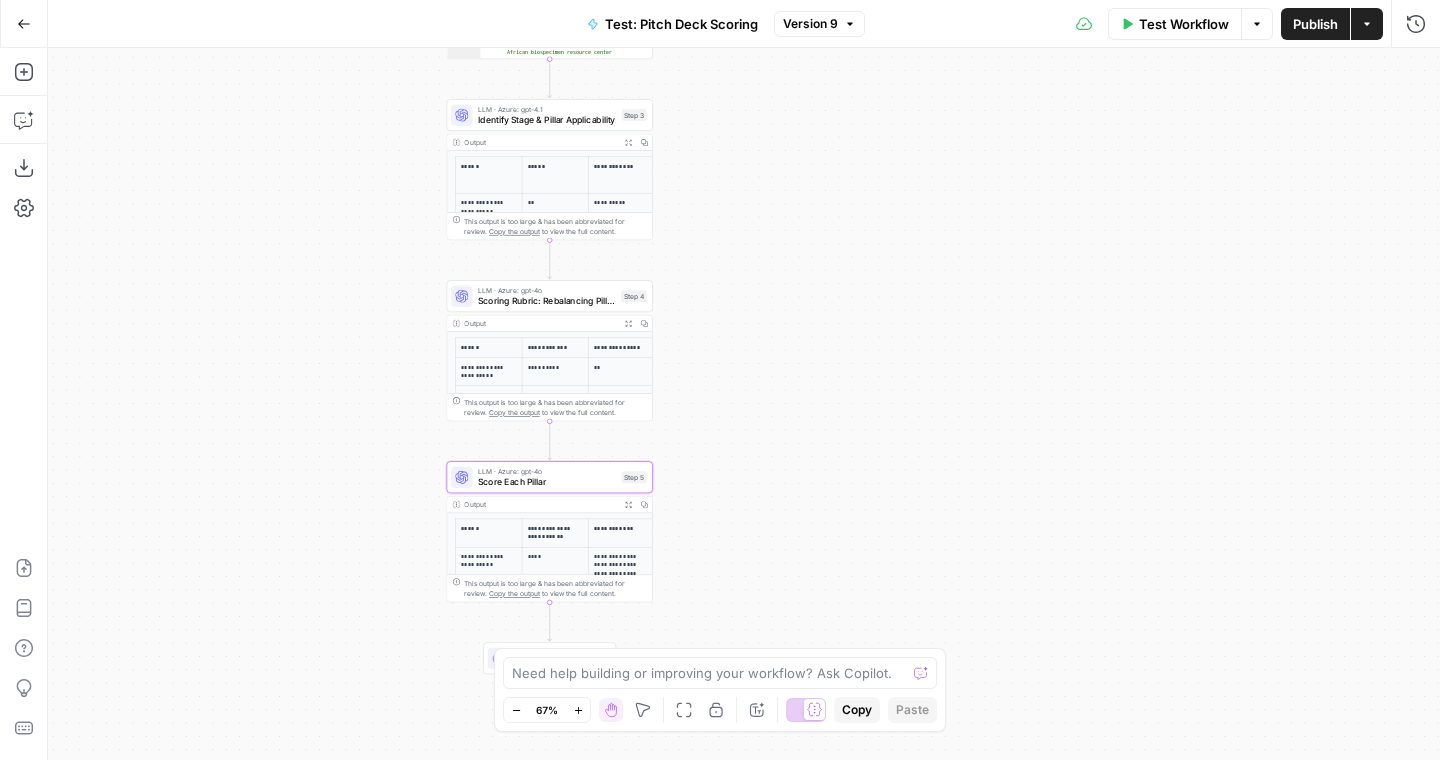 click on "Score Each Pillar" at bounding box center (547, 481) 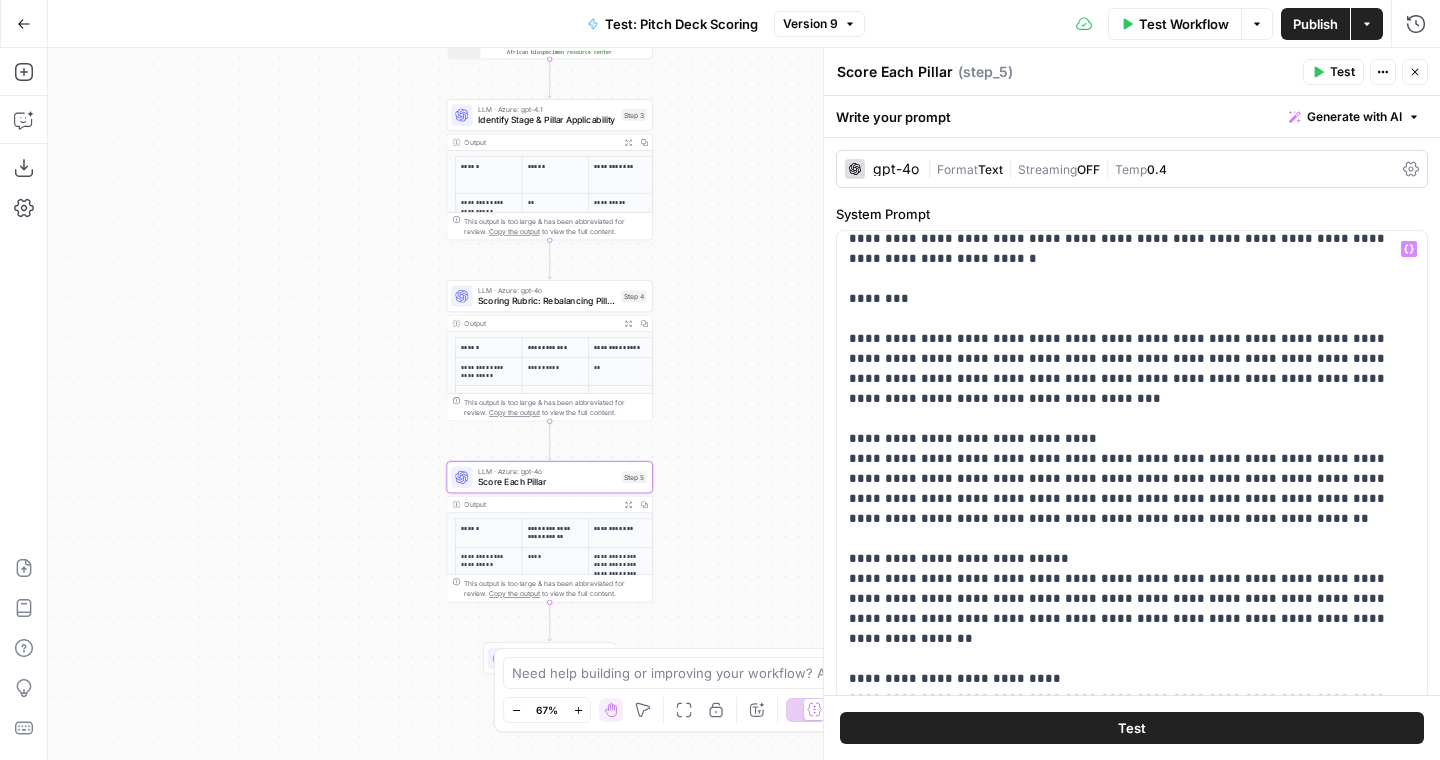 scroll, scrollTop: 253, scrollLeft: 0, axis: vertical 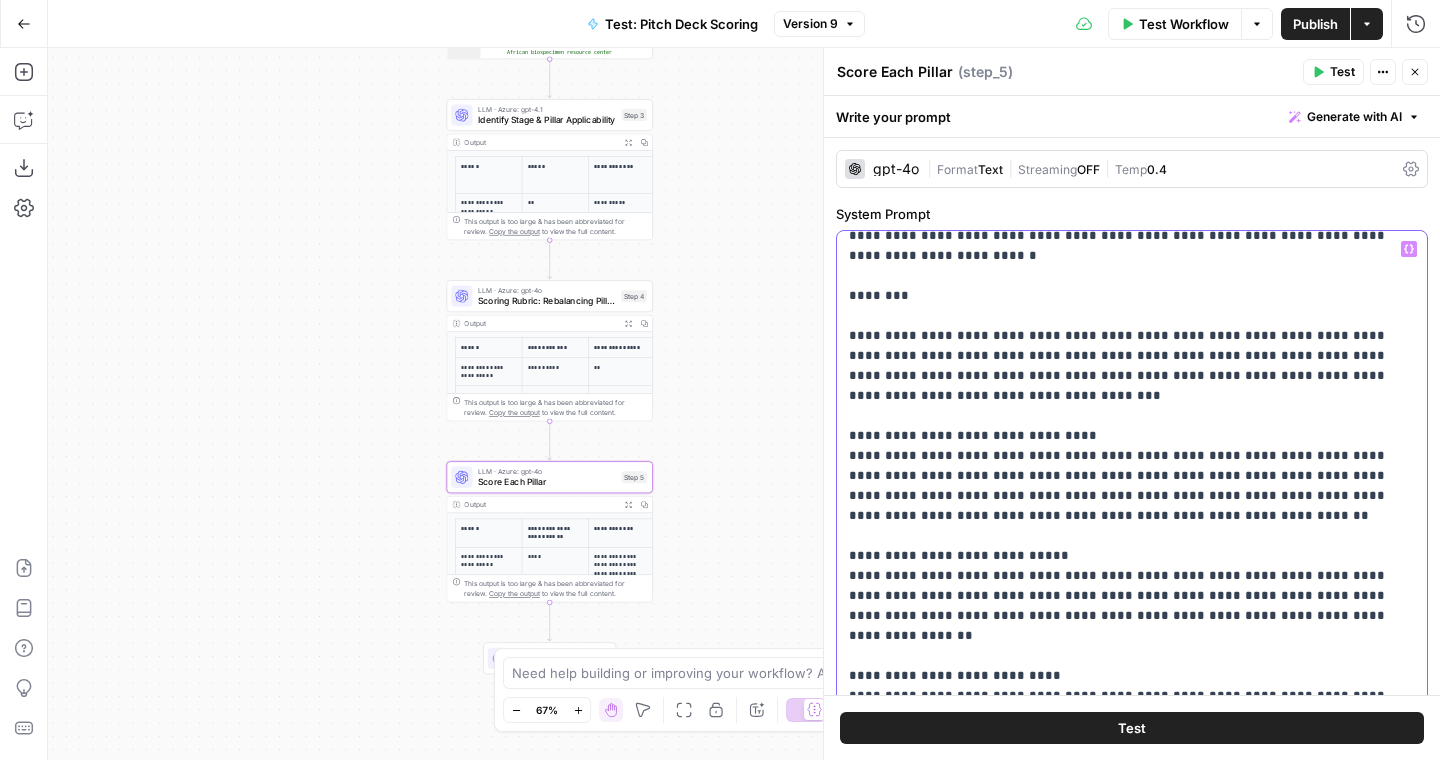 click on "**********" at bounding box center (1132, 836) 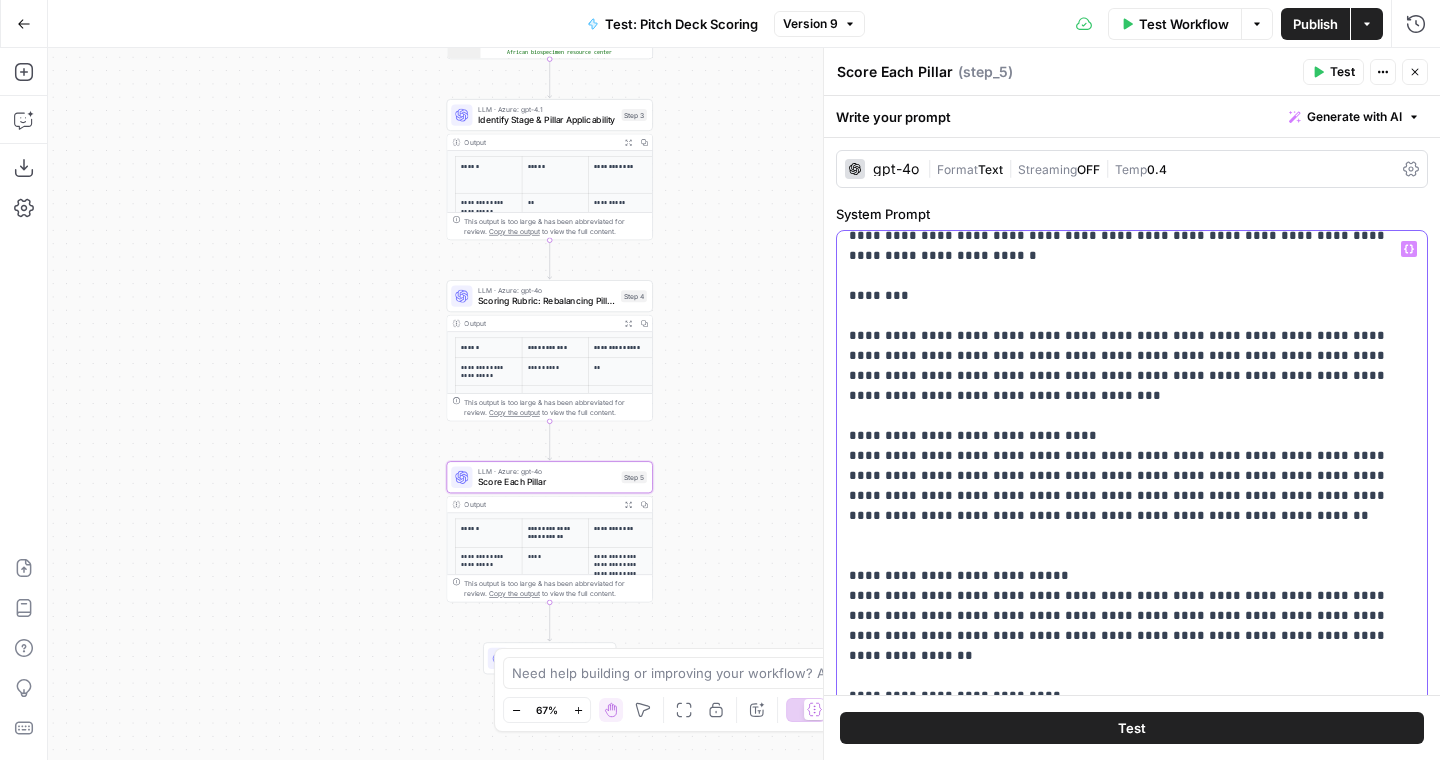 type 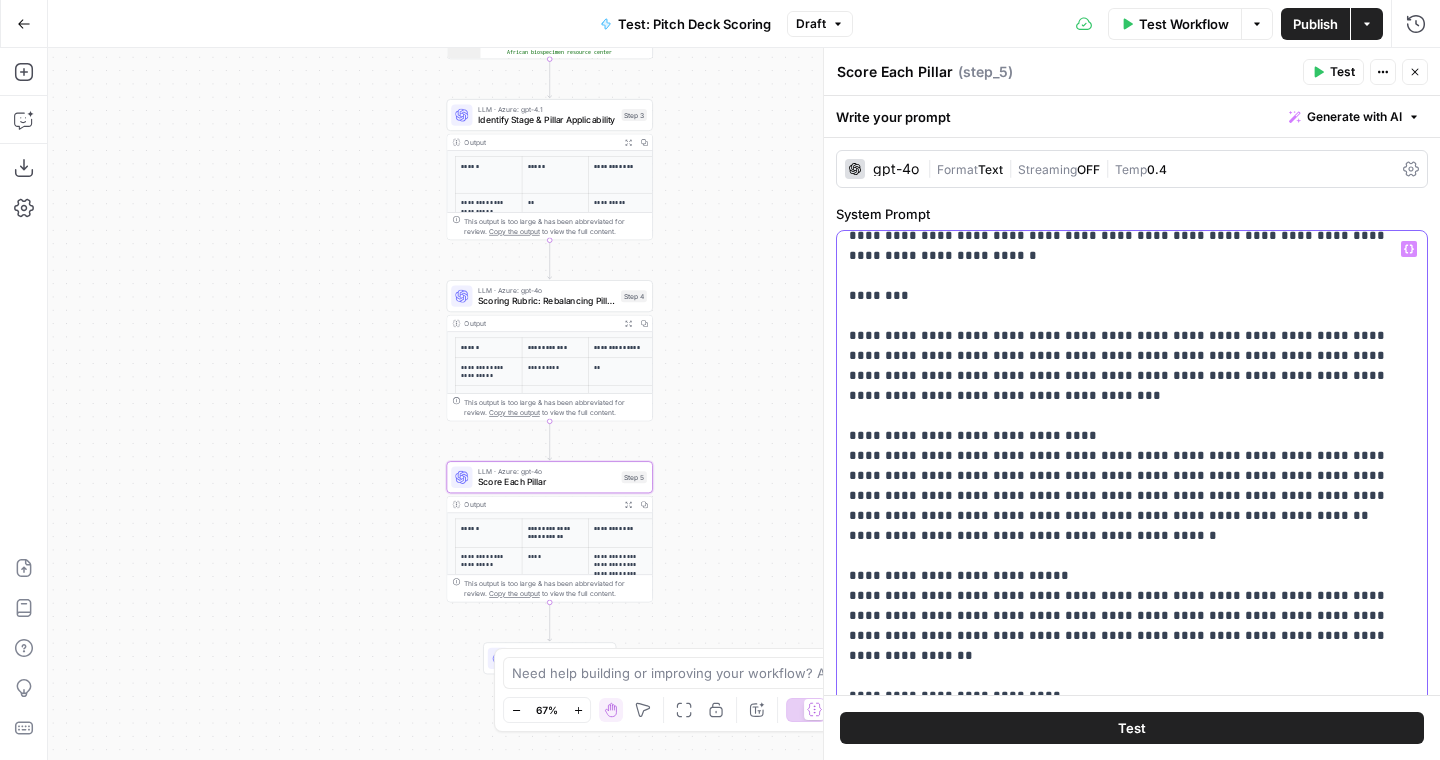 drag, startPoint x: 1246, startPoint y: 436, endPoint x: 1092, endPoint y: 437, distance: 154.00325 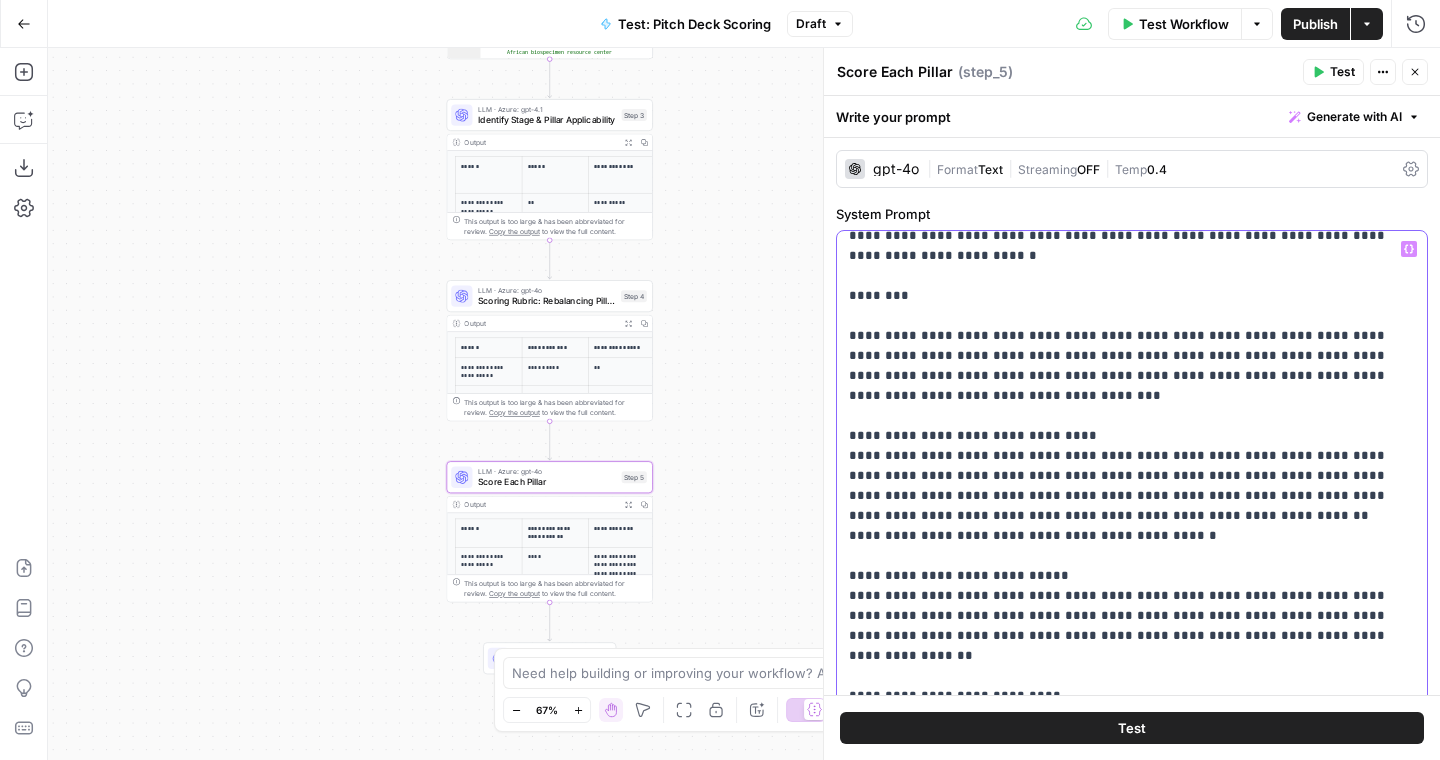 click on "**********" at bounding box center (1132, 846) 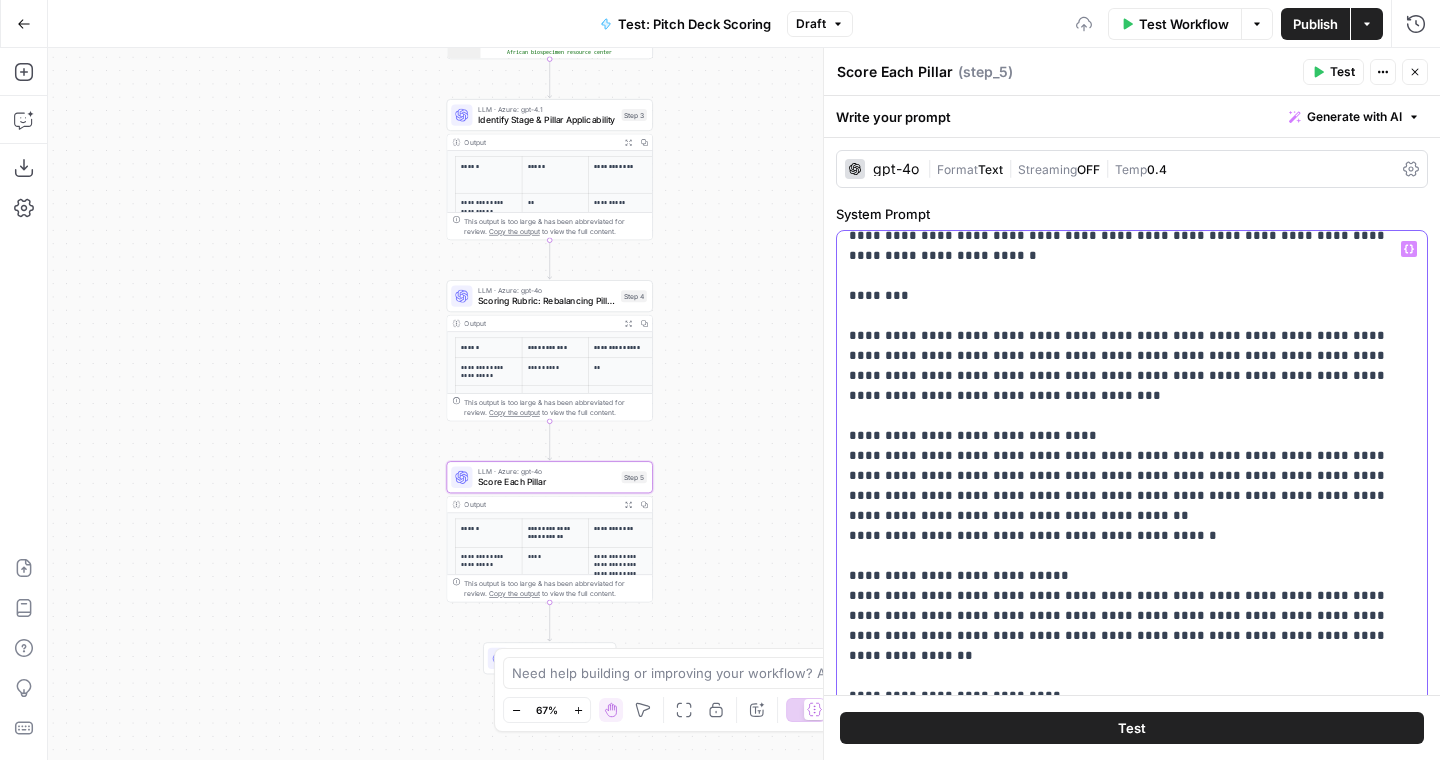 click on "**********" at bounding box center [1132, 836] 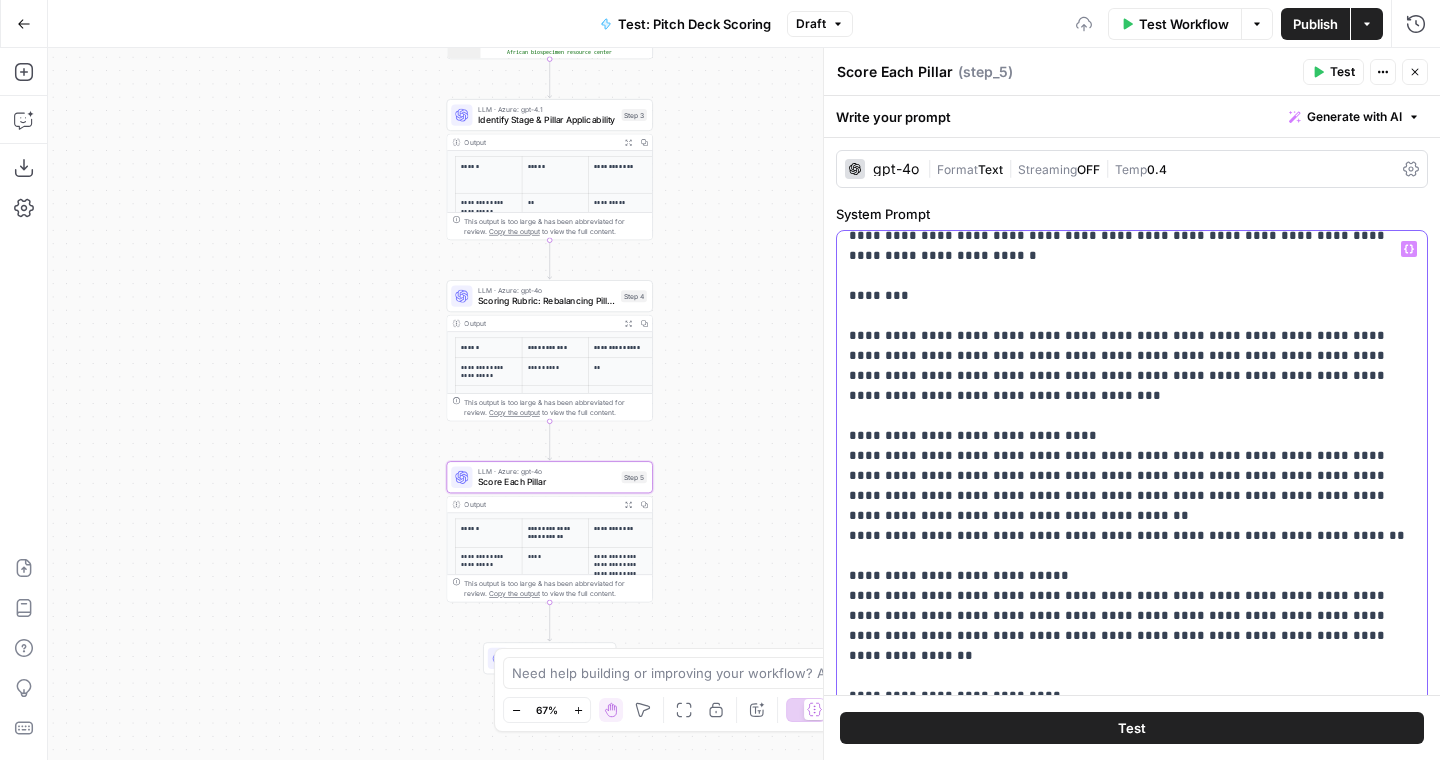 click on "**********" at bounding box center (1132, 836) 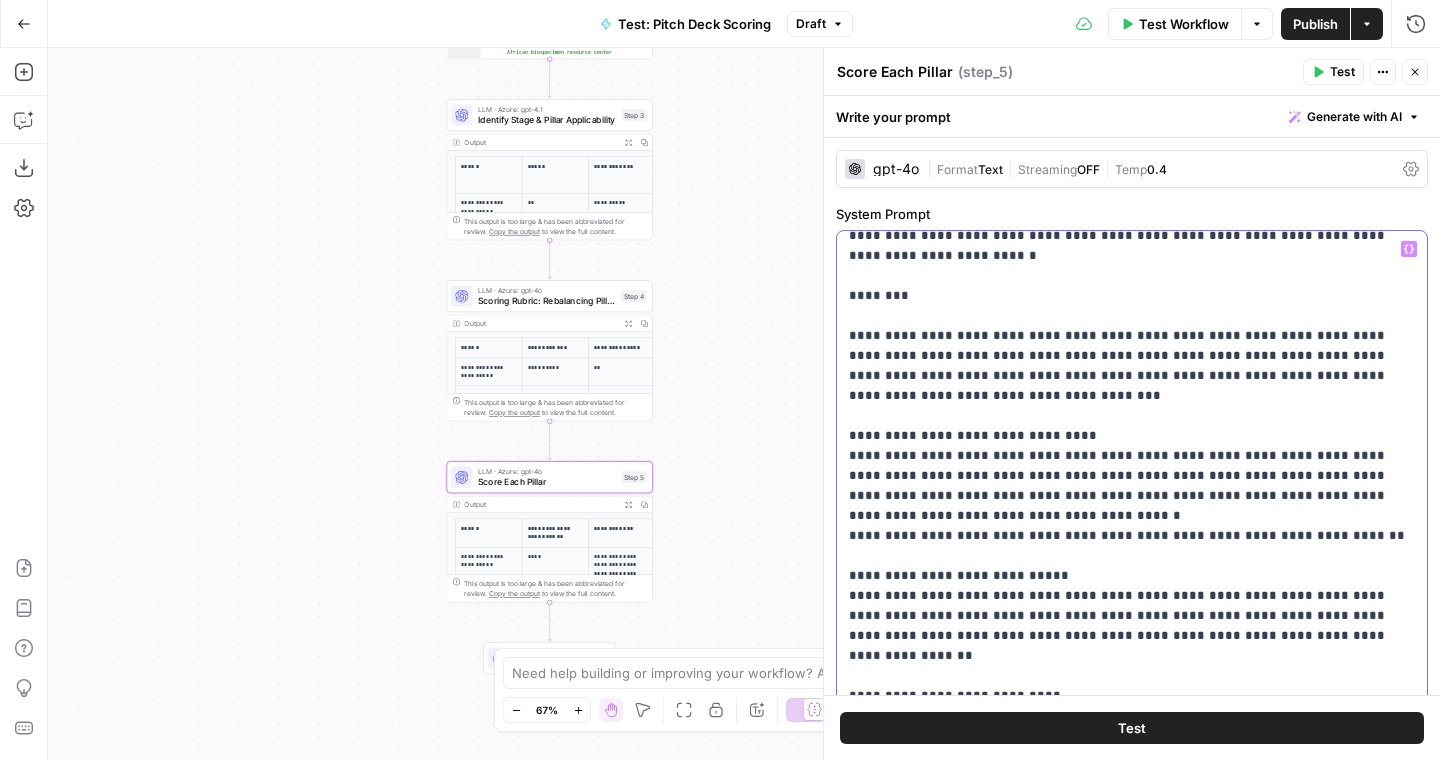 click on "**********" at bounding box center (1132, 836) 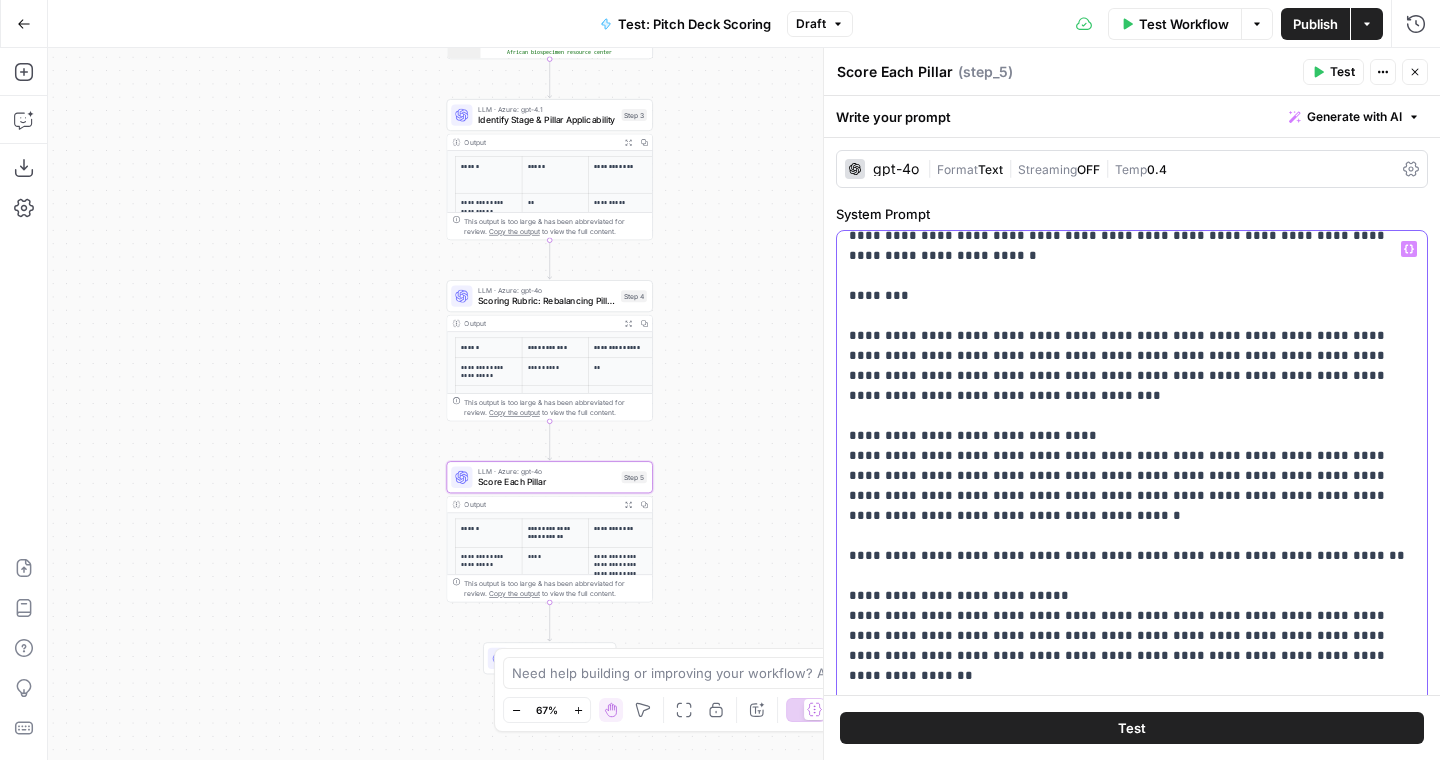 click on "**********" at bounding box center [1132, 846] 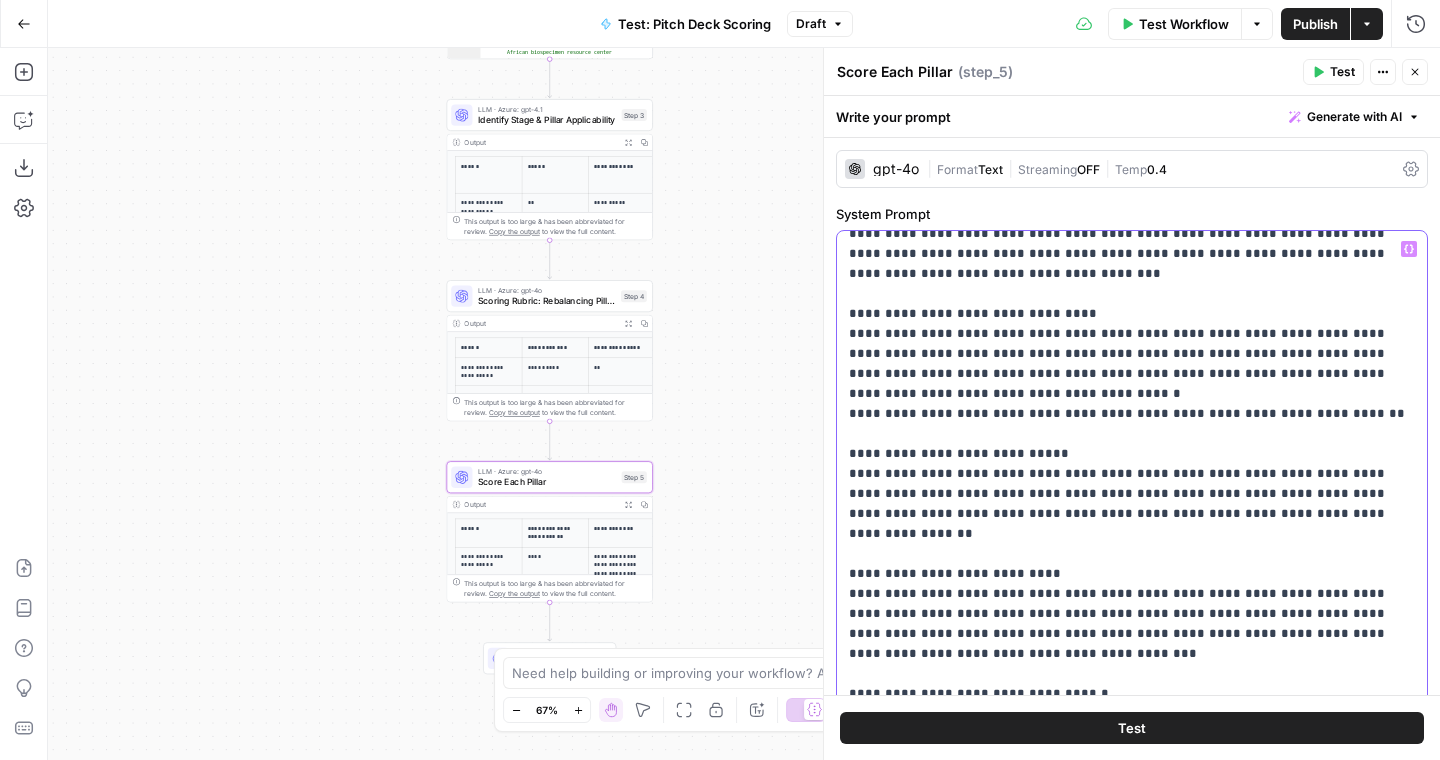 scroll, scrollTop: 370, scrollLeft: 0, axis: vertical 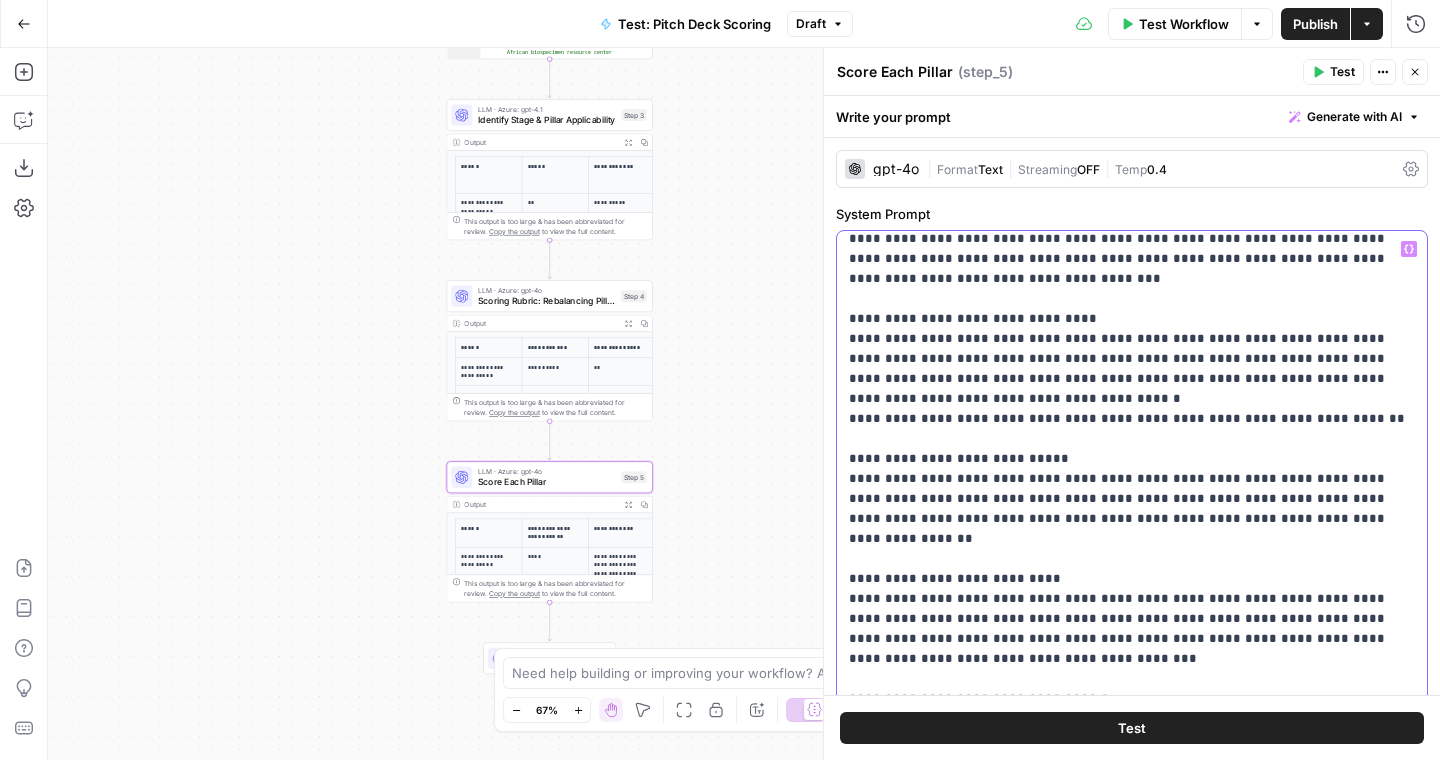 drag, startPoint x: 1201, startPoint y: 299, endPoint x: 1062, endPoint y: 297, distance: 139.01439 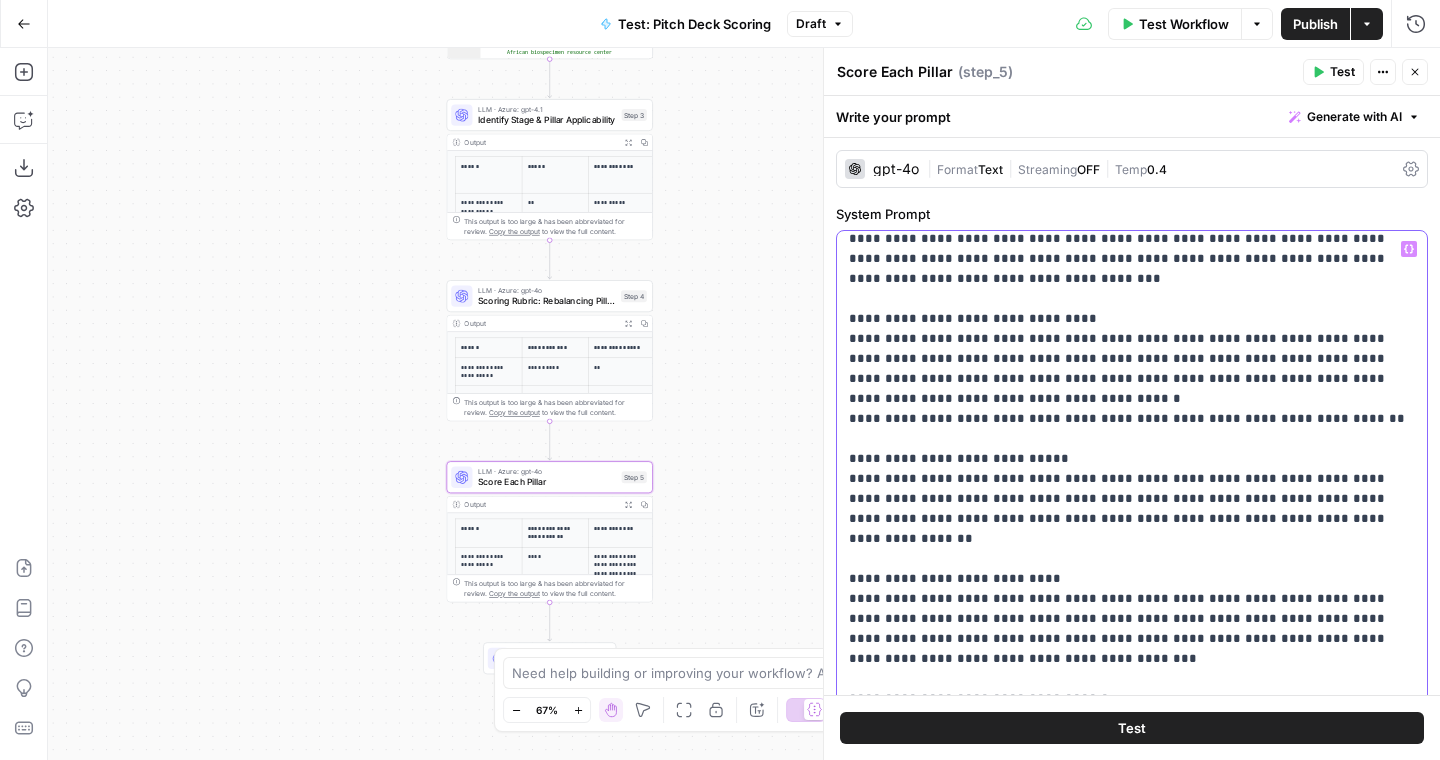 drag, startPoint x: 900, startPoint y: 276, endPoint x: 1316, endPoint y: 336, distance: 420.30466 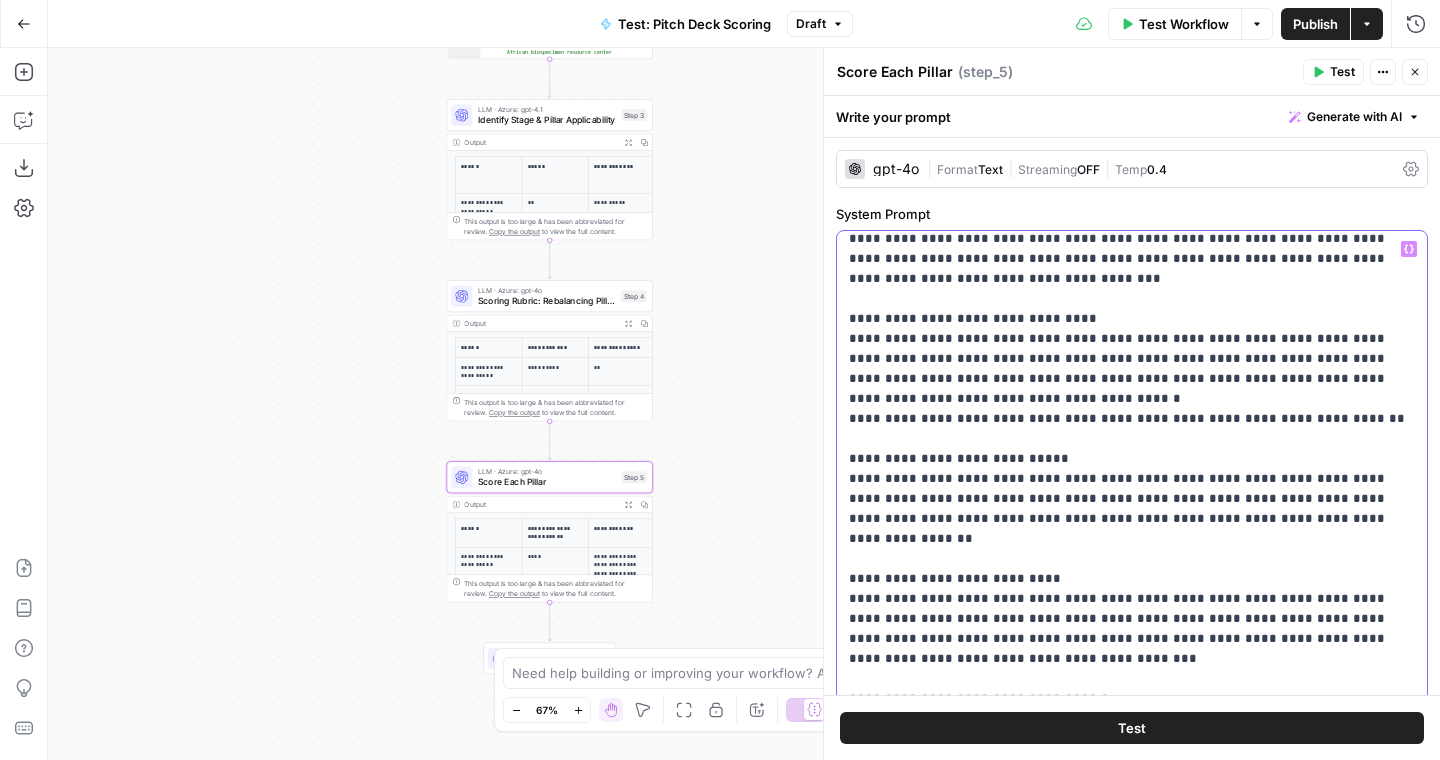 click on "**********" at bounding box center [1132, 719] 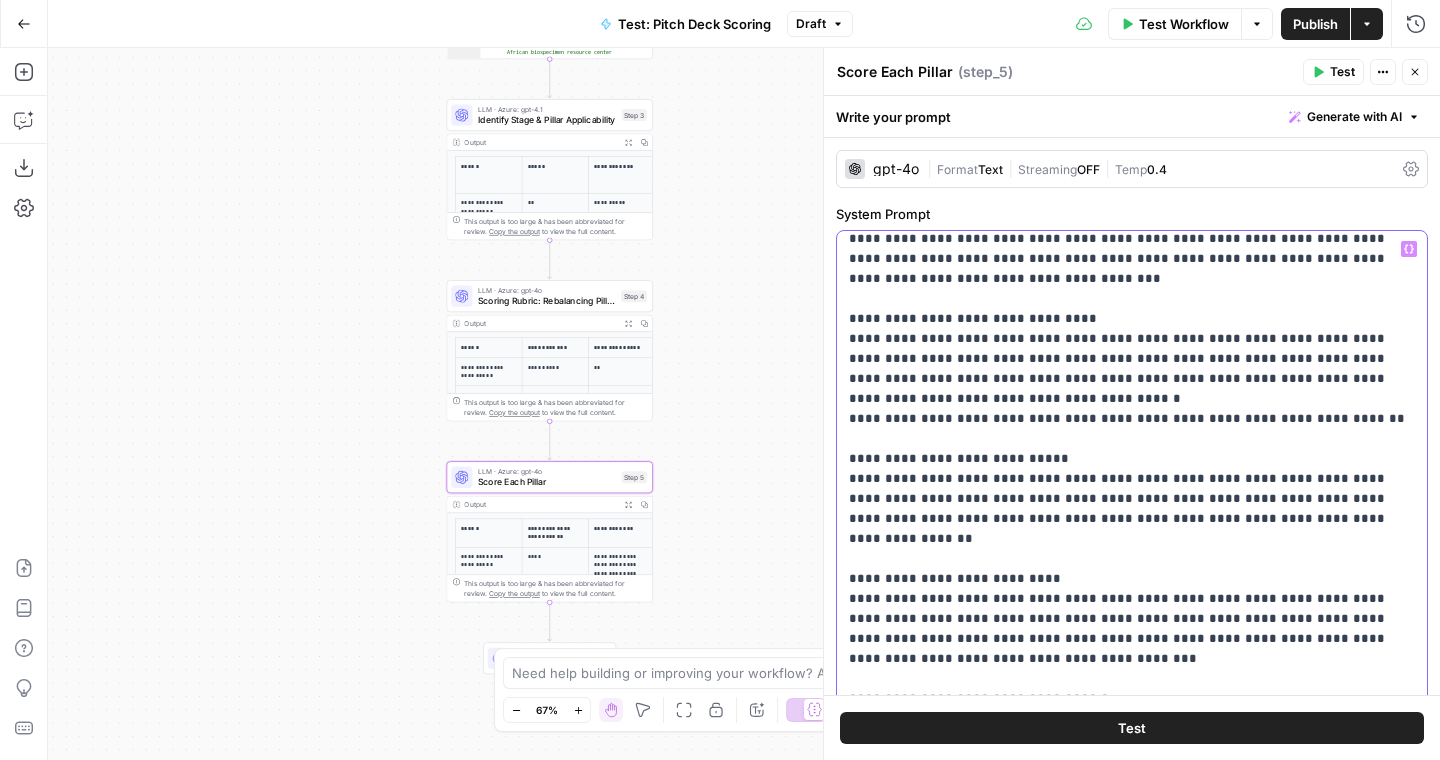 copy on "**********" 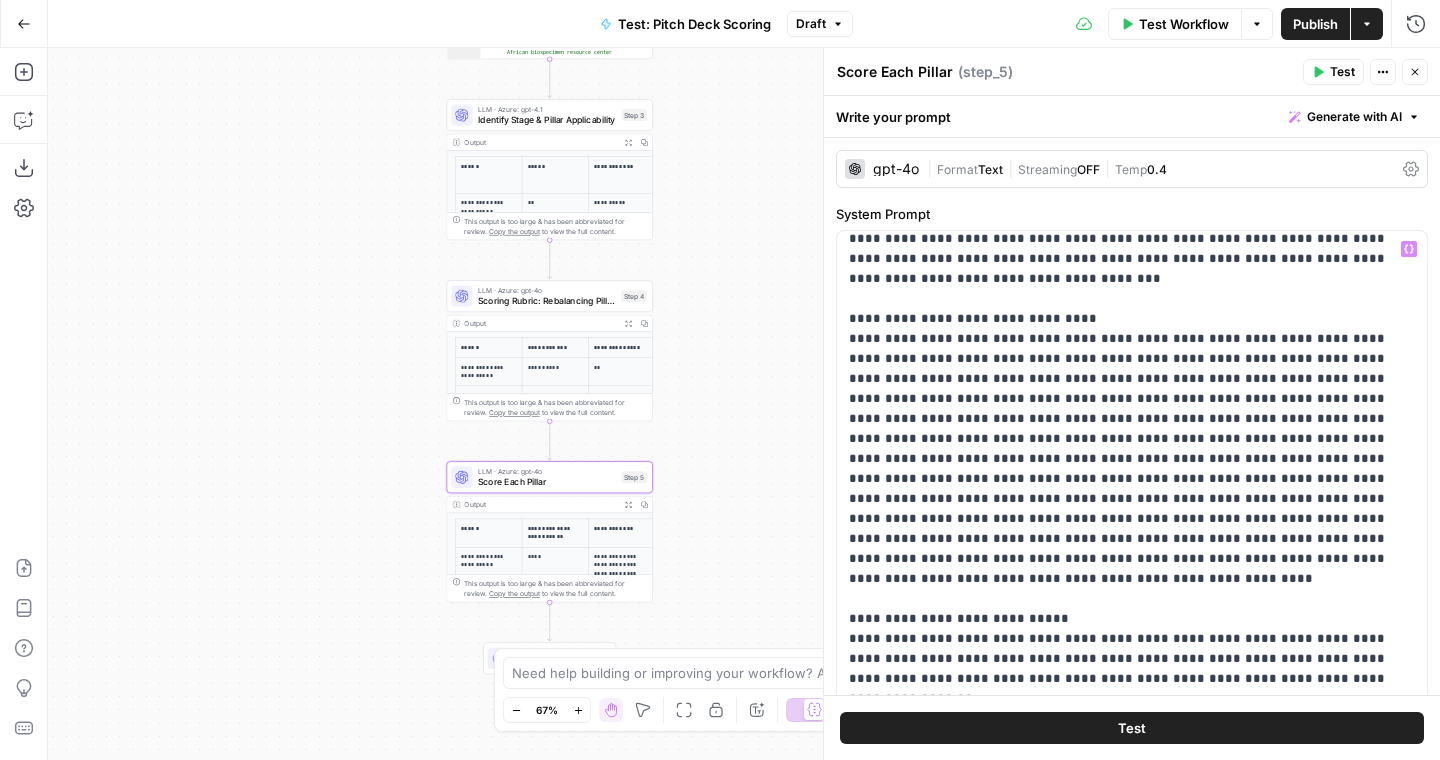 click on "Test" at bounding box center [1132, 728] 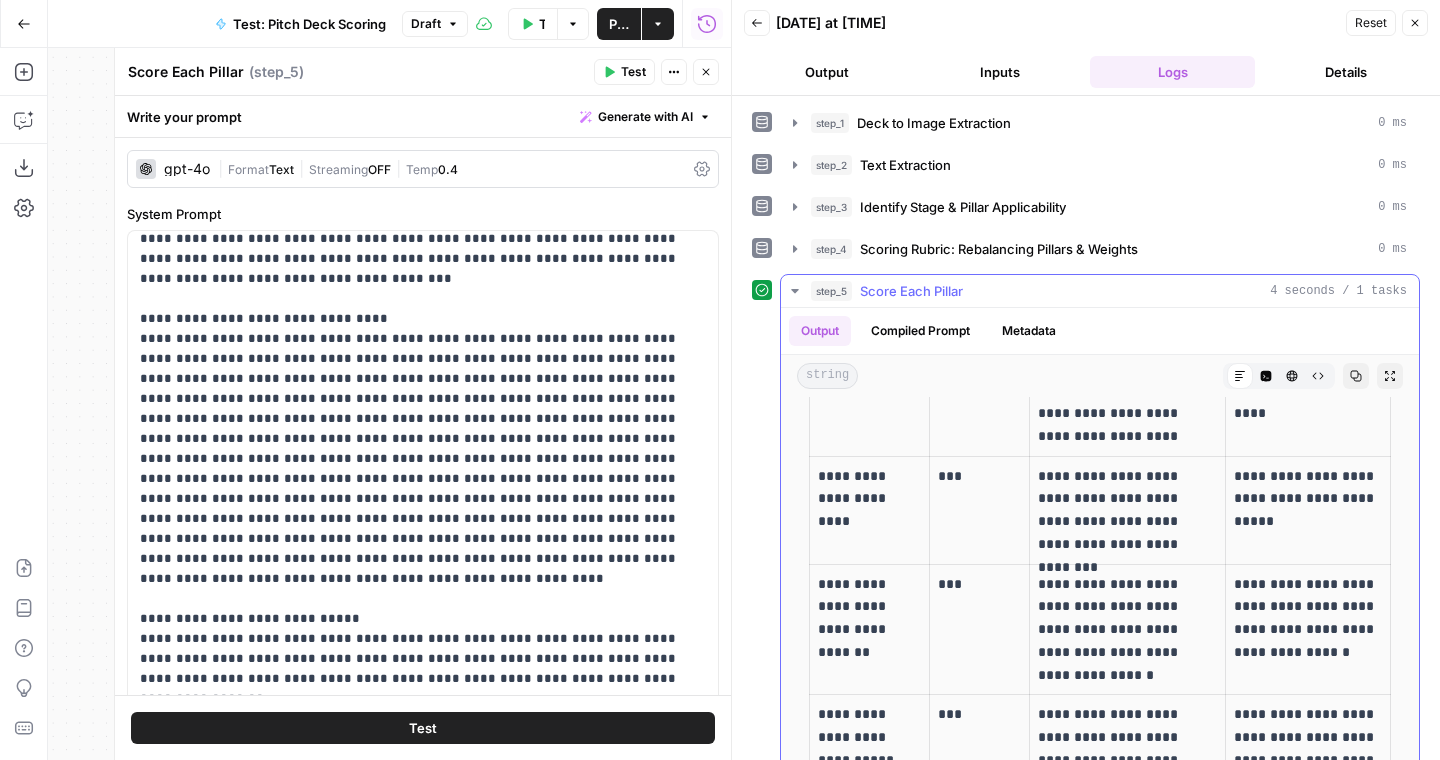 scroll, scrollTop: 932, scrollLeft: 0, axis: vertical 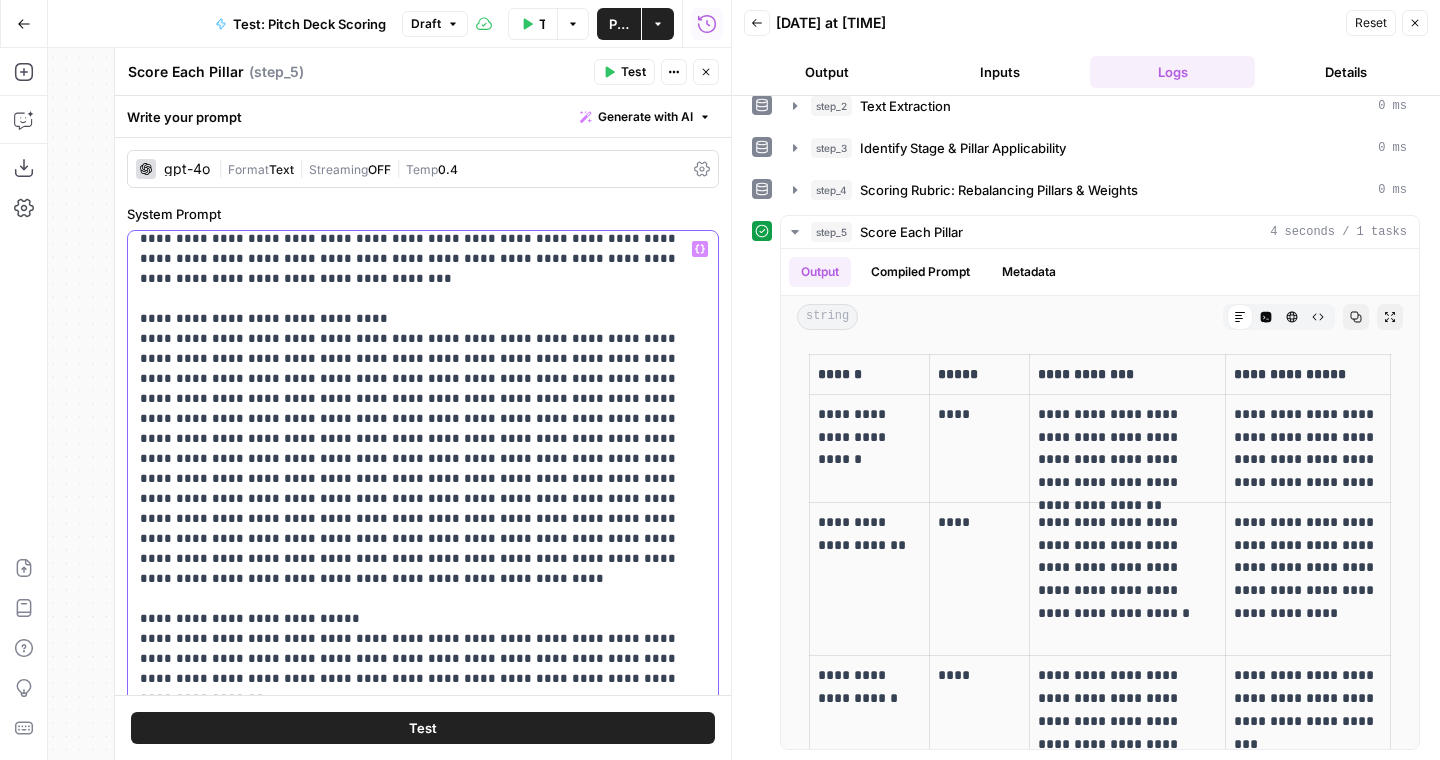 drag, startPoint x: 566, startPoint y: 478, endPoint x: 260, endPoint y: 307, distance: 350.53815 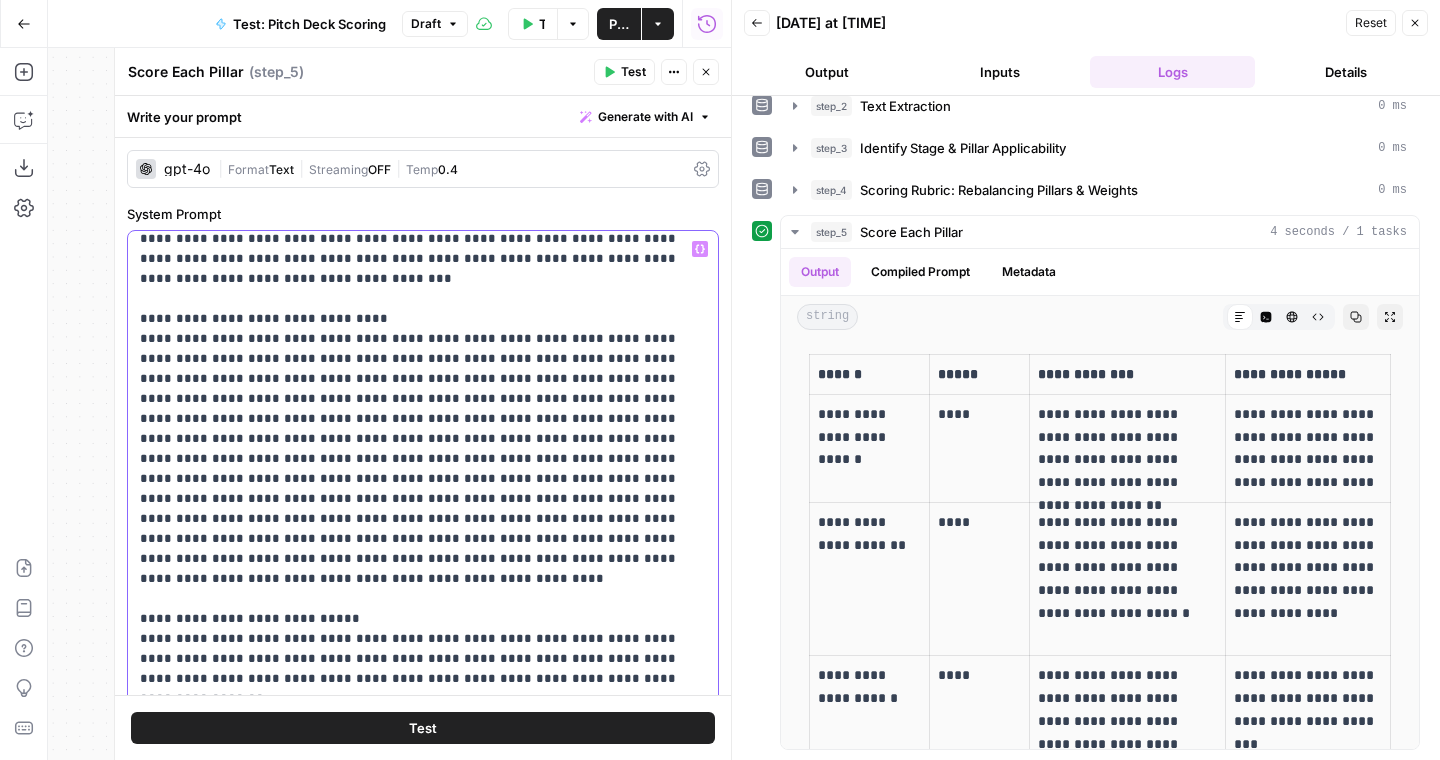 click on "**********" at bounding box center (423, 789) 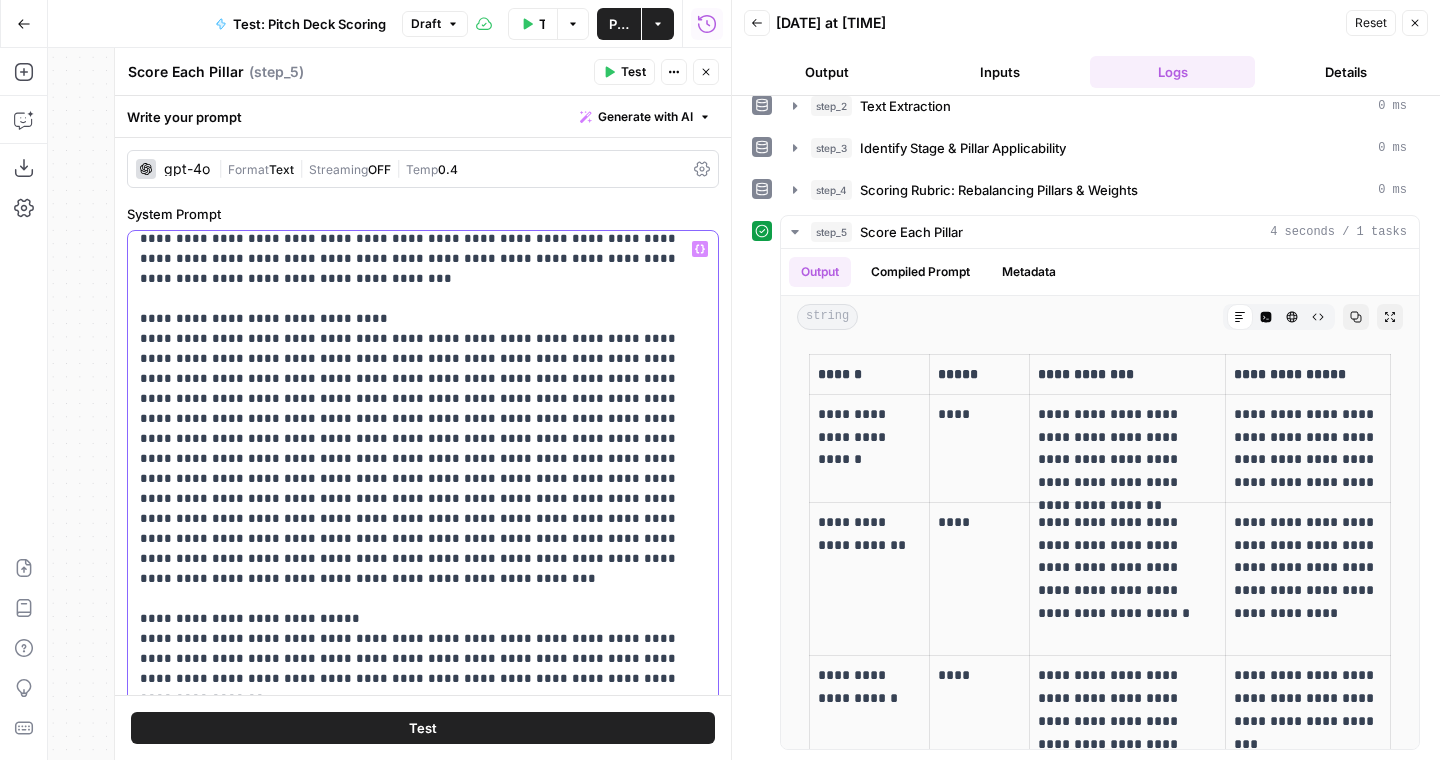 drag, startPoint x: 192, startPoint y: 278, endPoint x: 643, endPoint y: 477, distance: 492.95233 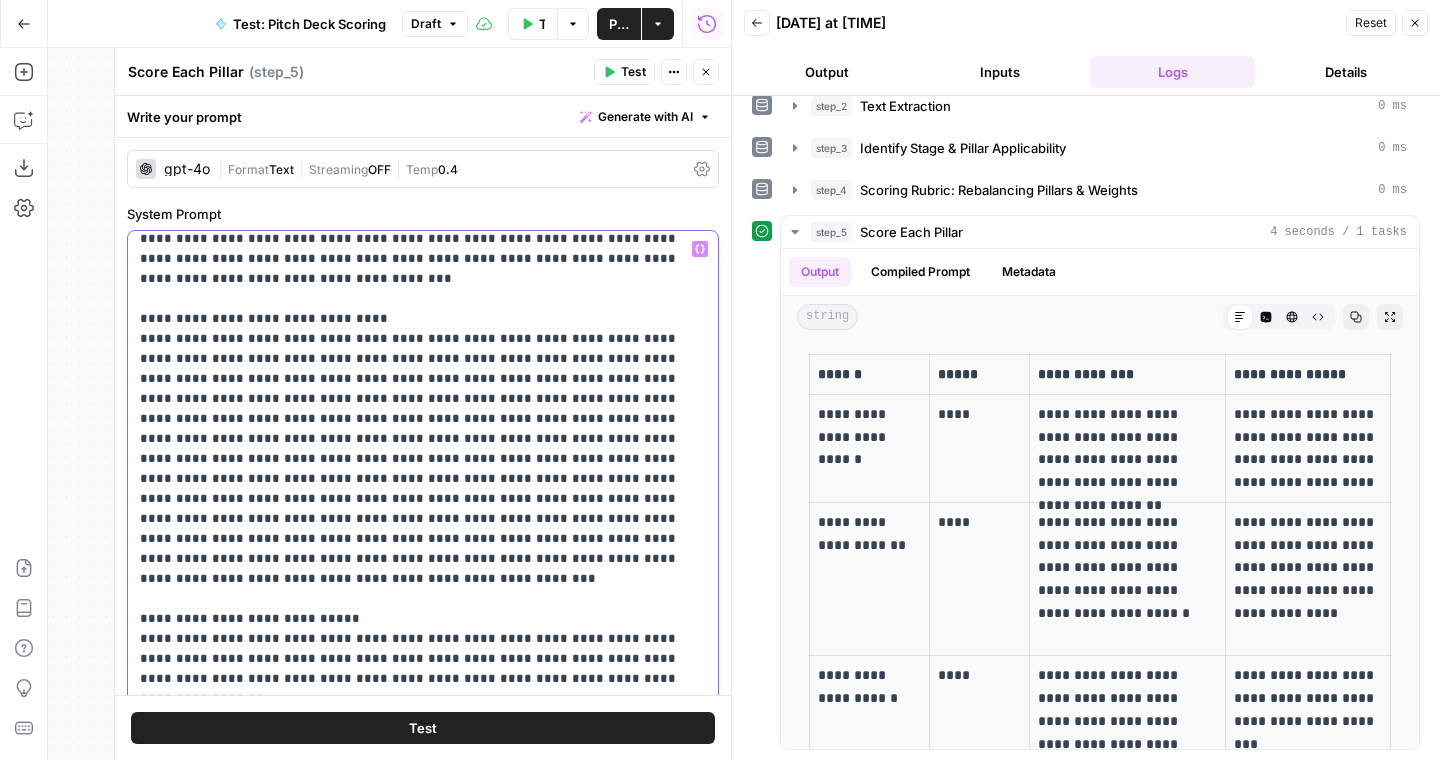 click on "**********" at bounding box center [423, 789] 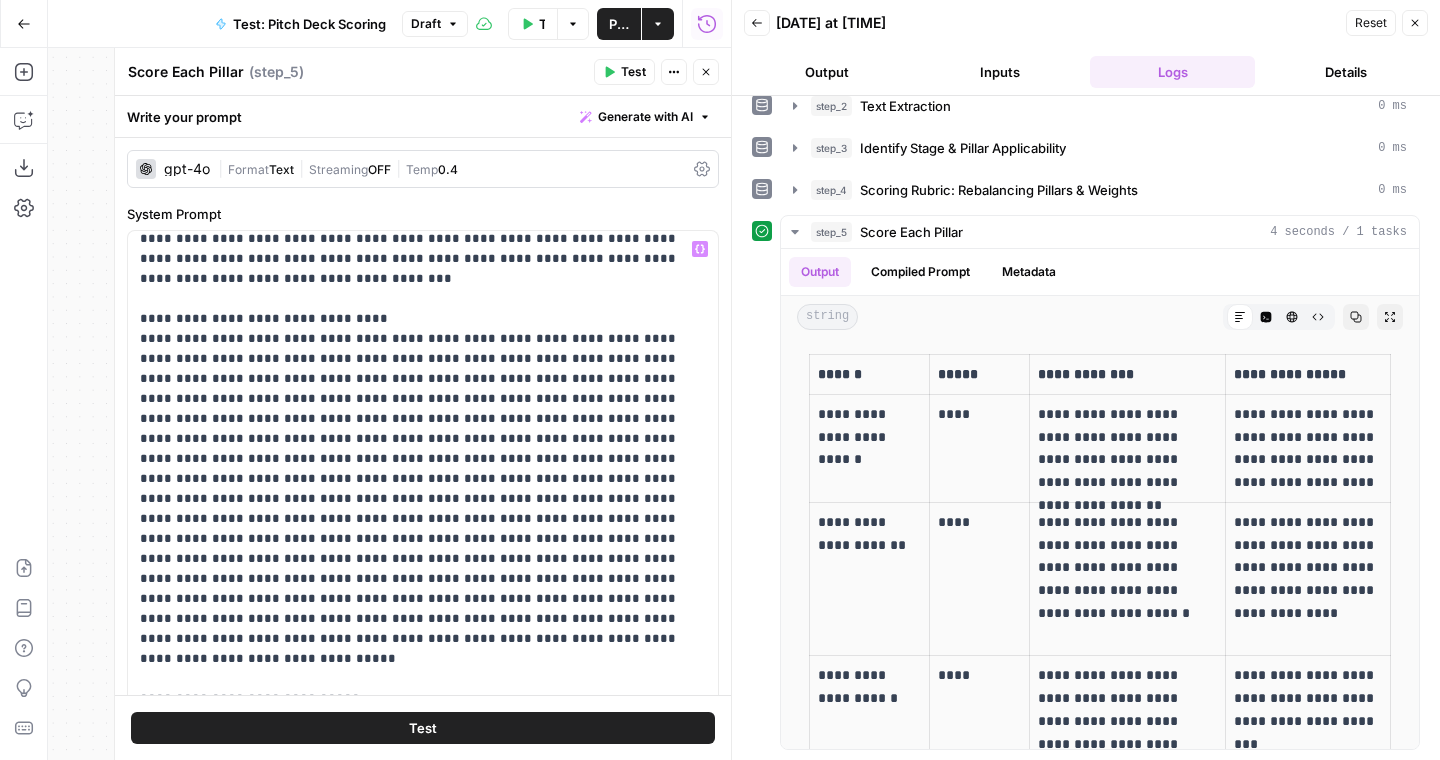 click on "Test" at bounding box center [423, 728] 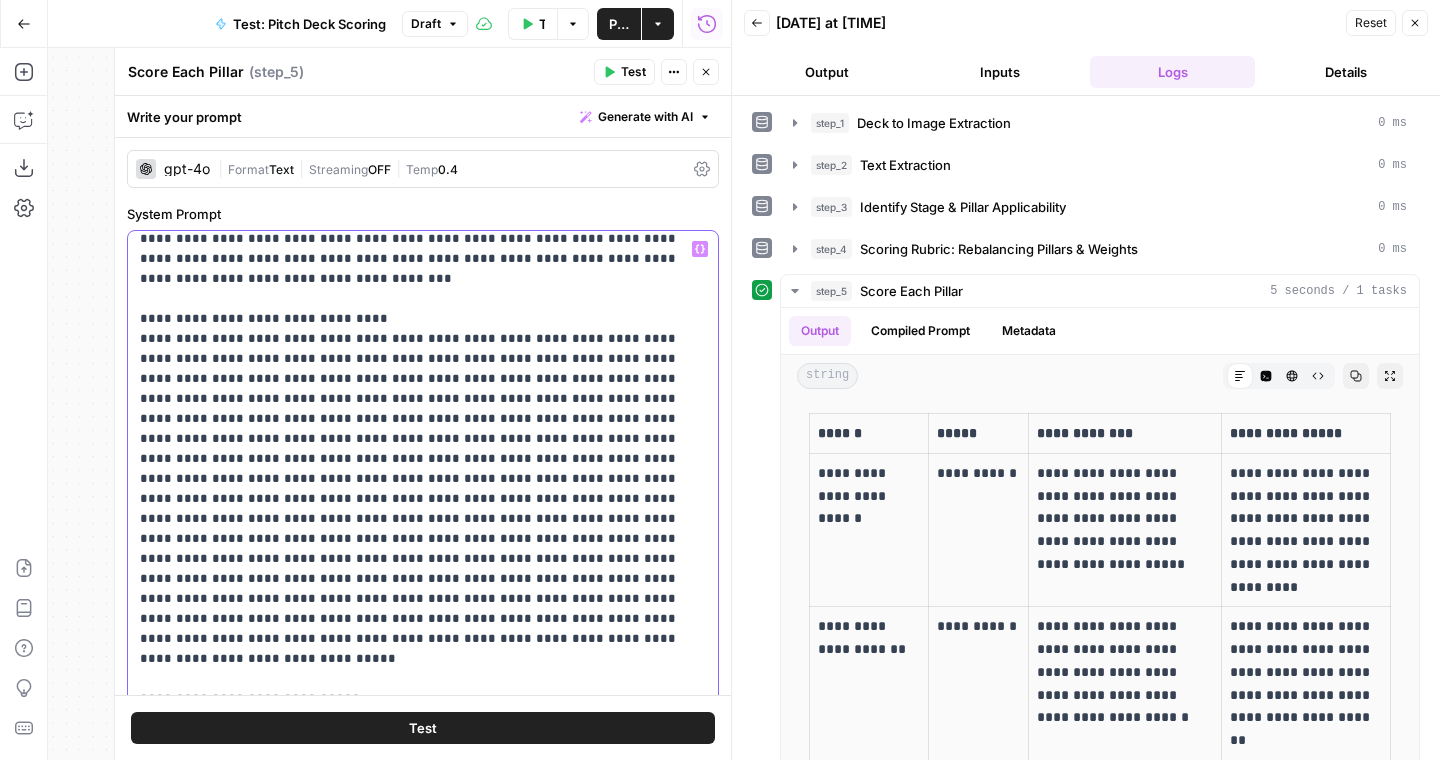 click on "**********" at bounding box center (423, 819) 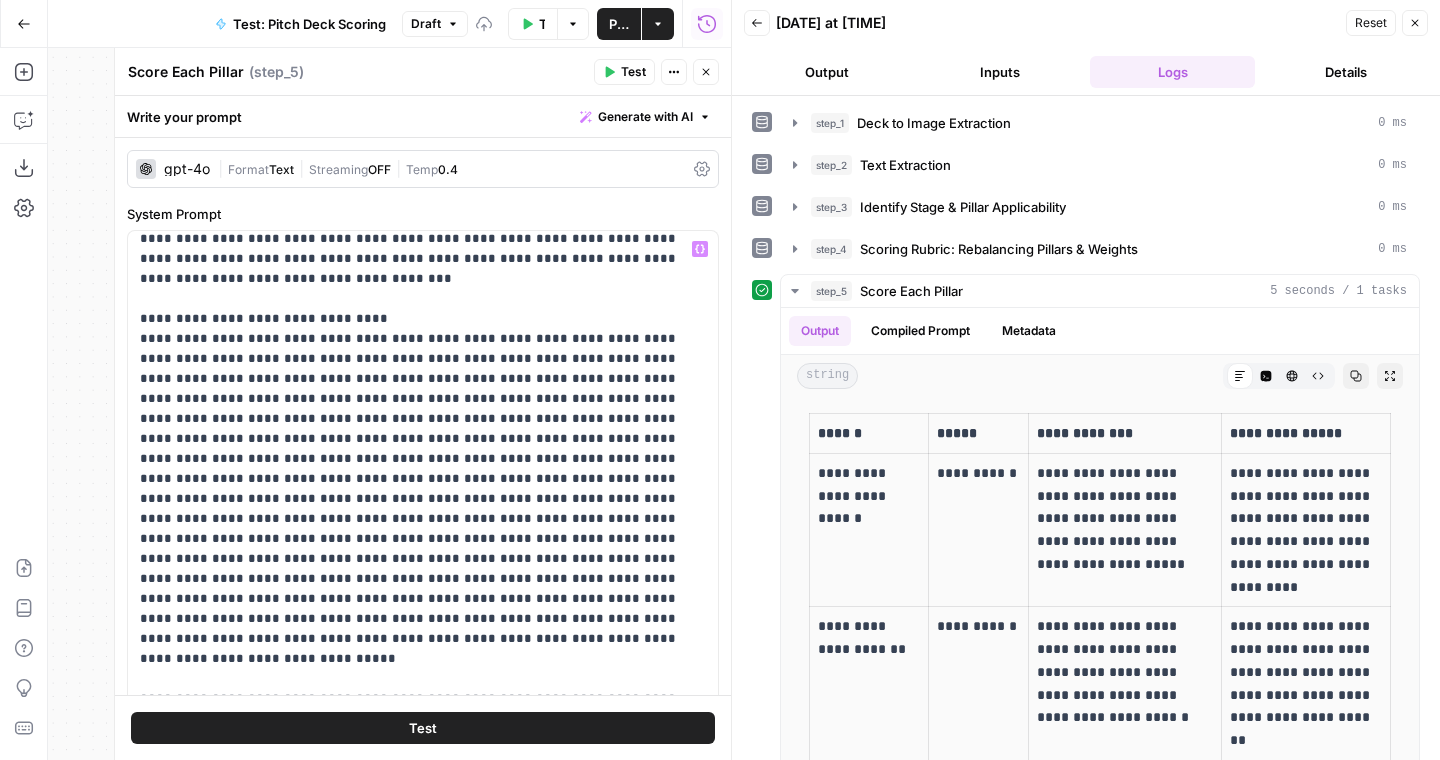 click on "Test" at bounding box center (423, 728) 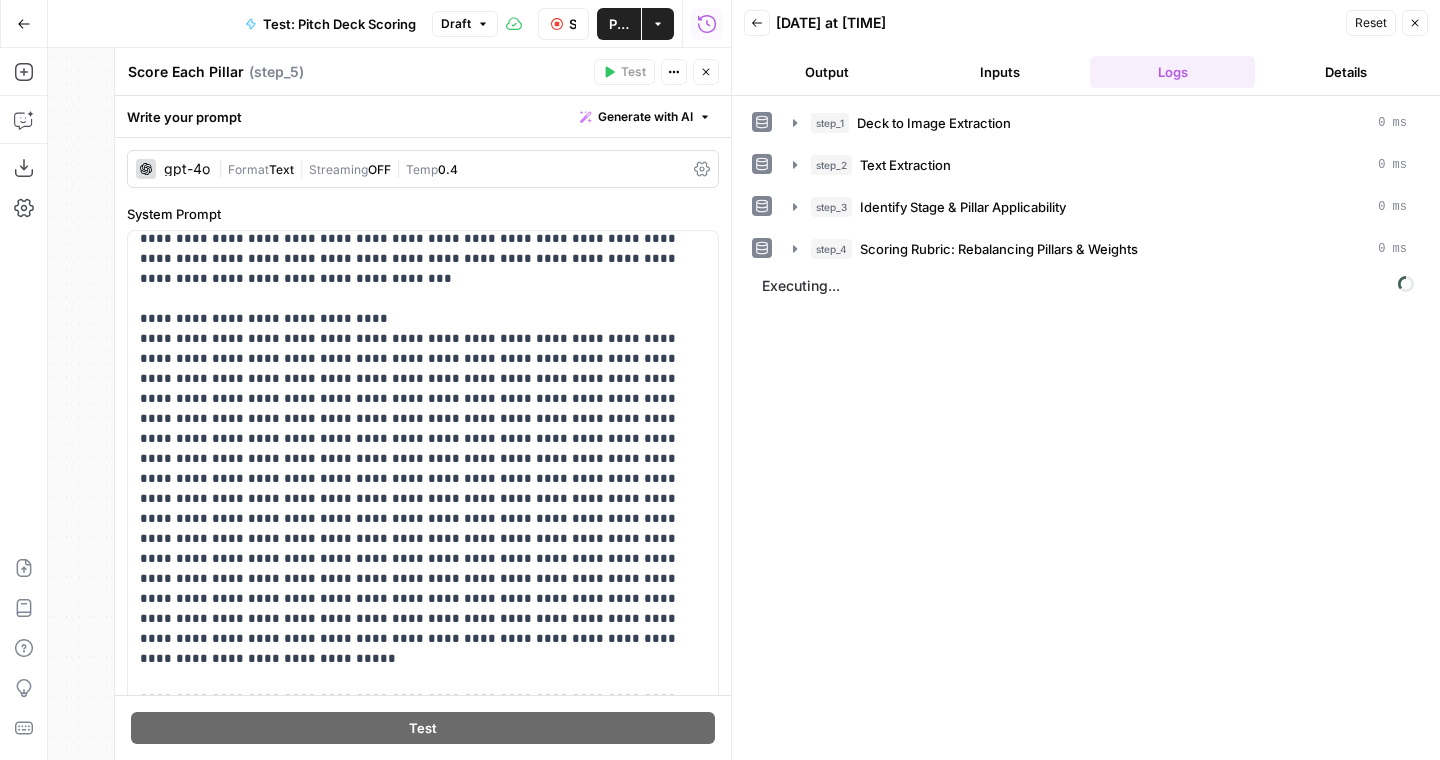 click on "Output" at bounding box center [826, 72] 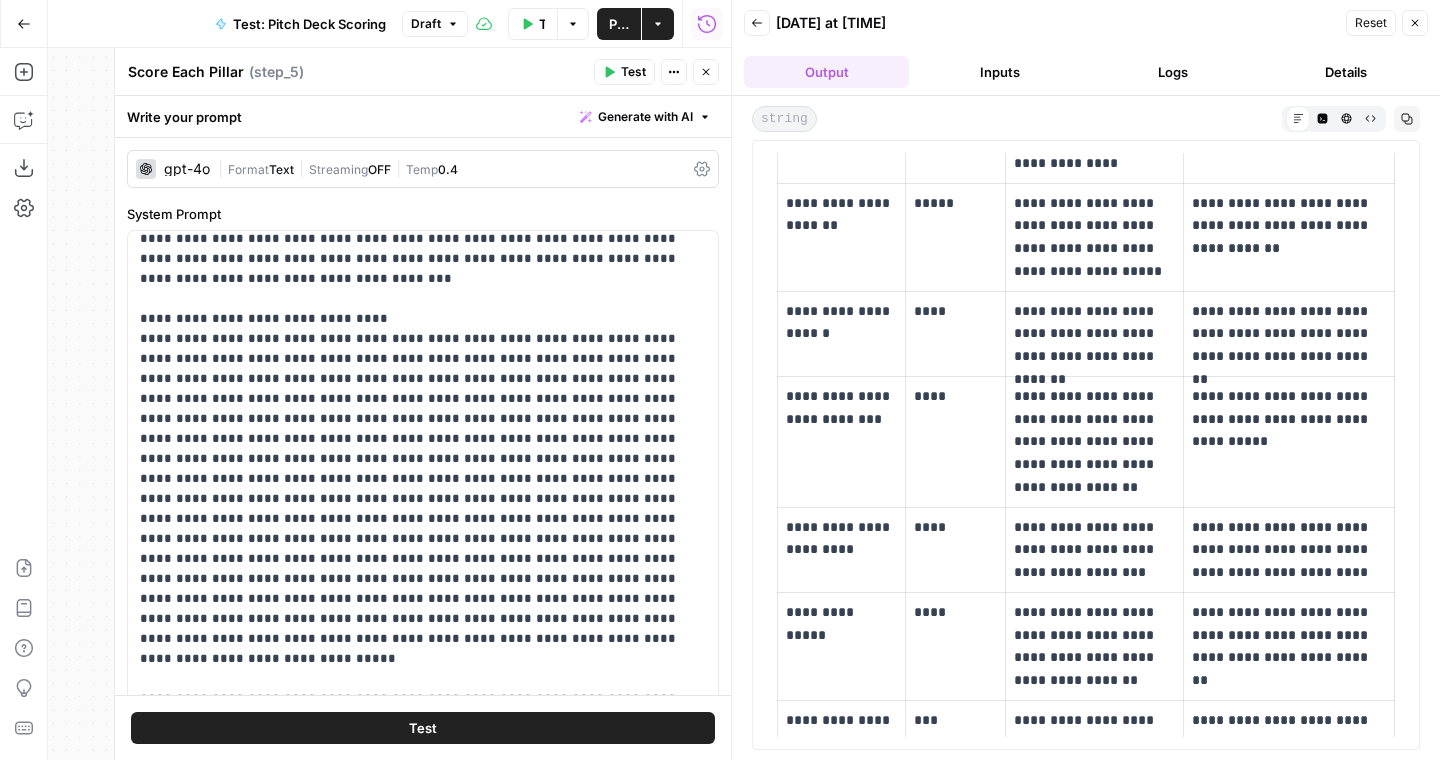 scroll, scrollTop: 516, scrollLeft: 0, axis: vertical 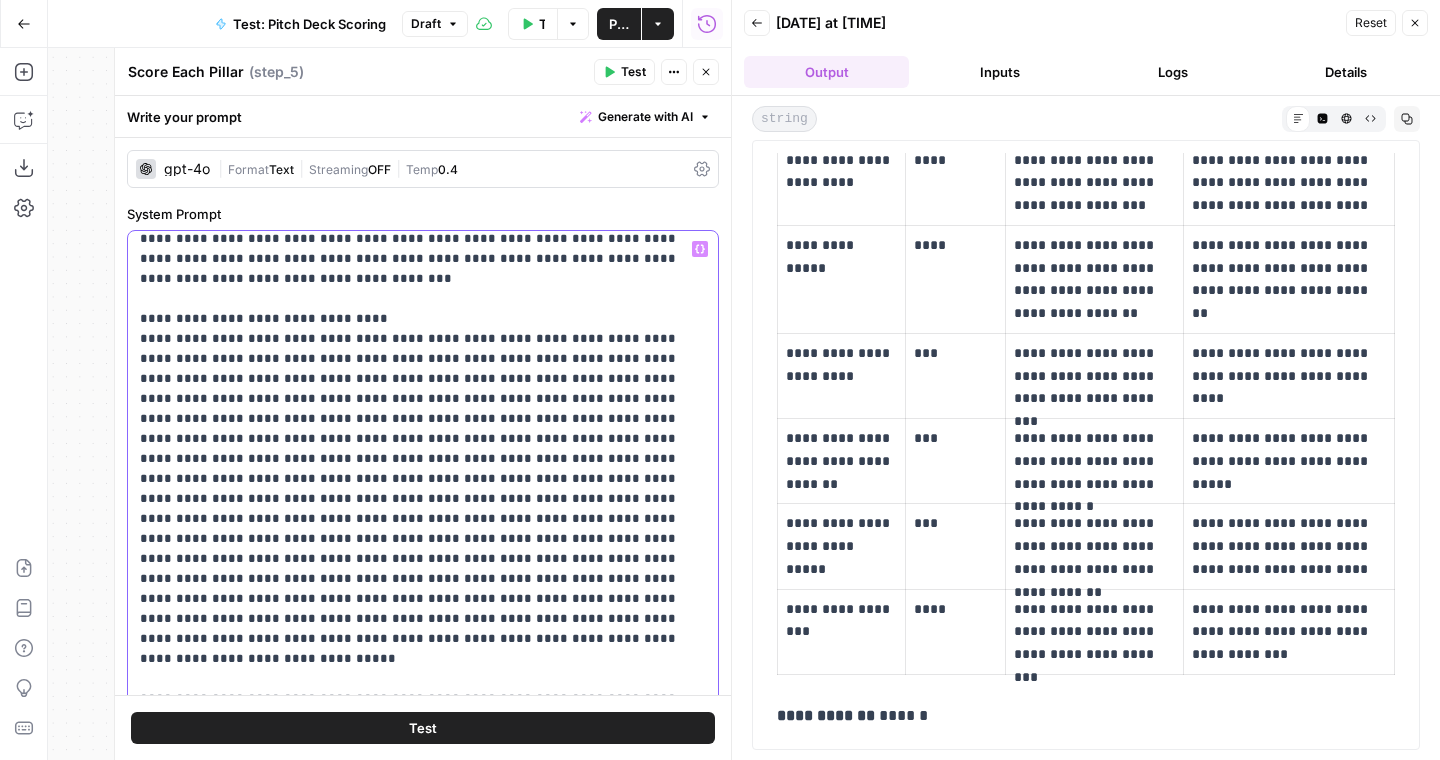 click on "**********" at bounding box center [423, 849] 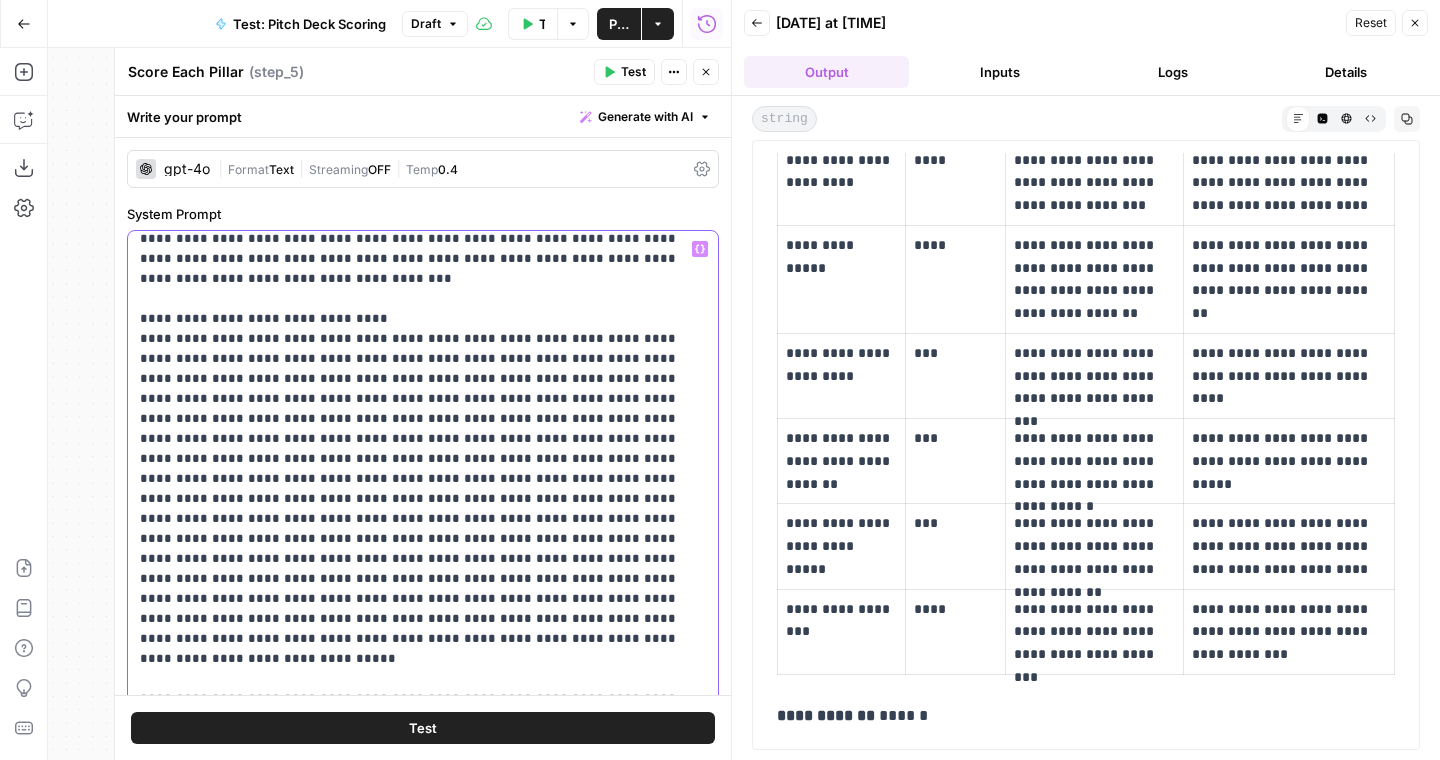drag, startPoint x: 191, startPoint y: 615, endPoint x: 230, endPoint y: 306, distance: 311.45145 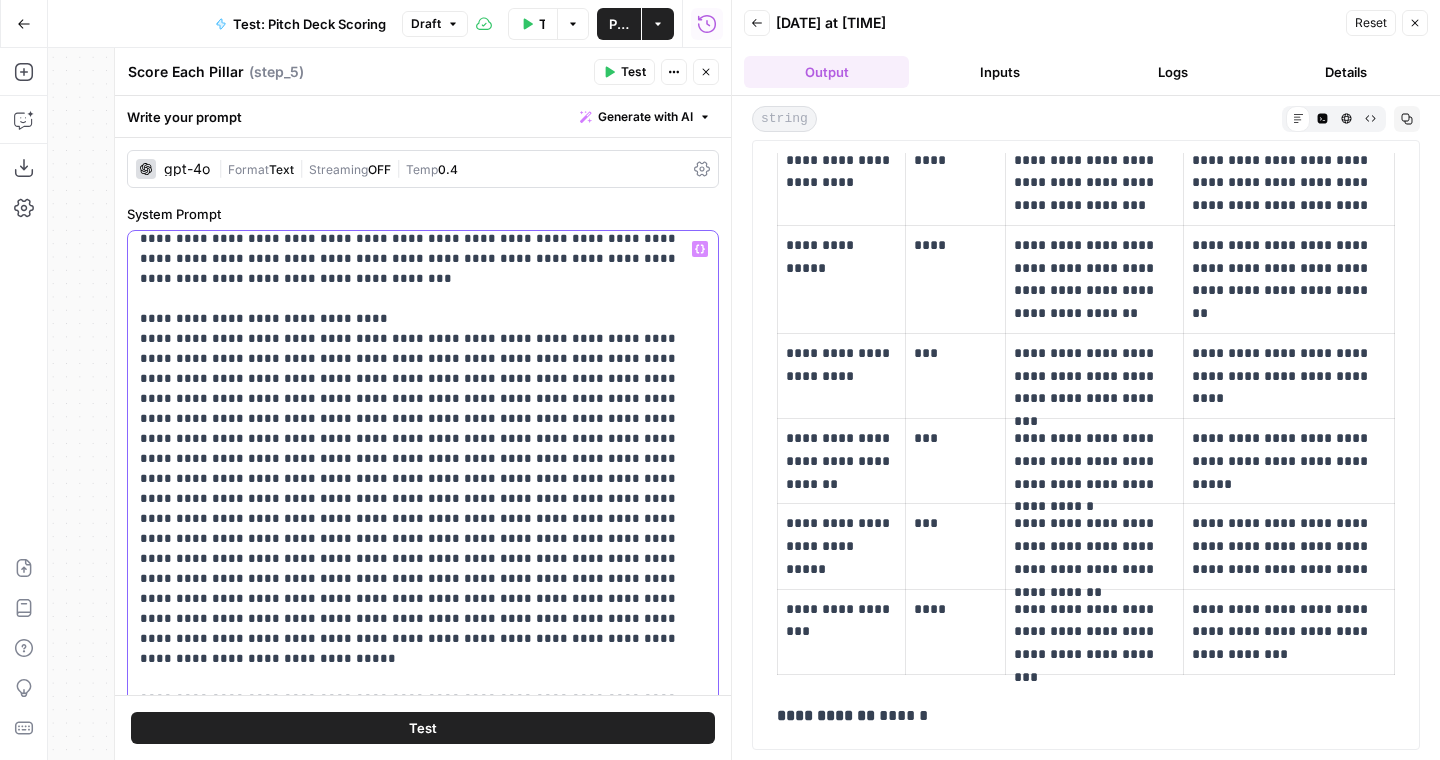 click on "**********" at bounding box center [423, 849] 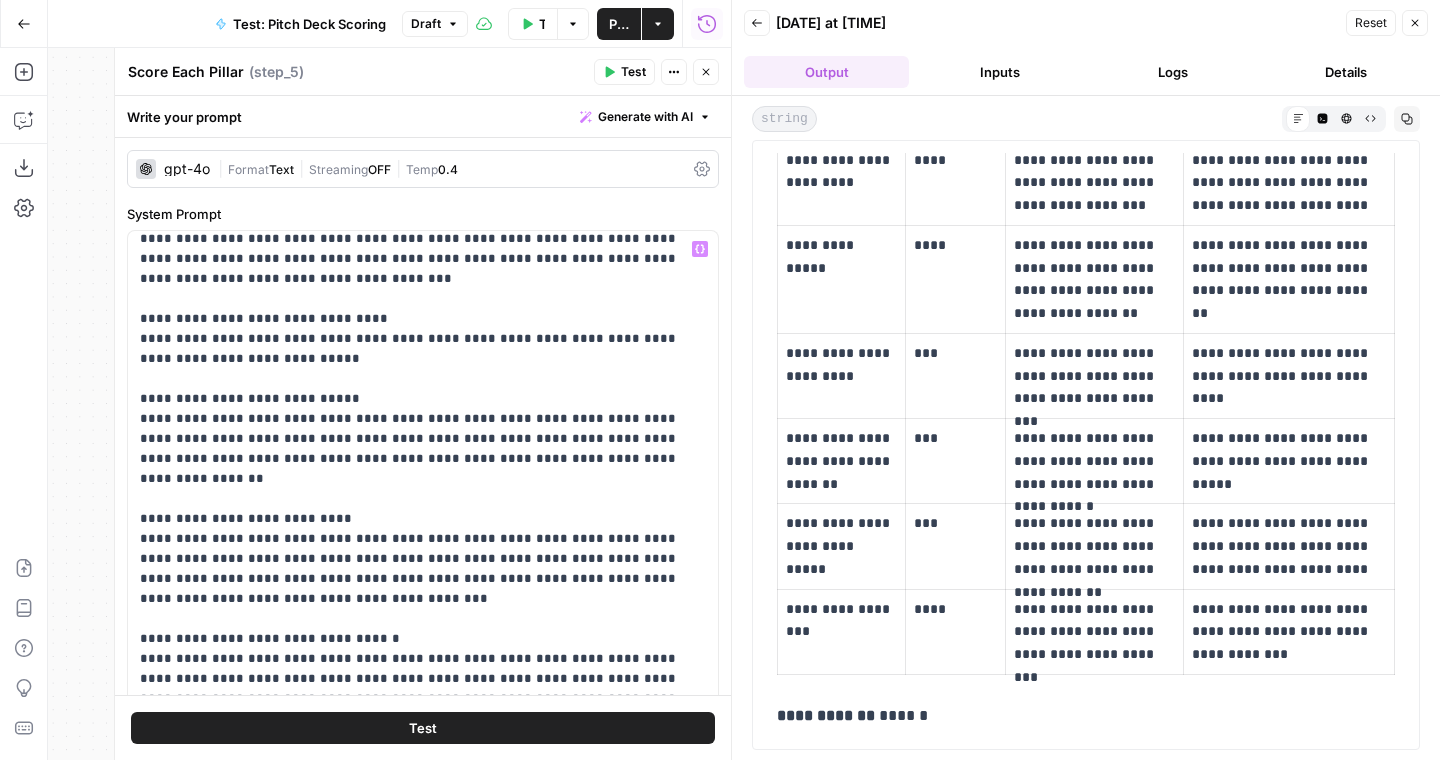 click on "Test" at bounding box center [423, 728] 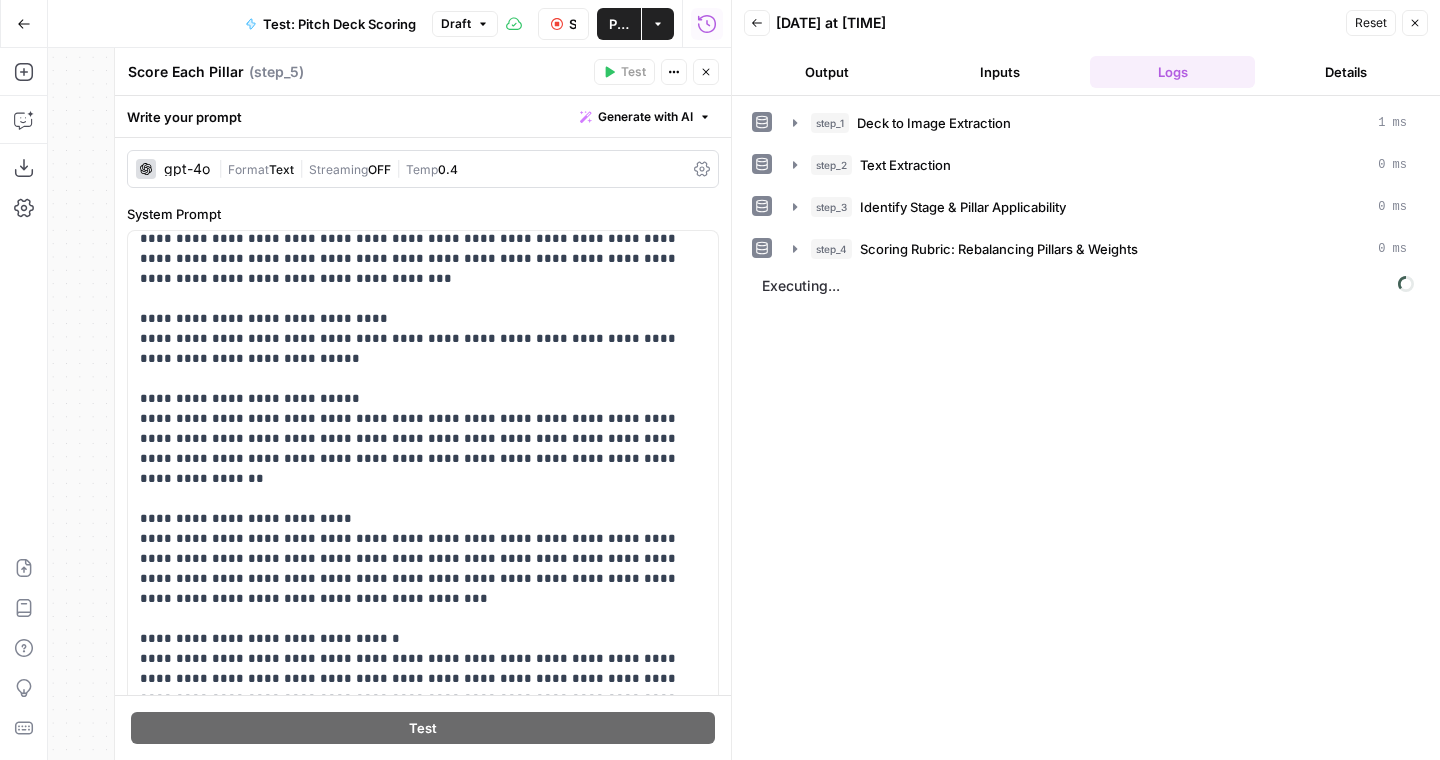 click on "Output" at bounding box center [826, 72] 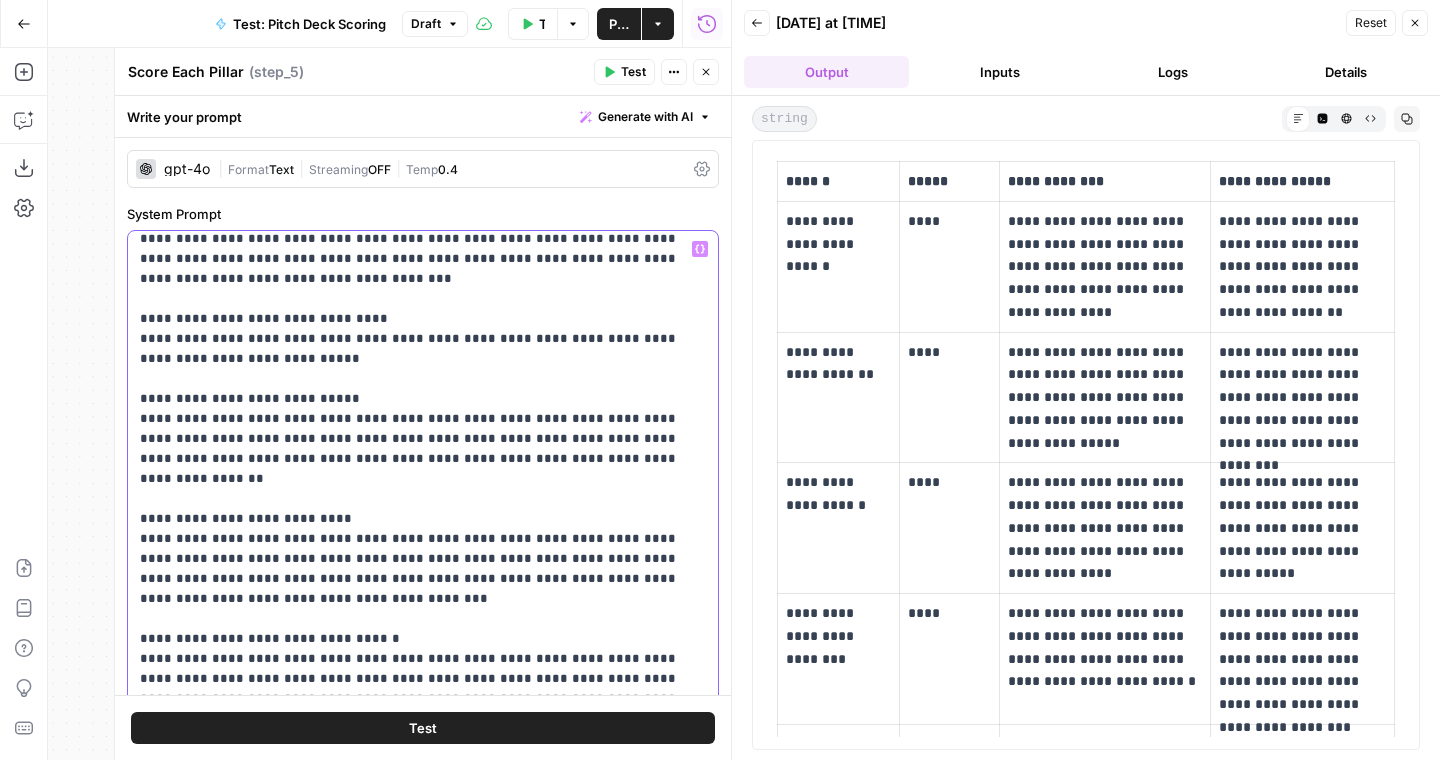 click on "**********" at bounding box center [423, 699] 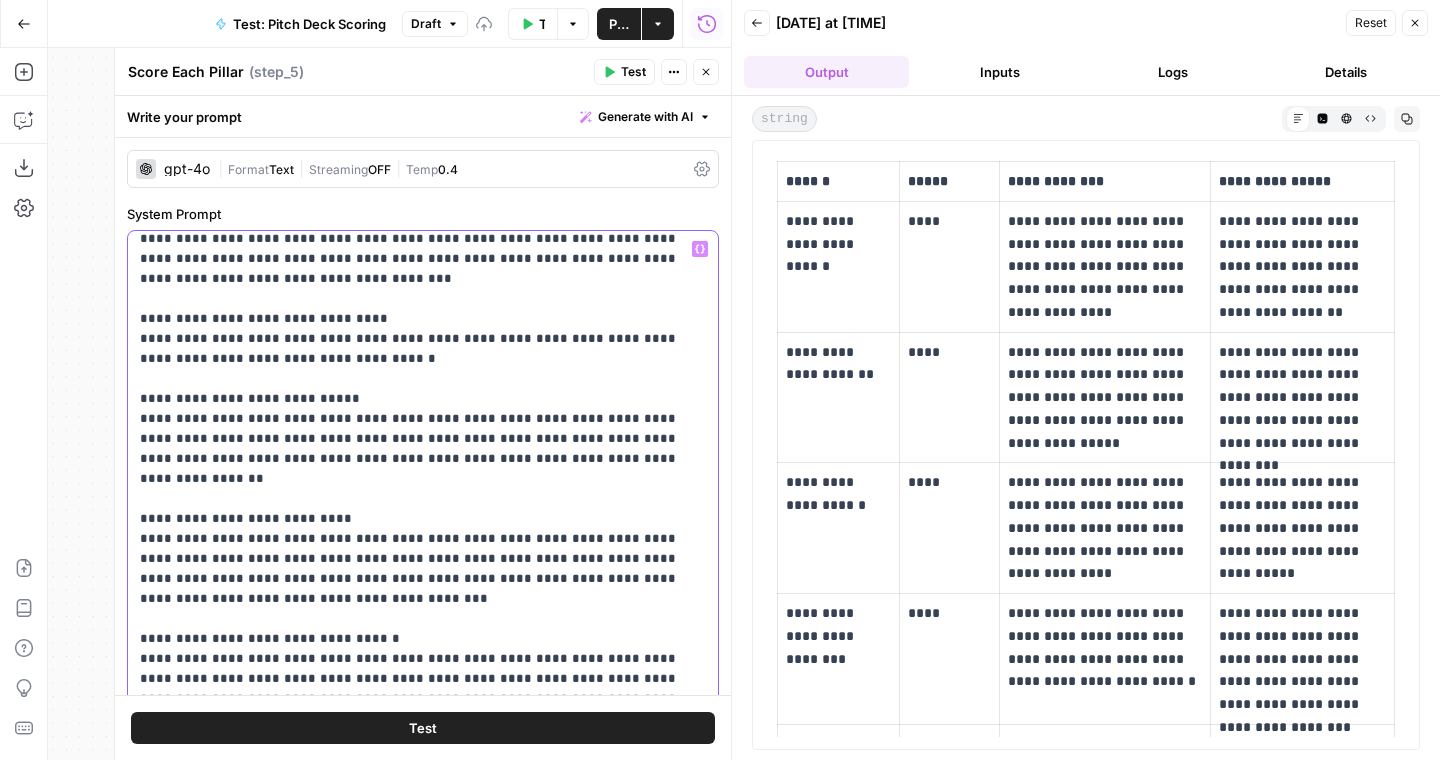 click on "**********" at bounding box center [423, 699] 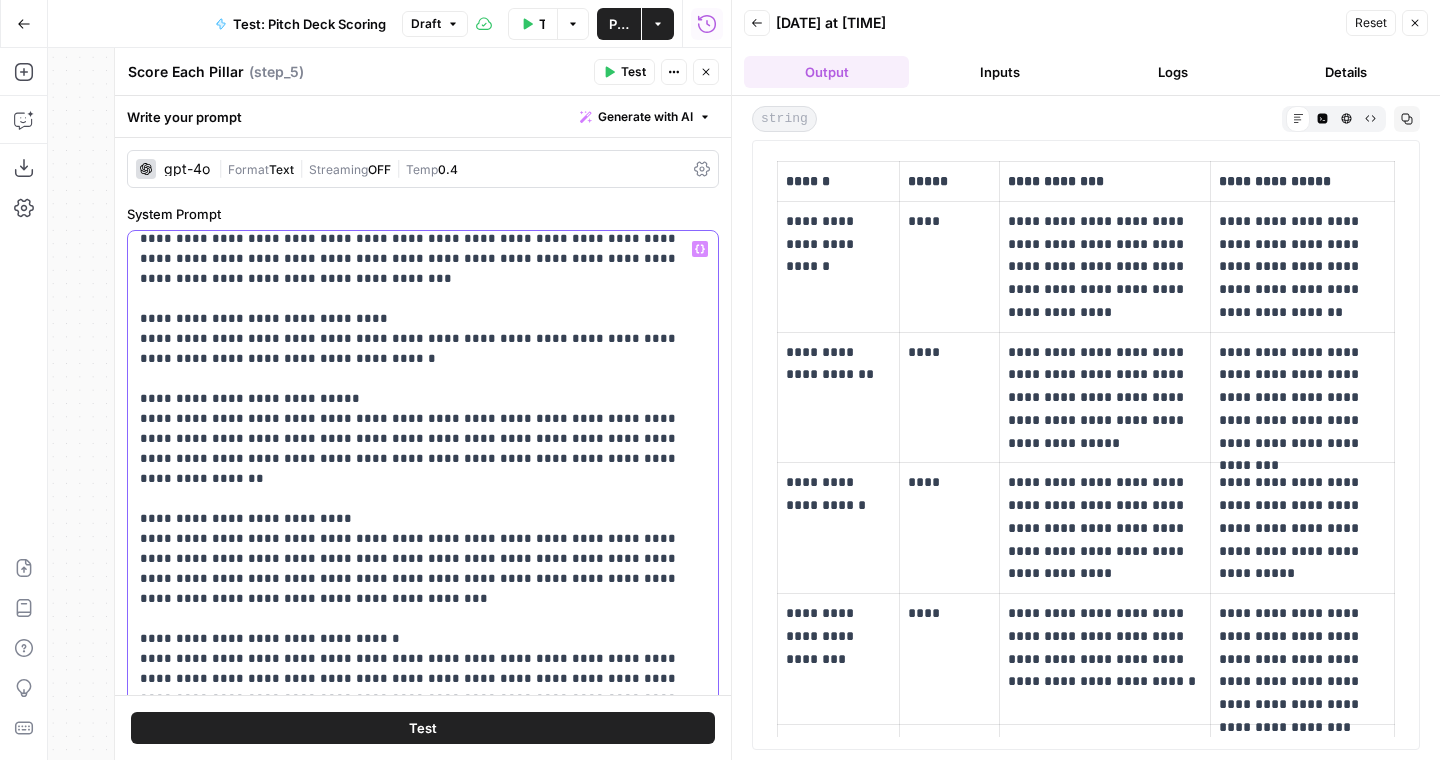 scroll, scrollTop: 405, scrollLeft: 0, axis: vertical 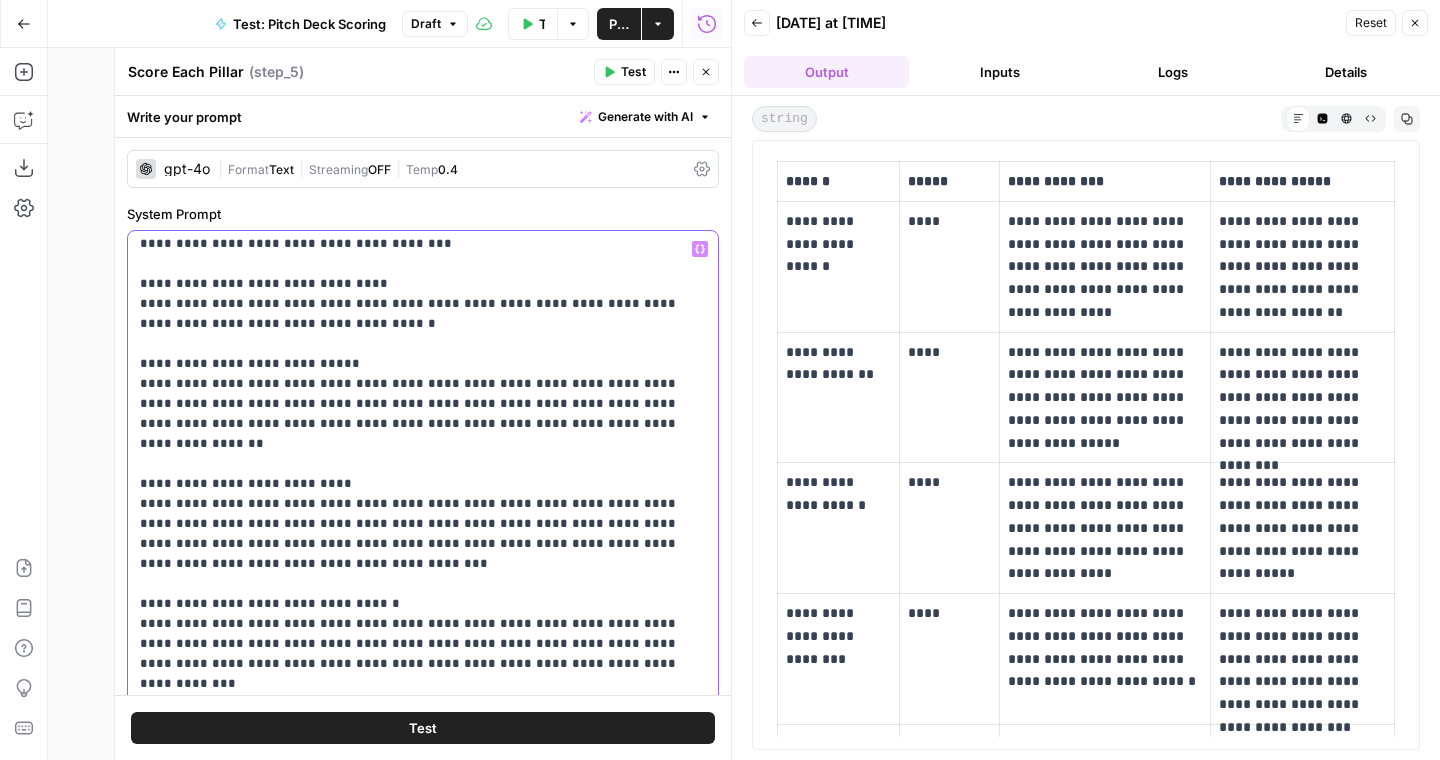 click on "**********" at bounding box center (423, 664) 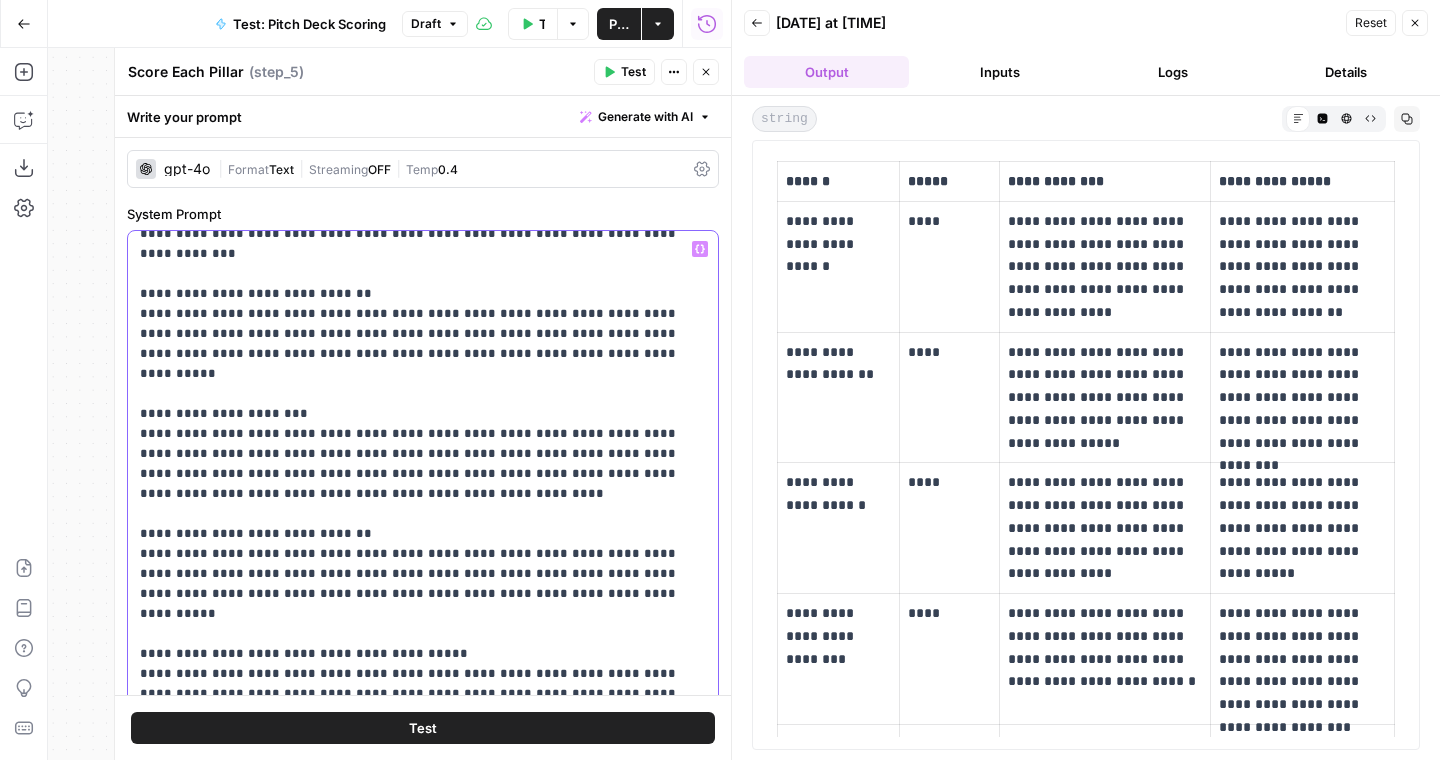 scroll, scrollTop: 861, scrollLeft: 0, axis: vertical 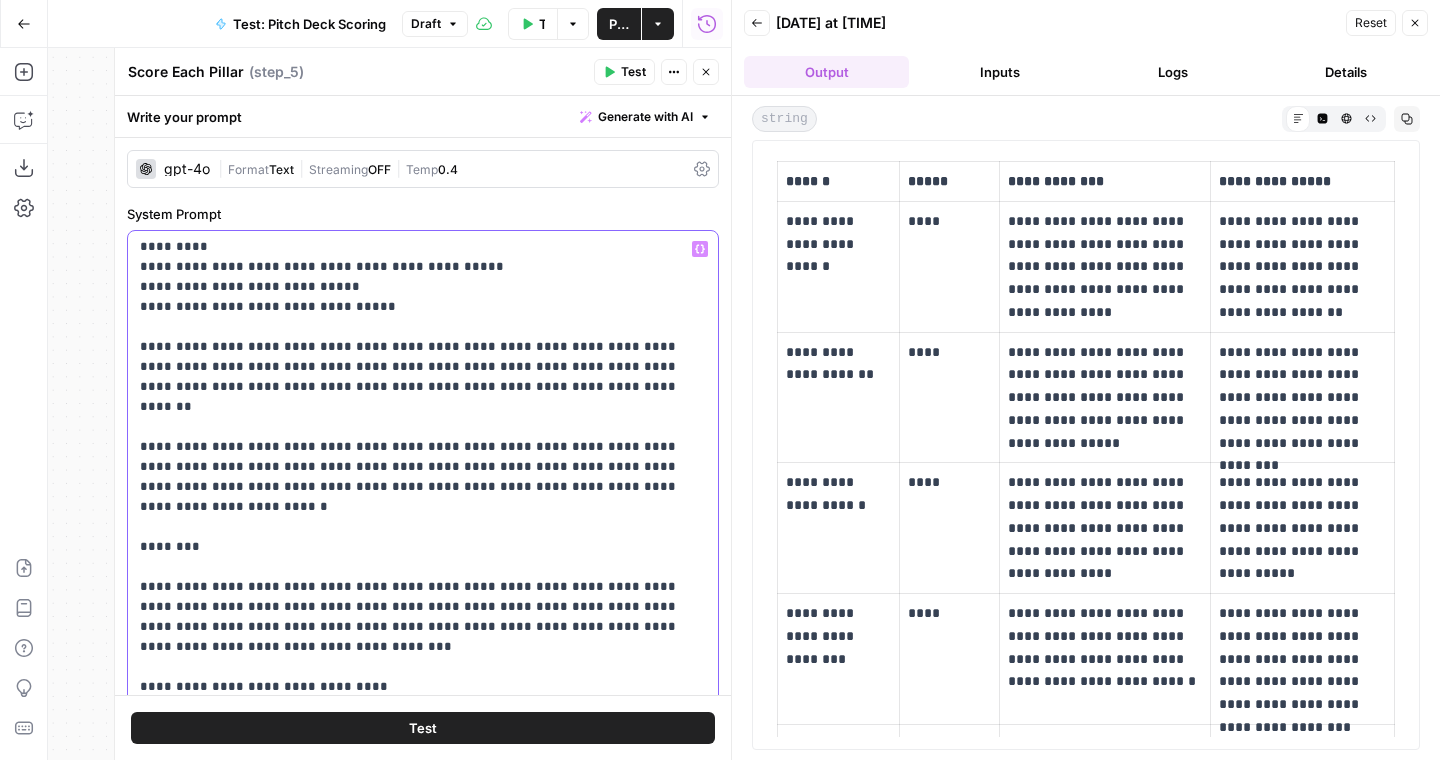 click on "**********" at bounding box center (423, 1067) 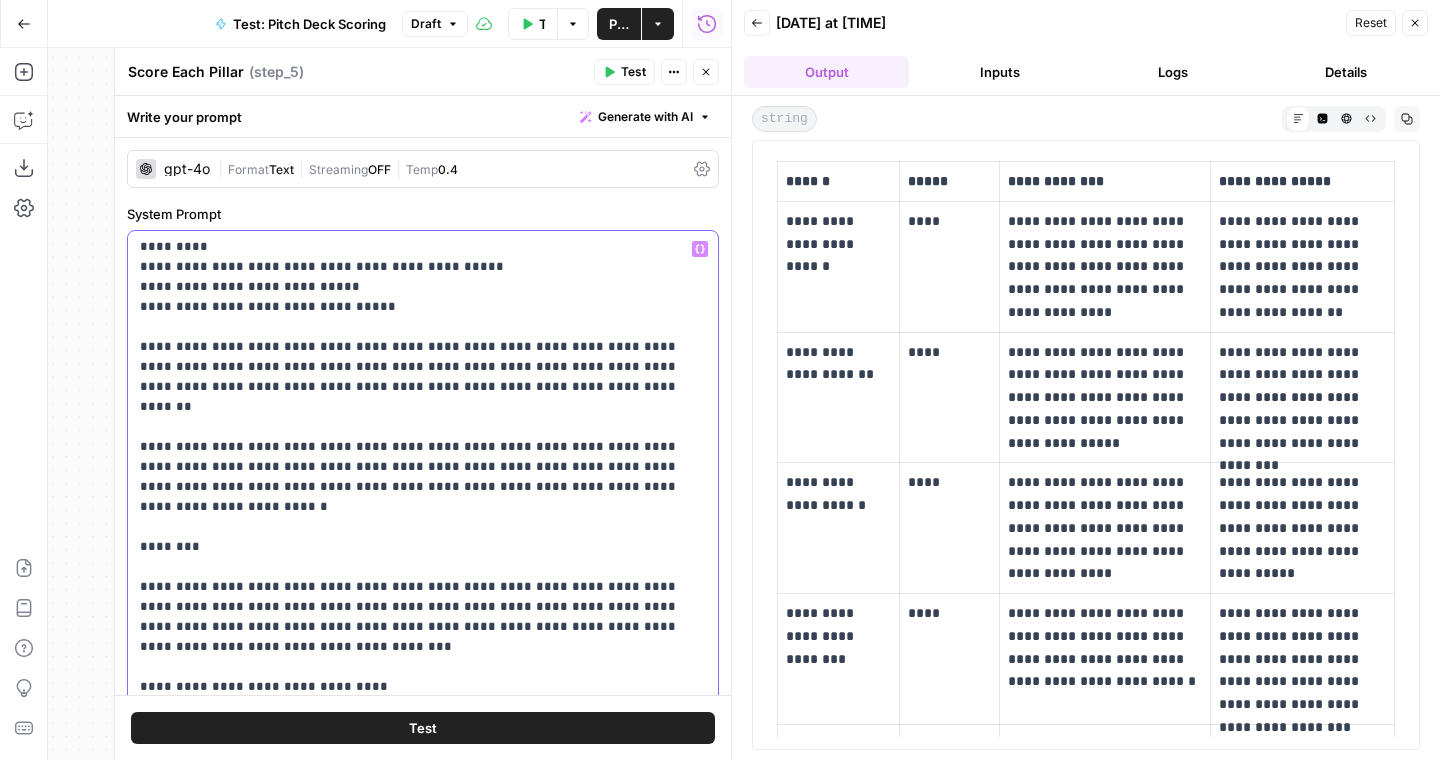 drag, startPoint x: 463, startPoint y: 449, endPoint x: 353, endPoint y: 450, distance: 110.00455 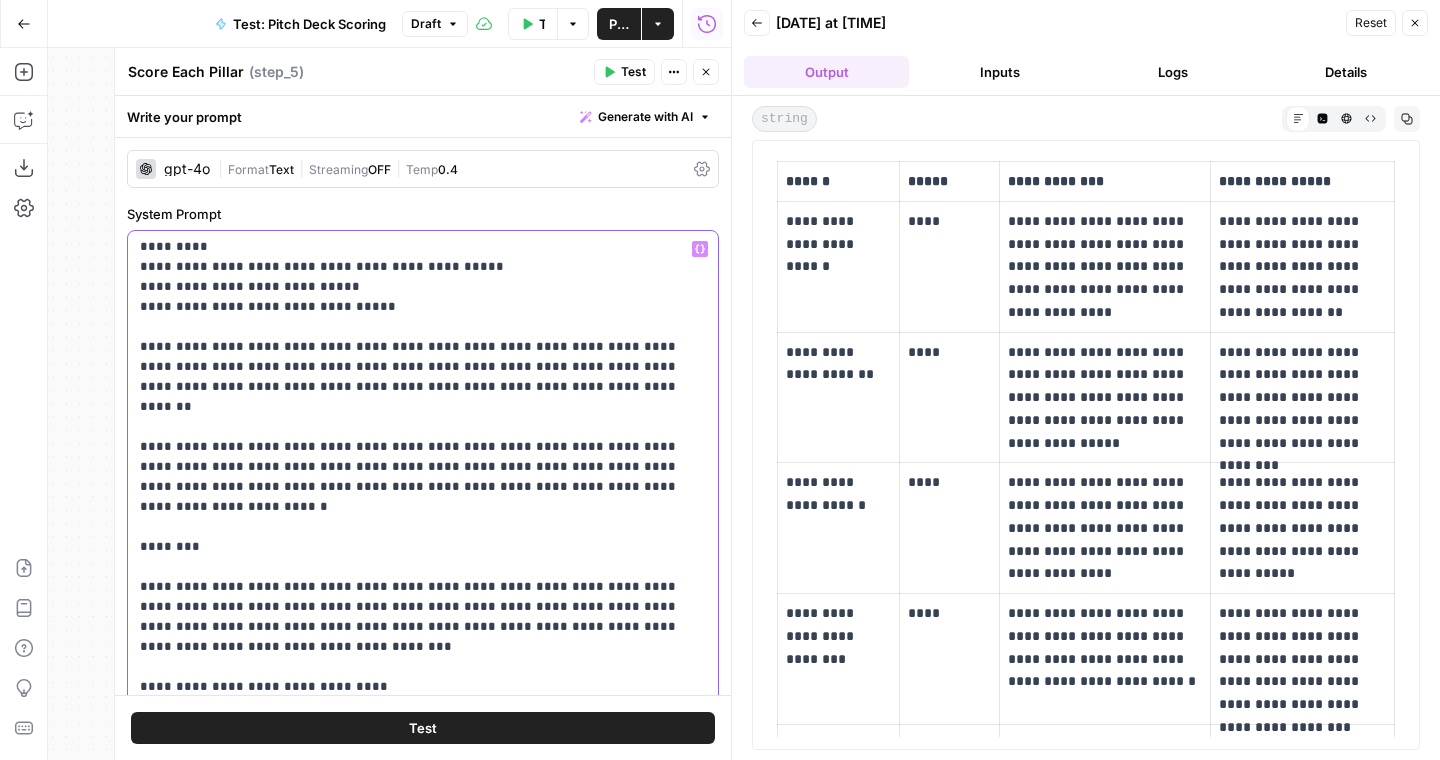 click on "**********" at bounding box center (423, 1067) 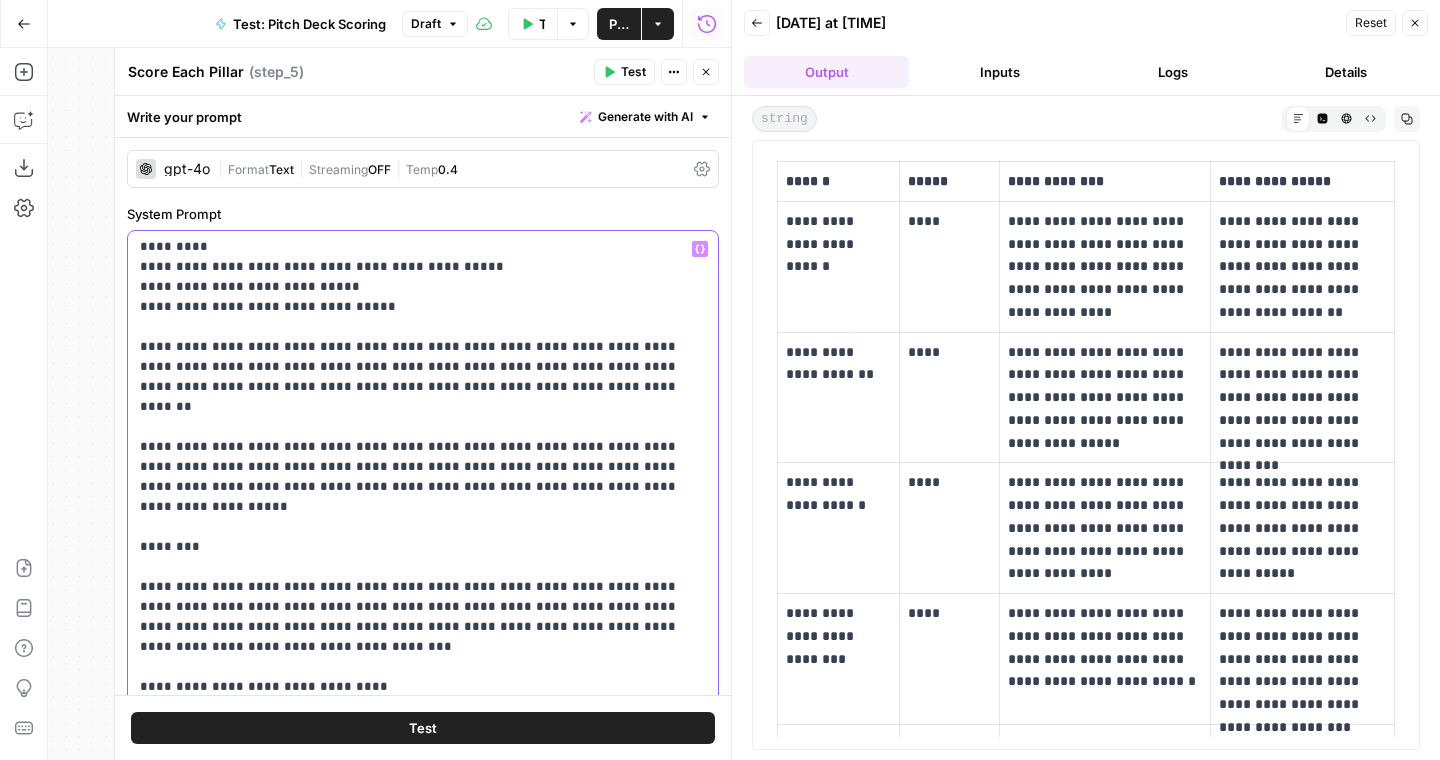 click on "**********" at bounding box center (423, 1067) 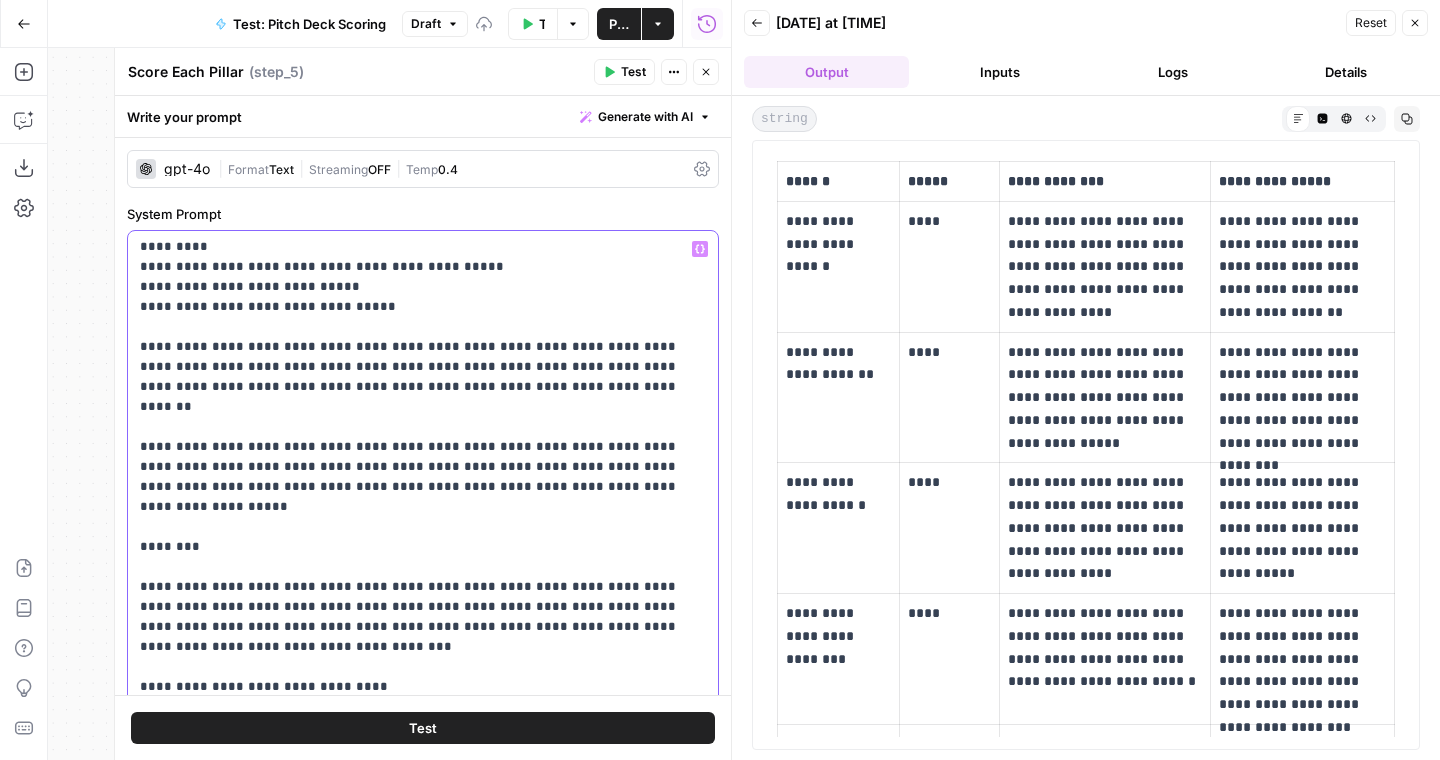 click on "**********" at bounding box center (423, 1067) 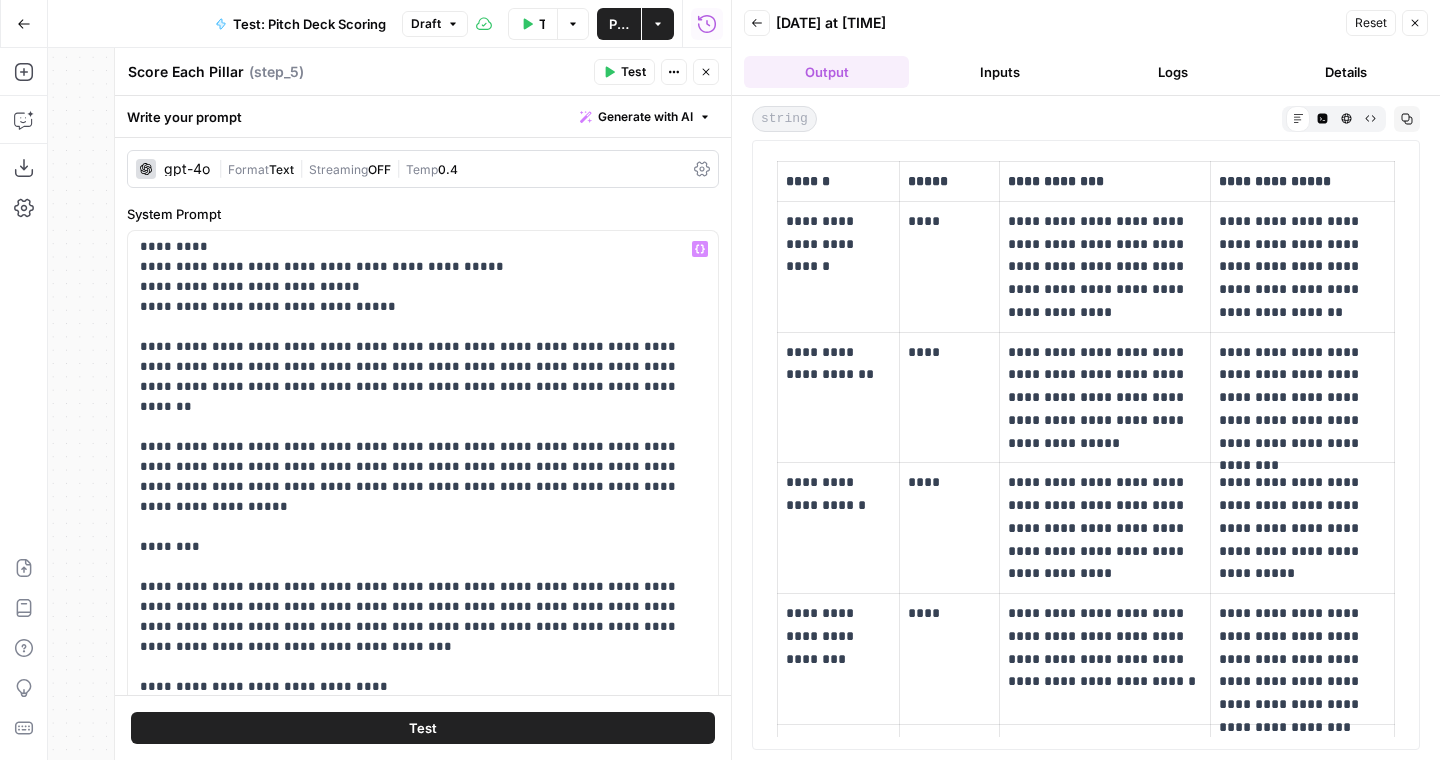 click on "Test" at bounding box center (423, 728) 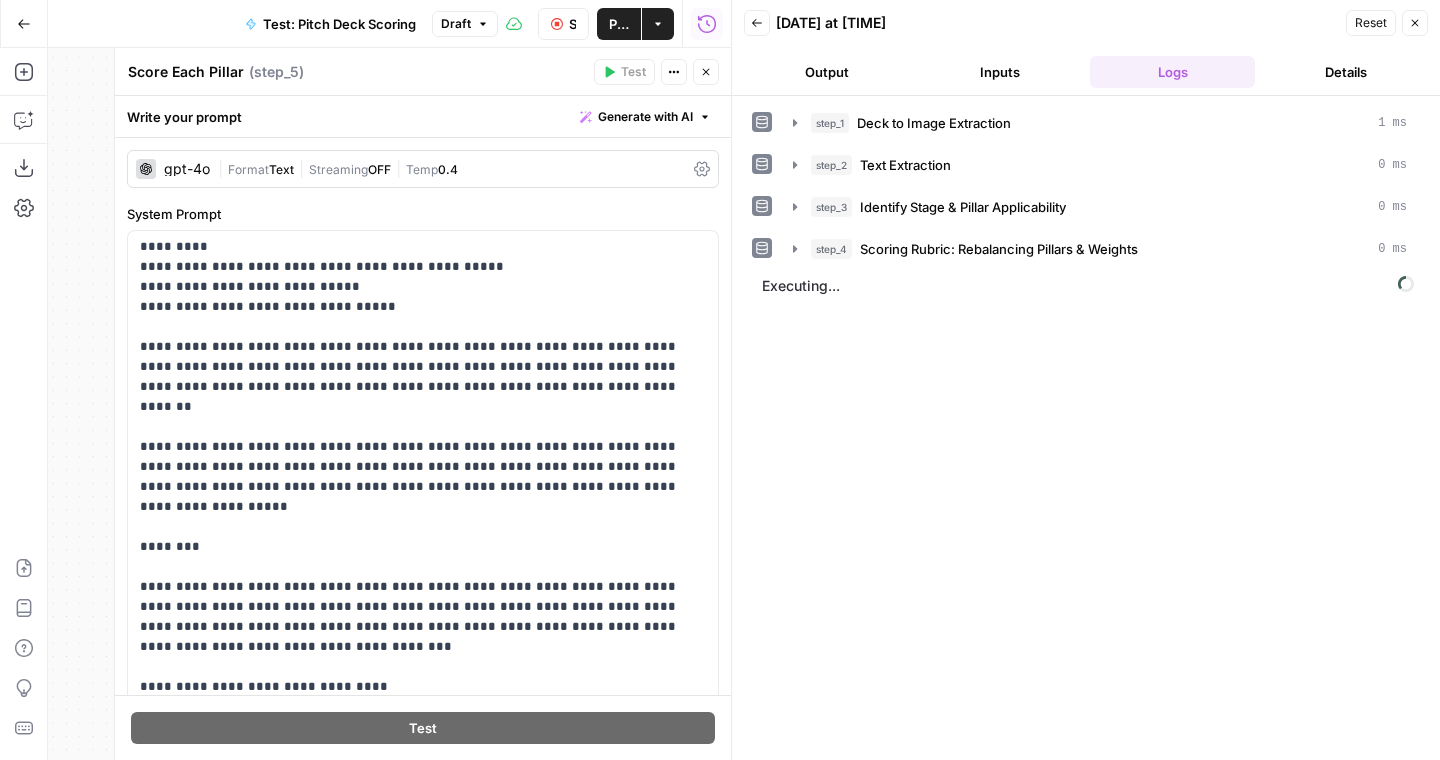 click on "Output" at bounding box center [826, 72] 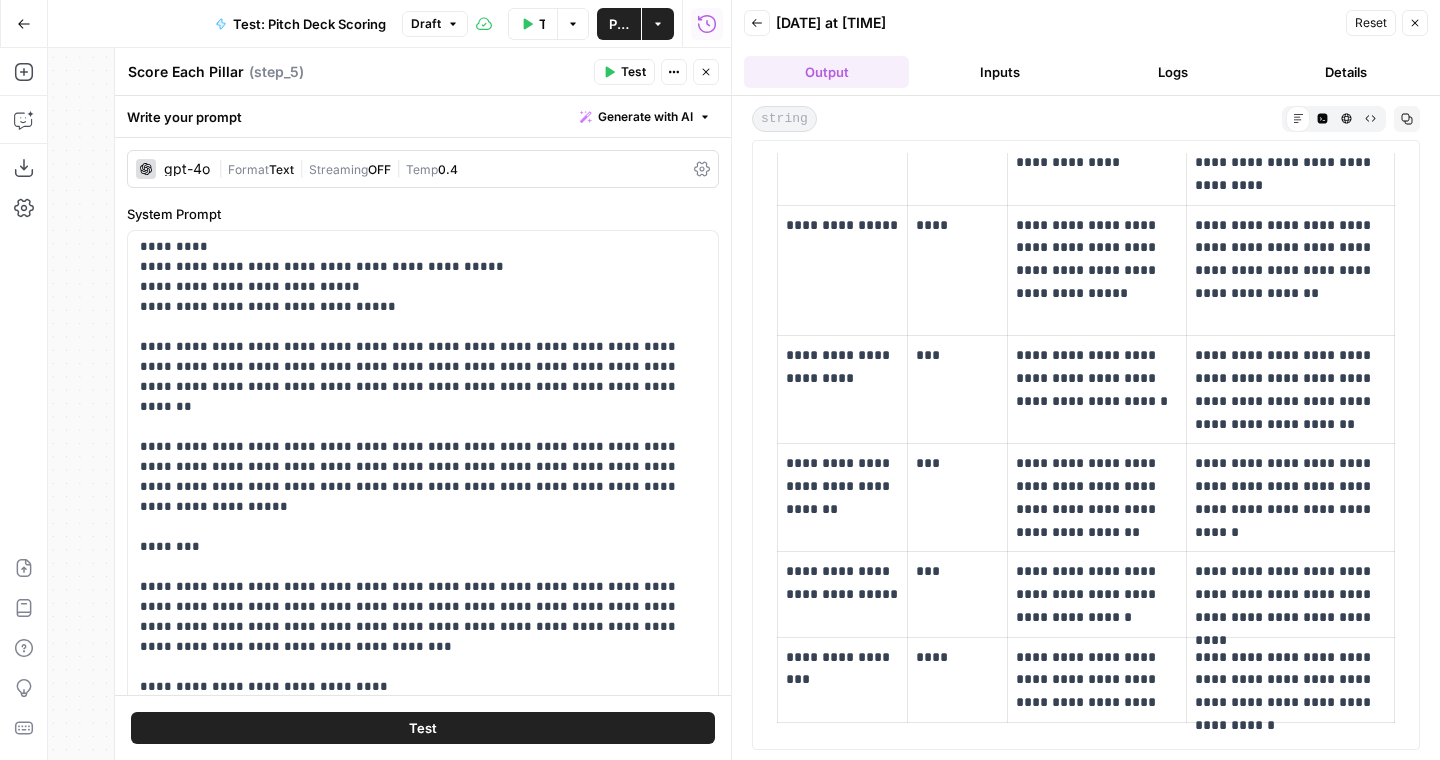 scroll, scrollTop: 607, scrollLeft: 0, axis: vertical 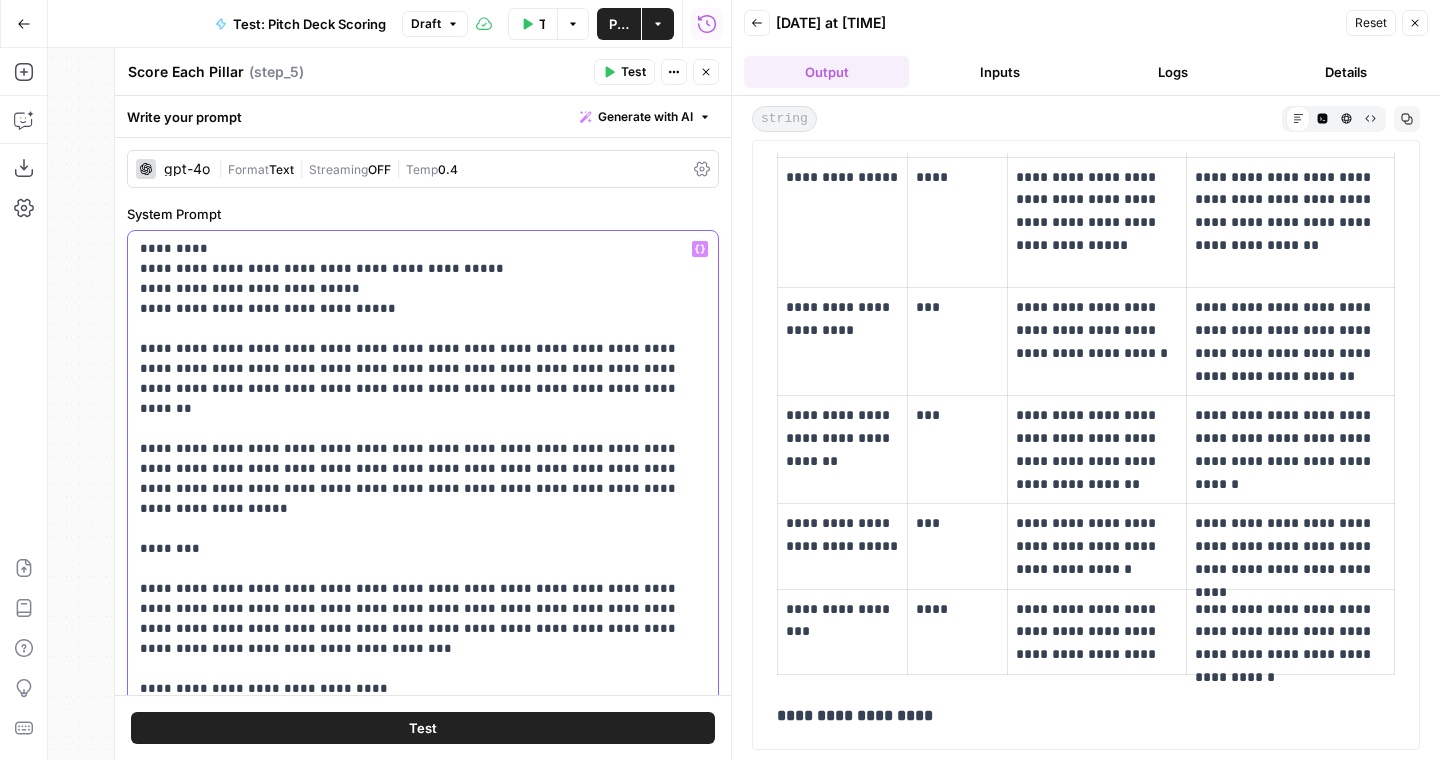 click on "**********" at bounding box center (423, 1069) 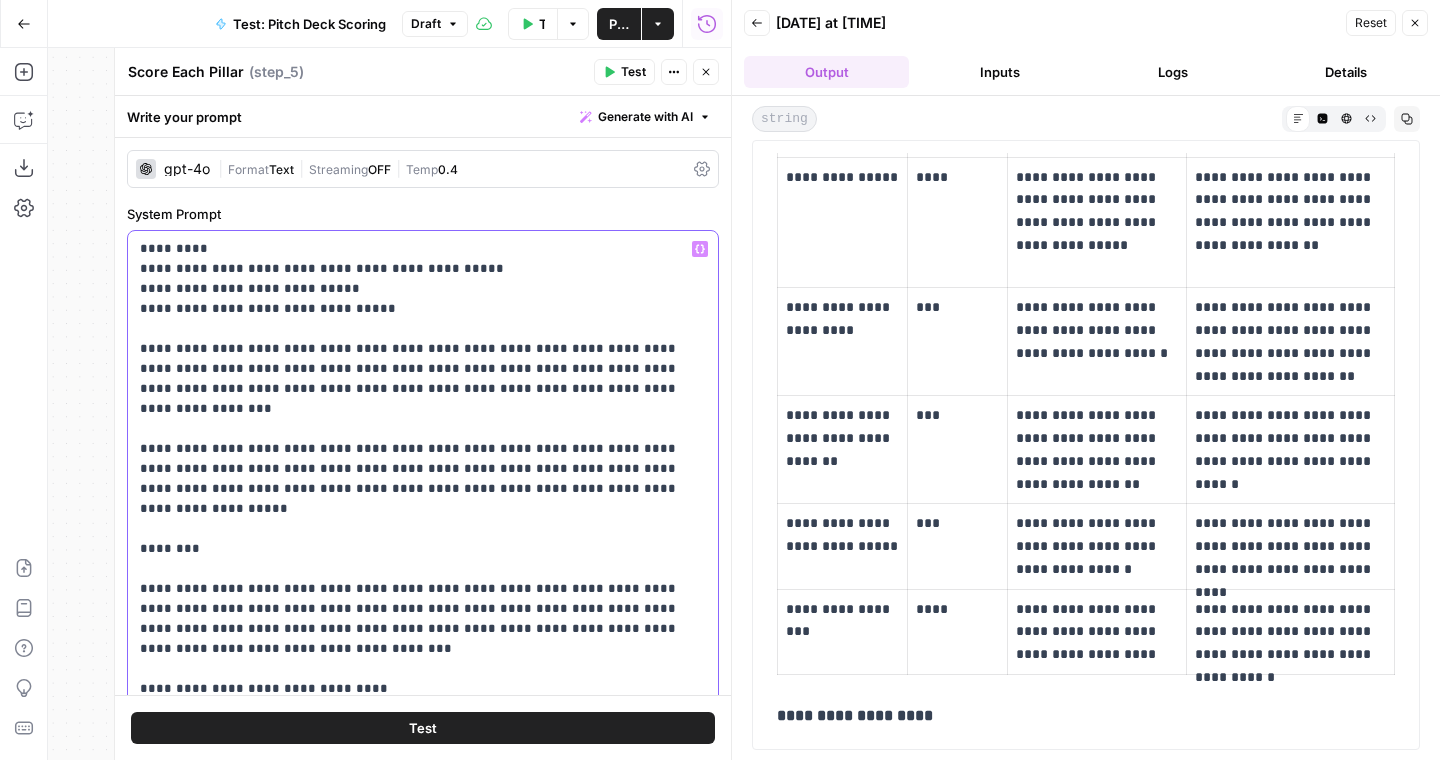 scroll, scrollTop: 607, scrollLeft: 0, axis: vertical 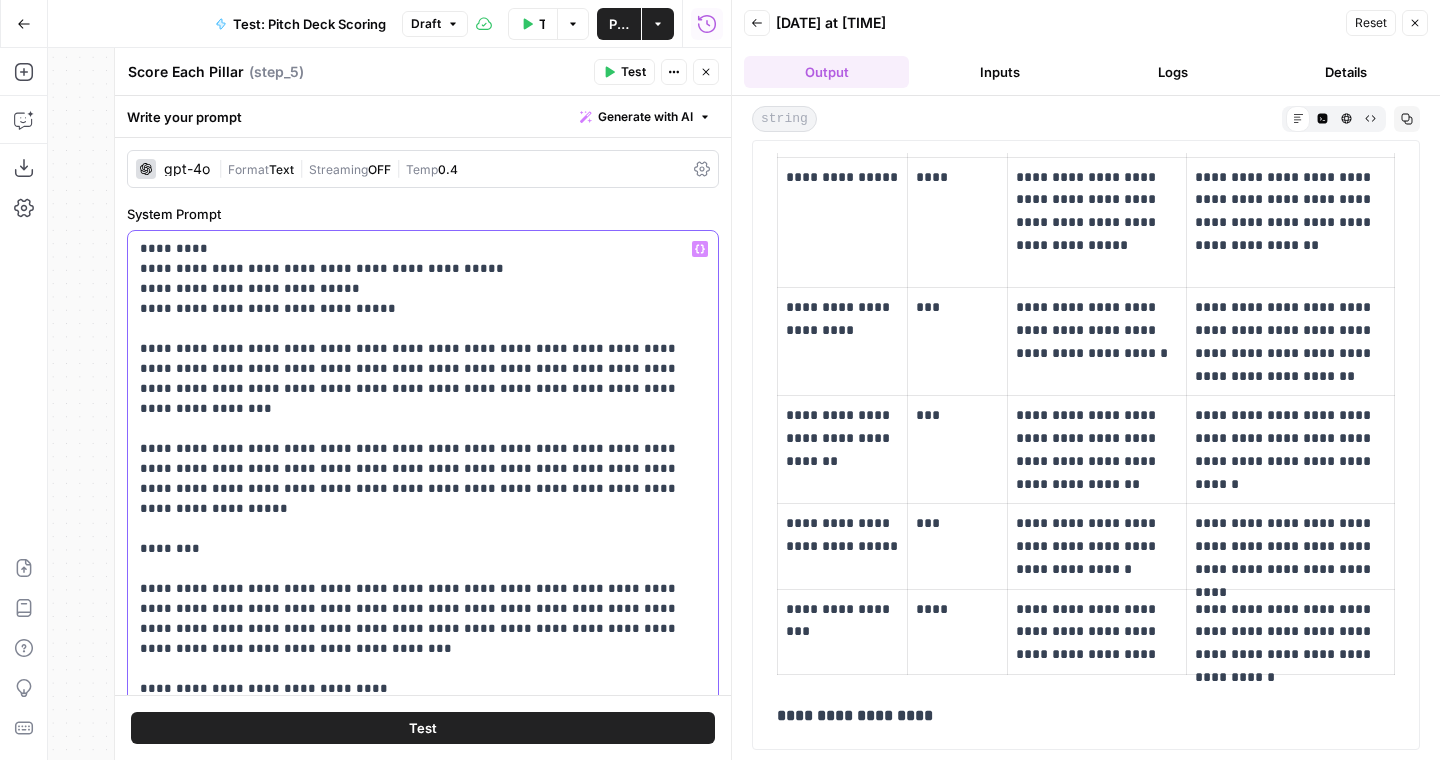 click on "**********" at bounding box center (423, 1069) 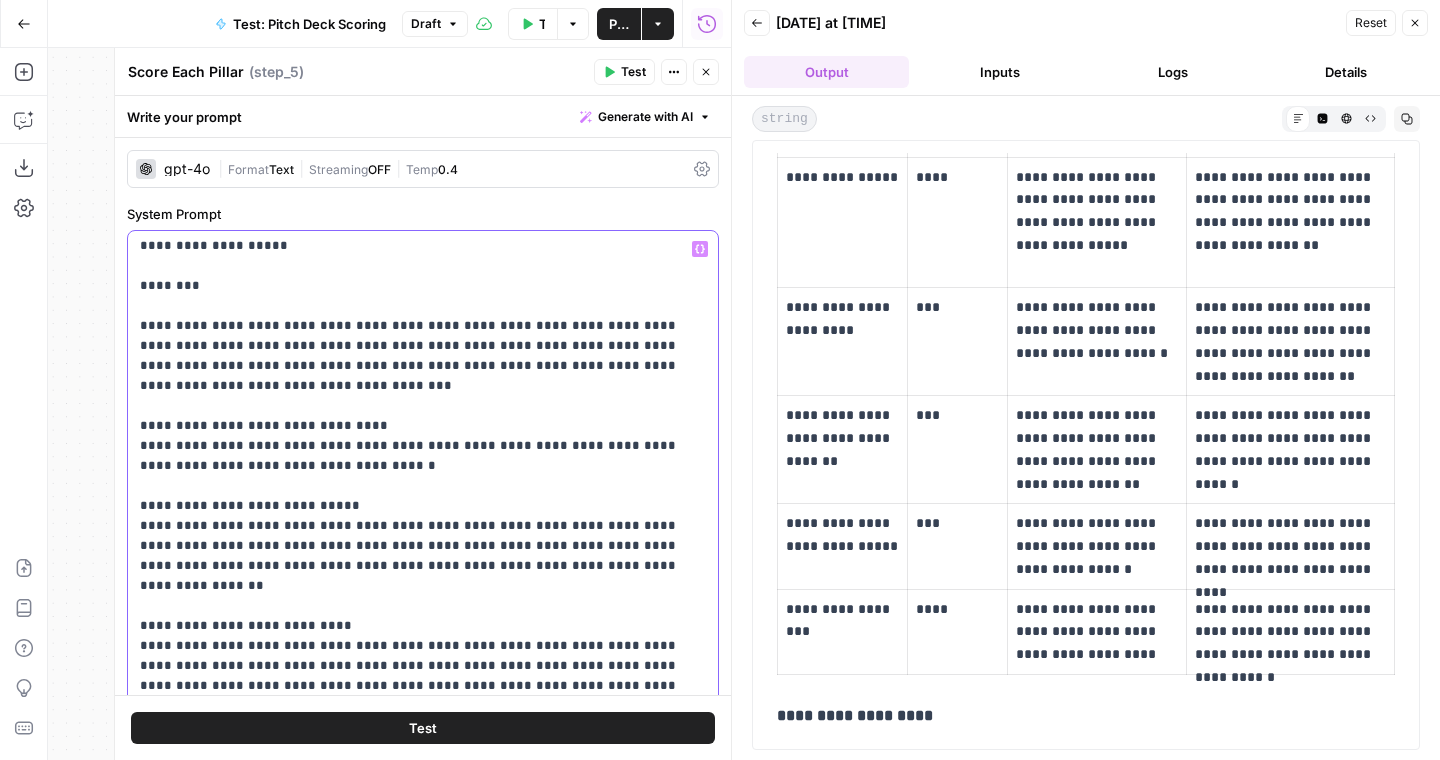 scroll, scrollTop: 288, scrollLeft: 0, axis: vertical 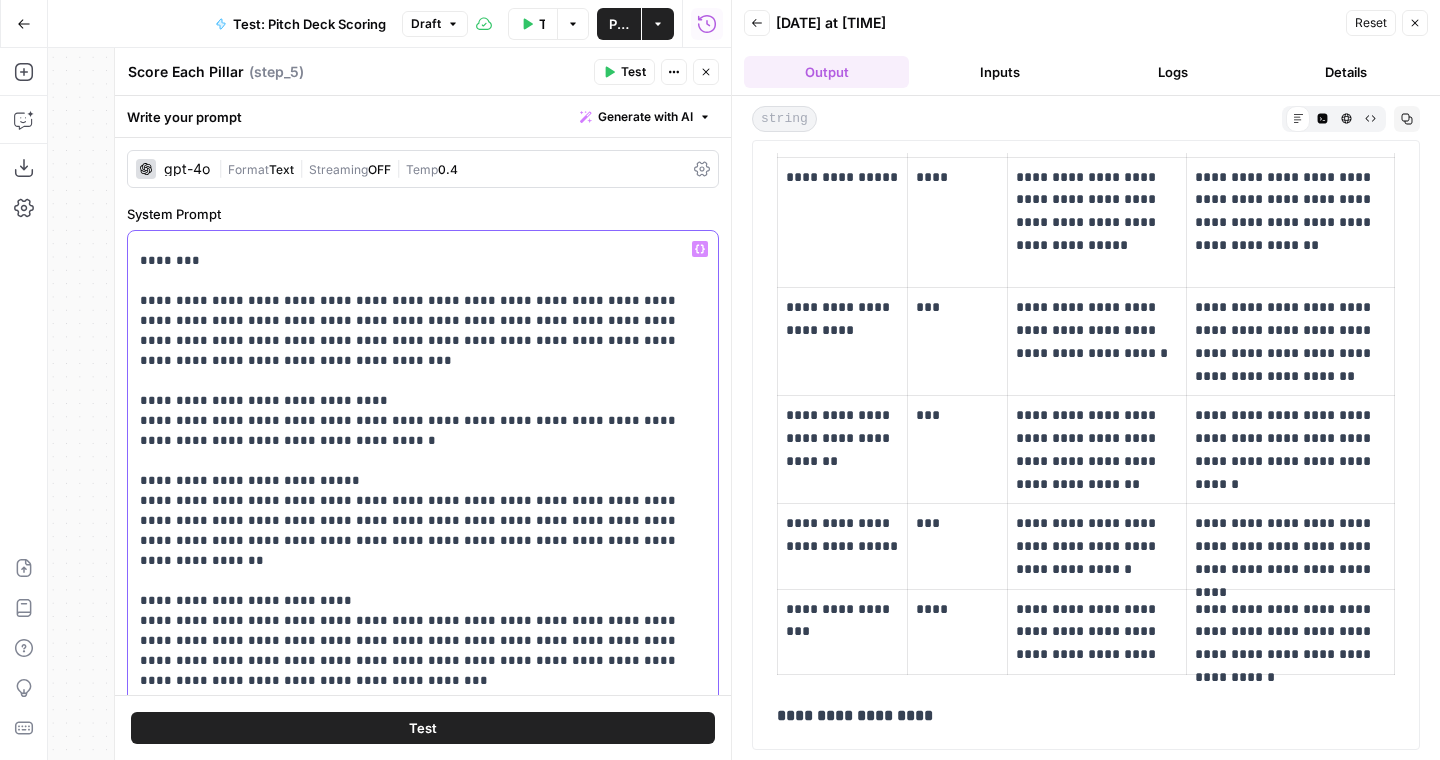click on "**********" at bounding box center (423, 781) 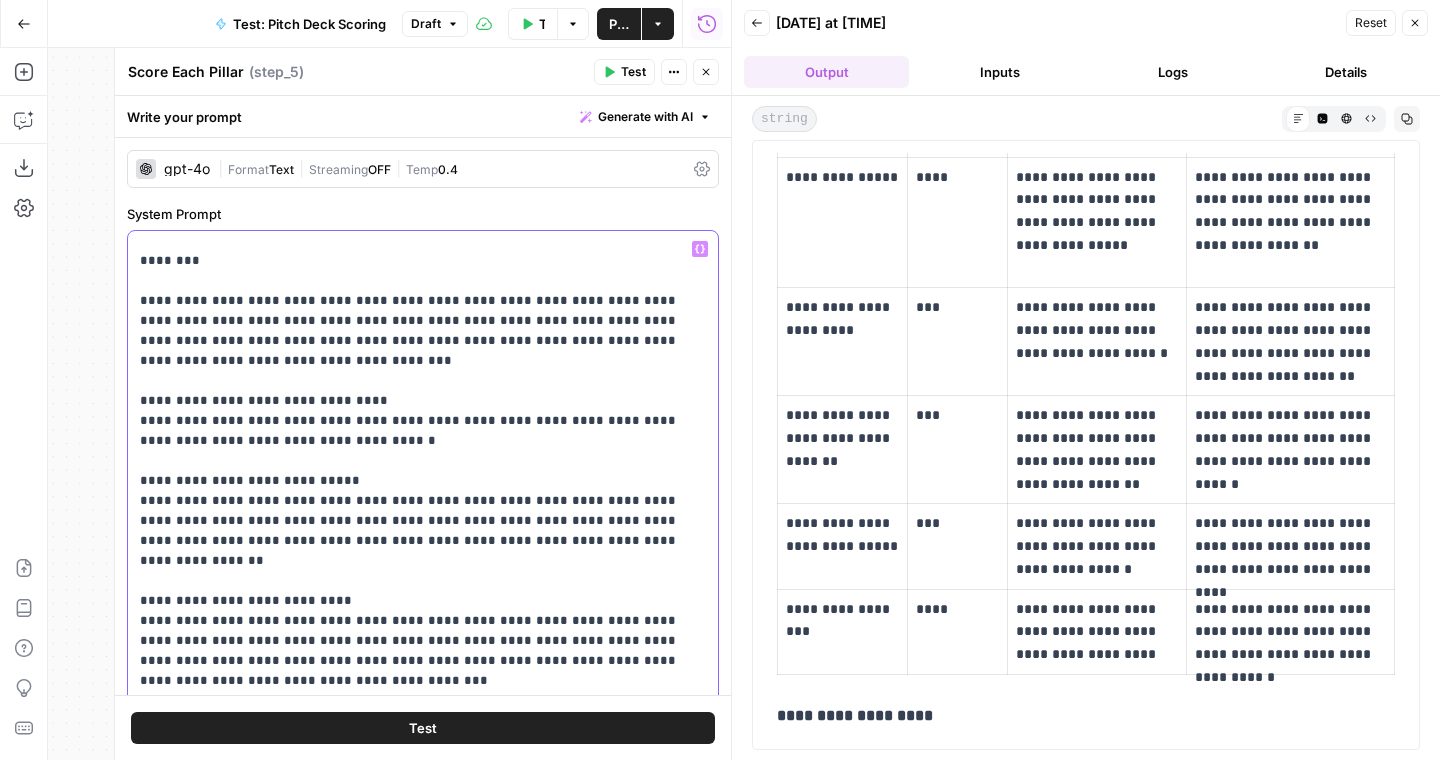 scroll, scrollTop: 338, scrollLeft: 0, axis: vertical 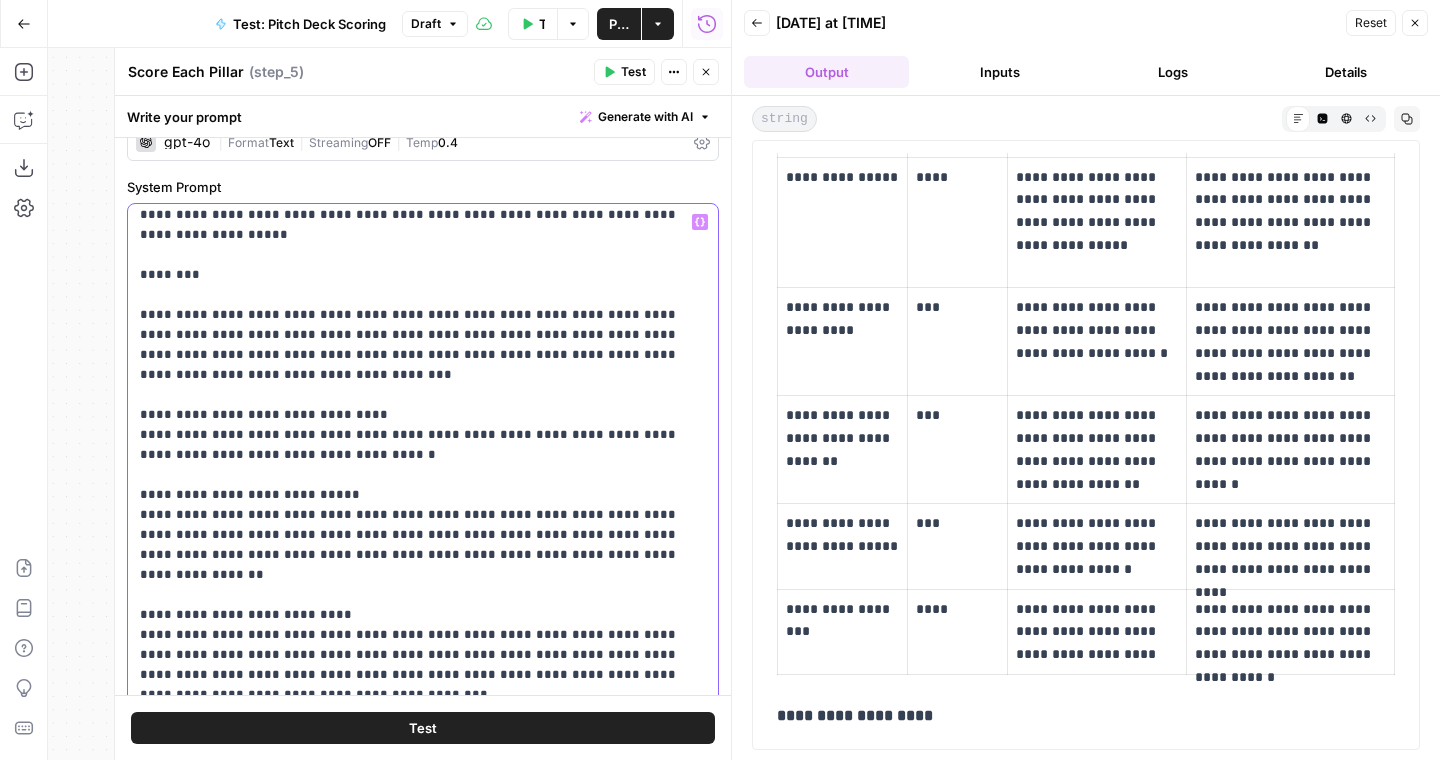 click on "**********" at bounding box center [423, 795] 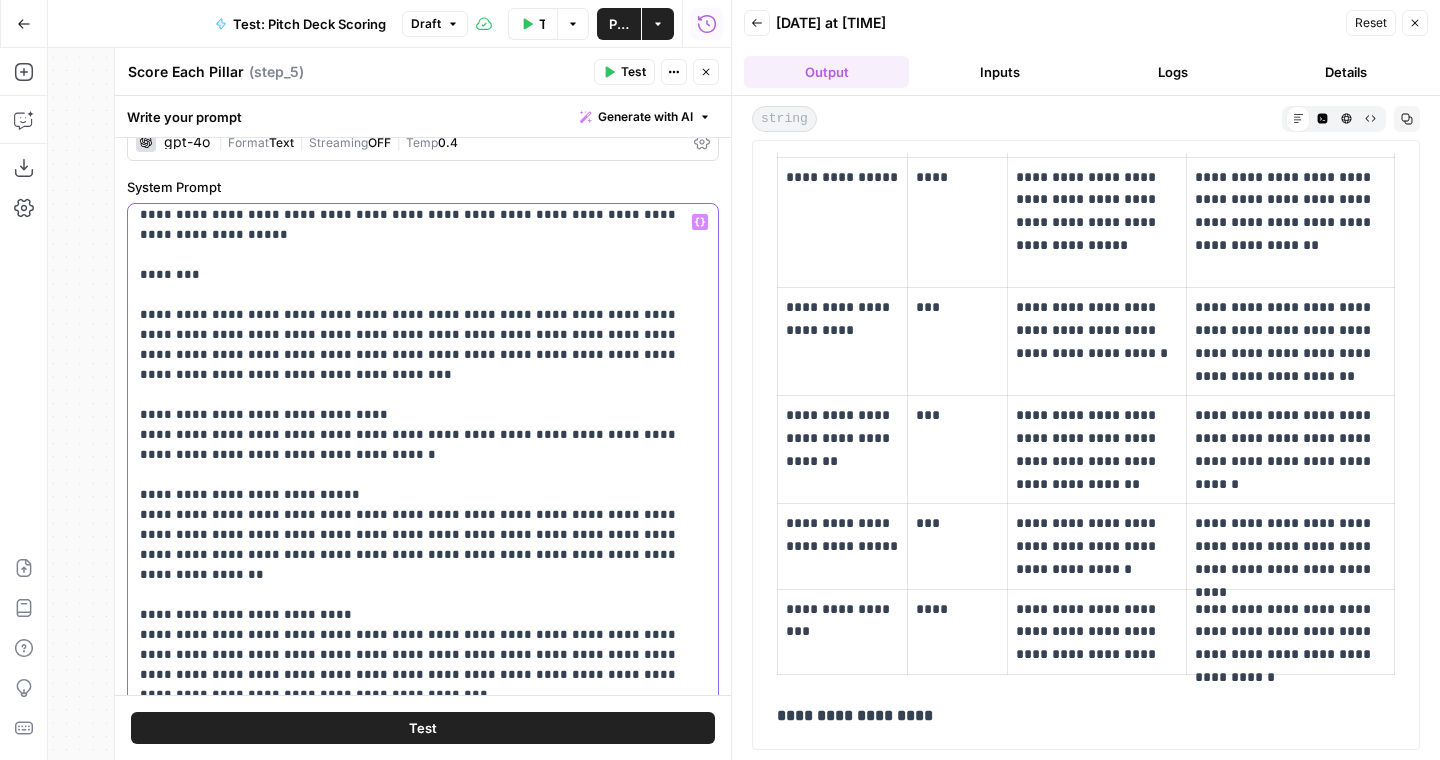 scroll, scrollTop: 263, scrollLeft: 0, axis: vertical 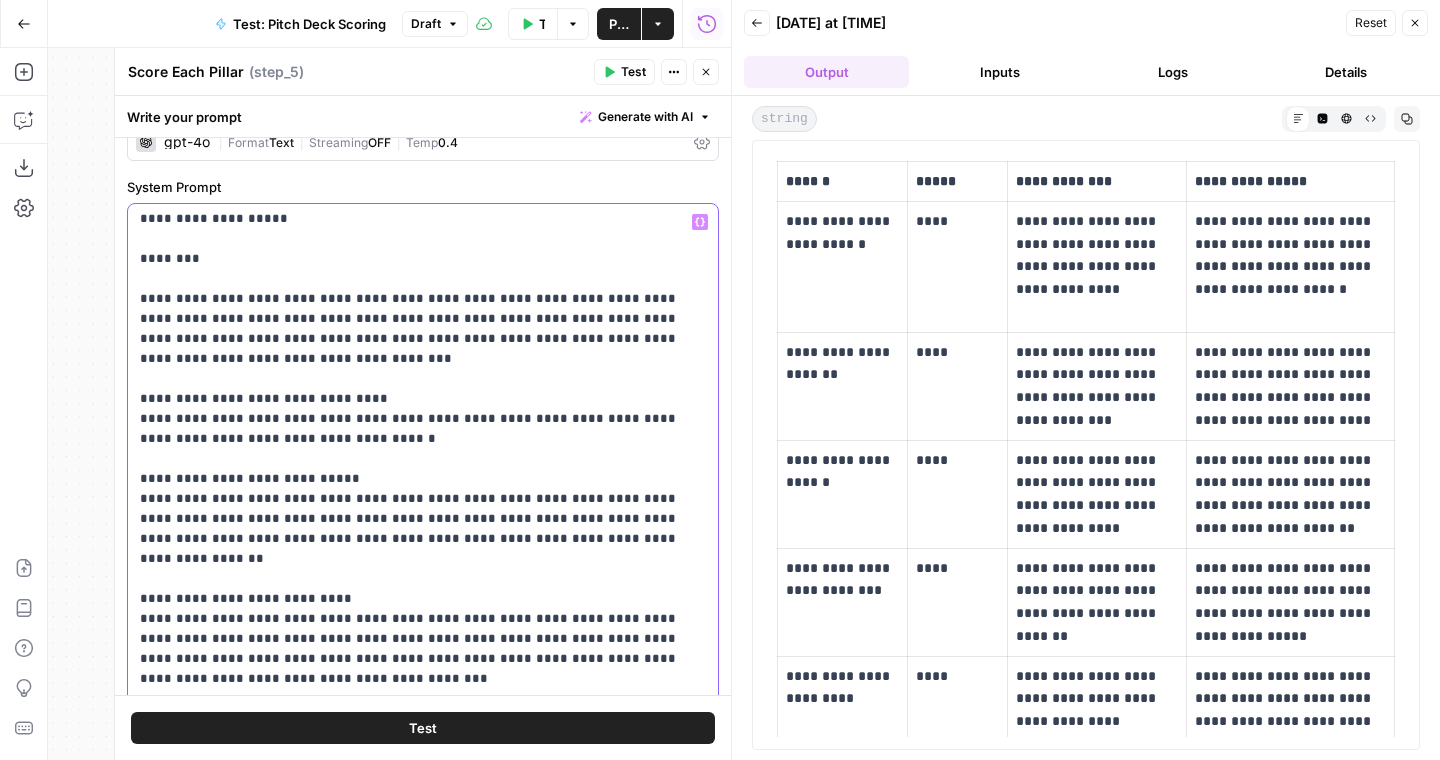 click on "**********" at bounding box center (423, 779) 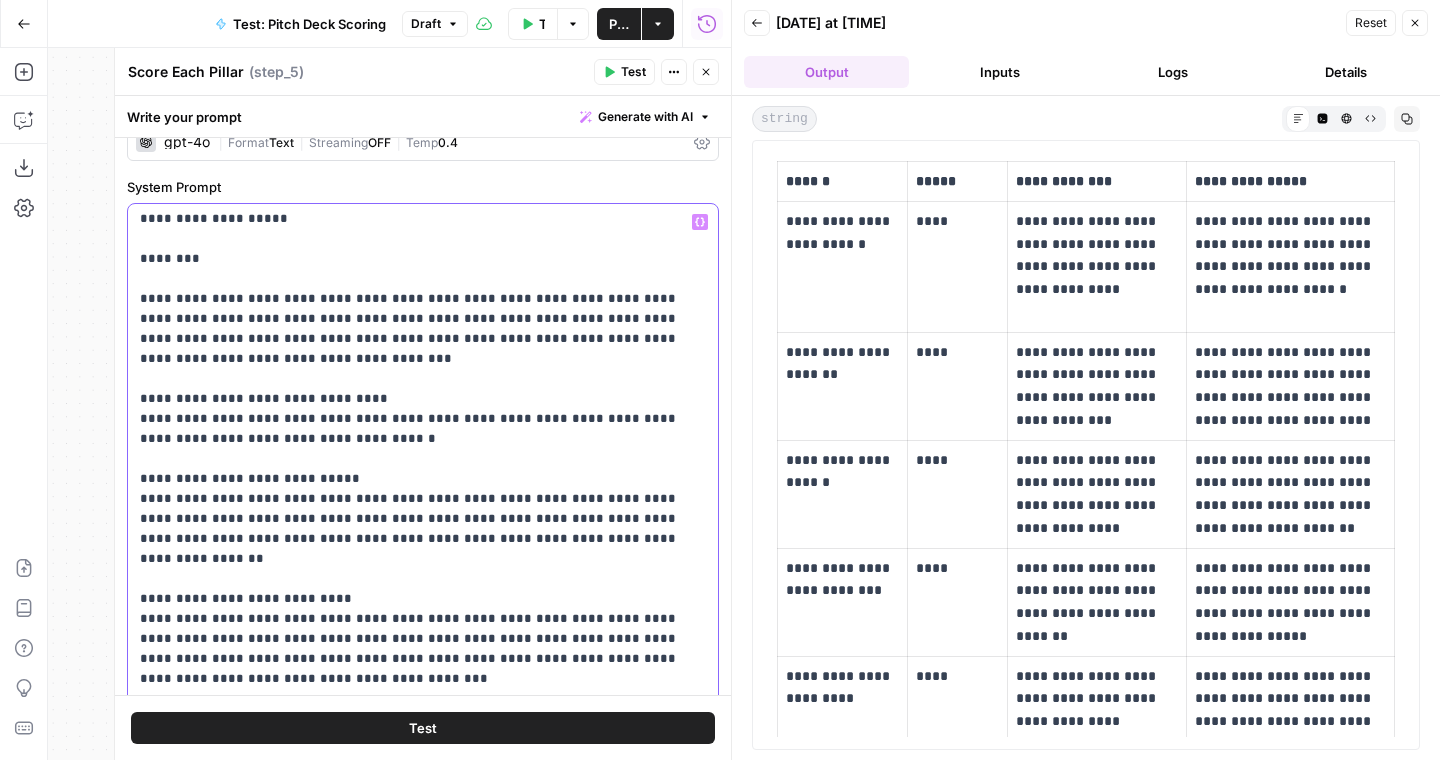 drag, startPoint x: 544, startPoint y: 355, endPoint x: 558, endPoint y: 374, distance: 23.600847 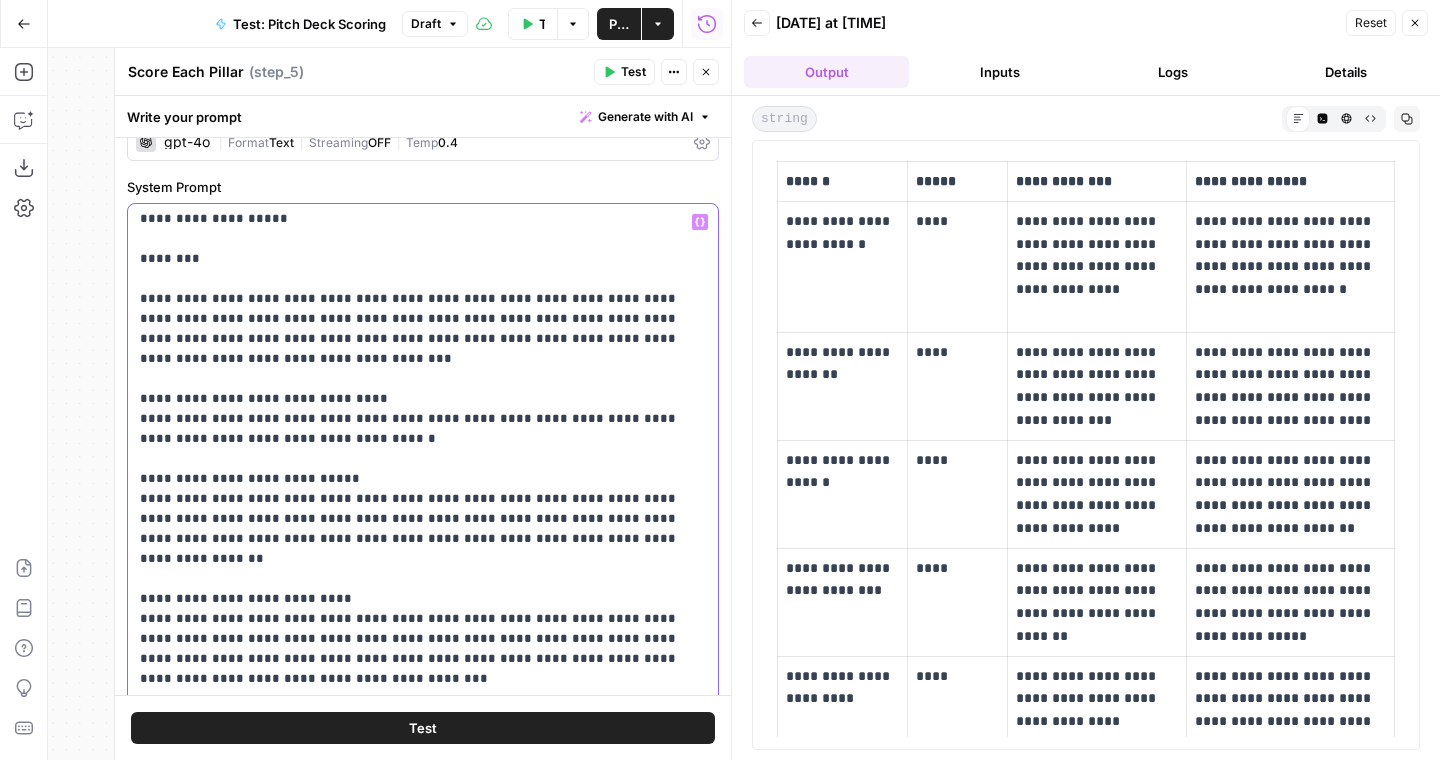 click on "**********" at bounding box center [423, 779] 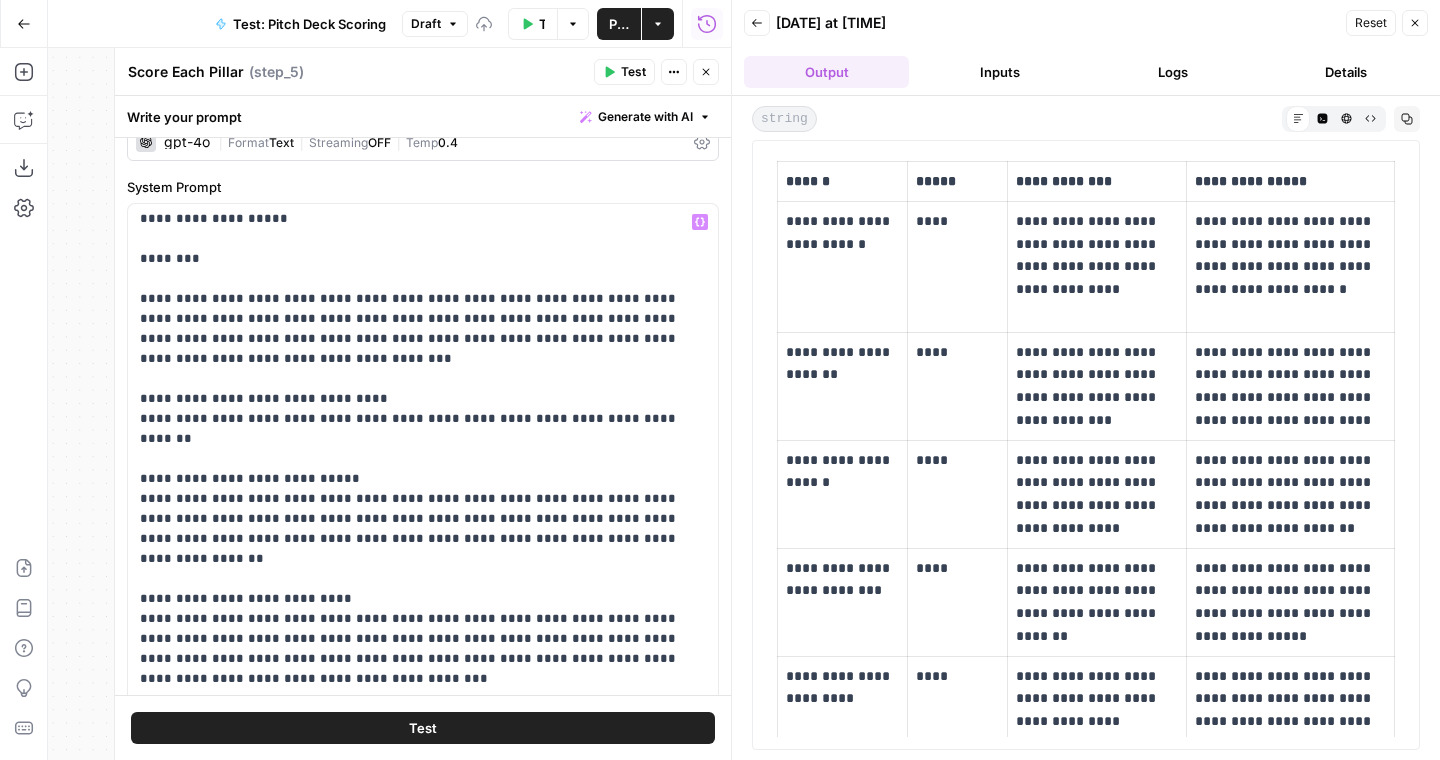 click on "Test" at bounding box center (423, 728) 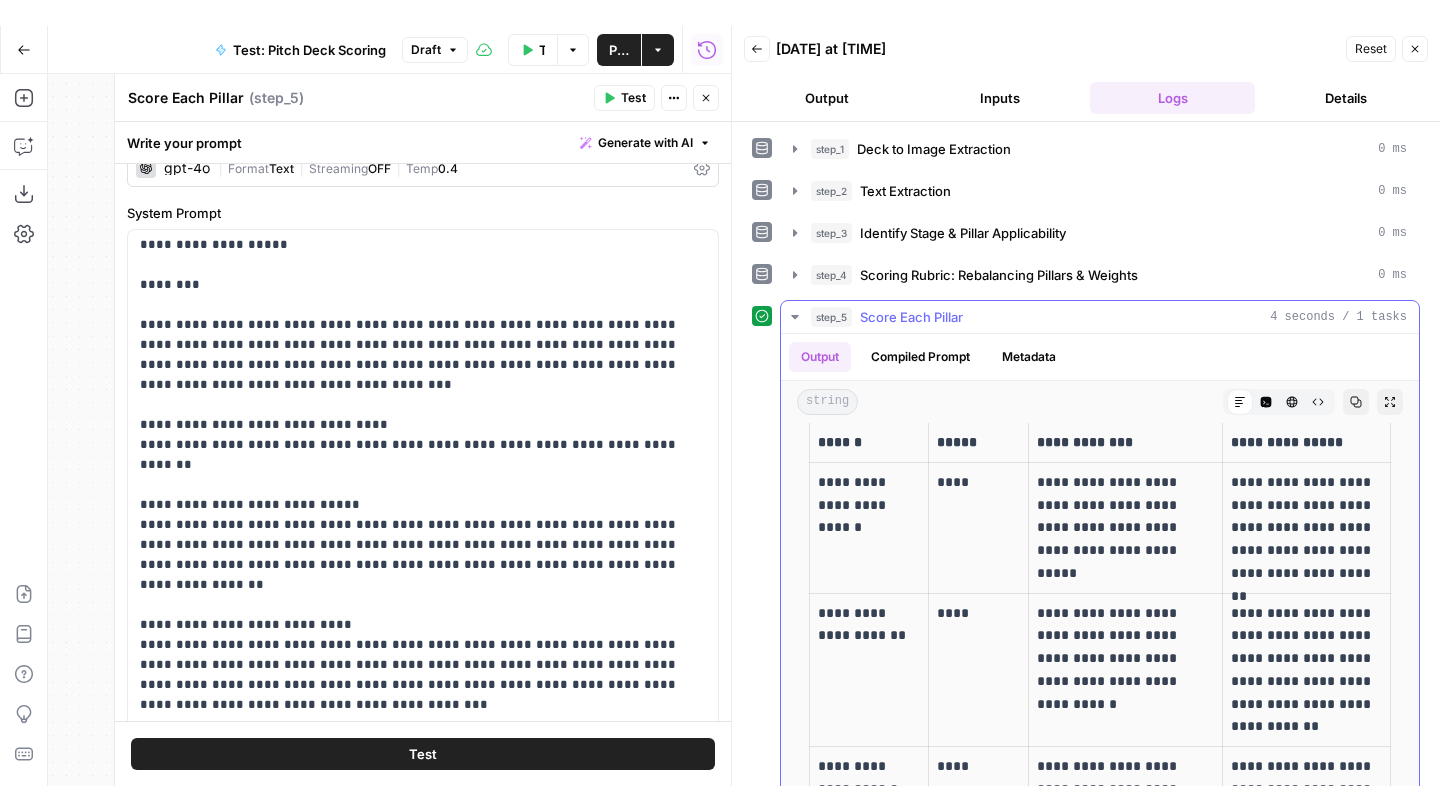 scroll, scrollTop: 0, scrollLeft: 0, axis: both 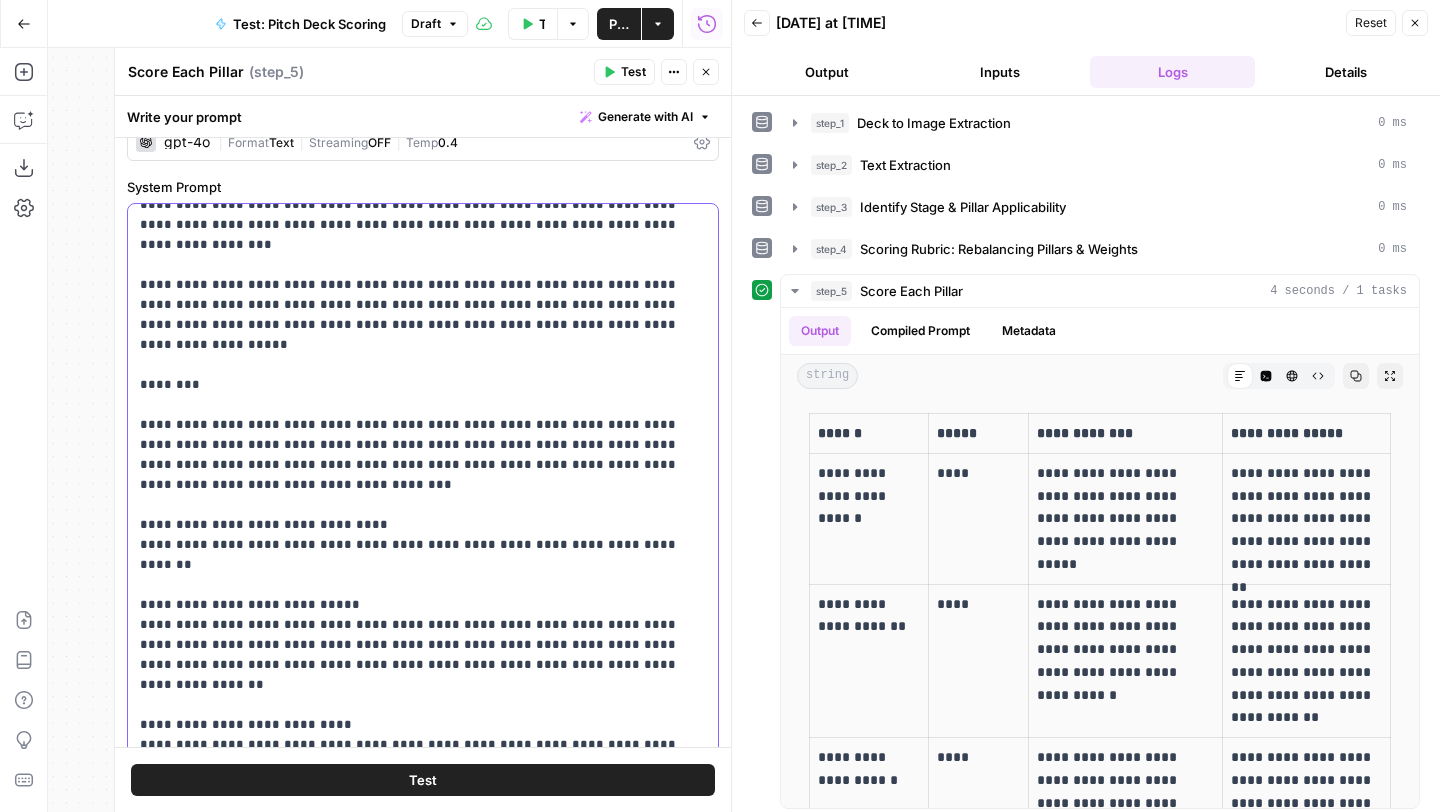 click on "**********" at bounding box center [423, 895] 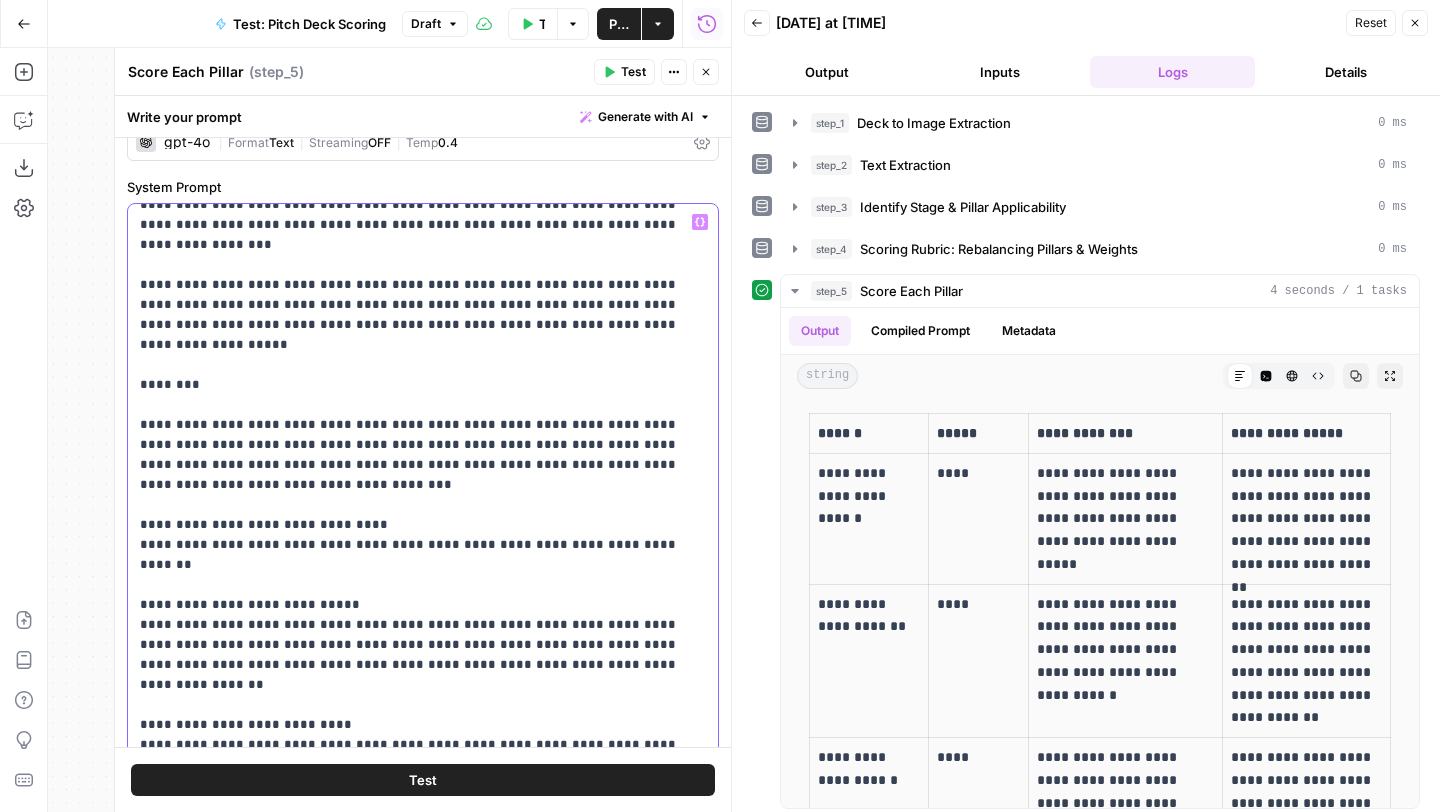 click on "**********" at bounding box center (423, 895) 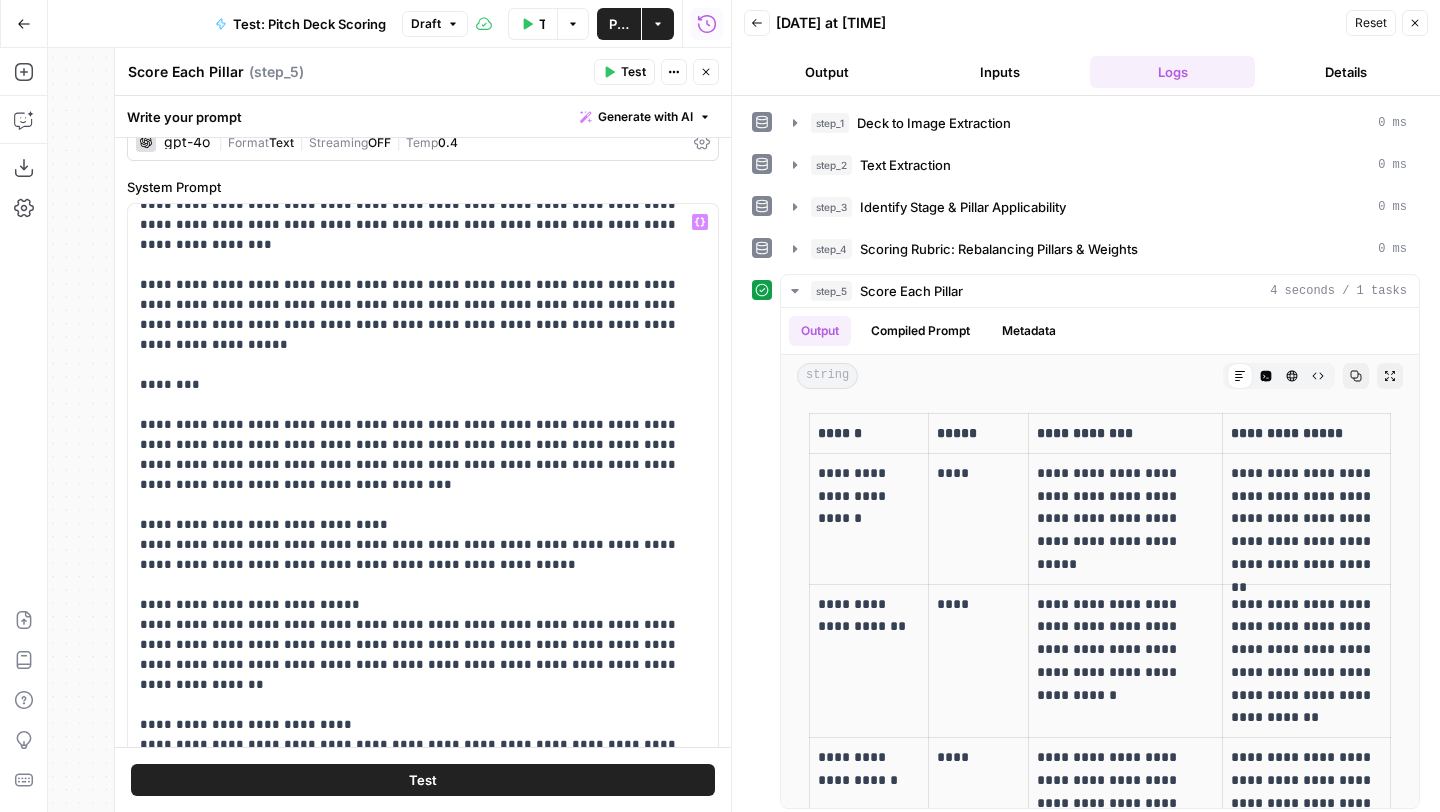 click on "Test" at bounding box center [423, 780] 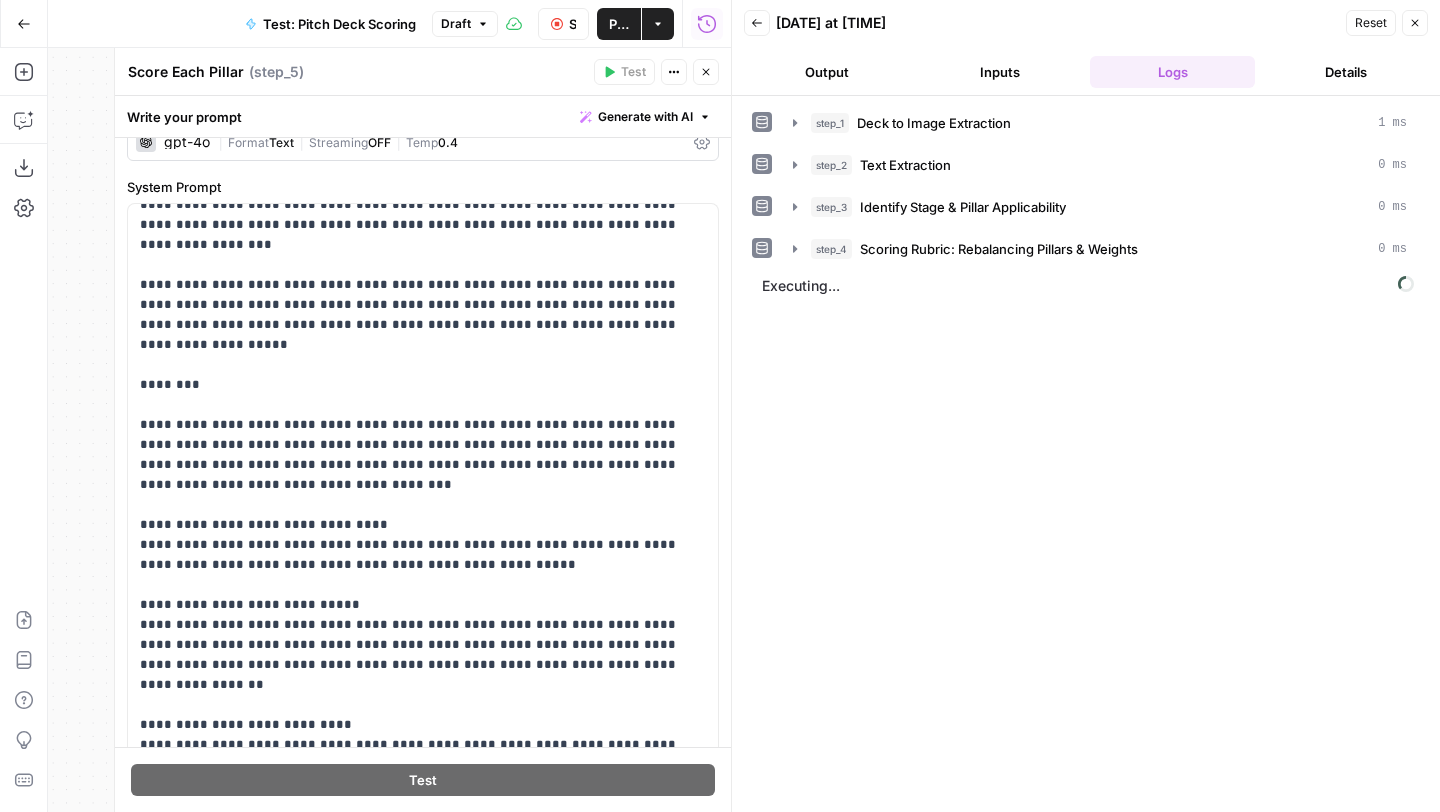 click on "Output" at bounding box center [826, 72] 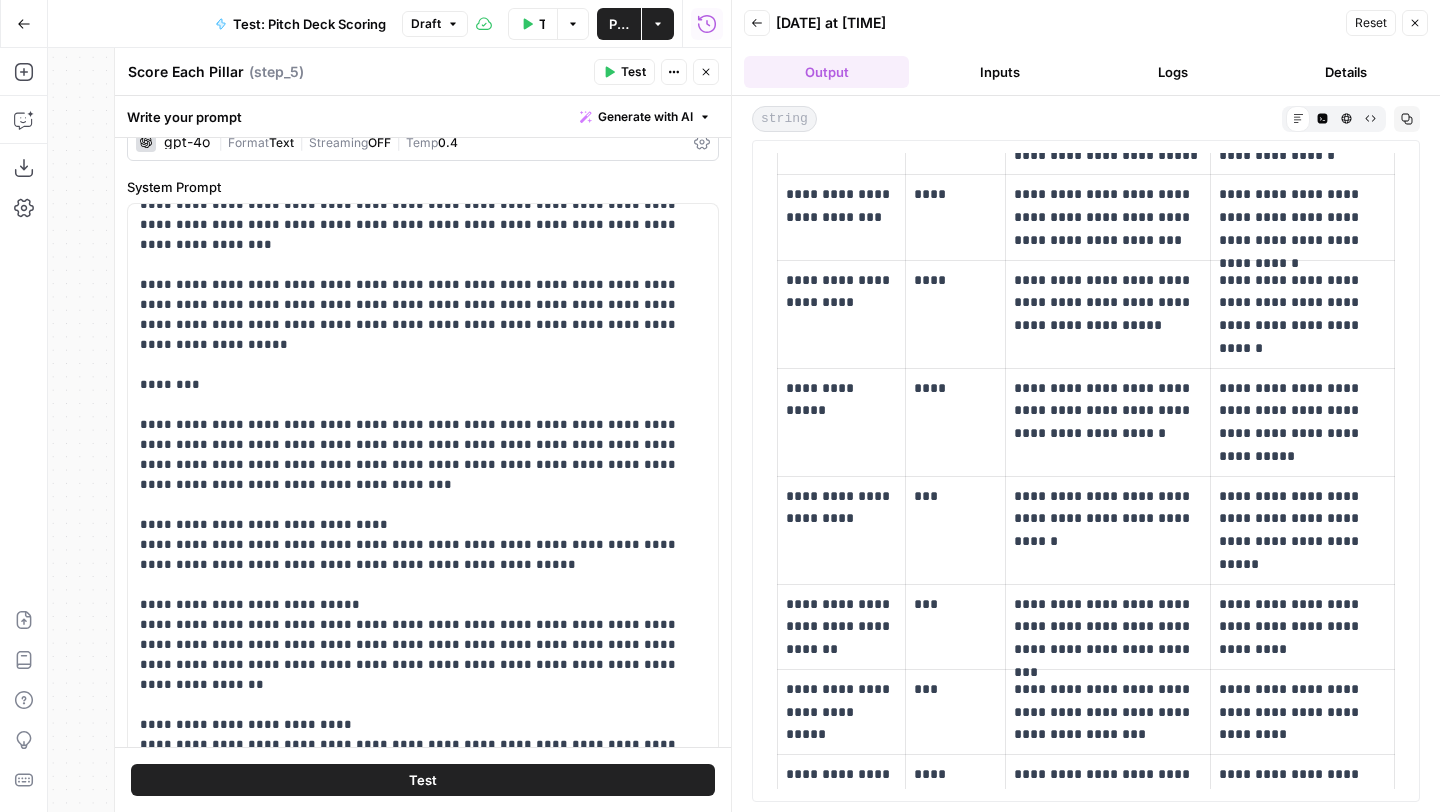 scroll, scrollTop: 301, scrollLeft: 0, axis: vertical 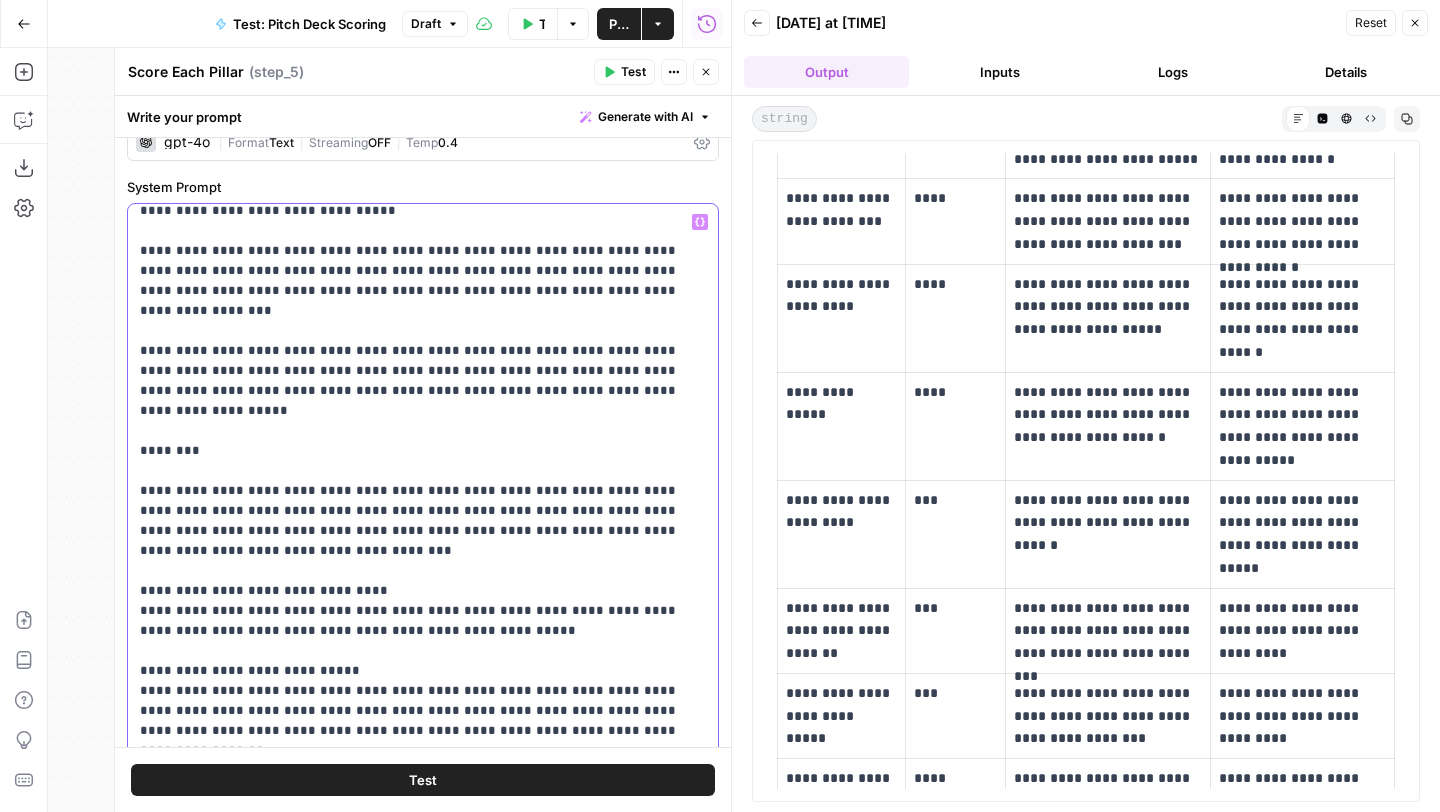 click on "**********" at bounding box center (423, 971) 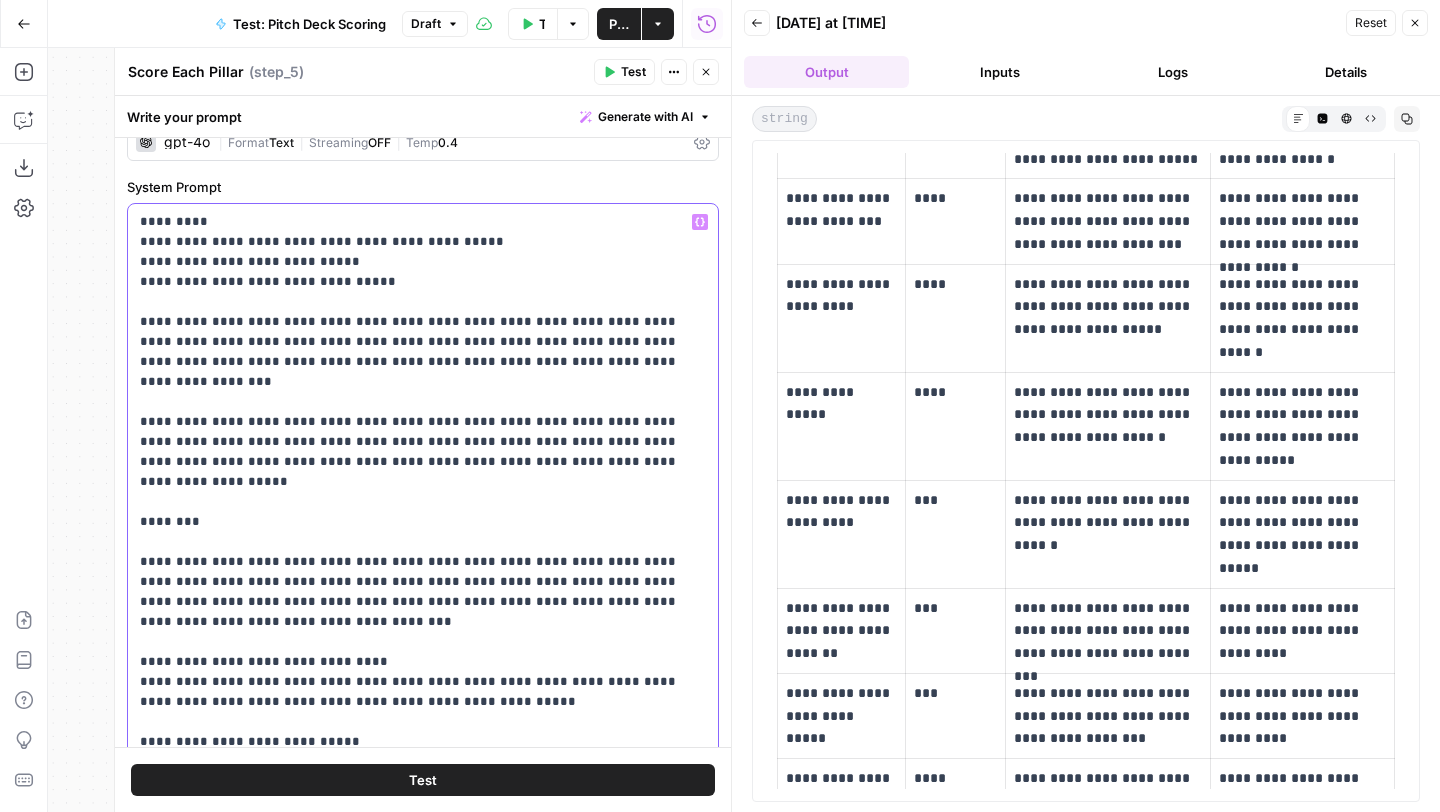 scroll, scrollTop: 0, scrollLeft: 0, axis: both 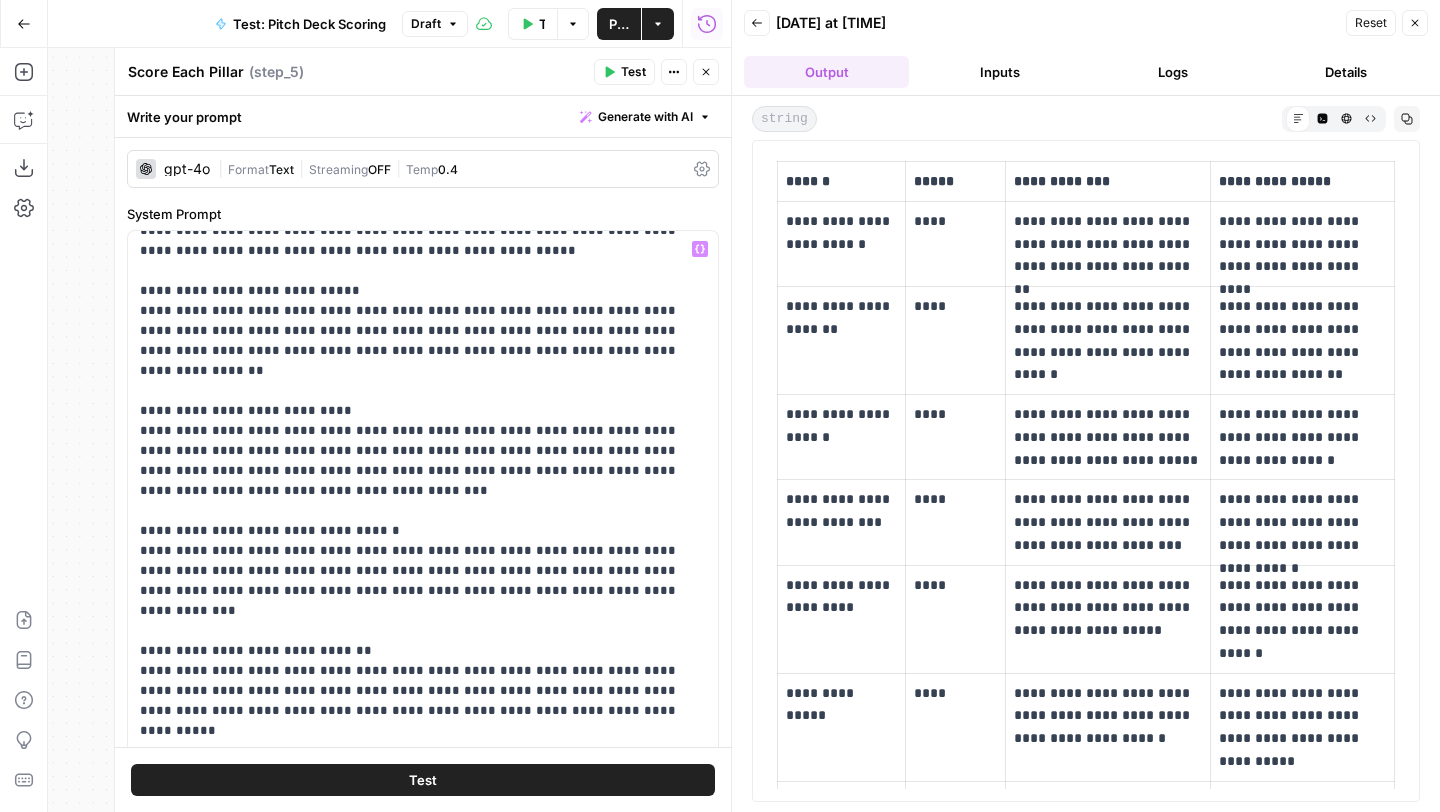 click on "Publish" at bounding box center [619, 24] 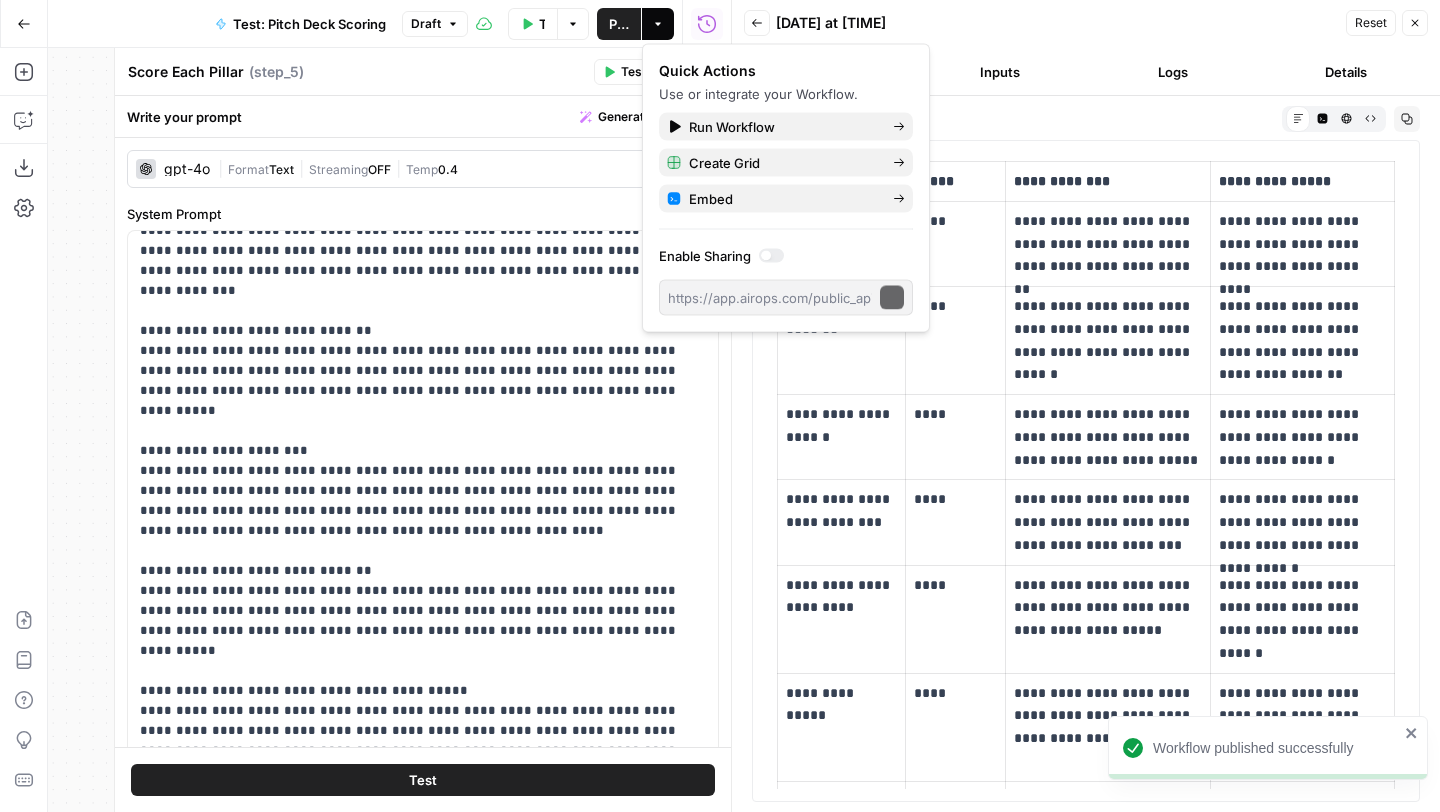 scroll, scrollTop: 861, scrollLeft: 0, axis: vertical 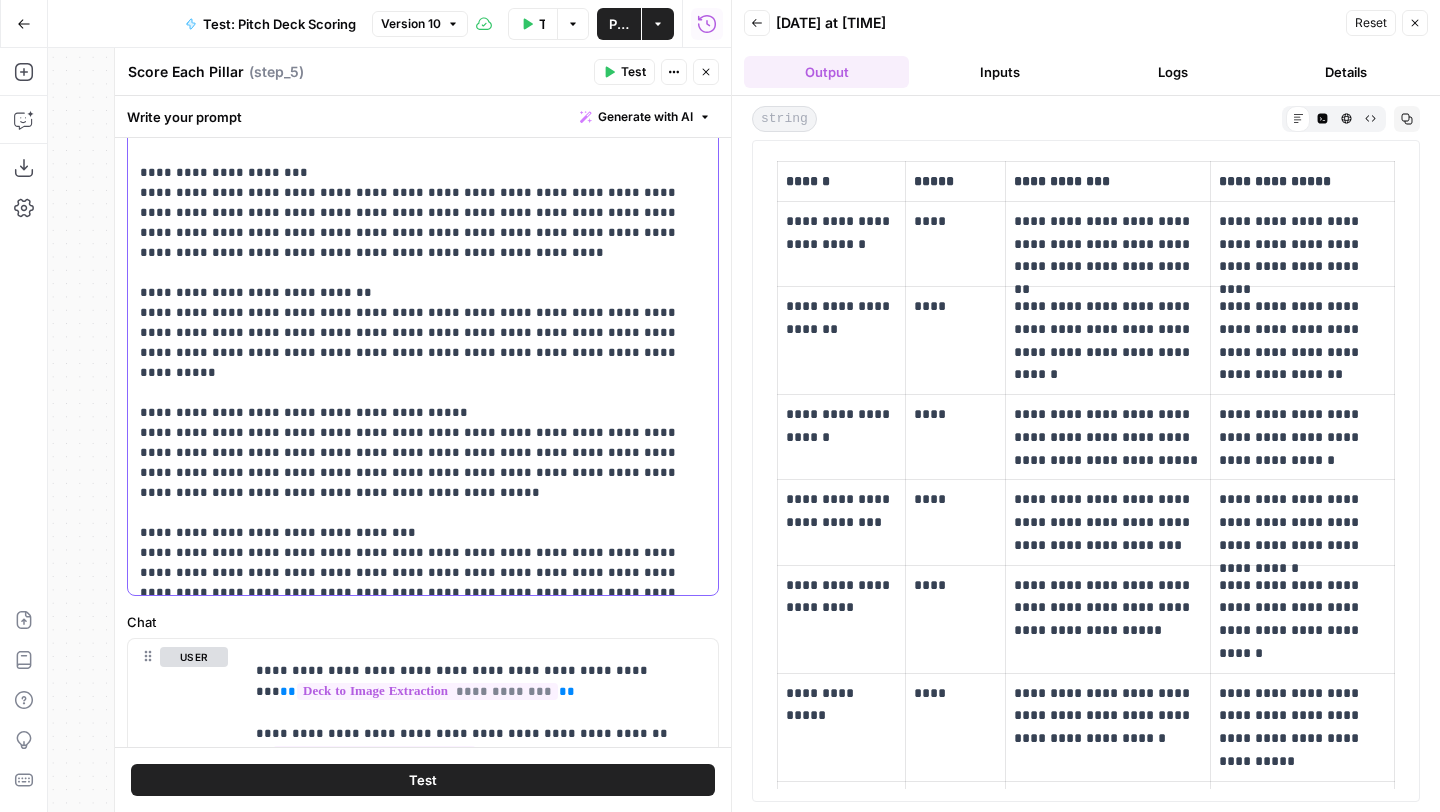 drag, startPoint x: 615, startPoint y: 569, endPoint x: 132, endPoint y: 158, distance: 634.20026 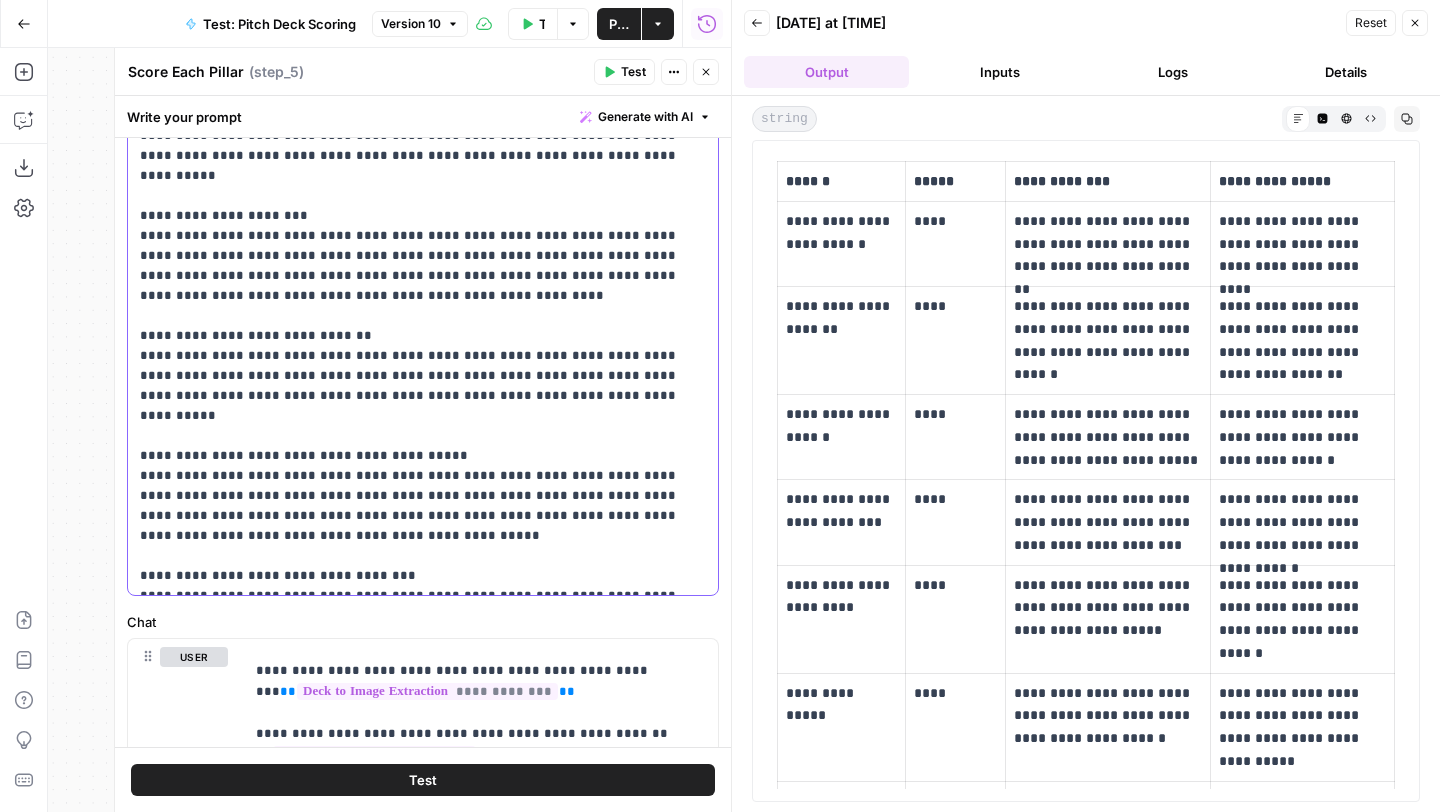 click on "**********" at bounding box center [423, 36] 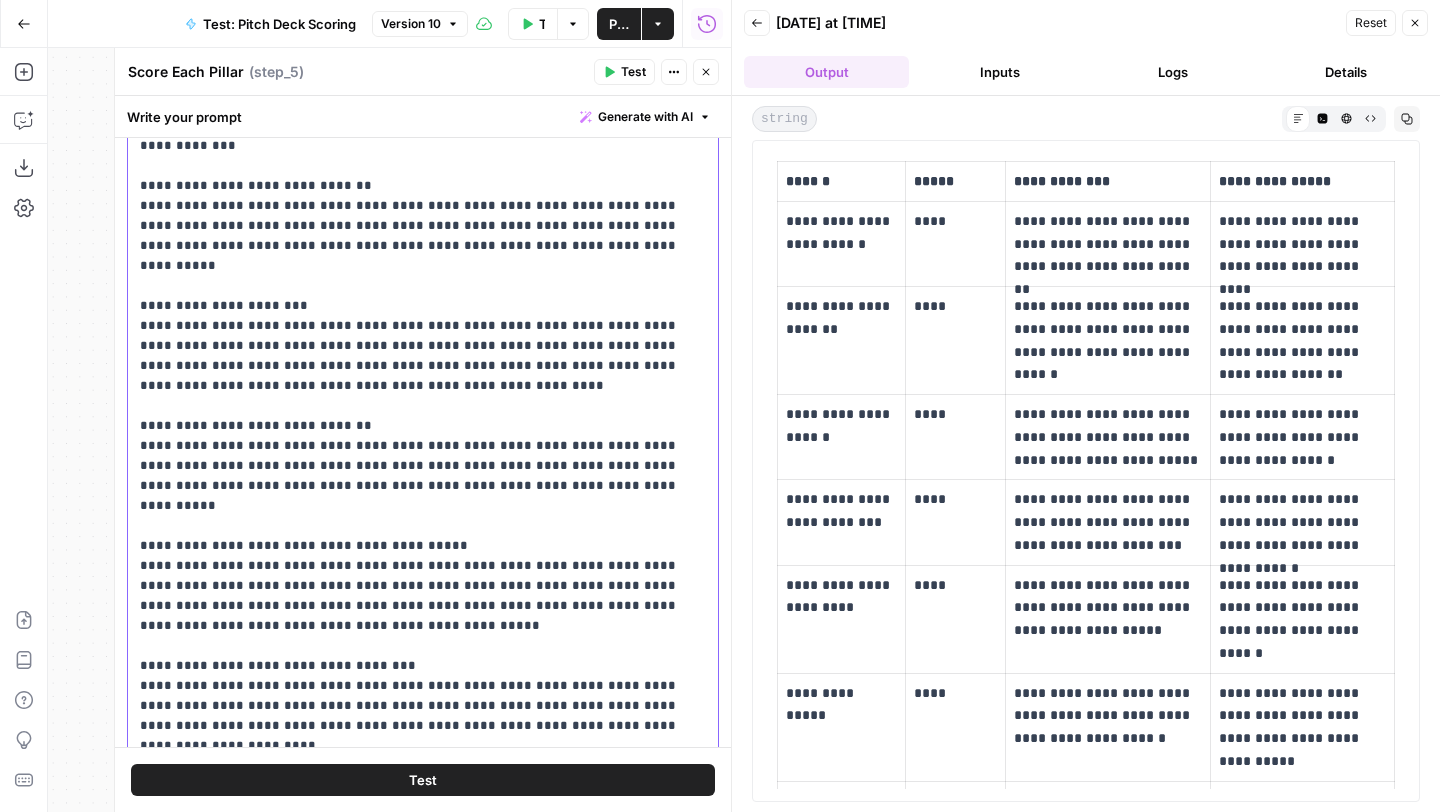 scroll, scrollTop: 93, scrollLeft: 0, axis: vertical 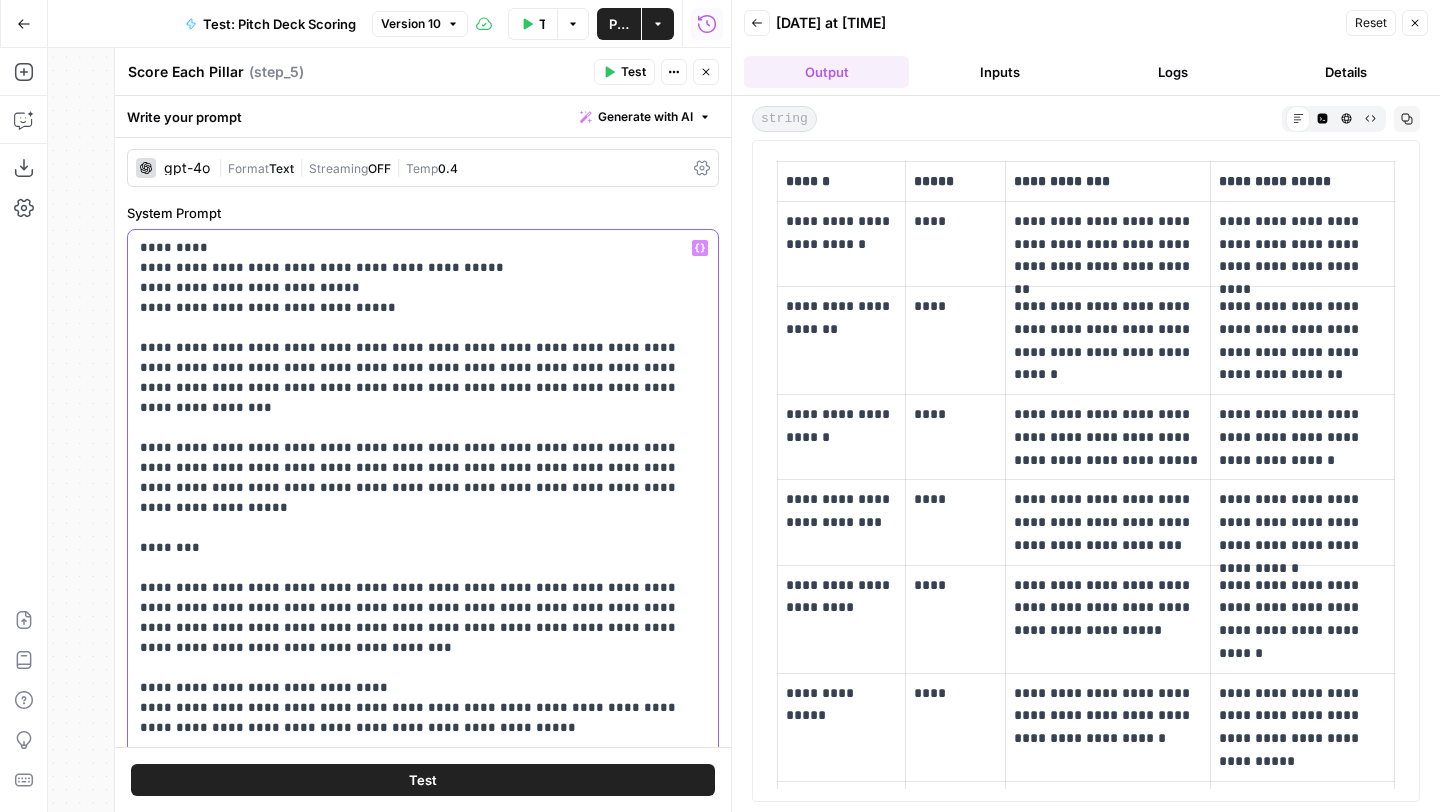 drag, startPoint x: 476, startPoint y: 514, endPoint x: 142, endPoint y: 612, distance: 348.08044 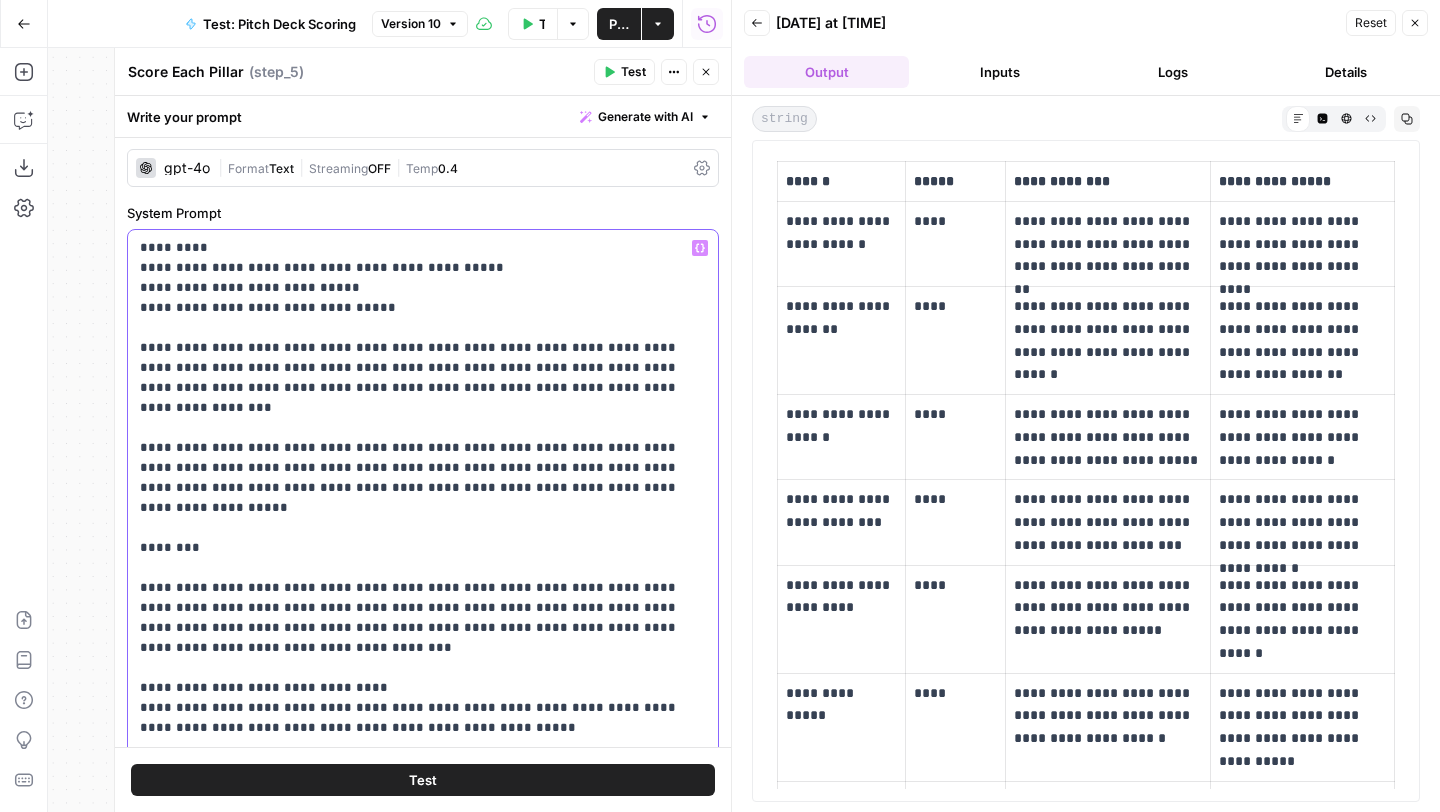 click on "**********" at bounding box center (423, 1068) 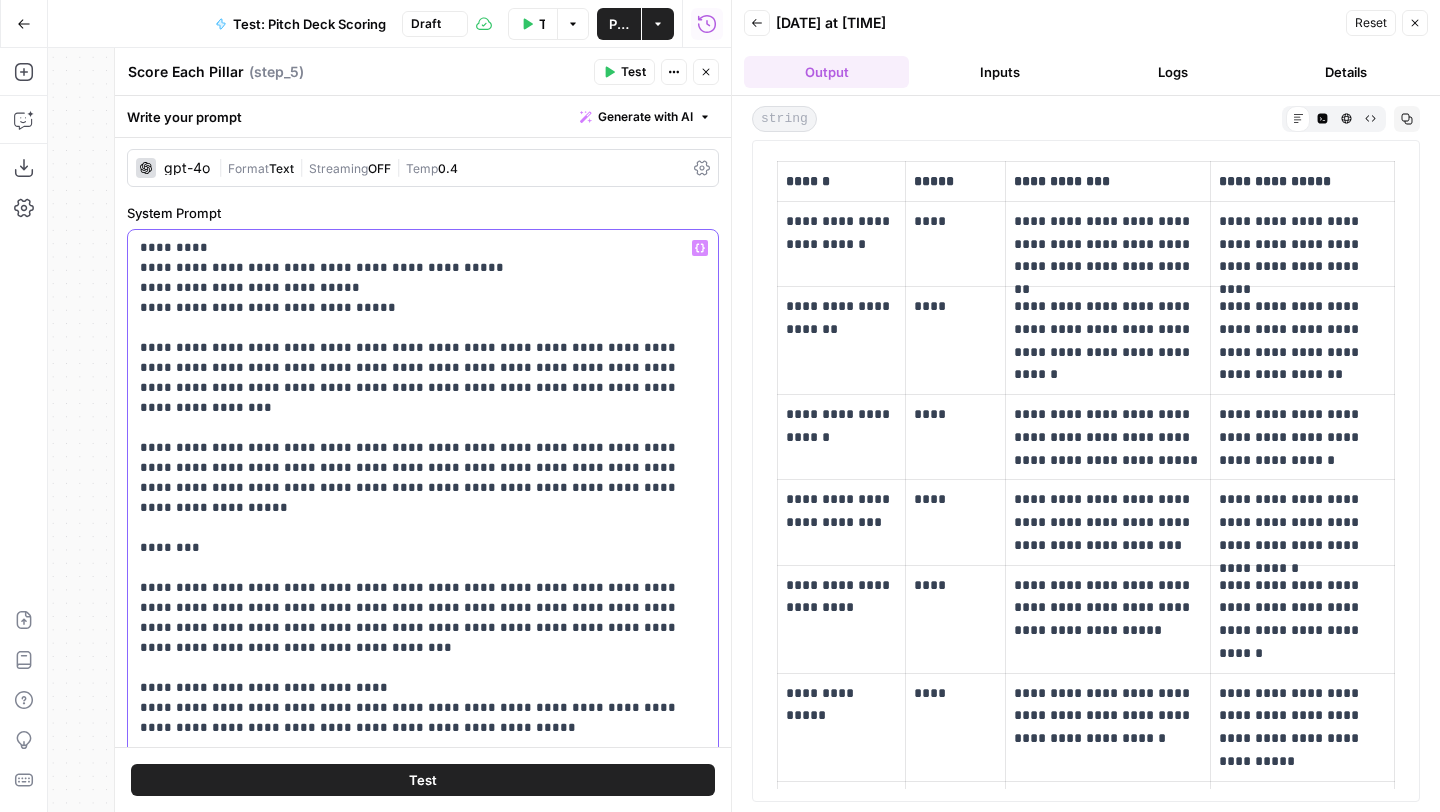 scroll, scrollTop: 273, scrollLeft: 0, axis: vertical 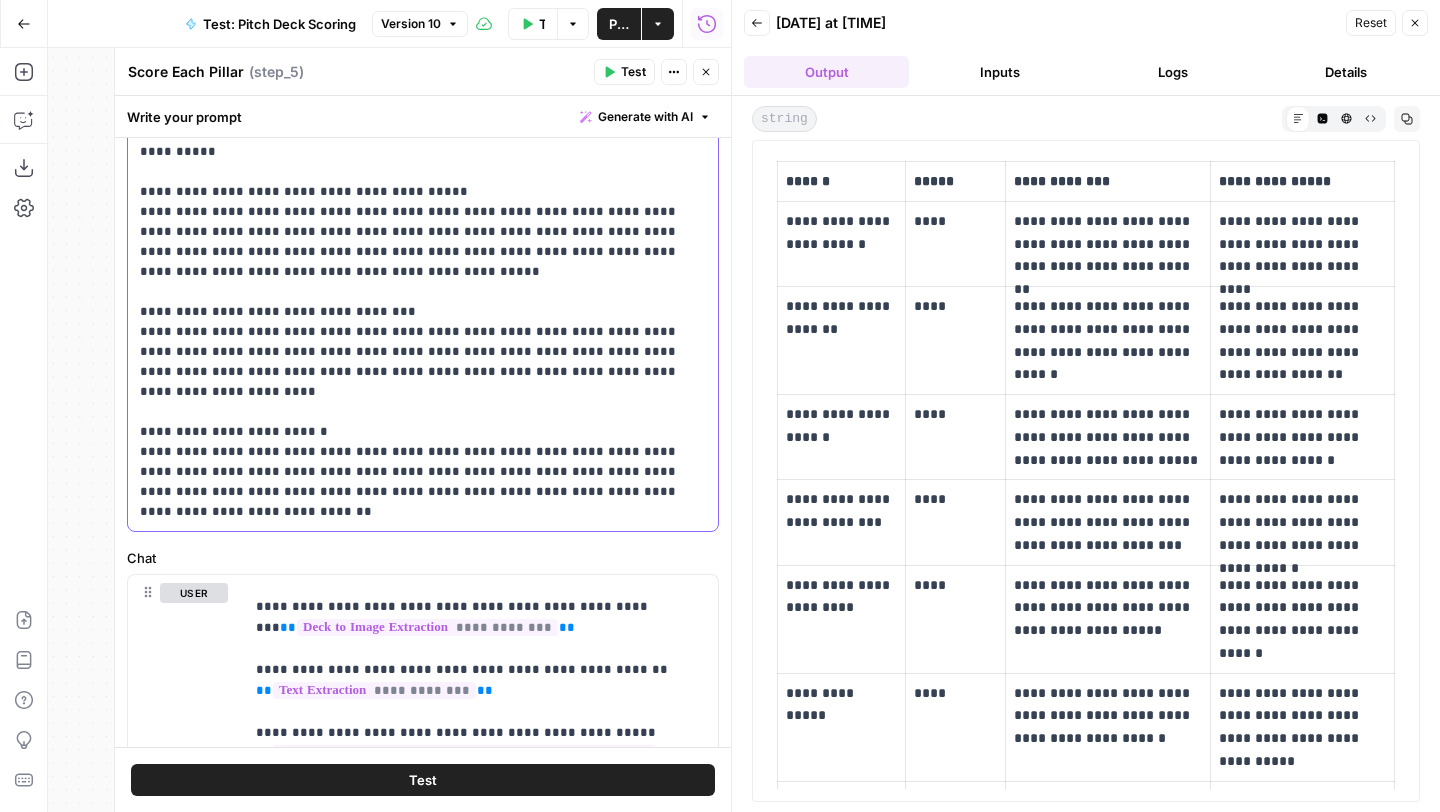 drag, startPoint x: 143, startPoint y: 350, endPoint x: 365, endPoint y: 291, distance: 229.70633 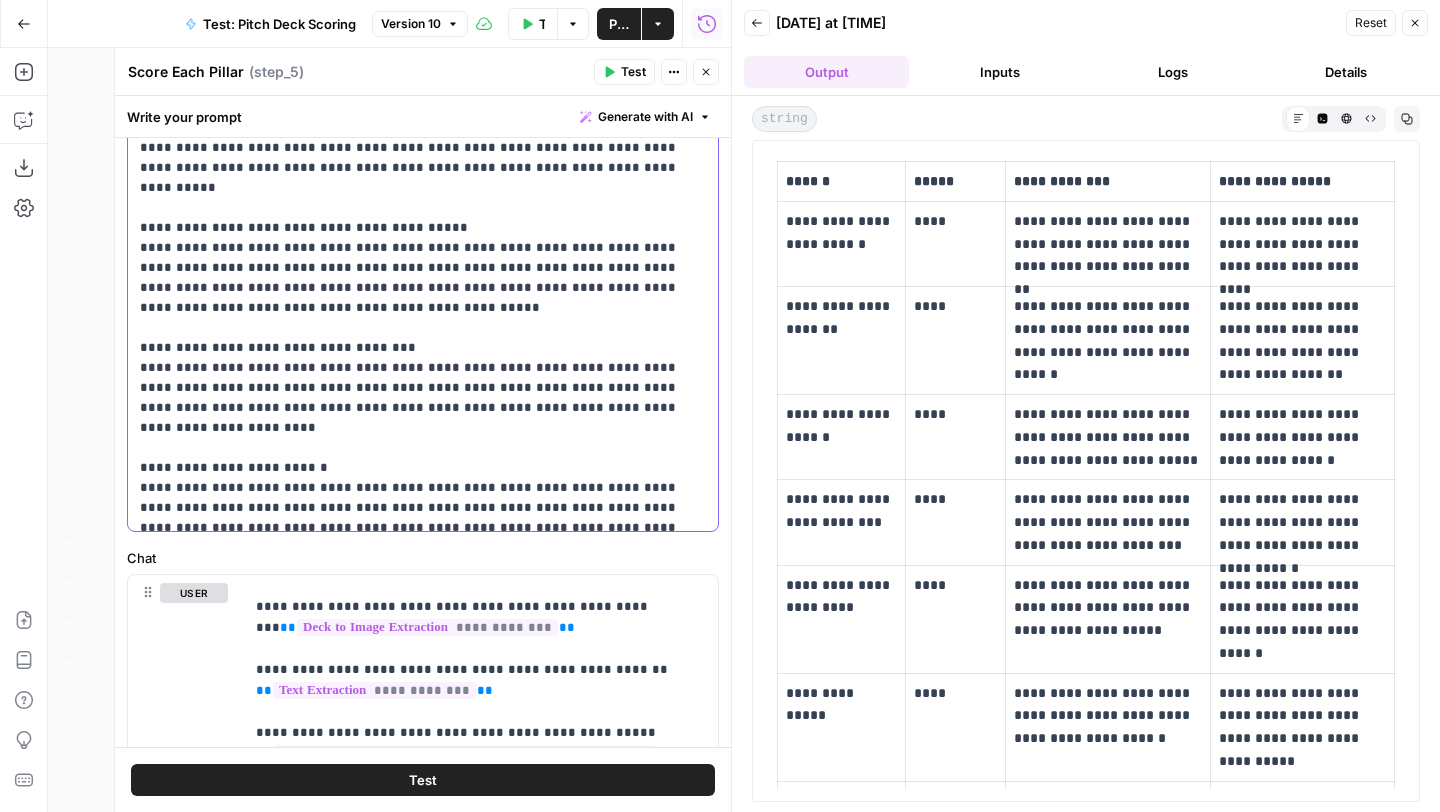 scroll, scrollTop: 745, scrollLeft: 0, axis: vertical 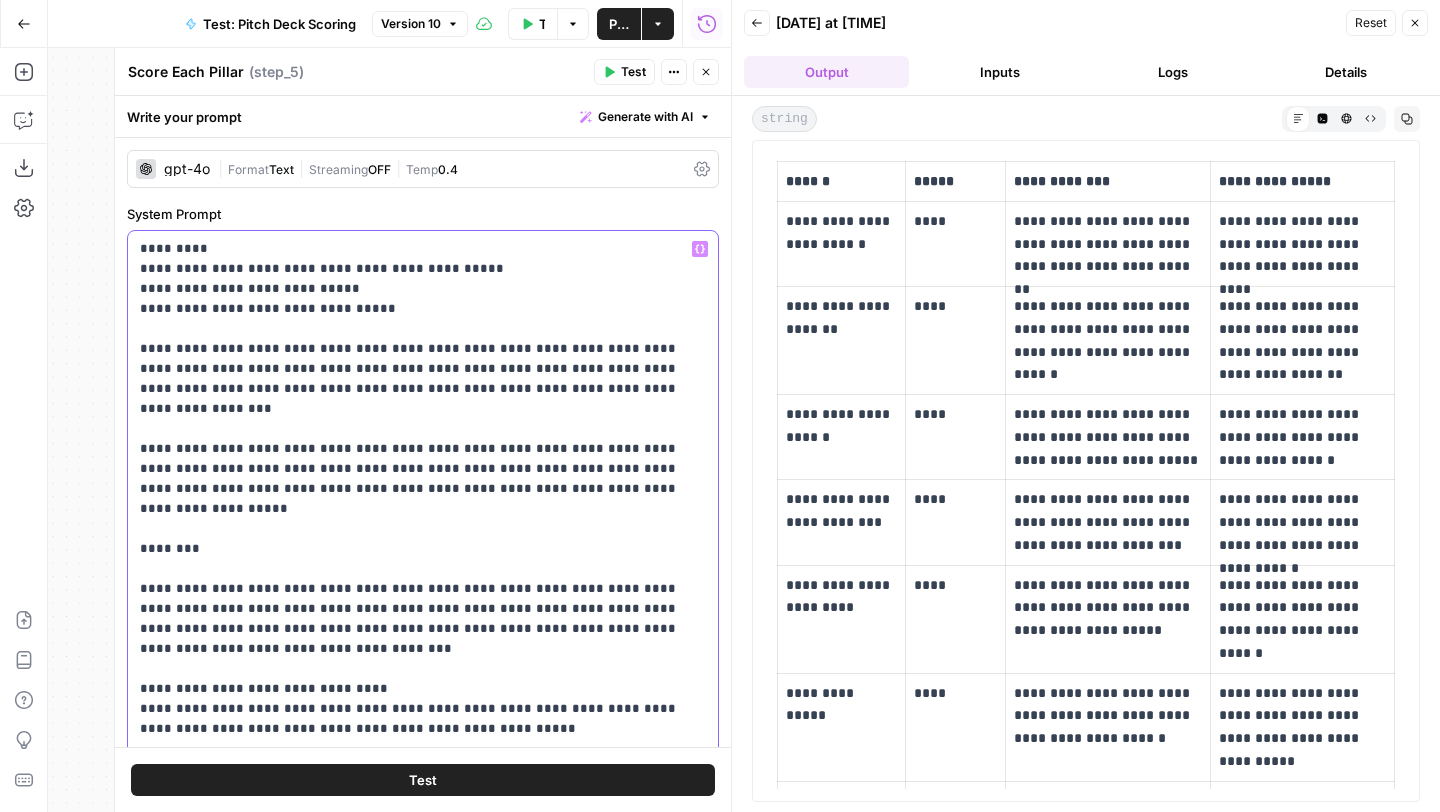 drag, startPoint x: 606, startPoint y: 376, endPoint x: 136, endPoint y: 624, distance: 531.417 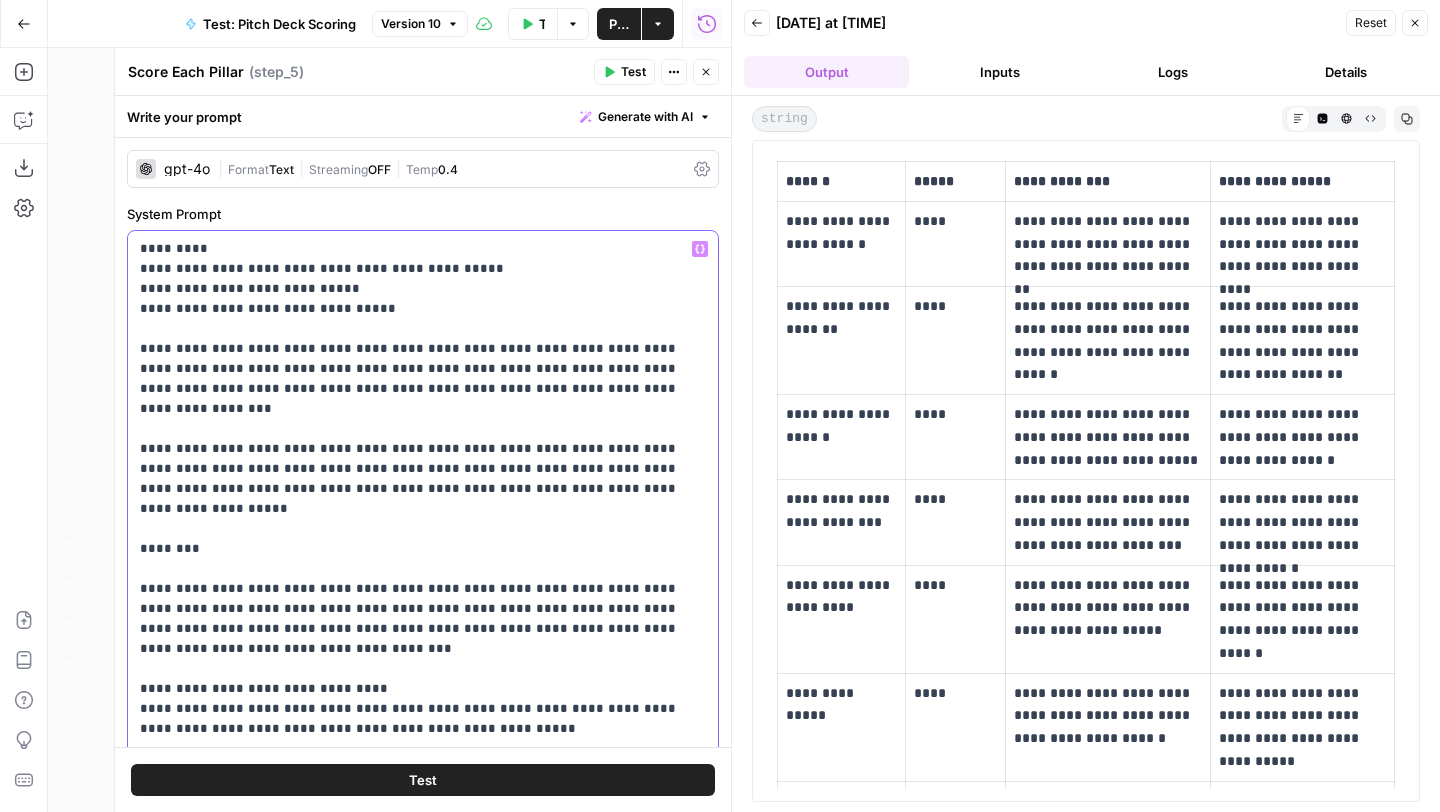 click on "**********" at bounding box center (423, 638) 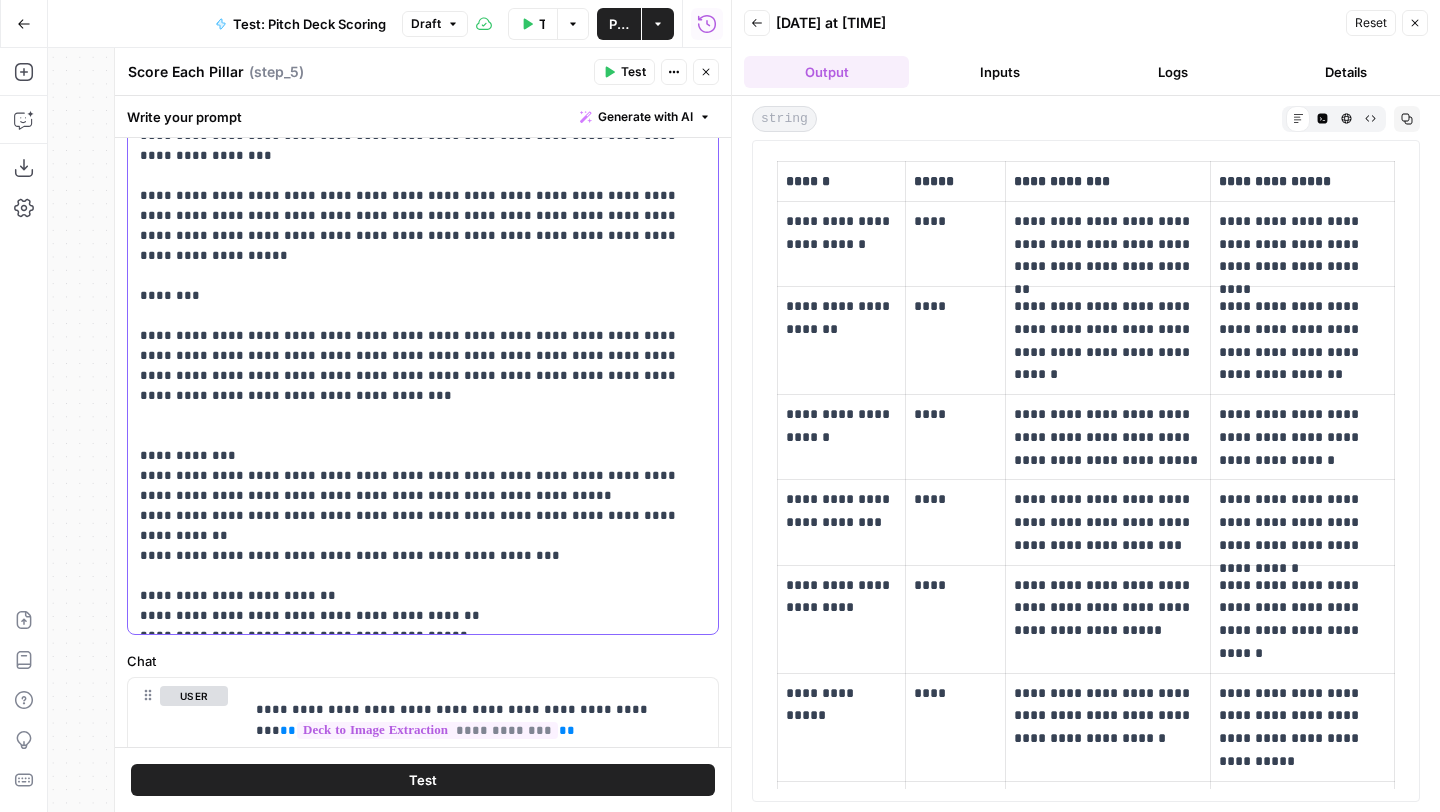 scroll, scrollTop: 251, scrollLeft: 0, axis: vertical 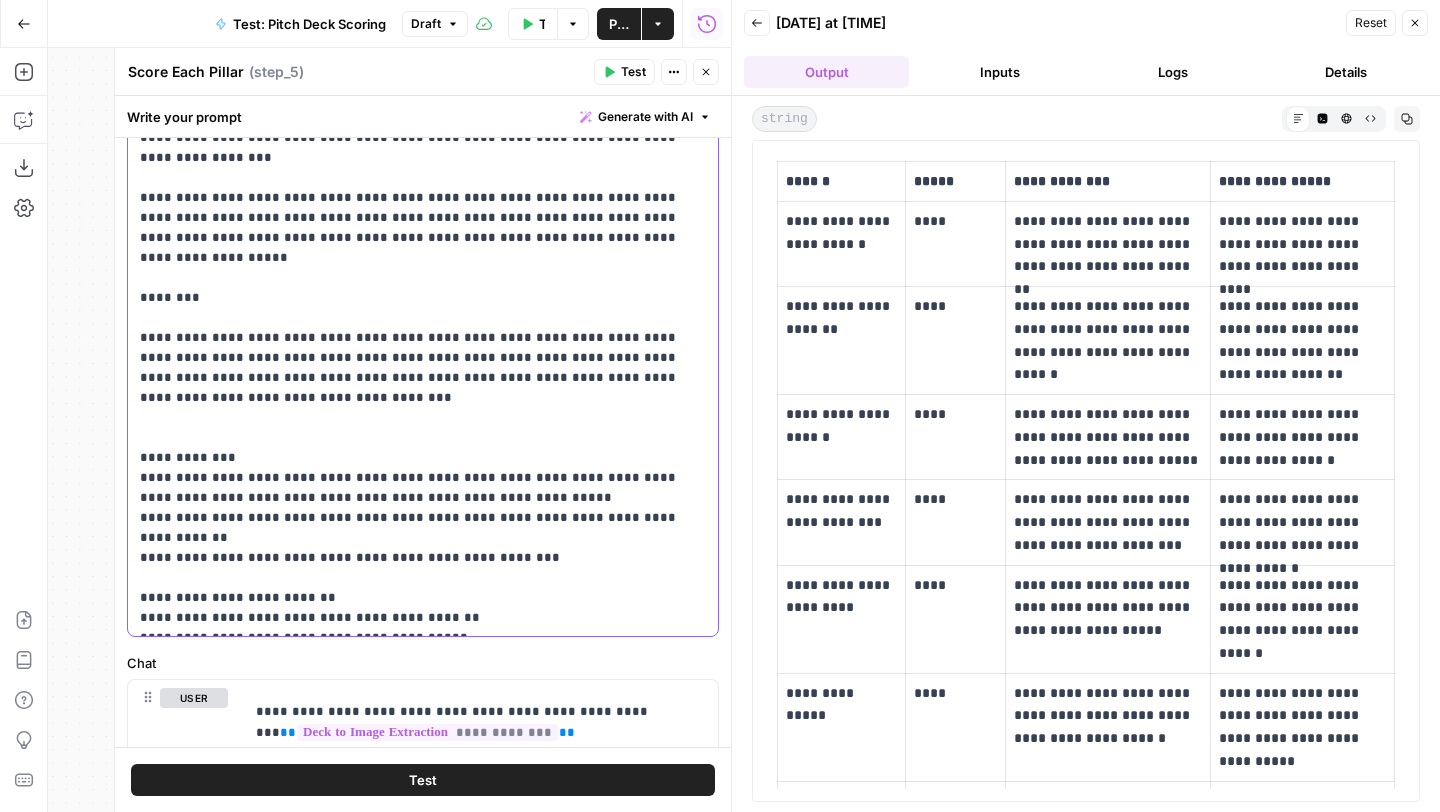 drag, startPoint x: 206, startPoint y: 260, endPoint x: 120, endPoint y: 260, distance: 86 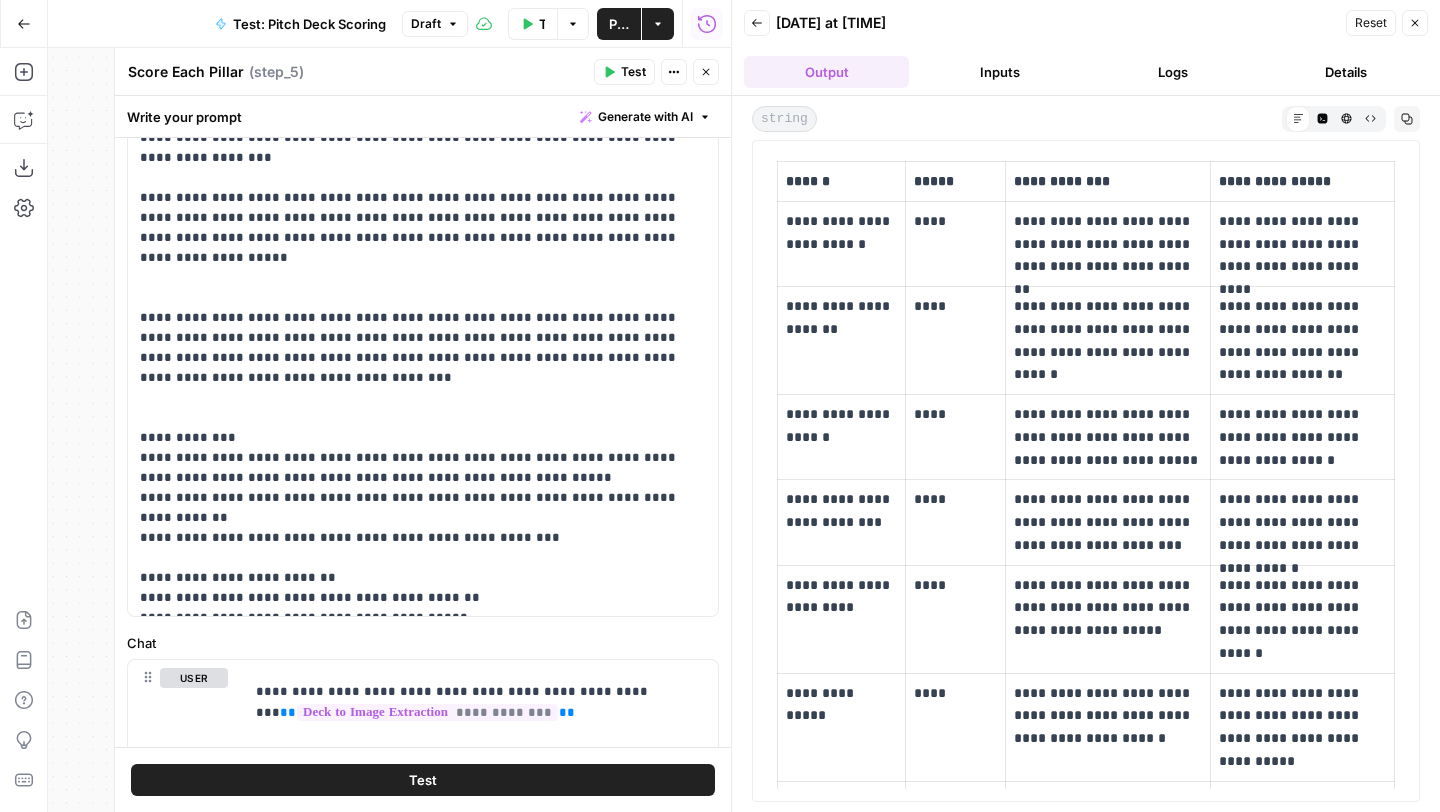 click on "Test" at bounding box center [423, 780] 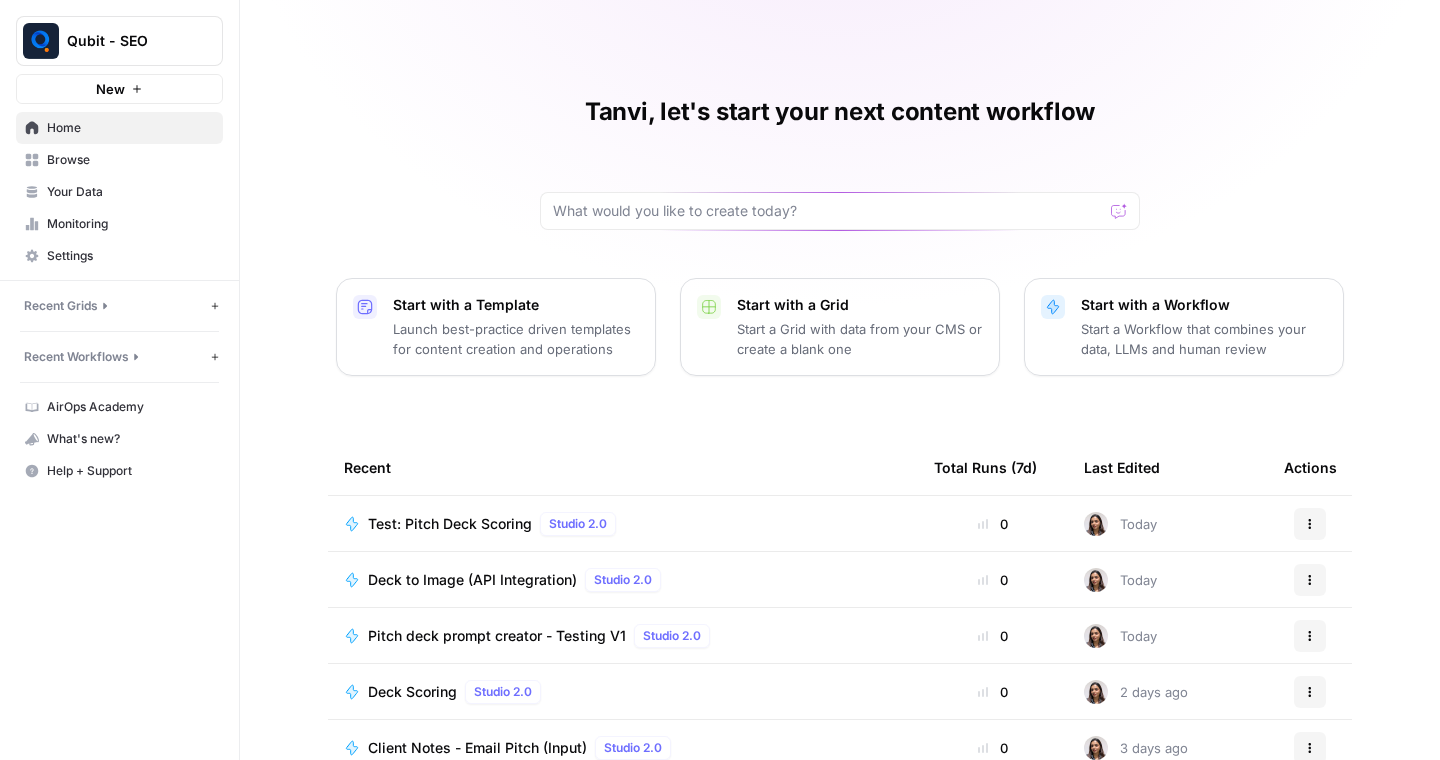 scroll, scrollTop: 0, scrollLeft: 0, axis: both 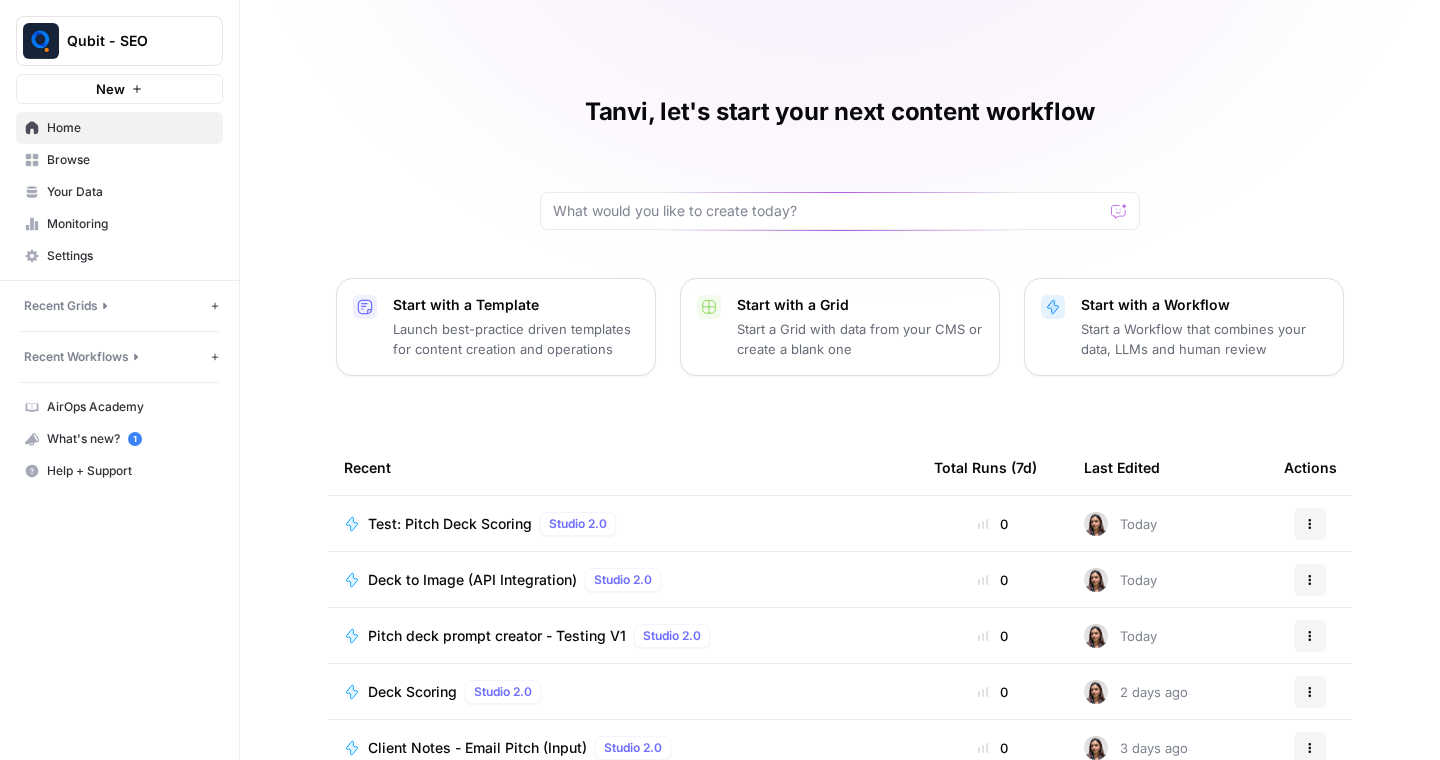 click on "Browse" at bounding box center (130, 160) 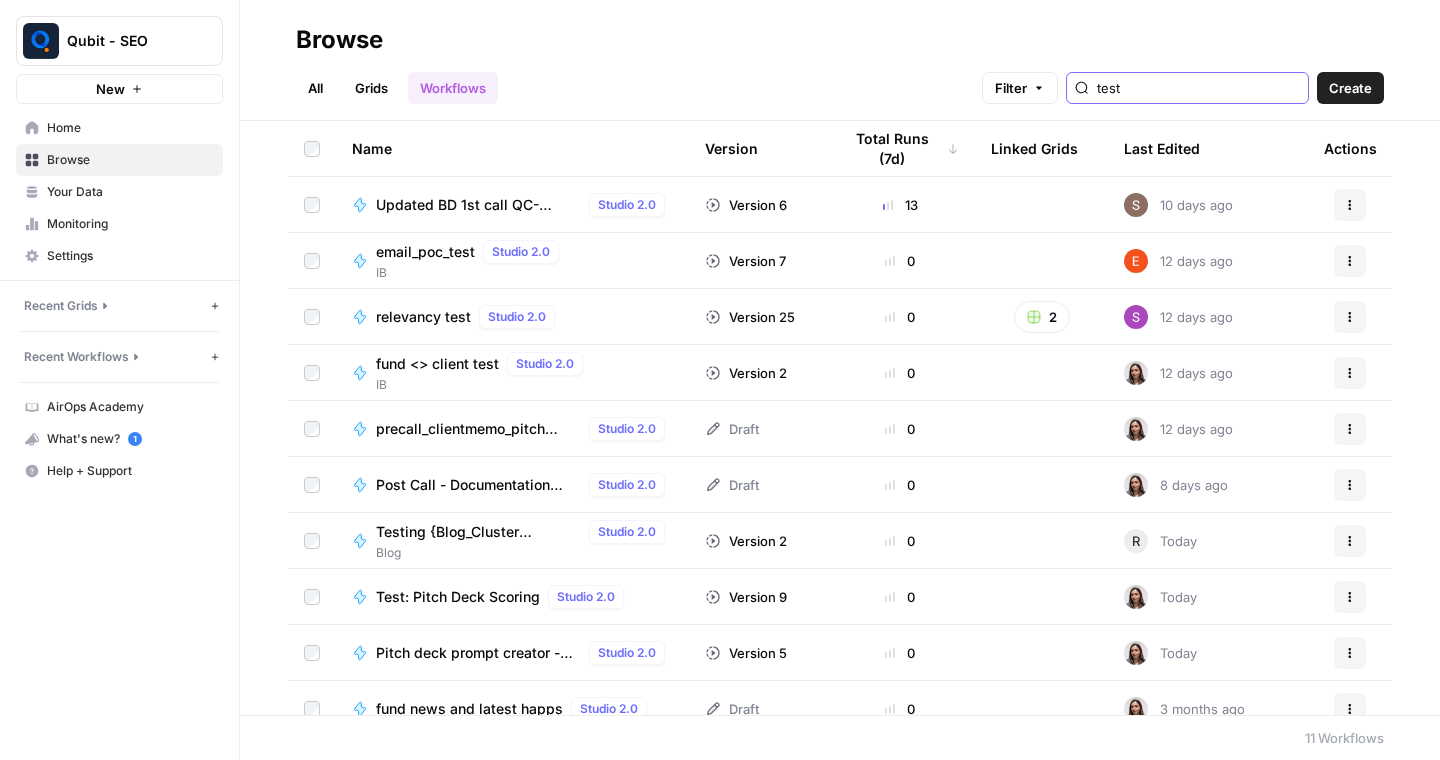 drag, startPoint x: 1200, startPoint y: 88, endPoint x: 1049, endPoint y: 86, distance: 151.01324 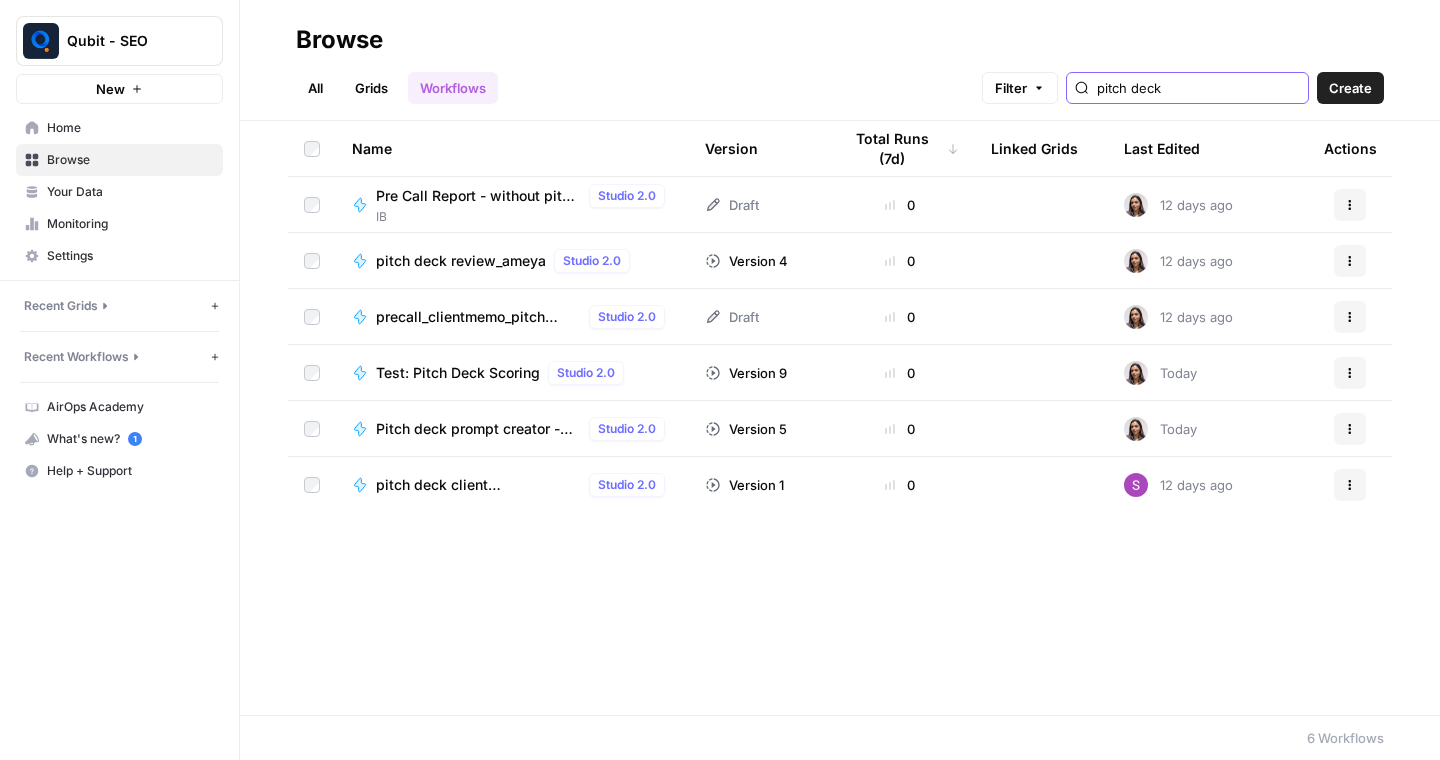 click on "pitch deck" at bounding box center (1198, 88) 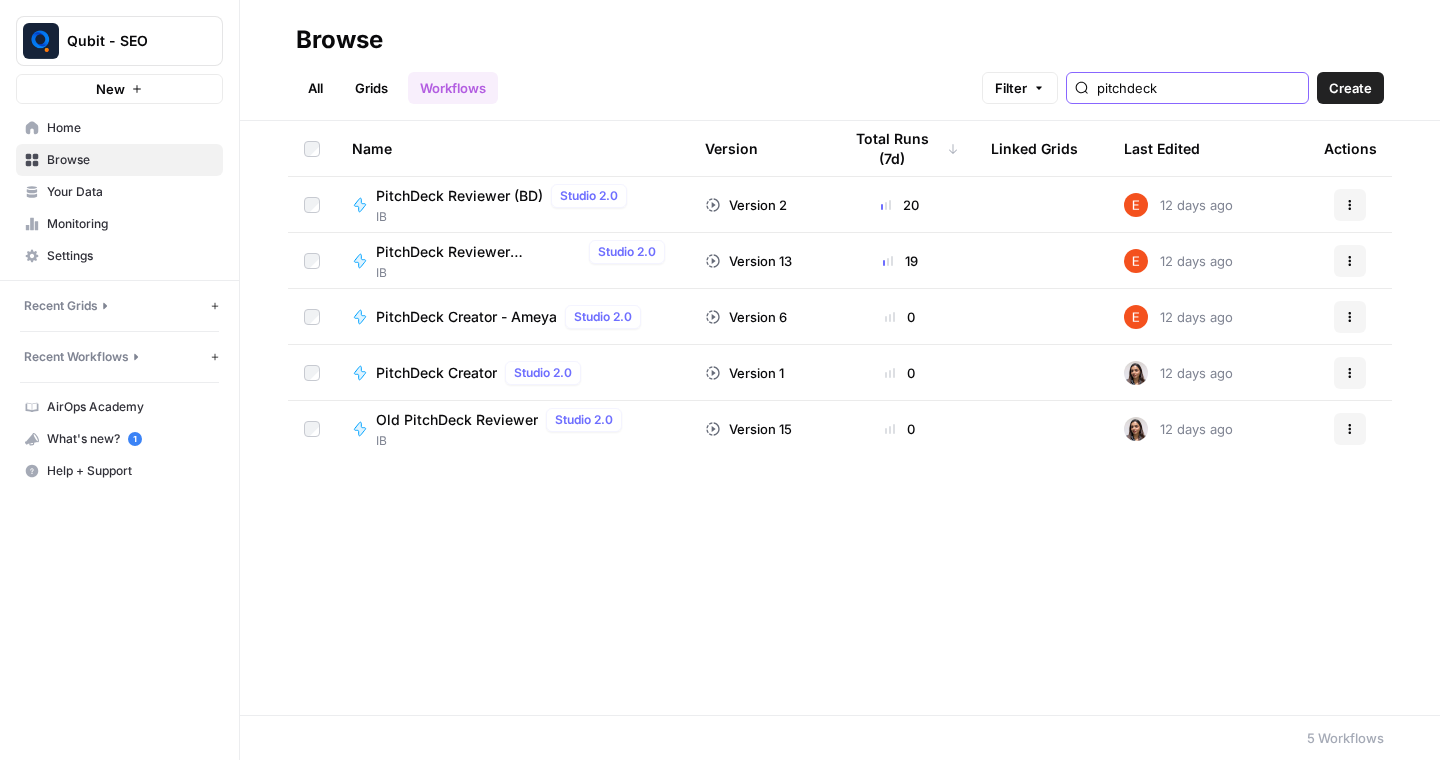 type on "pitchdeck" 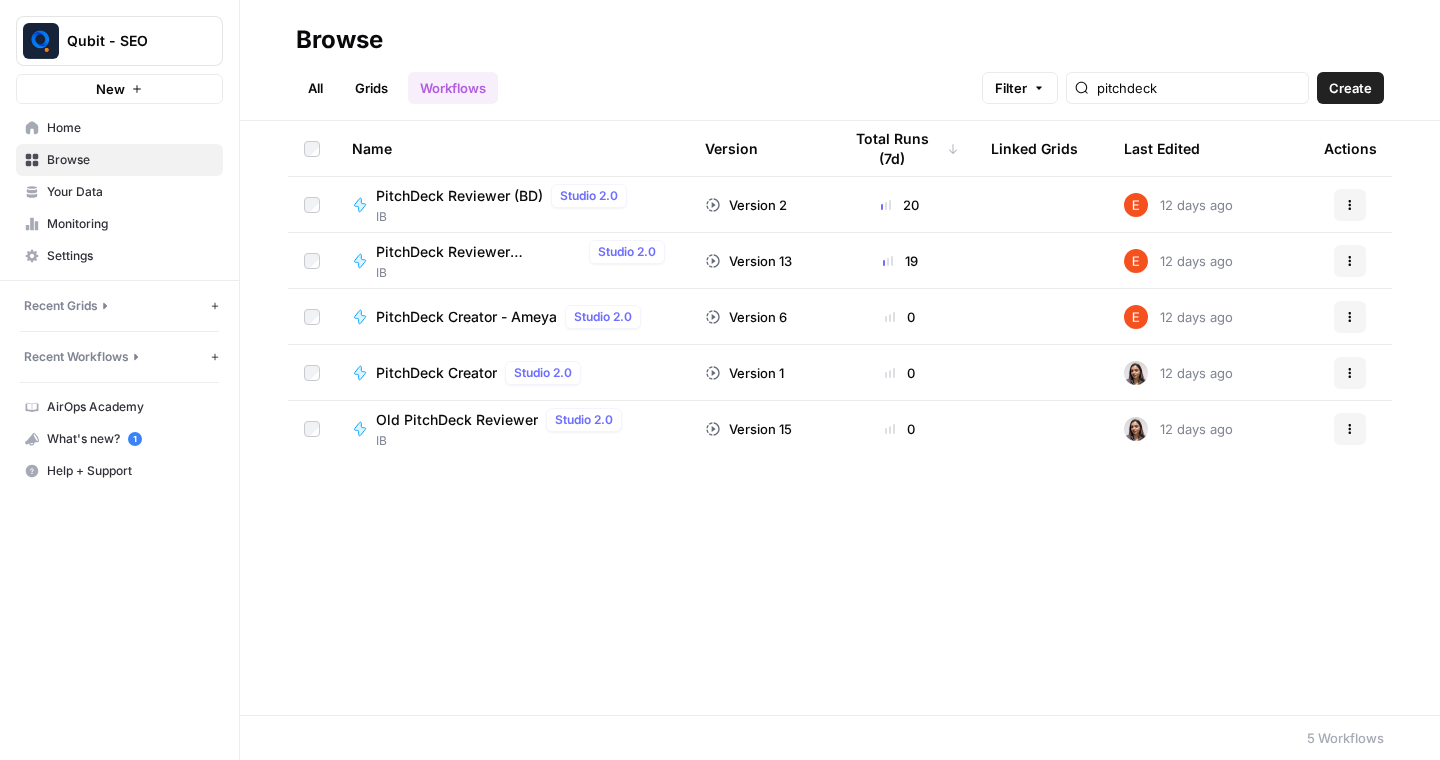 click on "PitchDeck Reviewer (Updated)" at bounding box center (478, 252) 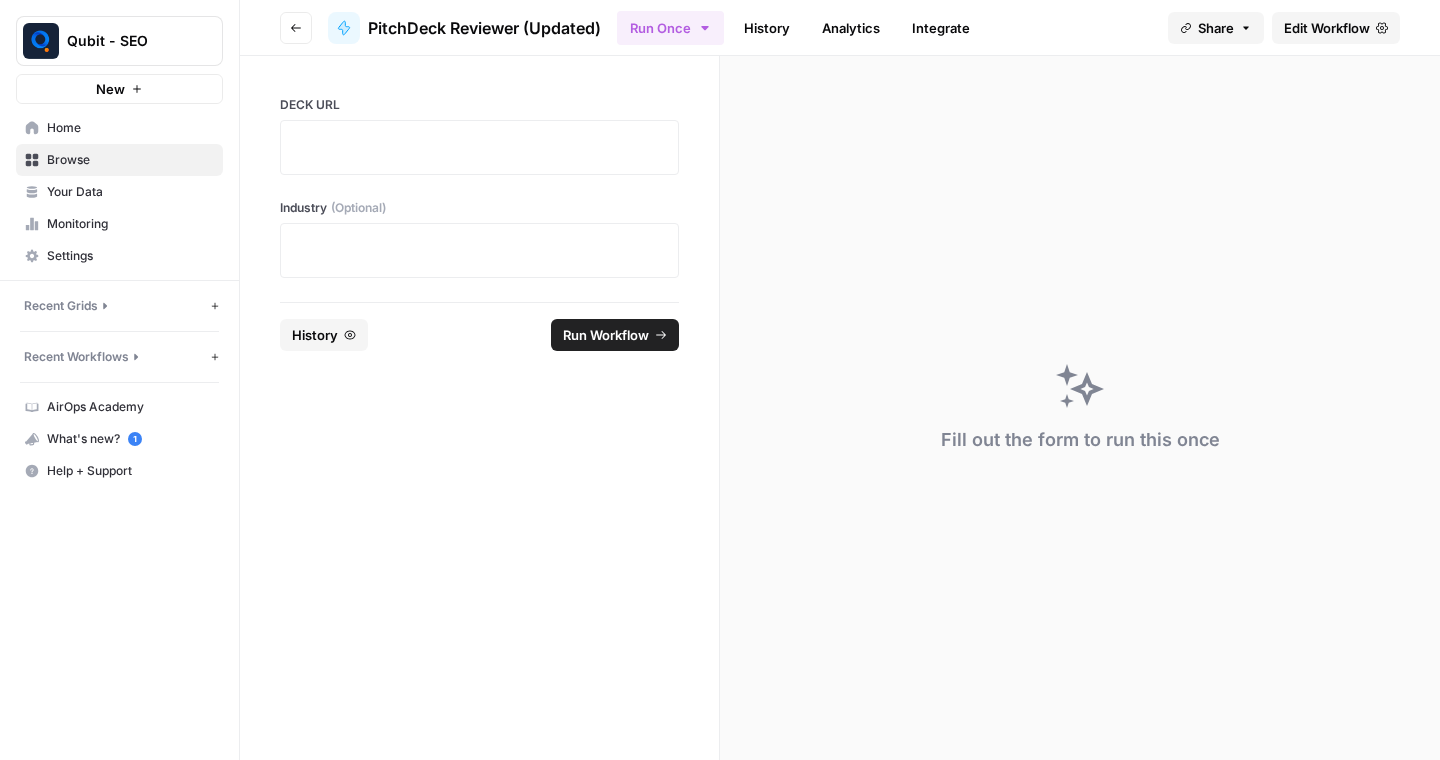 click on "Edit Workflow" at bounding box center (1327, 28) 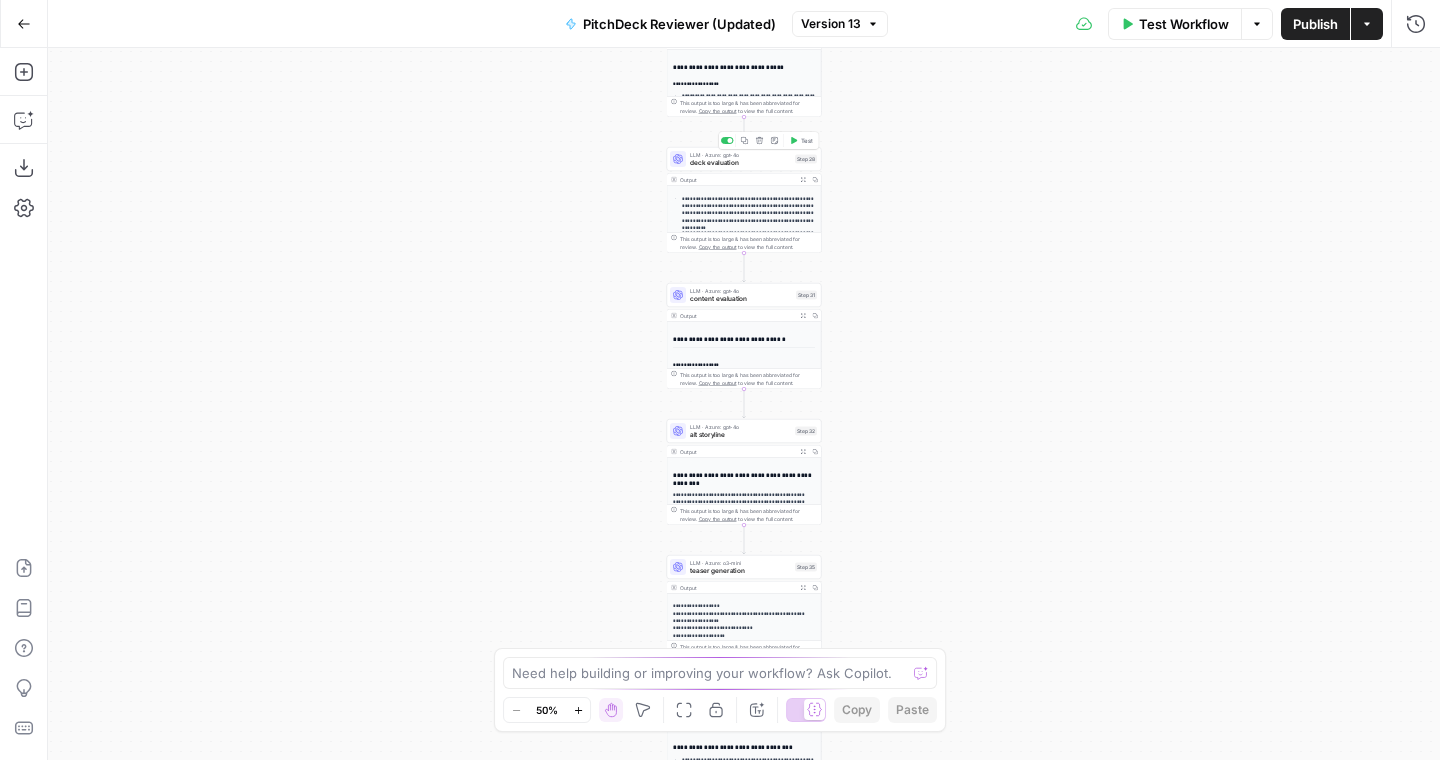 click on "deck evaluation" at bounding box center [740, 163] 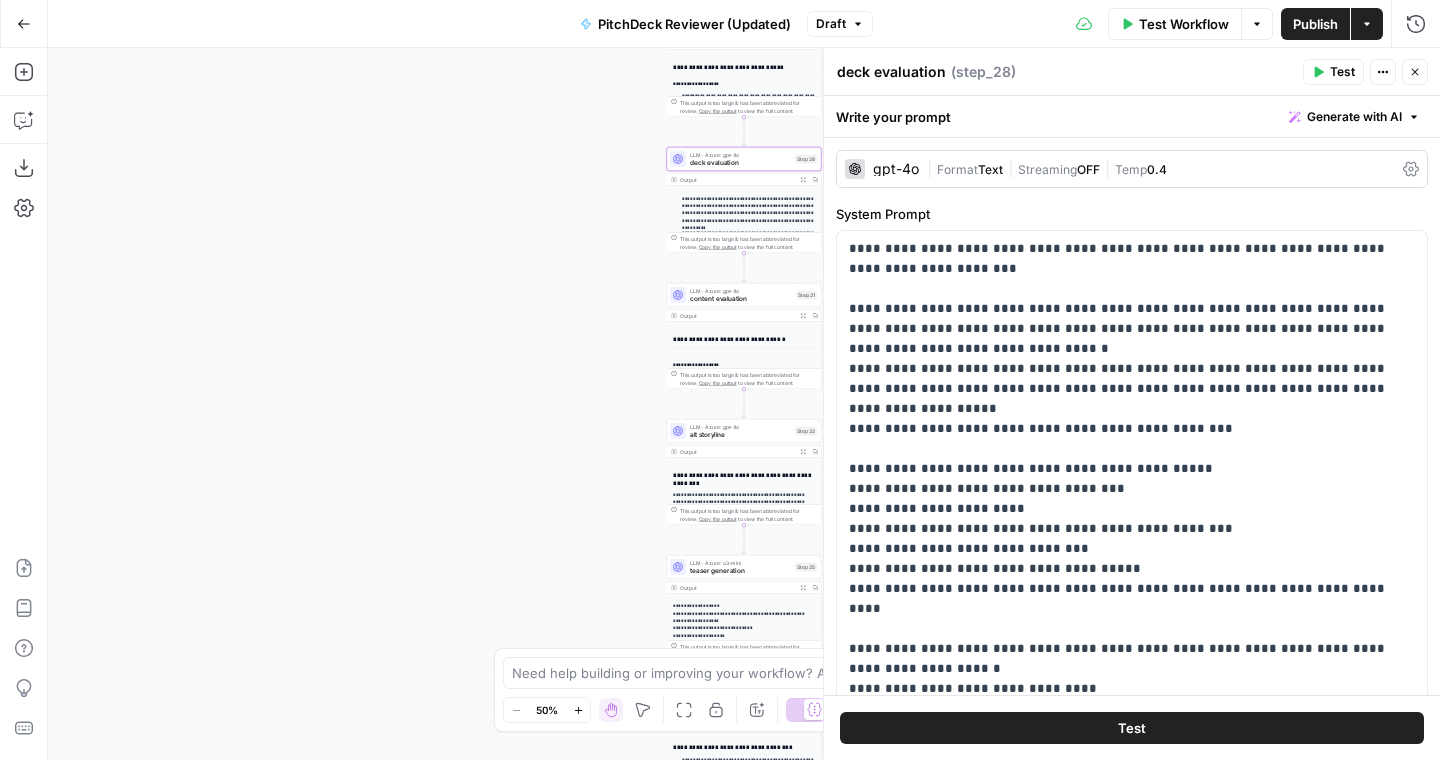 scroll, scrollTop: 41, scrollLeft: 0, axis: vertical 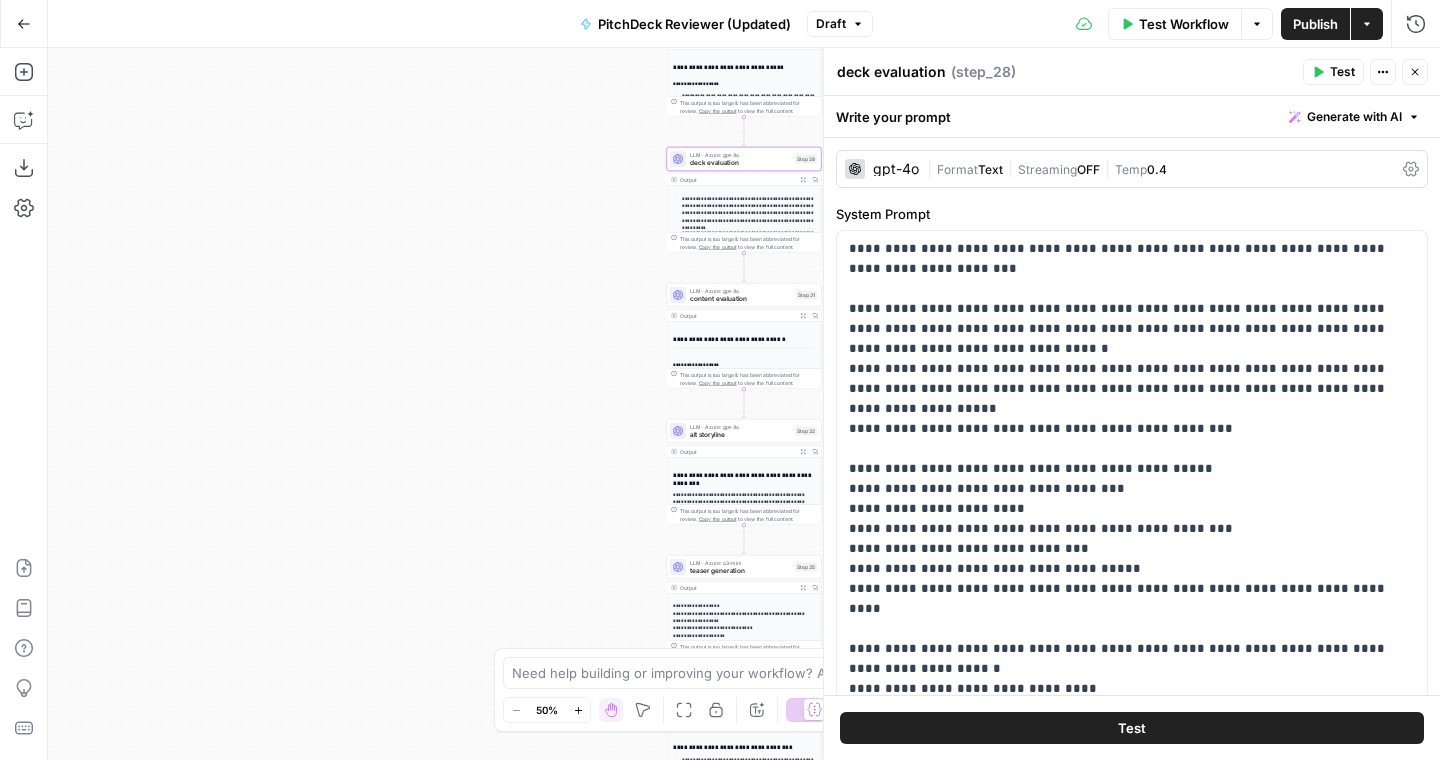click 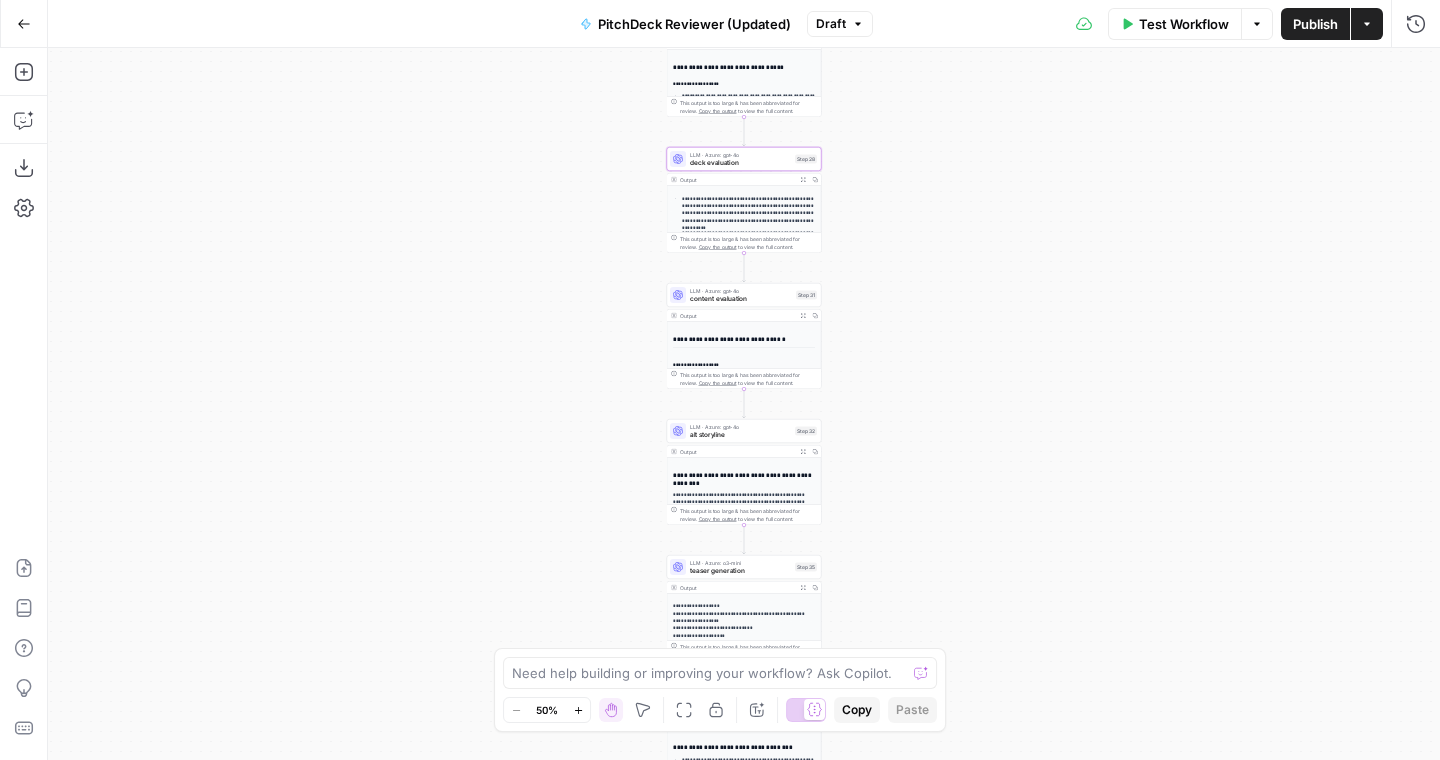 click 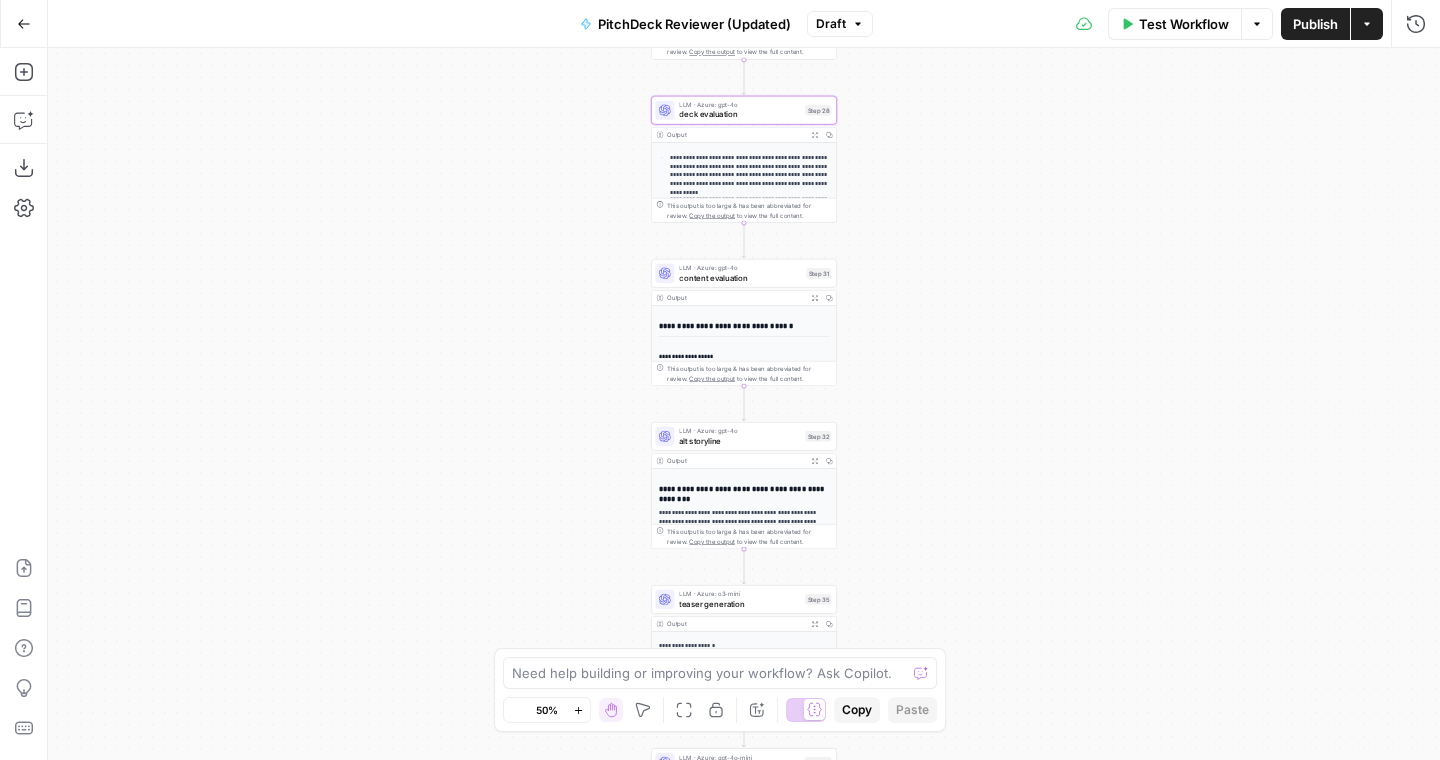 click 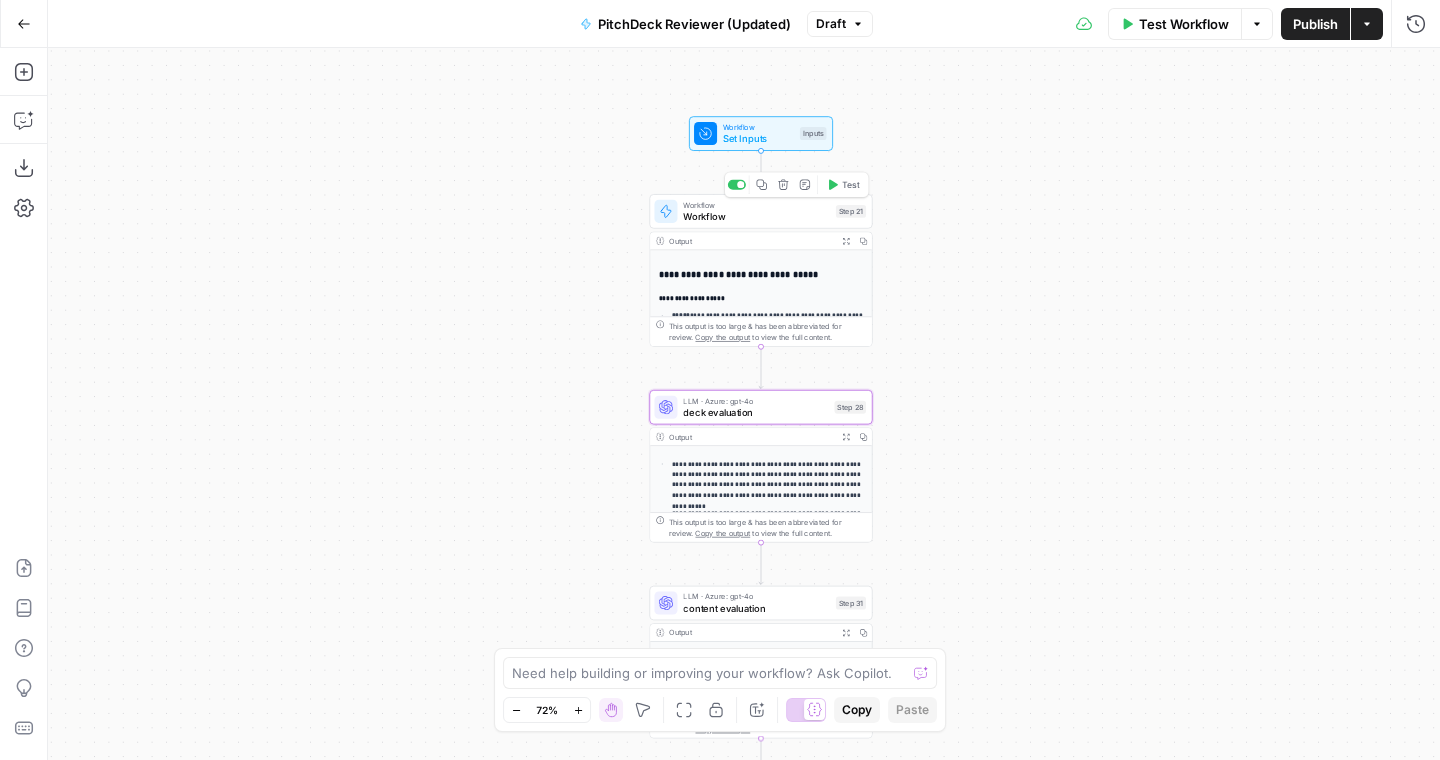 click on "Workflow" at bounding box center (756, 216) 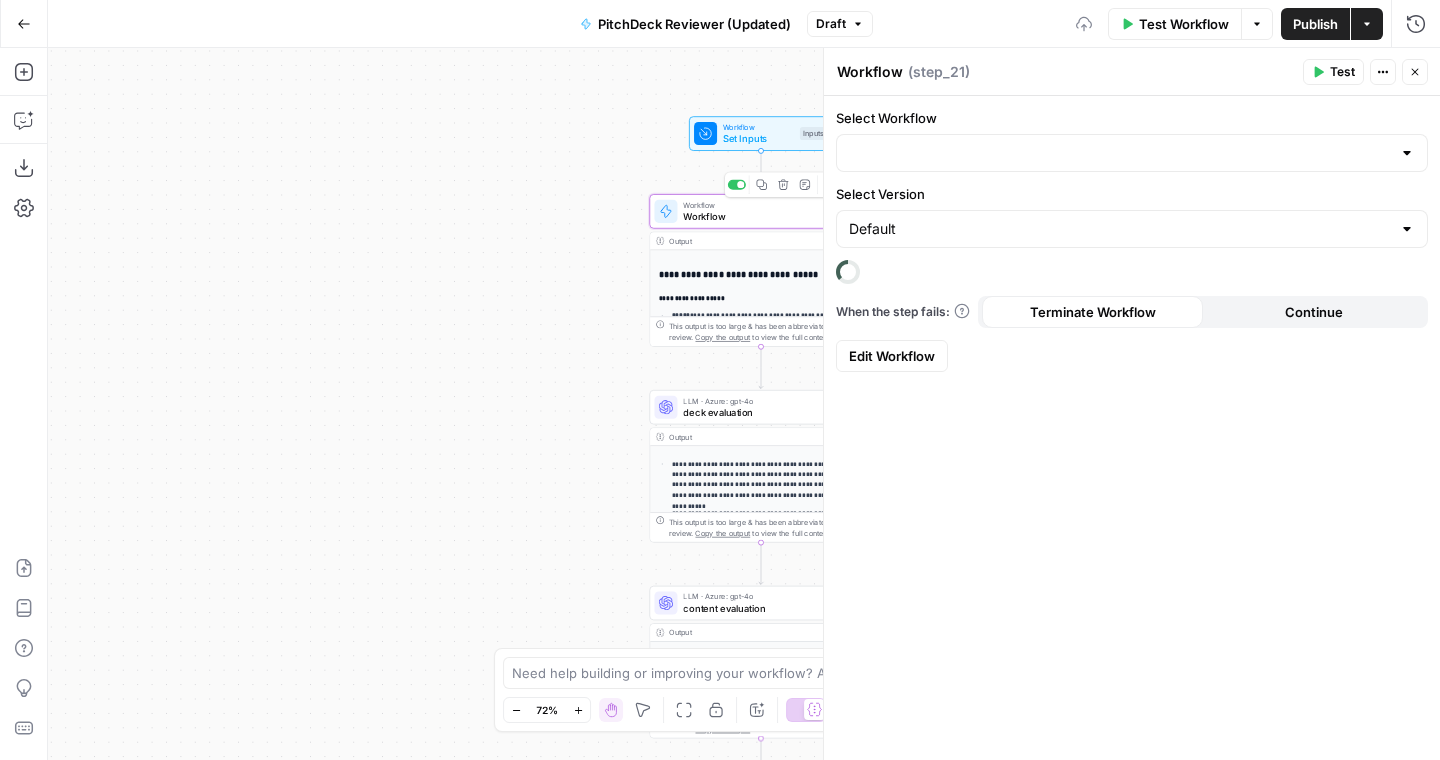 type on "Deck to Image (API Integration)" 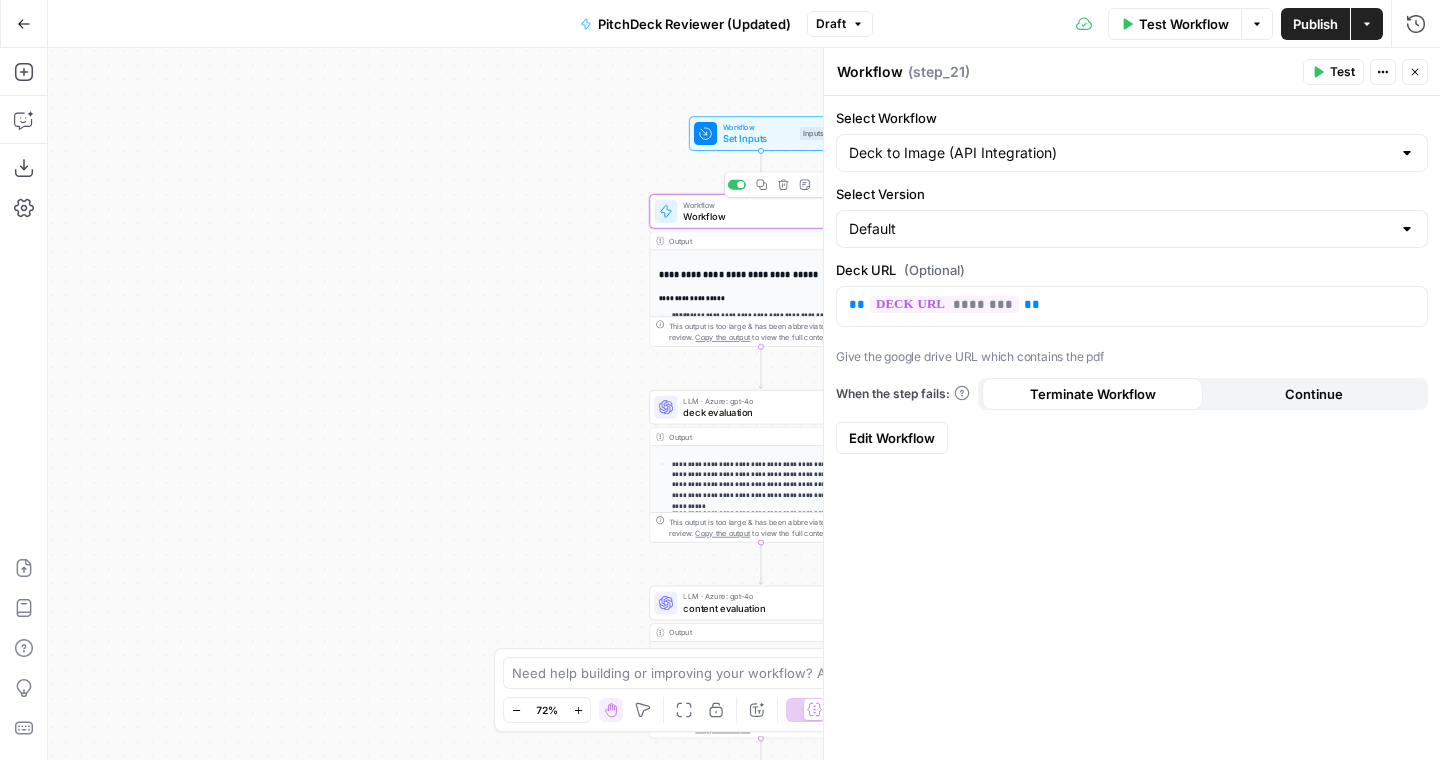 click on "**********" at bounding box center (744, 404) 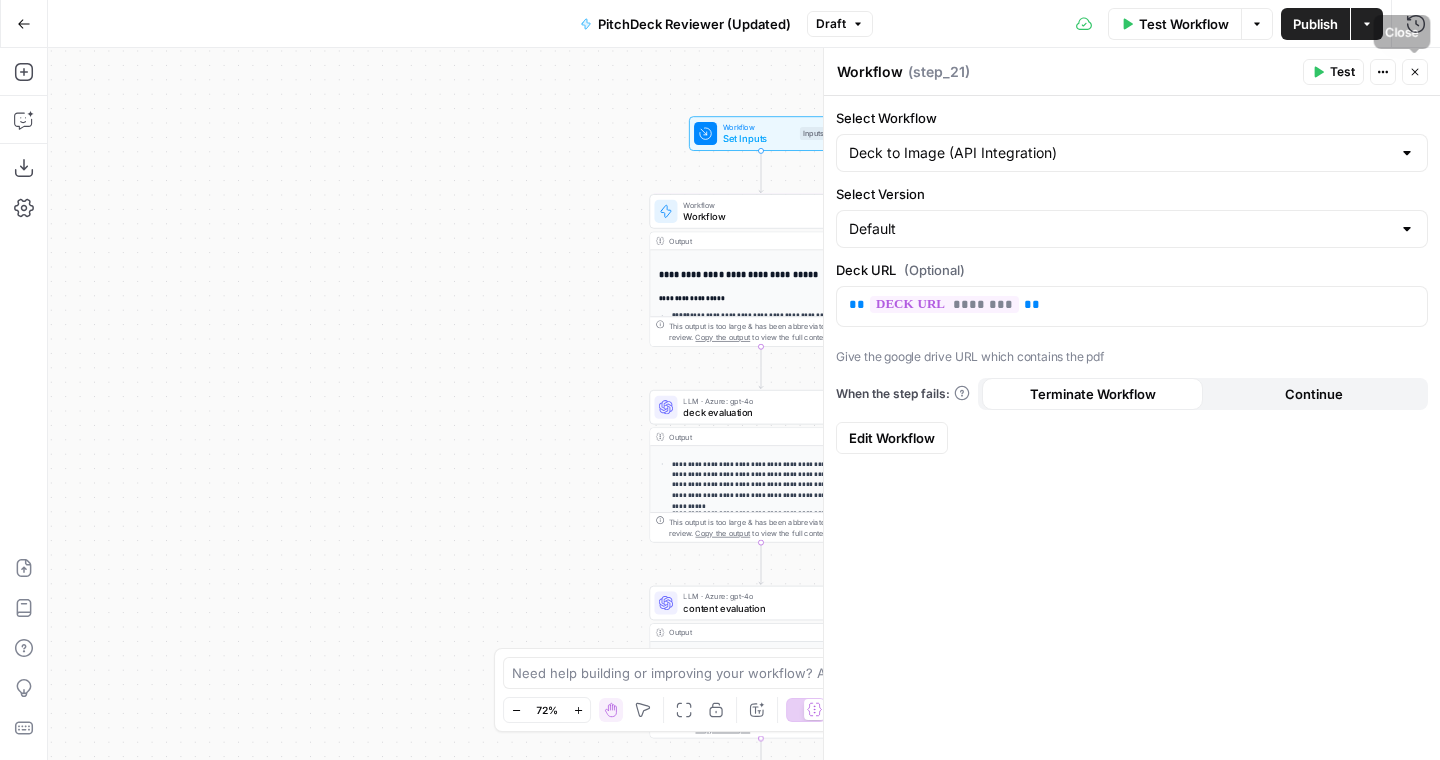 click on "Close" at bounding box center (1415, 72) 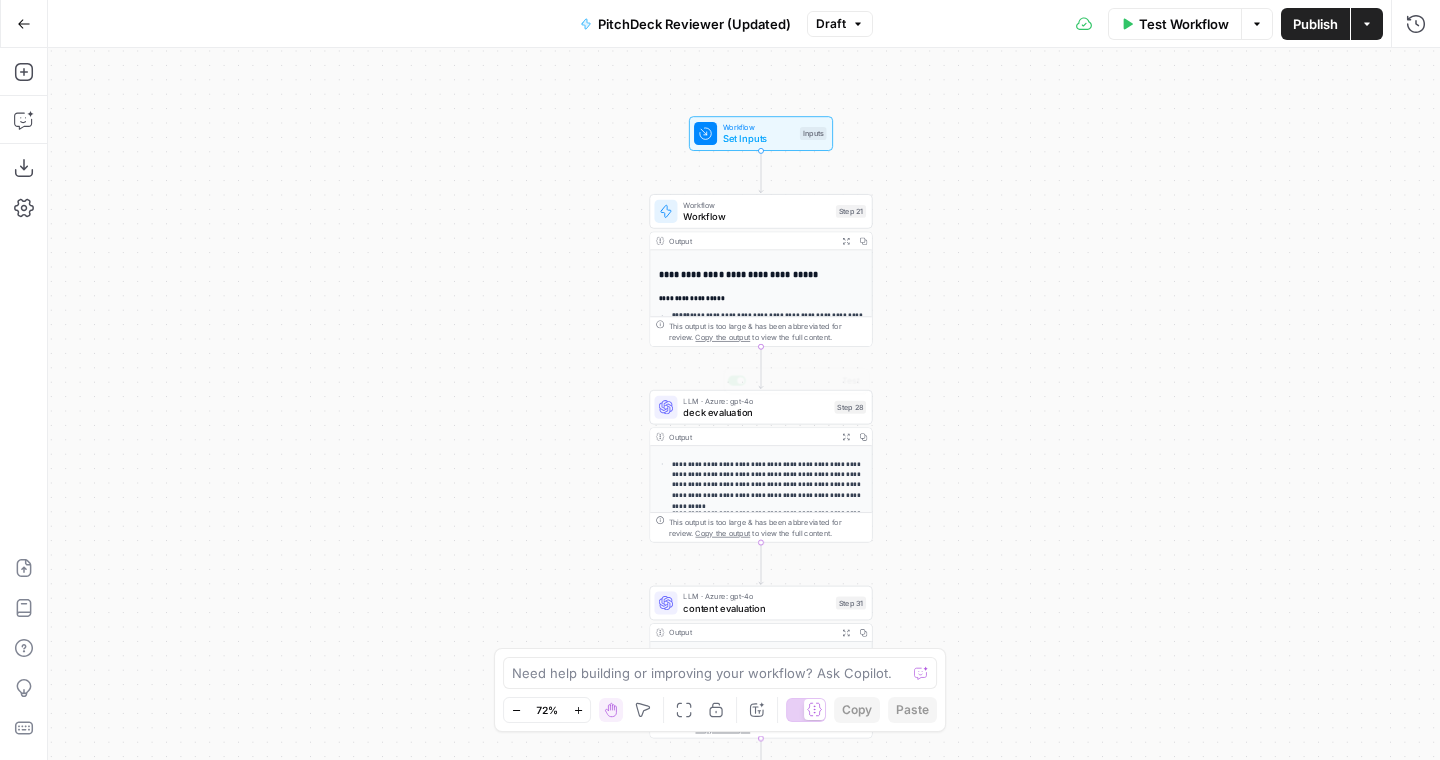 click on "**********" at bounding box center [768, 480] 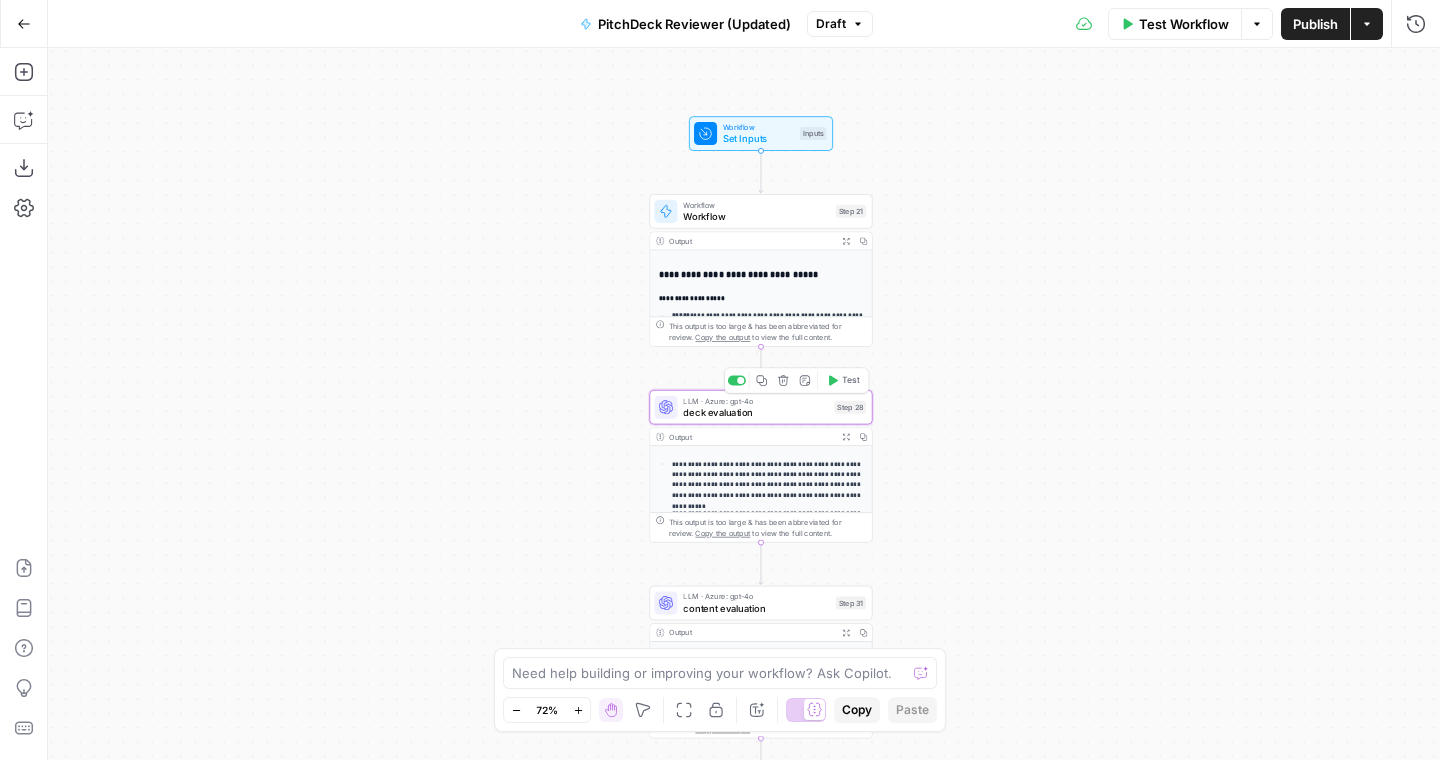 click on "deck evaluation" at bounding box center (755, 412) 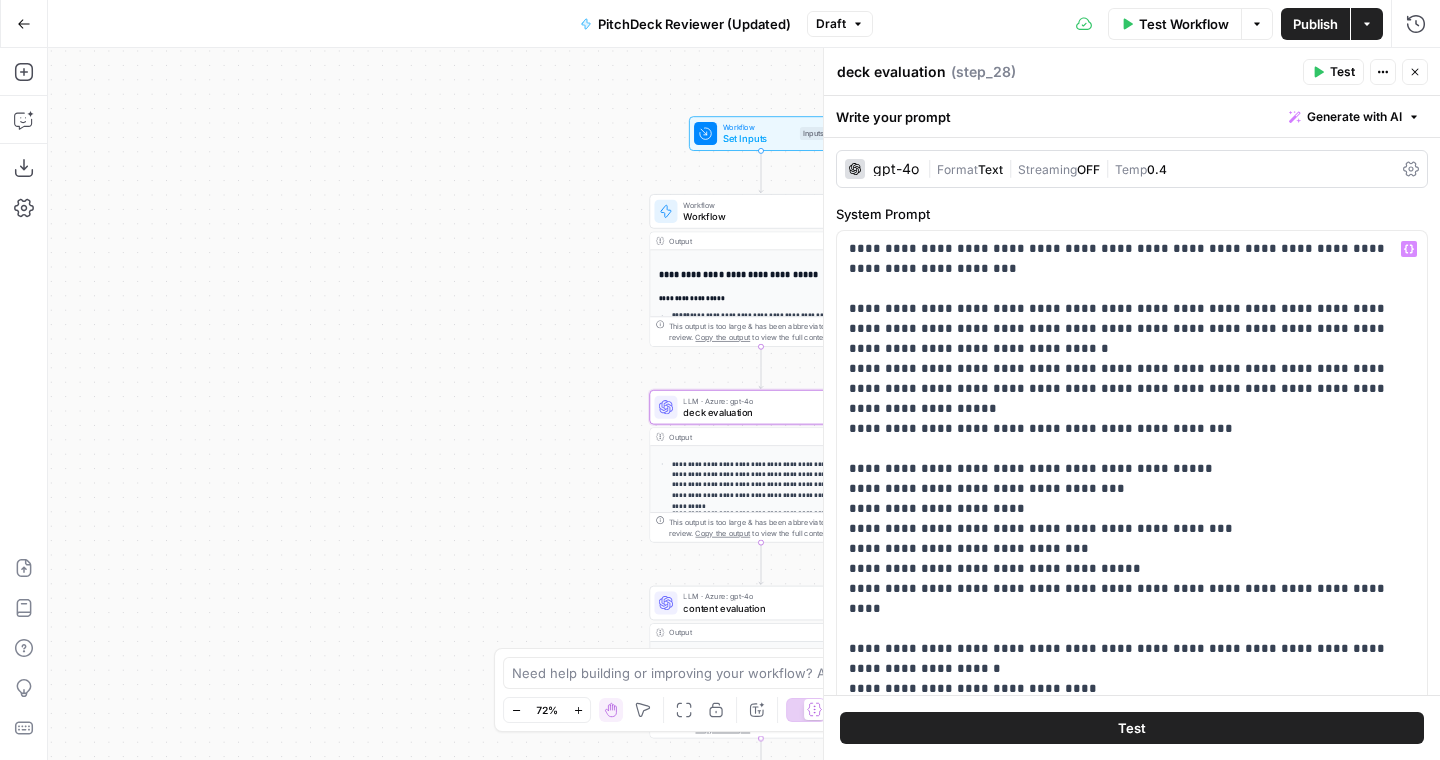 scroll, scrollTop: 41, scrollLeft: 0, axis: vertical 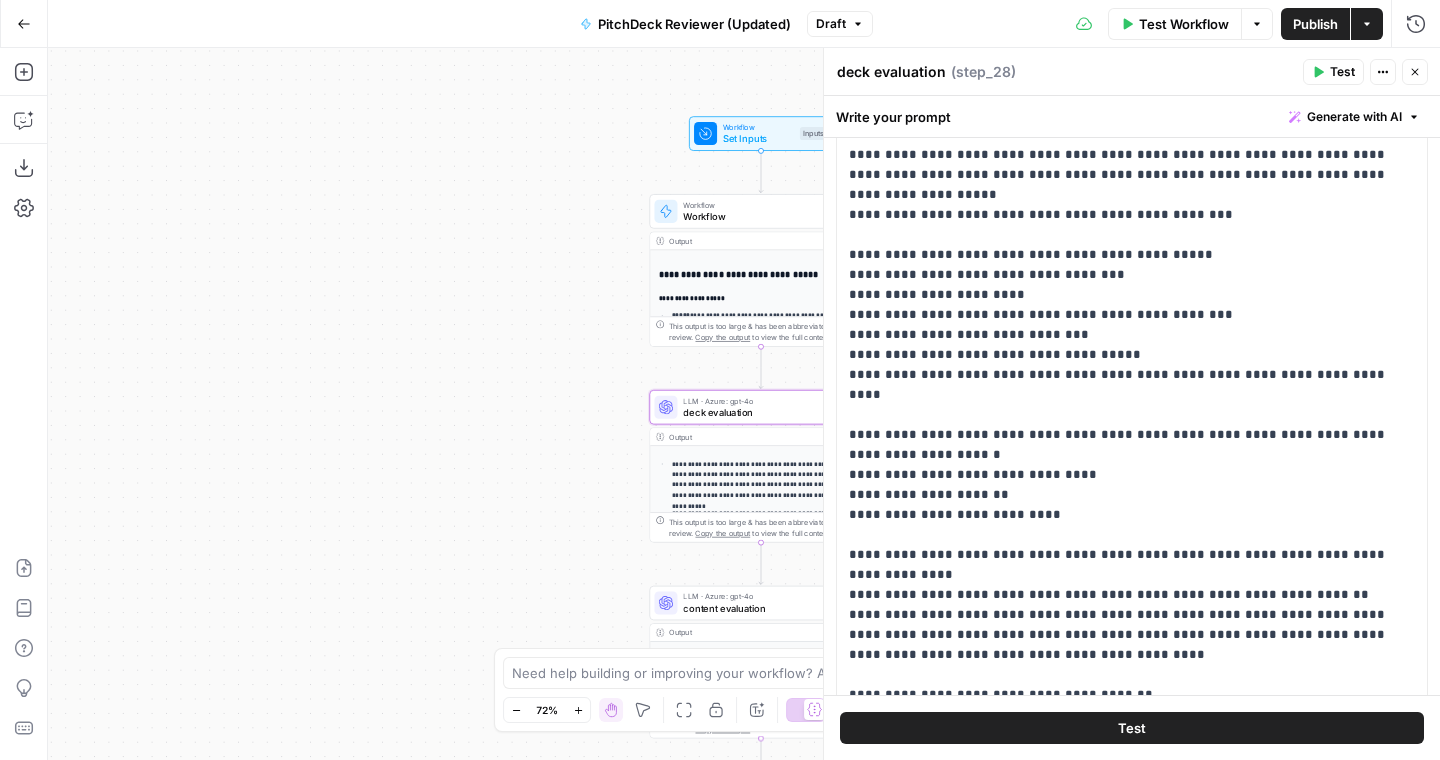 click 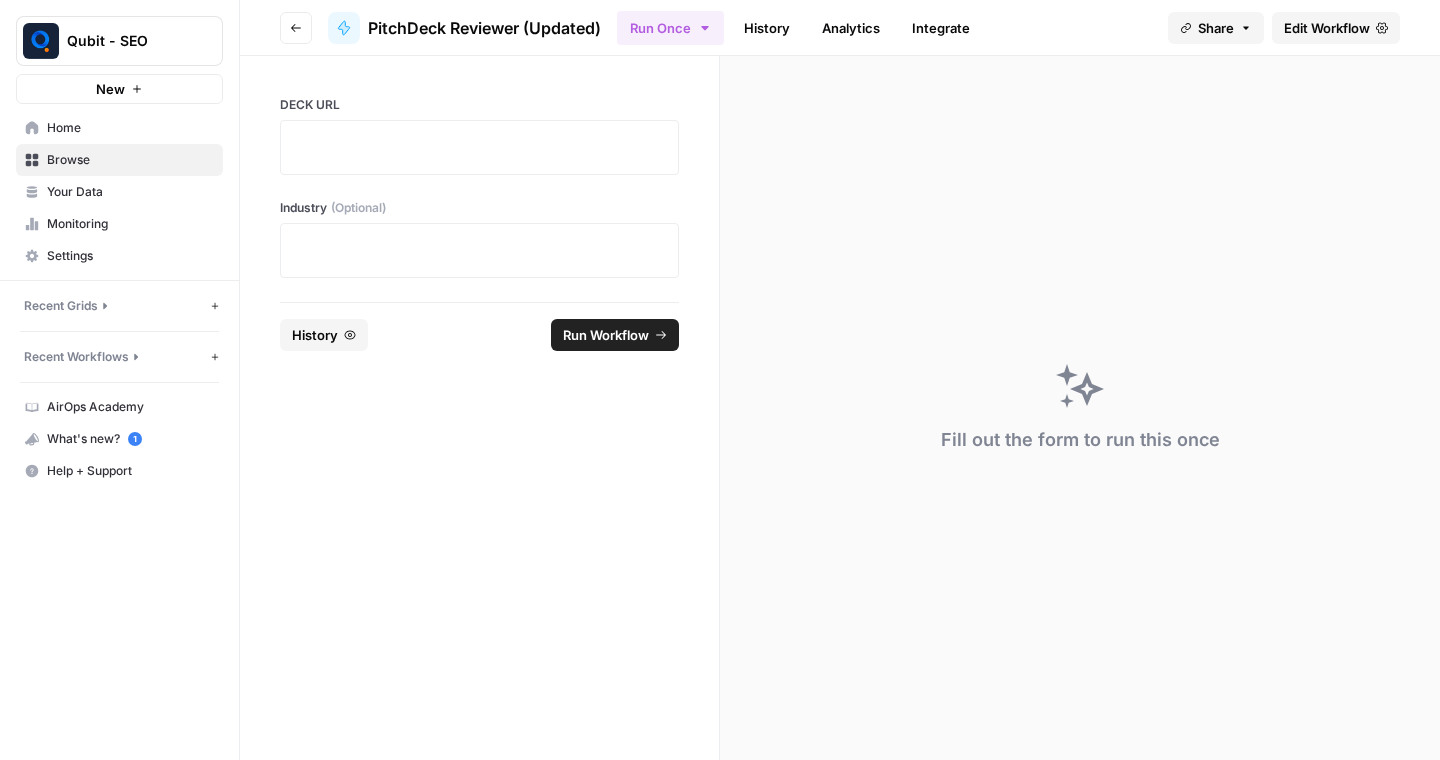 click on "Go back" at bounding box center [296, 28] 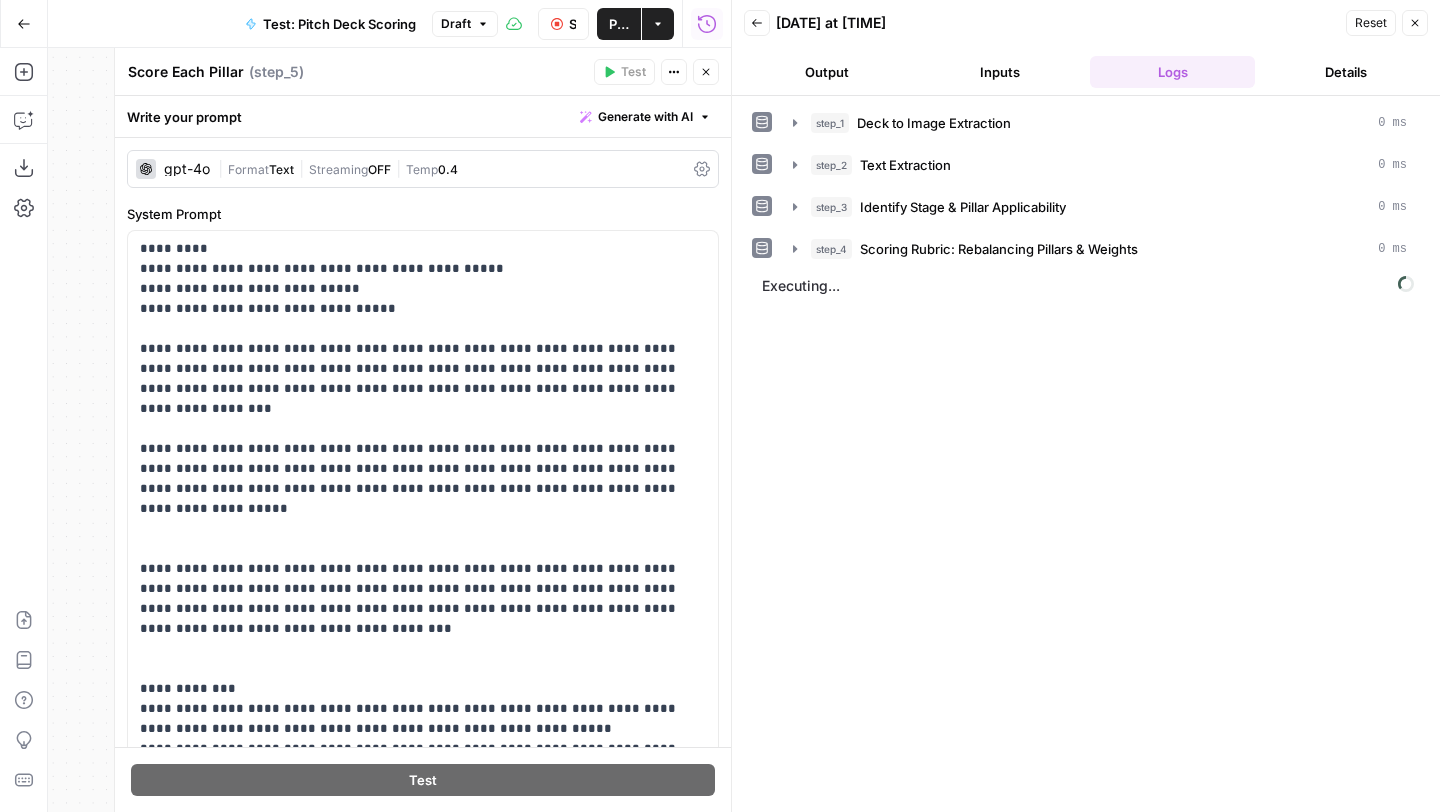 scroll, scrollTop: 0, scrollLeft: 0, axis: both 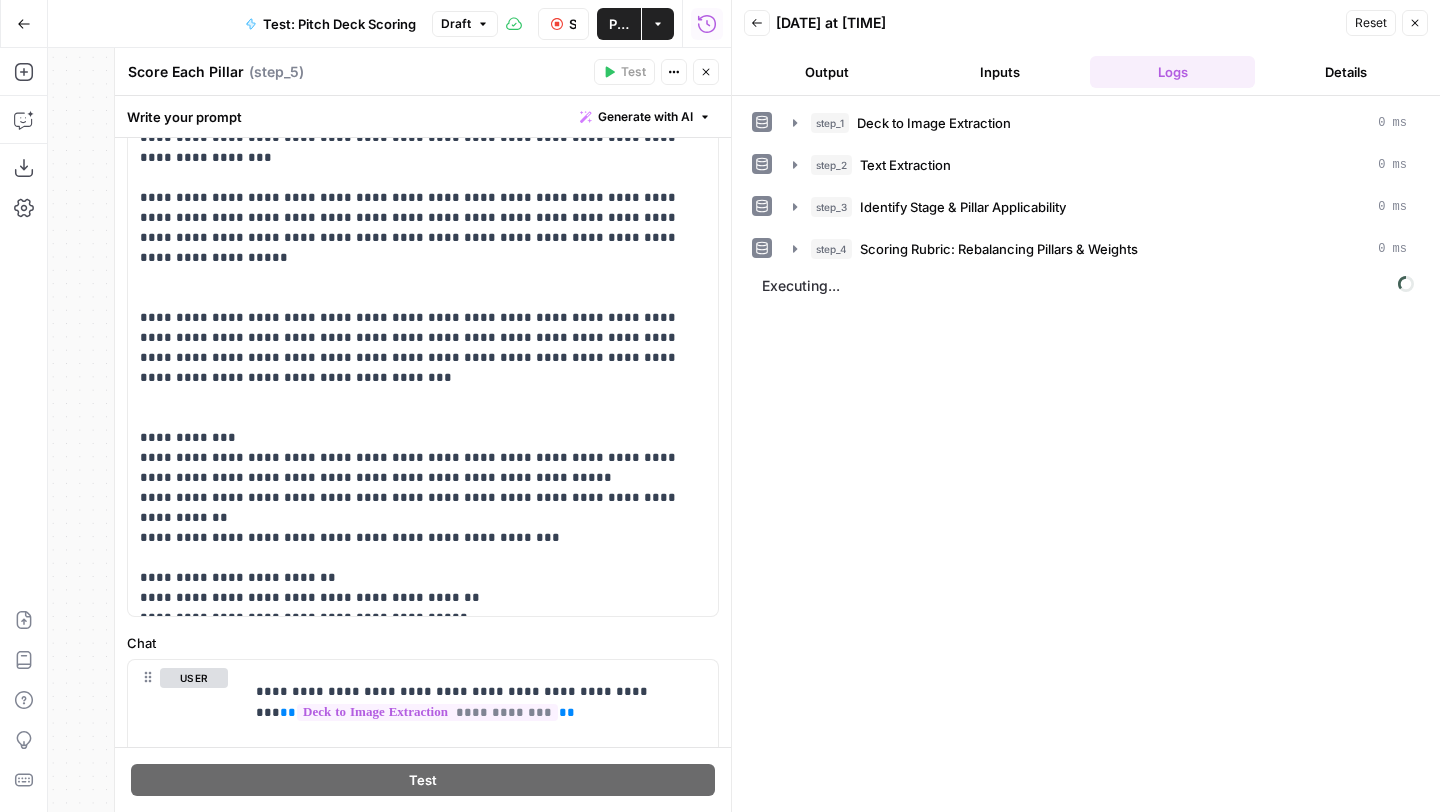 click on "Output" at bounding box center (826, 72) 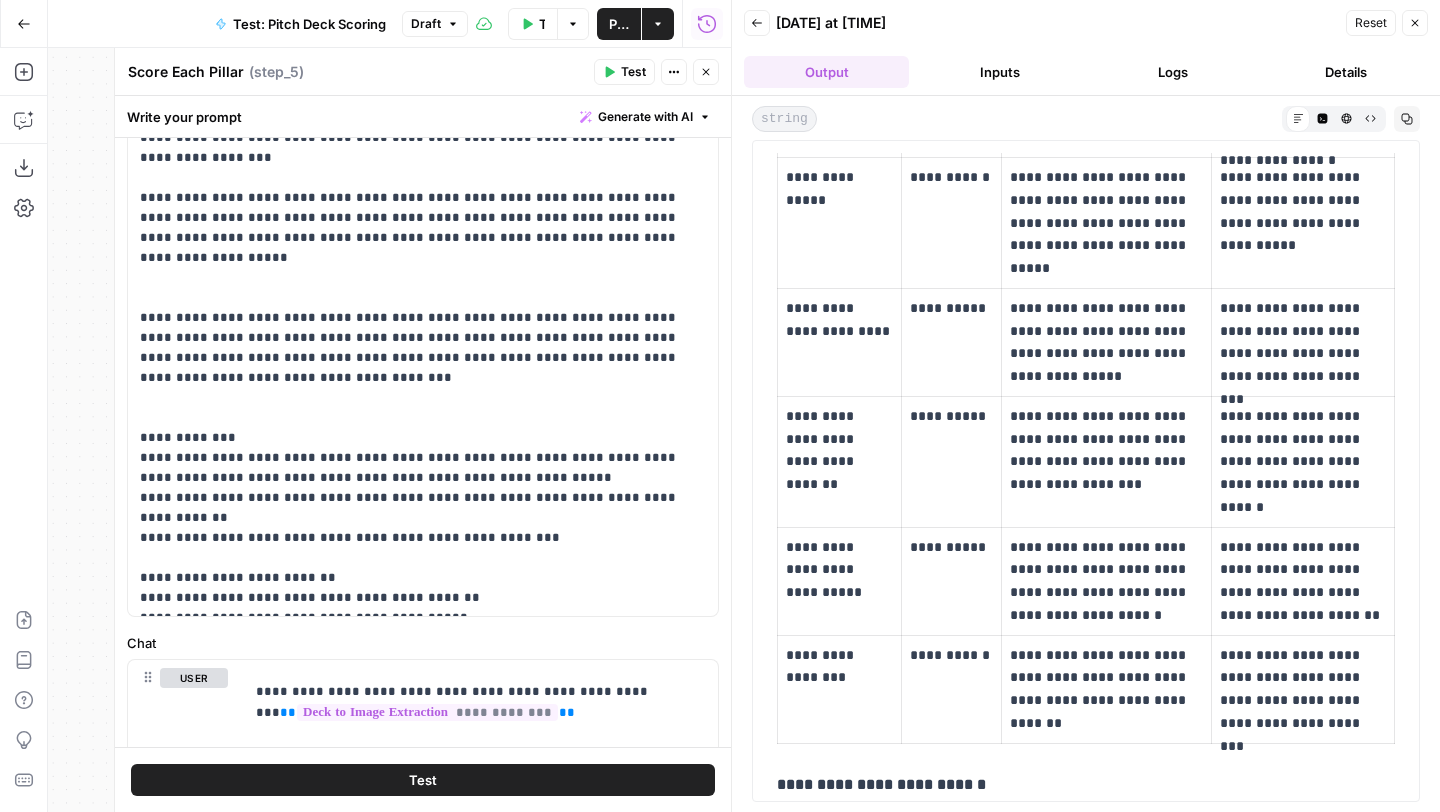 scroll, scrollTop: 668, scrollLeft: 0, axis: vertical 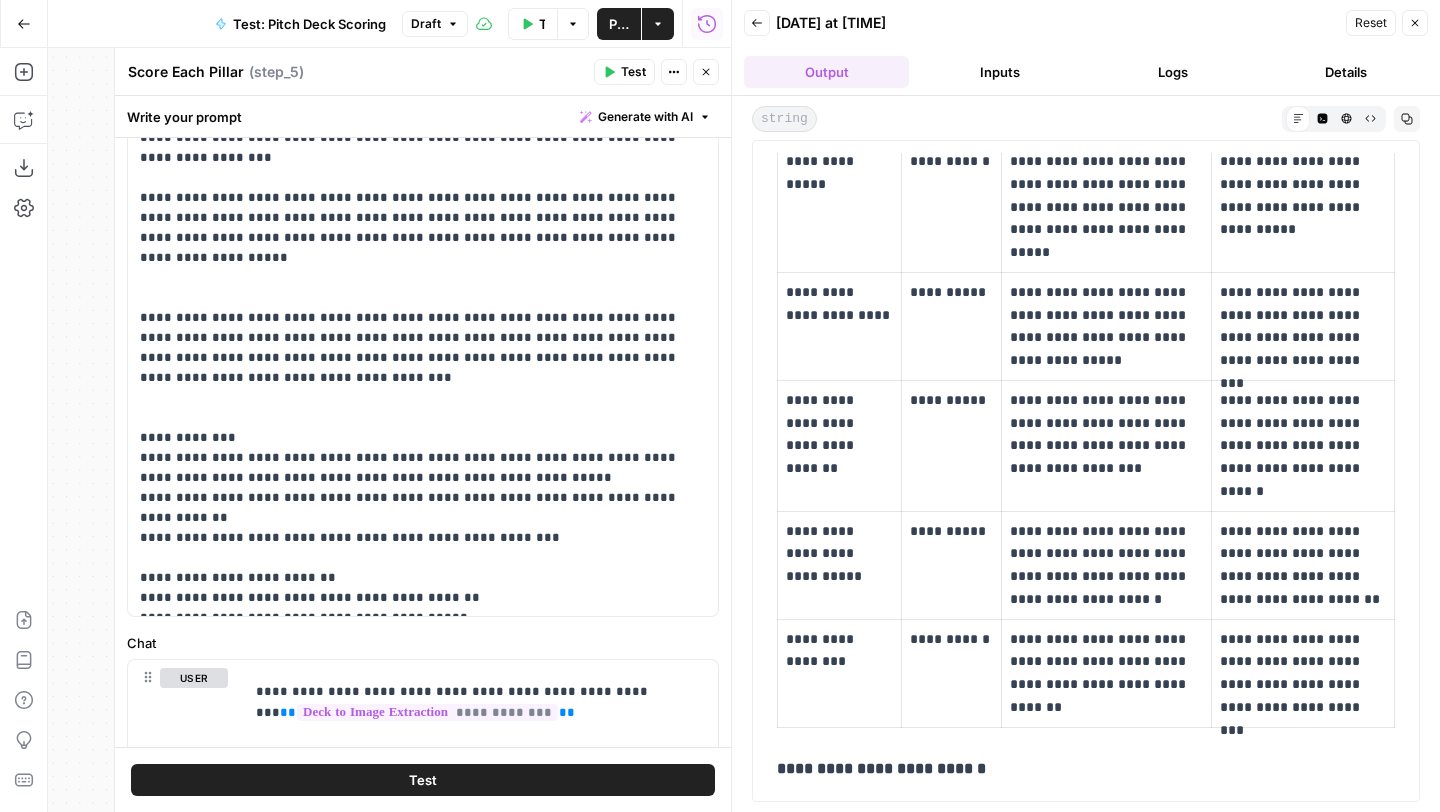 click on "**********" at bounding box center (840, 445) 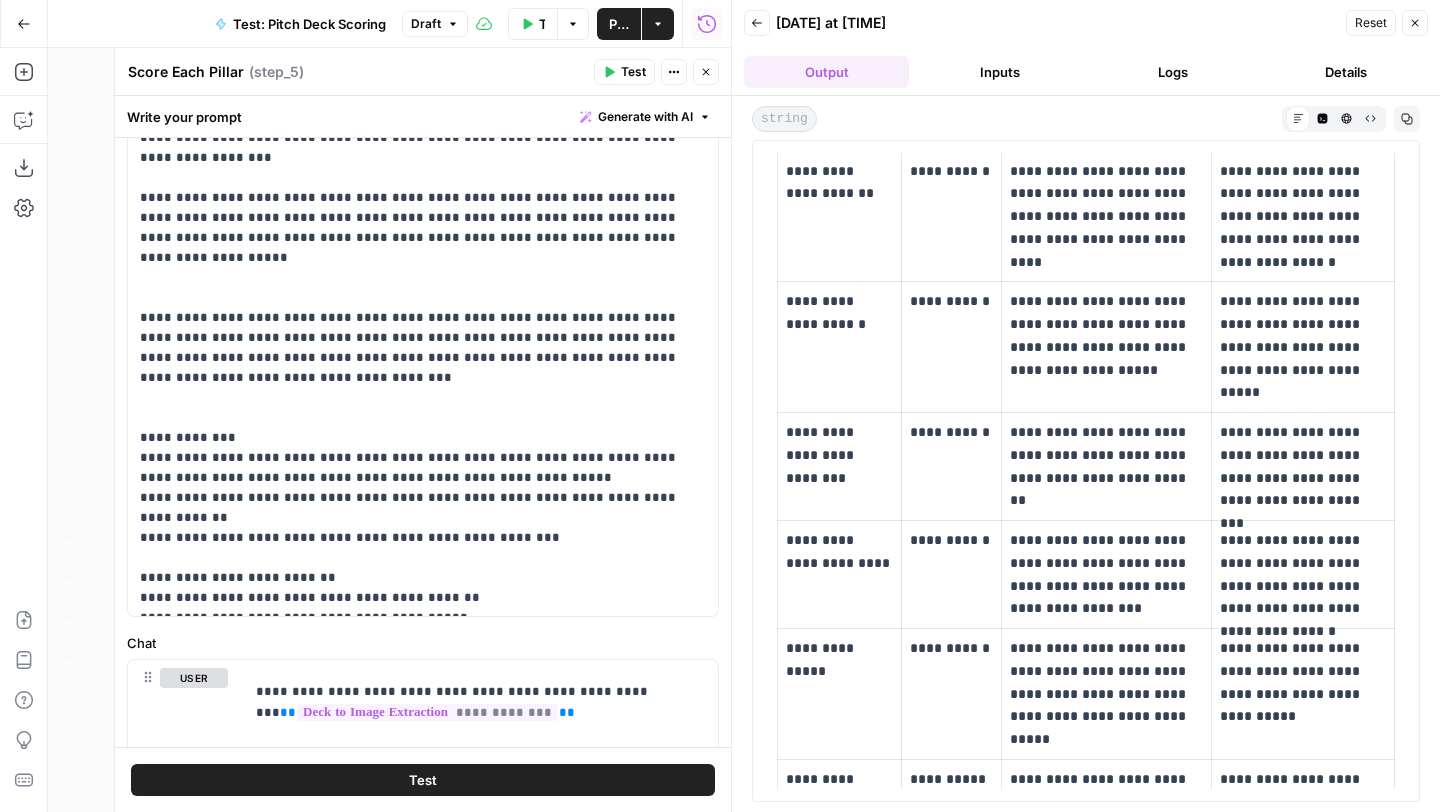 scroll, scrollTop: 0, scrollLeft: 0, axis: both 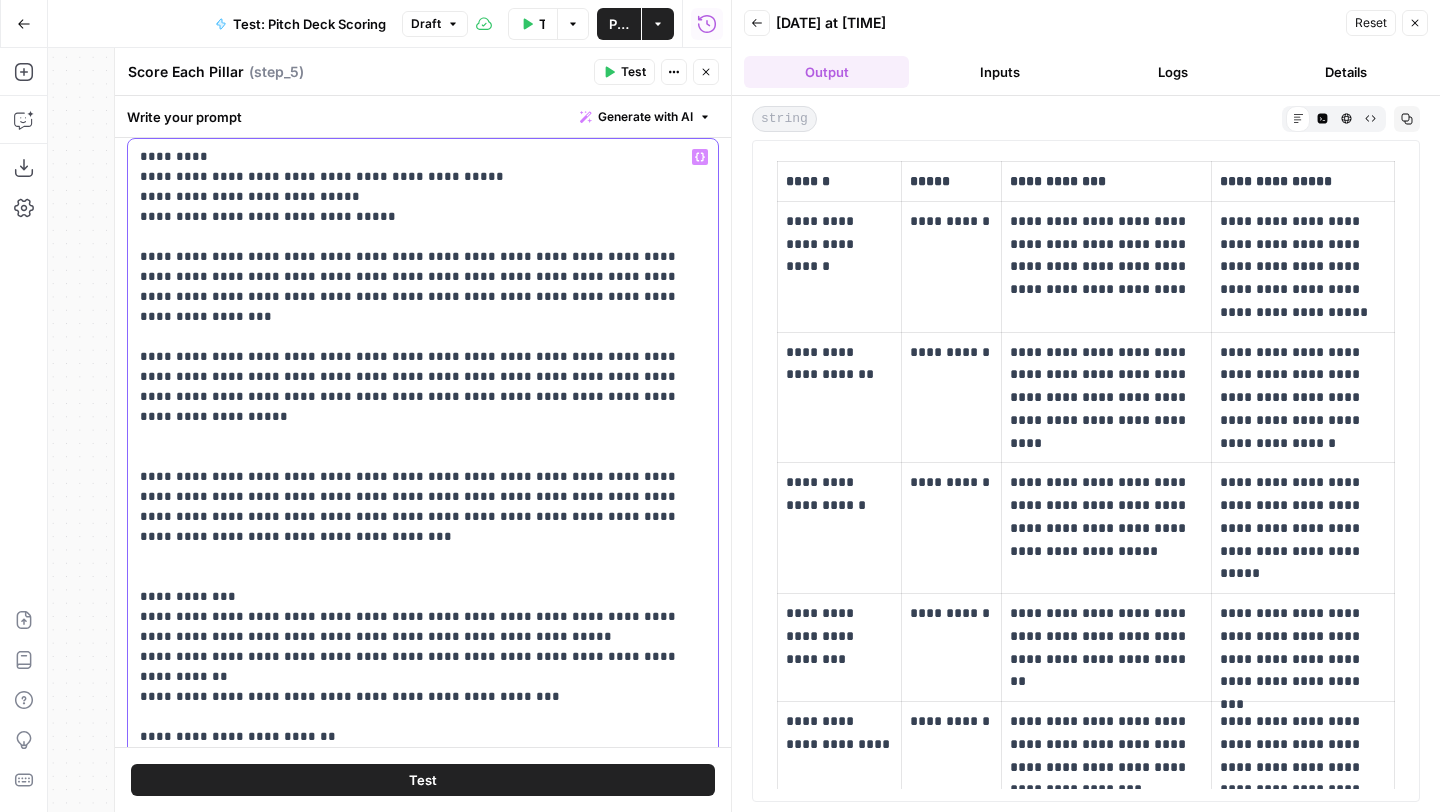click on "**********" at bounding box center [423, 457] 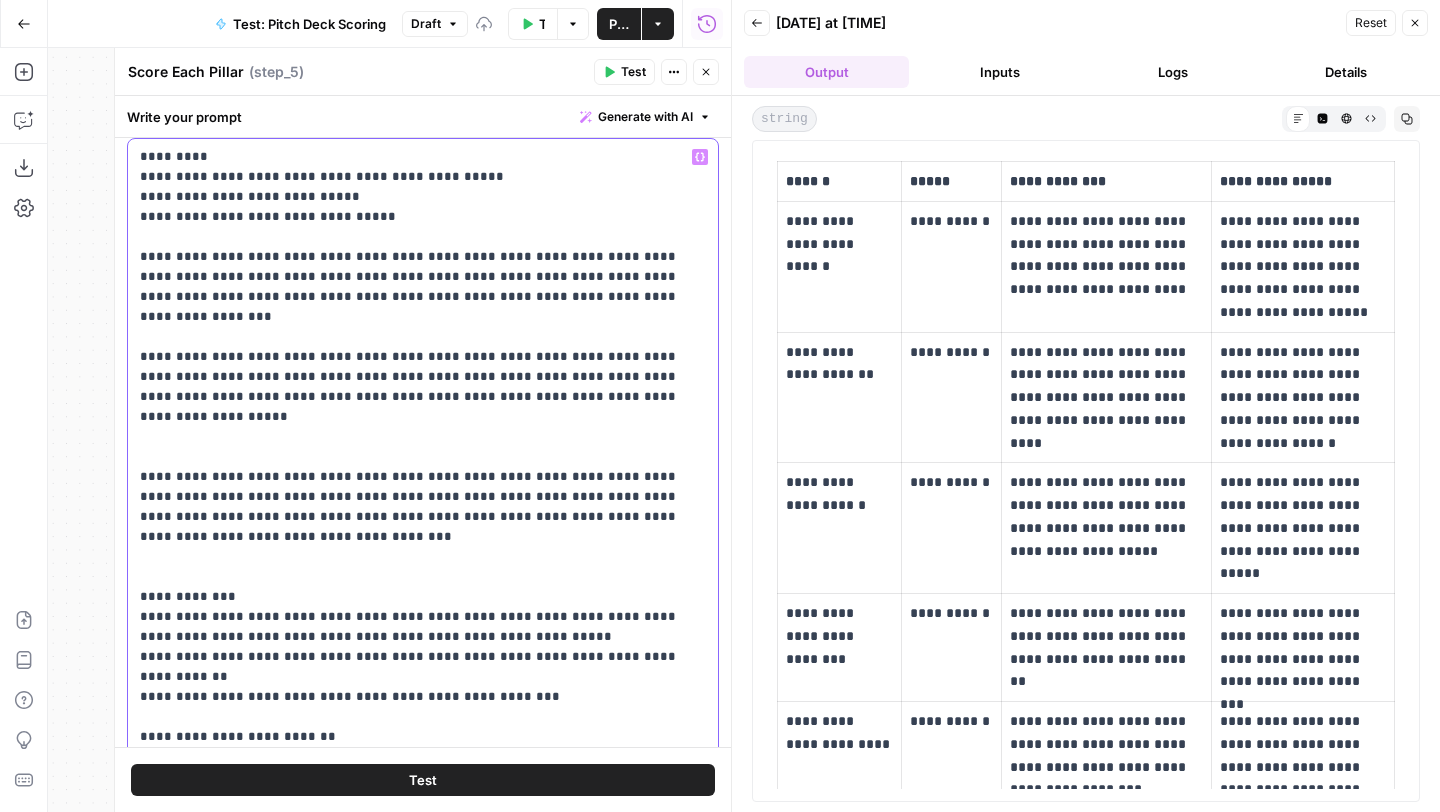 click on "**********" at bounding box center [423, 457] 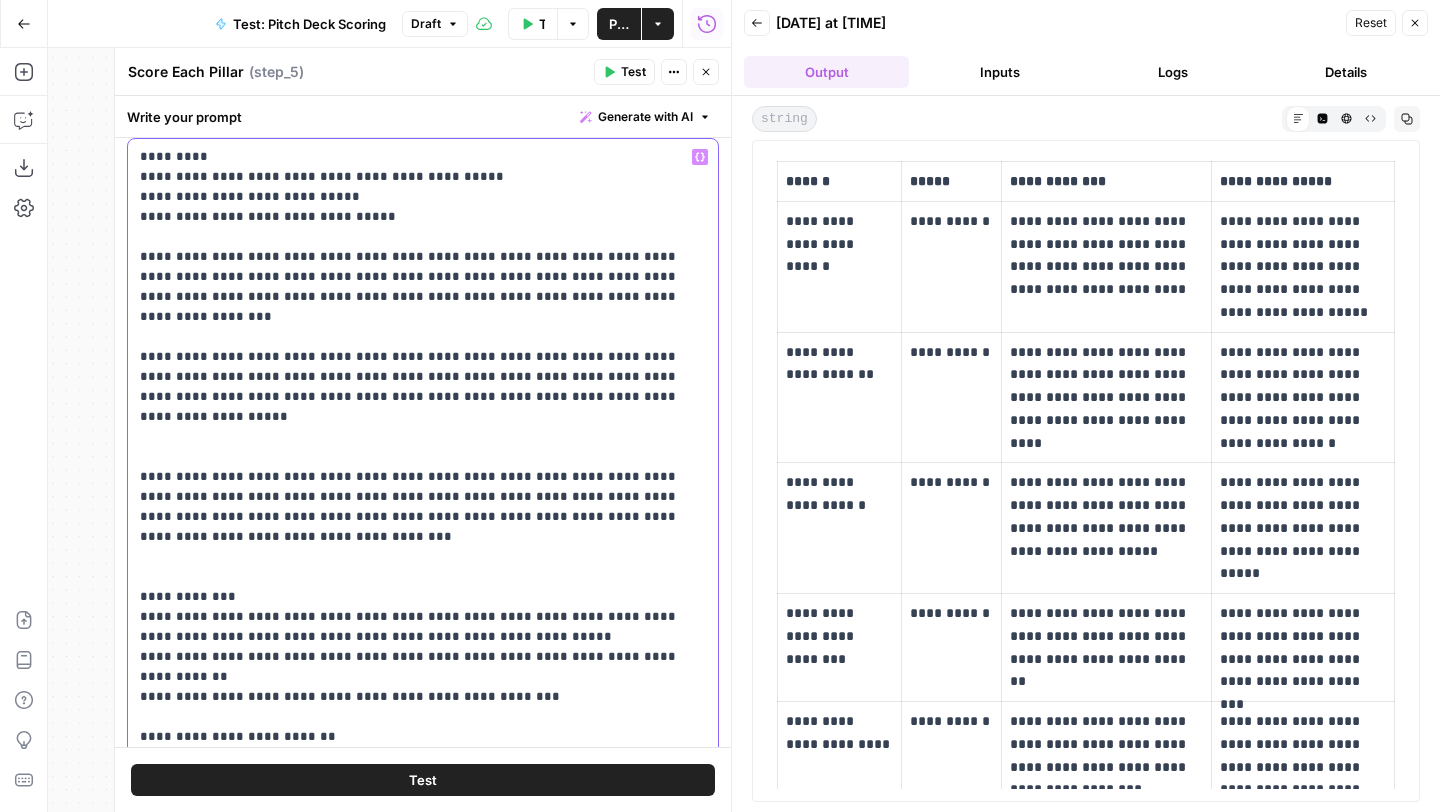 scroll, scrollTop: 70, scrollLeft: 0, axis: vertical 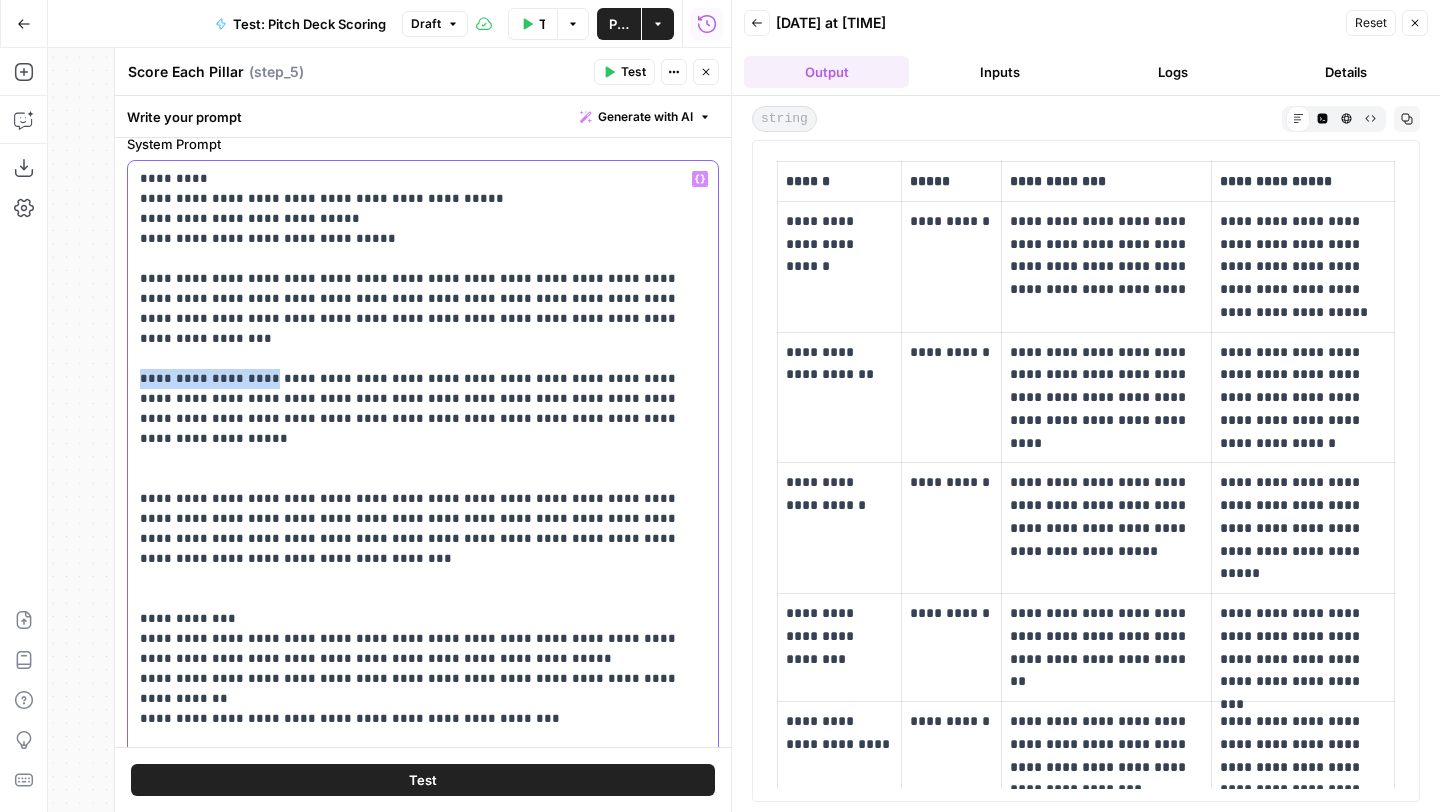 drag, startPoint x: 262, startPoint y: 356, endPoint x: 116, endPoint y: 360, distance: 146.05478 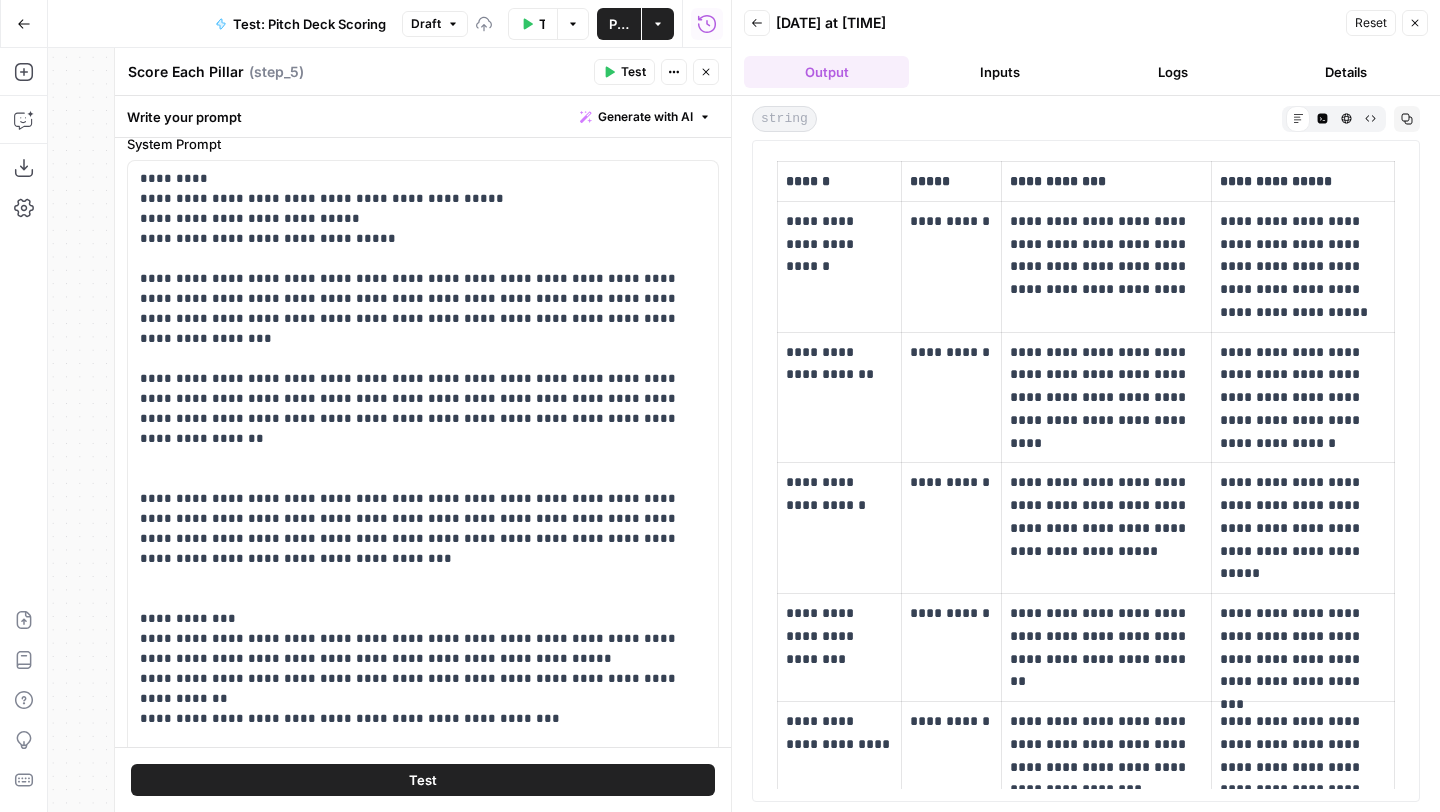 click on "Test" at bounding box center (423, 780) 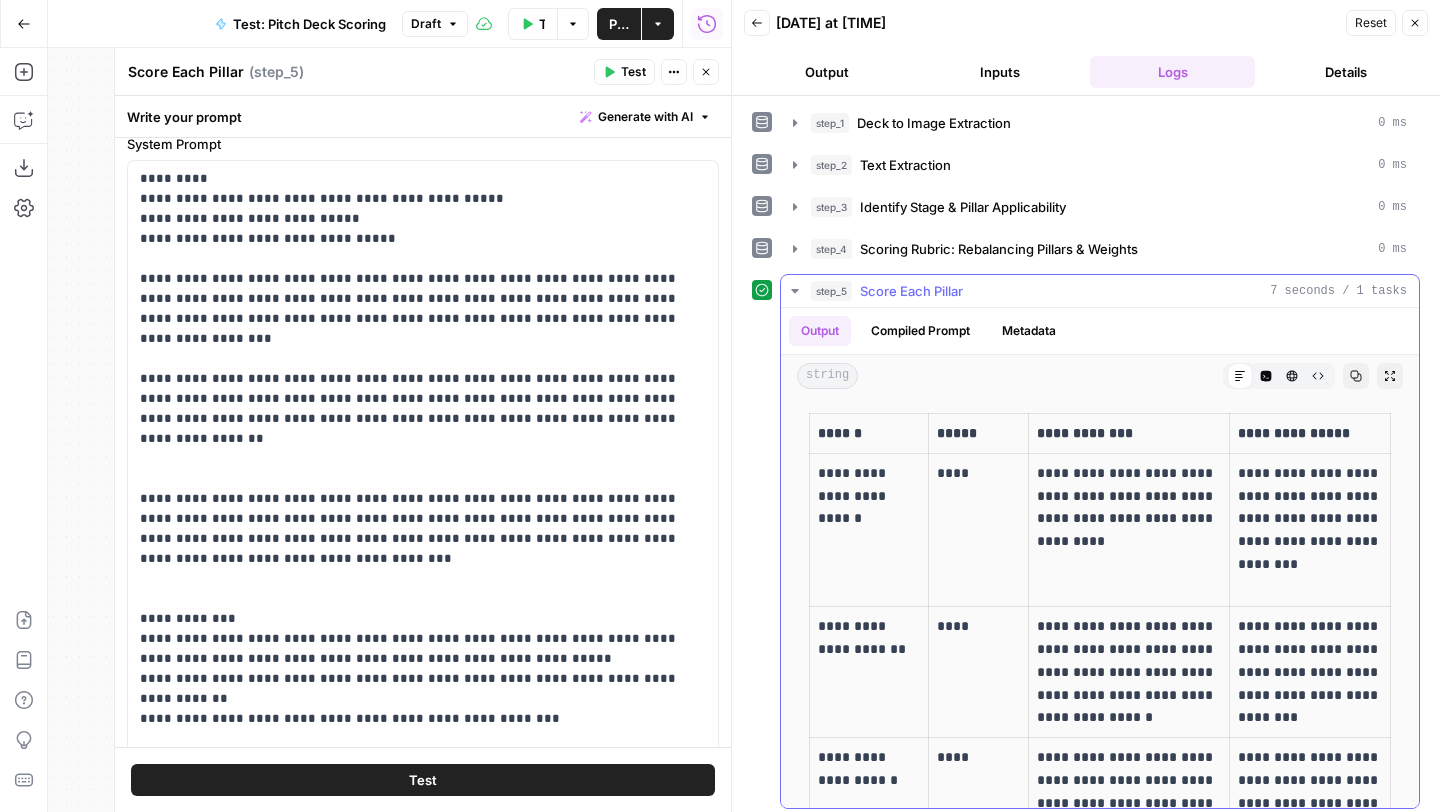 scroll, scrollTop: 909, scrollLeft: 0, axis: vertical 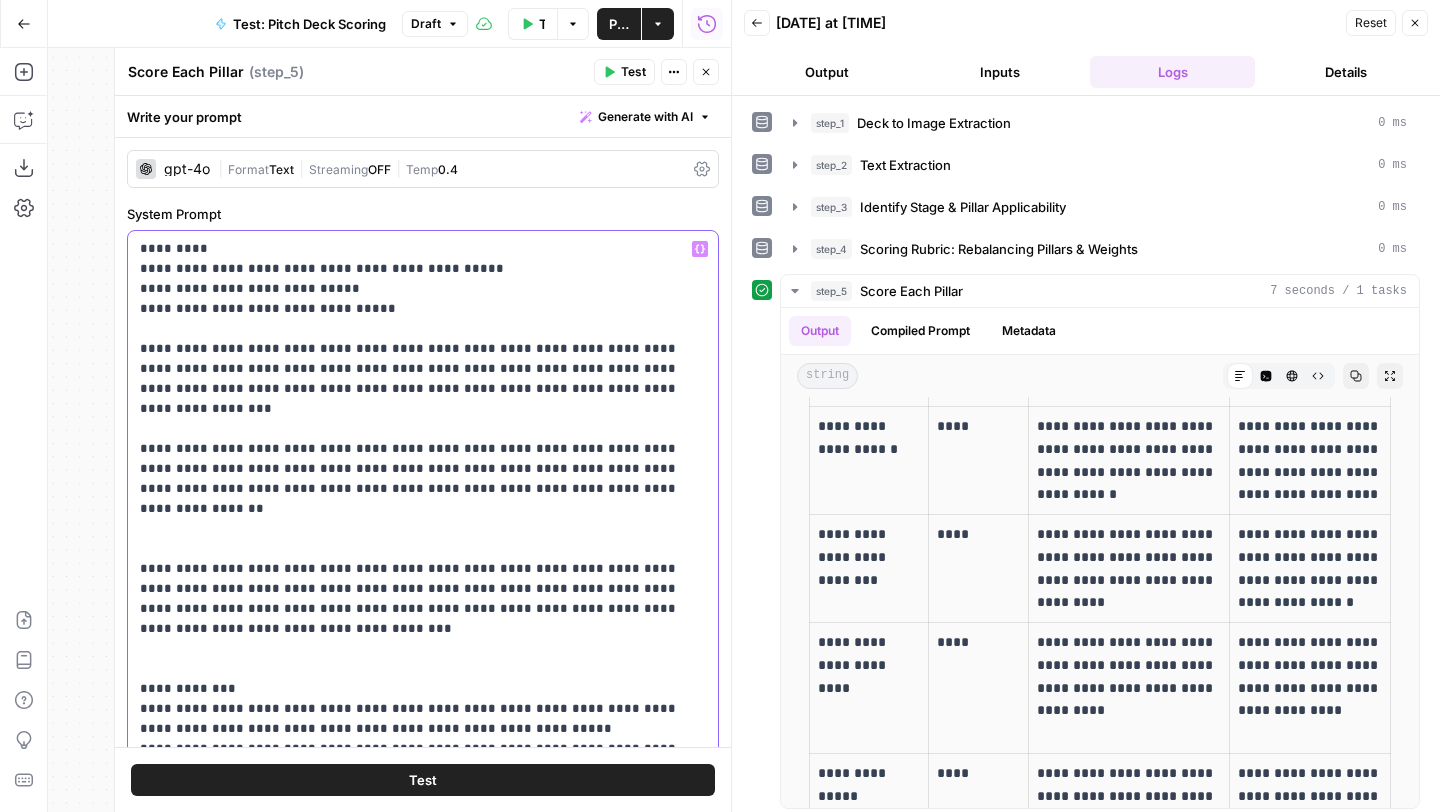click on "**********" at bounding box center (423, 549) 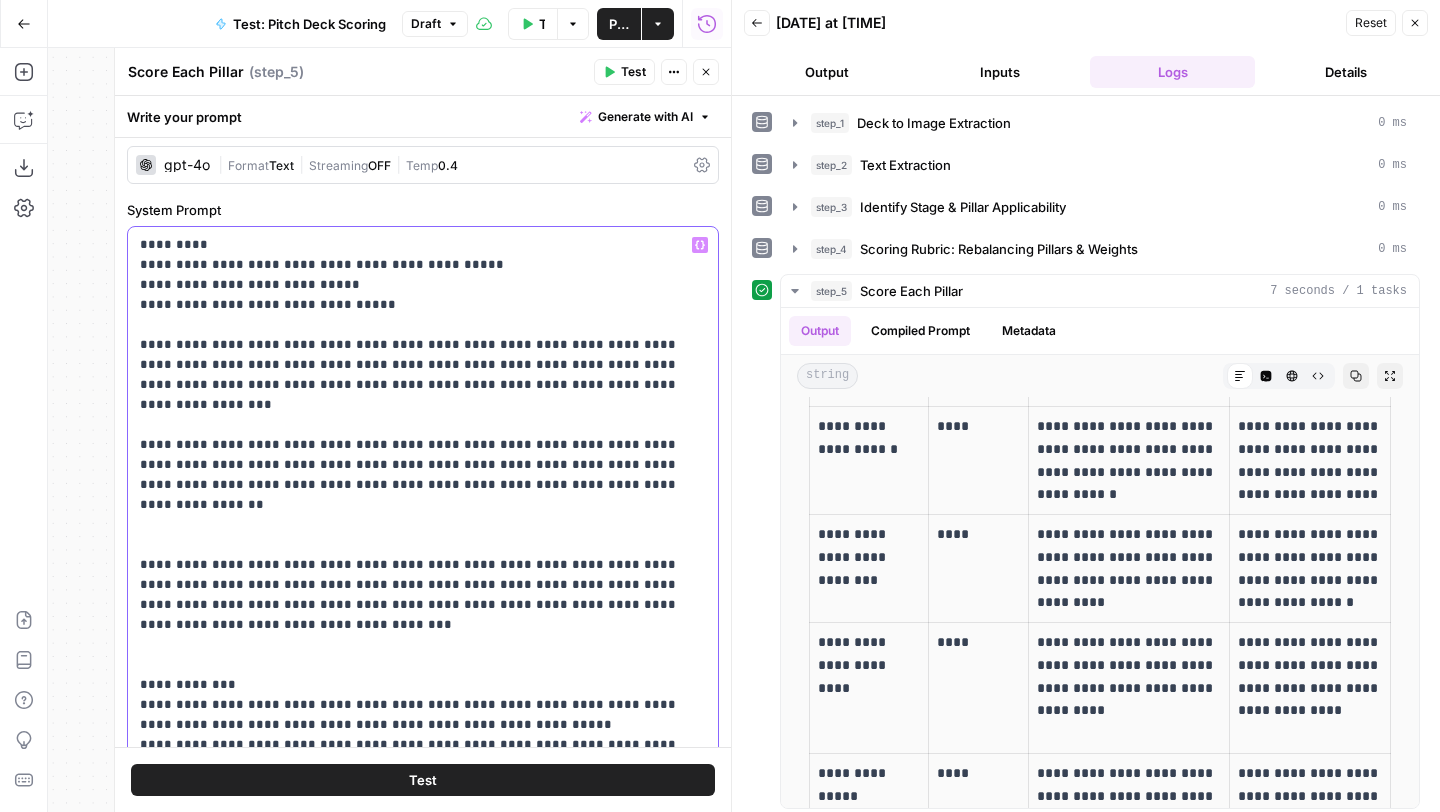 scroll, scrollTop: 0, scrollLeft: 0, axis: both 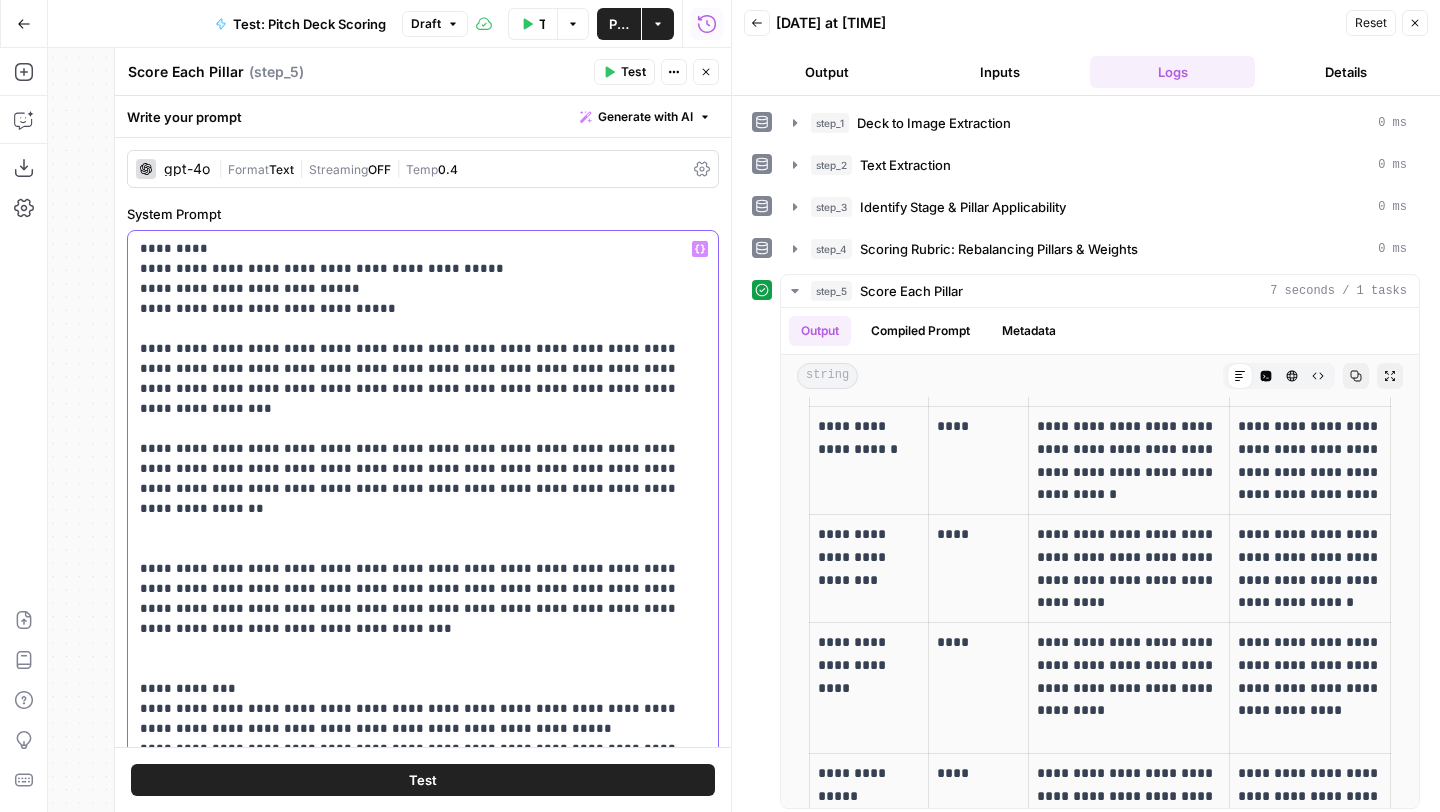 click on "**********" at bounding box center (423, 549) 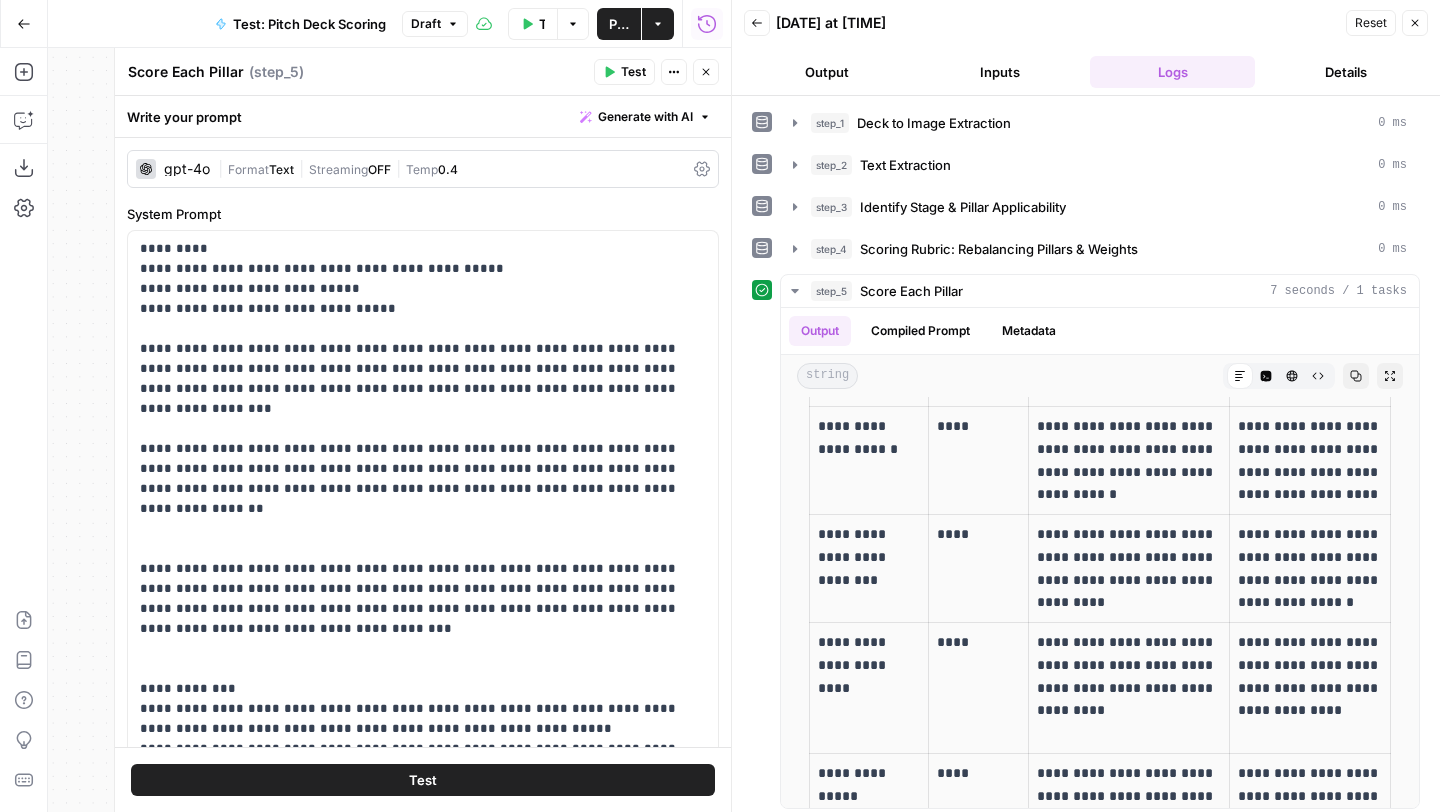 click on "Actions" at bounding box center [658, 24] 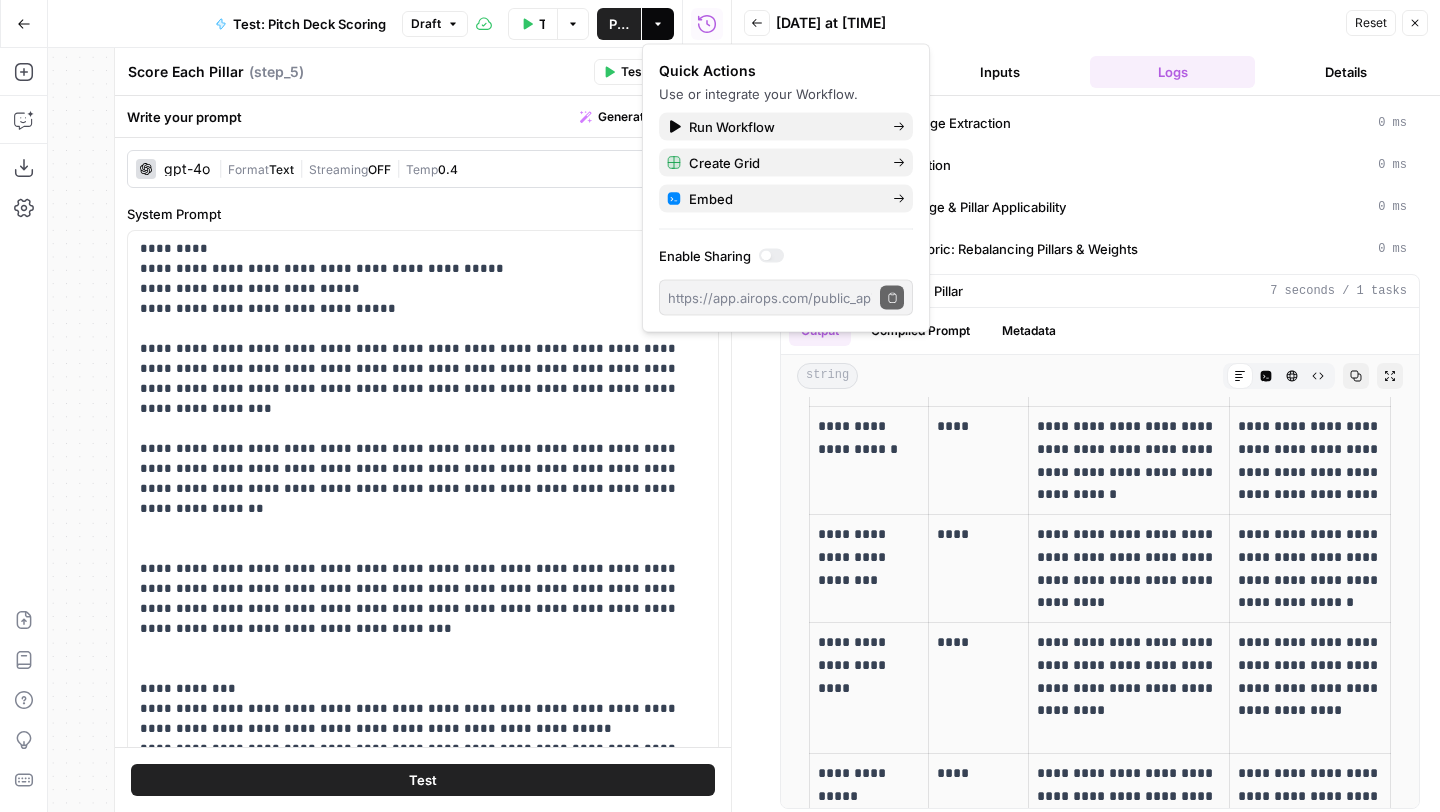 click 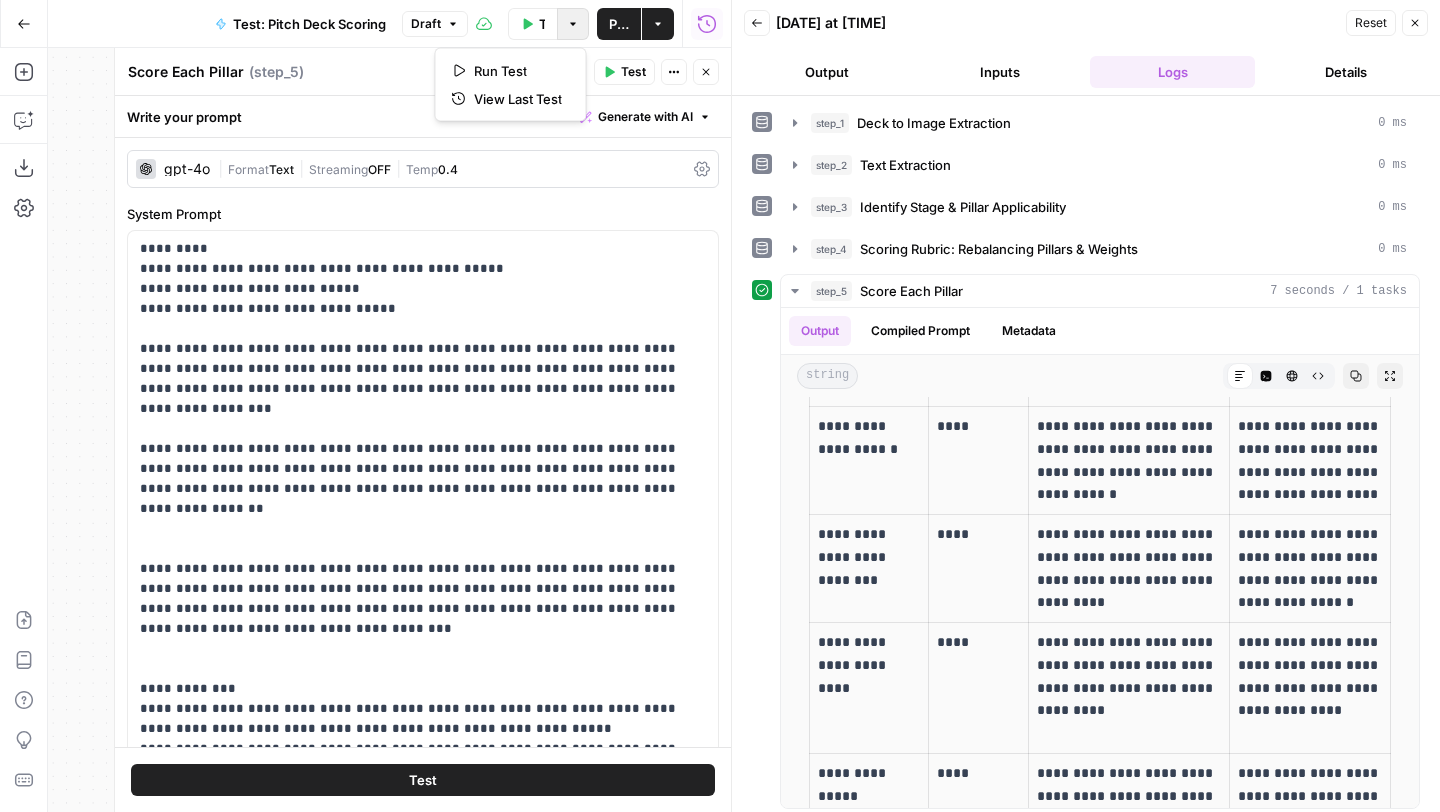 click 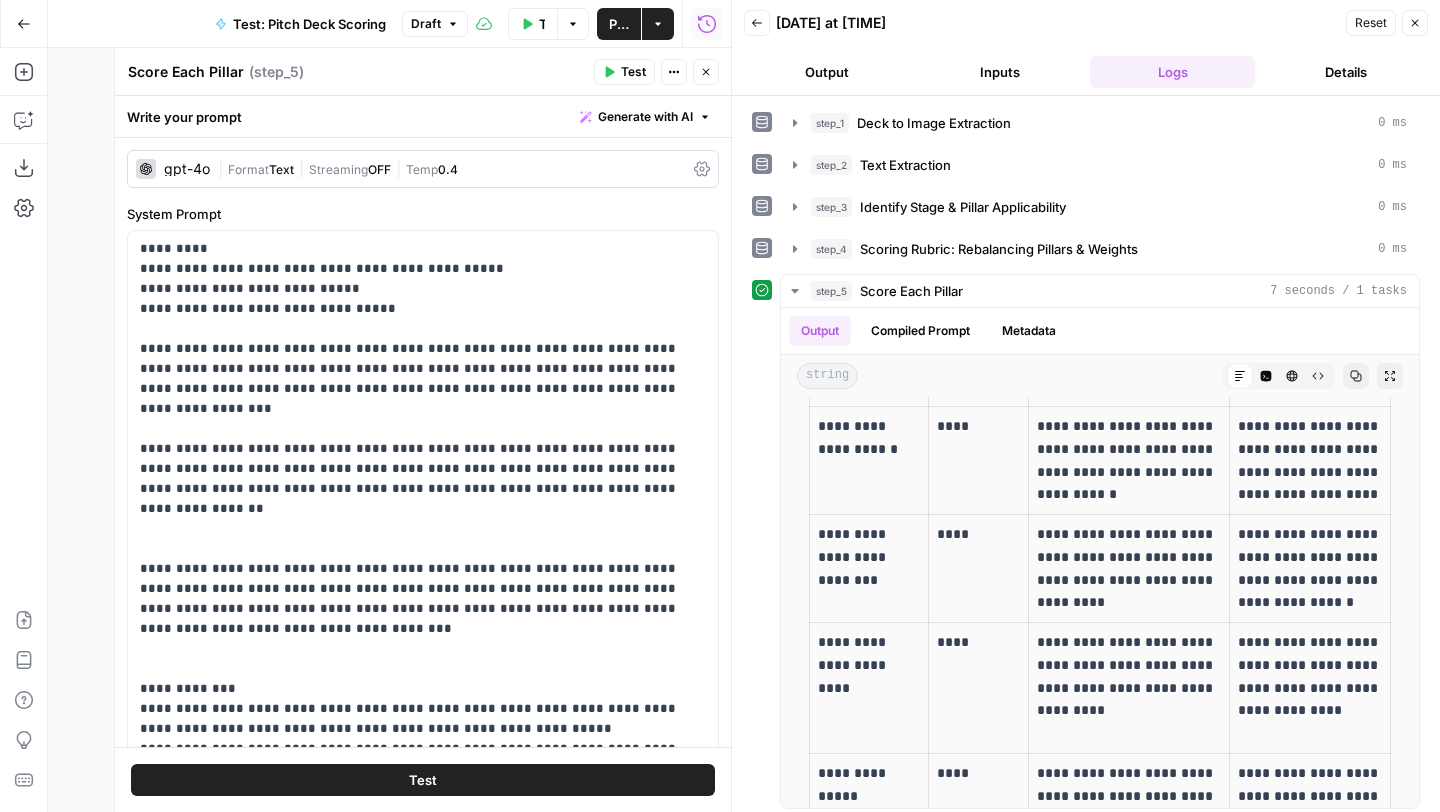 click 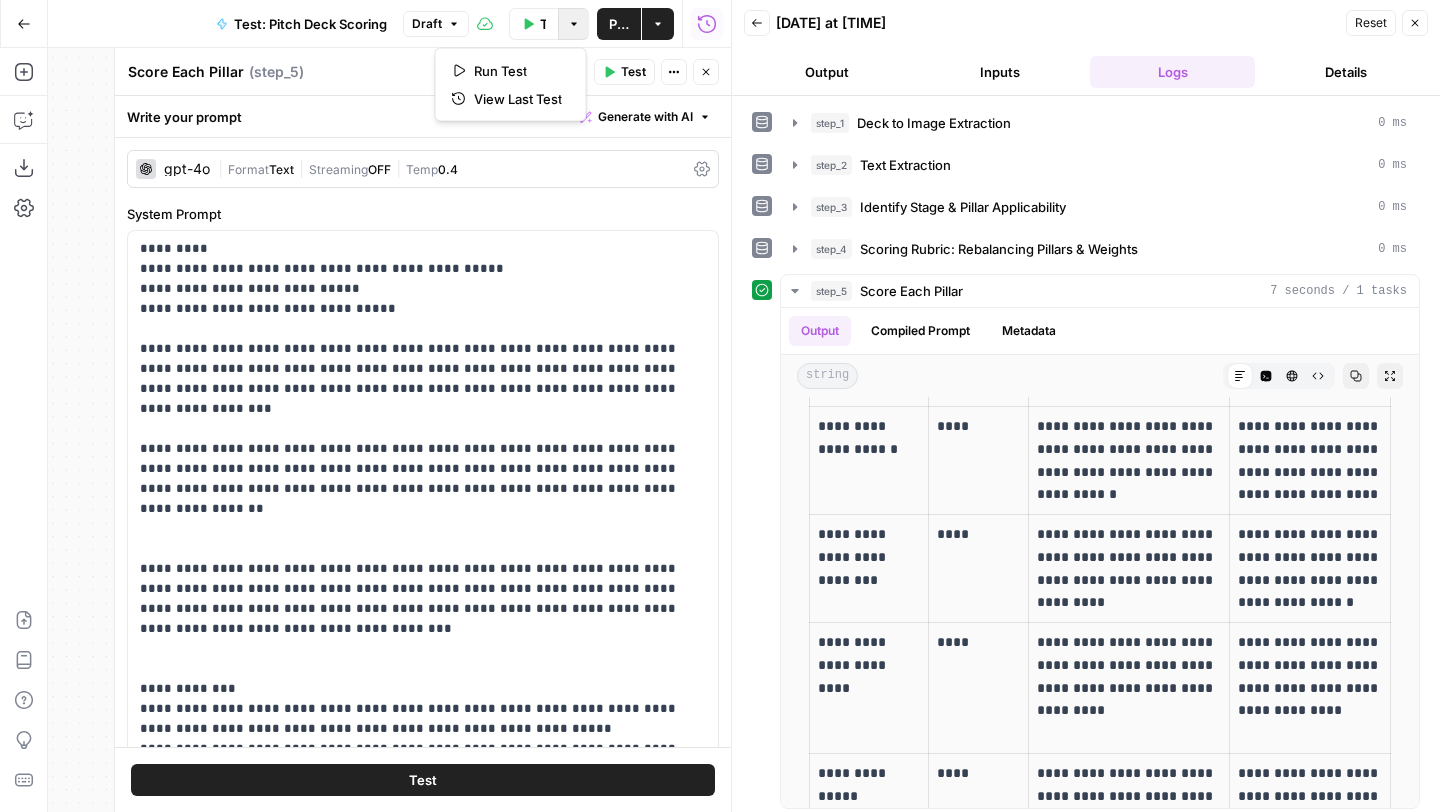click on "Draft" at bounding box center (436, 24) 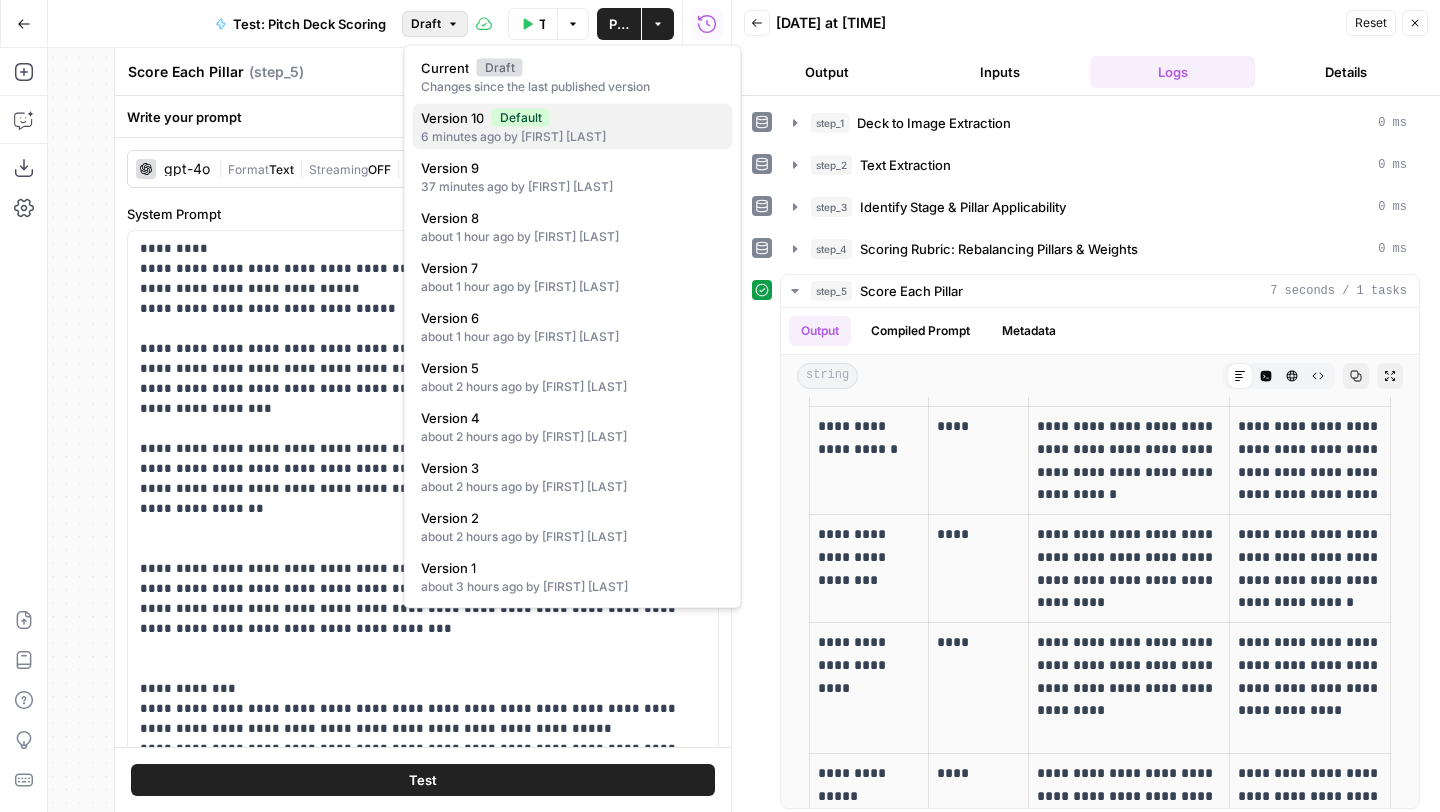 click on "6 minutes ago
by [FIRST] [LAST]" at bounding box center (573, 137) 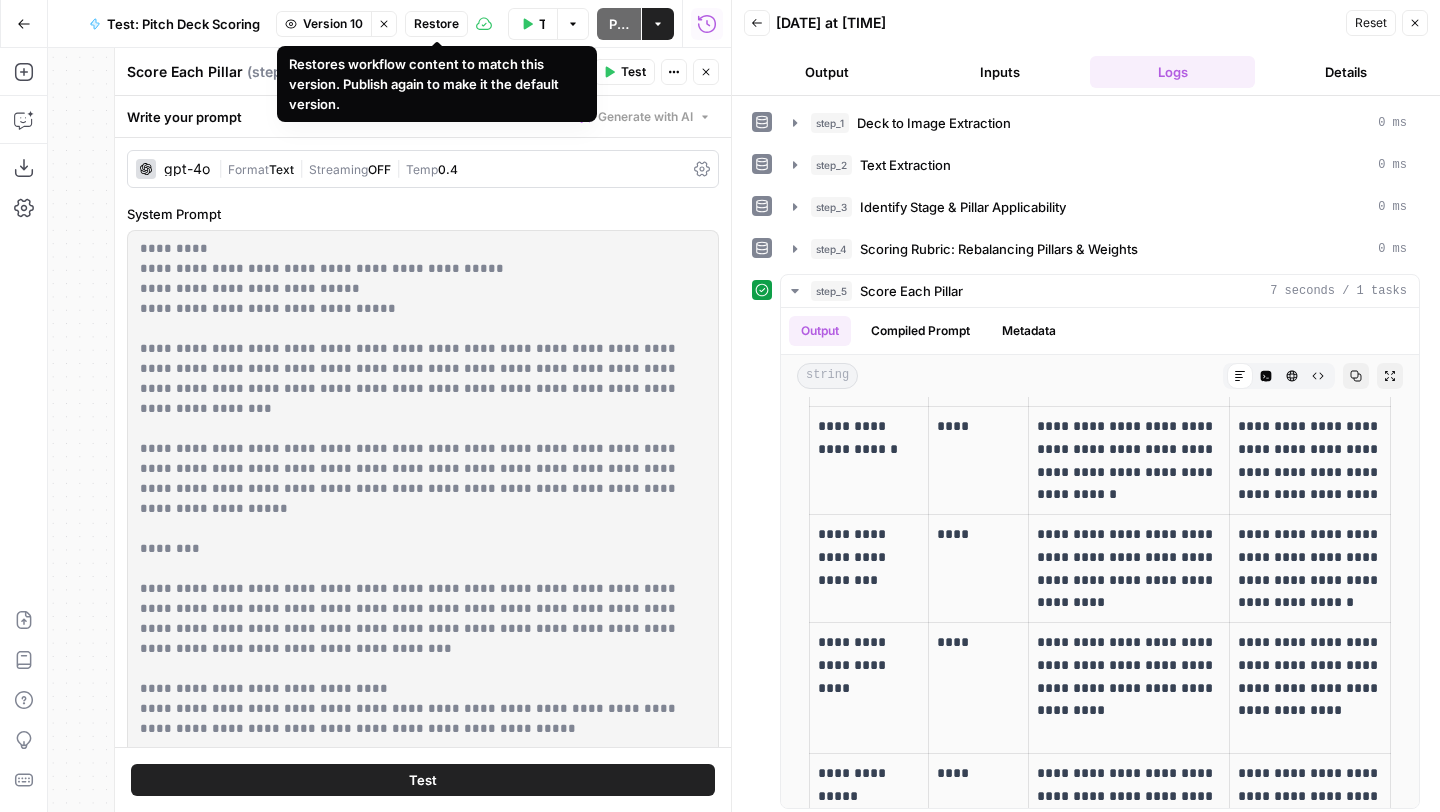 click on "Restore" at bounding box center (436, 24) 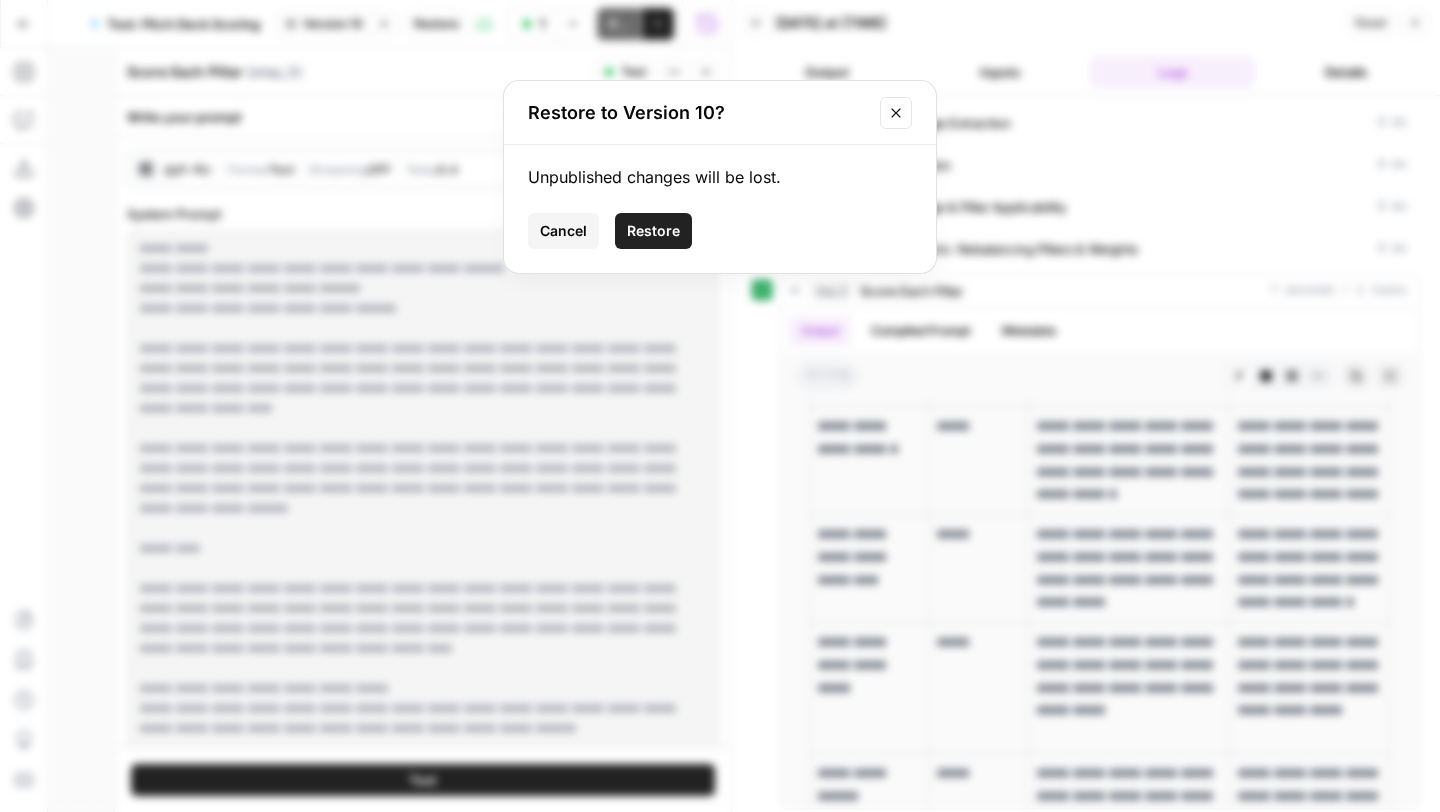 click on "Restore" at bounding box center (653, 231) 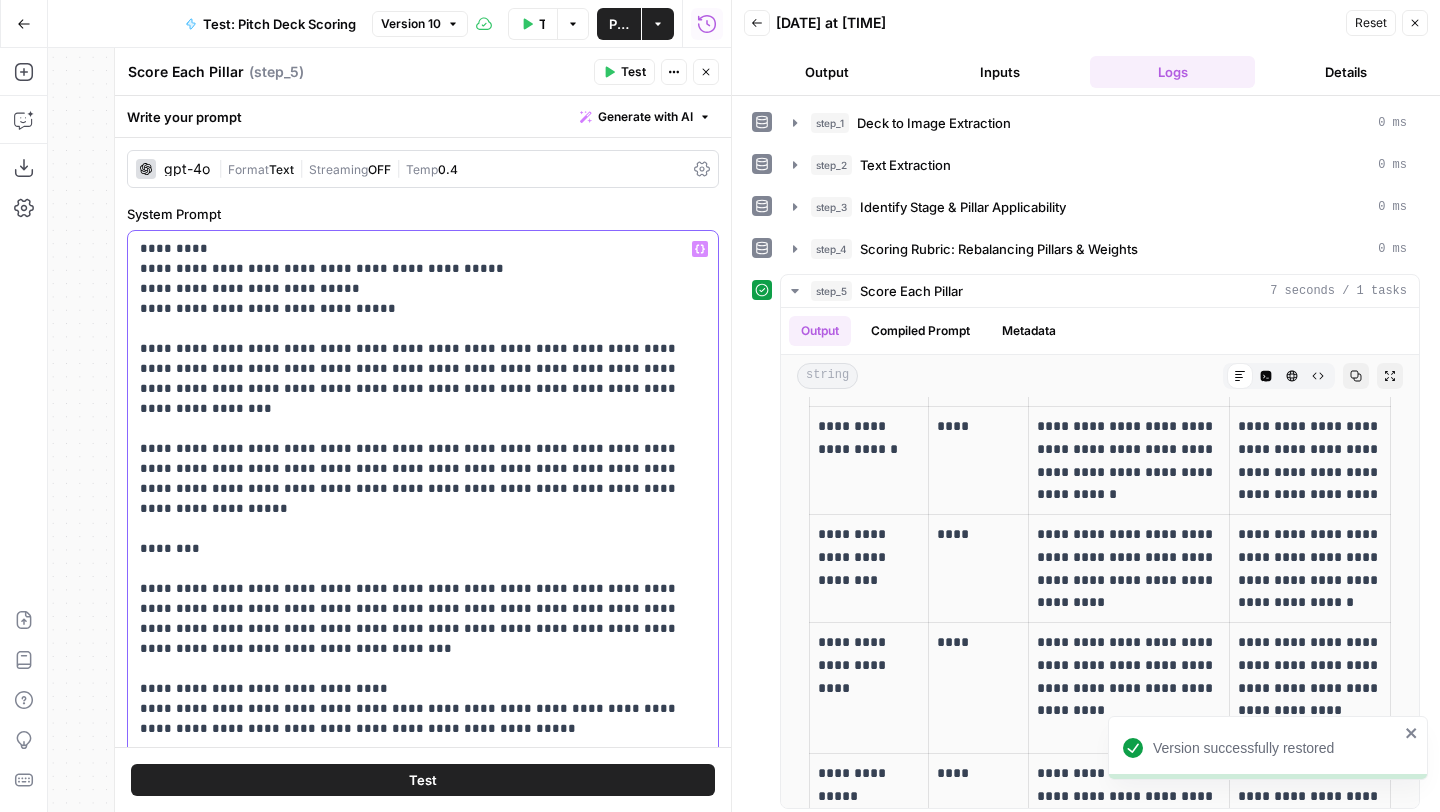 click on "**********" at bounding box center [423, 1069] 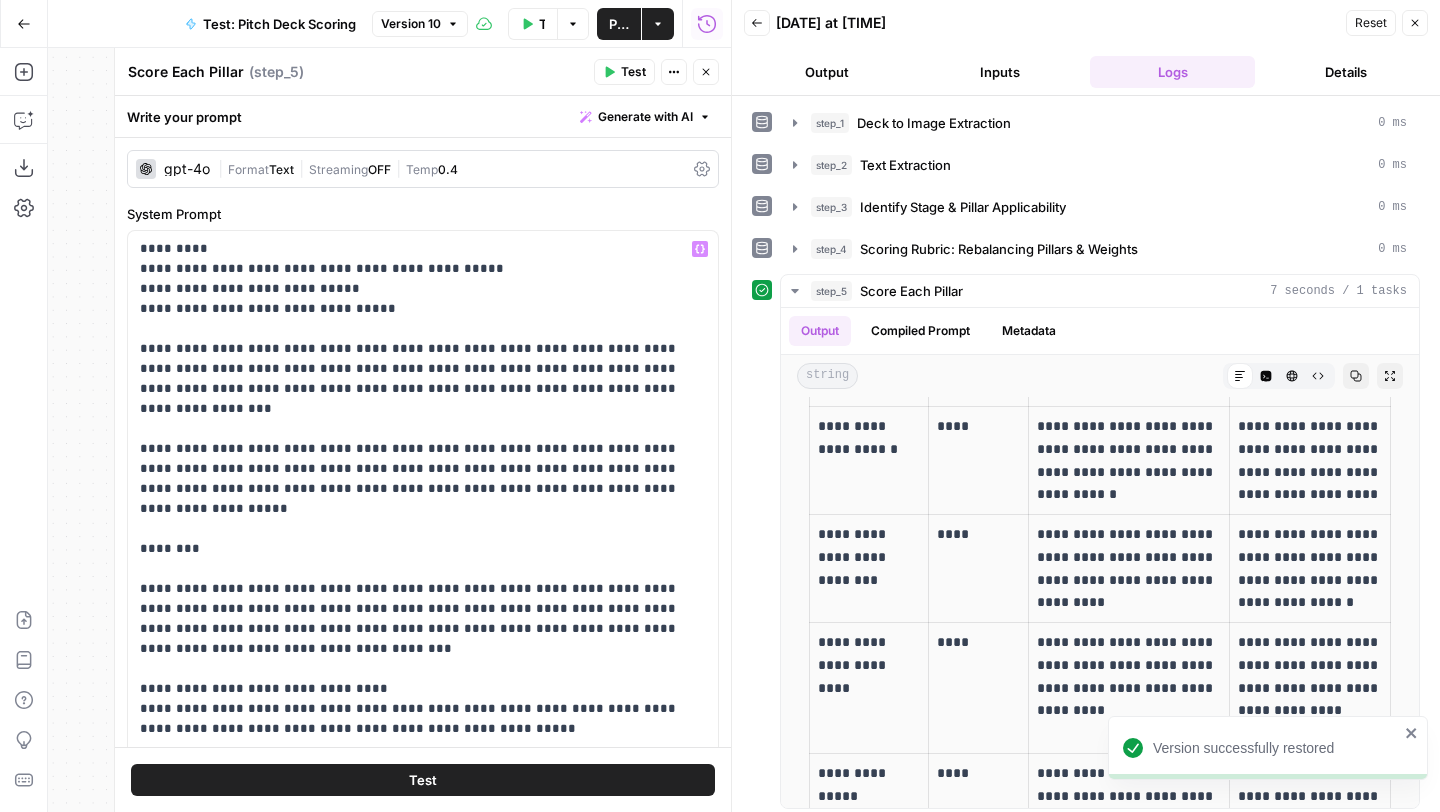 click on "Version 10" at bounding box center [411, 24] 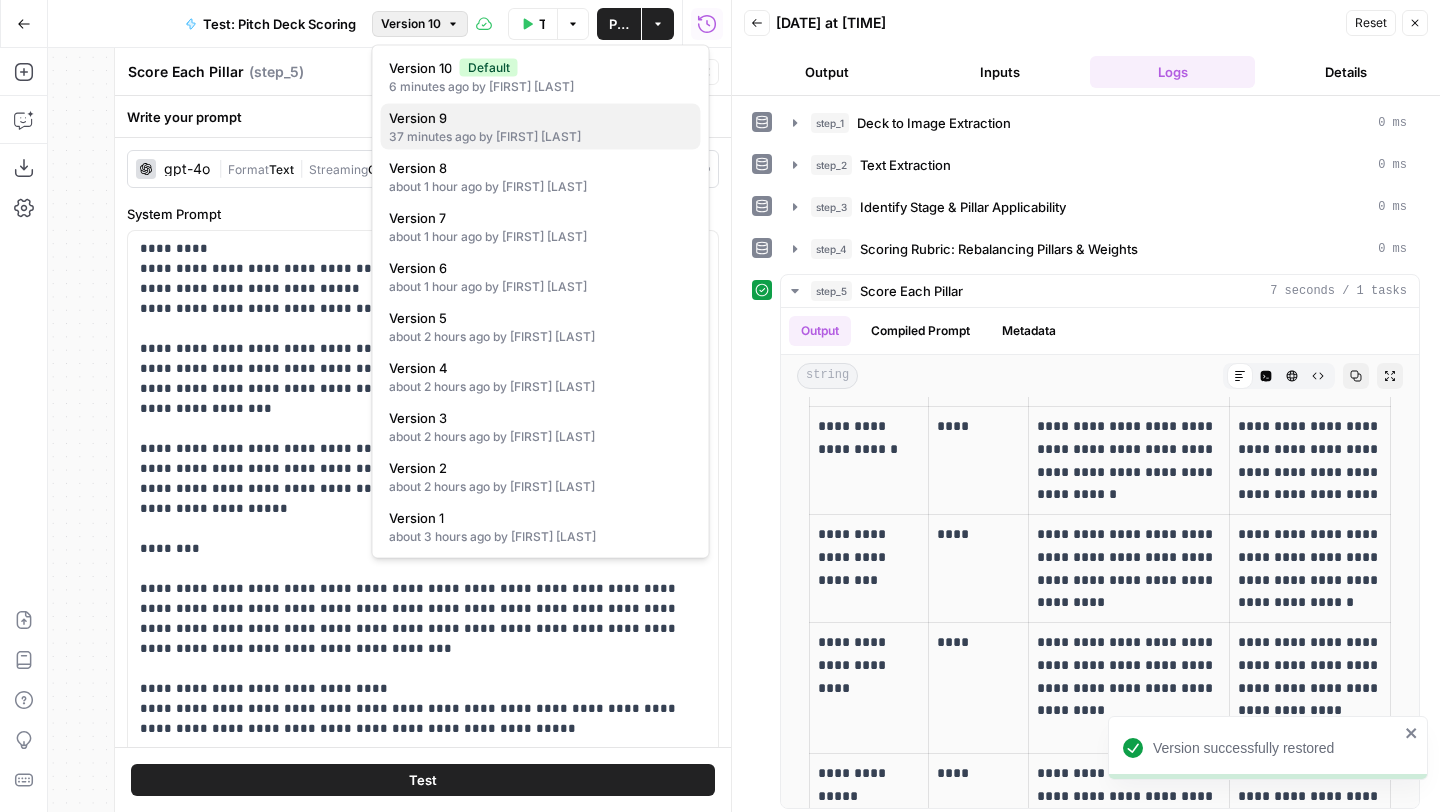 click on "Version 9" at bounding box center (418, 118) 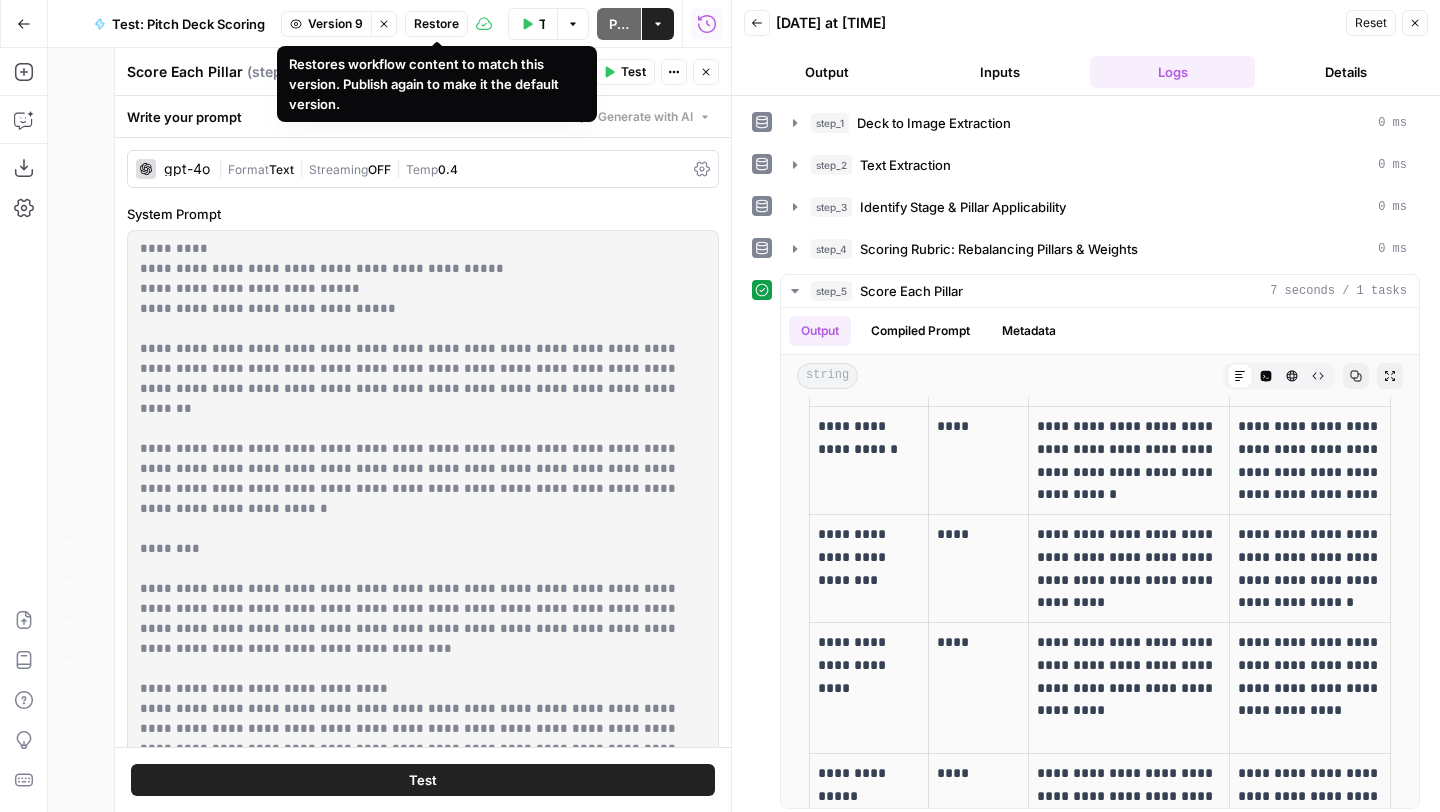 click on "Restore" at bounding box center (436, 24) 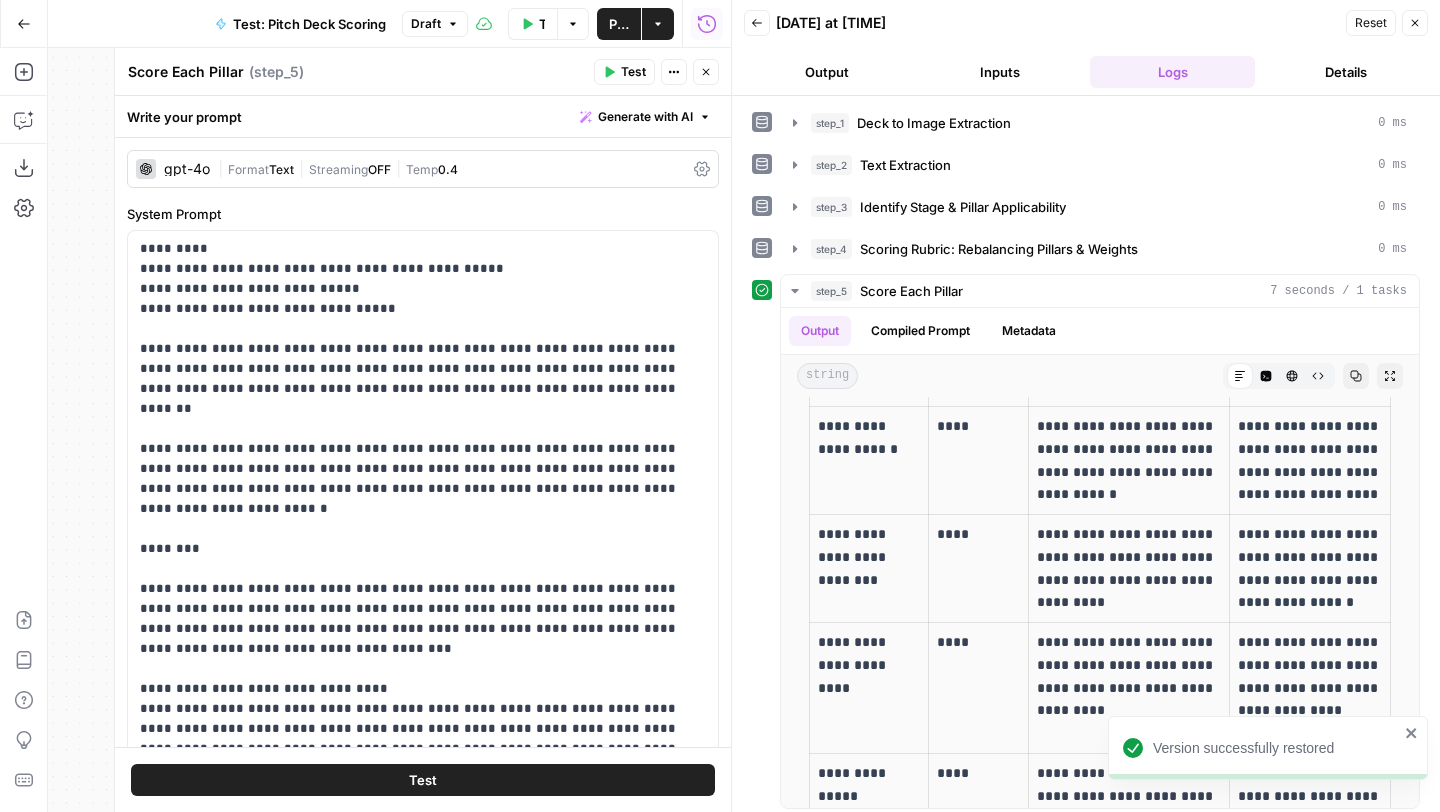 click on "Draft" at bounding box center [426, 24] 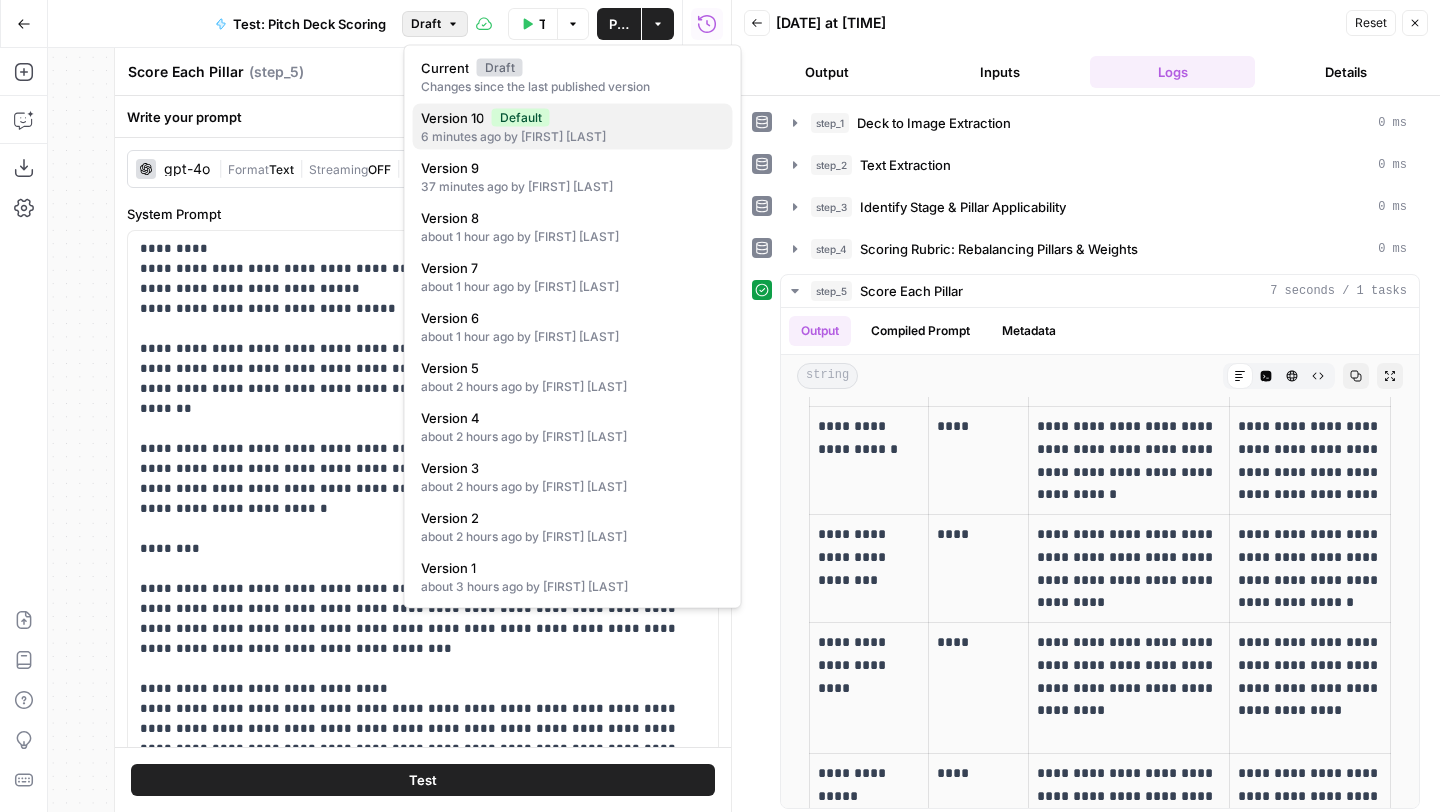 click on "Version 10" at bounding box center [452, 118] 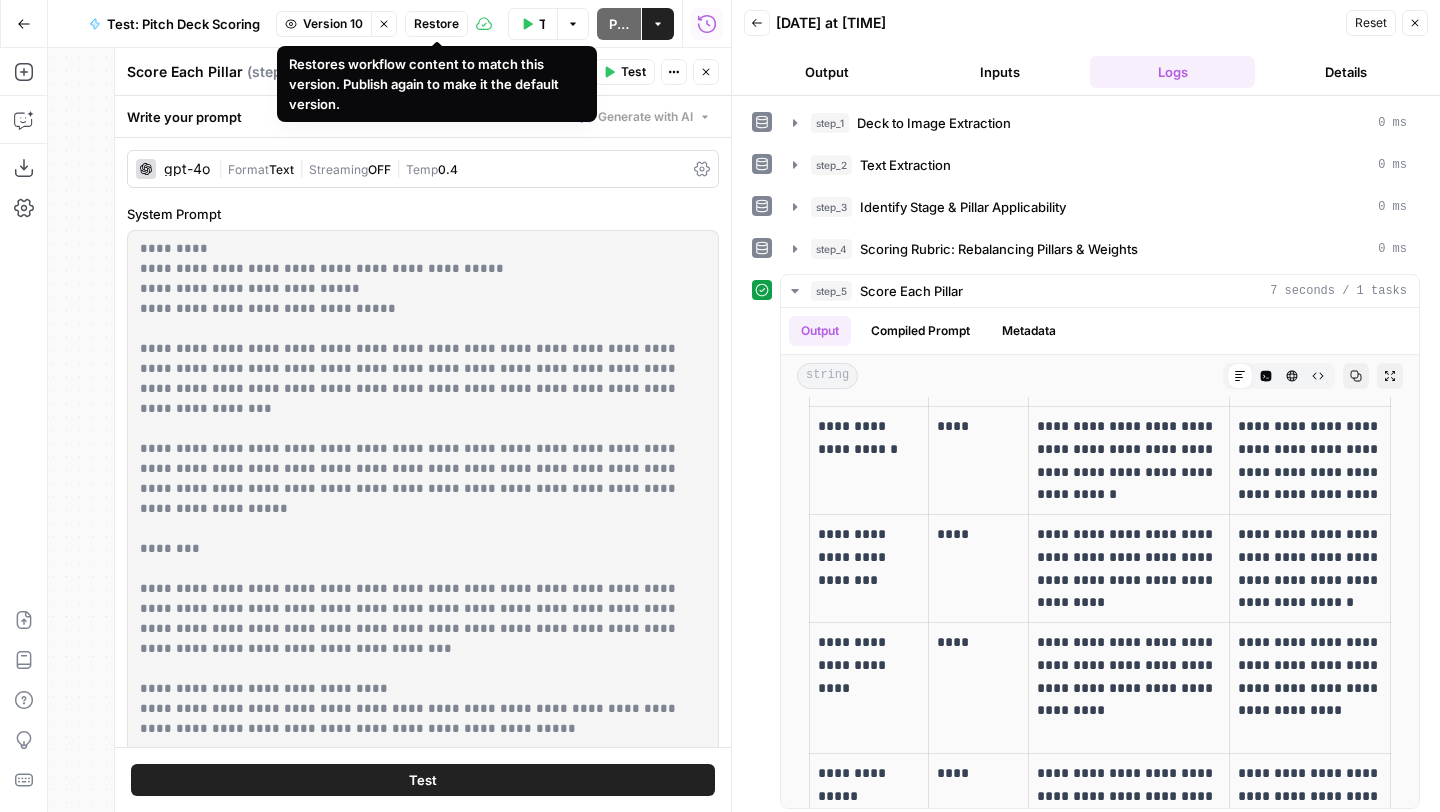 click on "Restore" at bounding box center [436, 24] 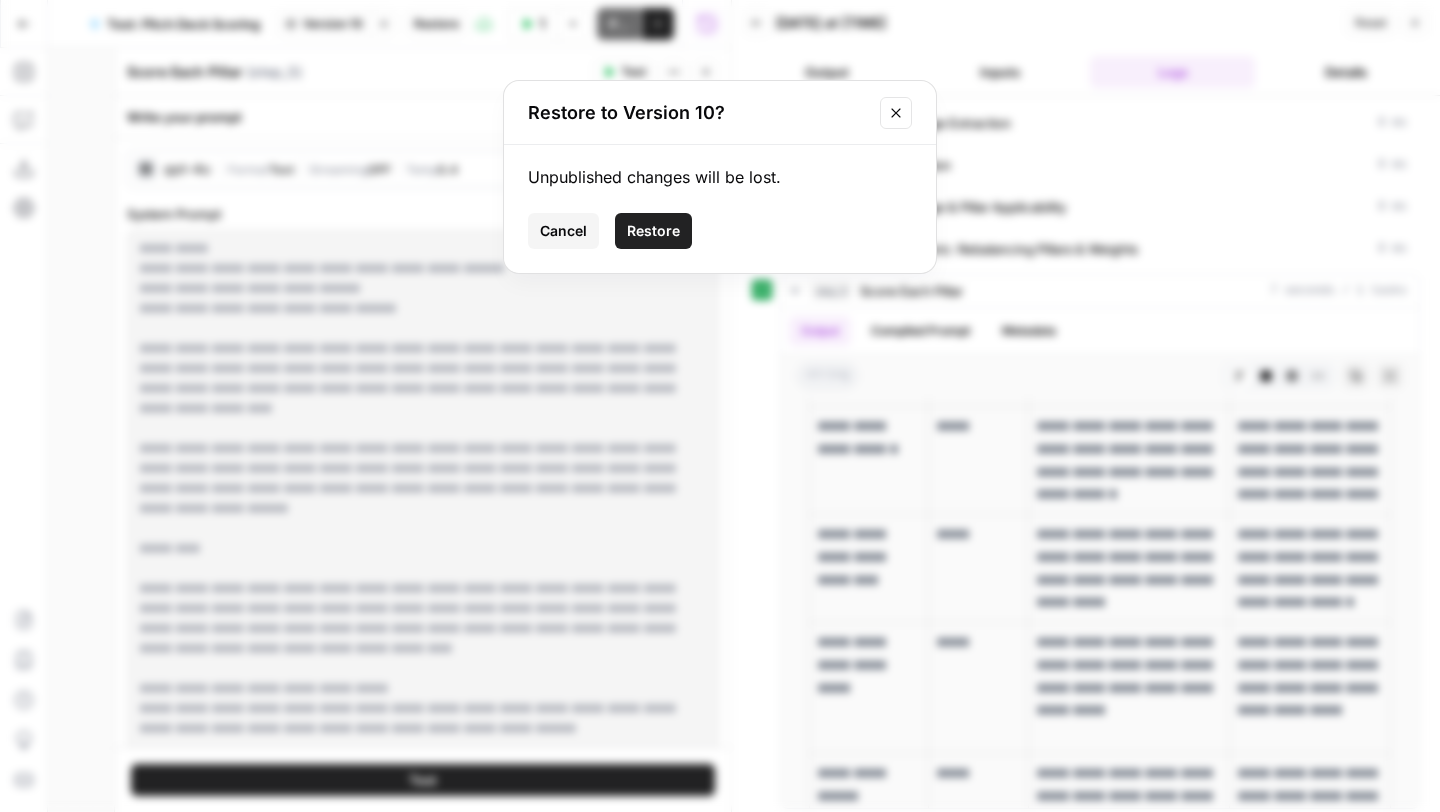 click on "Restore" at bounding box center (653, 231) 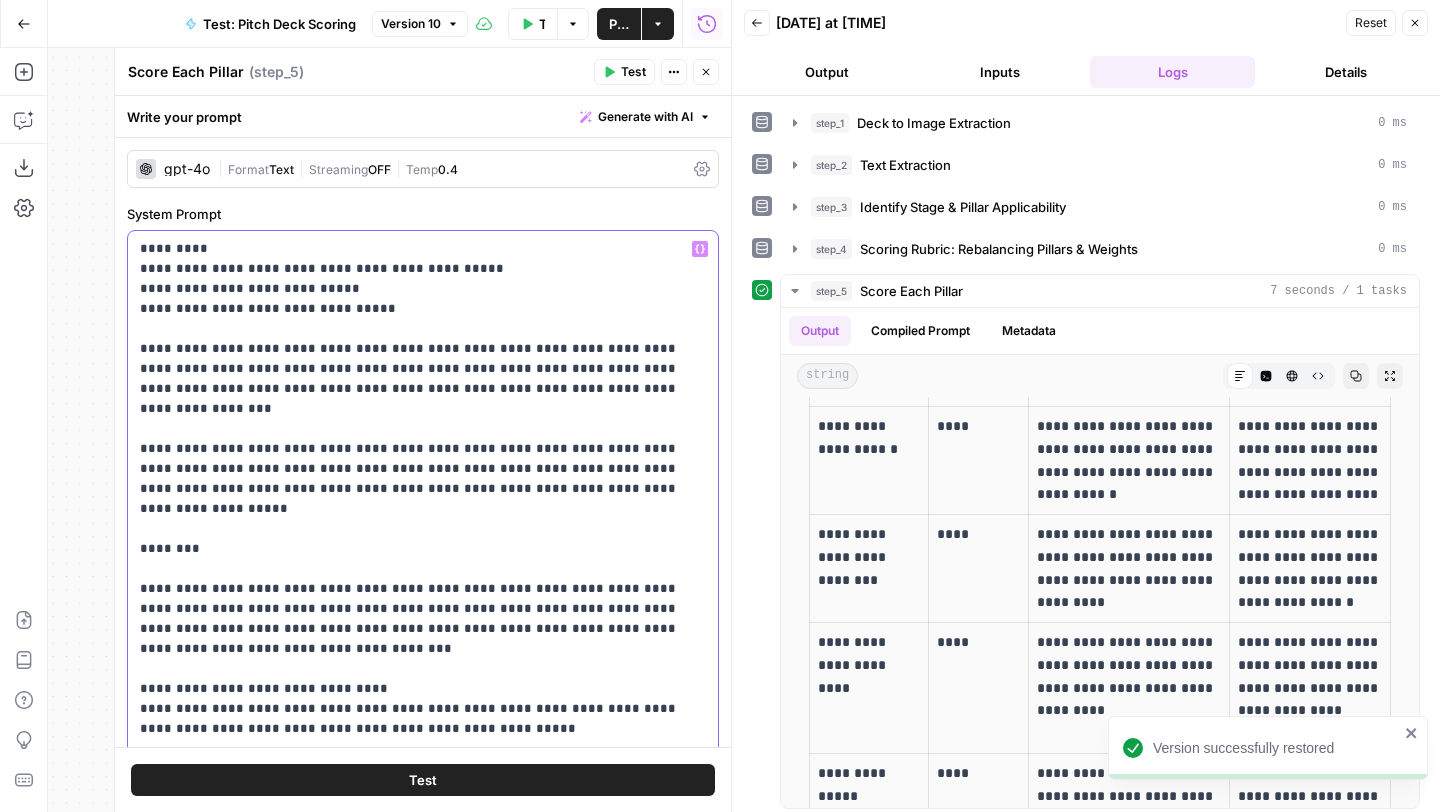 click on "**********" at bounding box center (423, 1069) 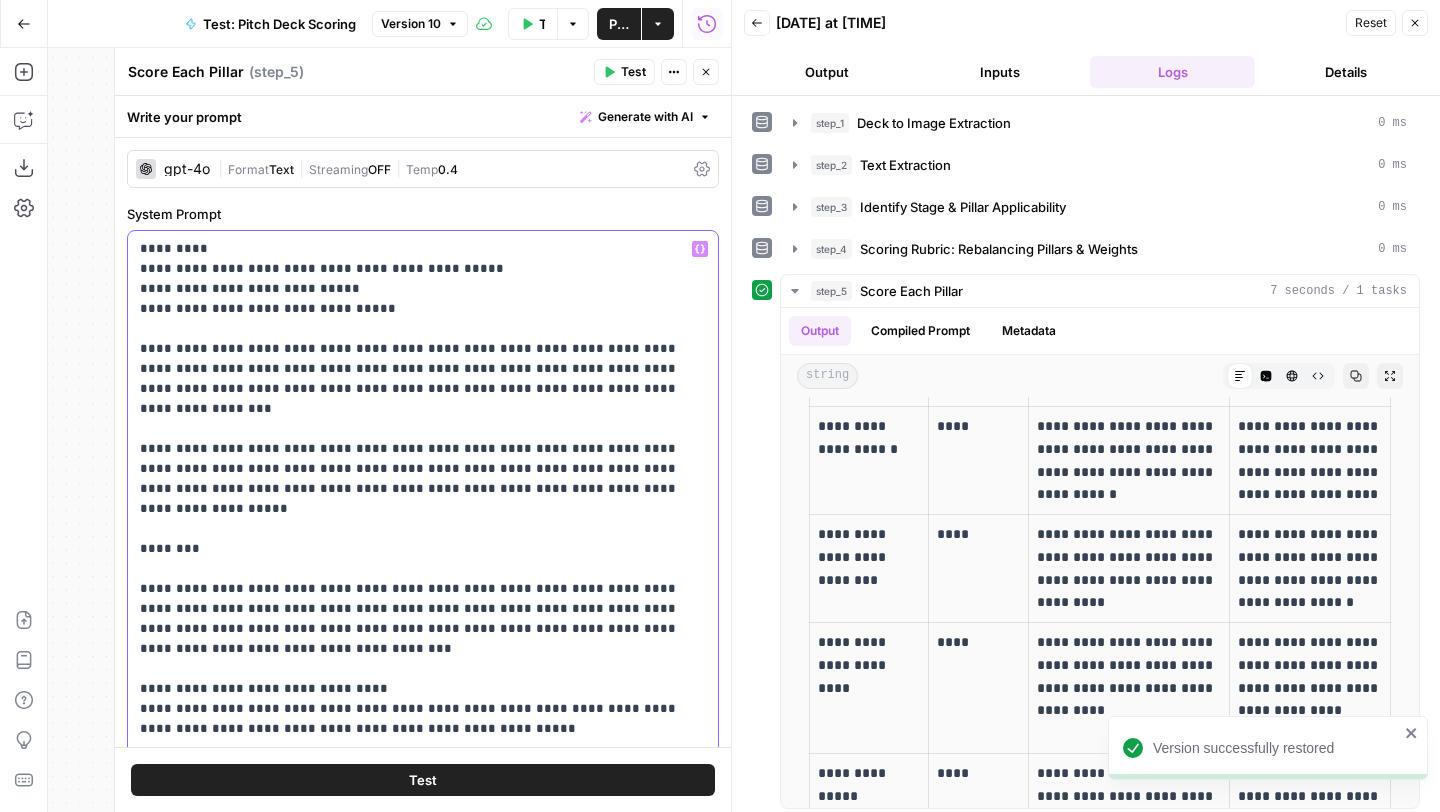 scroll, scrollTop: 213, scrollLeft: 0, axis: vertical 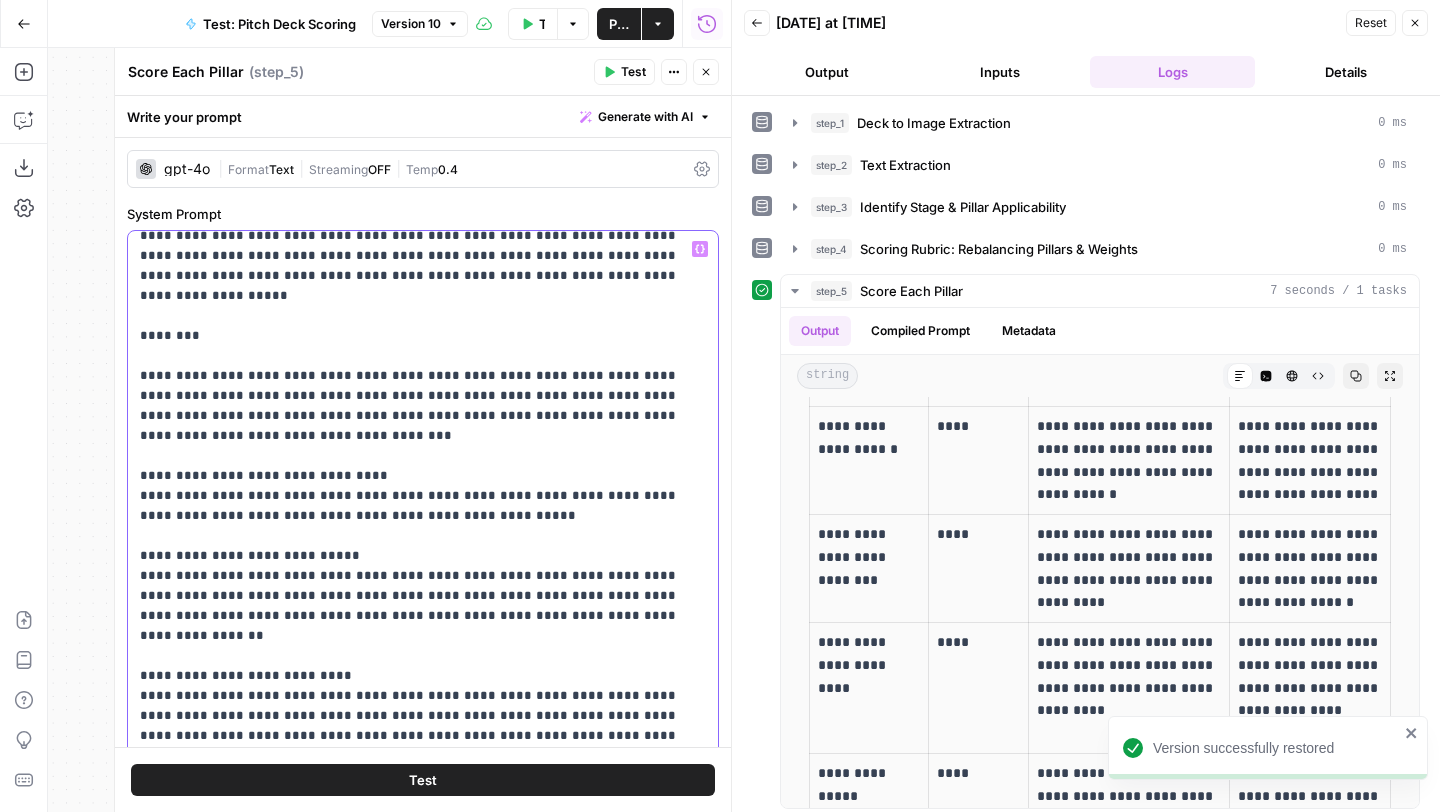 click on "**********" at bounding box center (423, 856) 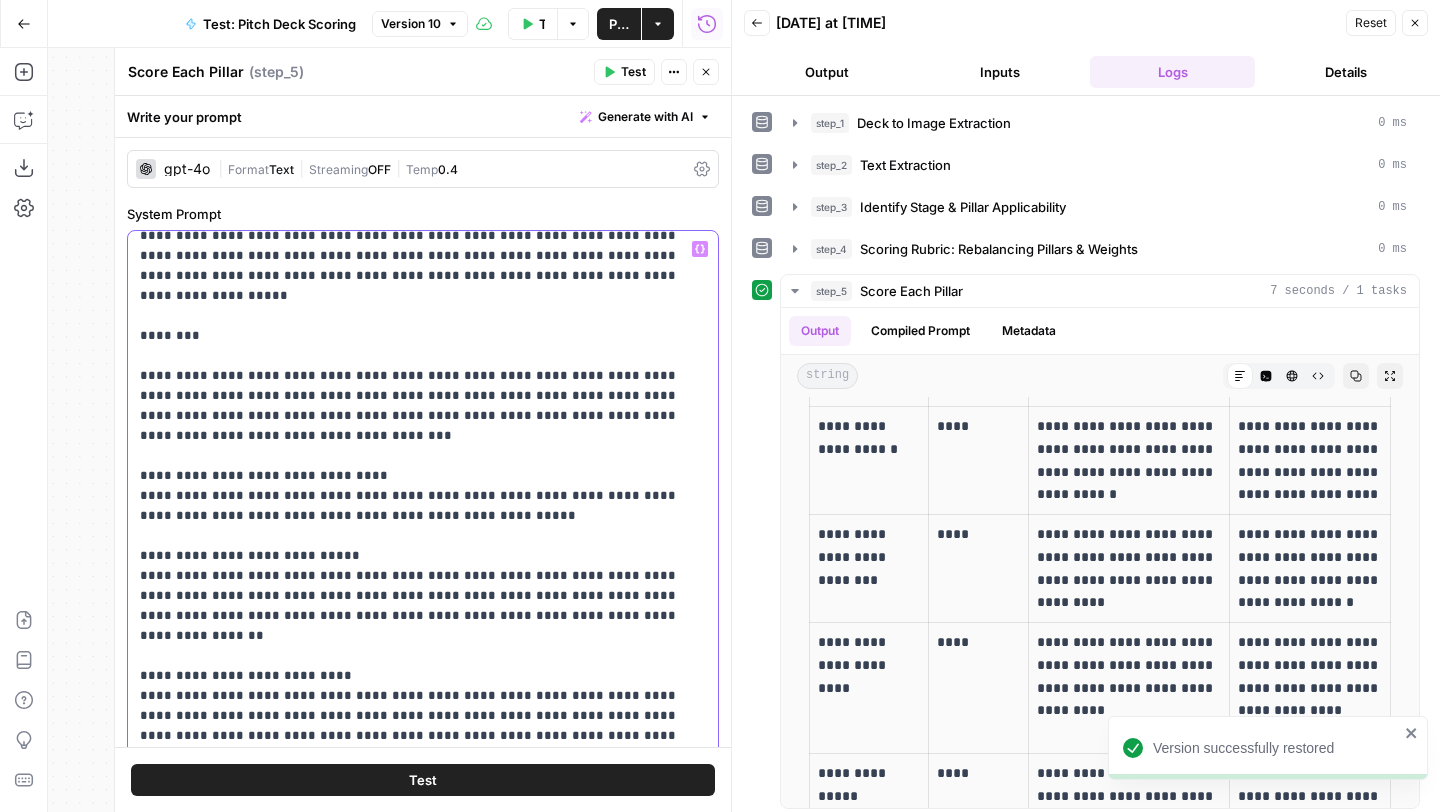 drag, startPoint x: 611, startPoint y: 430, endPoint x: 625, endPoint y: 449, distance: 23.600847 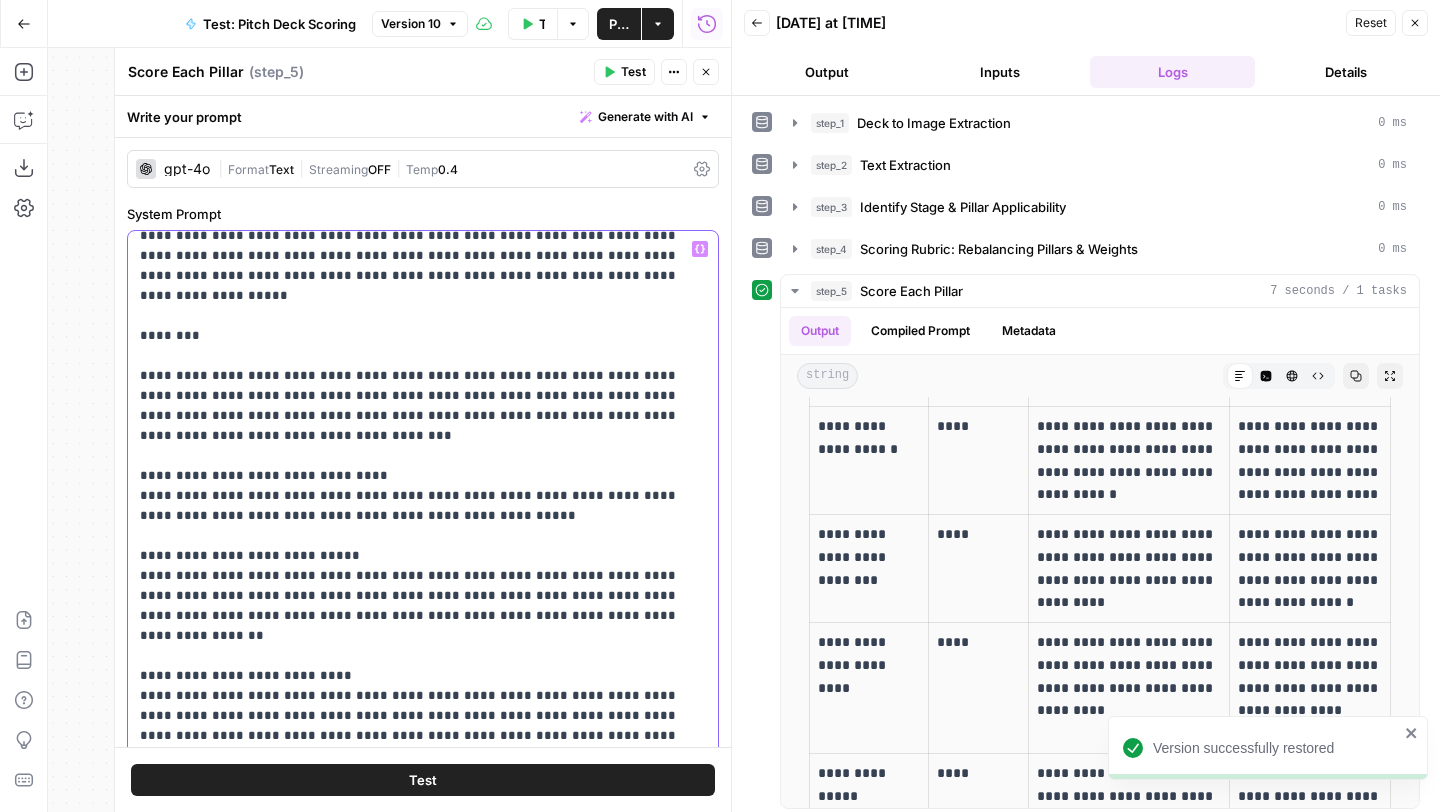 click on "**********" at bounding box center (423, 856) 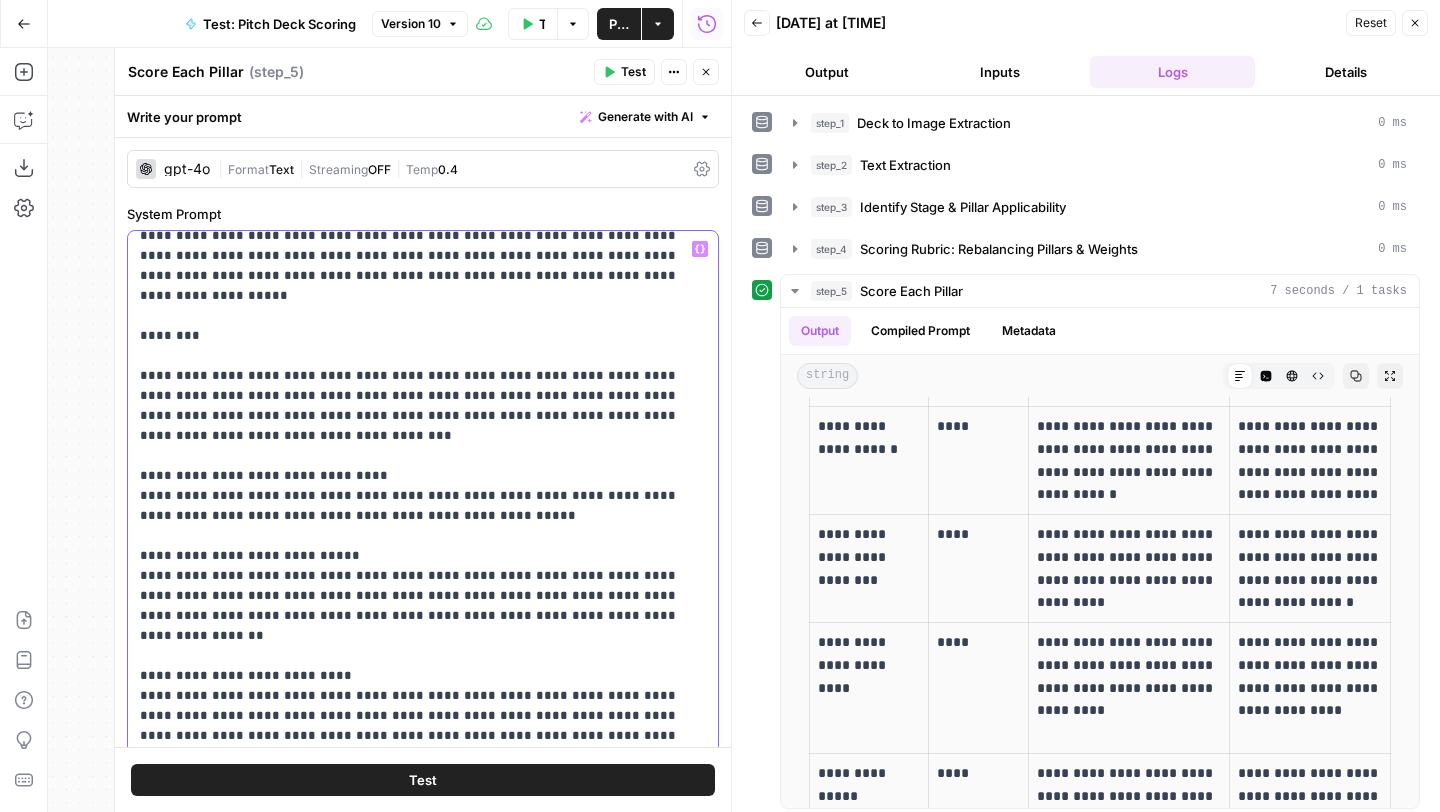 click on "**********" at bounding box center [423, 856] 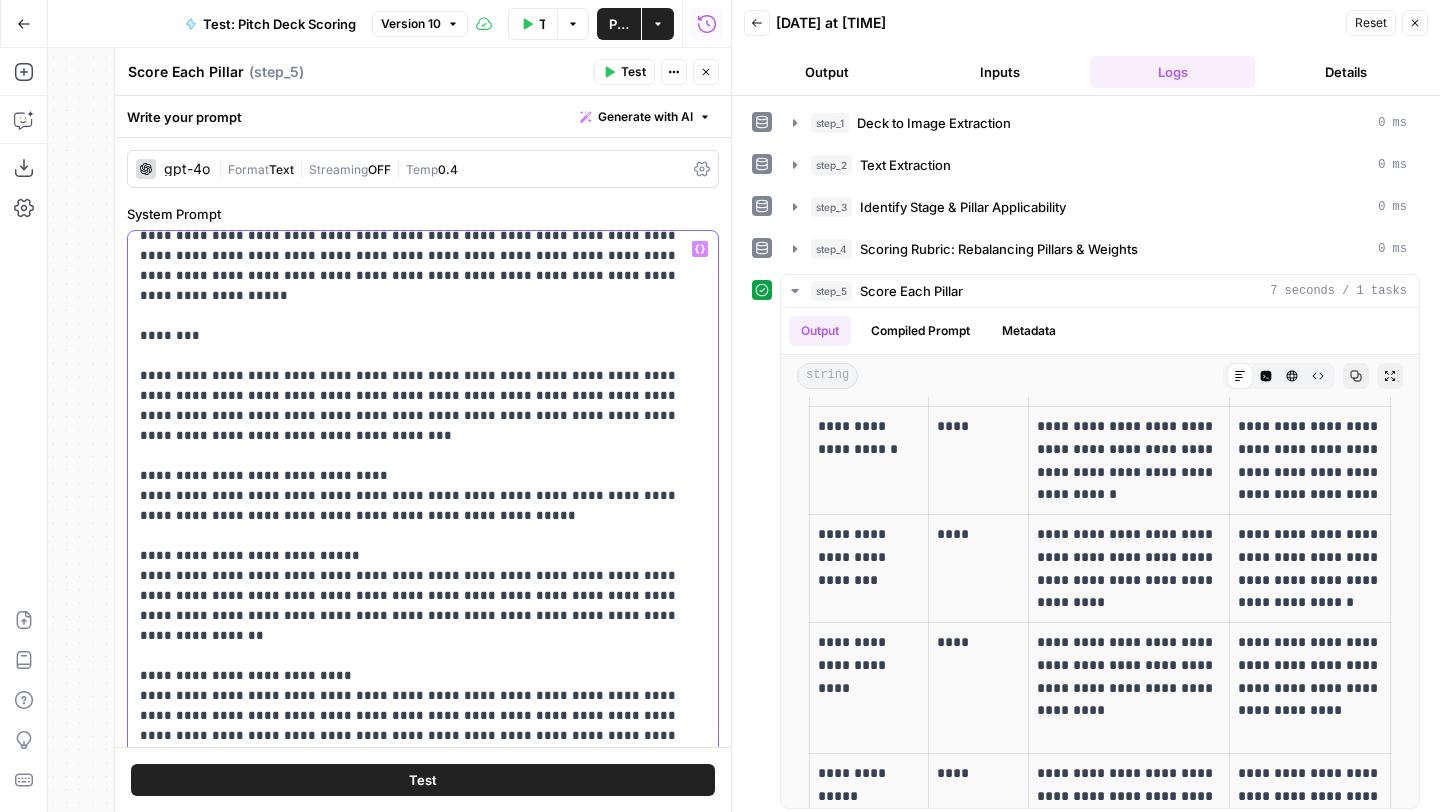 drag, startPoint x: 389, startPoint y: 452, endPoint x: 206, endPoint y: 428, distance: 184.56706 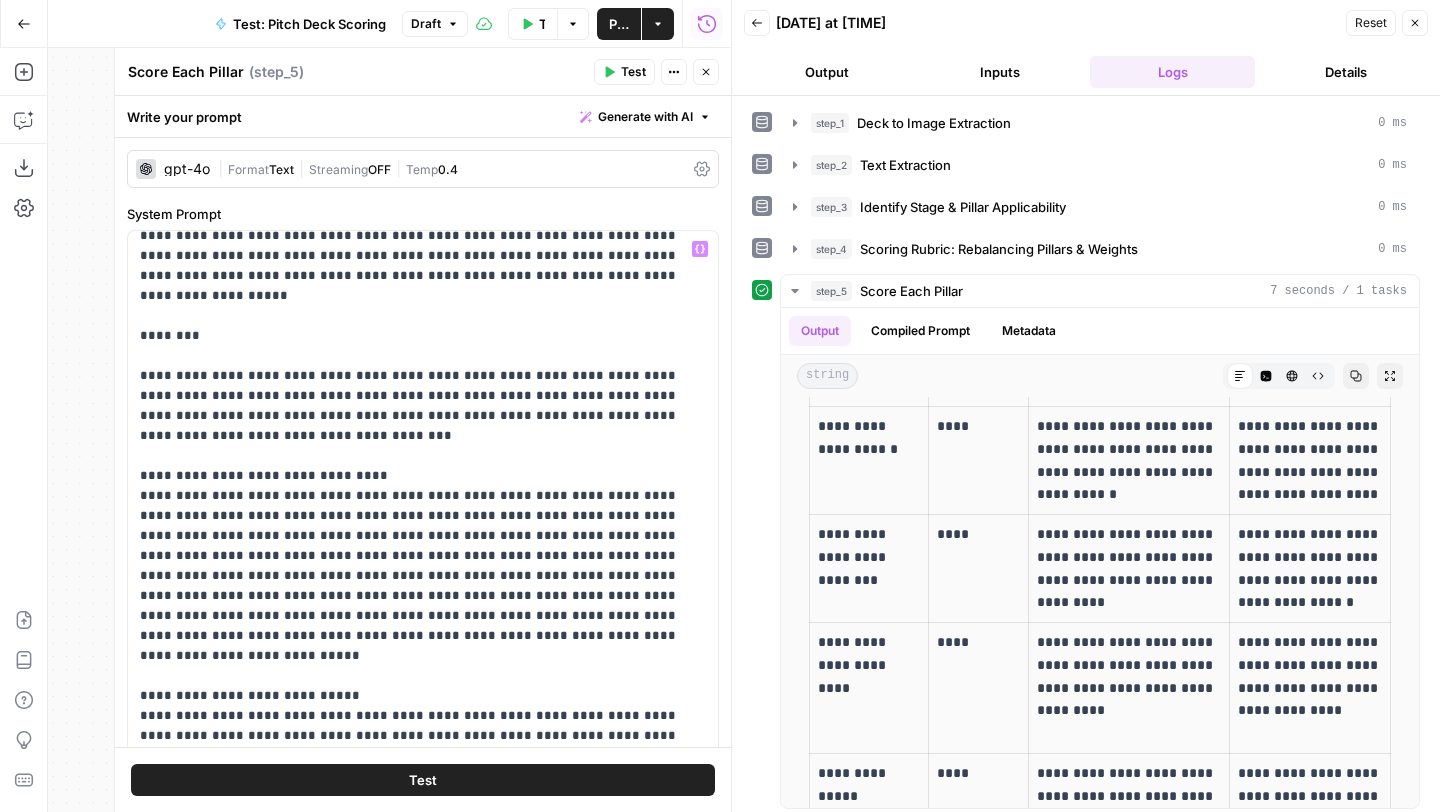 click on "Test" at bounding box center (423, 780) 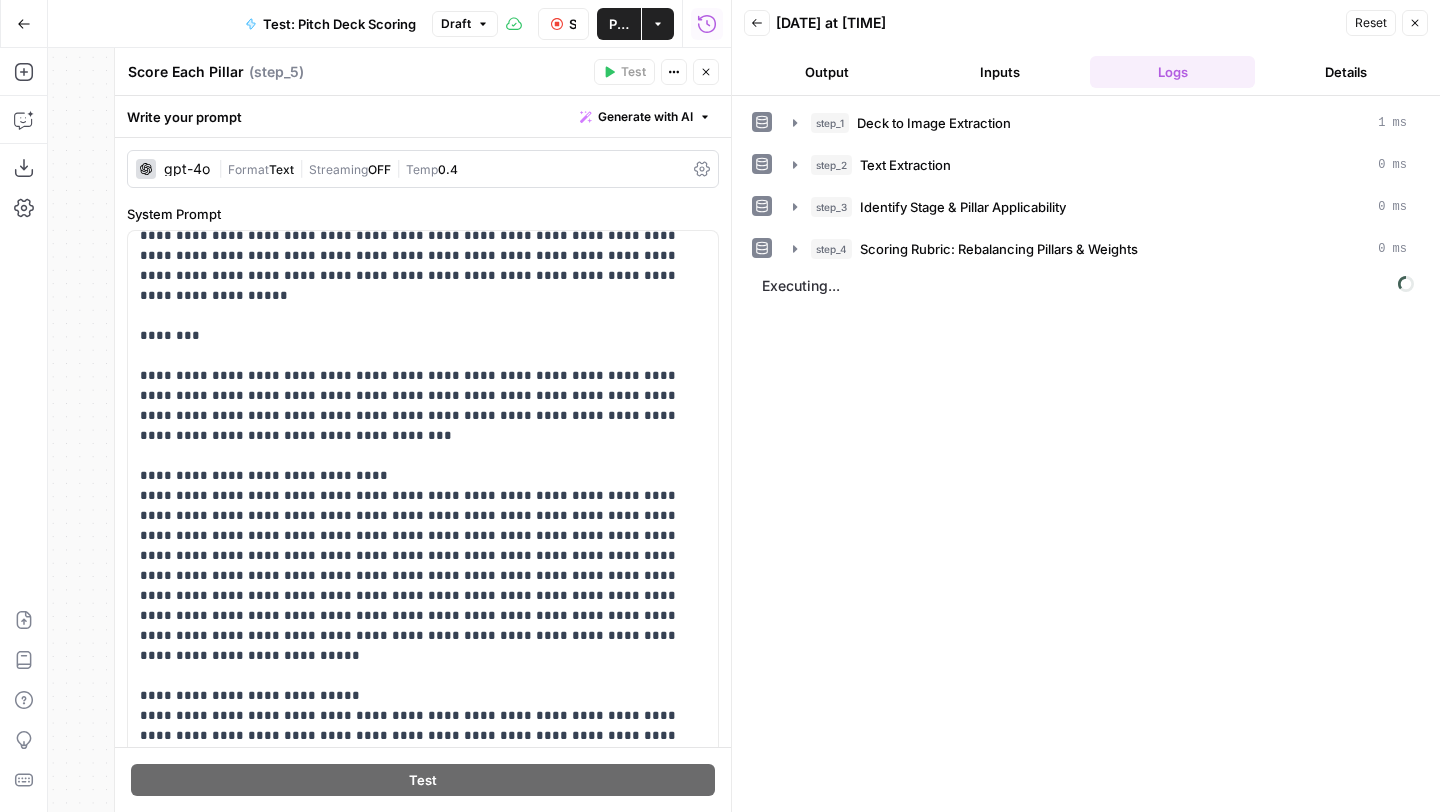 click on "Back 07/12/25 at 5:39 PM Reset Close Output Inputs Logs Details" at bounding box center [1086, 48] 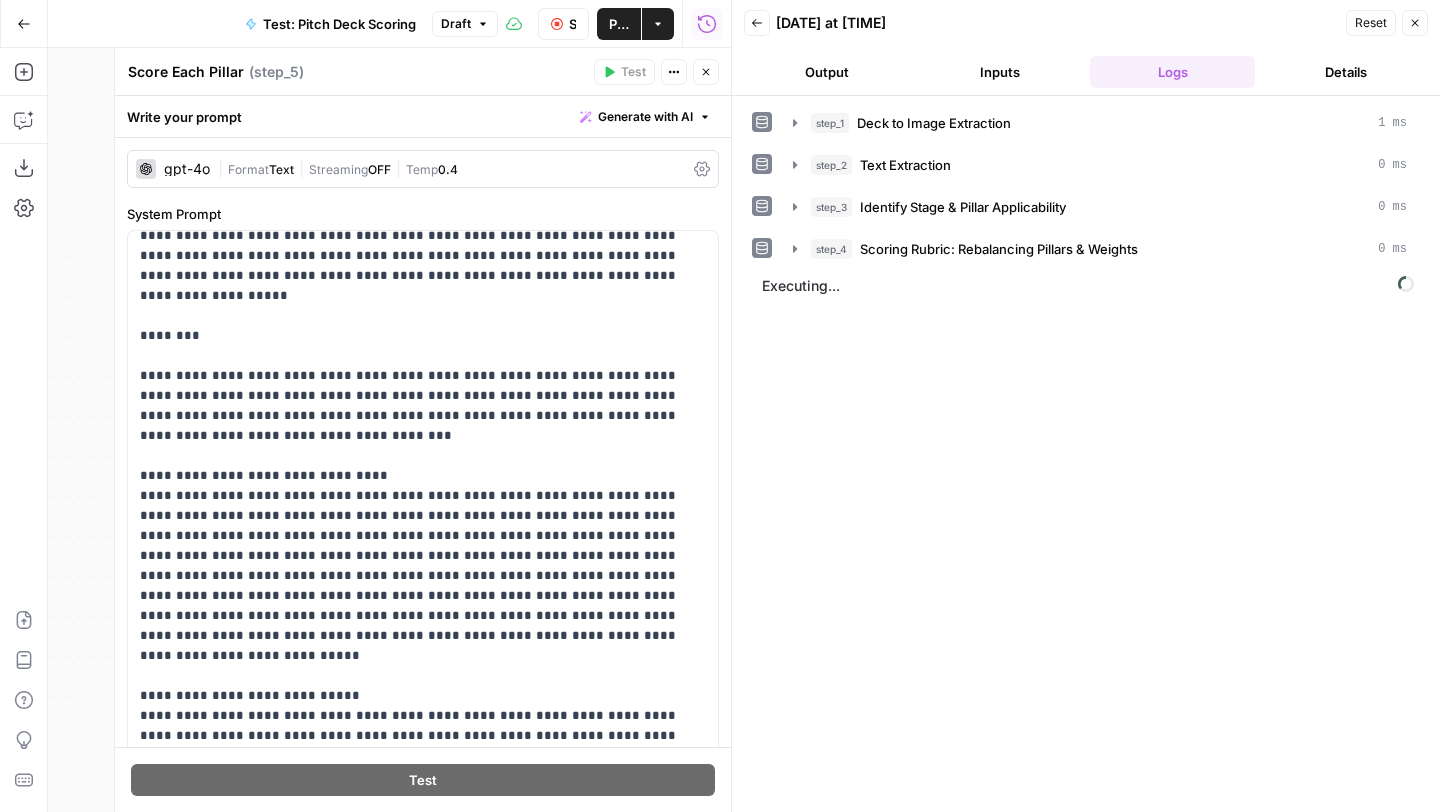 click on "Output" at bounding box center (826, 72) 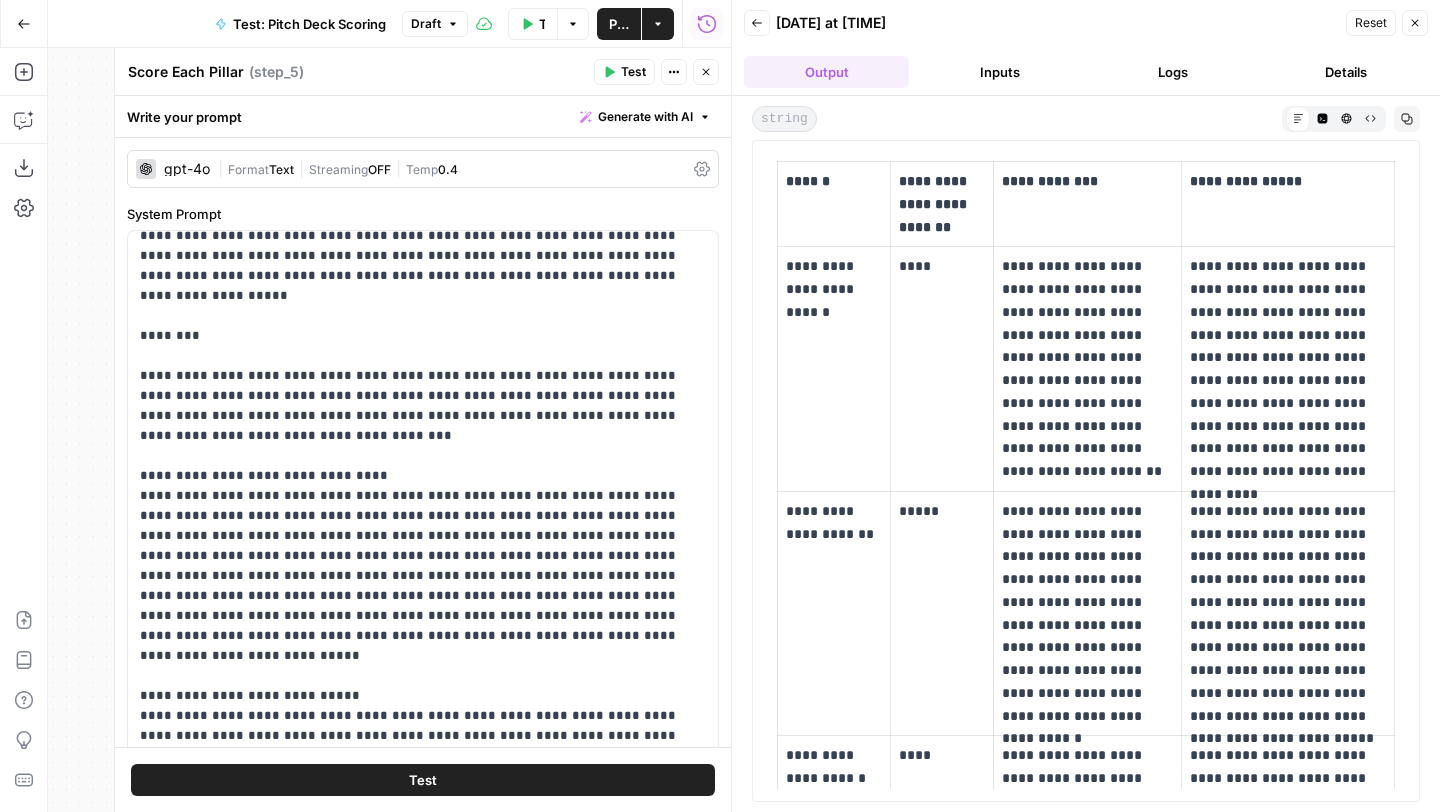 type 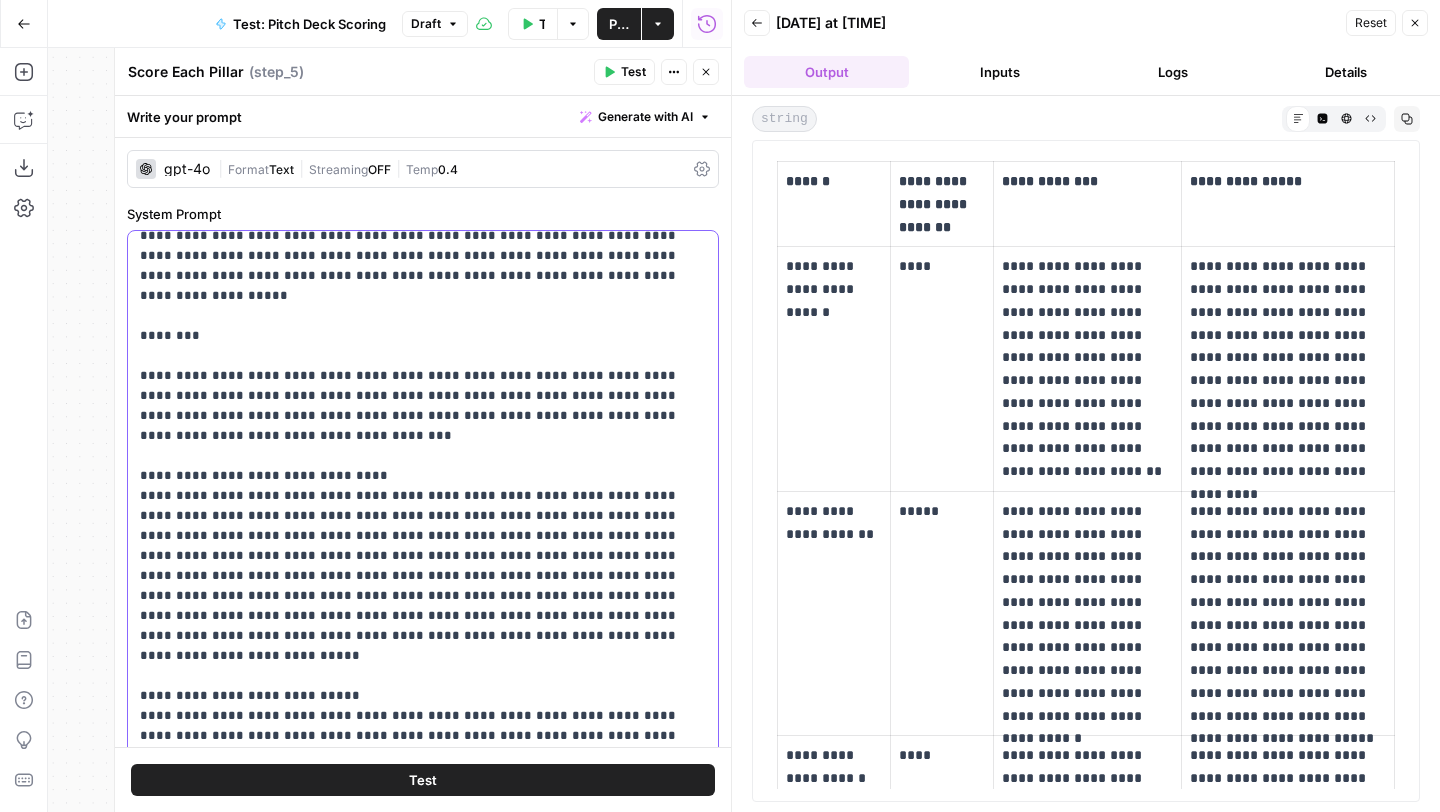 click on "**********" at bounding box center [423, 916] 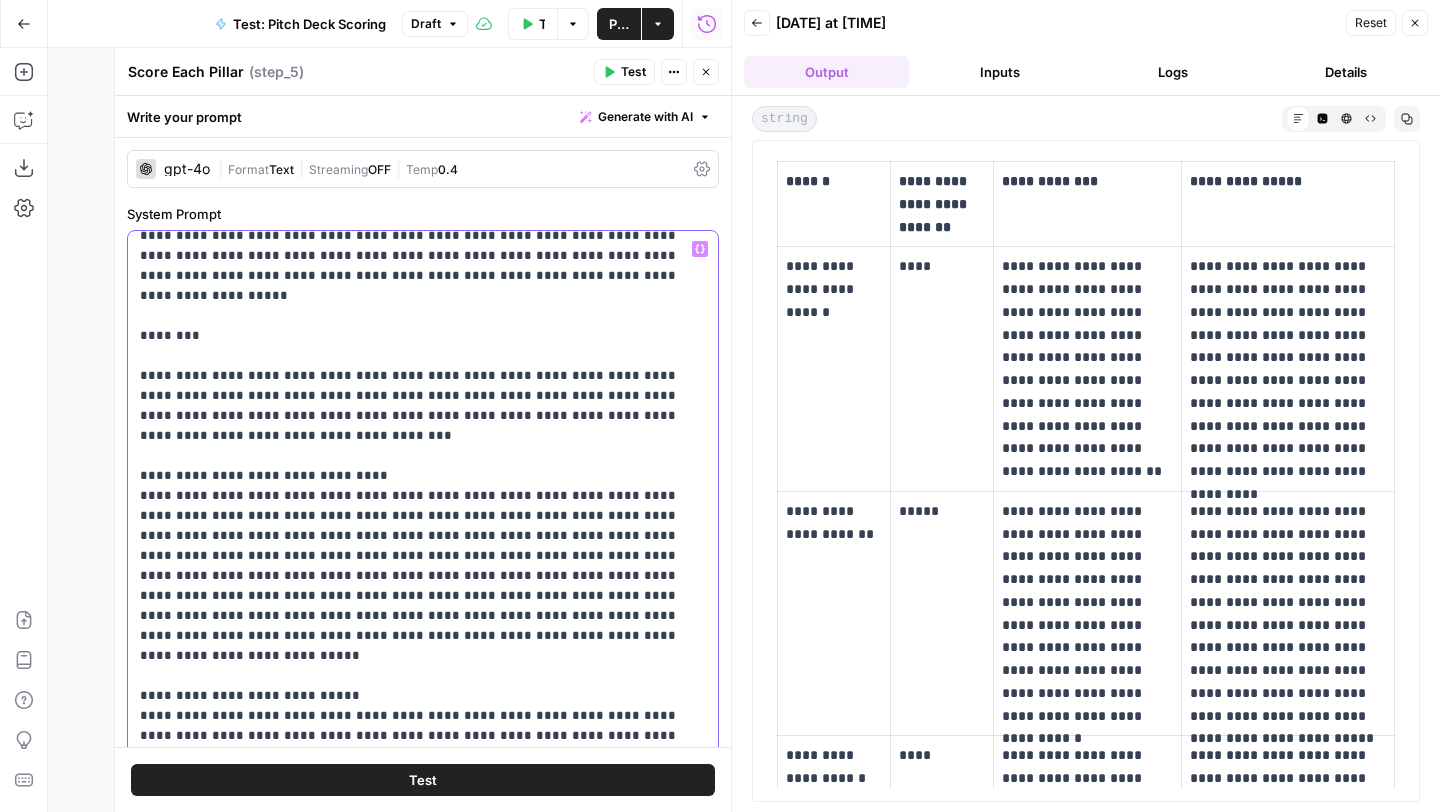 click on "**********" at bounding box center [423, 916] 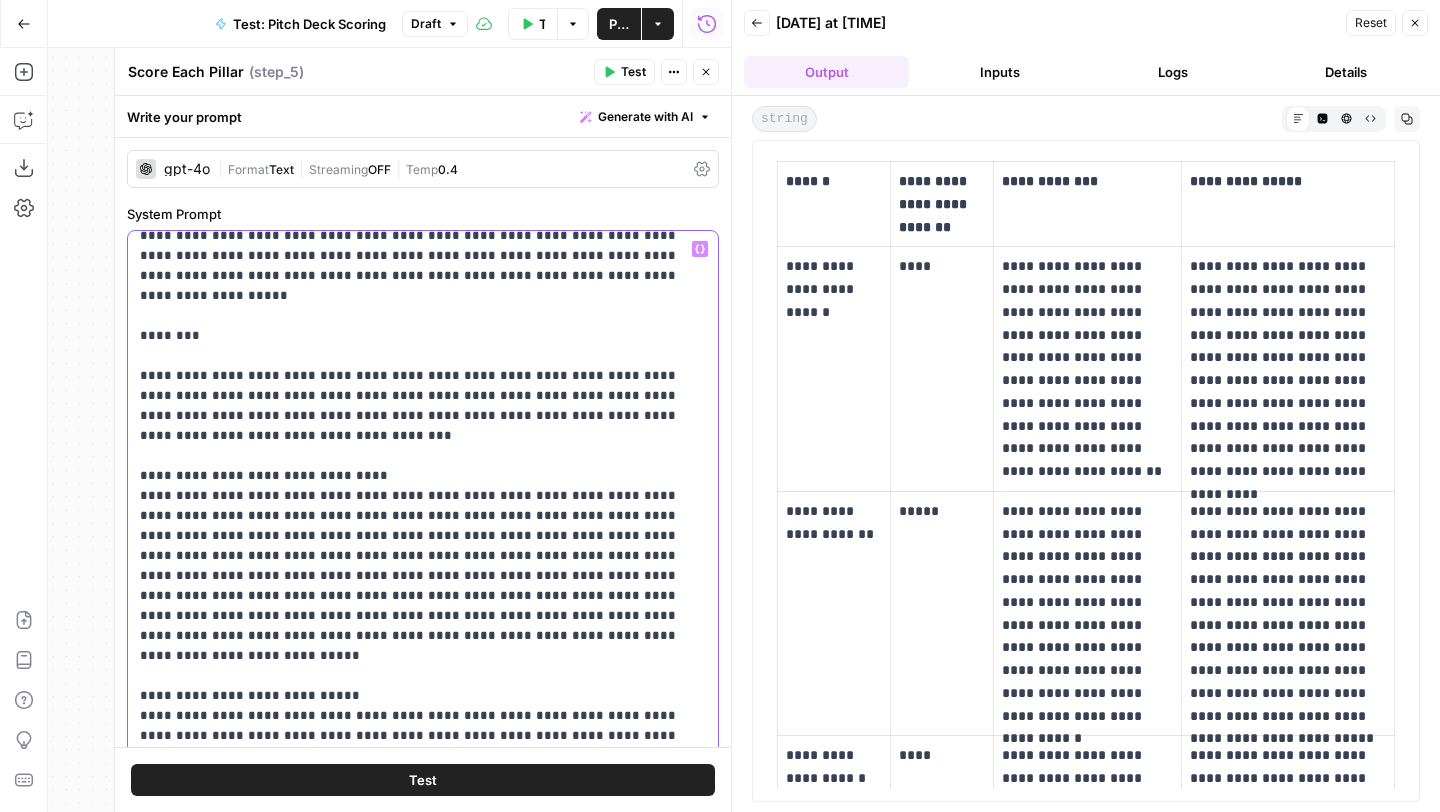 click on "Draft" at bounding box center [426, 24] 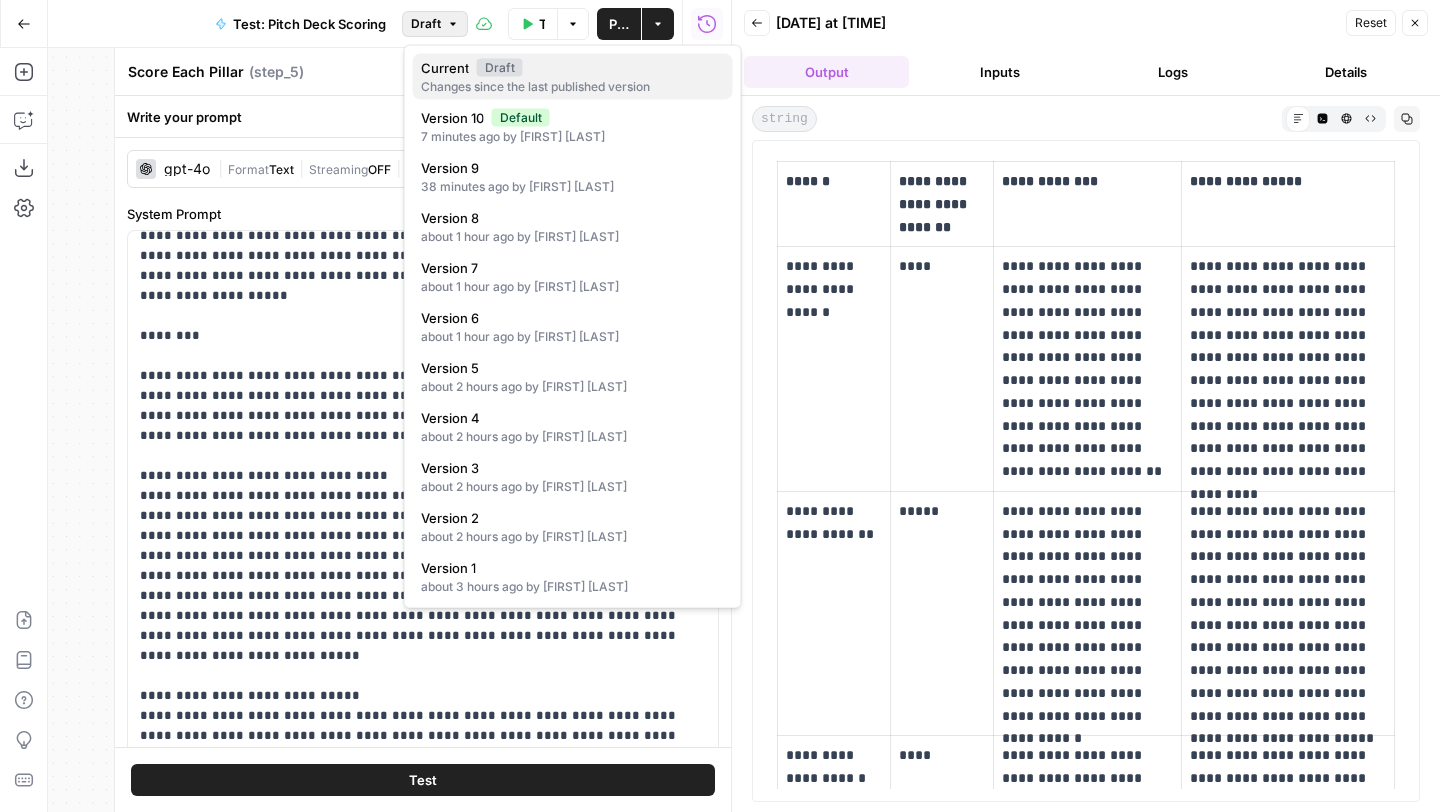 click on "Changes since the last published version" at bounding box center (573, 87) 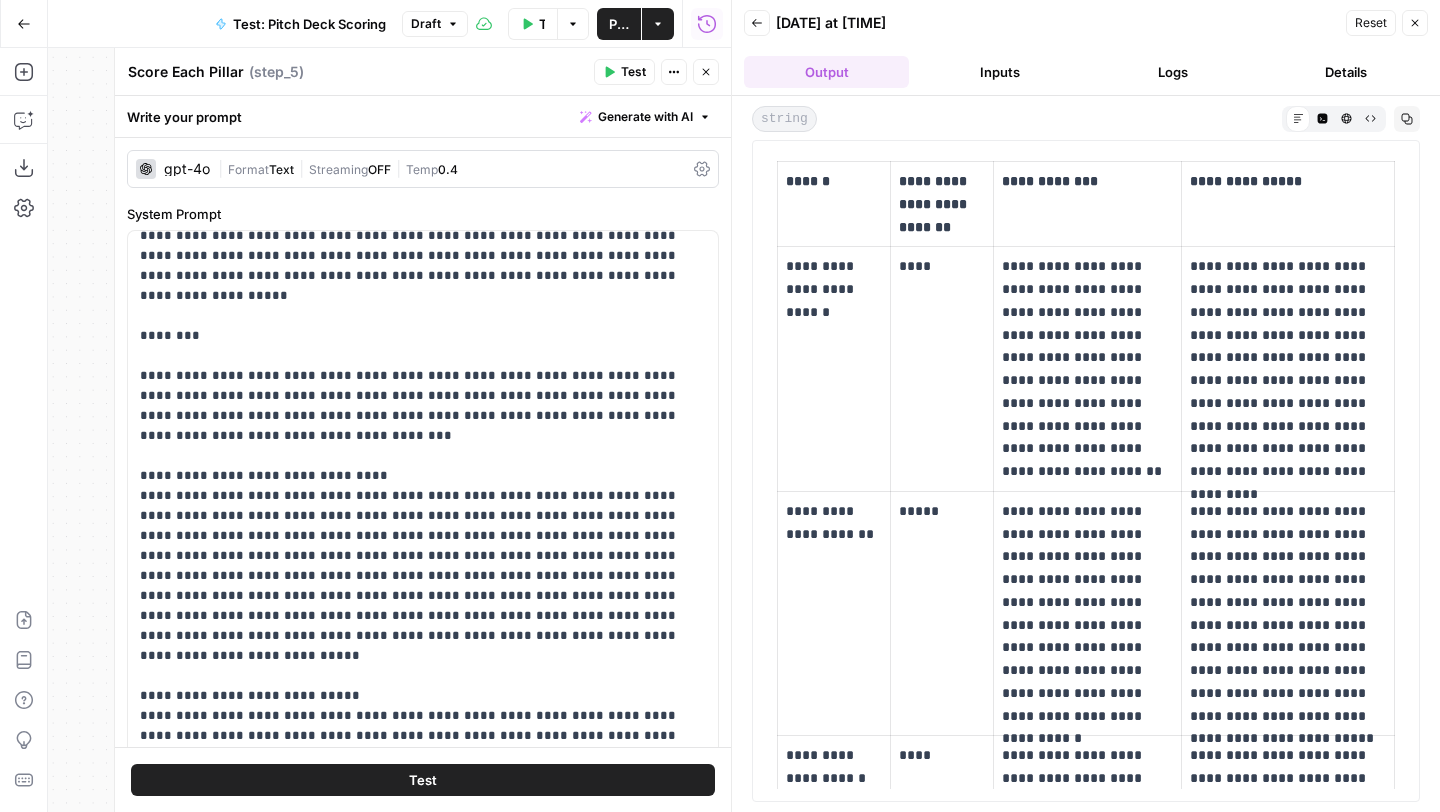 click 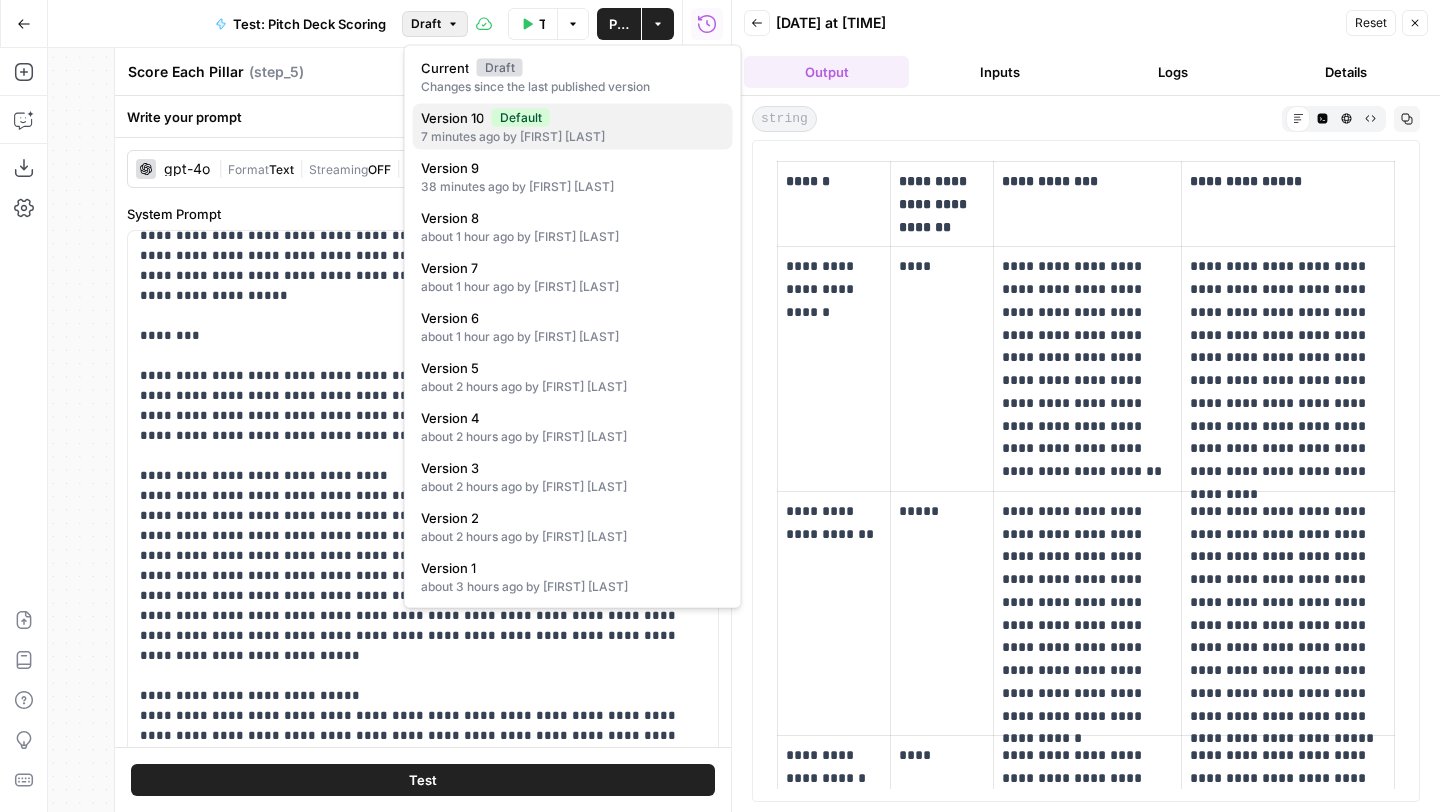 click on "7 minutes ago
by Tanvi Pawar" at bounding box center [573, 137] 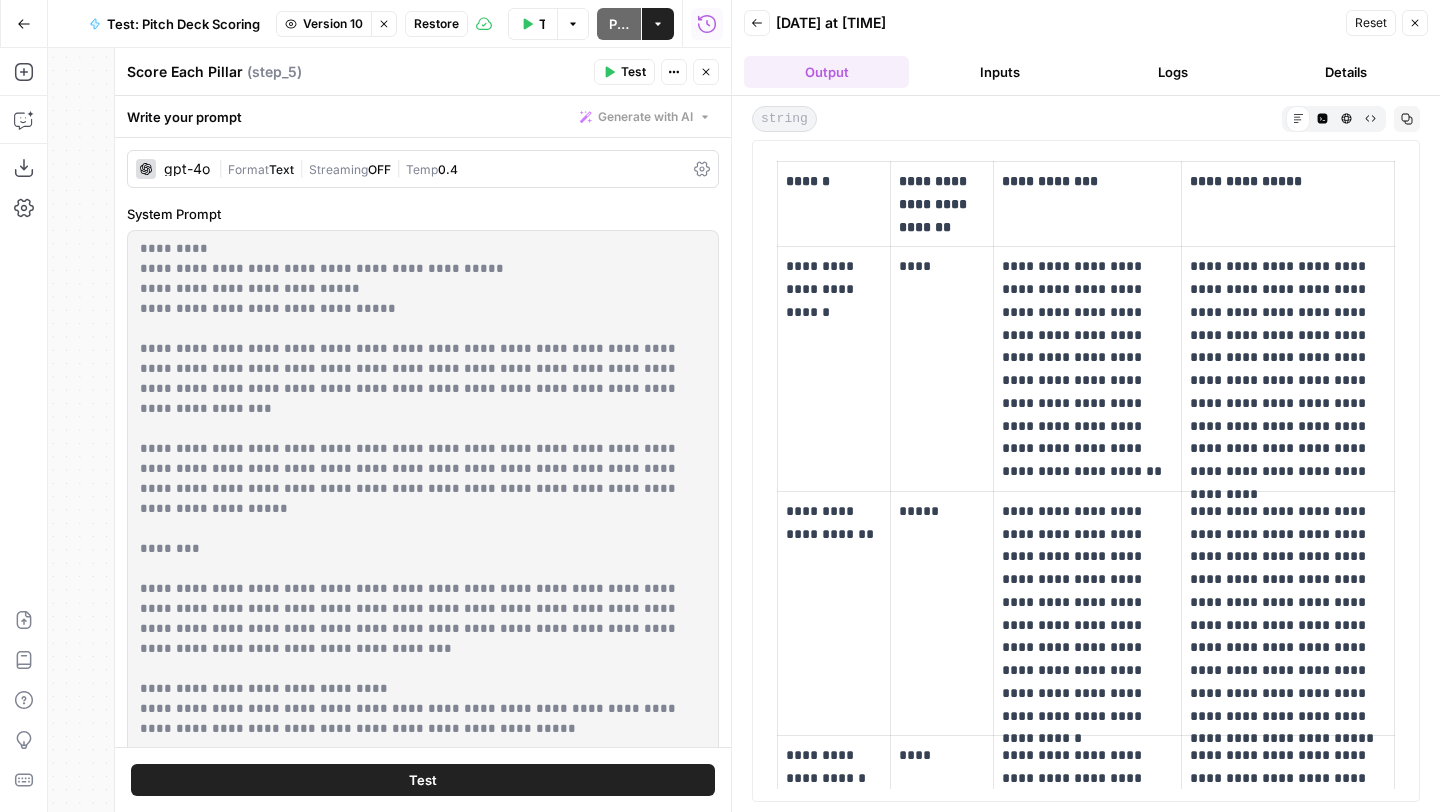 click on "Restore" at bounding box center (436, 24) 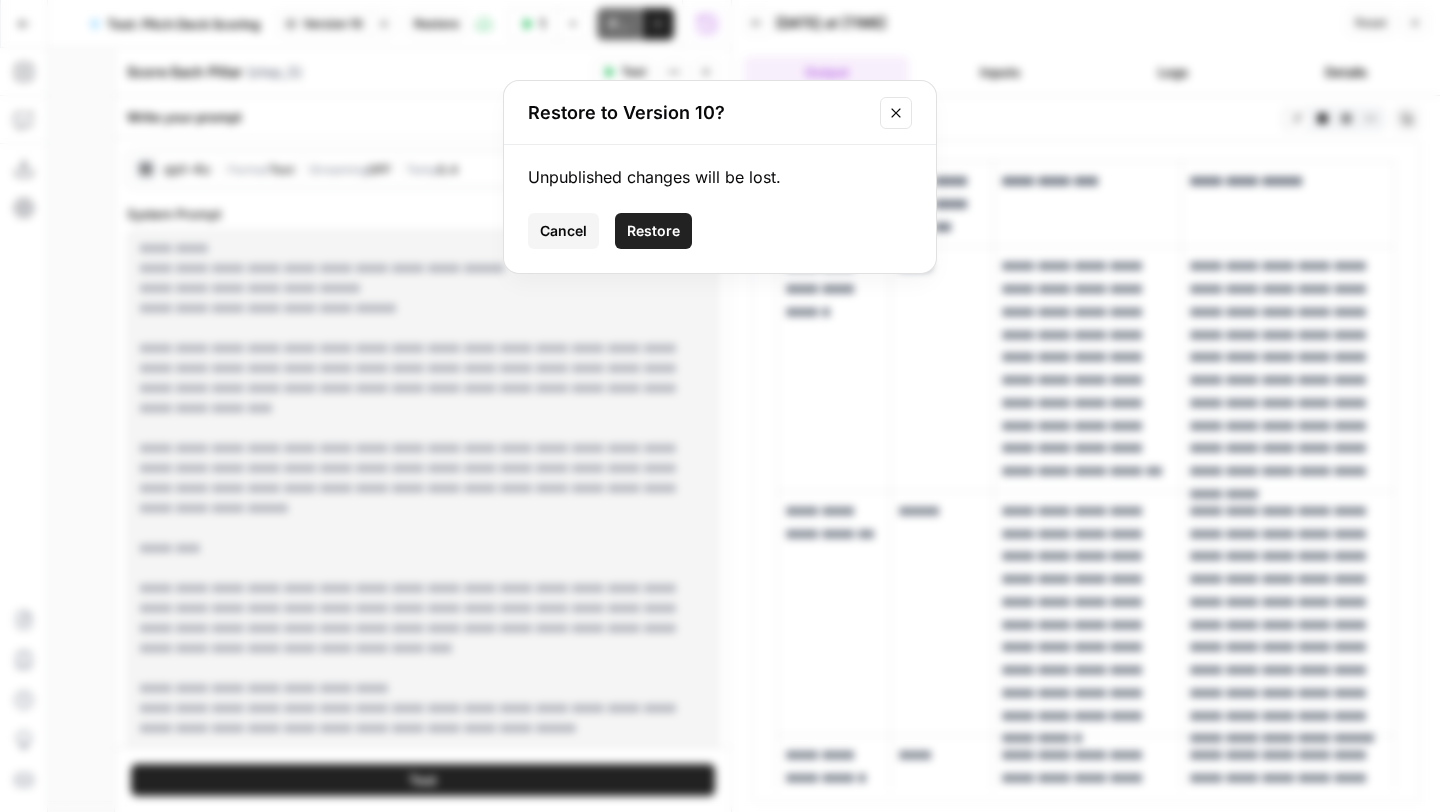 click on "Restore" at bounding box center (653, 231) 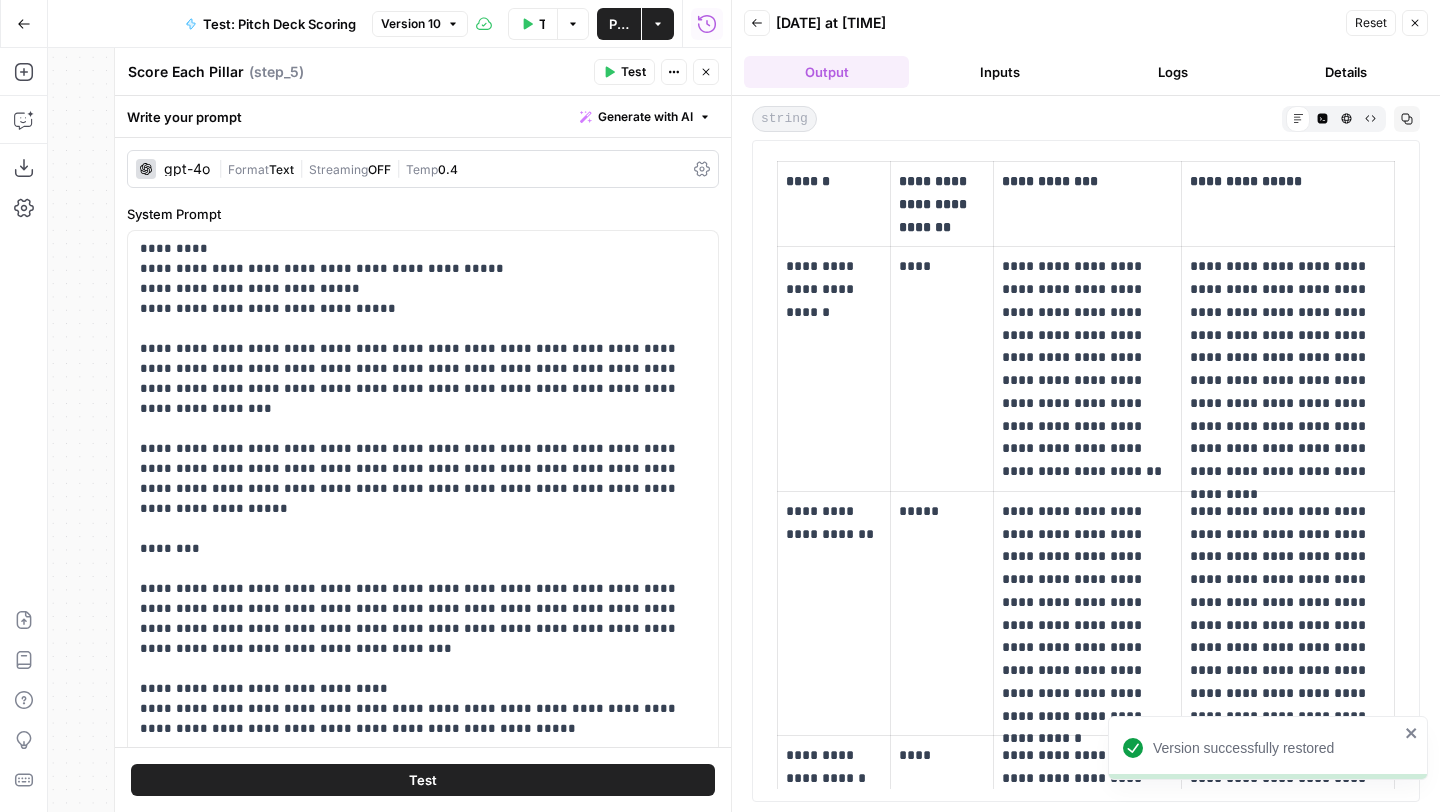 click on "Test" at bounding box center (423, 780) 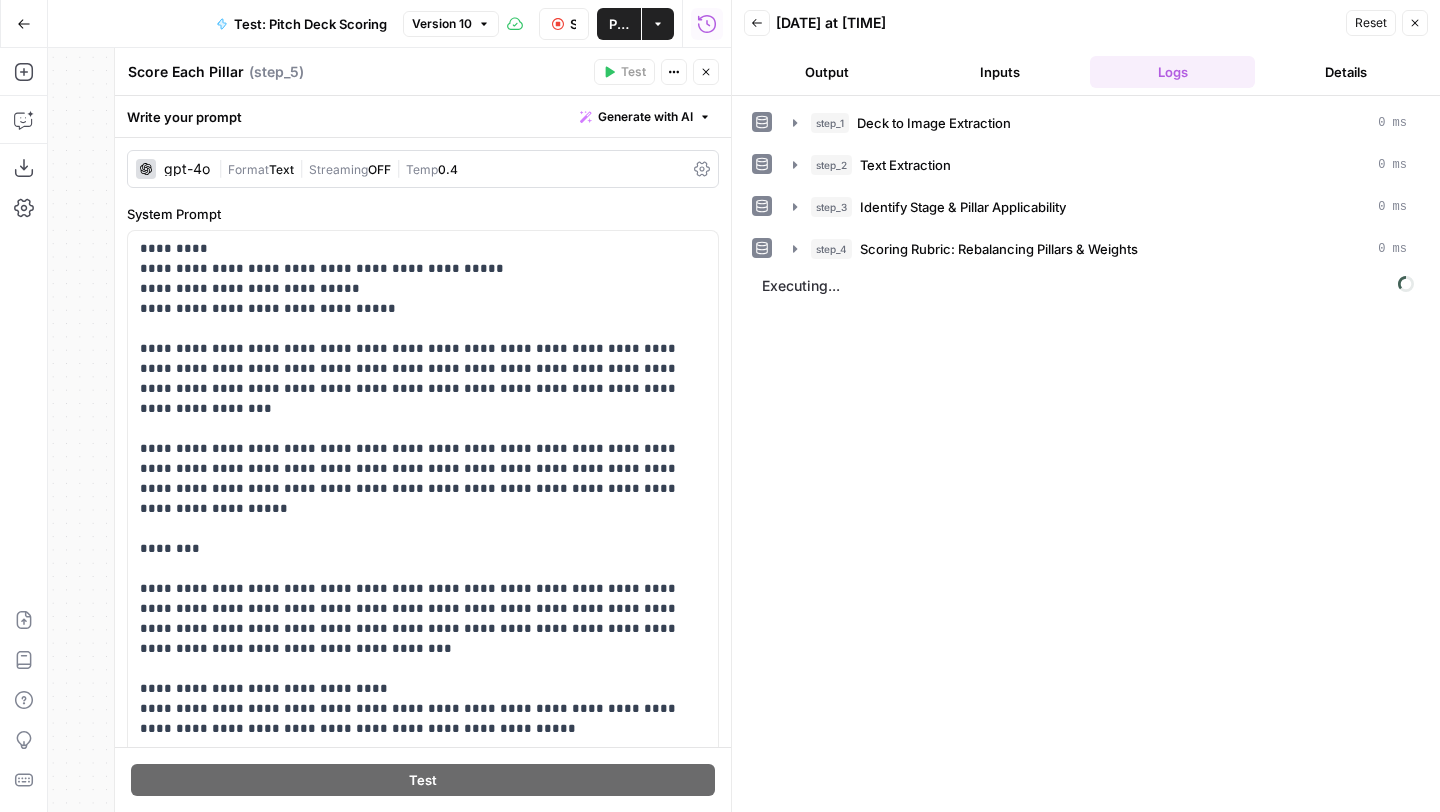 click on "Output" at bounding box center (826, 72) 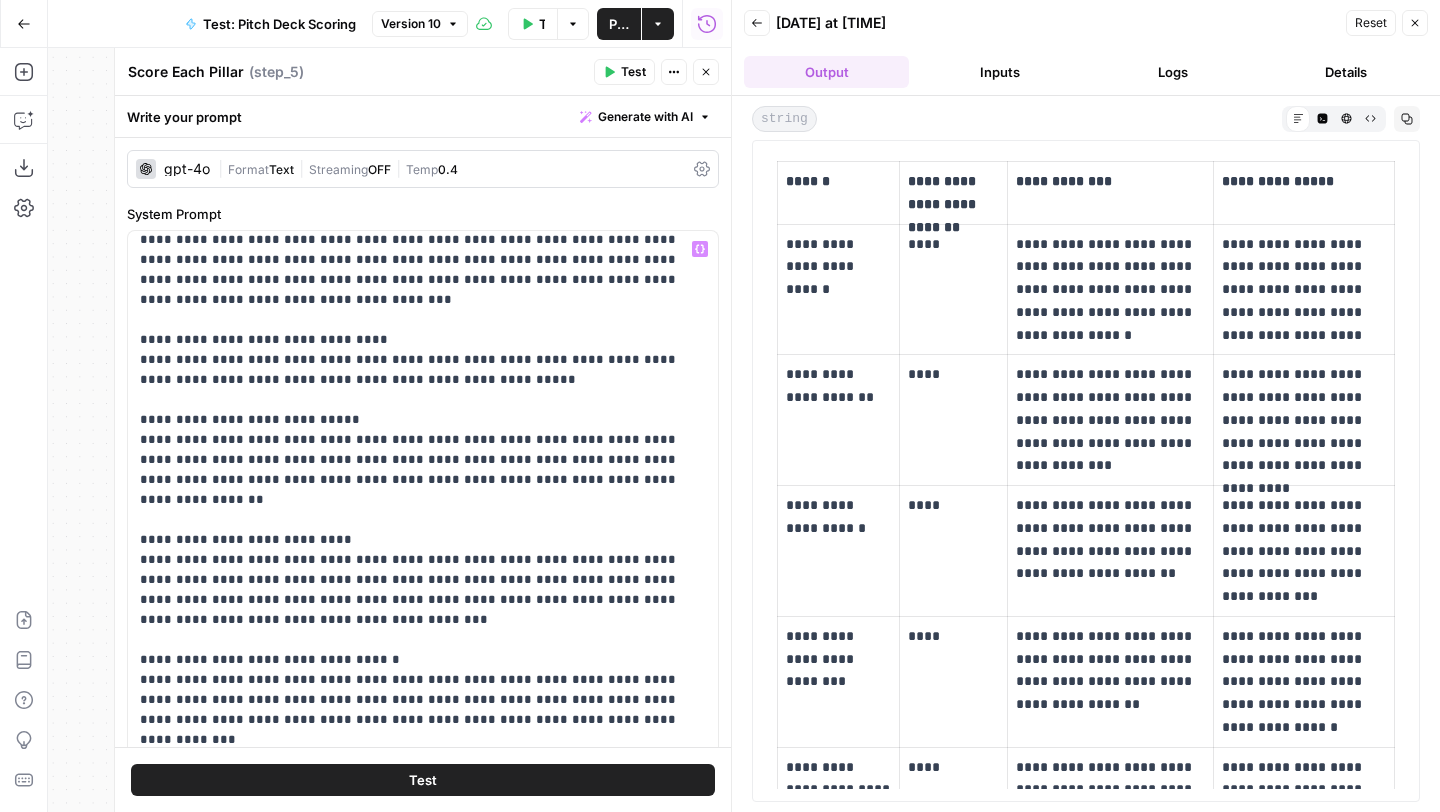 scroll, scrollTop: 0, scrollLeft: 0, axis: both 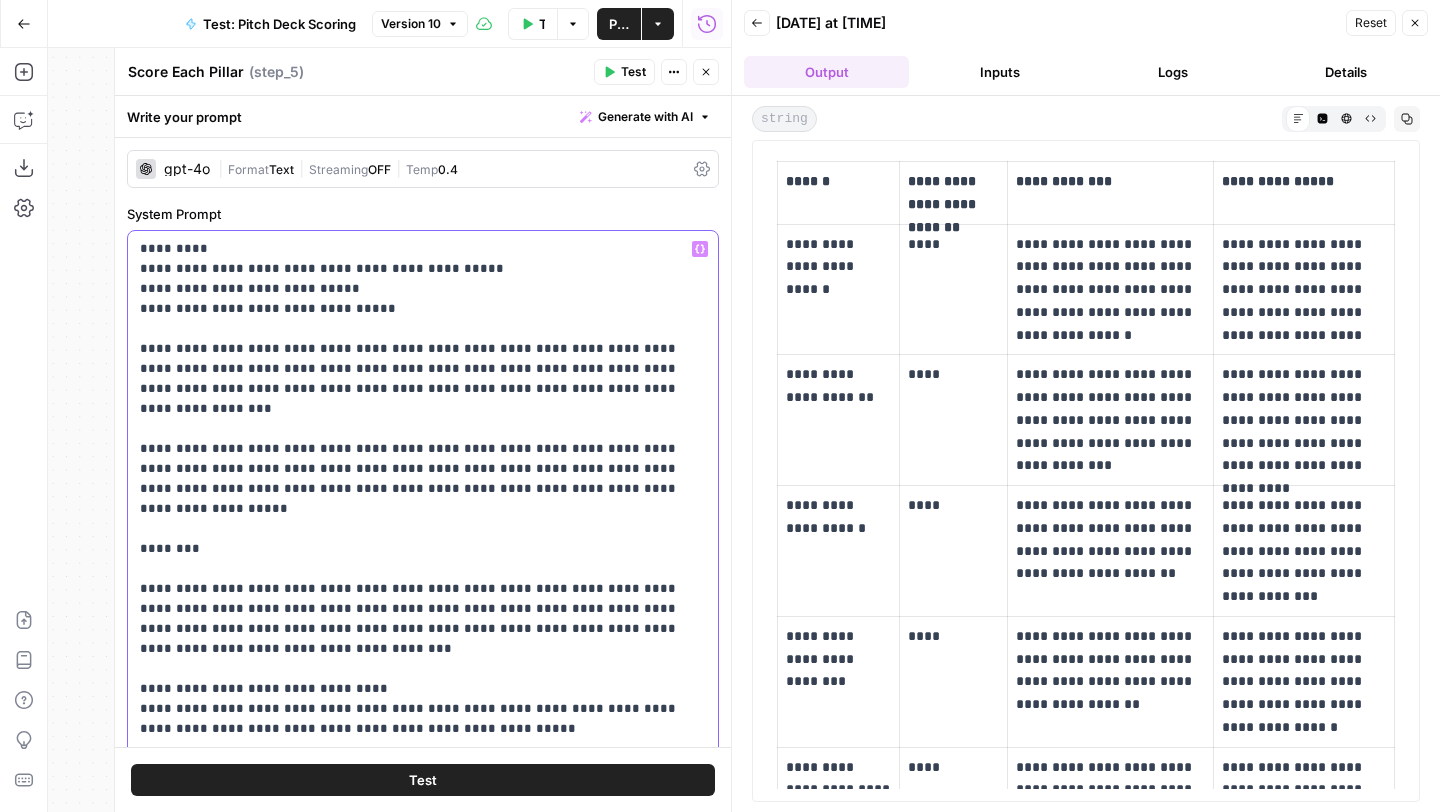 drag, startPoint x: 262, startPoint y: 427, endPoint x: 42, endPoint y: 427, distance: 220 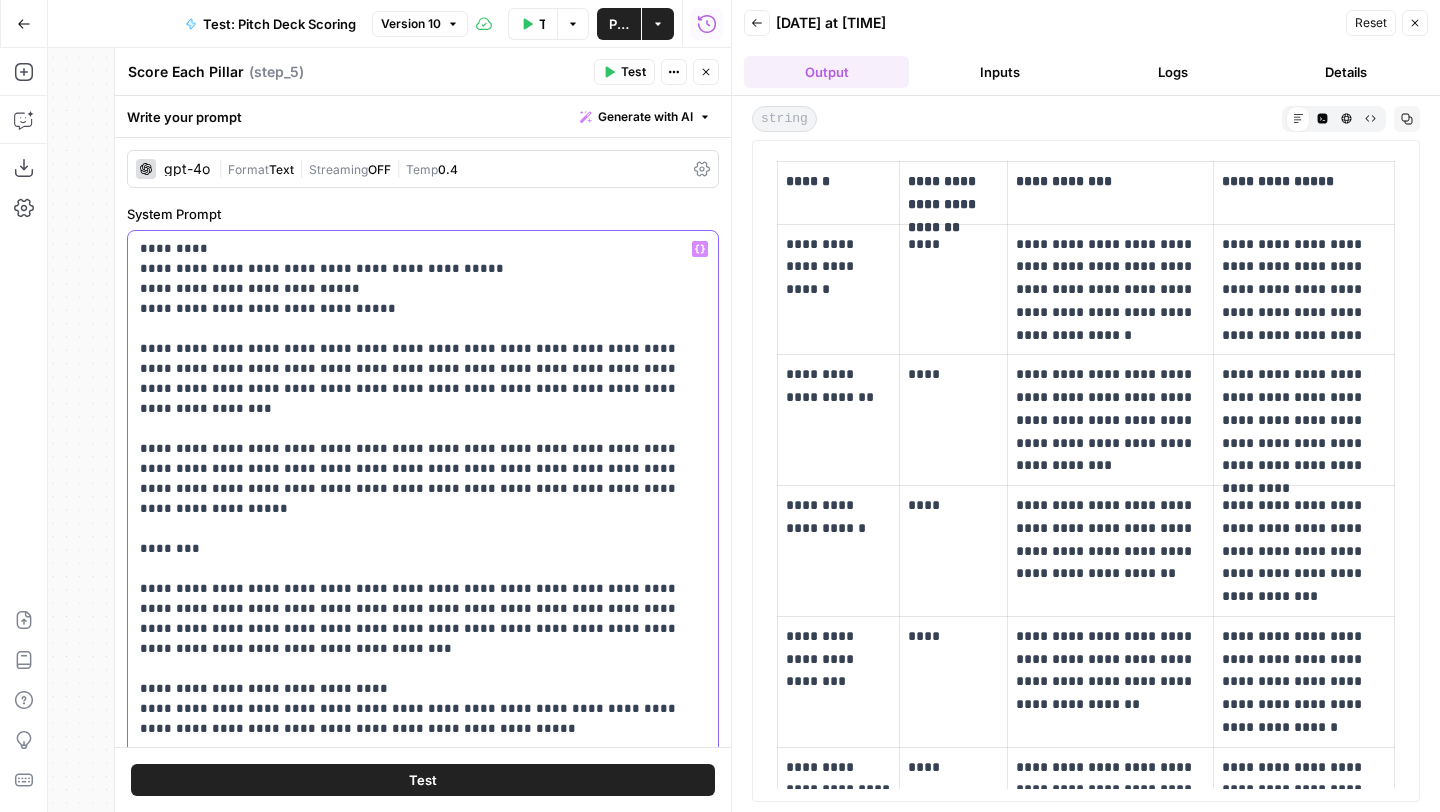 click on "**********" at bounding box center [720, 406] 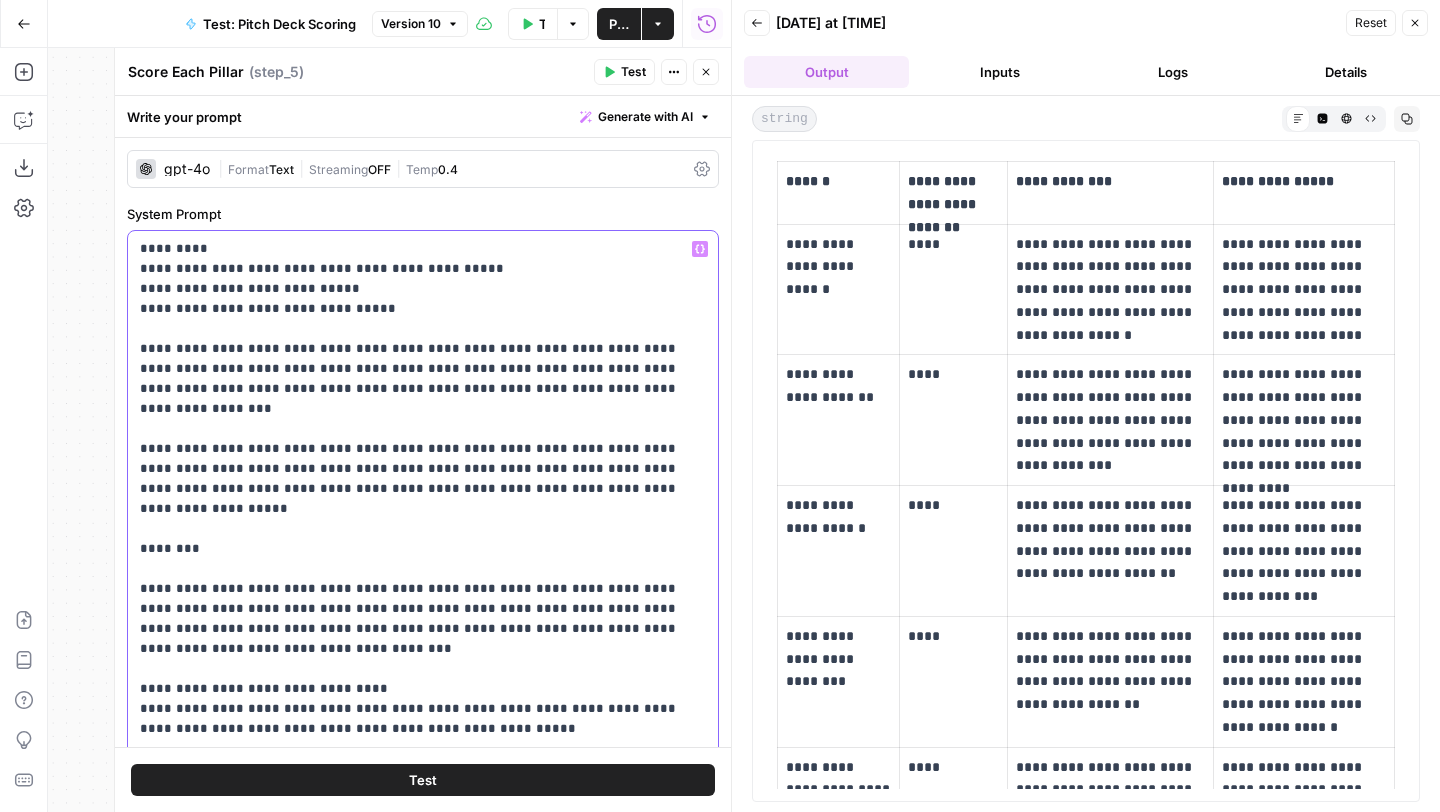 drag, startPoint x: 261, startPoint y: 426, endPoint x: 117, endPoint y: 426, distance: 144 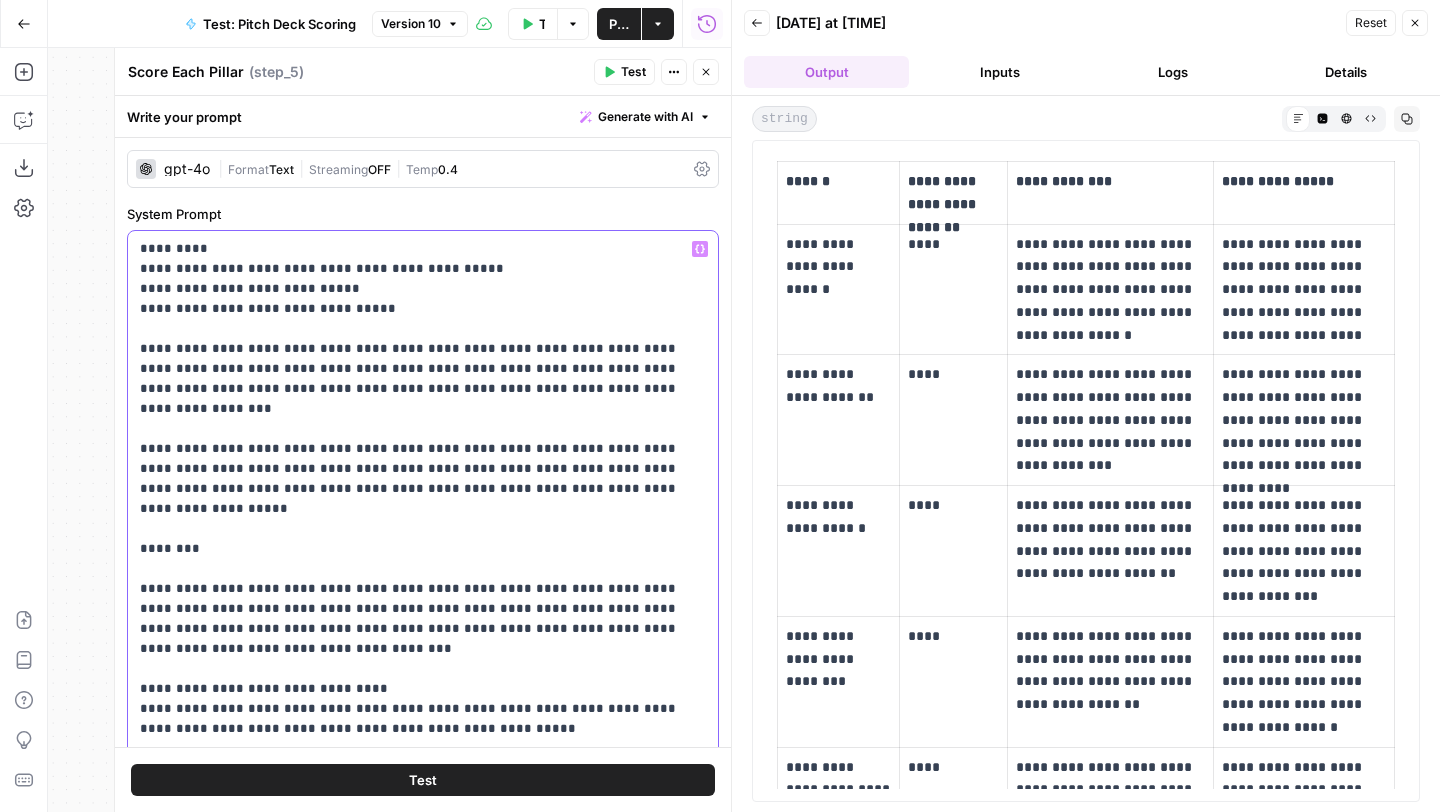 click on "**********" at bounding box center (422, 430) 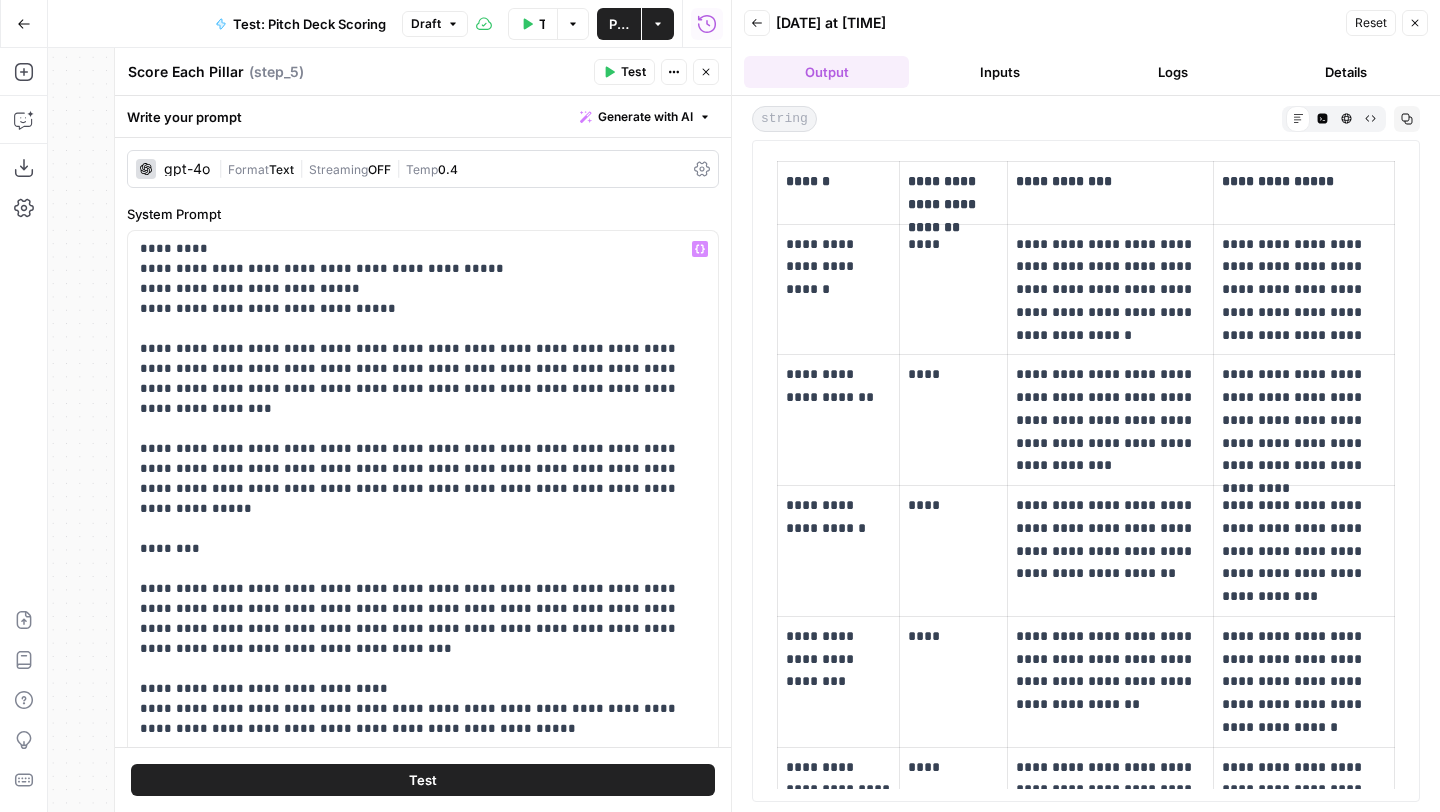 click on "Test" at bounding box center [423, 780] 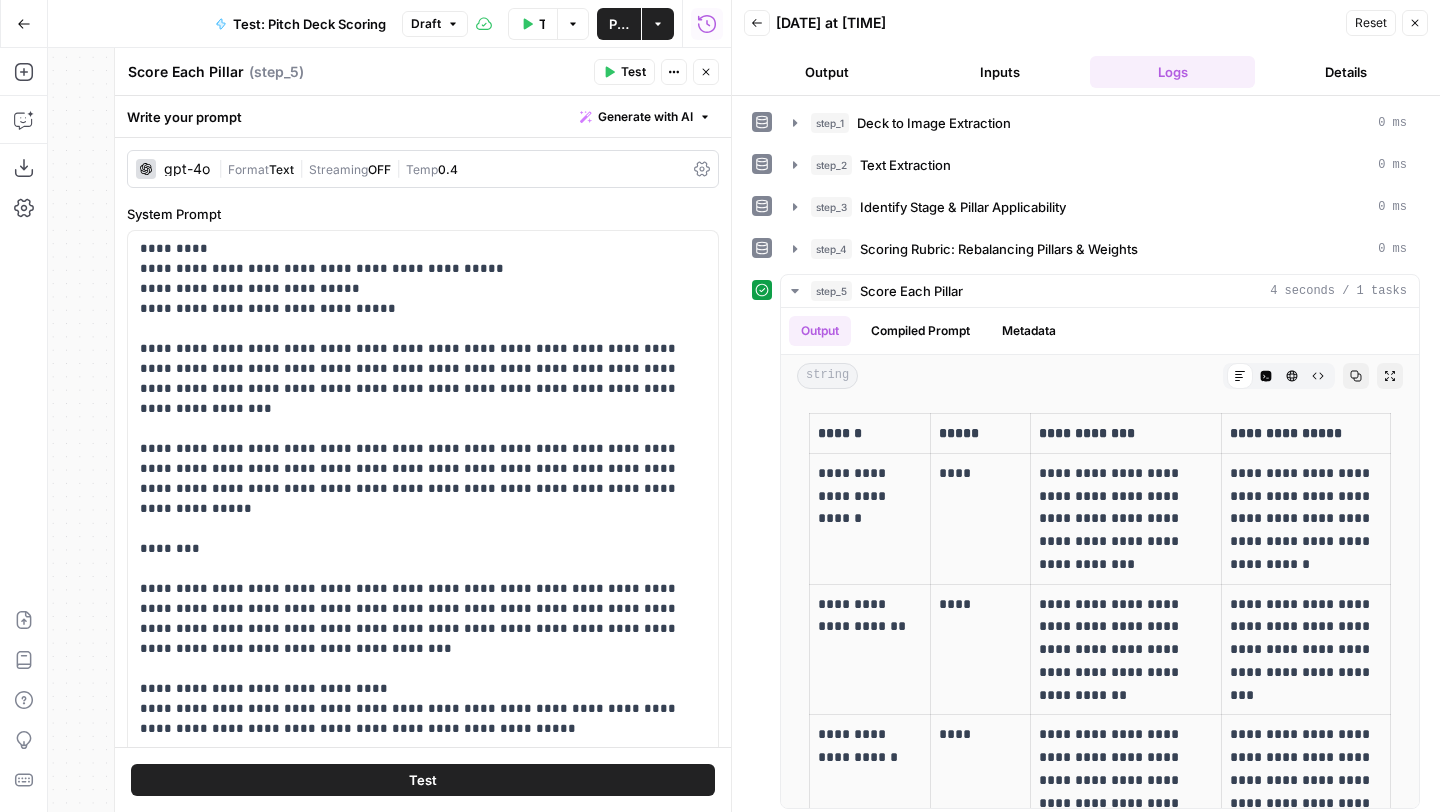 scroll, scrollTop: 7, scrollLeft: 0, axis: vertical 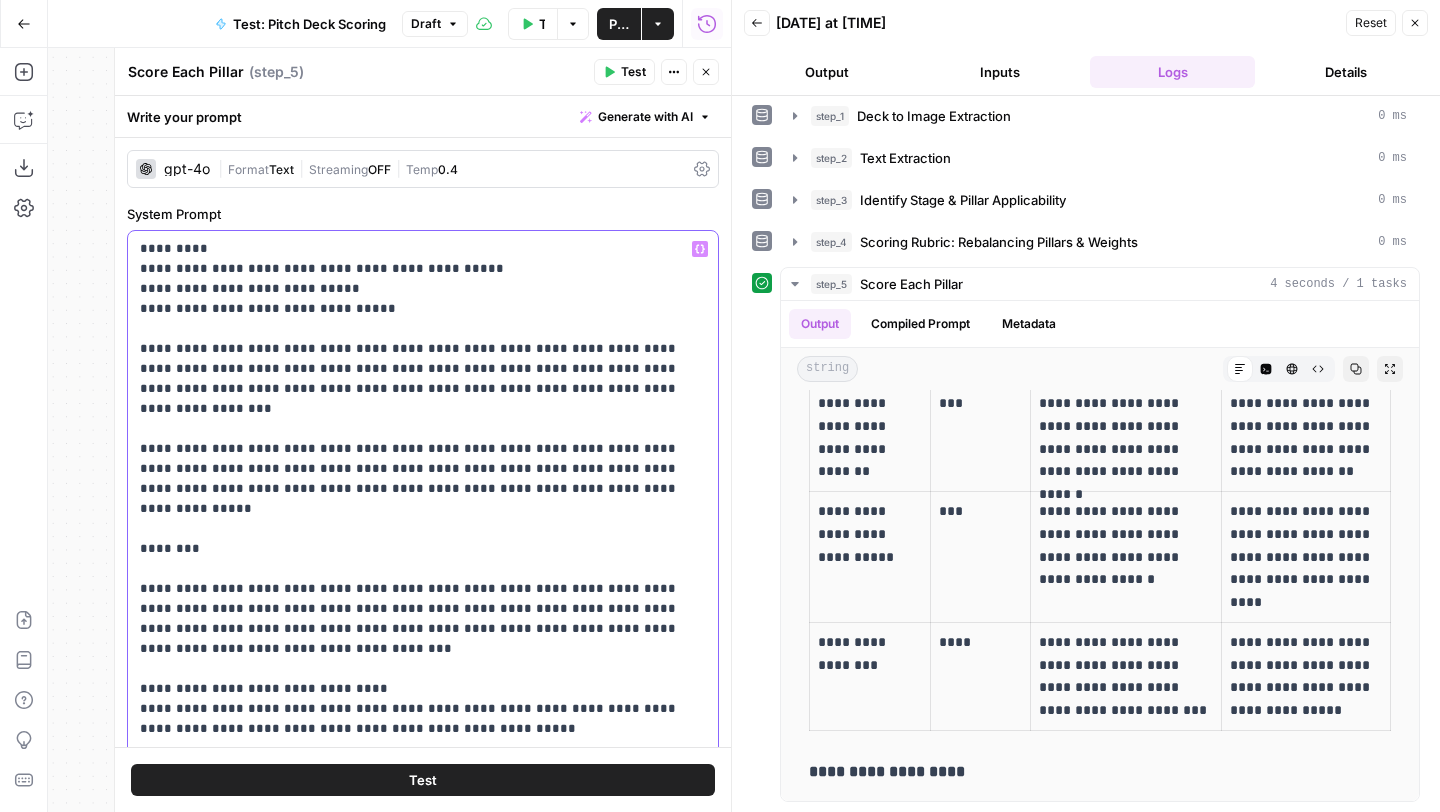 click on "**********" at bounding box center (423, 1069) 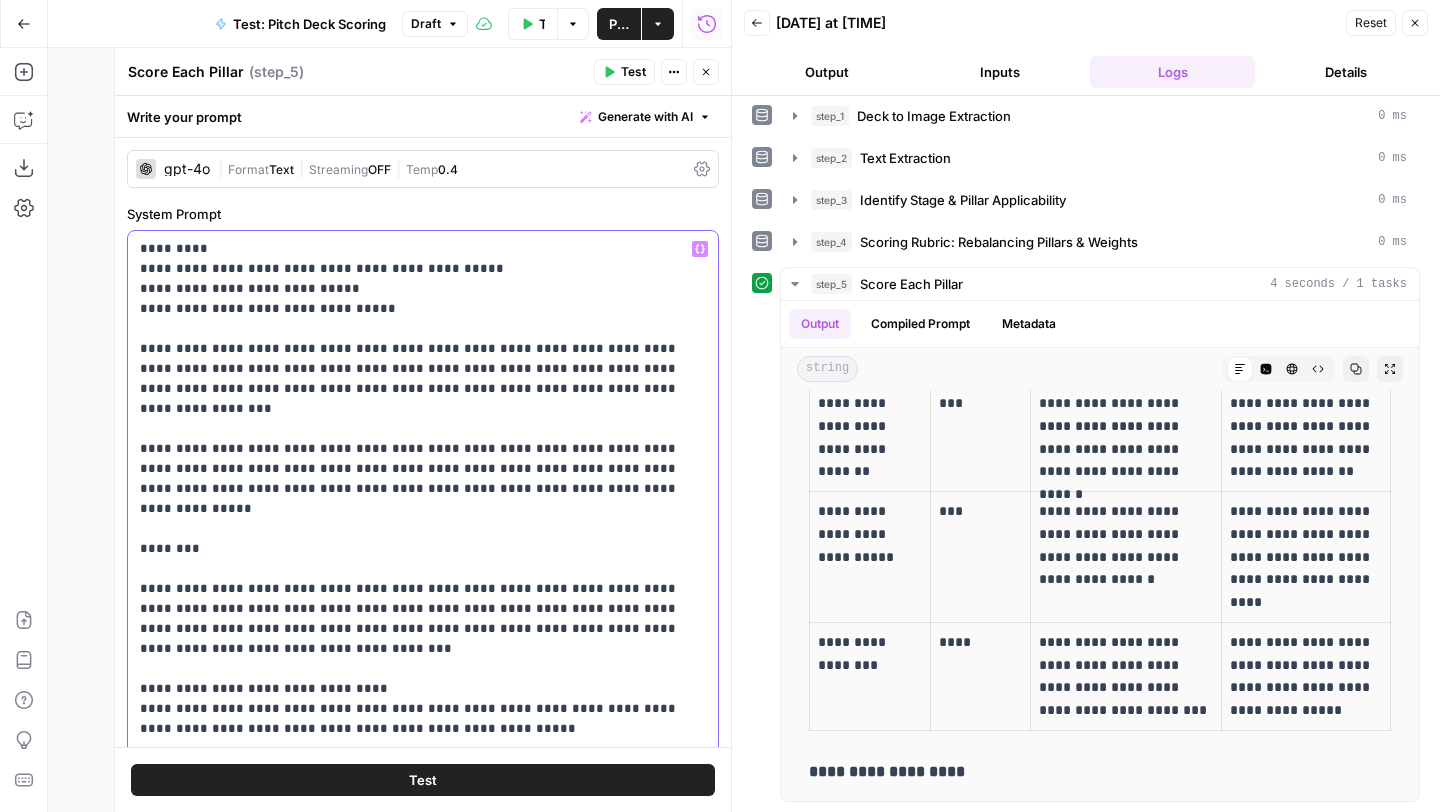 click on "**********" at bounding box center [423, 1069] 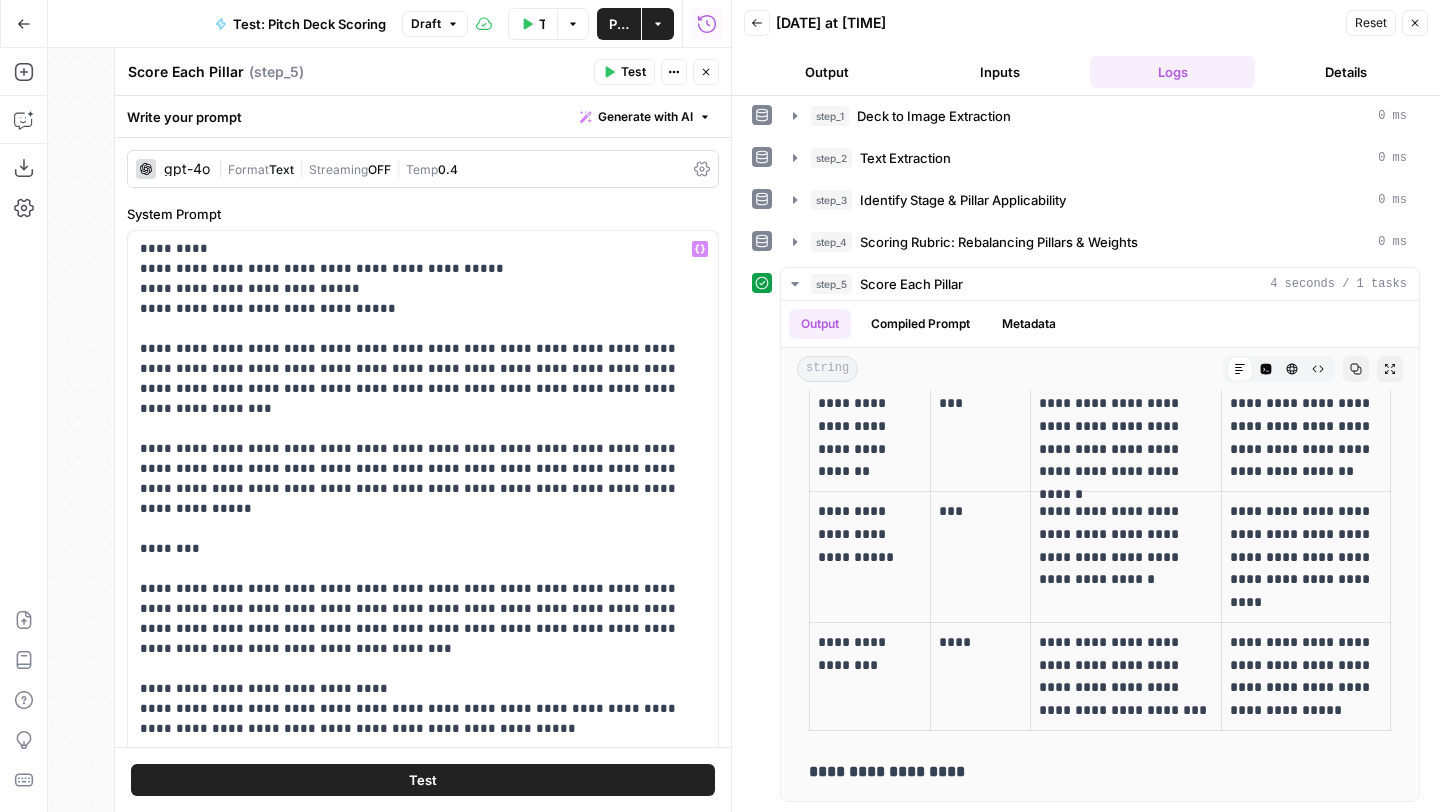 click on "Test" at bounding box center [423, 780] 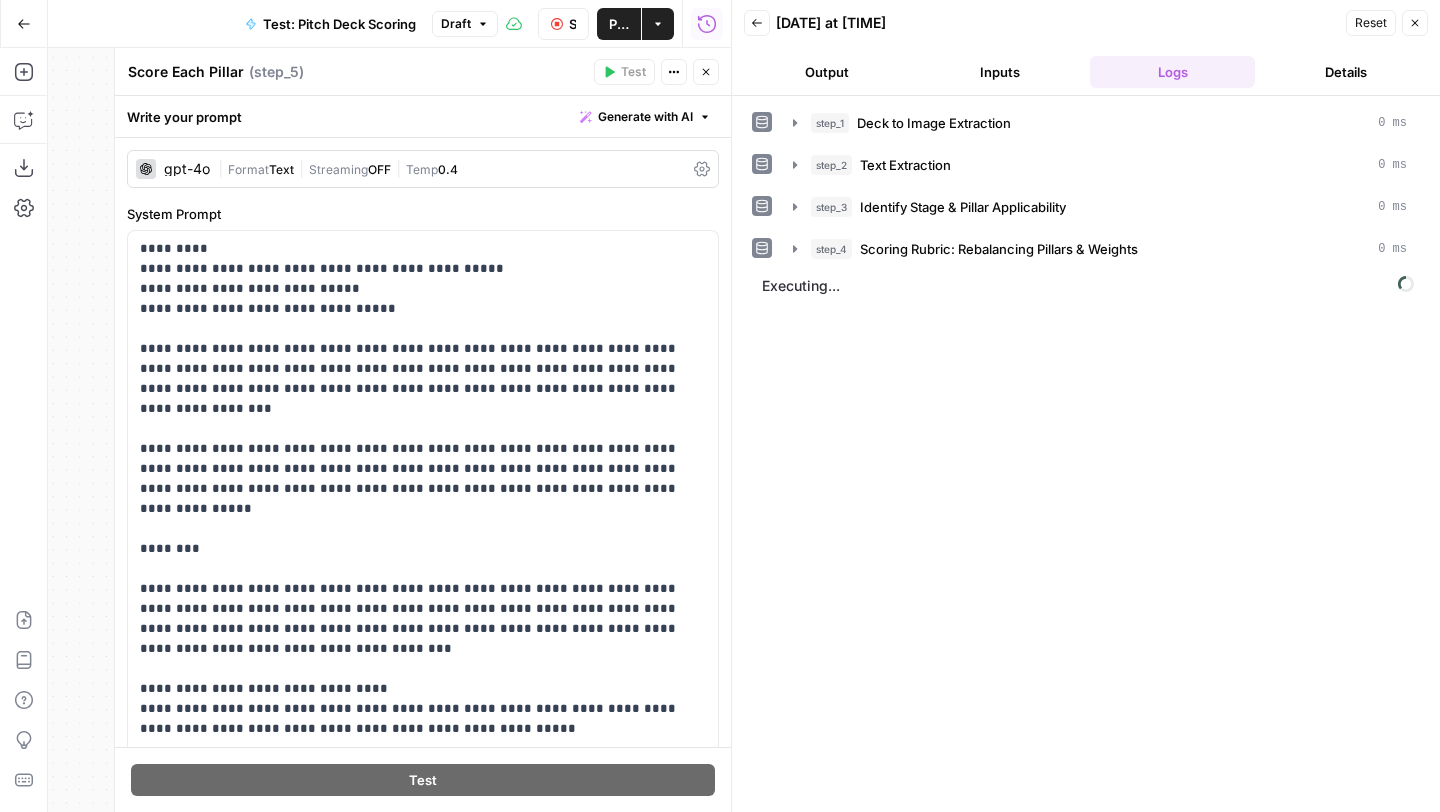 click on "Output" at bounding box center [826, 72] 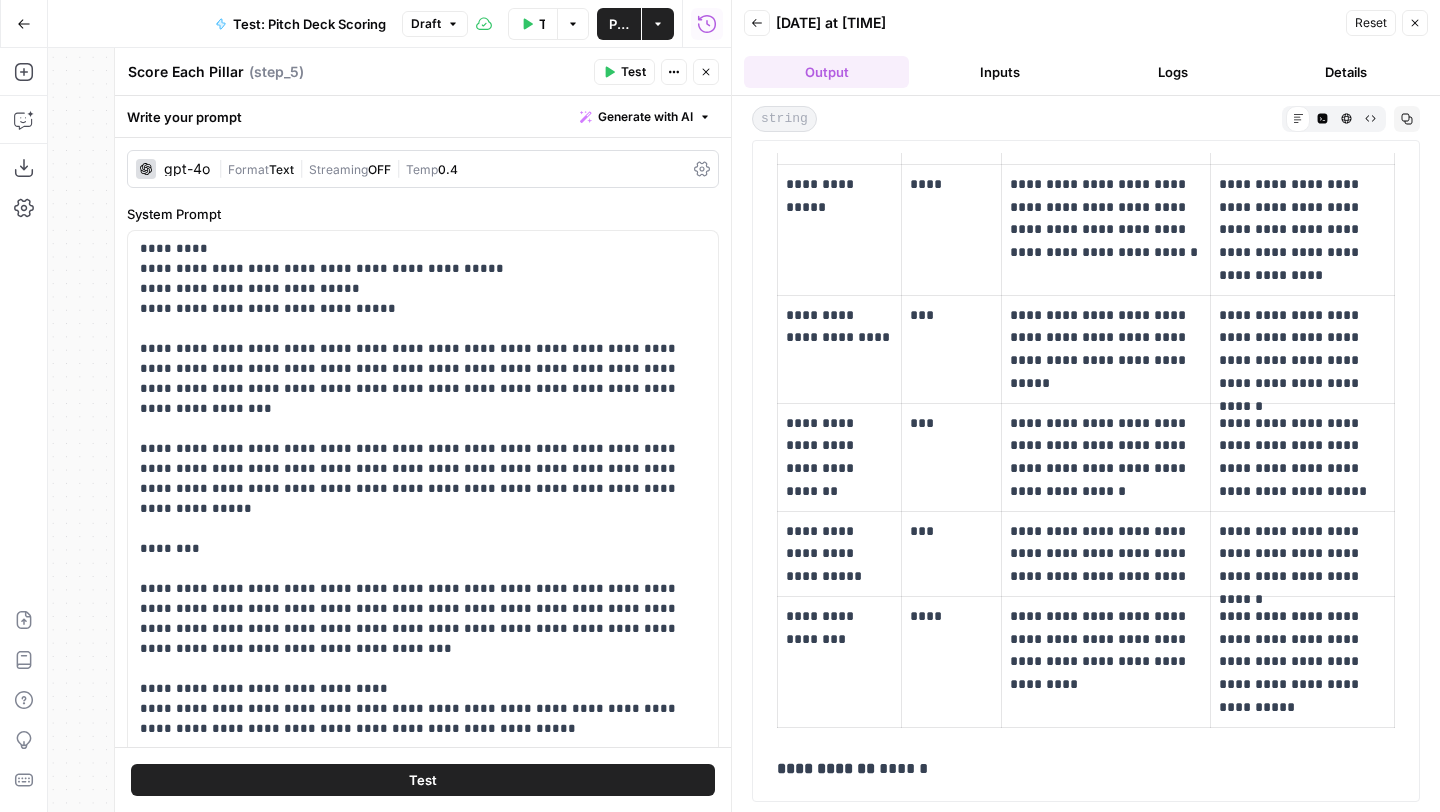 scroll, scrollTop: 0, scrollLeft: 0, axis: both 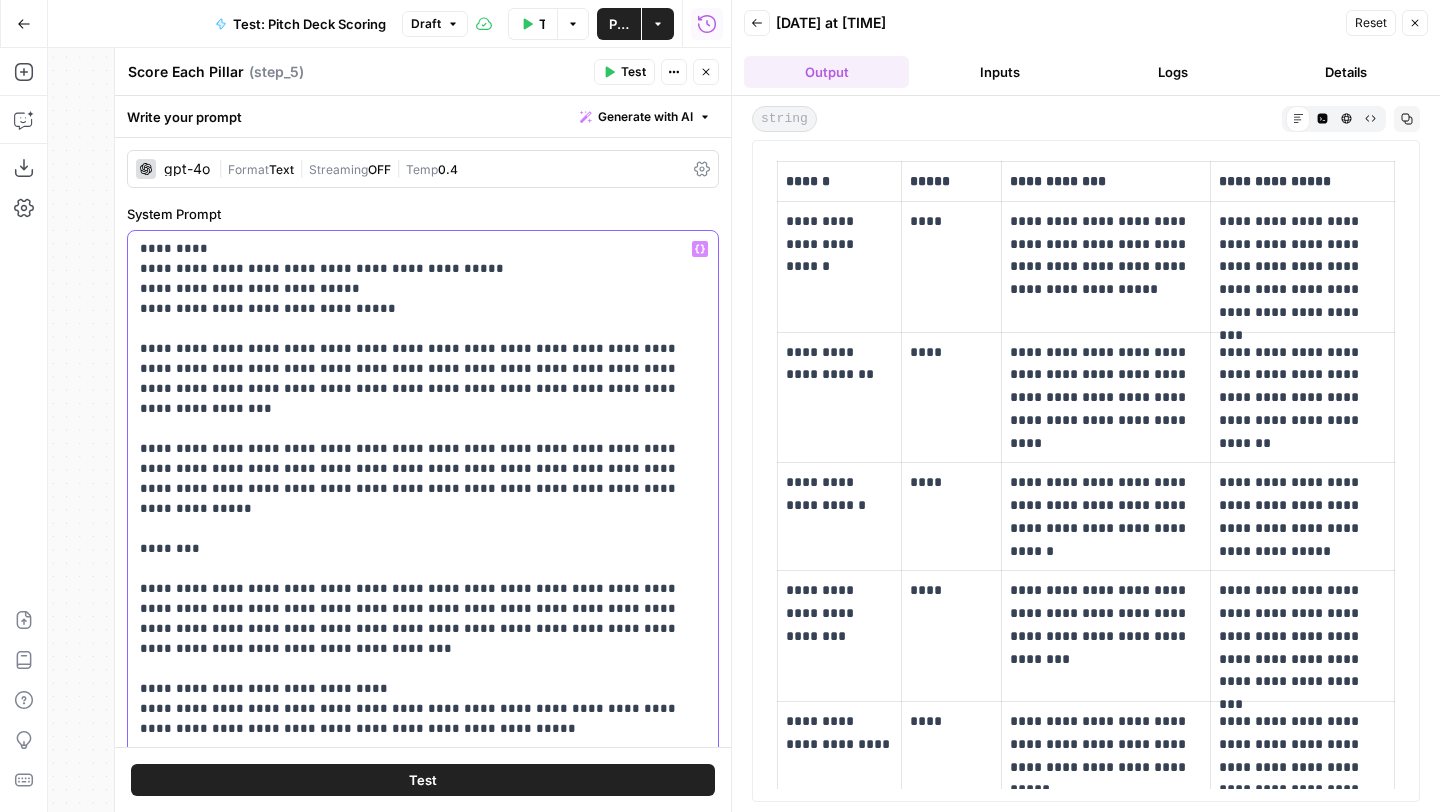 click on "**********" at bounding box center [423, 1069] 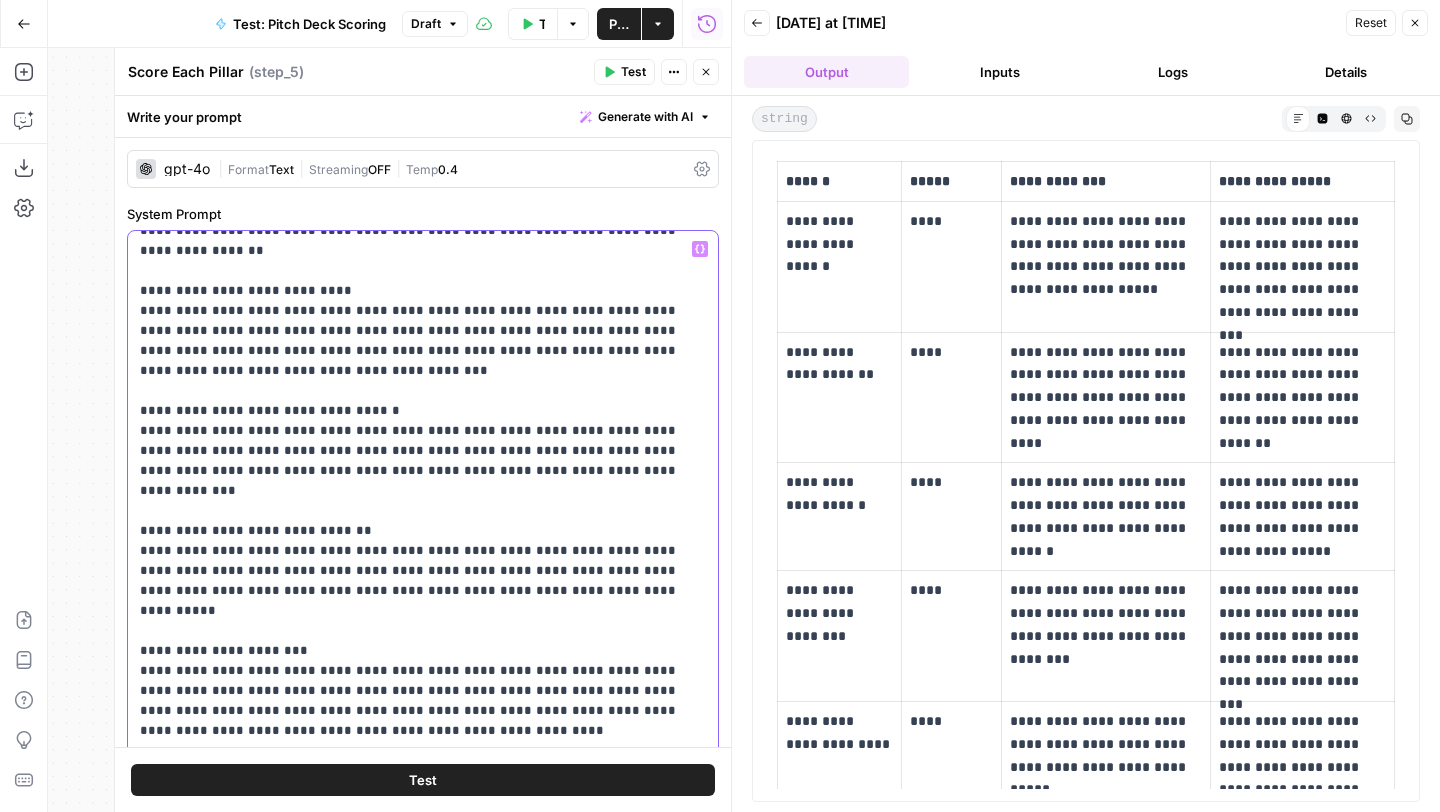 scroll, scrollTop: 2401, scrollLeft: 0, axis: vertical 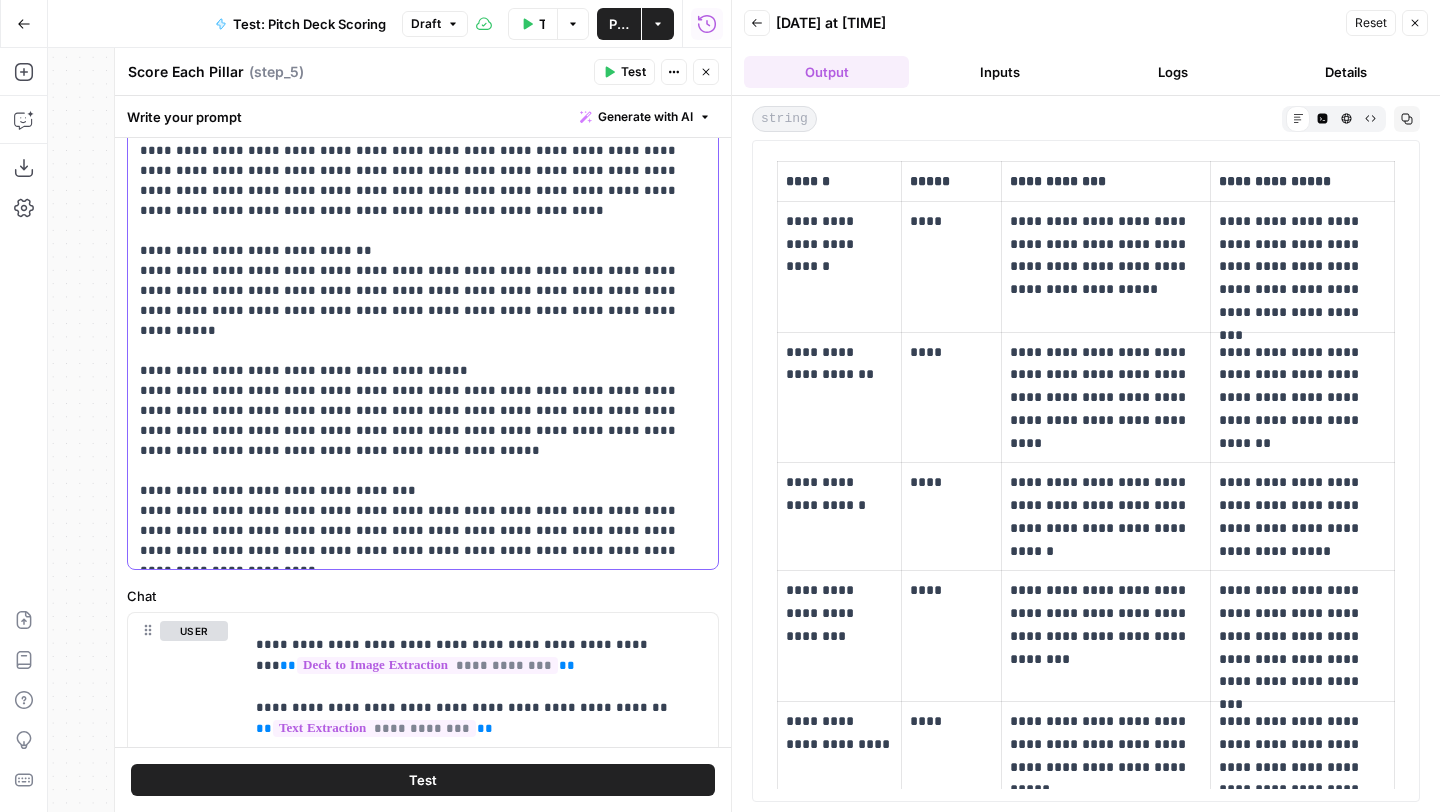 drag, startPoint x: 138, startPoint y: 454, endPoint x: 592, endPoint y: 283, distance: 485.13608 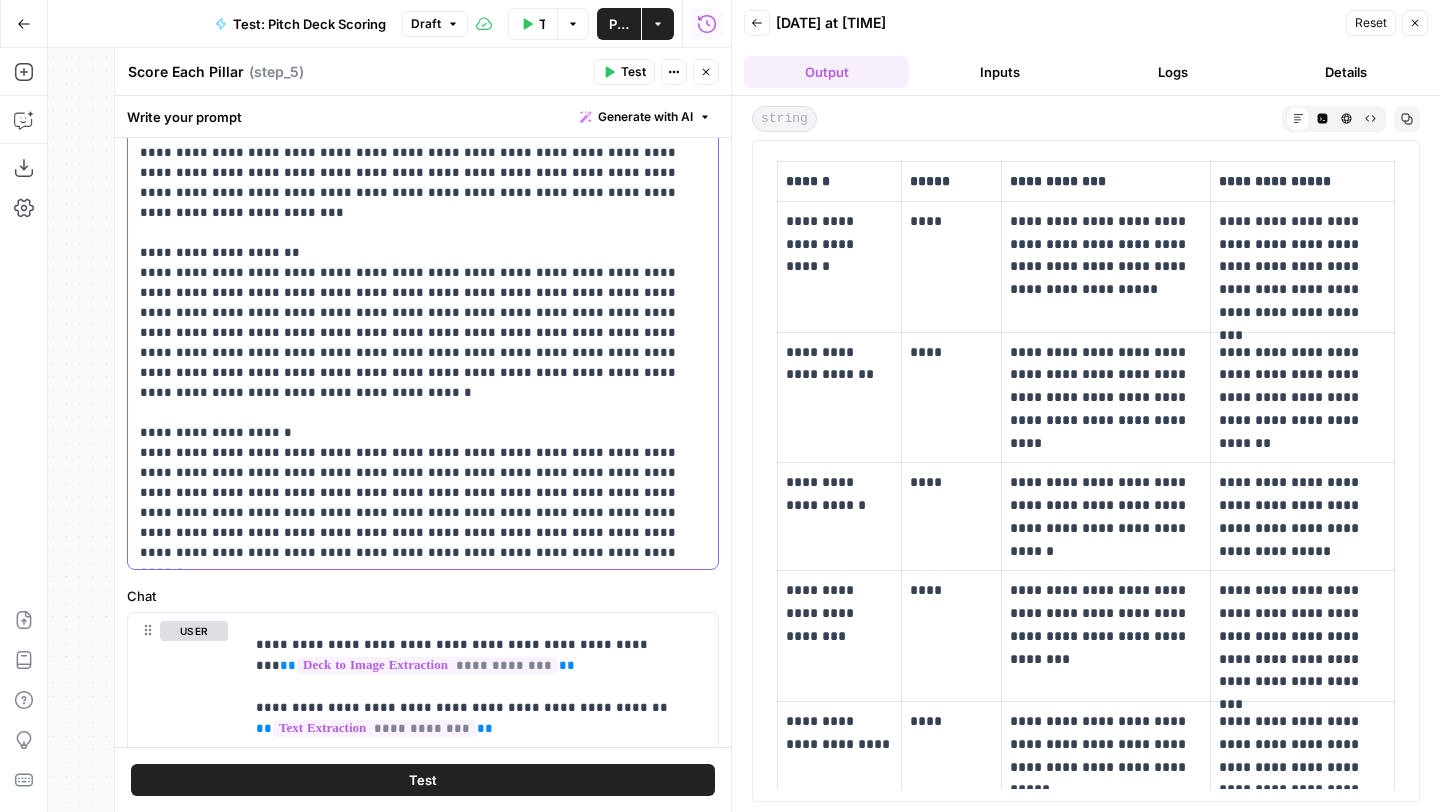 scroll, scrollTop: 0, scrollLeft: 0, axis: both 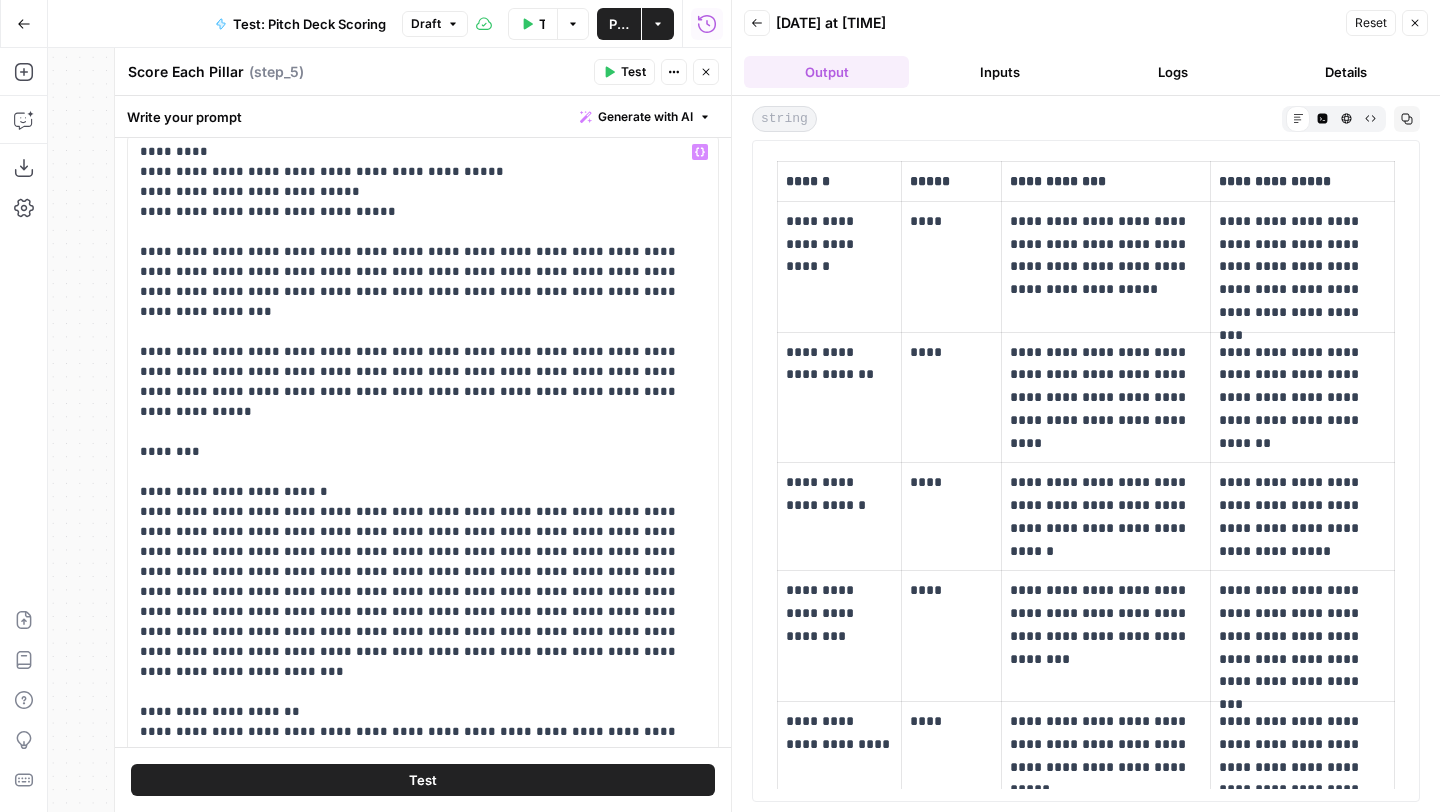 click on "Test" at bounding box center [423, 780] 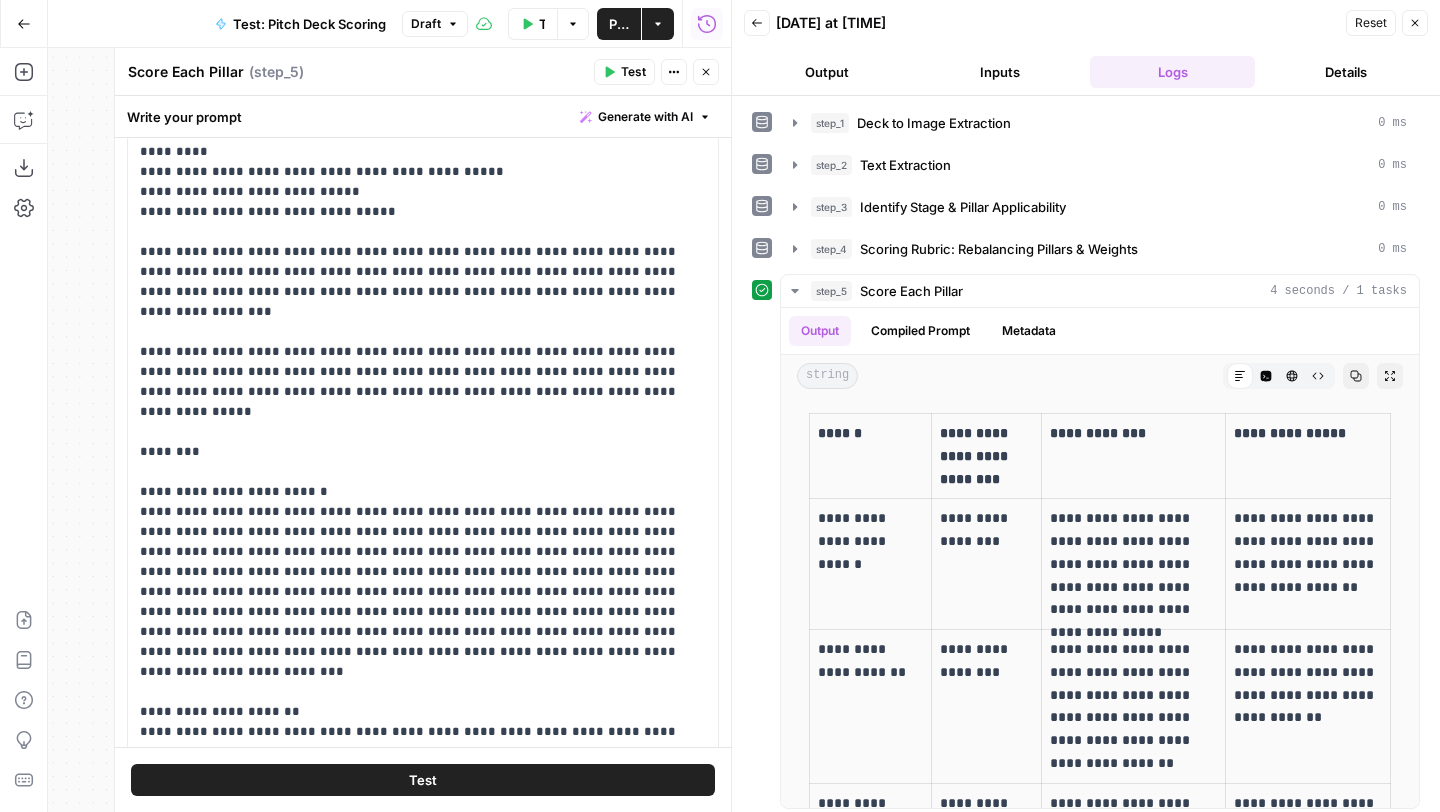click on "Output" at bounding box center [826, 72] 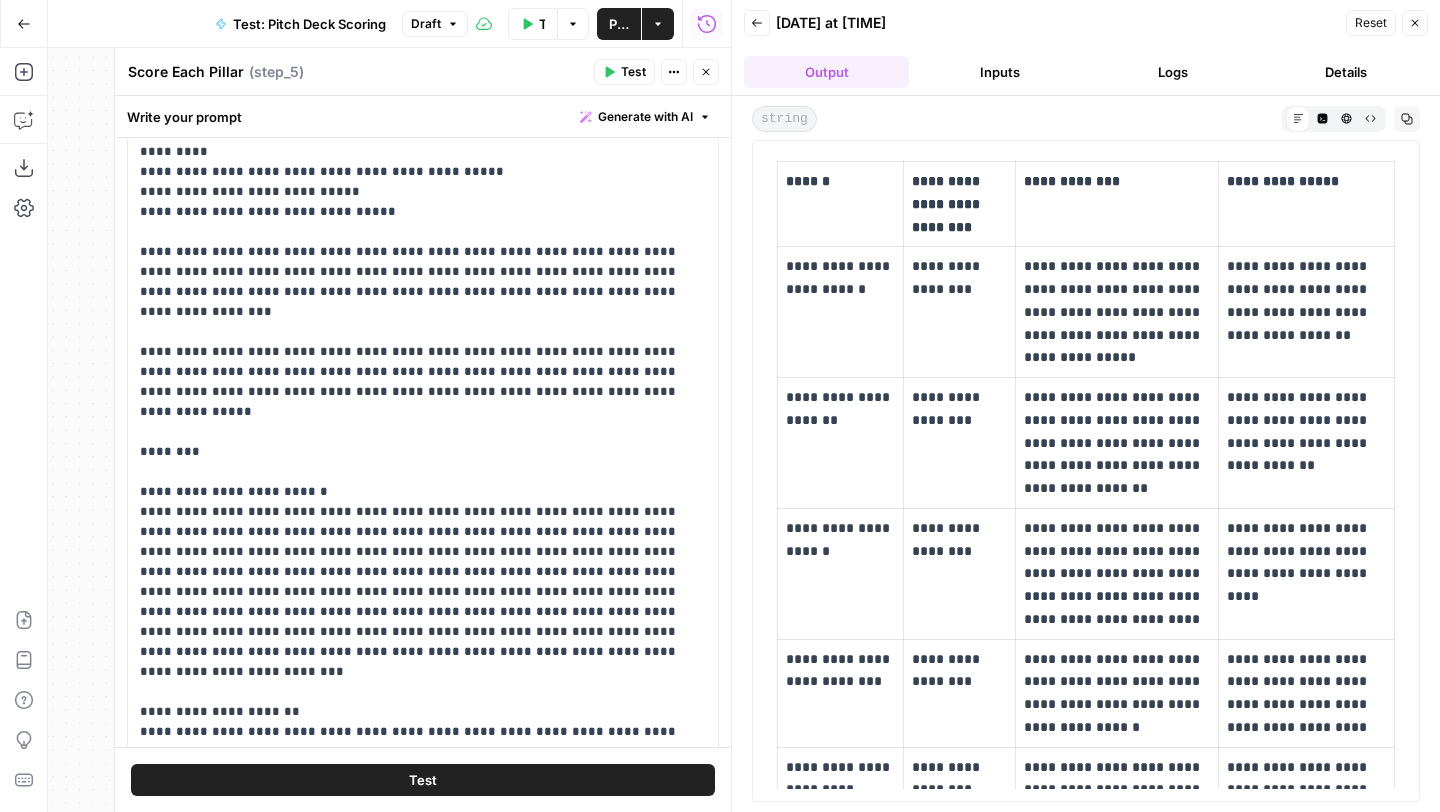 scroll, scrollTop: 668, scrollLeft: 0, axis: vertical 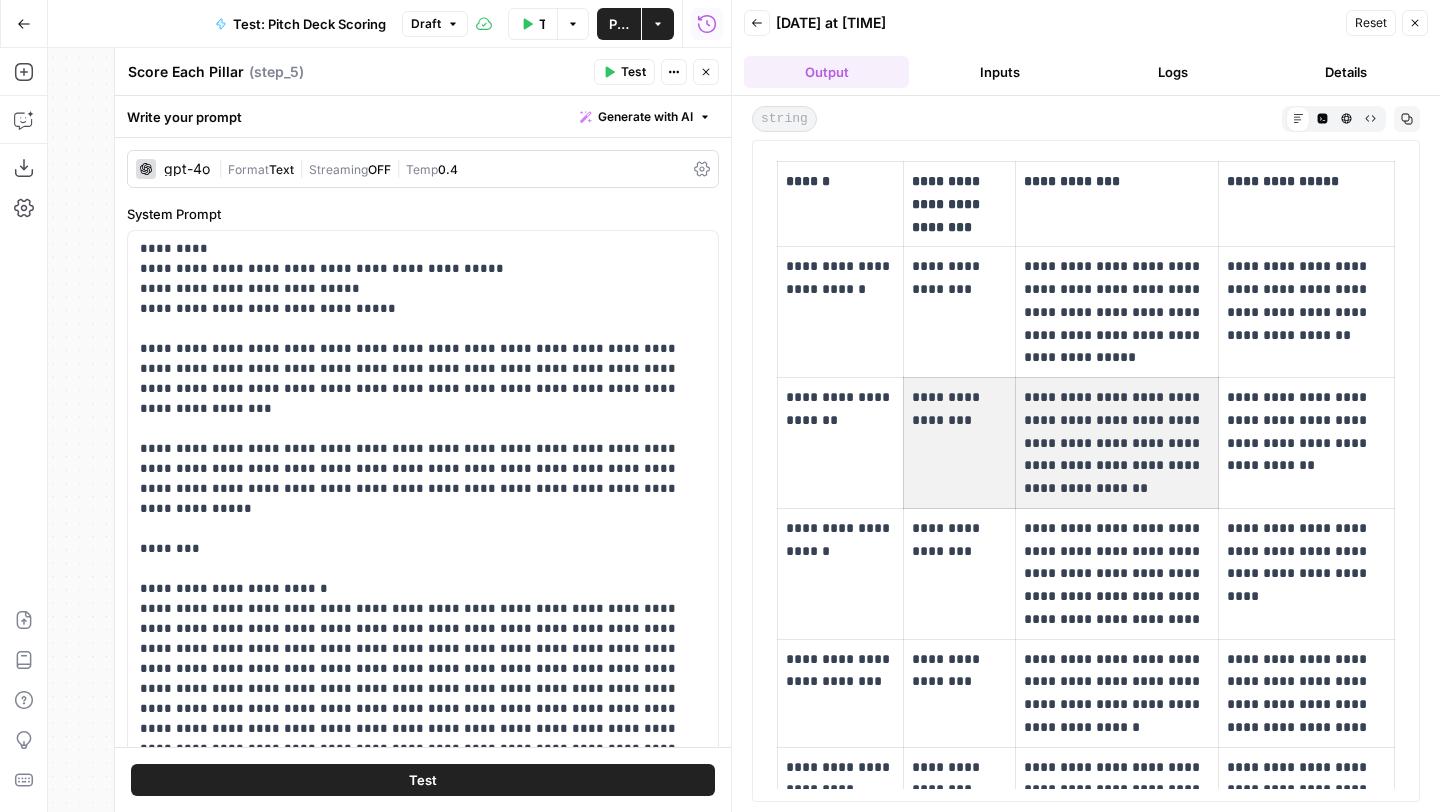 drag, startPoint x: 1119, startPoint y: 417, endPoint x: 1011, endPoint y: 396, distance: 110.02273 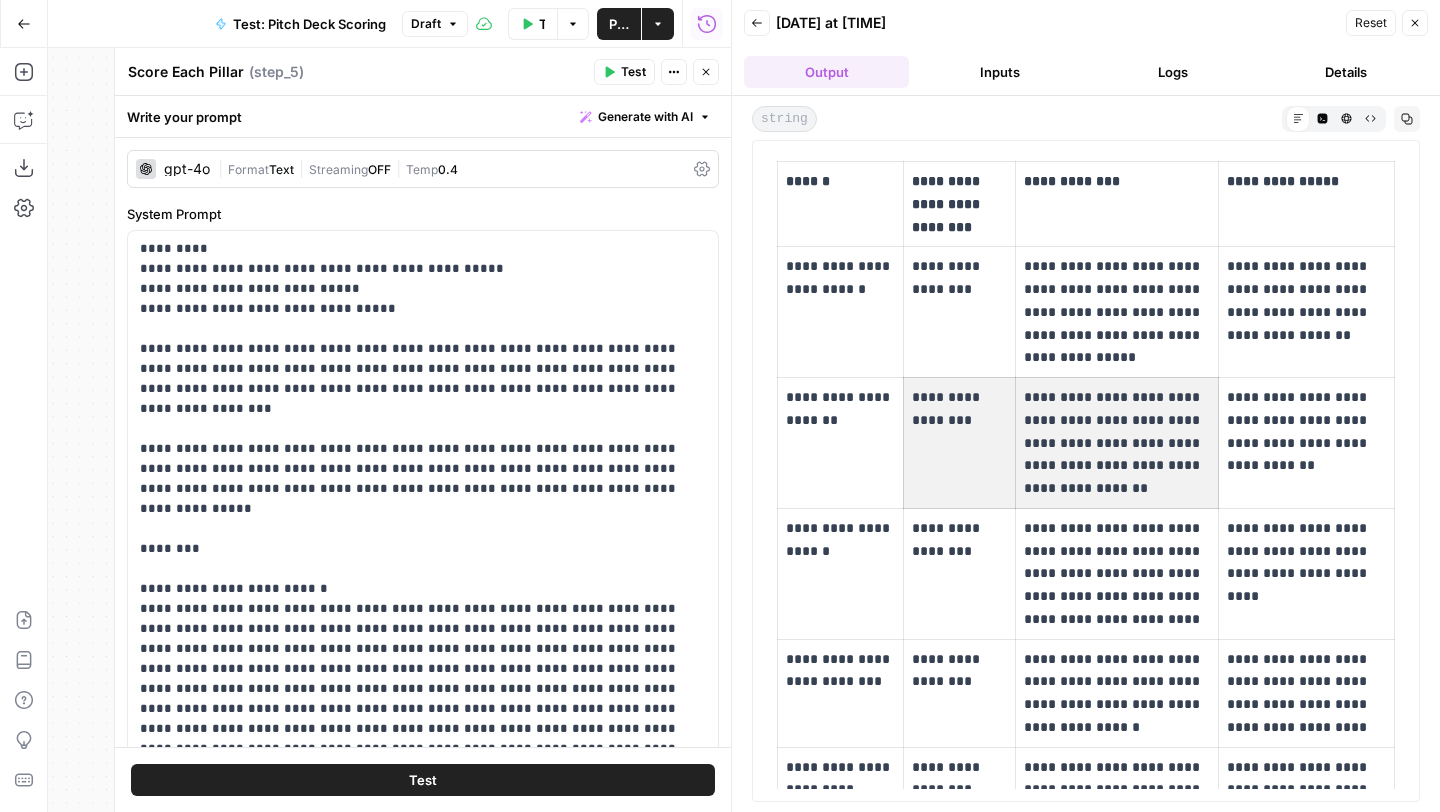 click on "**********" at bounding box center [1086, 443] 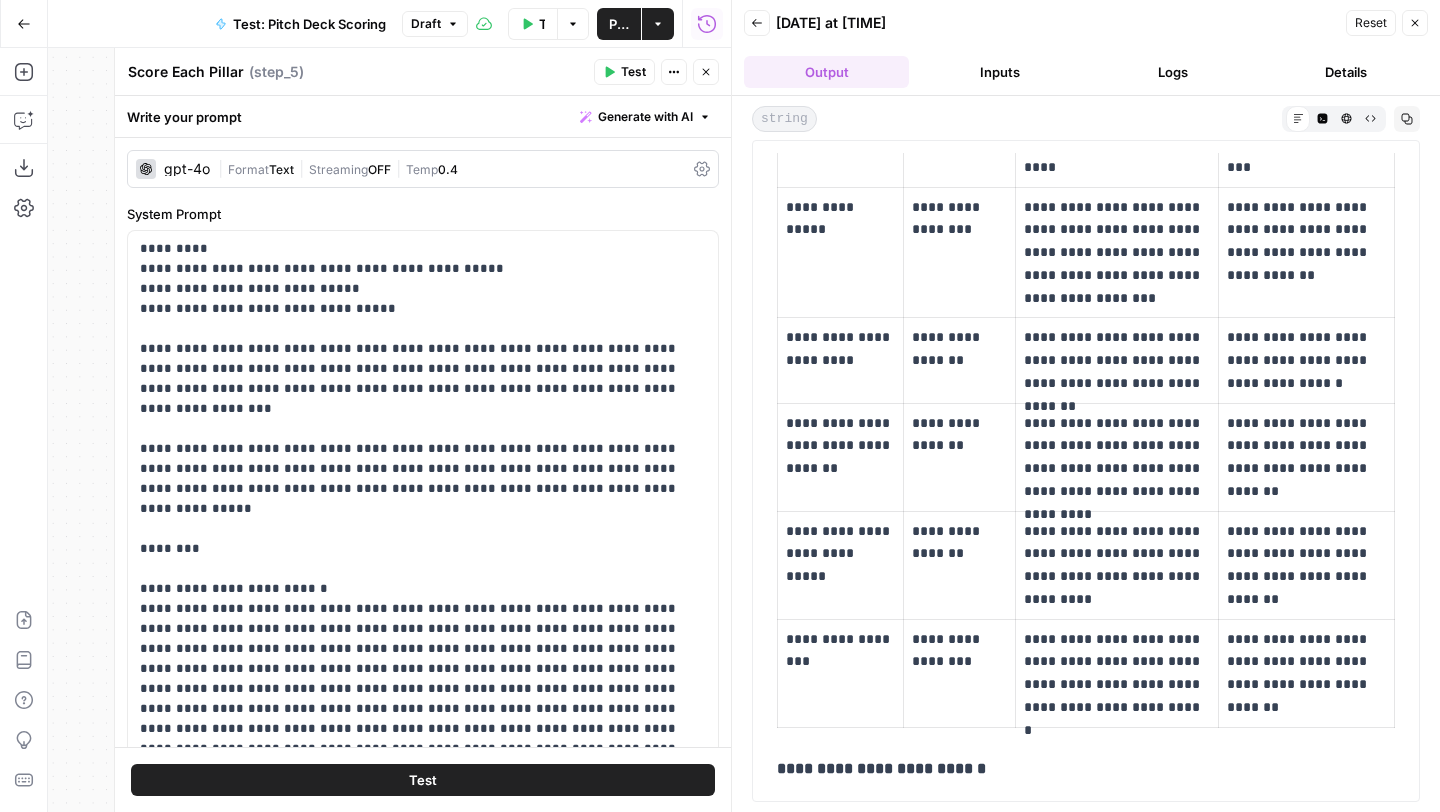 scroll, scrollTop: 0, scrollLeft: 0, axis: both 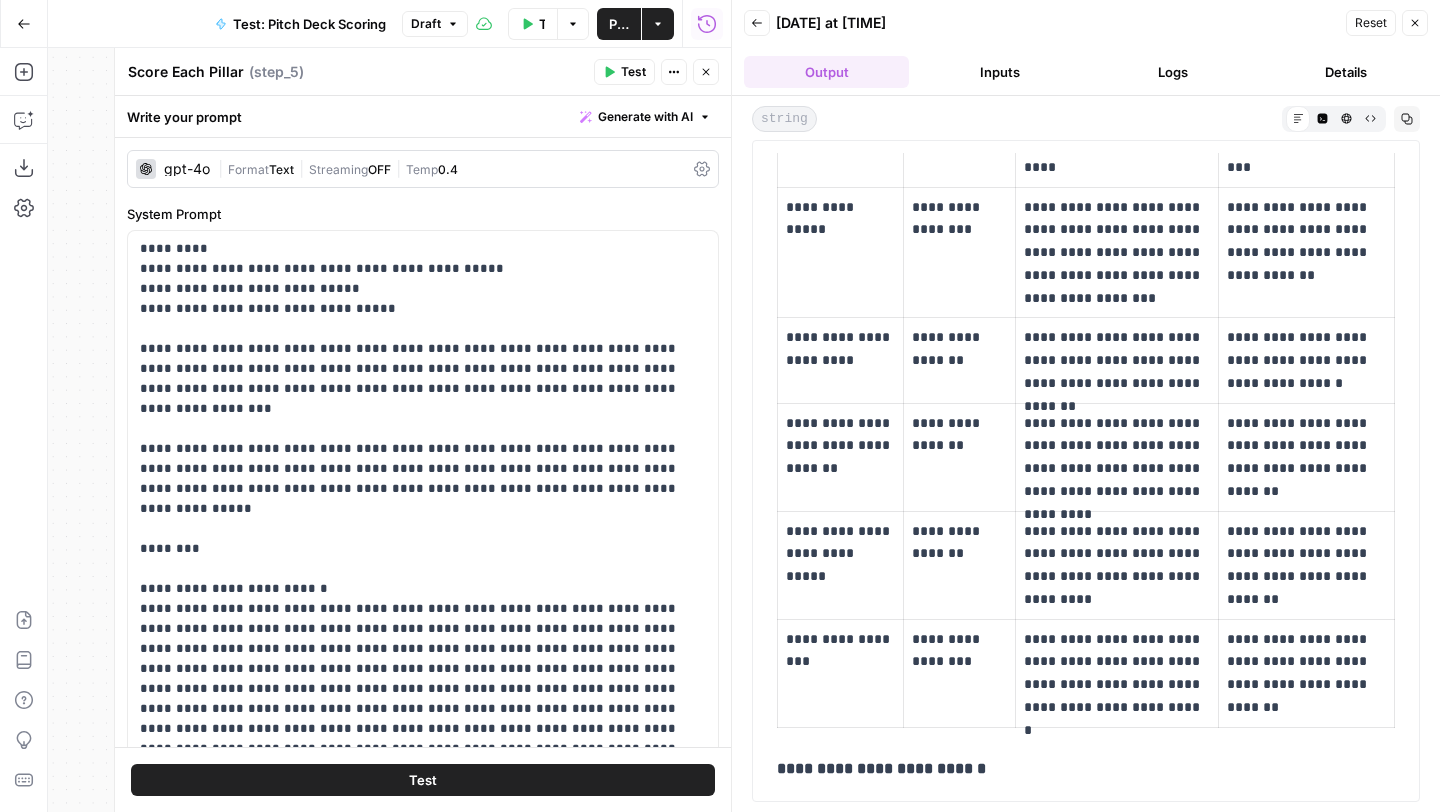 drag, startPoint x: 772, startPoint y: 174, endPoint x: 887, endPoint y: 811, distance: 647.2975 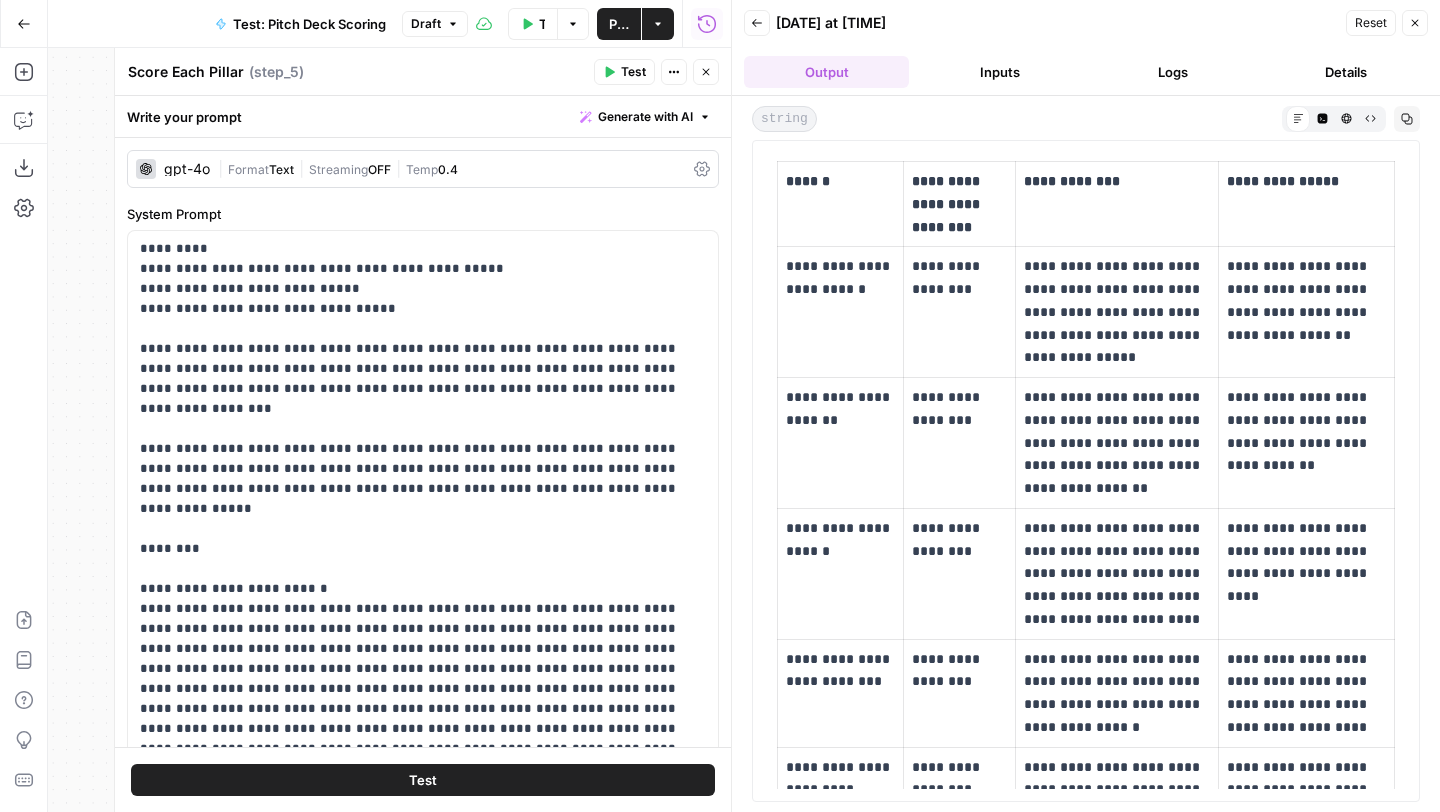 click on "Close" at bounding box center [1415, 23] 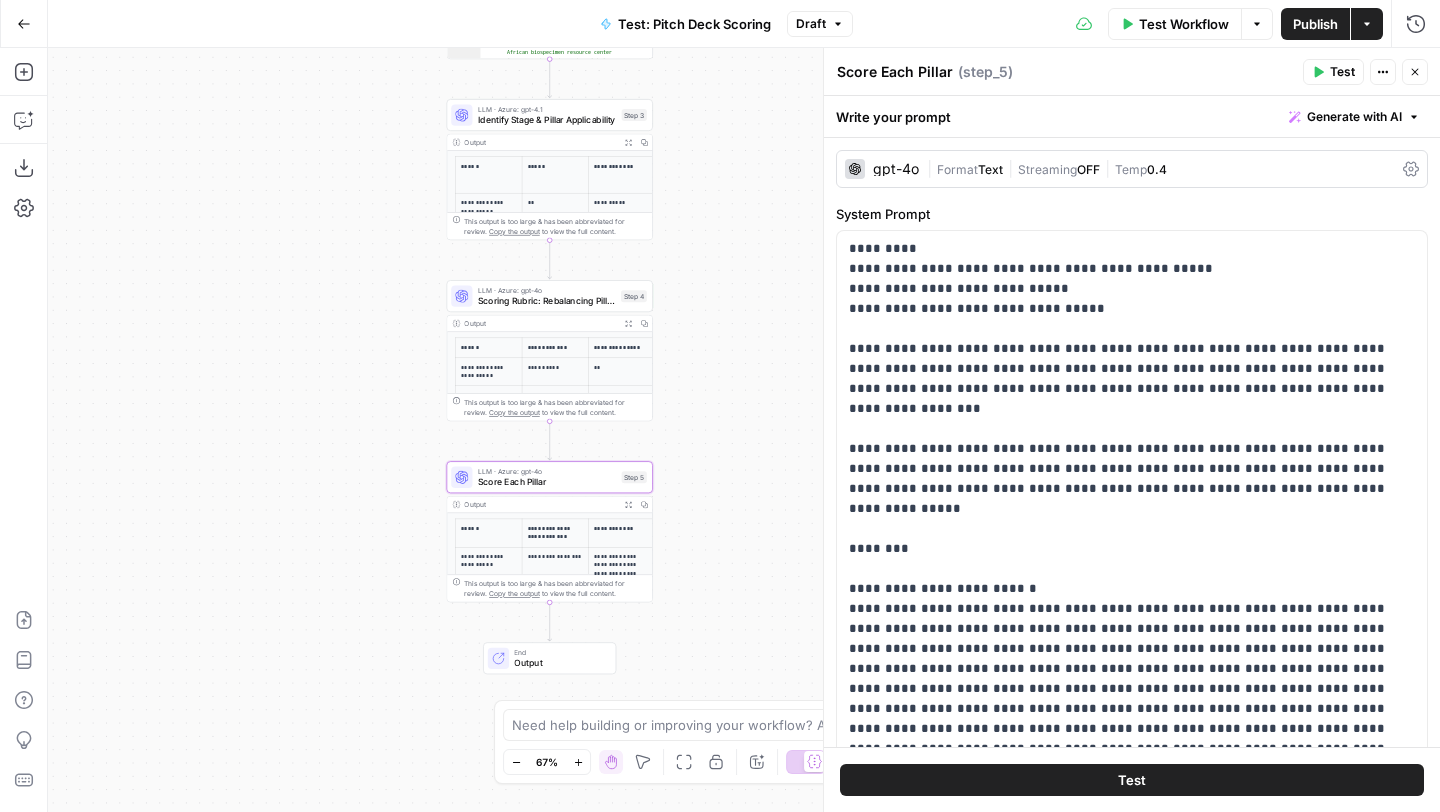 click on "Test Workflow" at bounding box center (1175, 24) 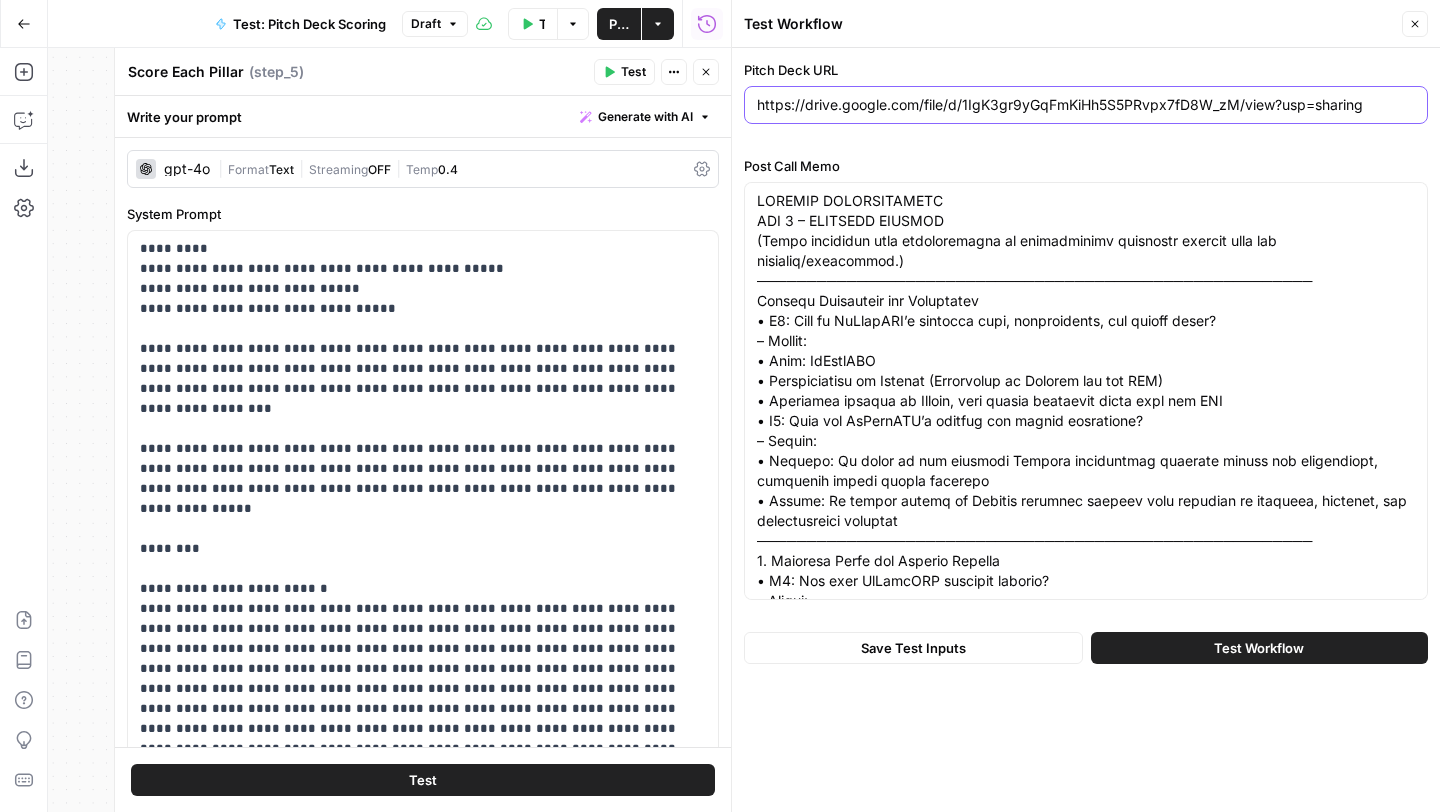 click on "https://drive.google.com/file/d/1IgK3gr9yGqFmKiHh5S5PRvpx7fD8W_zM/view?usp=sharing" at bounding box center [1086, 105] 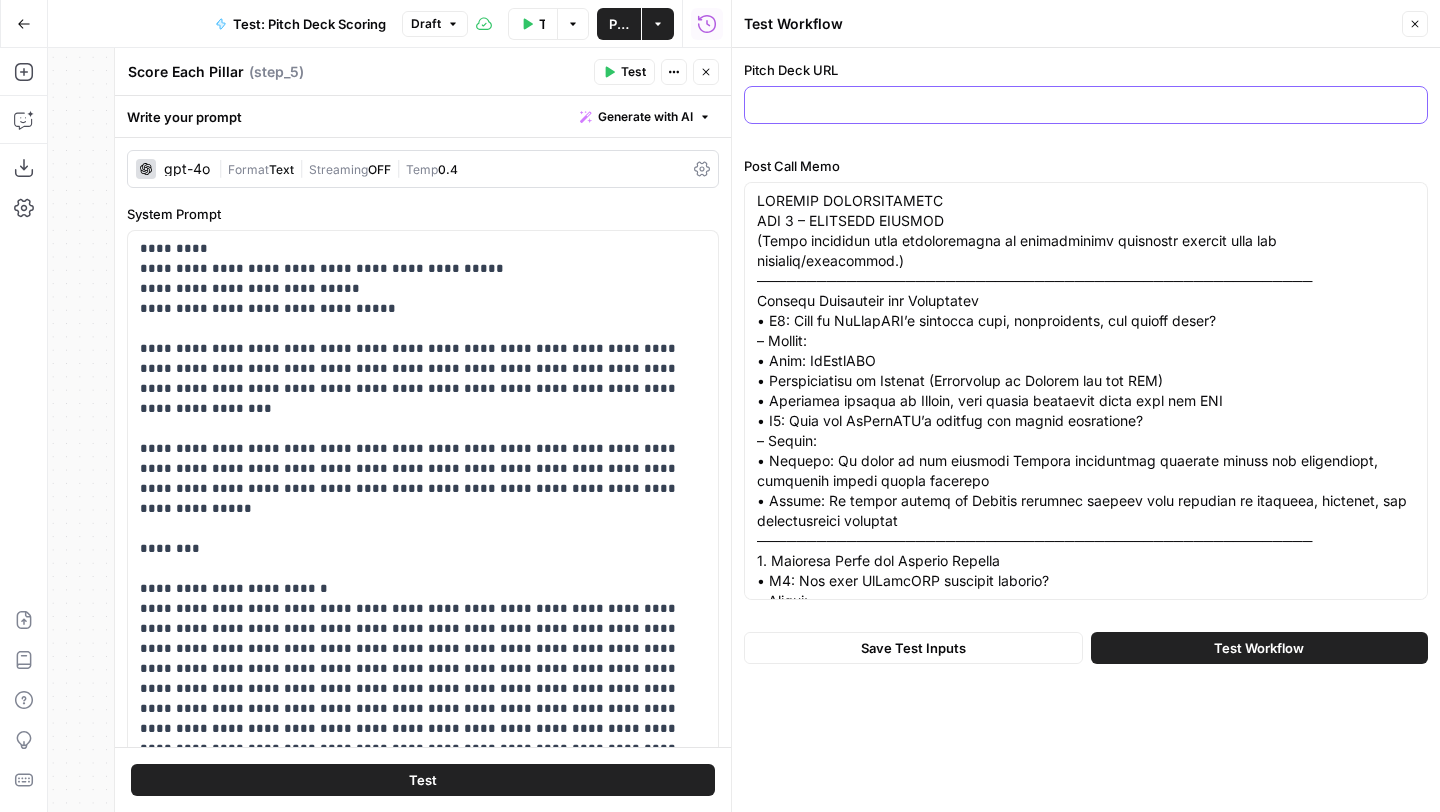 type 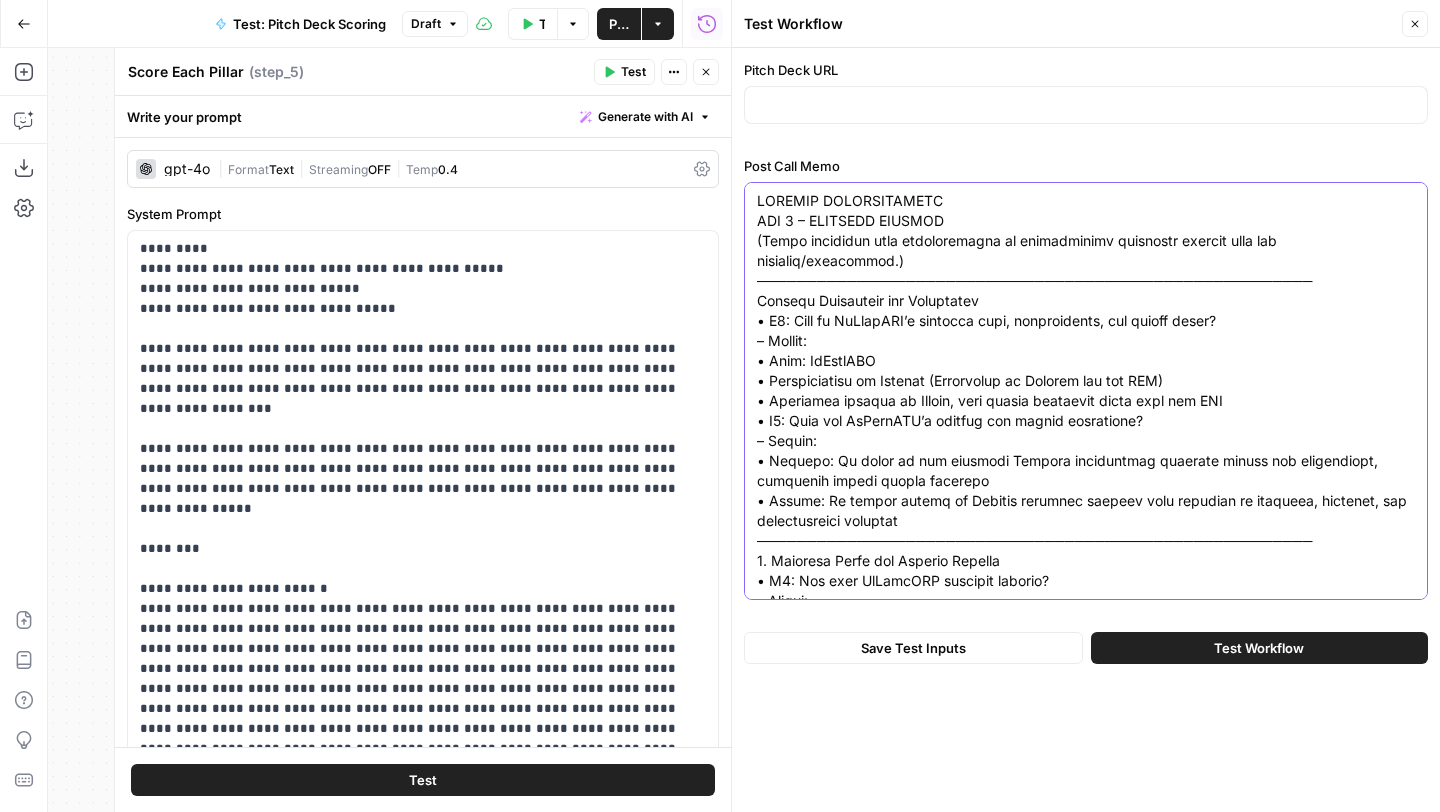 click on "Post Call Memo" at bounding box center [1086, 2001] 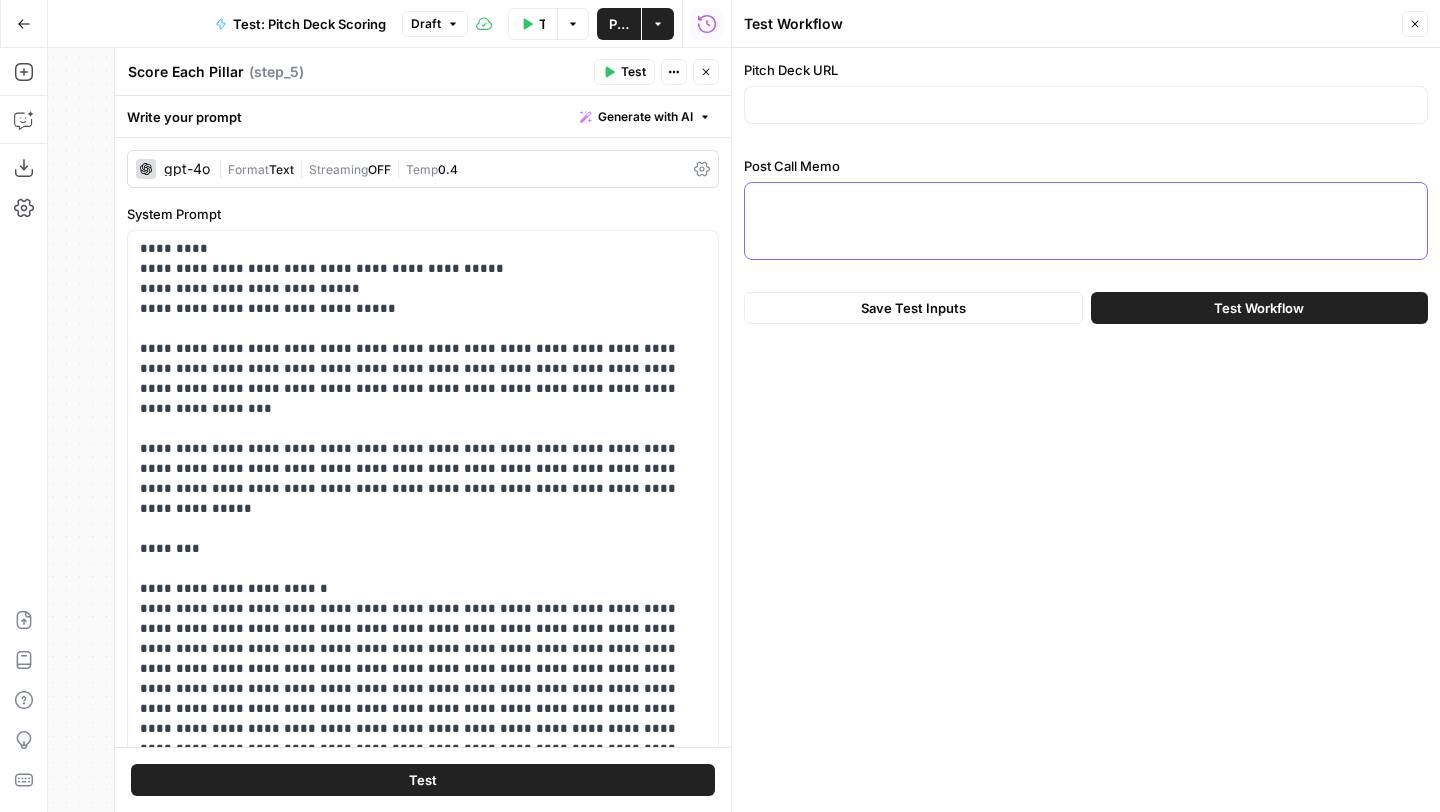 paste on "──────────────────────────────────────────────────────────────────
UPDATED QUESTIONNAIRE
──────────────────────────────────────────────────────────────────
SET 1 - COMPLETE ANSWERS
(Original Set 1 + Updated Answers + Former Set 2 Questions Now Answered + New Questions)
──────────────────────────────────────────────────────────────────
1. COMPANY OVERVIEW & FOUNDING STORY
──────────────────────────────────────────────────────────────────
Q1: “Could you share your company’s official name, any key branding elements, and a concise statement of your early-stage value proposition?”
• Official Name: Lithos Crop Protect
• Key Branding: Tagline “Protecting plants. Empowering nature.”
• Early-Stage Value Proposition: Offers a patented, sustainable, and effective technology (Lithos Micro Dispenser®) that makes pheromone-based plant protection scalable and affordable for farmers.
Q2: “Could you share how the founding team’s background, skills, or experiences shaped the vision for this startup, especially at ..." 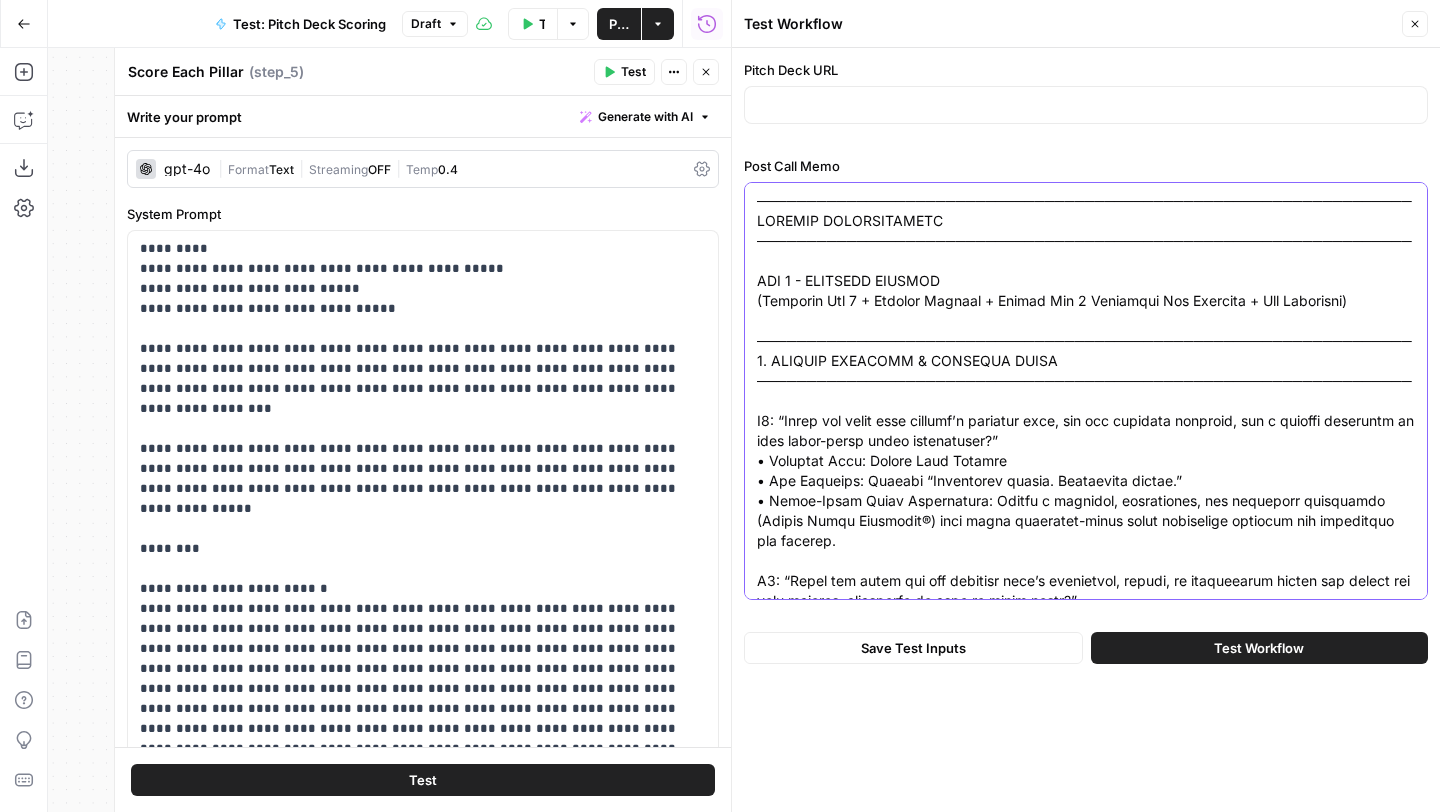 scroll, scrollTop: 4800, scrollLeft: 0, axis: vertical 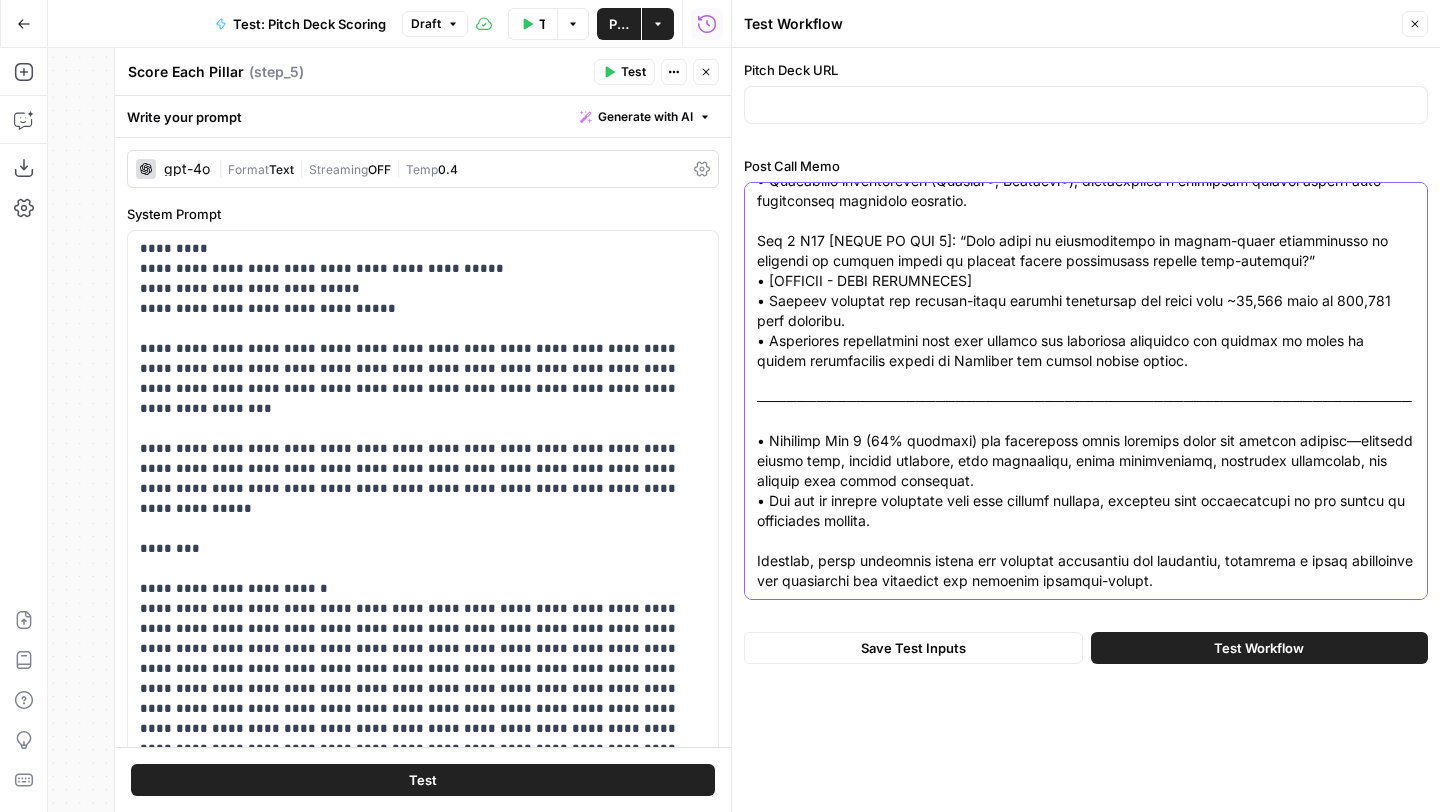 type on "──────────────────────────────────────────────────────────────────
UPDATED QUESTIONNAIRE
──────────────────────────────────────────────────────────────────
SET 1 - COMPLETE ANSWERS
(Original Set 1 + Updated Answers + Former Set 2 Questions Now Answered + New Questions)
──────────────────────────────────────────────────────────────────
1. COMPANY OVERVIEW & FOUNDING STORY
──────────────────────────────────────────────────────────────────
Q1: “Could you share your company’s official name, any key branding elements, and a concise statement of your early-stage value proposition?”
• Official Name: Lithos Crop Protect
• Key Branding: Tagline “Protecting plants. Empowering nature.”
• Early-Stage Value Proposition: Offers a patented, sustainable, and effective technology (Lithos Micro Dispenser®) that makes pheromone-based plant protection scalable and affordable for farmers.
Q2: “Could you share how the founding team’s background, skills, or experiences shaped the vision for this startup, especially at ..." 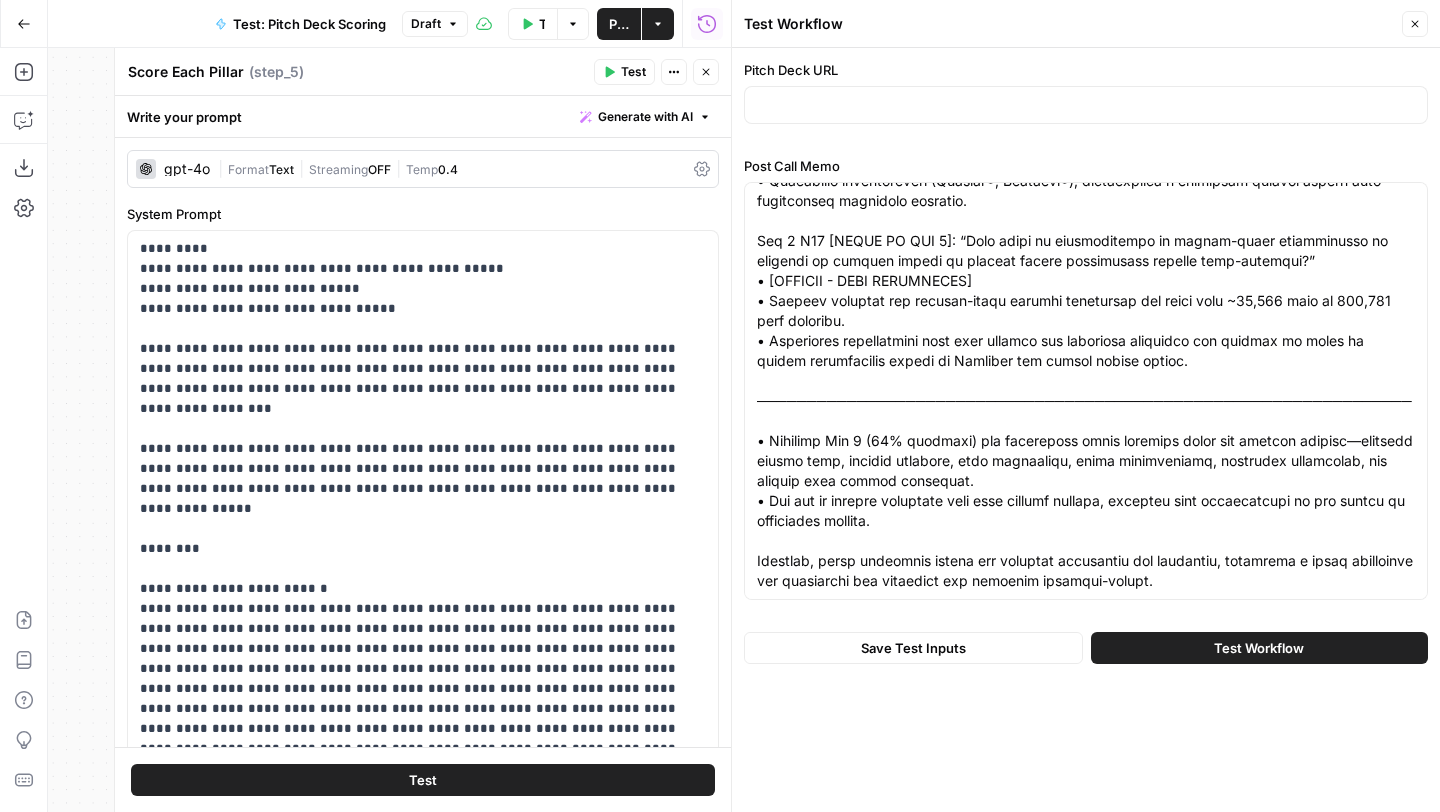 click at bounding box center (1086, 105) 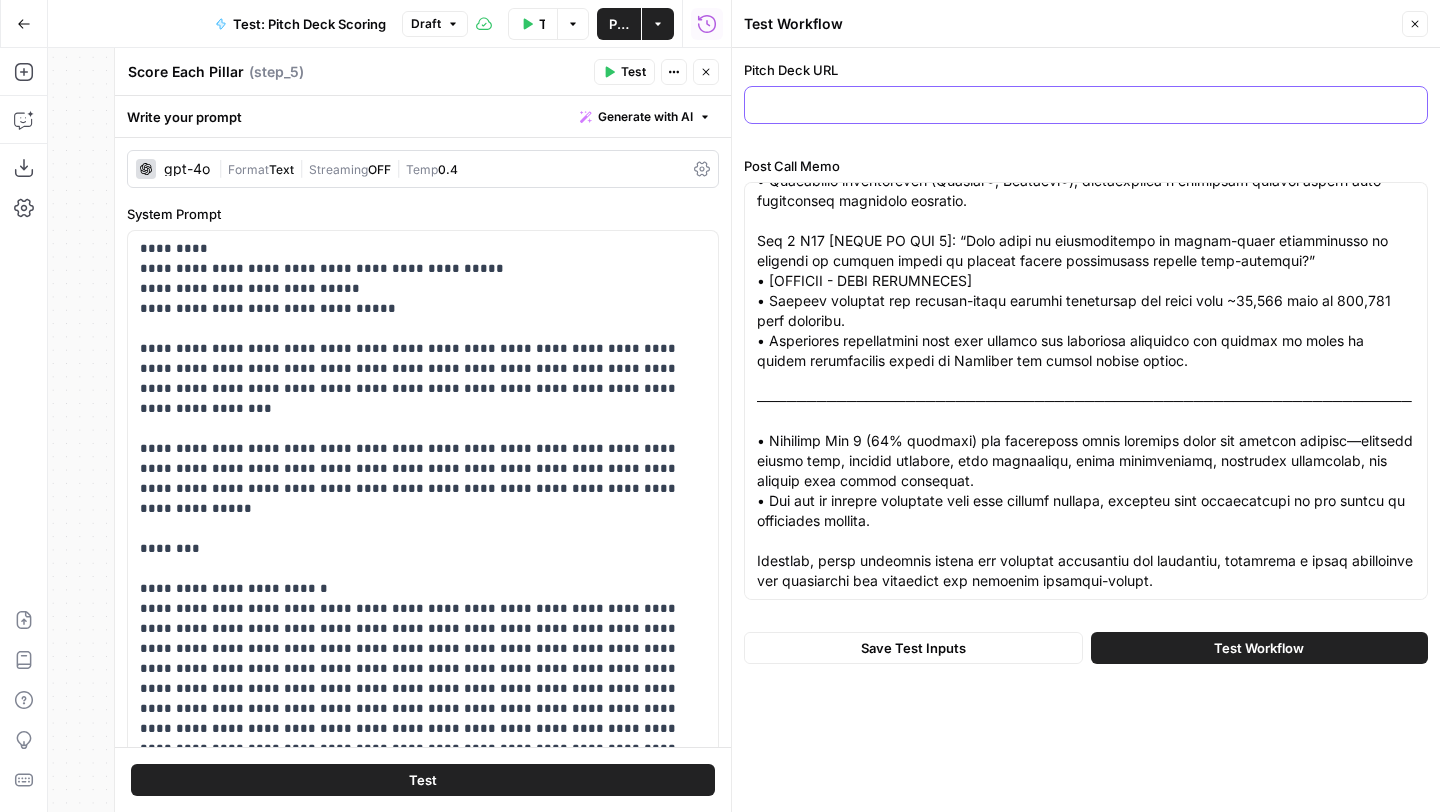 scroll, scrollTop: 0, scrollLeft: 0, axis: both 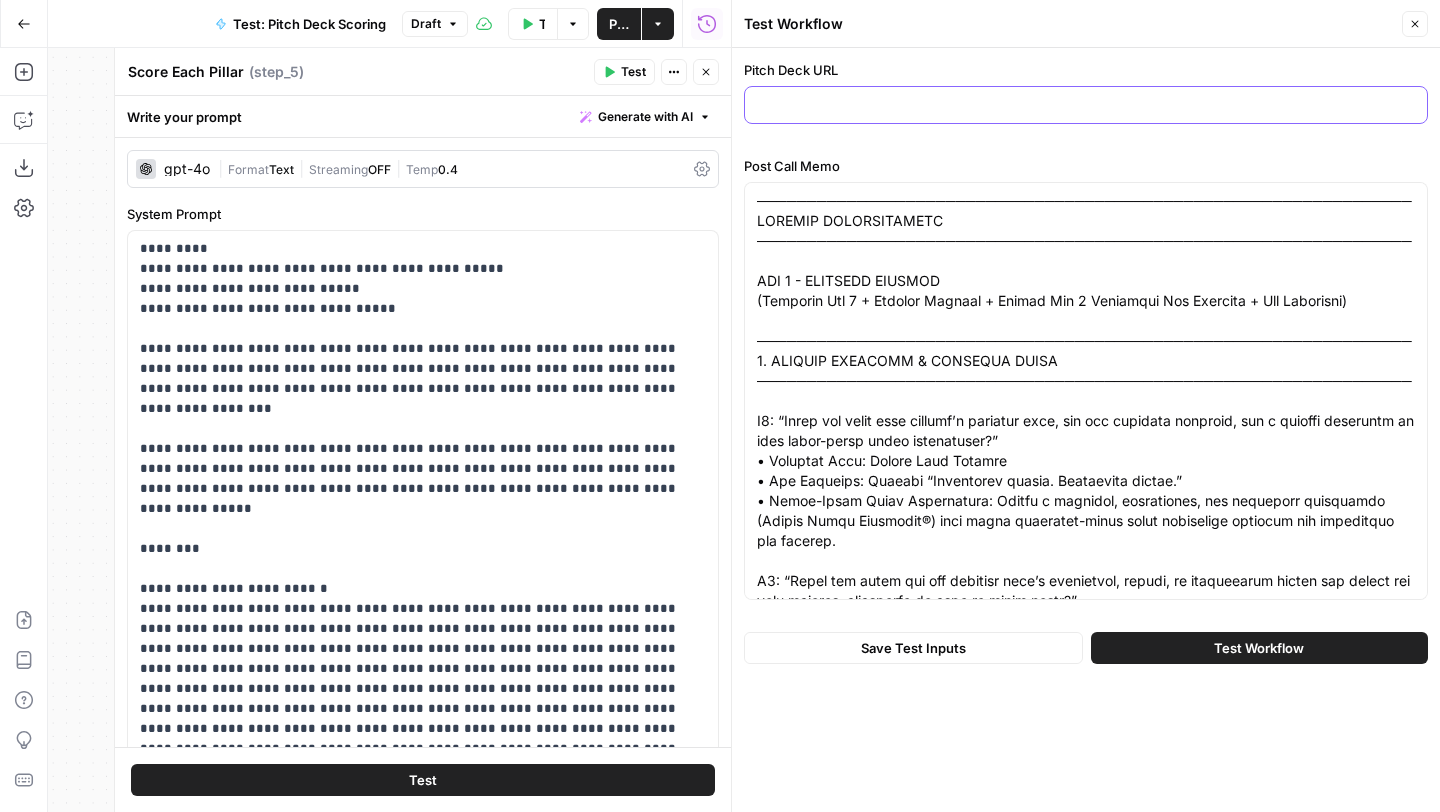 paste on "https://drive.google.com/file/d/1hyybS3bNxiFU2qYXRw45kSXw-4RXDsWk/view" 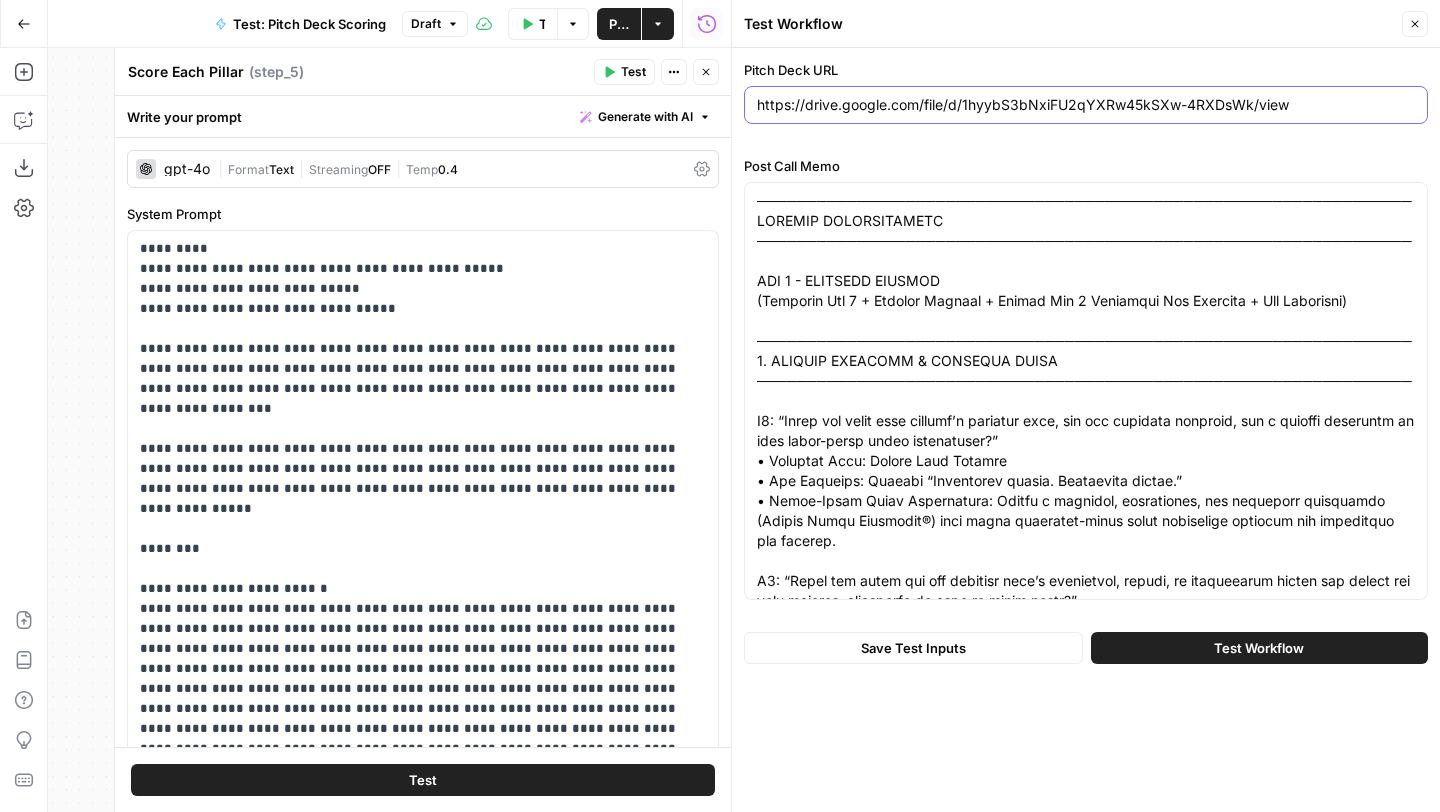 type on "https://drive.google.com/file/d/1hyybS3bNxiFU2qYXRw45kSXw-4RXDsWk/view" 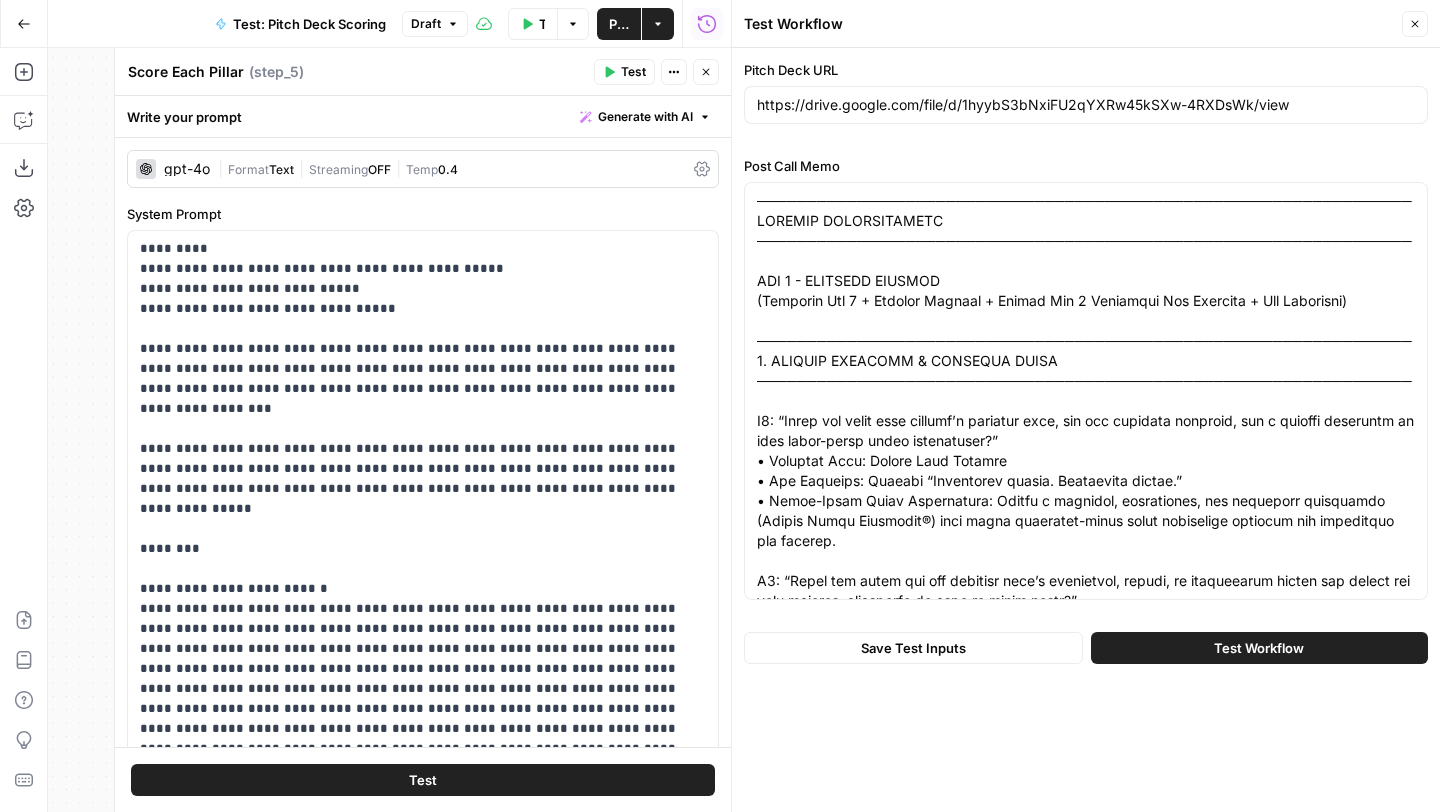 click on "Test Workflow" at bounding box center [1259, 648] 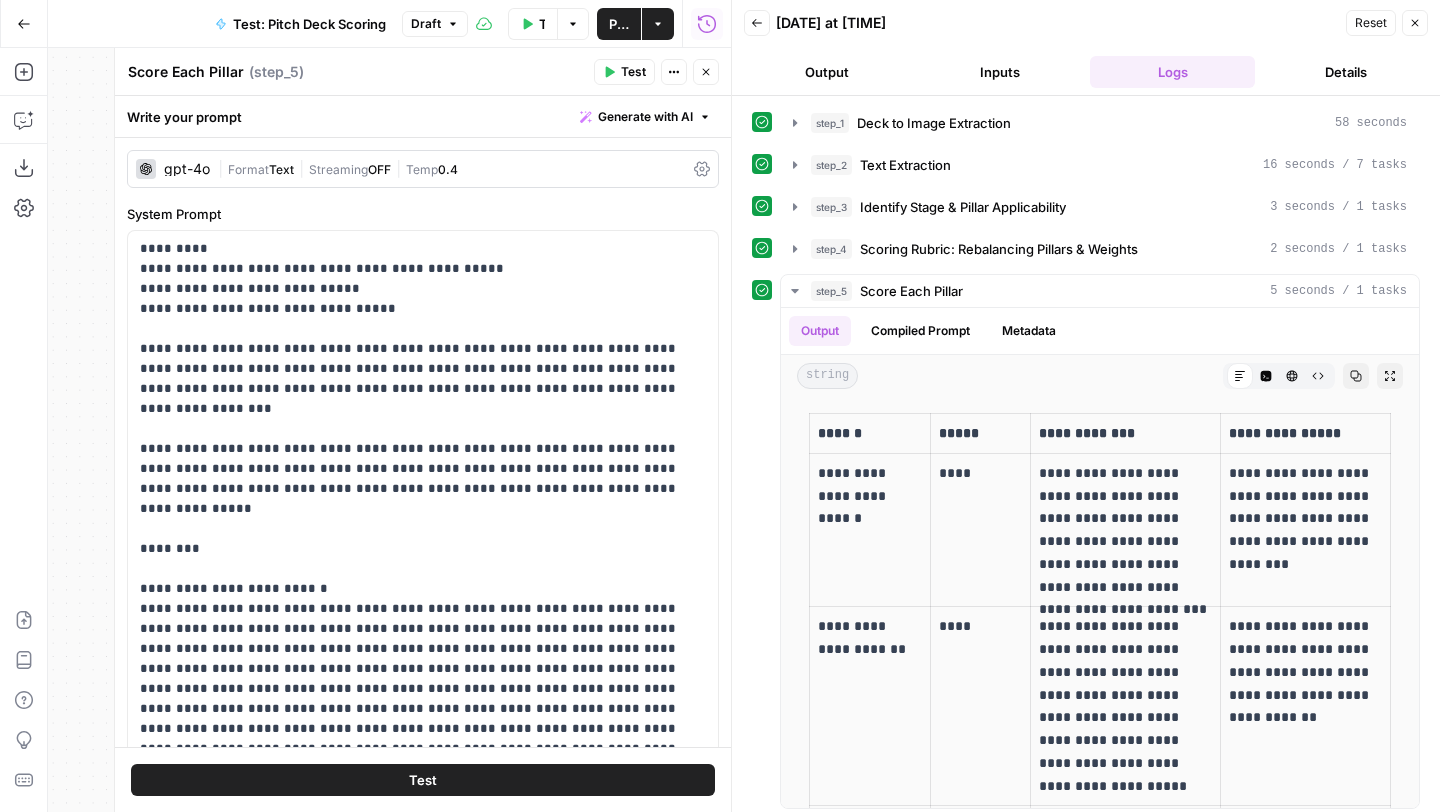 click on "Output" at bounding box center [826, 72] 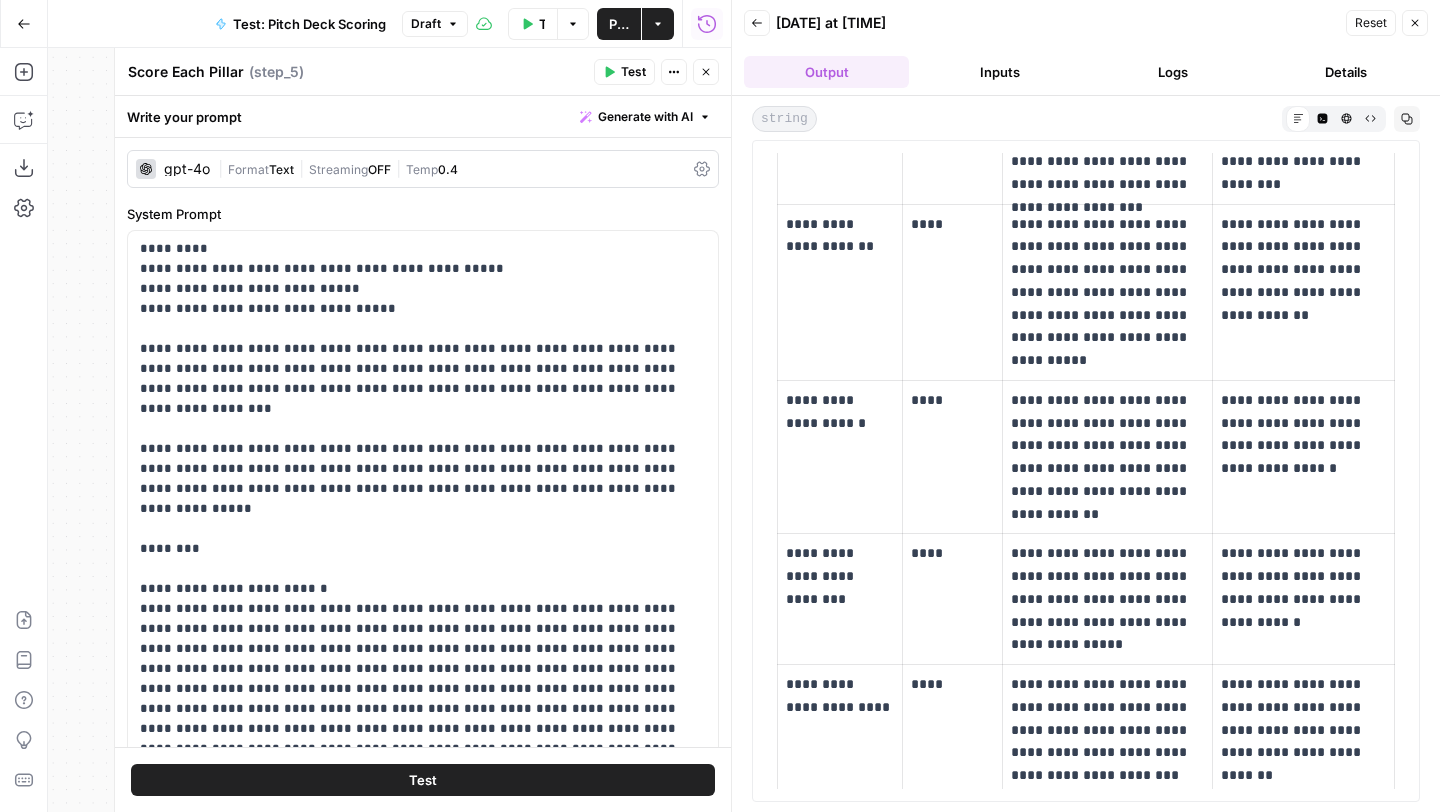 scroll, scrollTop: 0, scrollLeft: 0, axis: both 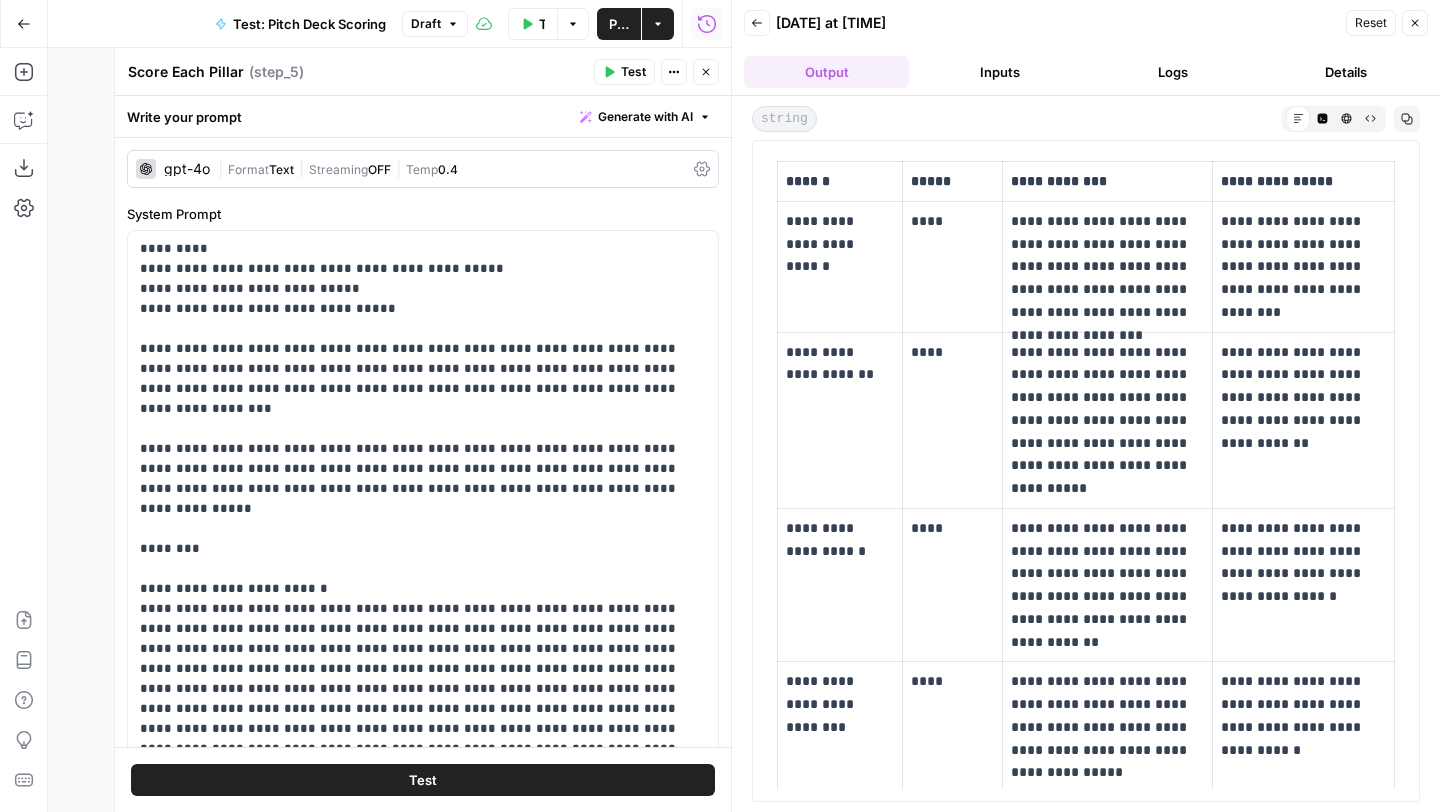 click on "Close" at bounding box center [1415, 23] 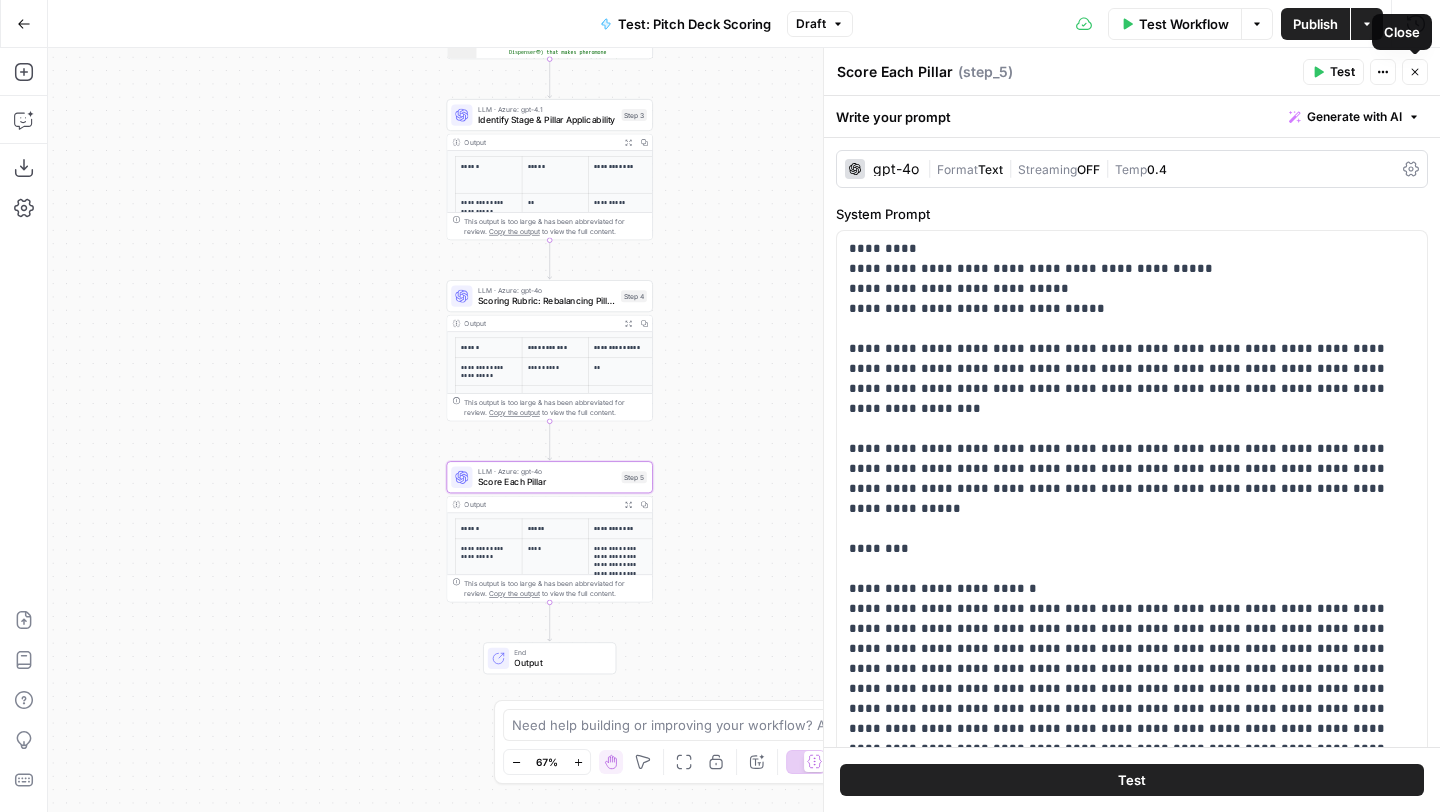 click on "Test Workflow" at bounding box center [1184, 24] 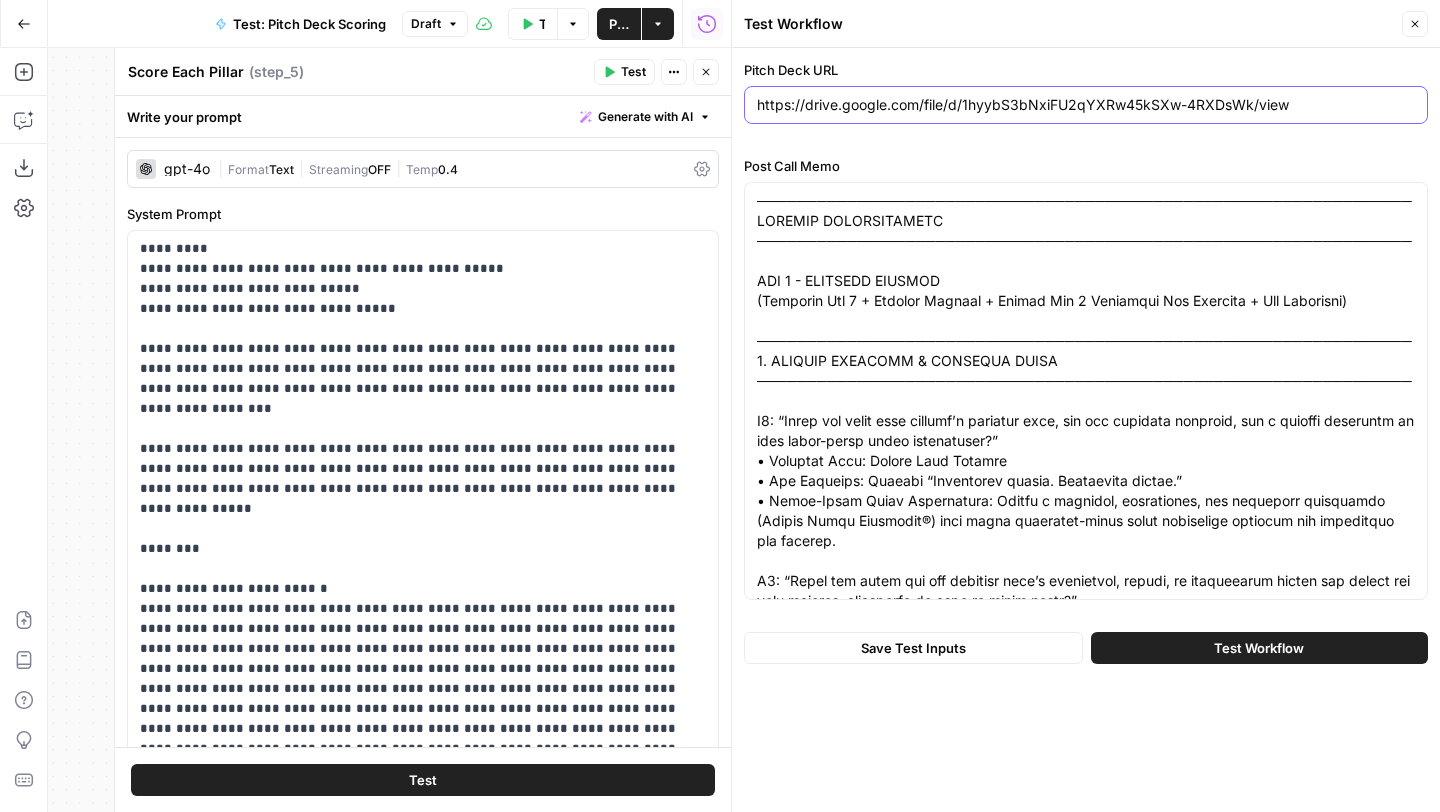click on "https://drive.google.com/file/d/1hyybS3bNxiFU2qYXRw45kSXw-4RXDsWk/view" at bounding box center (1086, 105) 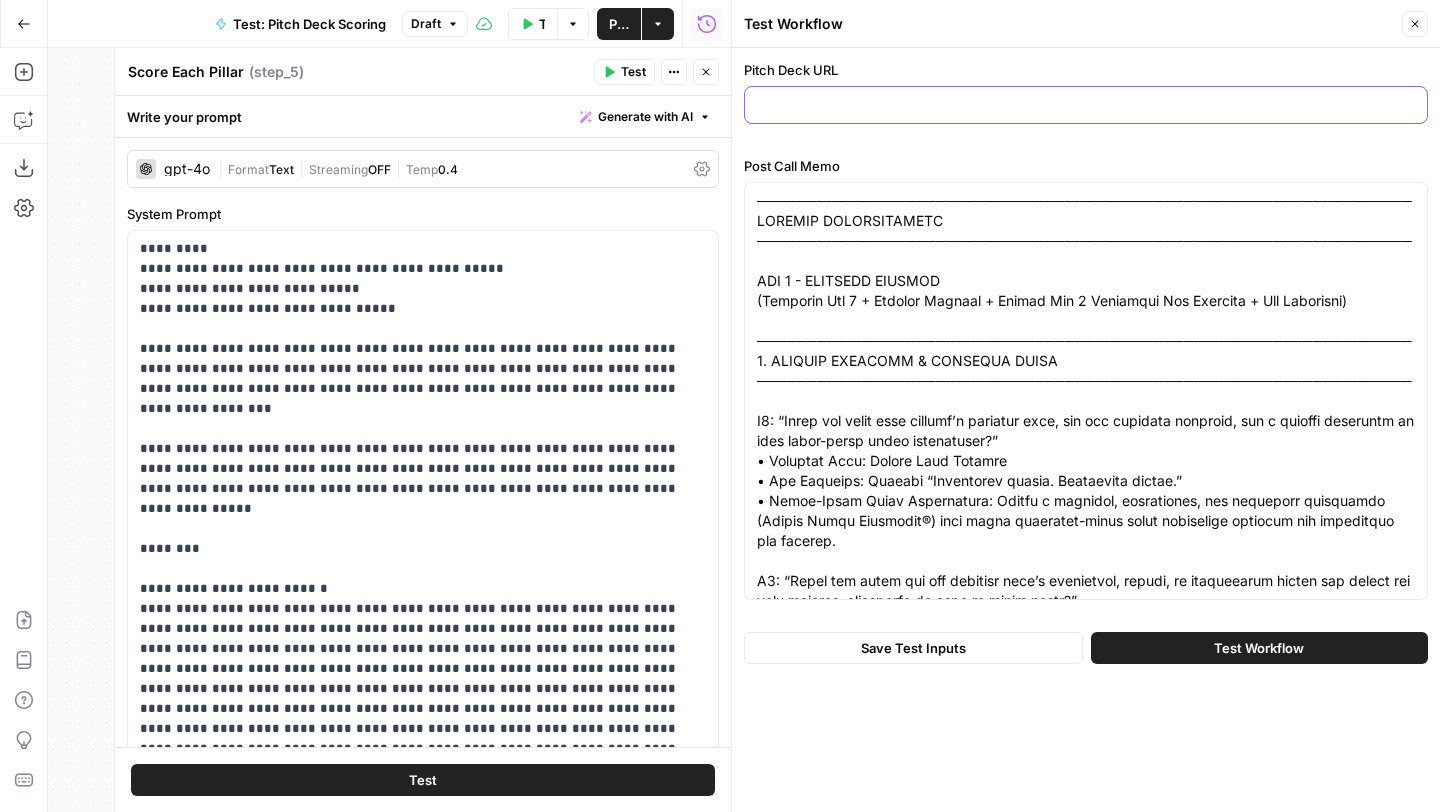 paste on "https://drive.google.com/file/d/1hyybS3bNxiFU2qYXRw45kSXw-4RXDsWk/view?usp=sharing" 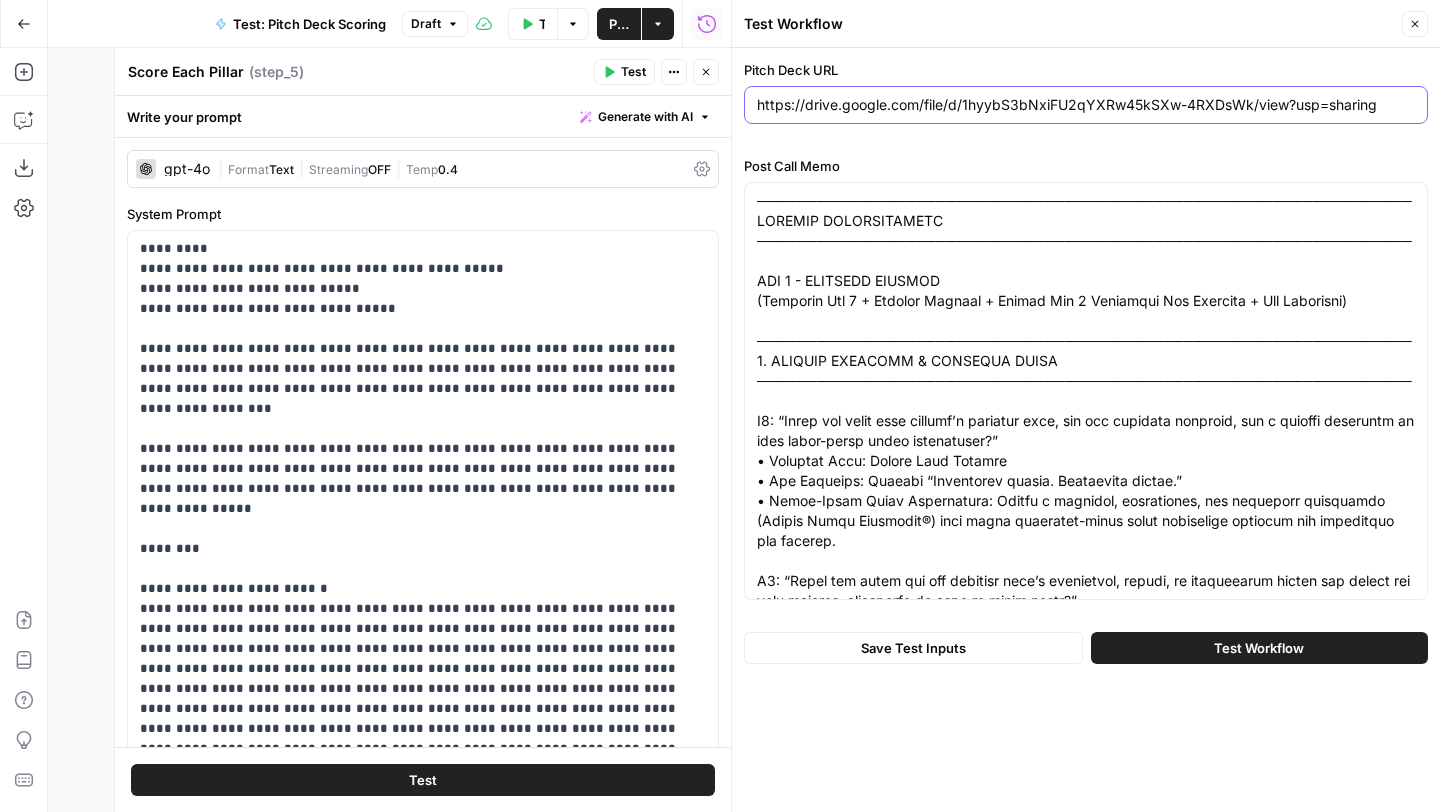 type on "https://drive.google.com/file/d/1hyybS3bNxiFU2qYXRw45kSXw-4RXDsWk/view?usp=sharing" 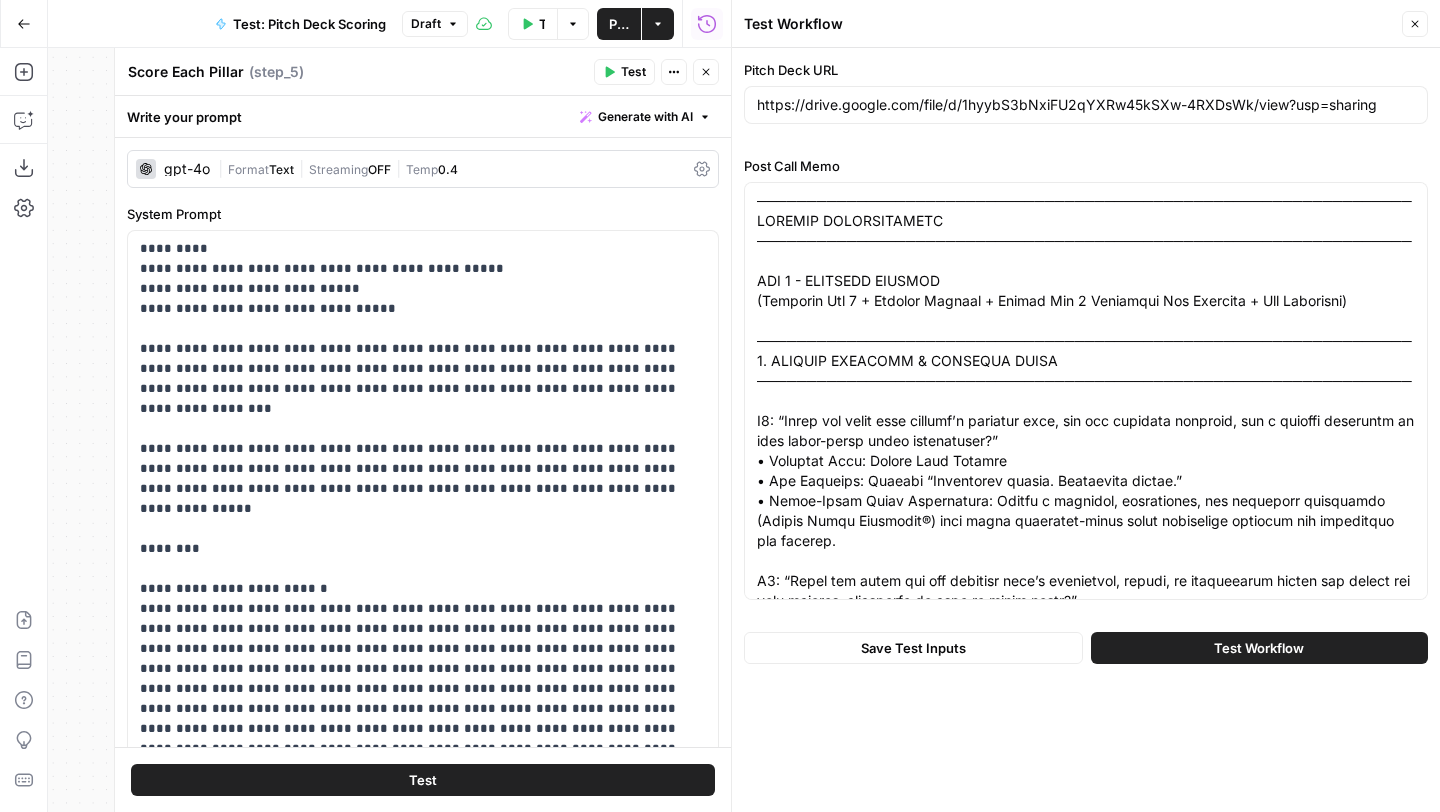 click on "Test Workflow" at bounding box center (1259, 648) 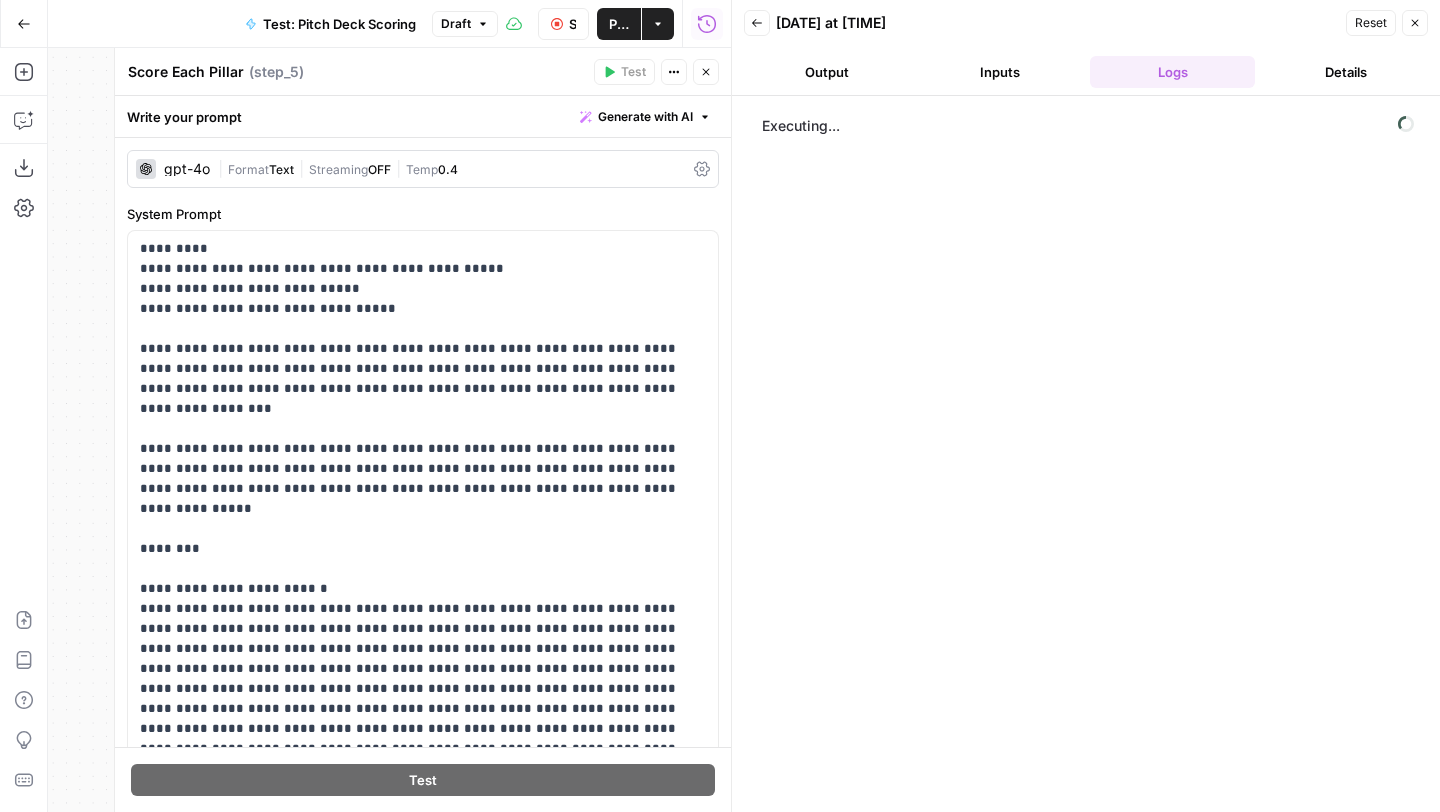 click on "Close" at bounding box center (1415, 23) 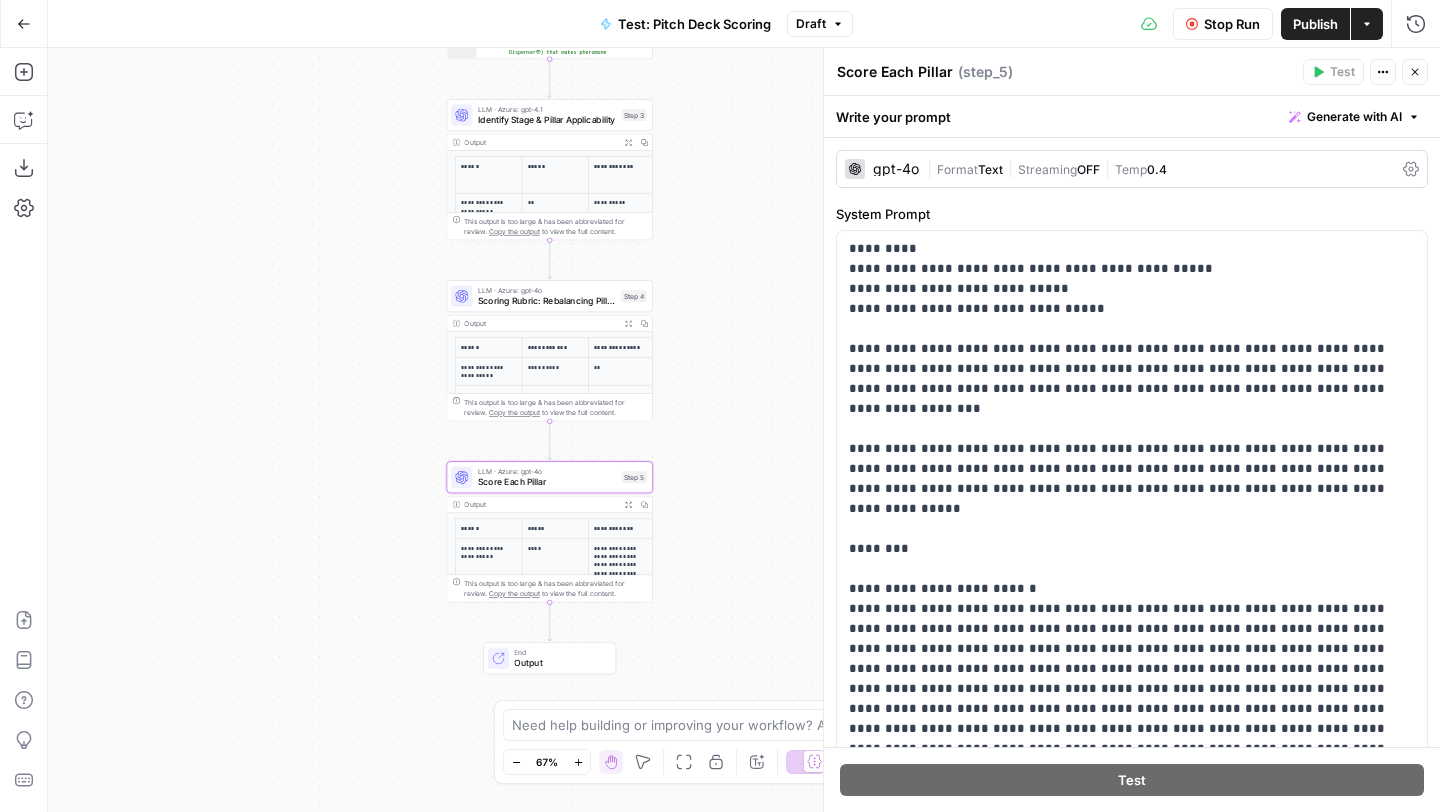 click on "Close" at bounding box center (1415, 72) 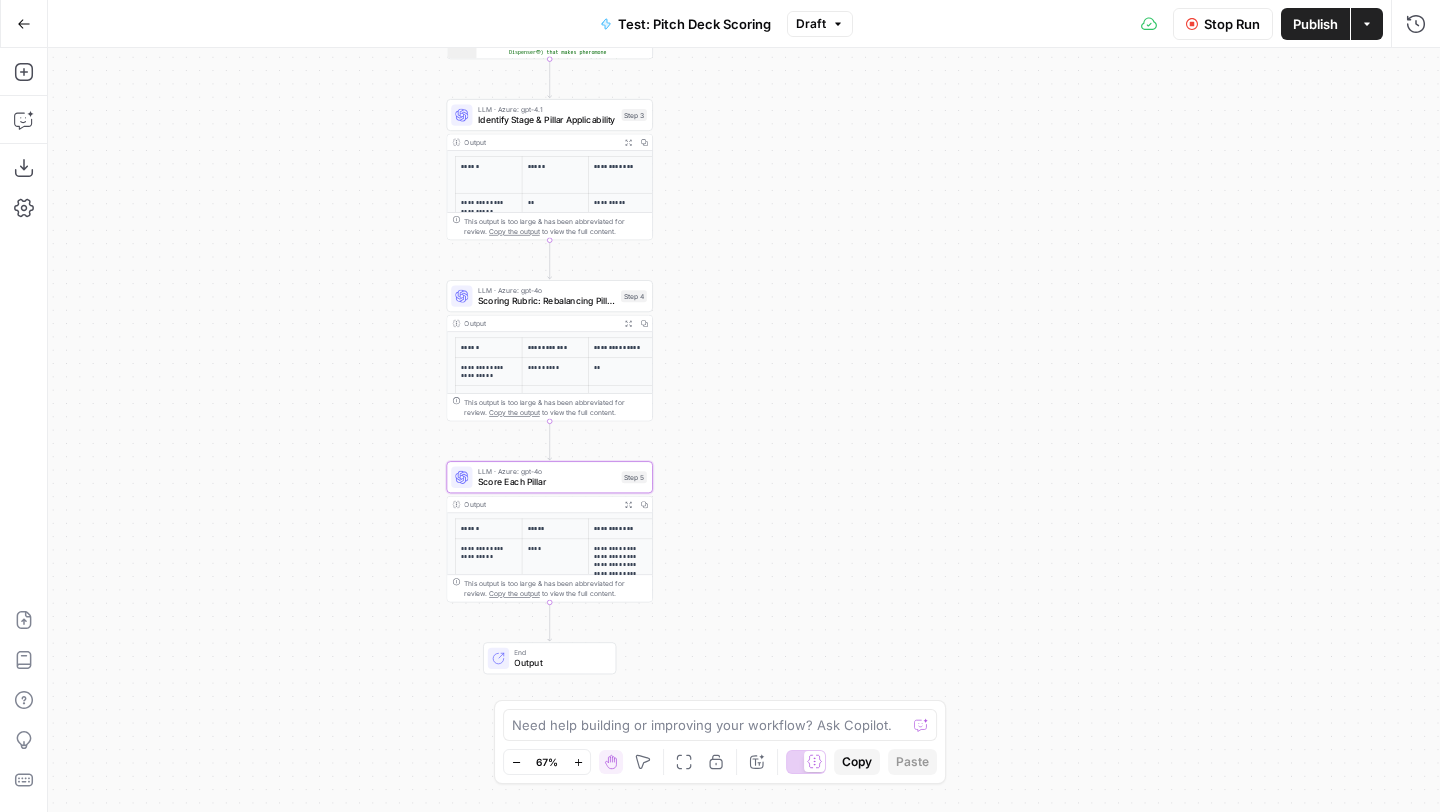 click on "Stop Run" at bounding box center (1232, 24) 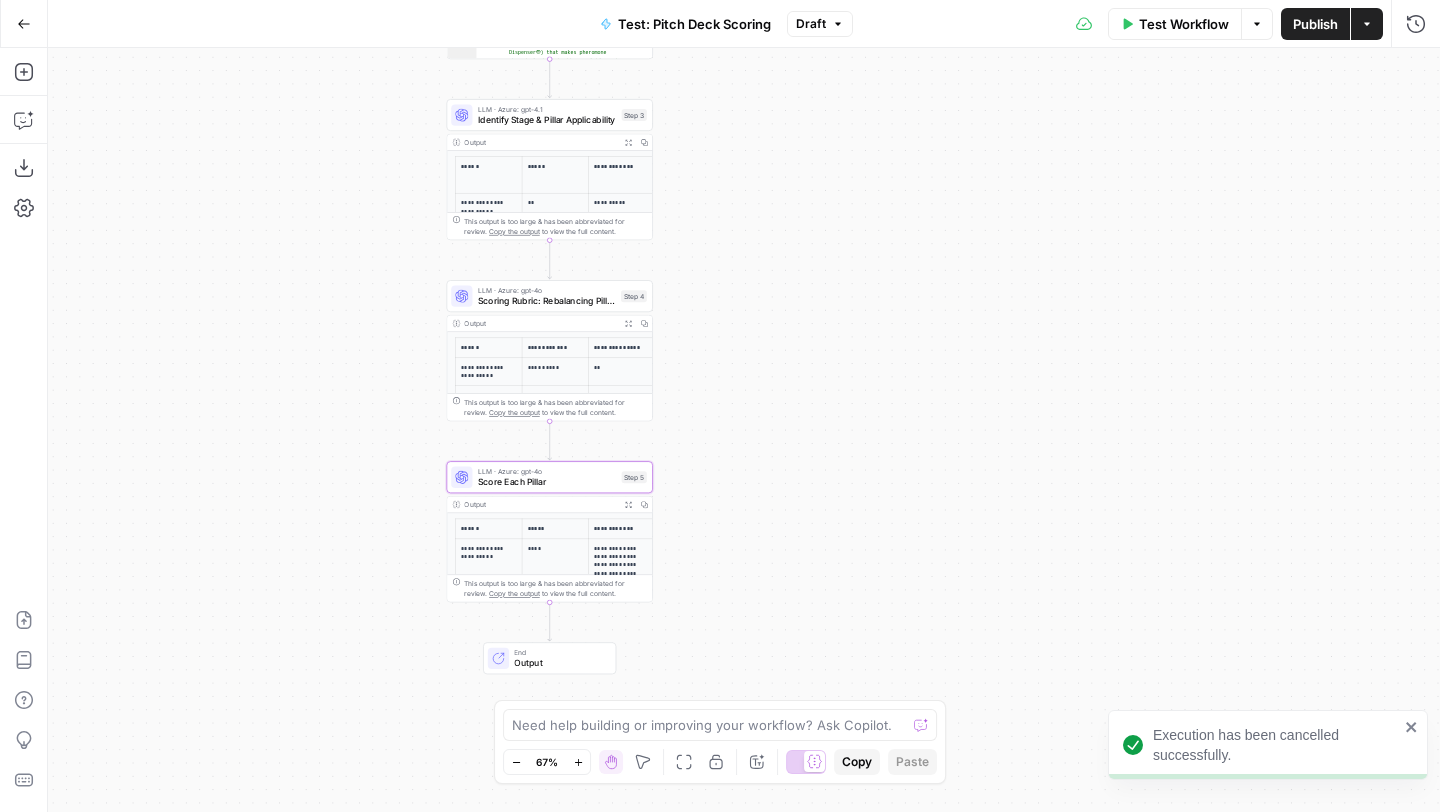 click on "Test Workflow" at bounding box center [1184, 24] 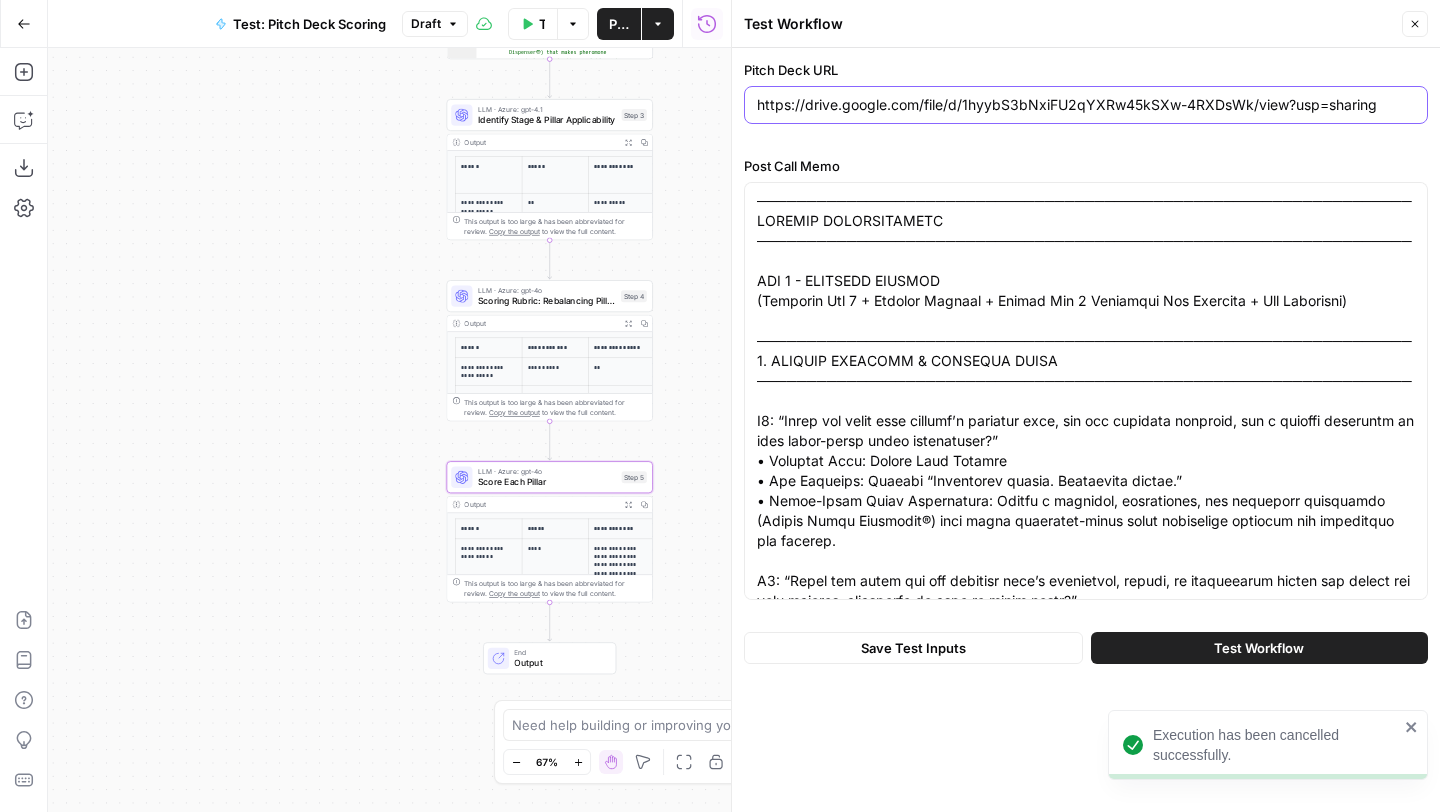 click on "https://drive.google.com/file/d/1hyybS3bNxiFU2qYXRw45kSXw-4RXDsWk/view?usp=sharing" at bounding box center (1086, 105) 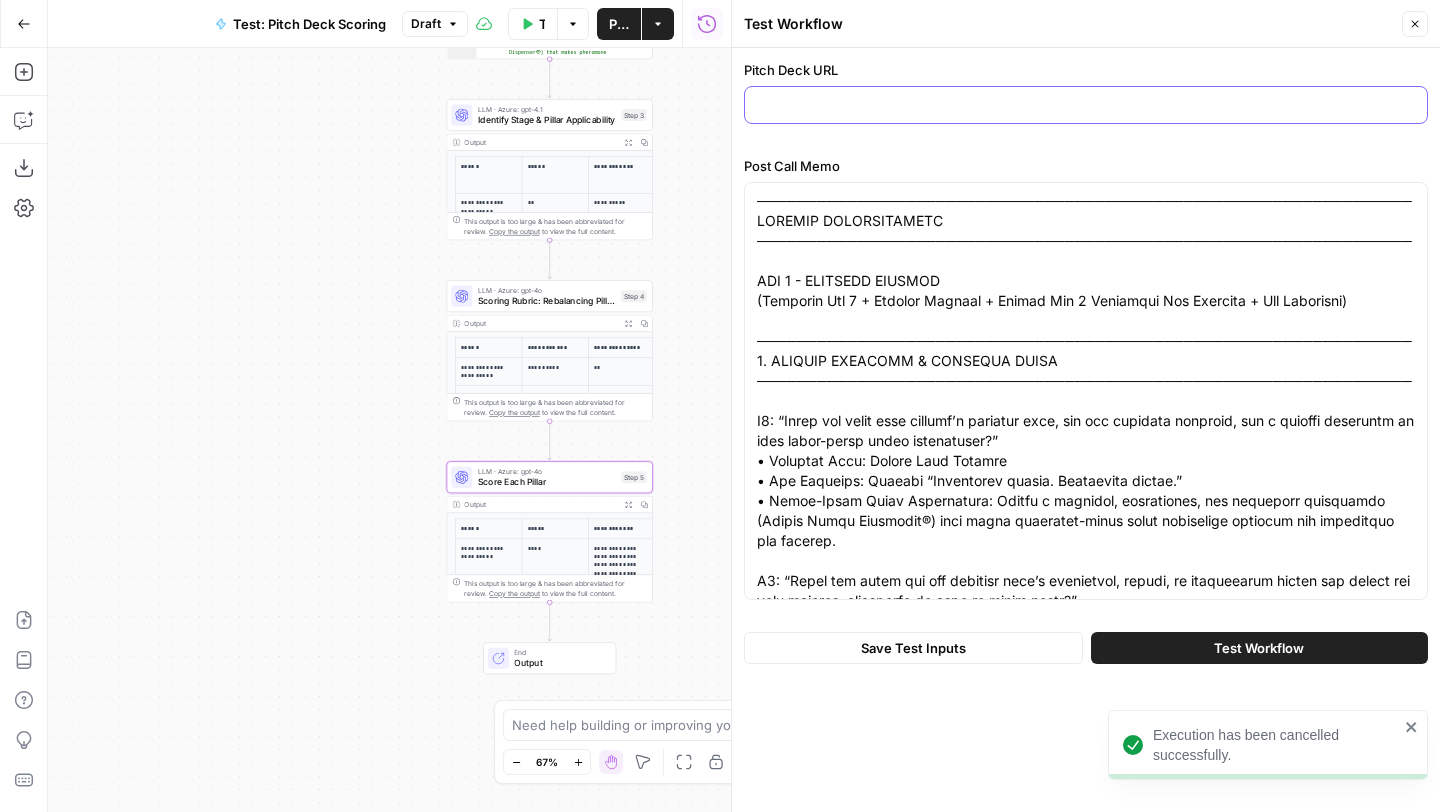 paste on "https://drive.google.com/file/d/1NN1oQqiywfppZLLT7oVSq39nkBXPWgKu/view?usp=sharing" 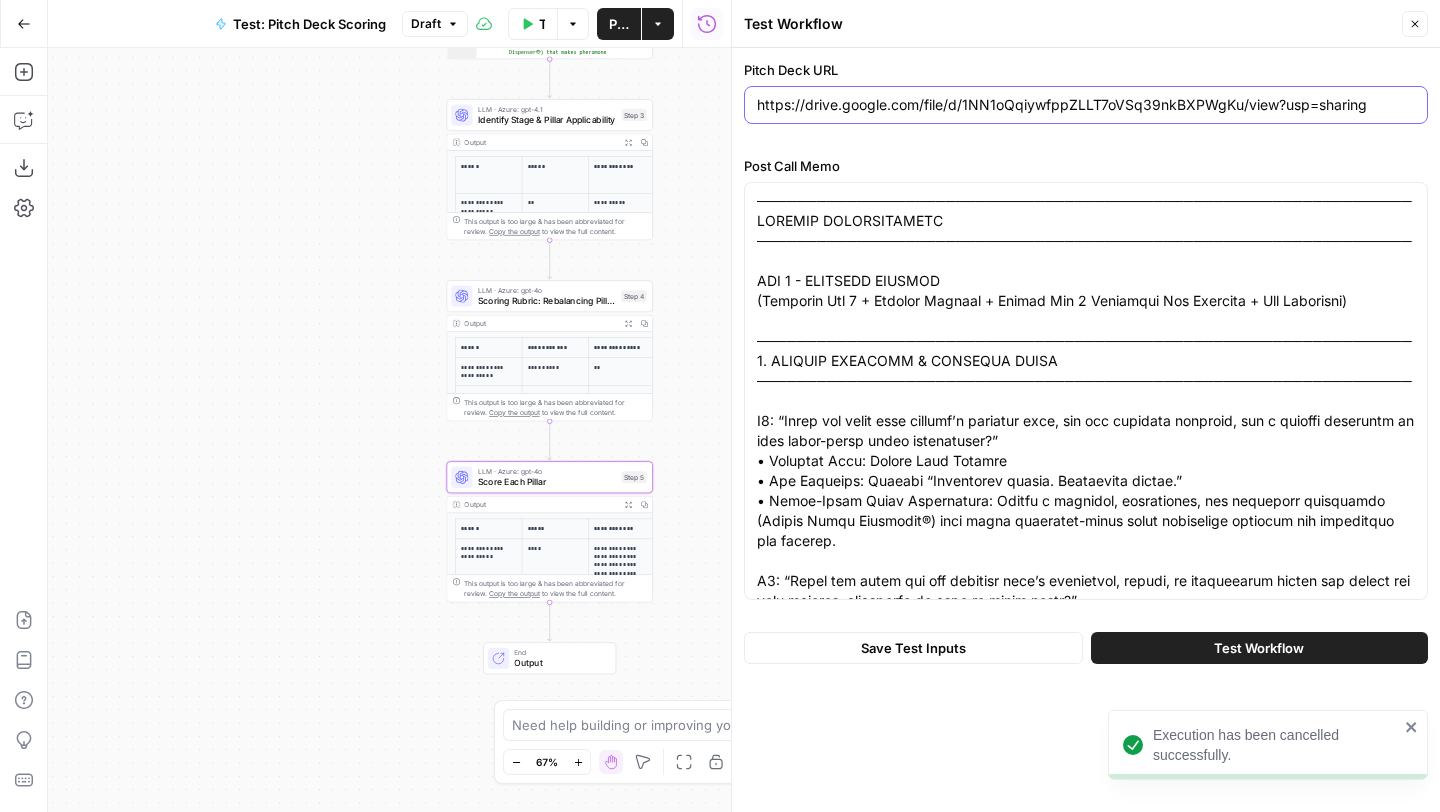 type on "https://drive.google.com/file/d/1NN1oQqiywfppZLLT7oVSq39nkBXPWgKu/view?usp=sharing" 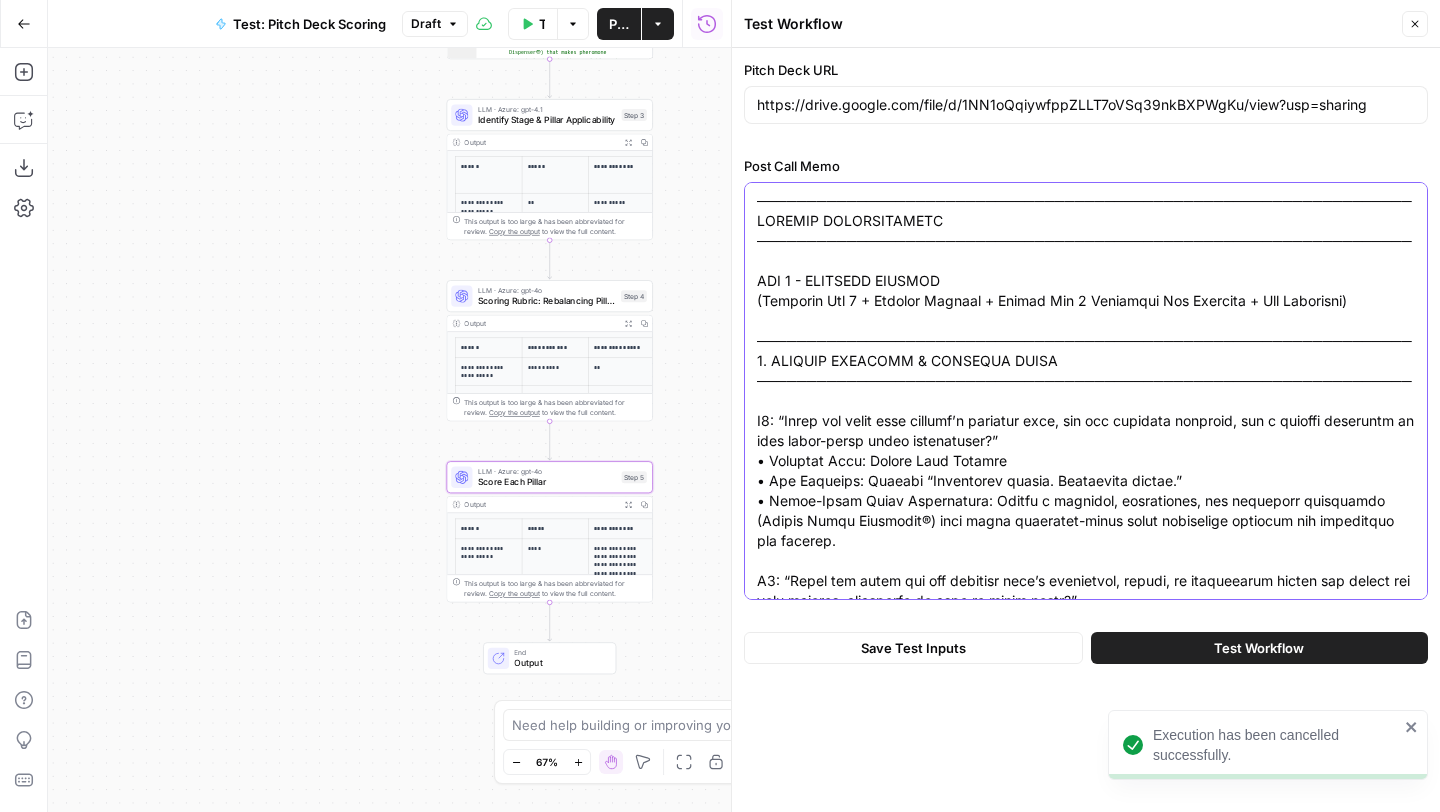 click on "Post Call Memo" at bounding box center (1086, 2571) 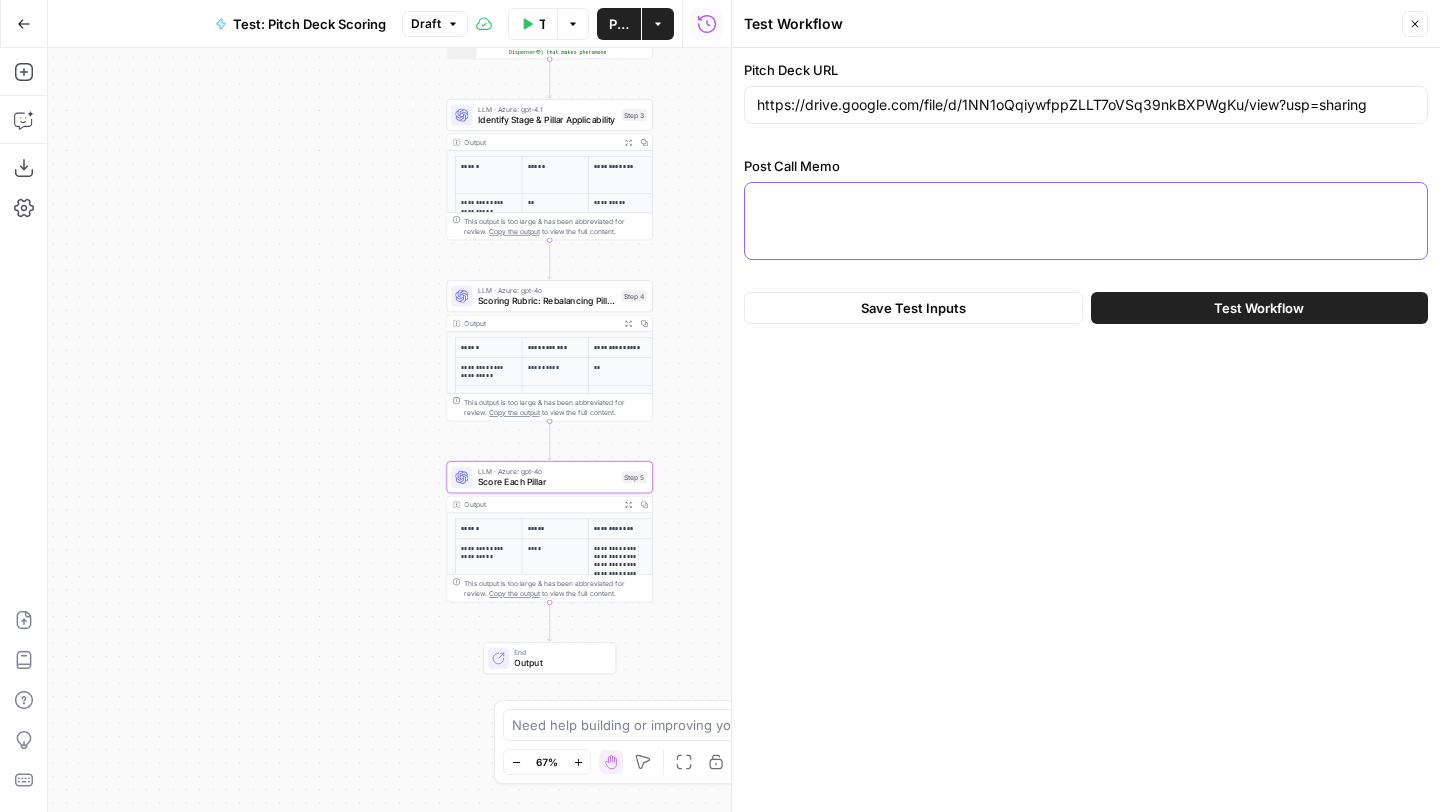 paste on "UPDATED QUESTIONNAIRE
----------------
SET 1 - COMPLETE ANSWERS
(Original Set 1 Questions, Newly Updated/Answered Questions & Newly Added Questions with Complete Answers)
────────────────────────────────────────────────────────
1. COMPANY IDENTITY & FOUNDING STORY
────────────────────────────────────────────────────────
1.1 What is the company’s official name, founding year, and headquarters location?
– Acrossmedia241
– Founded in 2011
– Headquarters in Athens, Greece
1.2 What are the company’s mission and vision statements?
– Mission: “Deliver unmatched value to clients and pioneer the future of digital engagement.”
– Vision: “Transform digital advertising through innovation.”
1.3 Under which jurisdiction is Acrossmedia241 registered, and where are its operations managed from?
– Registered in Cyprus
– Operations managed from Athens, Greece
────────────────────────────────────────────────────────
2. BUSINESS MODEL & REVENUE STREAMS
─────────────────────────────────────────────────..." 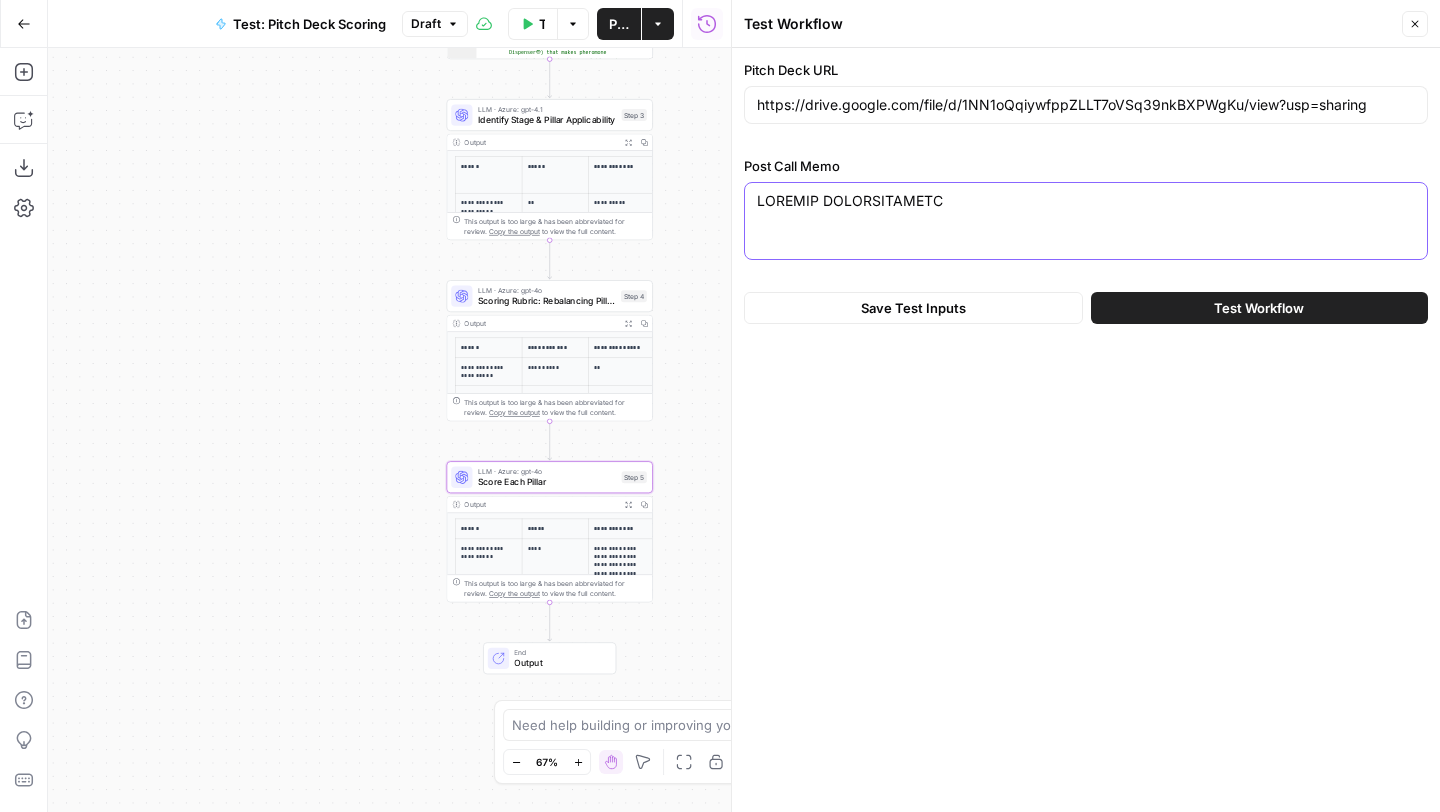 scroll, scrollTop: 7940, scrollLeft: 0, axis: vertical 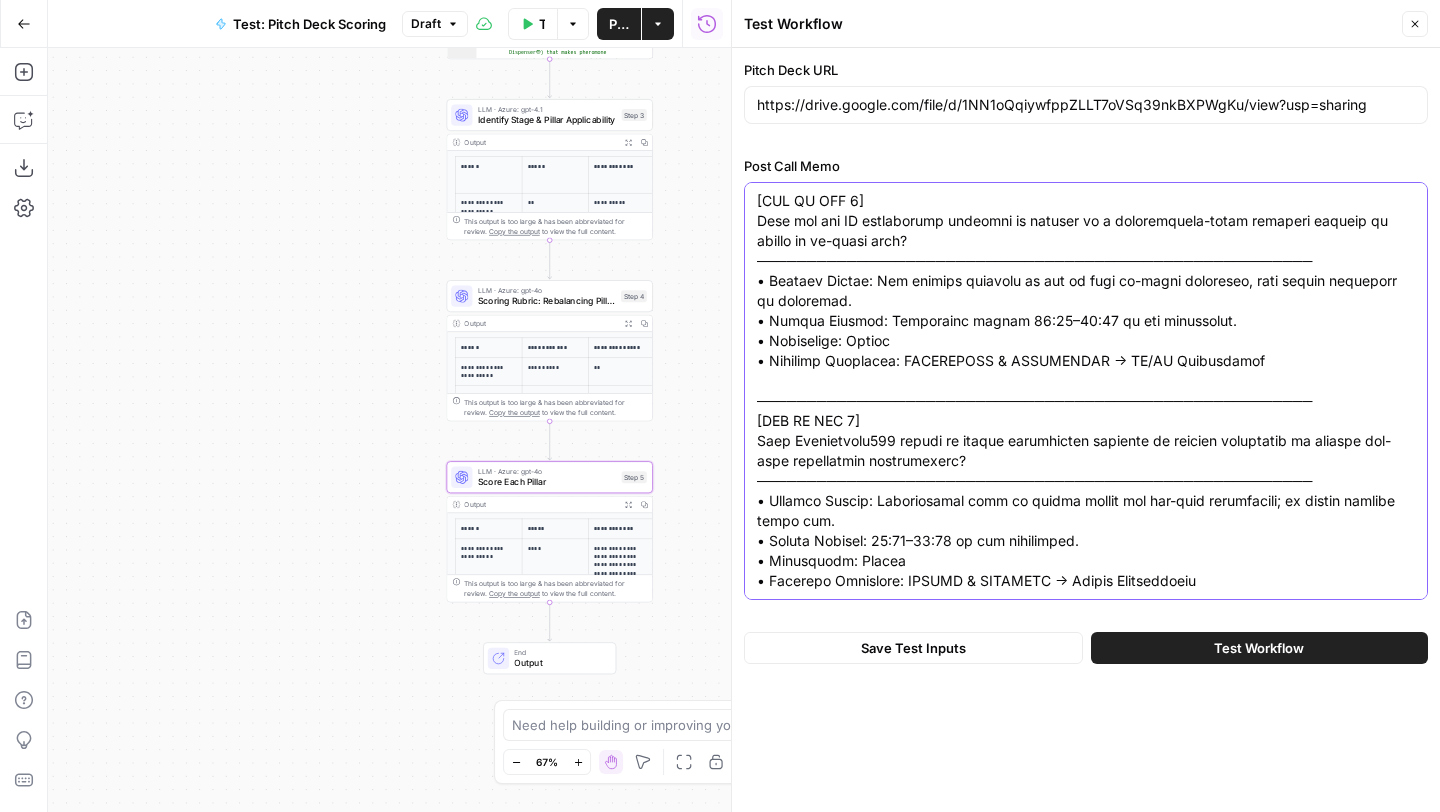type on "UPDATED QUESTIONNAIRE
----------------
SET 1 - COMPLETE ANSWERS
(Original Set 1 Questions, Newly Updated/Answered Questions & Newly Added Questions with Complete Answers)
────────────────────────────────────────────────────────
1. COMPANY IDENTITY & FOUNDING STORY
────────────────────────────────────────────────────────
1.1 What is the company’s official name, founding year, and headquarters location?
– Acrossmedia241
– Founded in 2011
– Headquarters in Athens, Greece
1.2 What are the company’s mission and vision statements?
– Mission: “Deliver unmatched value to clients and pioneer the future of digital engagement.”
– Vision: “Transform digital advertising through innovation.”
1.3 Under which jurisdiction is Acrossmedia241 registered, and where are its operations managed from?
– Registered in Cyprus
– Operations managed from Athens, Greece
────────────────────────────────────────────────────────
2. BUSINESS MODEL & REVENUE STREAMS
─────────────────────────────────────────────────..." 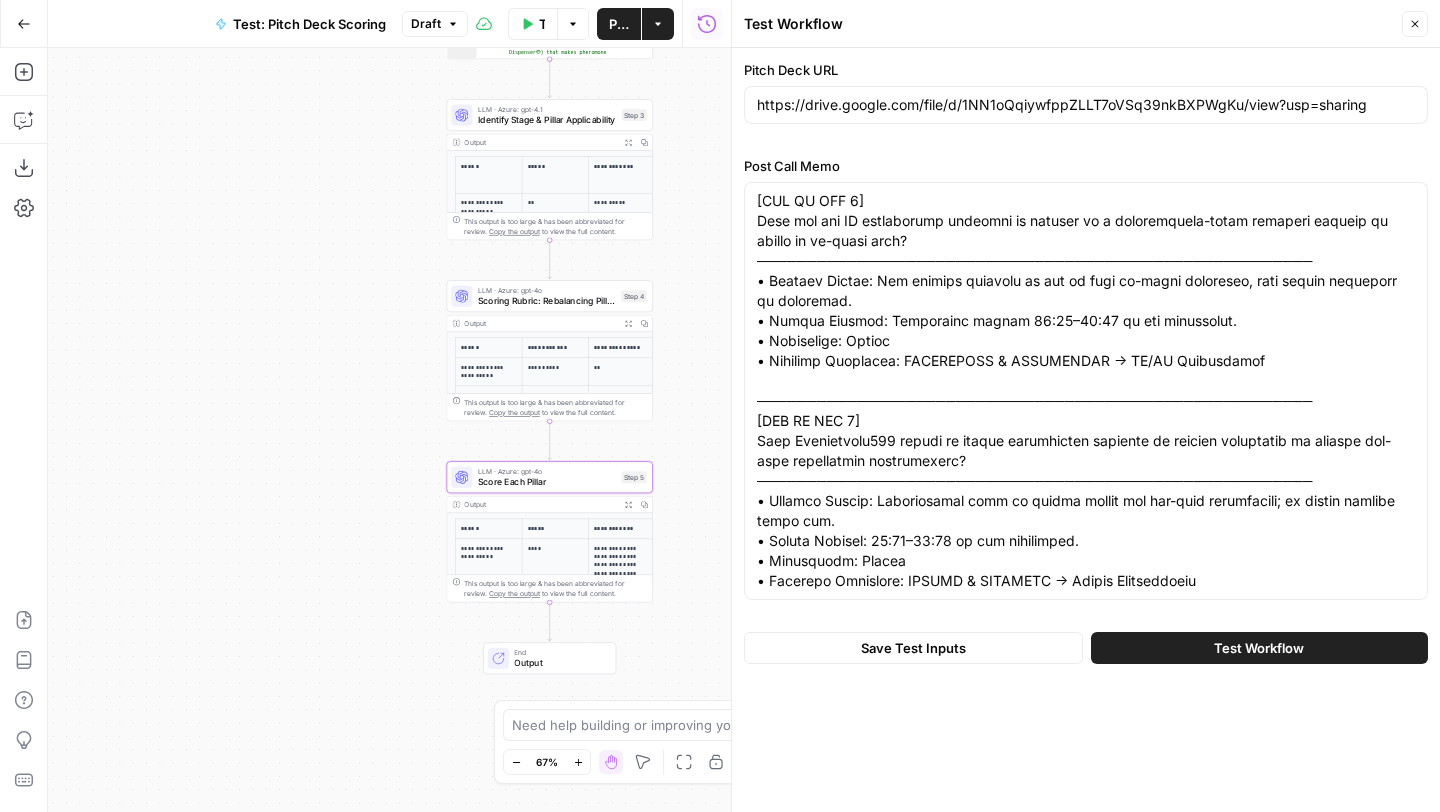 click on "Test Workflow" at bounding box center [1259, 648] 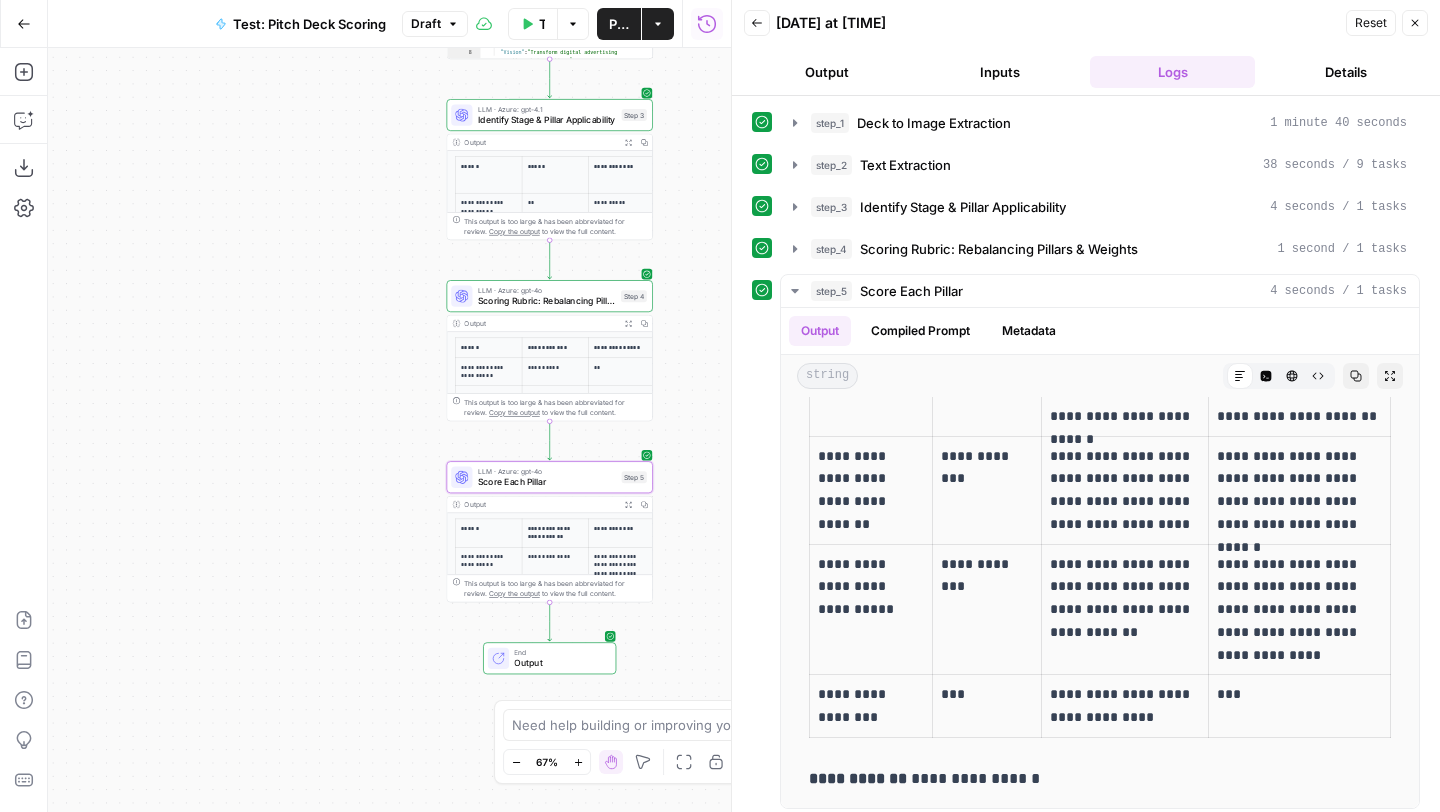scroll, scrollTop: 0, scrollLeft: 0, axis: both 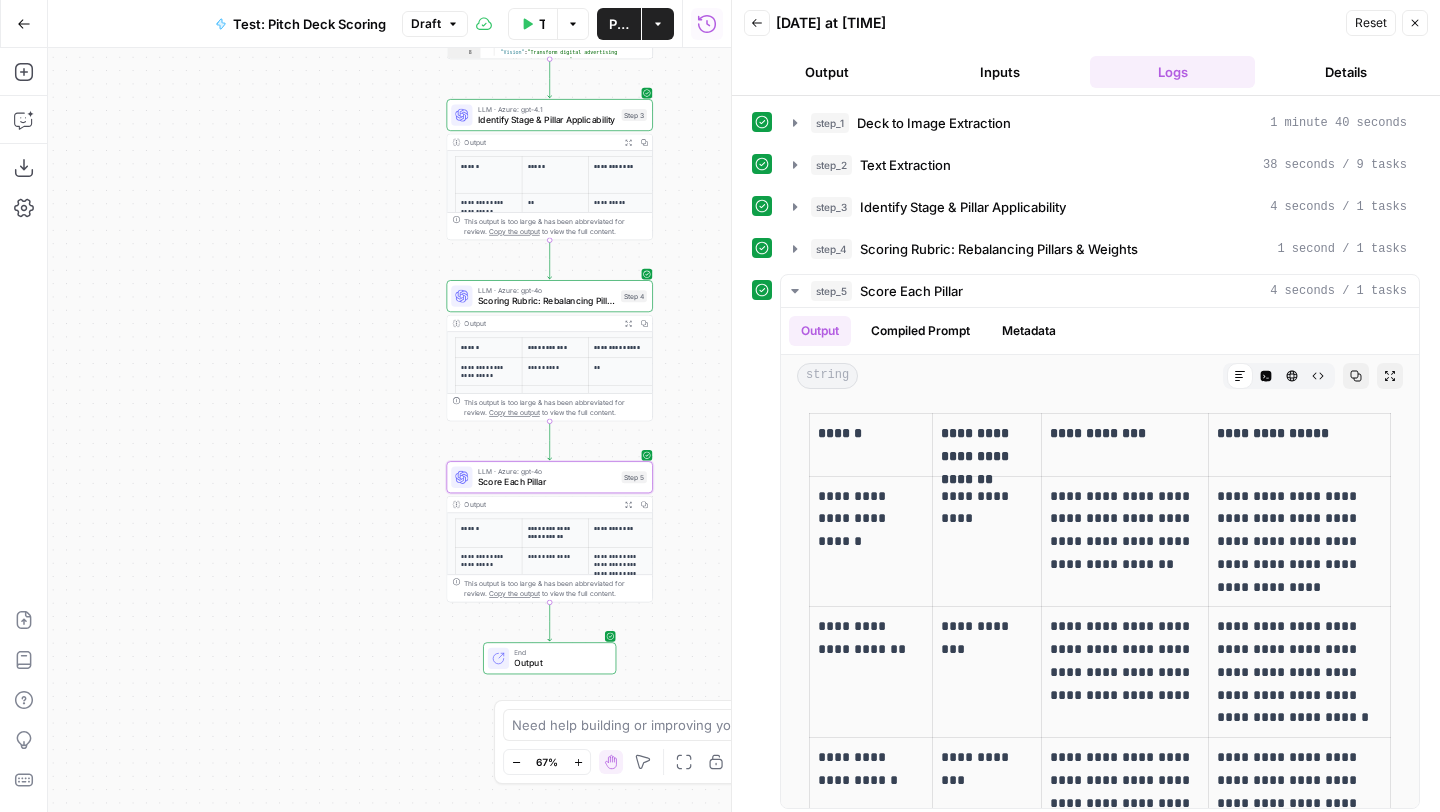 click on "Output" at bounding box center (826, 72) 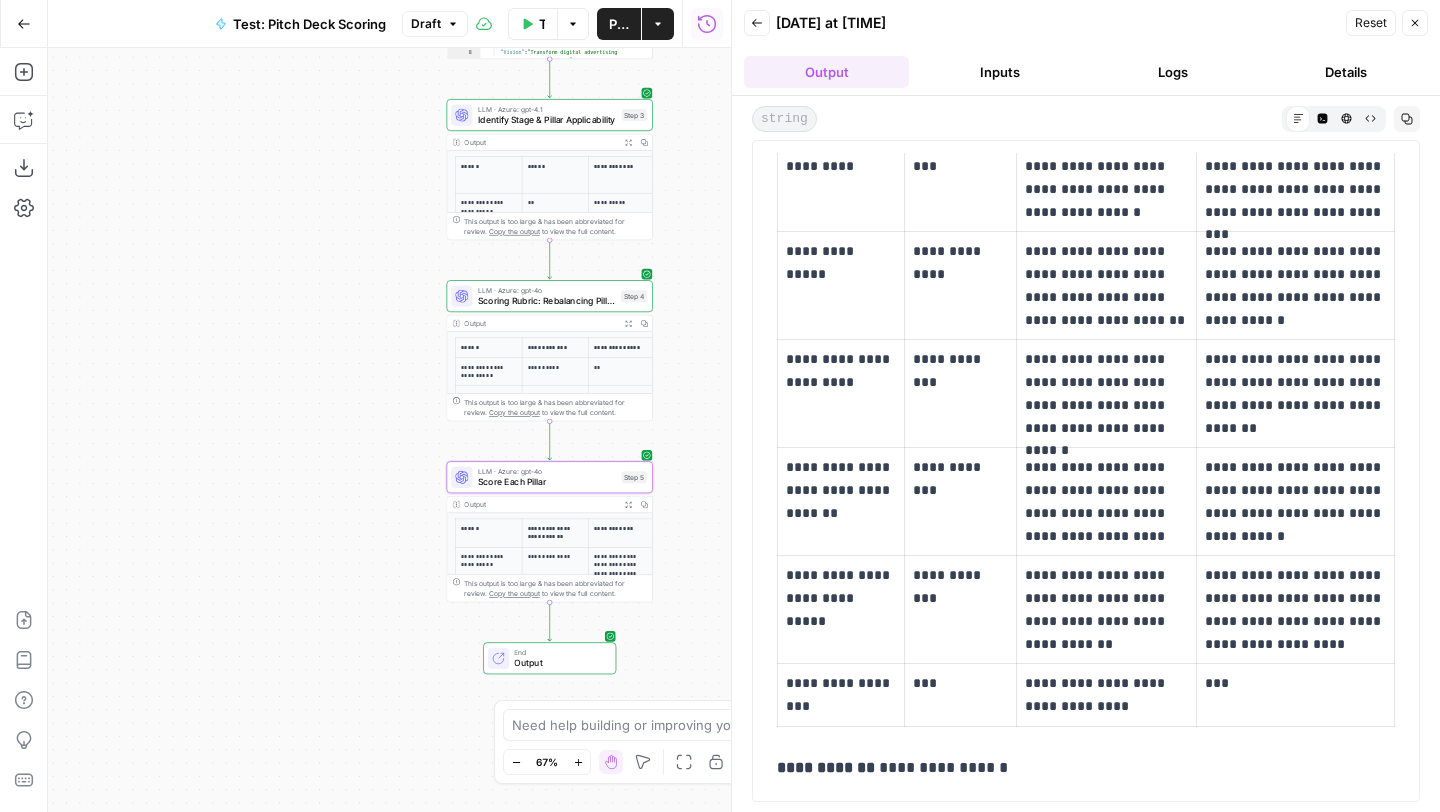 scroll, scrollTop: 0, scrollLeft: 0, axis: both 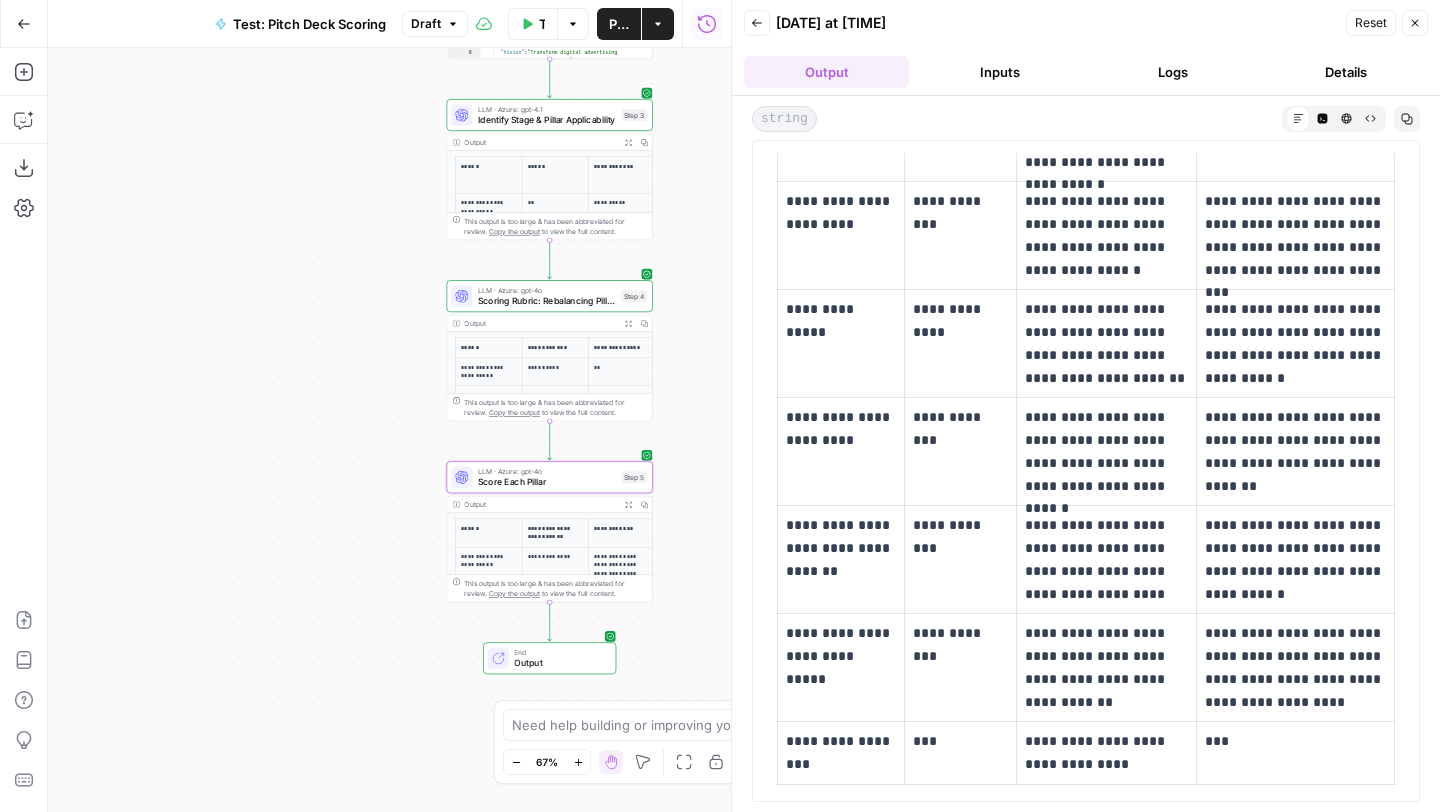 click on "Back 07/12/25 at 5:49 PM Reset Close Output Inputs Logs Details" at bounding box center [1086, 48] 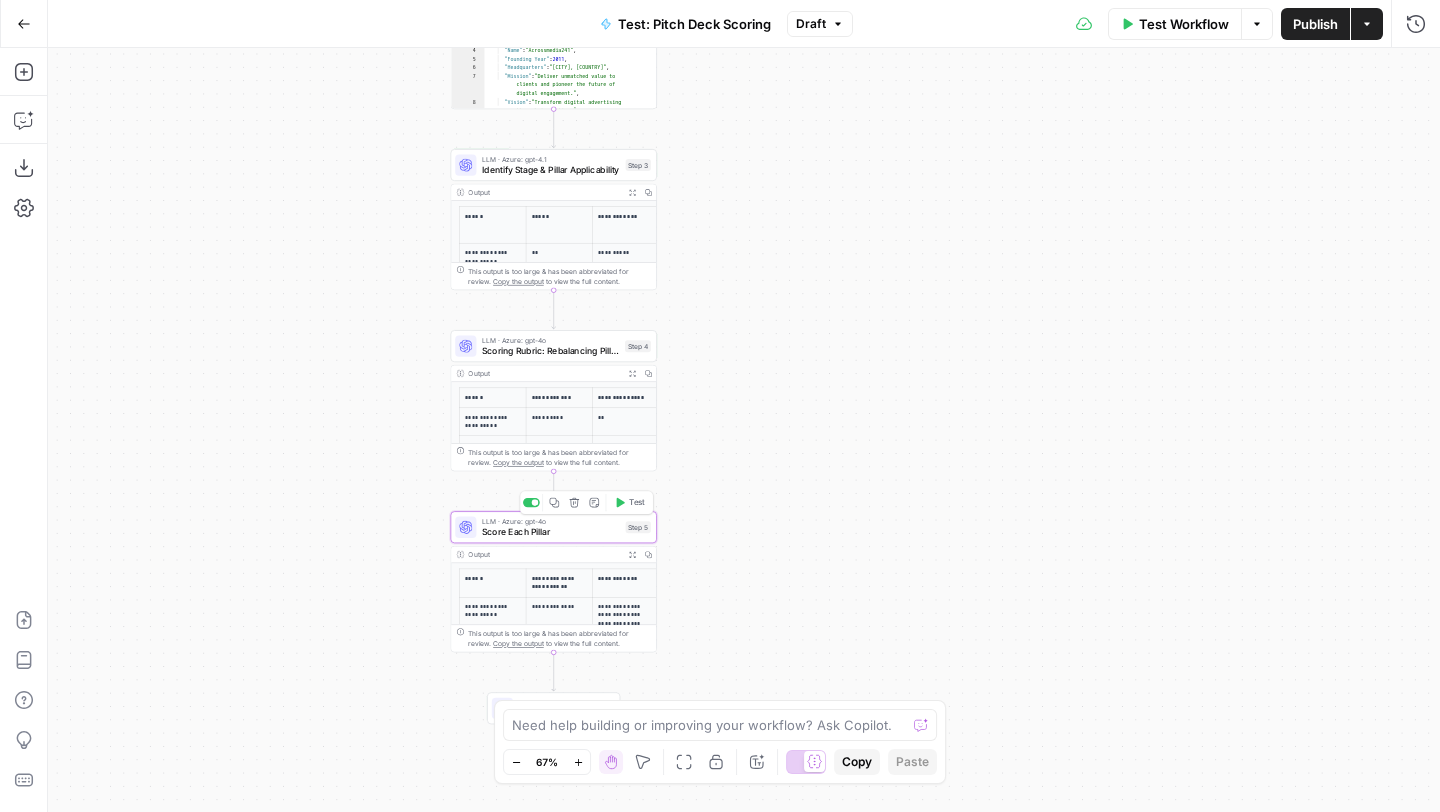 click on "Score Each Pillar" at bounding box center (551, 531) 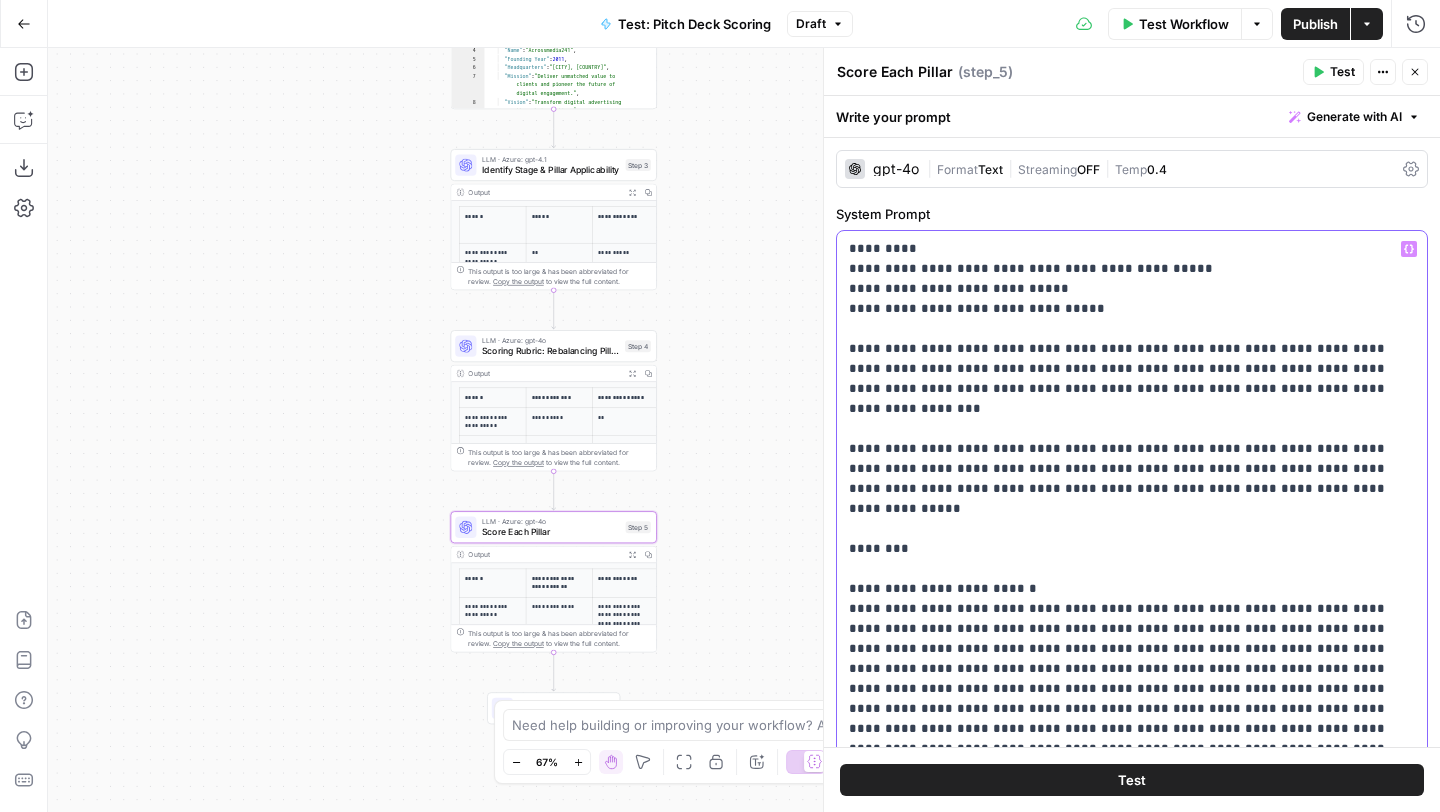 drag, startPoint x: 936, startPoint y: 428, endPoint x: 833, endPoint y: 426, distance: 103.01942 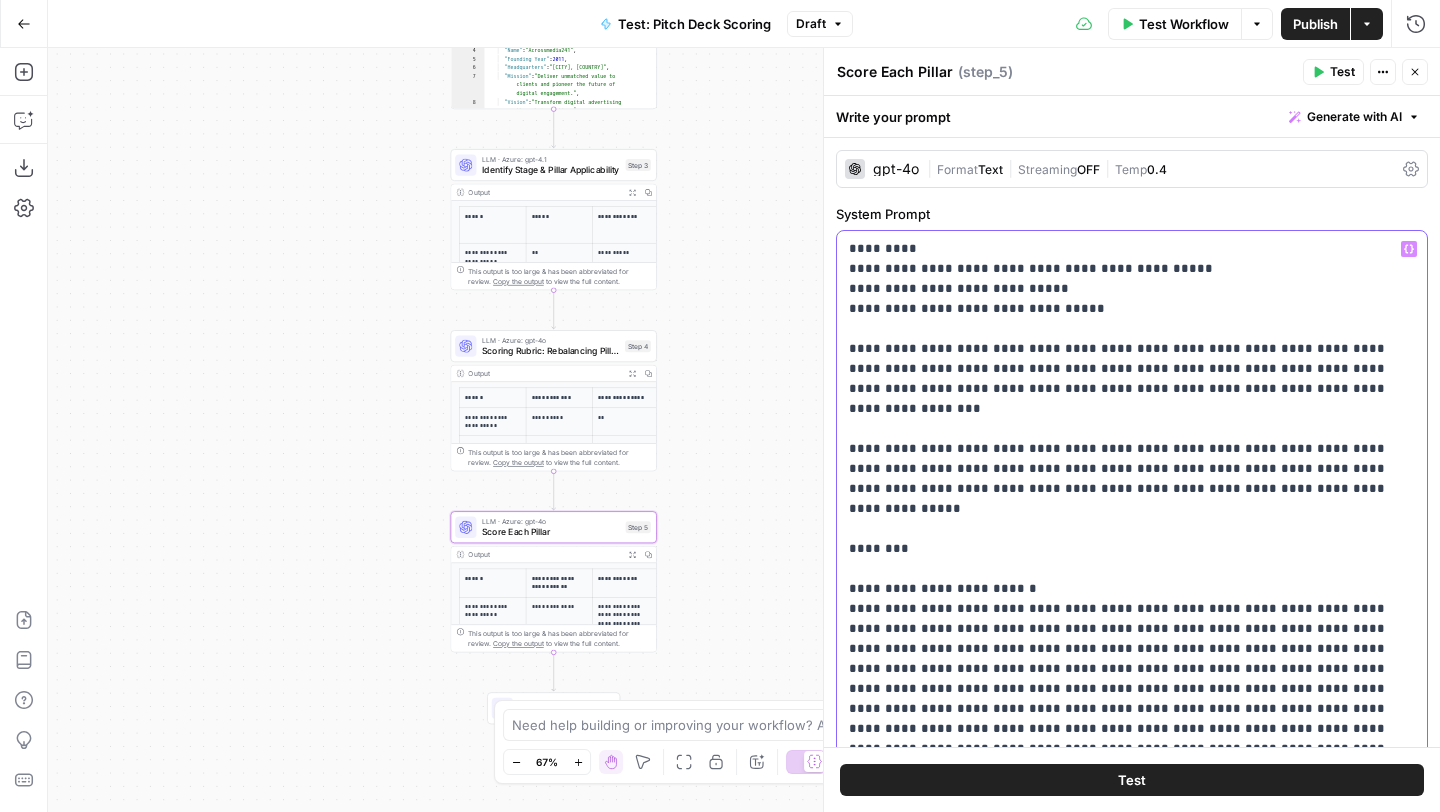 click on "**********" at bounding box center [1132, 442] 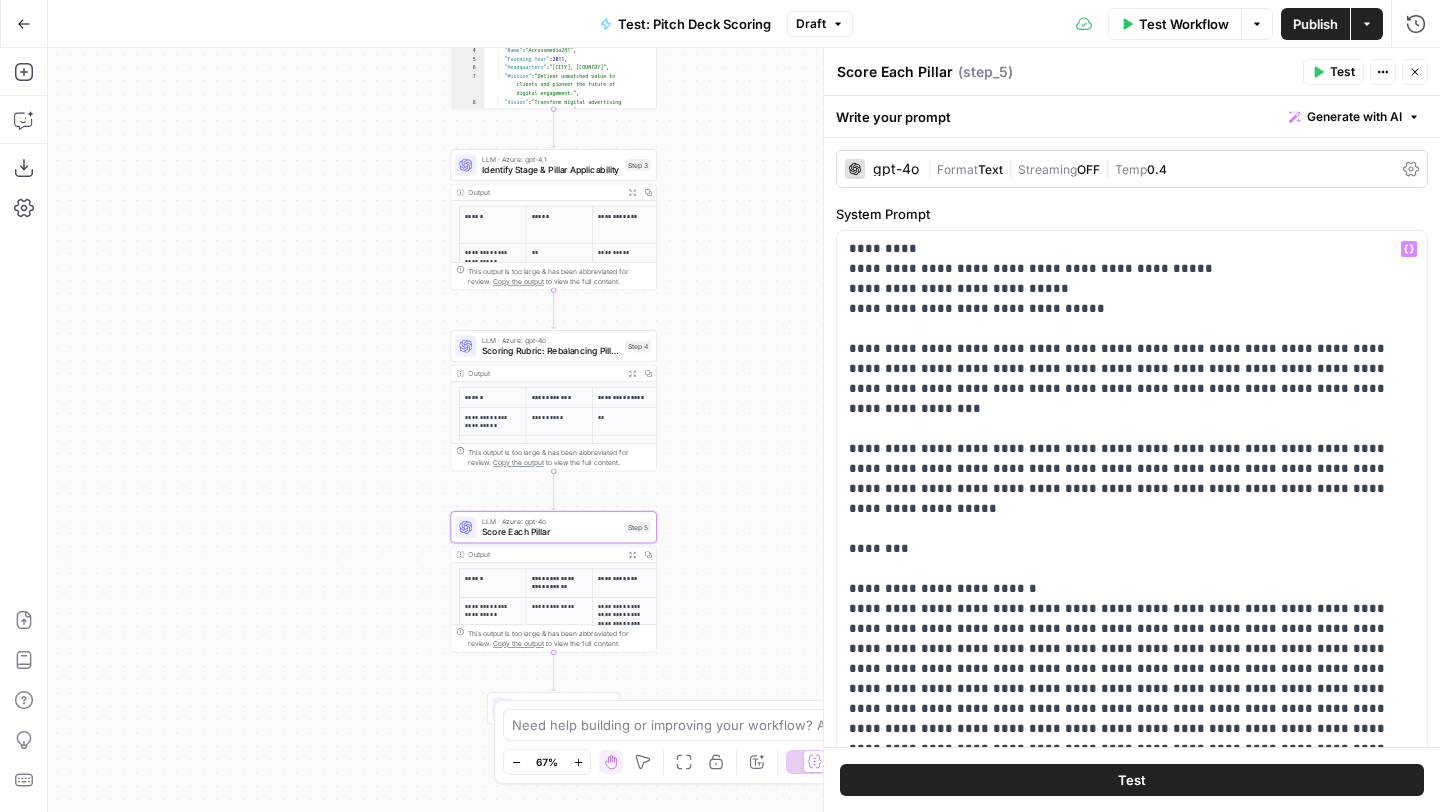 click on "Test" at bounding box center [1132, 780] 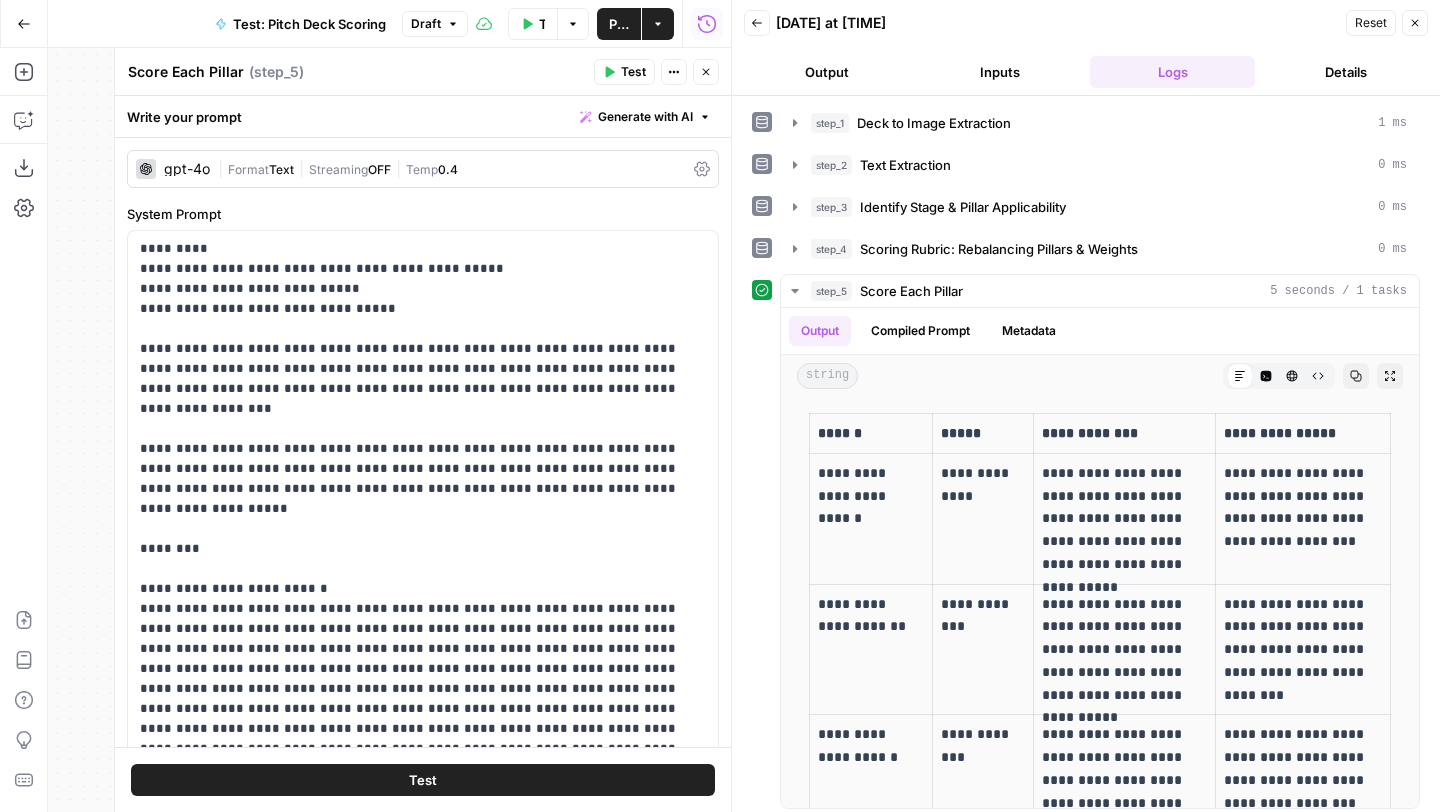 click on "Output" at bounding box center [826, 72] 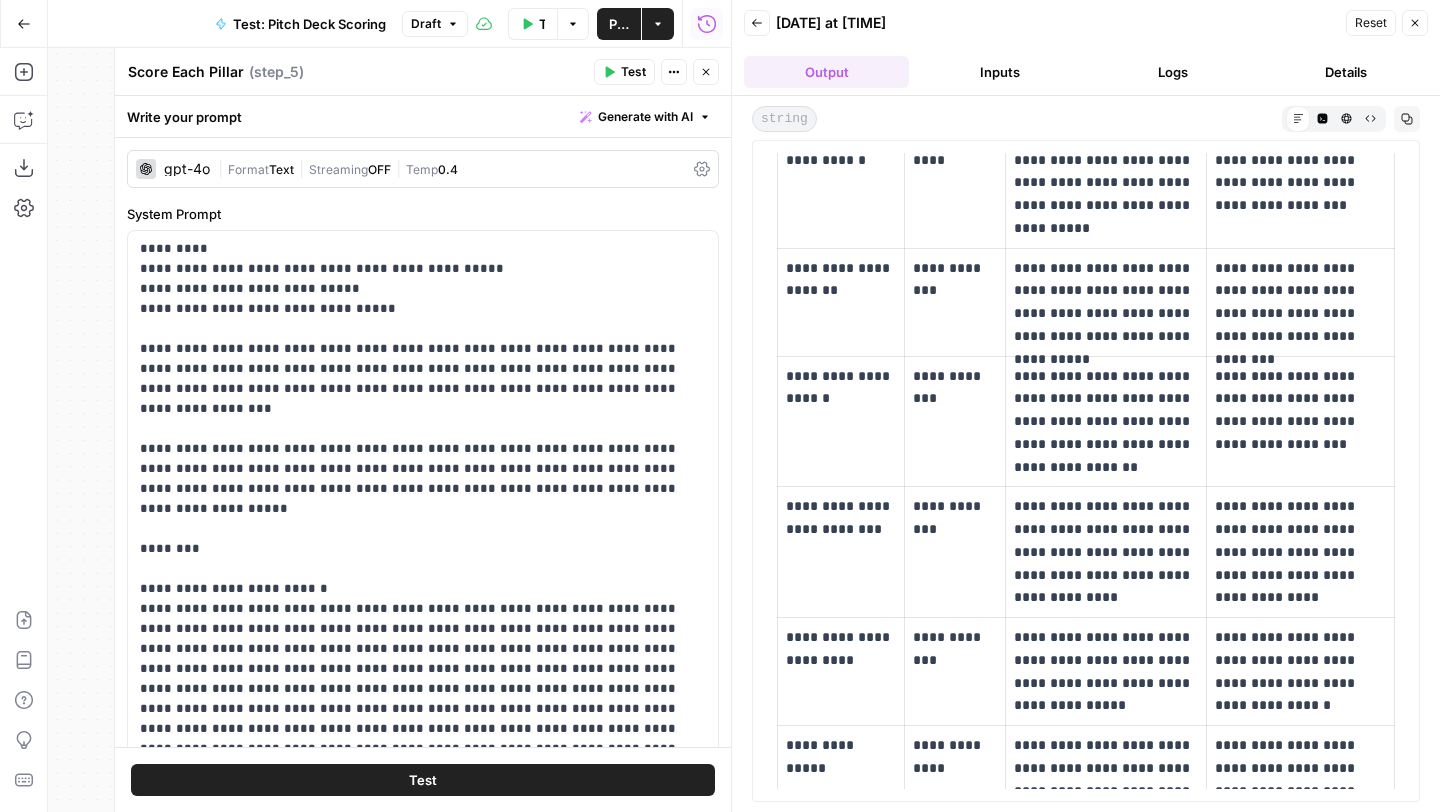 scroll, scrollTop: 0, scrollLeft: 0, axis: both 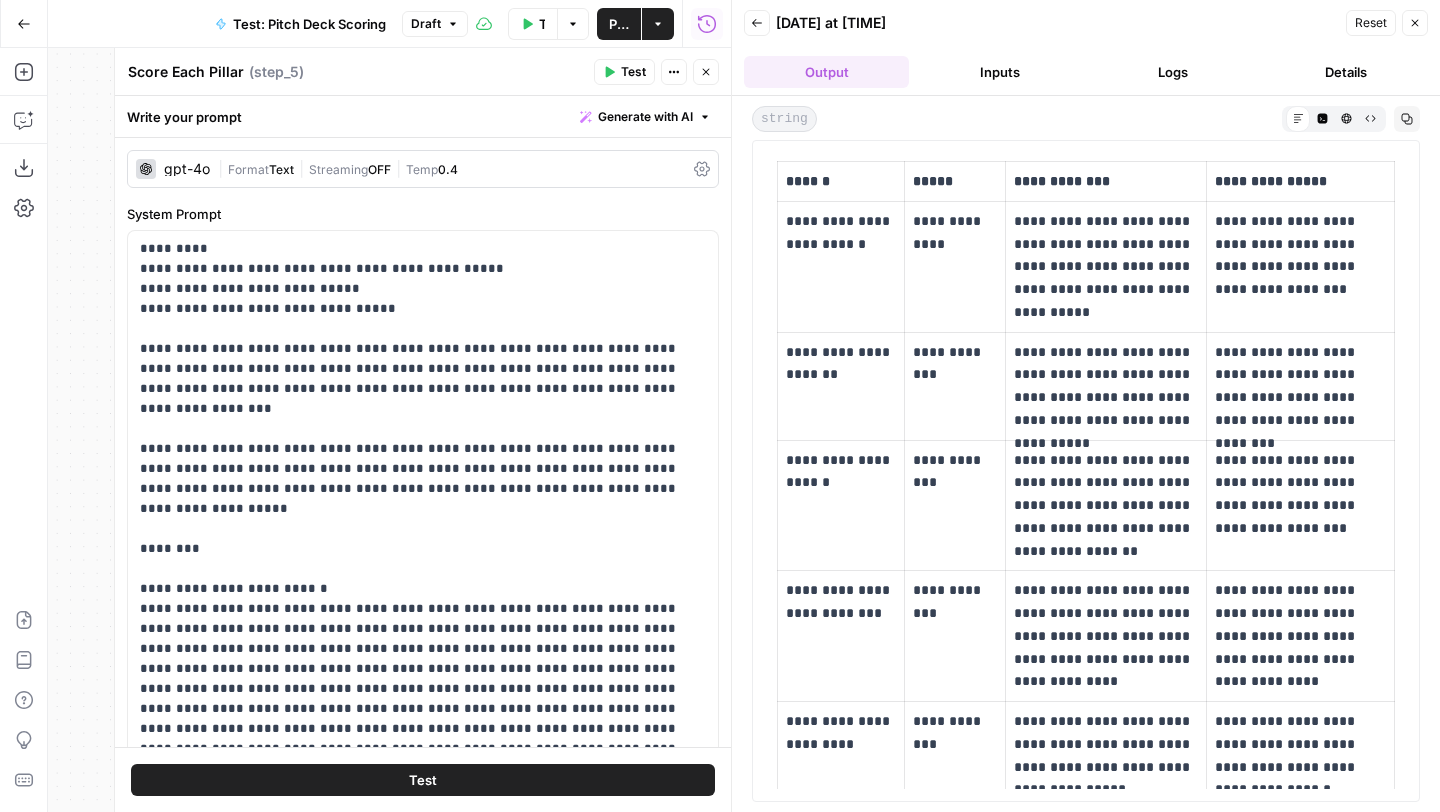 drag, startPoint x: 912, startPoint y: 242, endPoint x: 986, endPoint y: 242, distance: 74 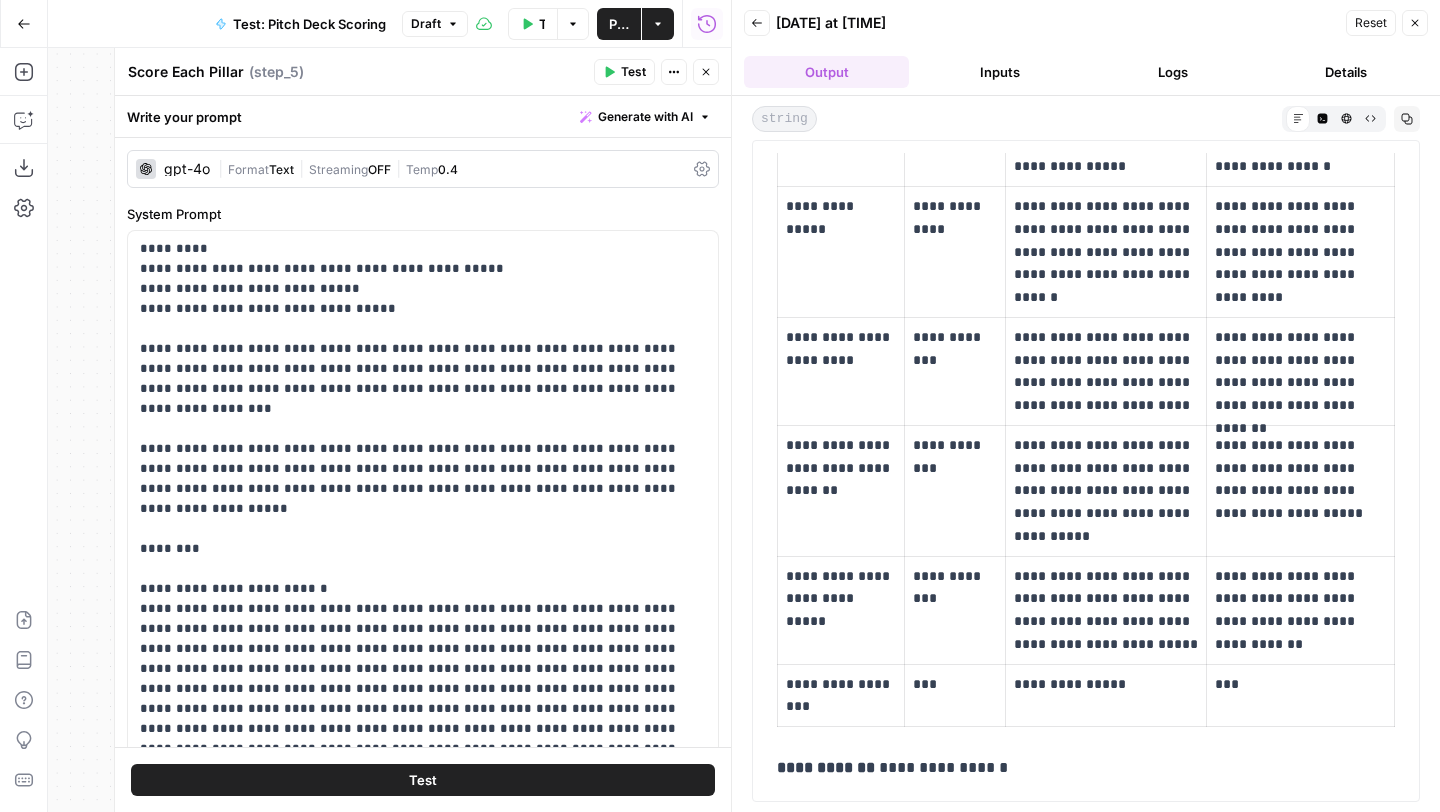 scroll, scrollTop: 0, scrollLeft: 0, axis: both 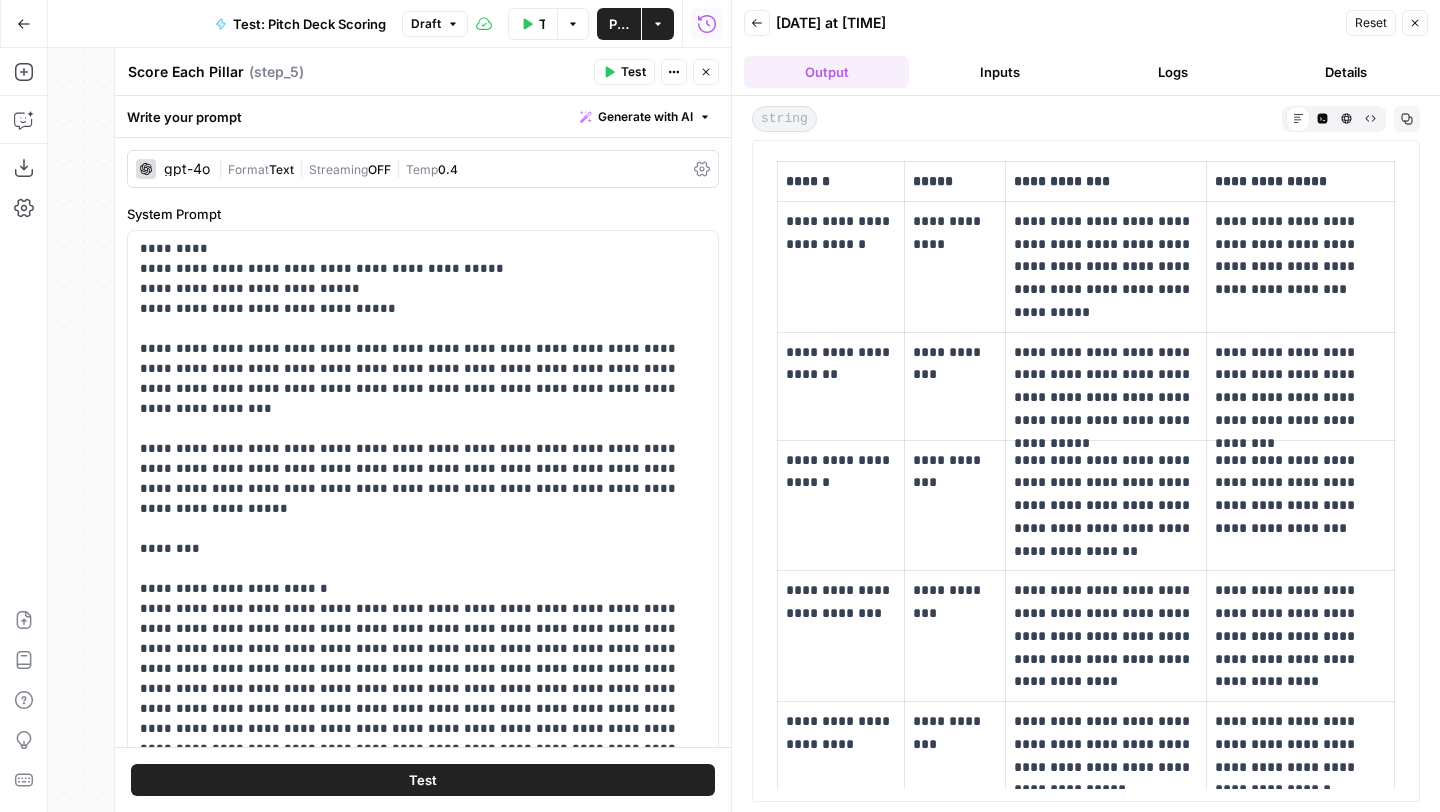 click on "**********" at bounding box center (955, 266) 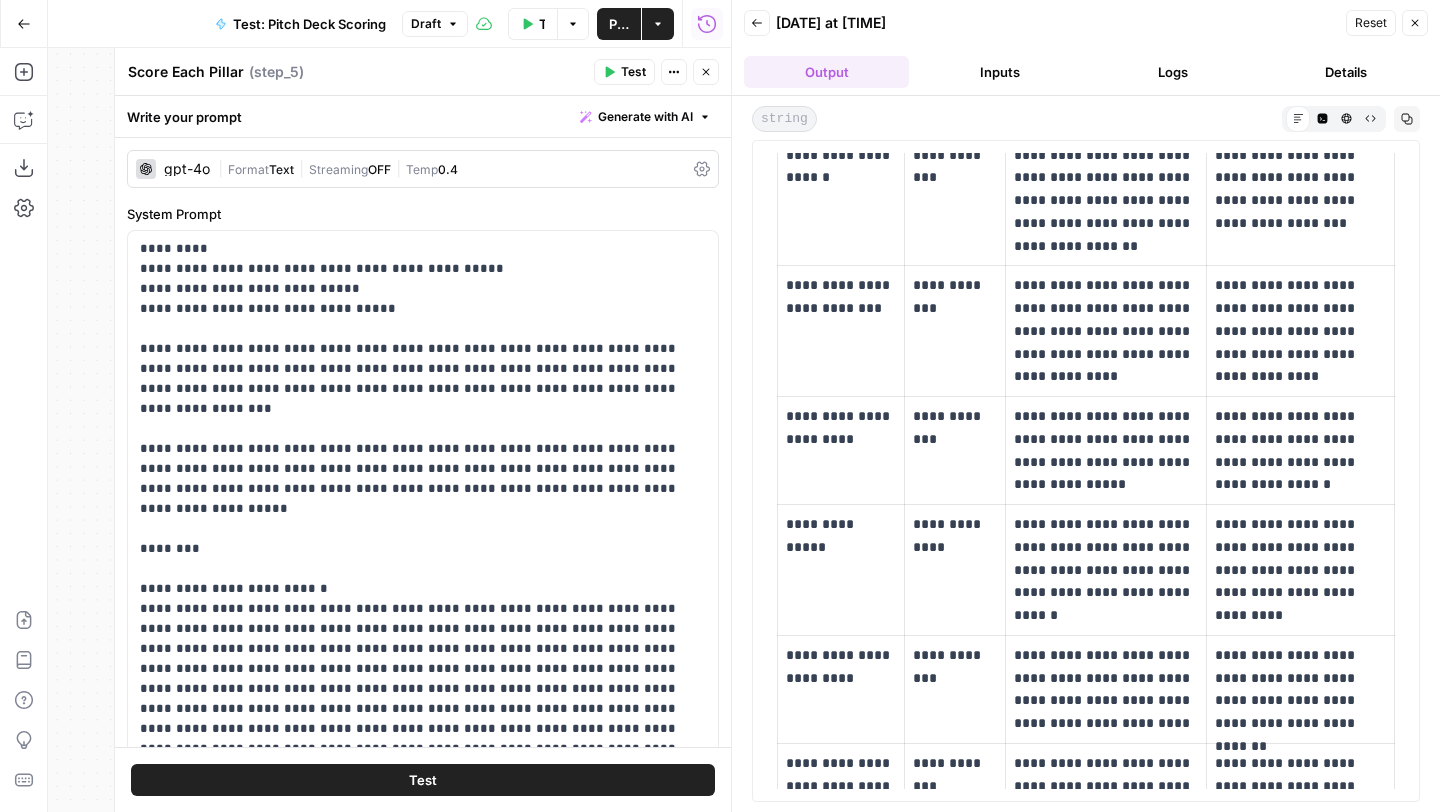scroll, scrollTop: 623, scrollLeft: 0, axis: vertical 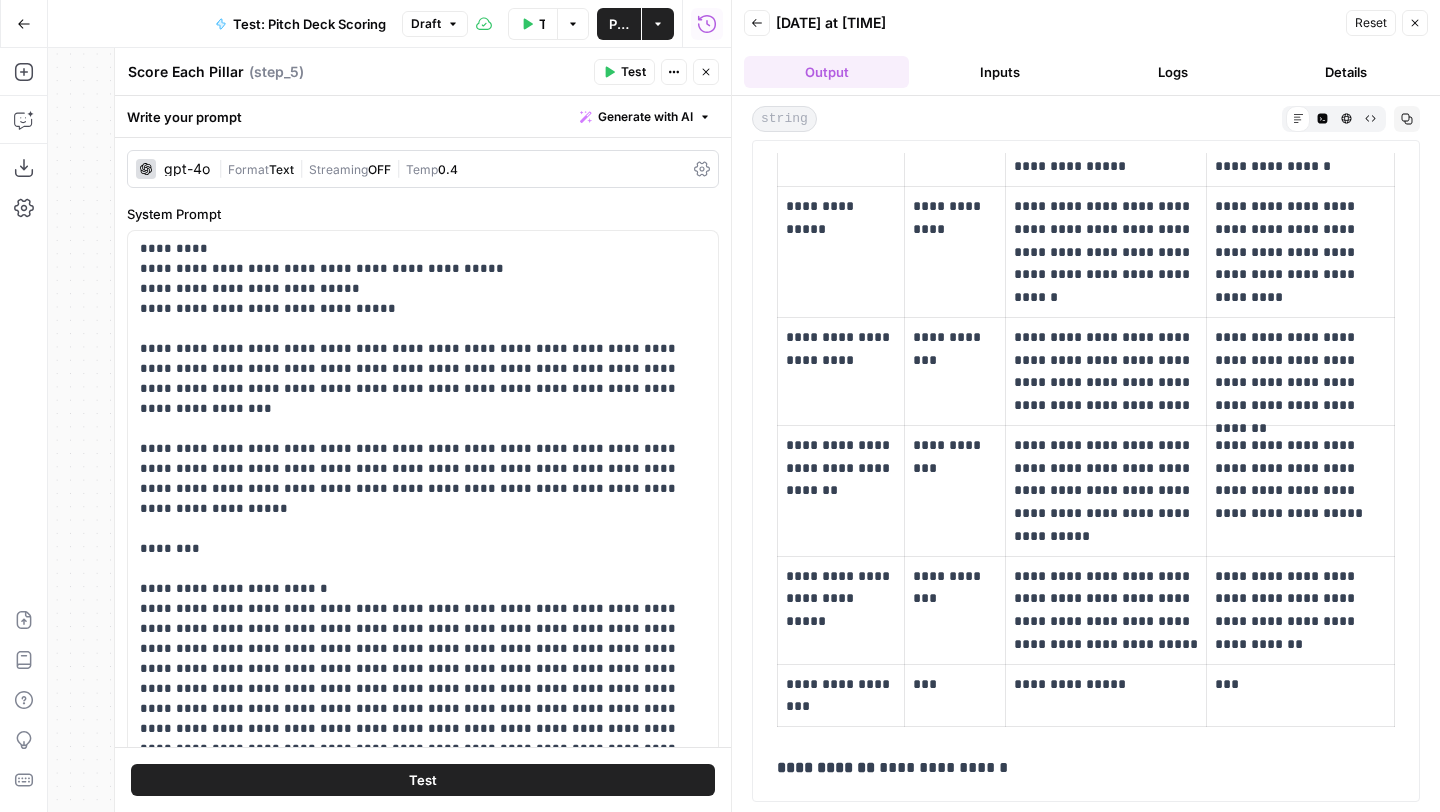 click on "***" at bounding box center (955, 684) 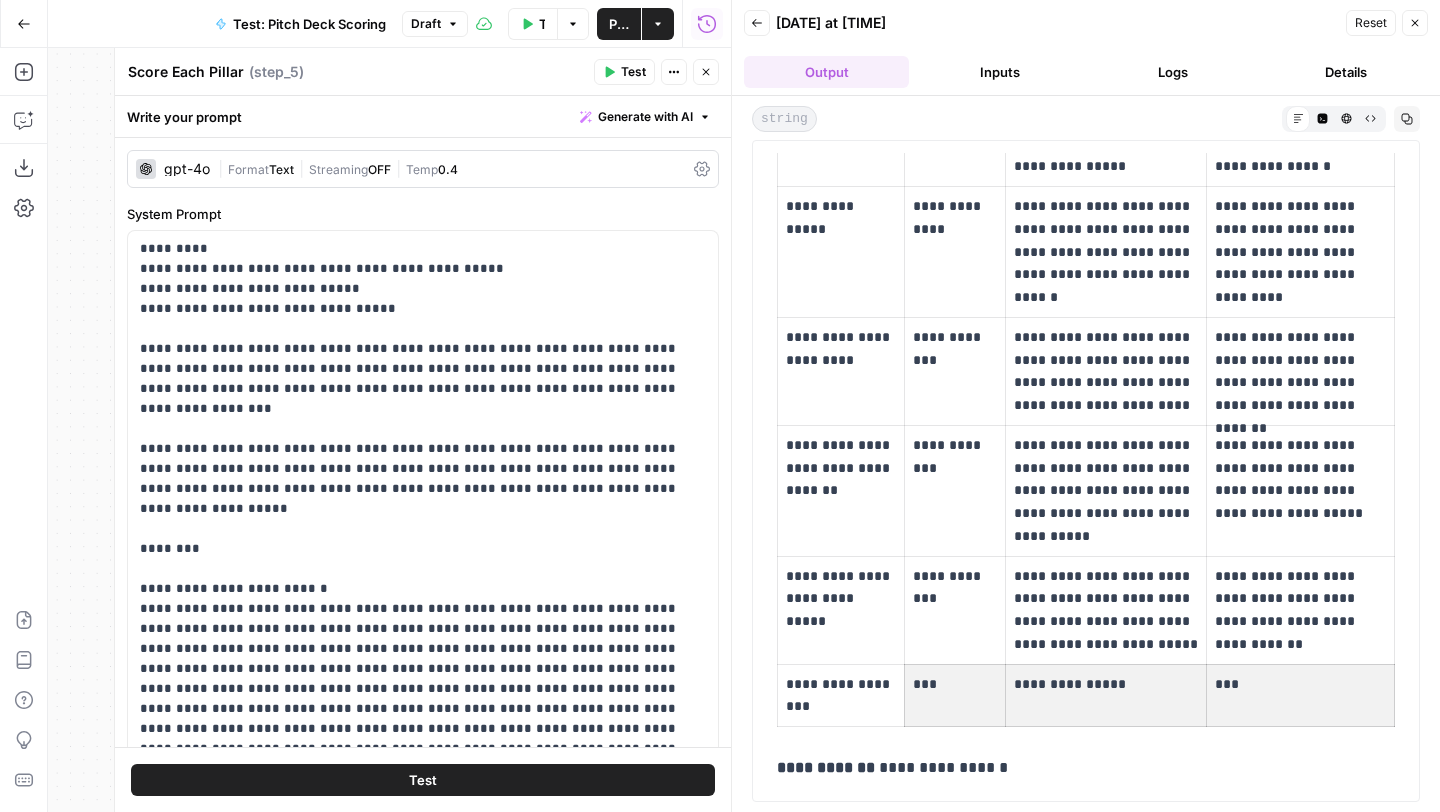 drag, startPoint x: 908, startPoint y: 685, endPoint x: 1290, endPoint y: 729, distance: 384.5257 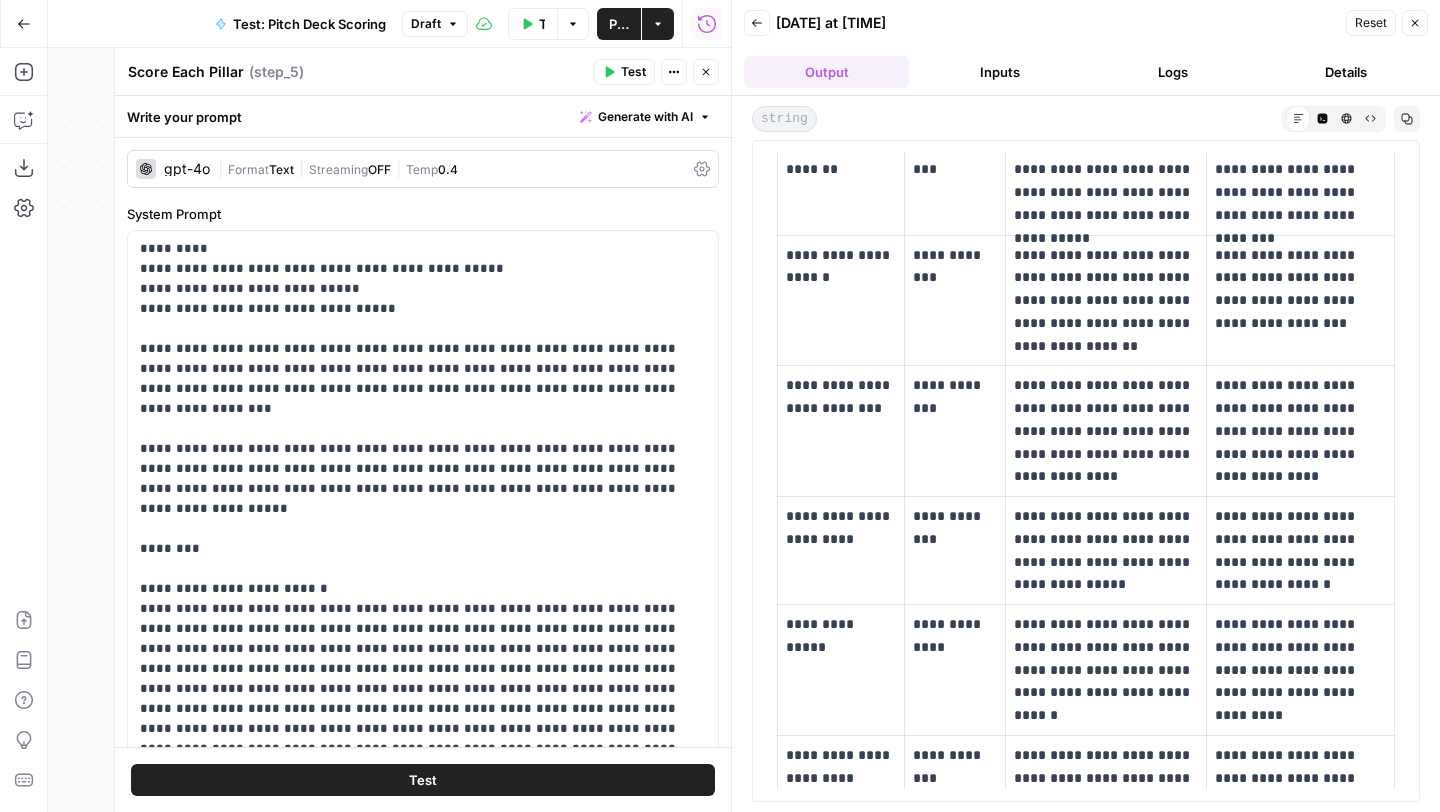 scroll, scrollTop: 0, scrollLeft: 0, axis: both 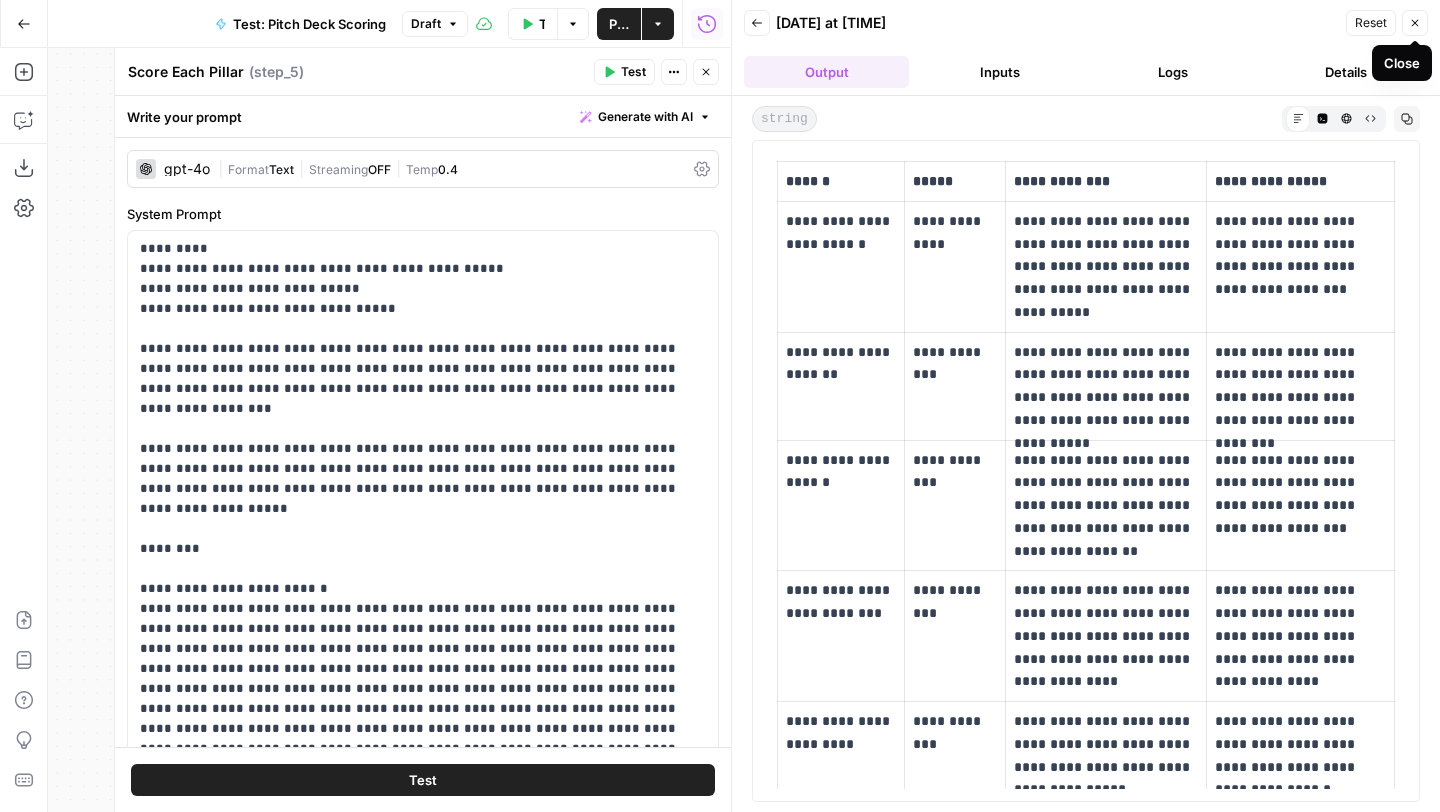 click on "Close" at bounding box center (1415, 23) 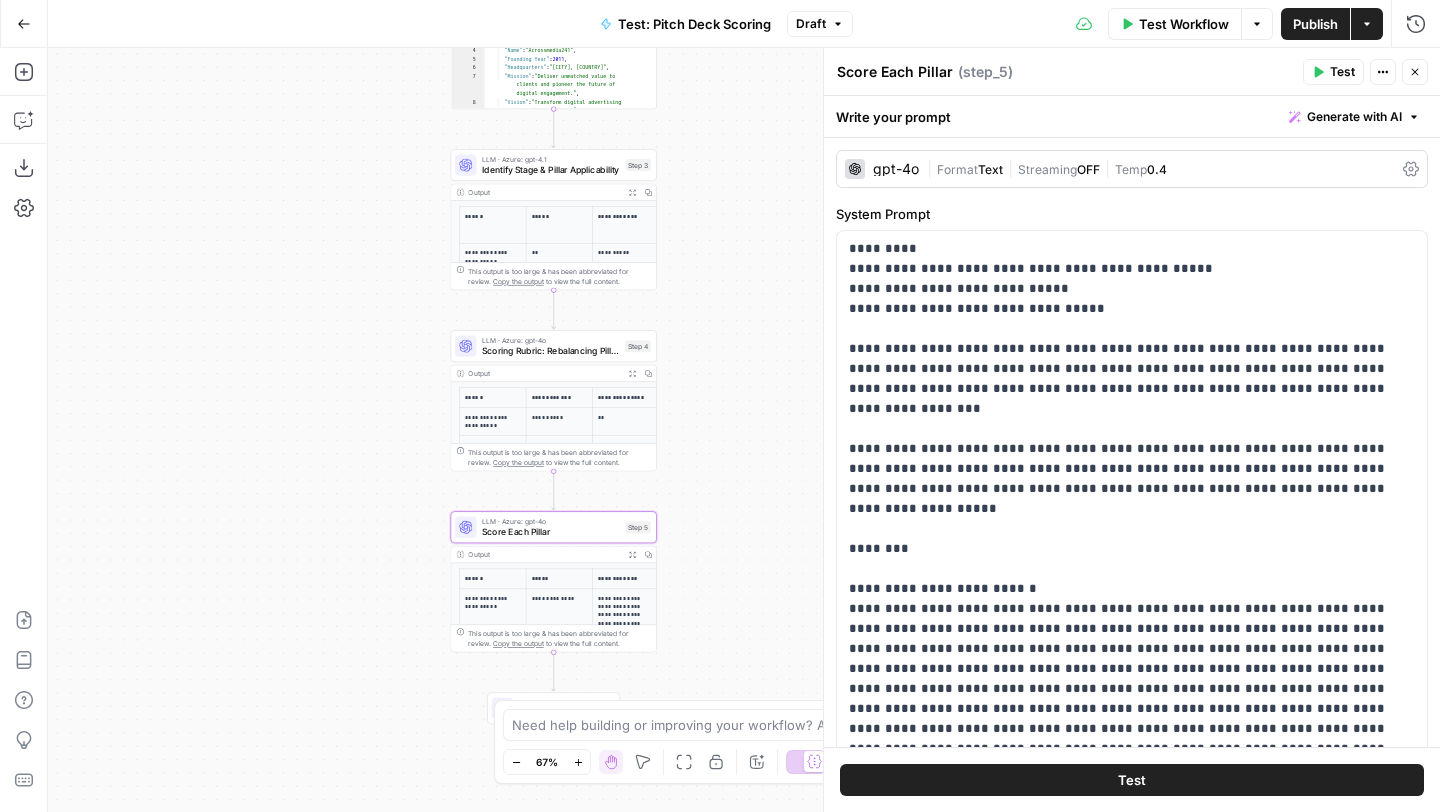 click on "Test Workflow" at bounding box center (1184, 24) 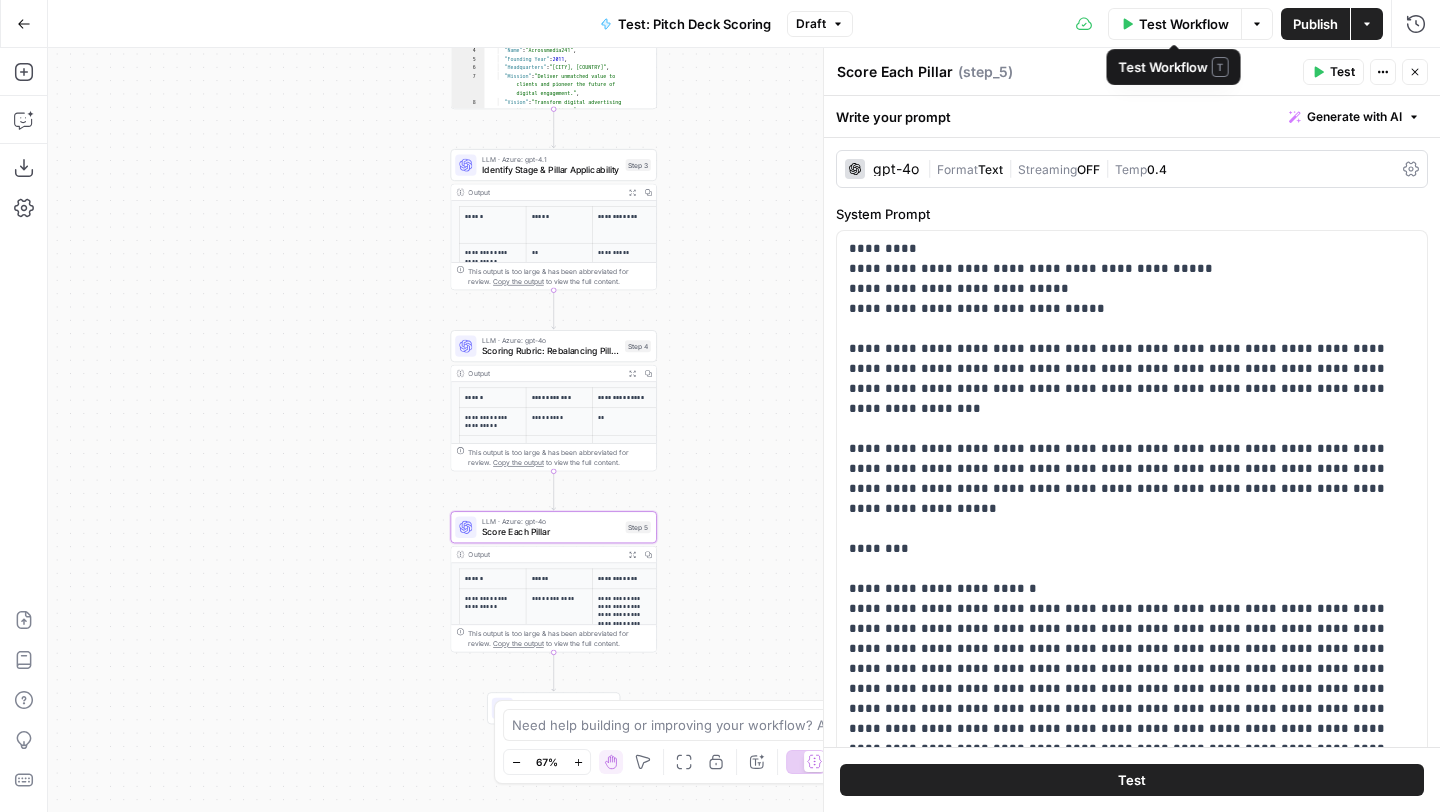 scroll, scrollTop: 0, scrollLeft: 0, axis: both 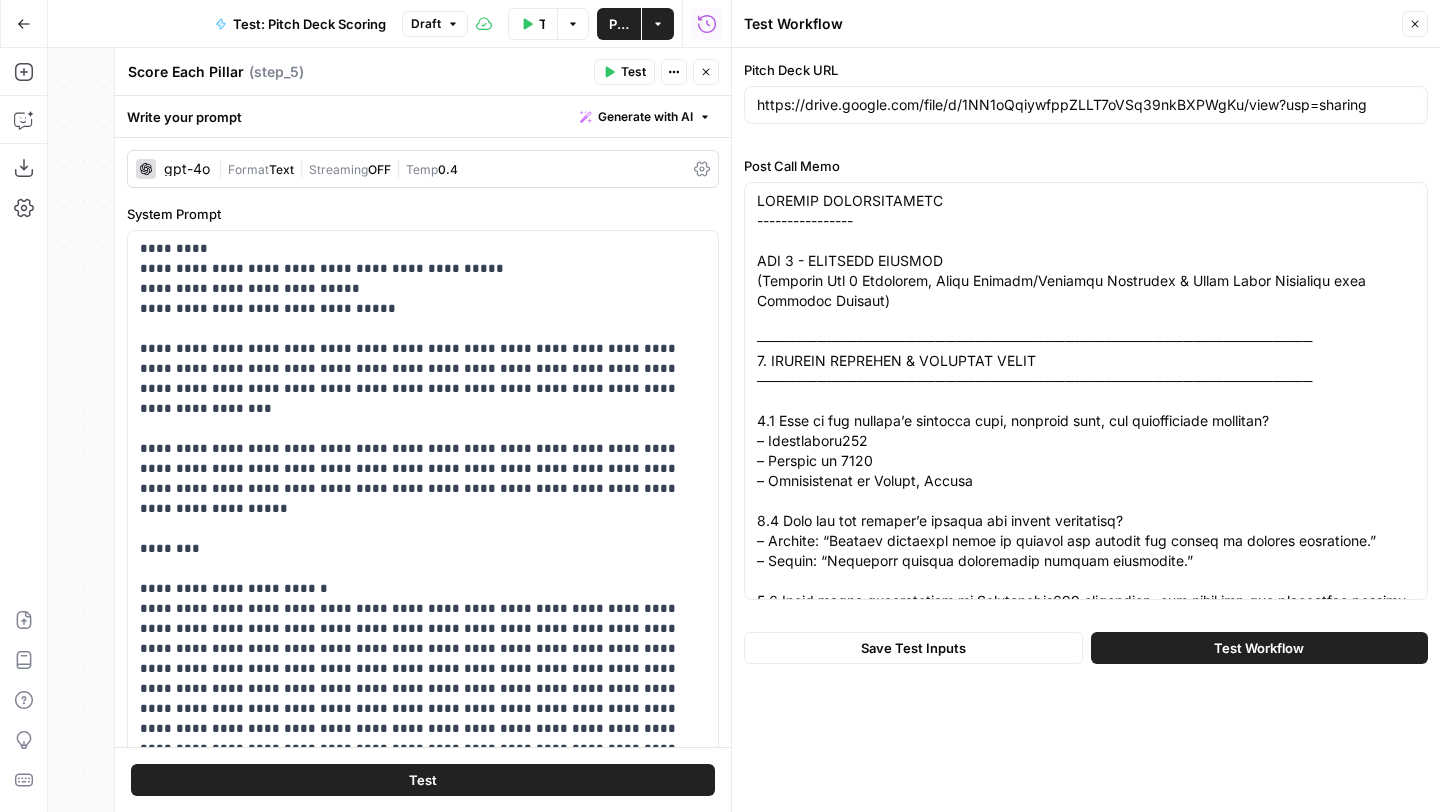 click on "Test Workflow" at bounding box center [1259, 648] 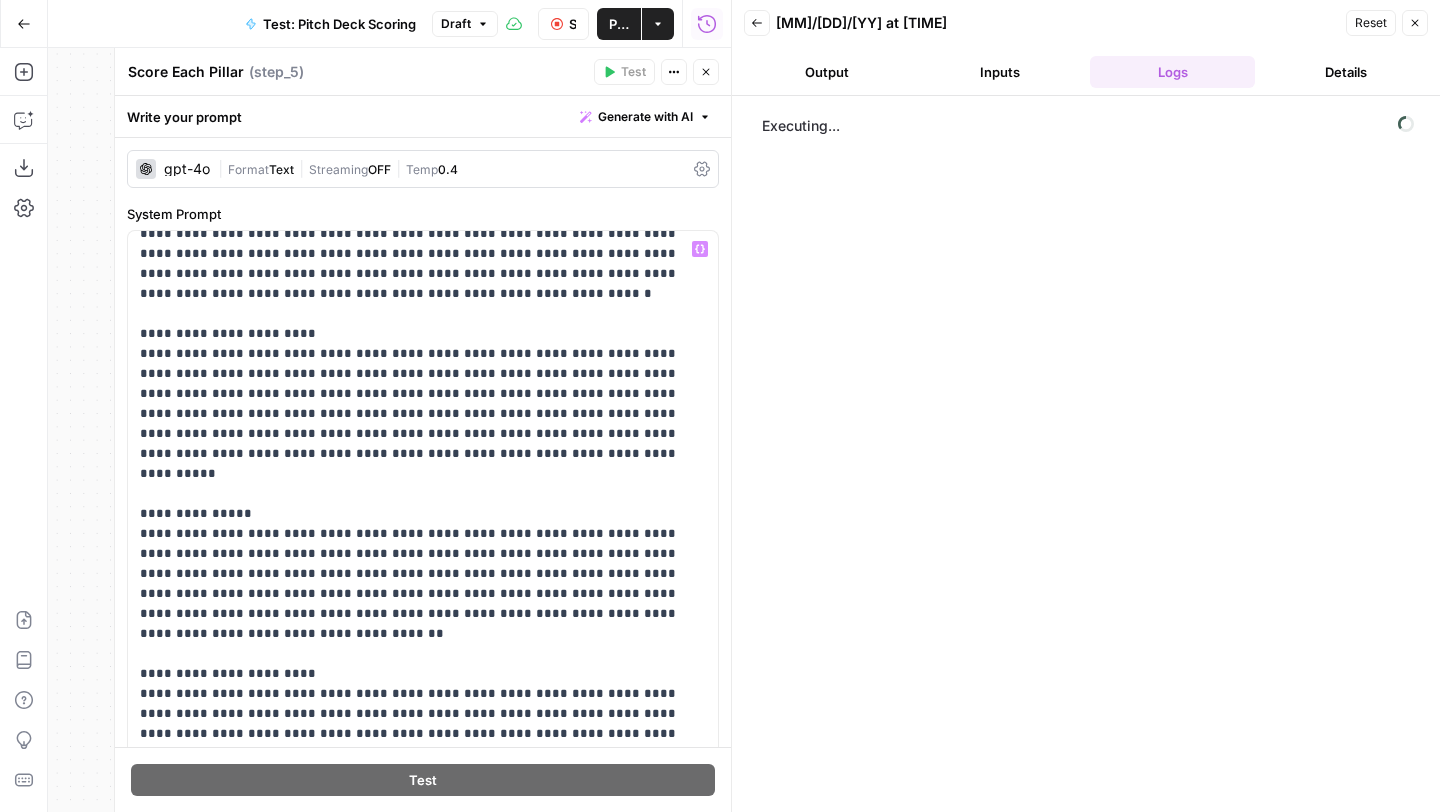 scroll, scrollTop: 1140, scrollLeft: 0, axis: vertical 